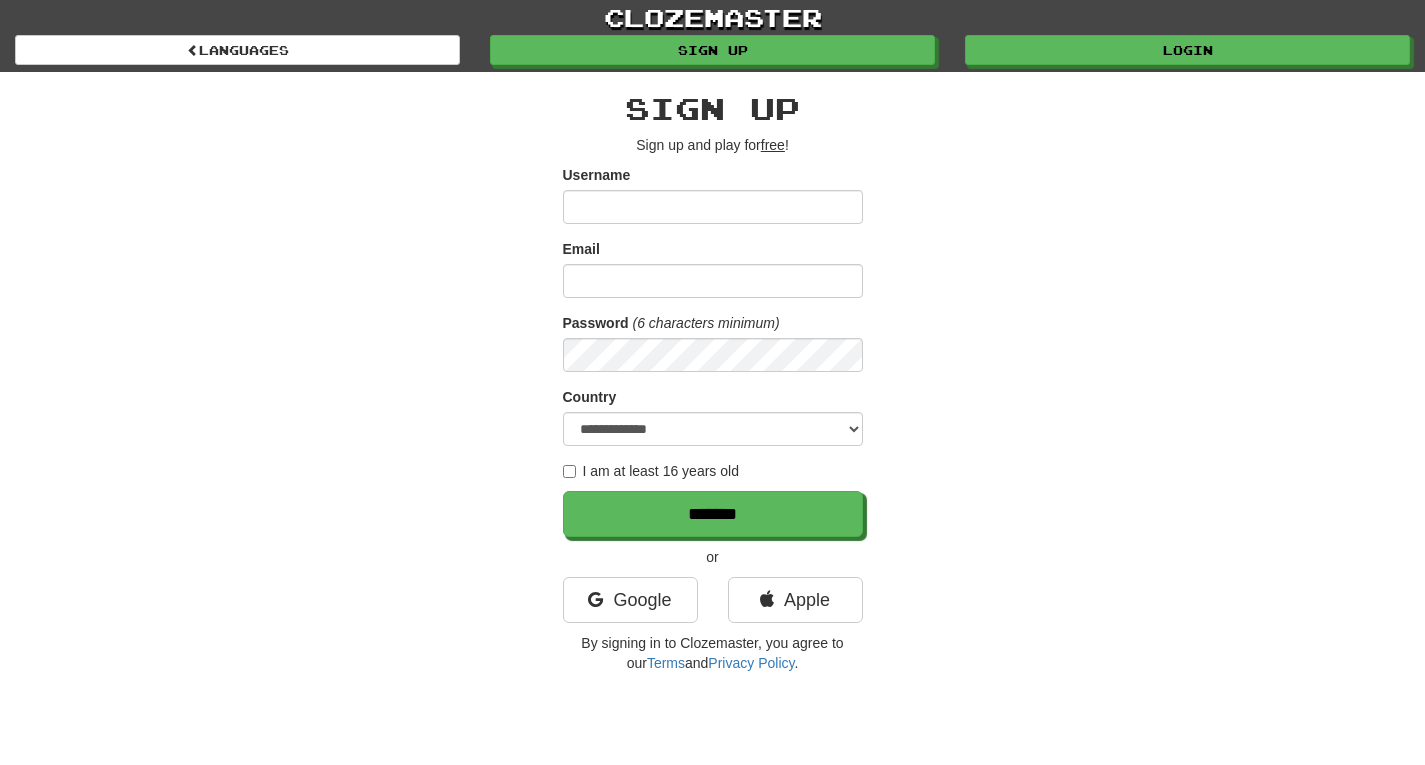 scroll, scrollTop: 0, scrollLeft: 0, axis: both 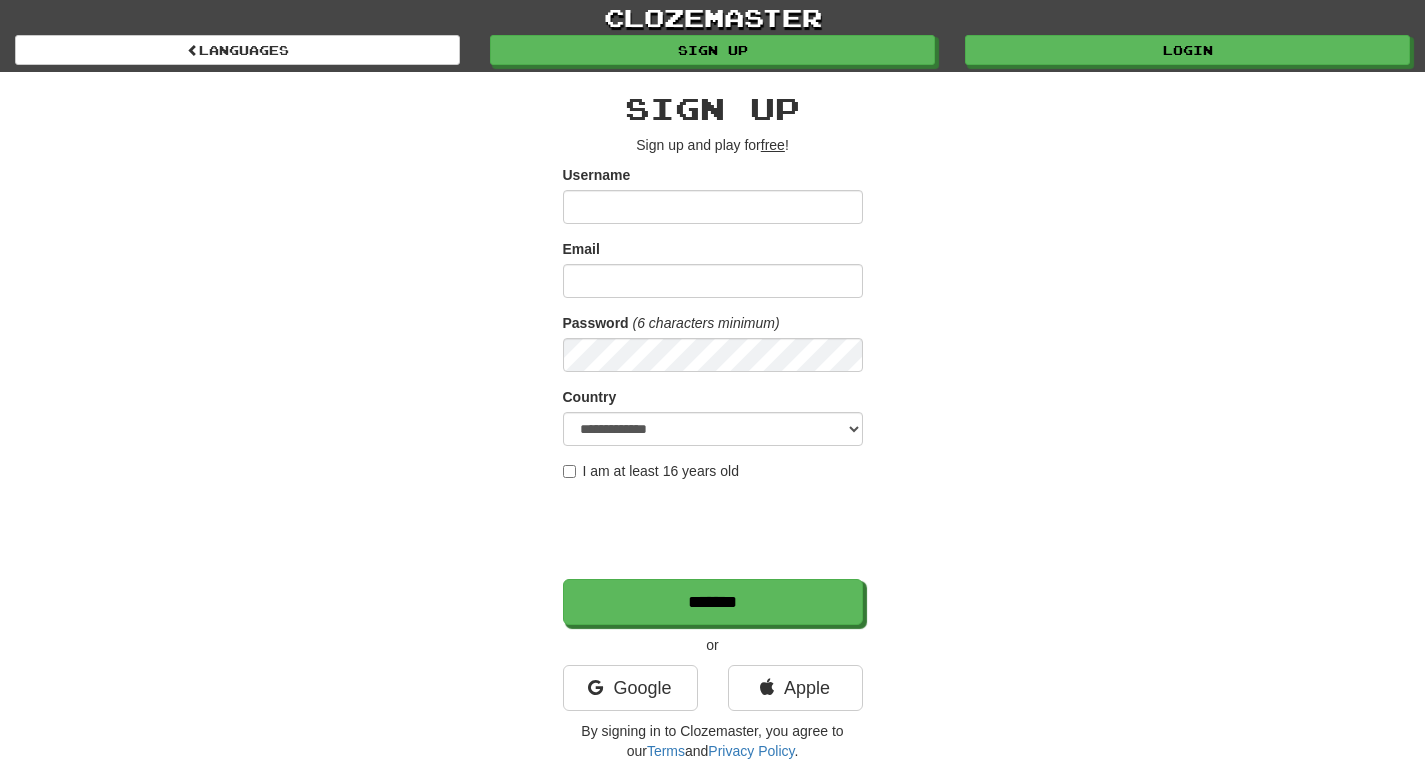 click on "Username" at bounding box center (713, 207) 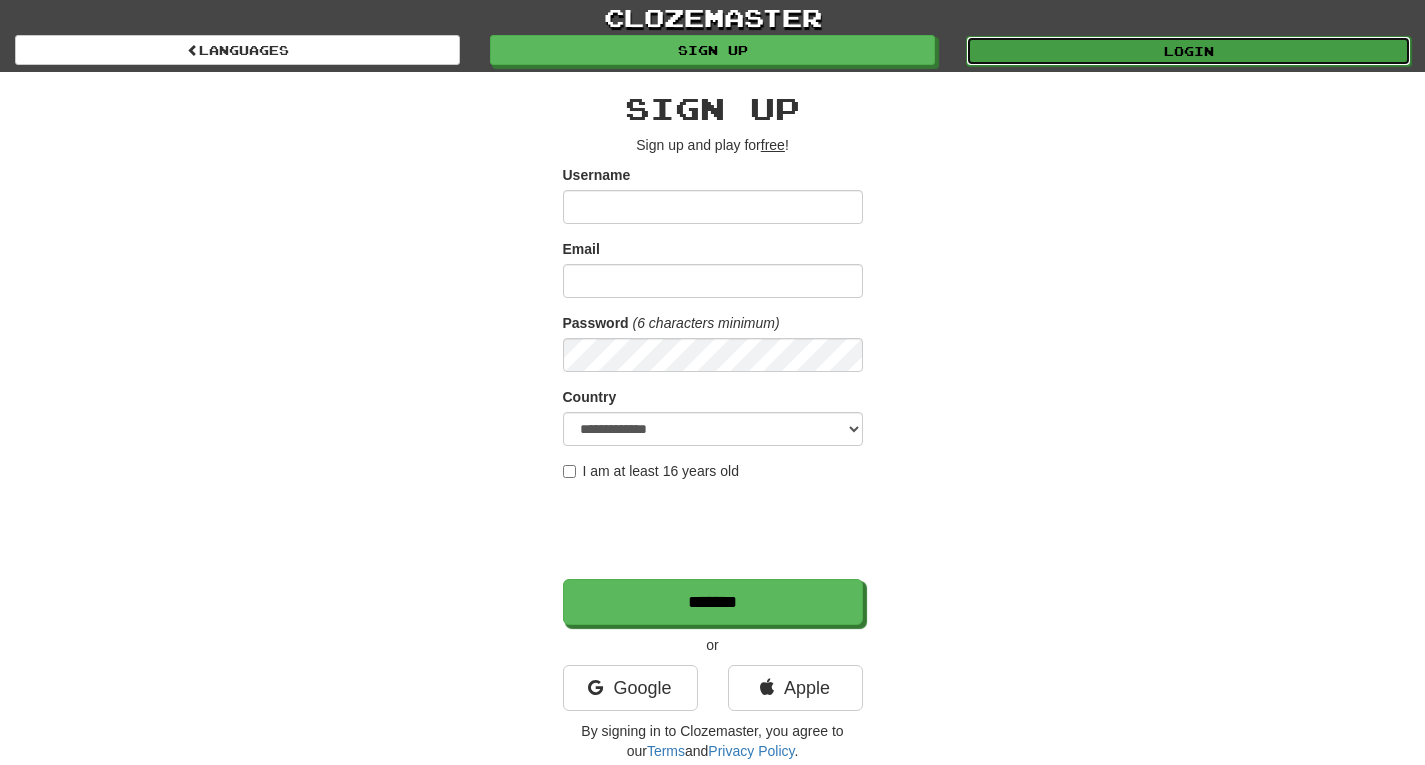 click on "Login" at bounding box center [1188, 51] 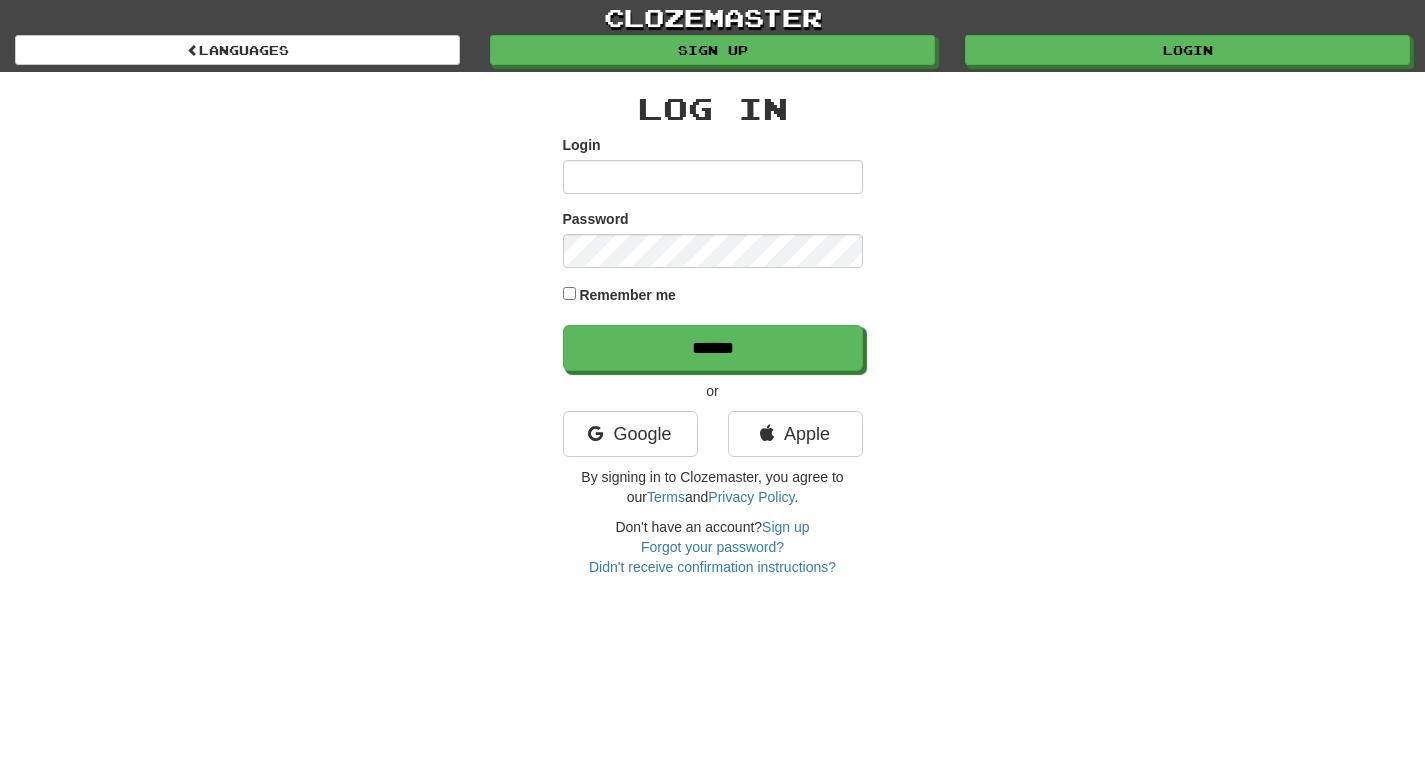 scroll, scrollTop: 0, scrollLeft: 0, axis: both 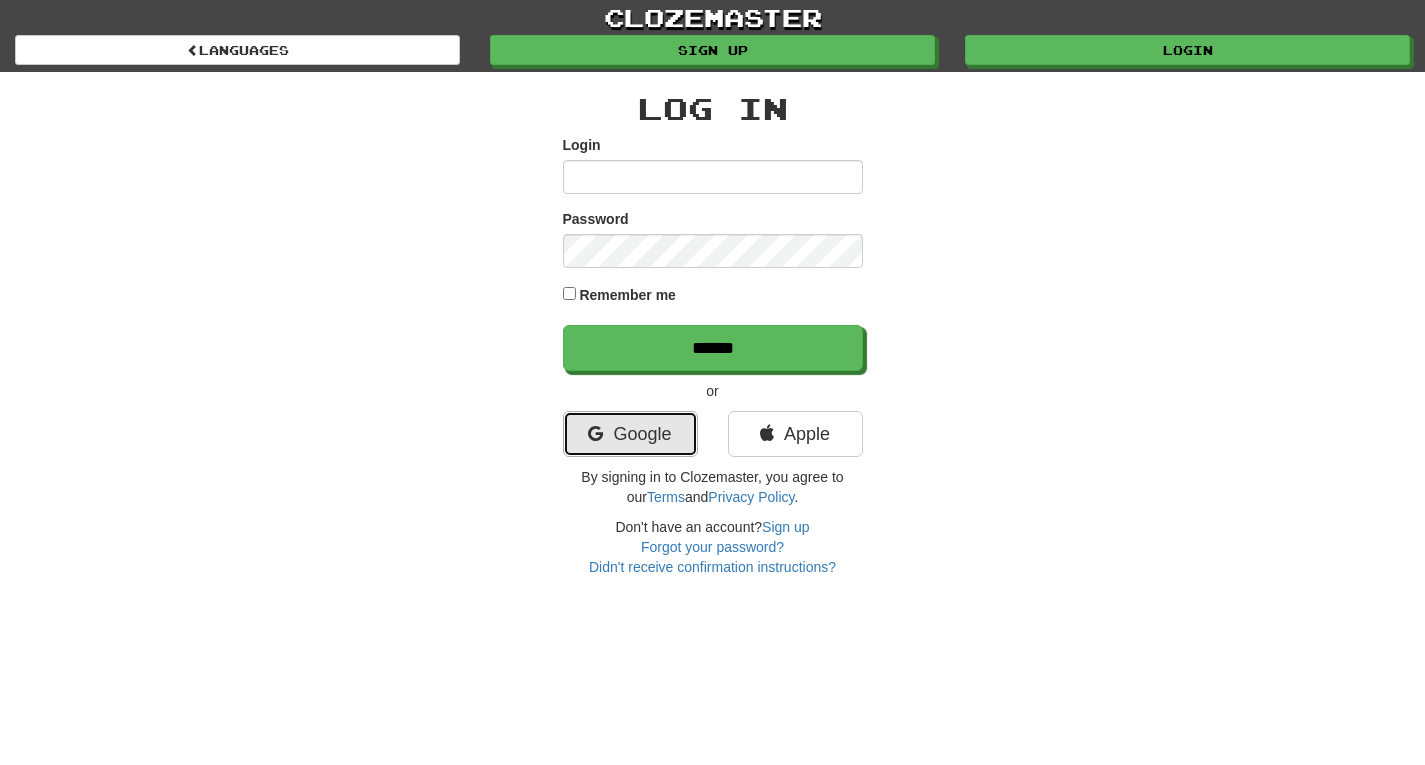 click on "Google" at bounding box center [630, 434] 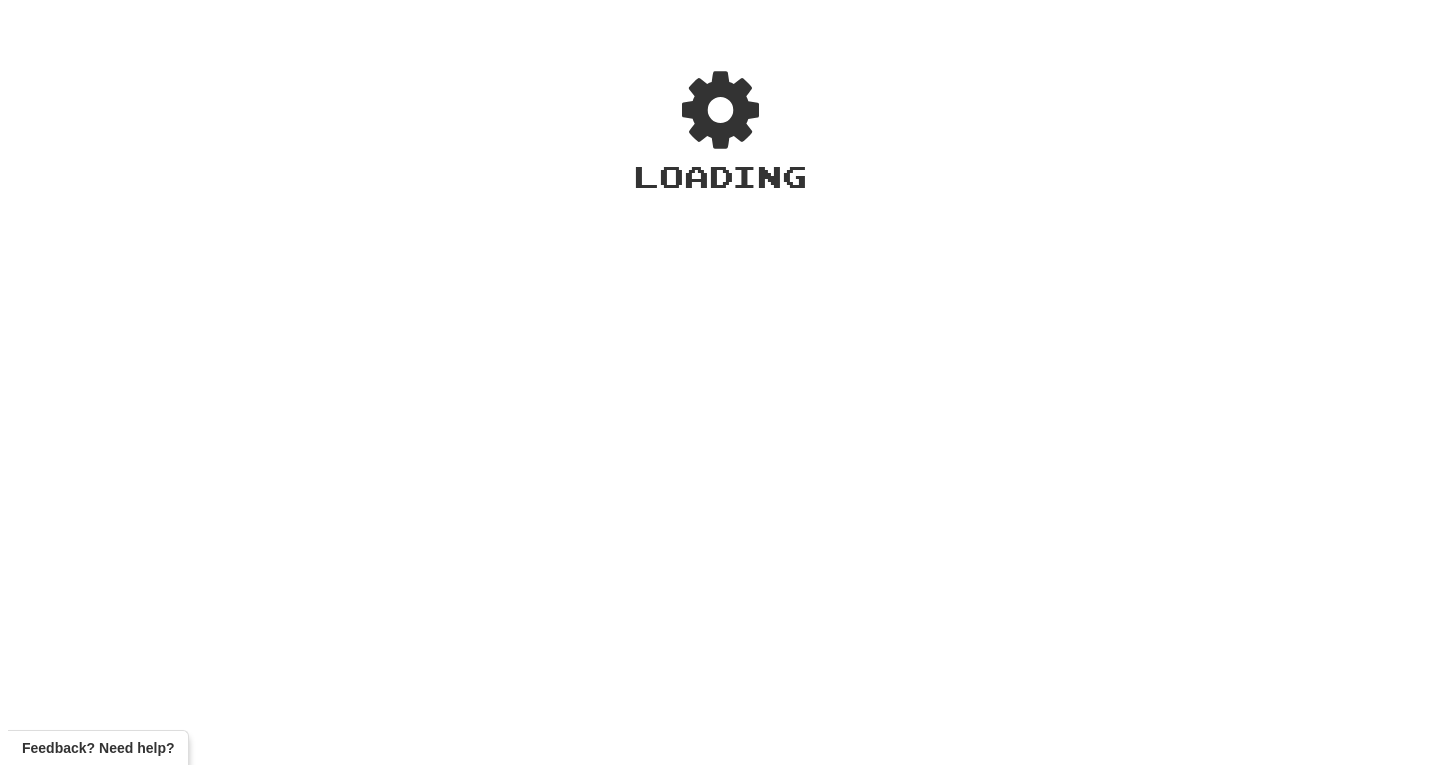 scroll, scrollTop: 0, scrollLeft: 0, axis: both 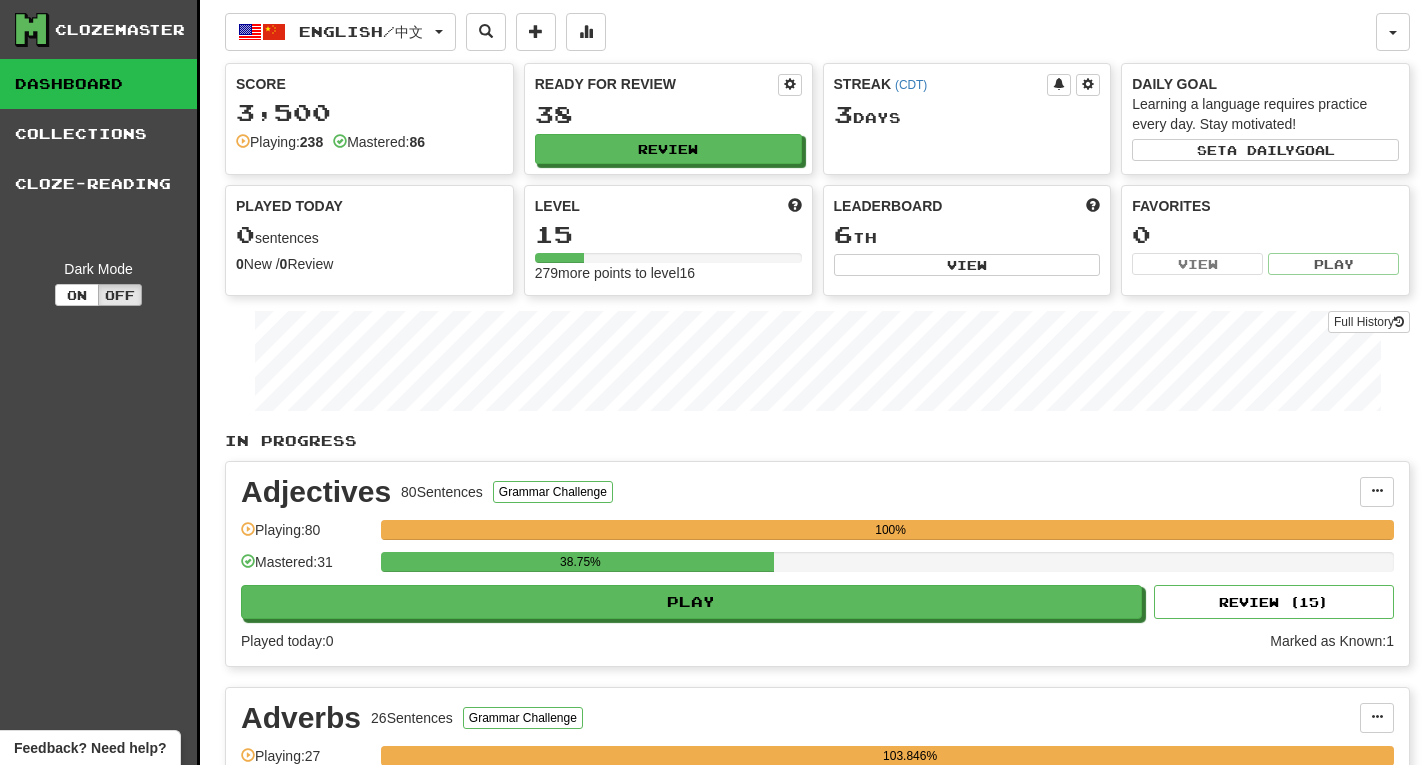 click on "Ready for Review 38   Review" at bounding box center [668, 119] 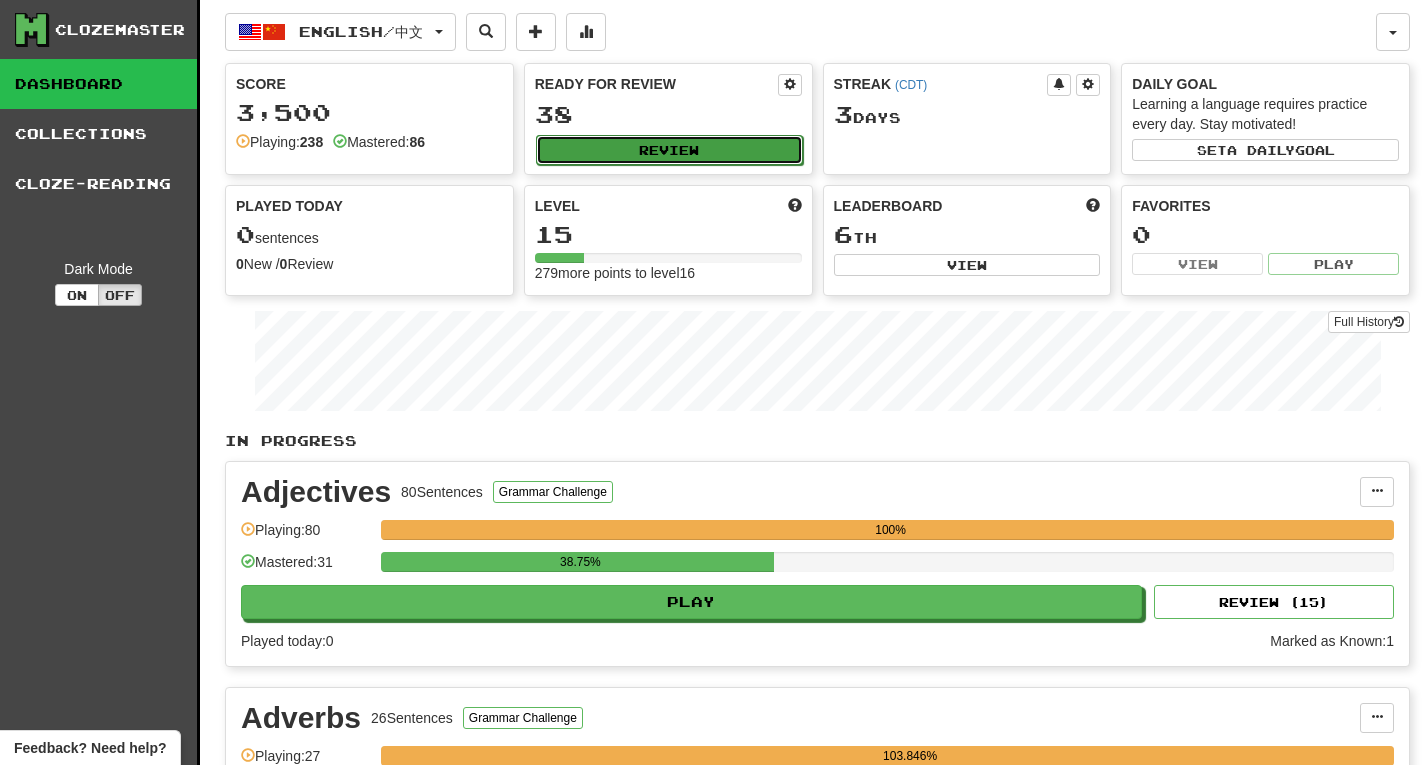 click on "Review" at bounding box center [669, 150] 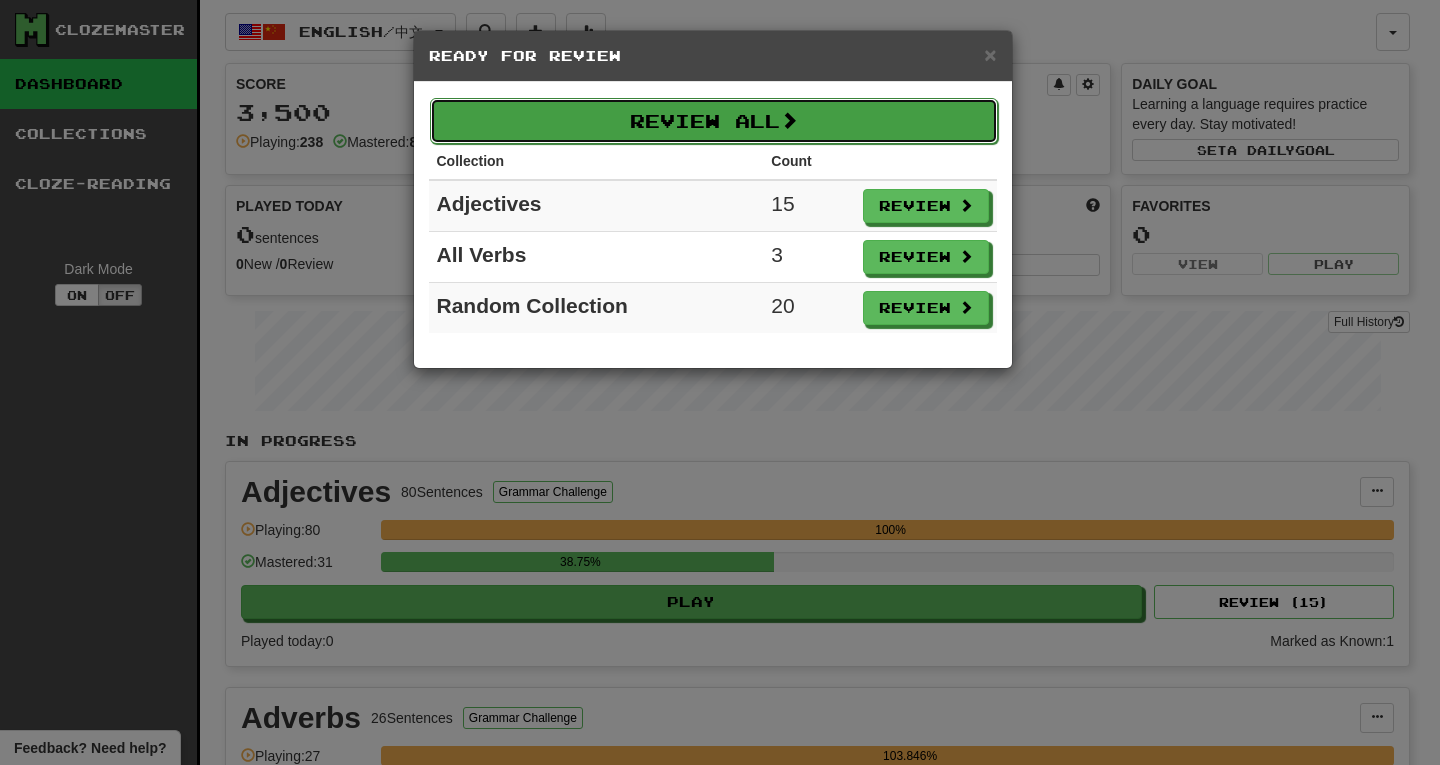 click on "Review All" at bounding box center (714, 121) 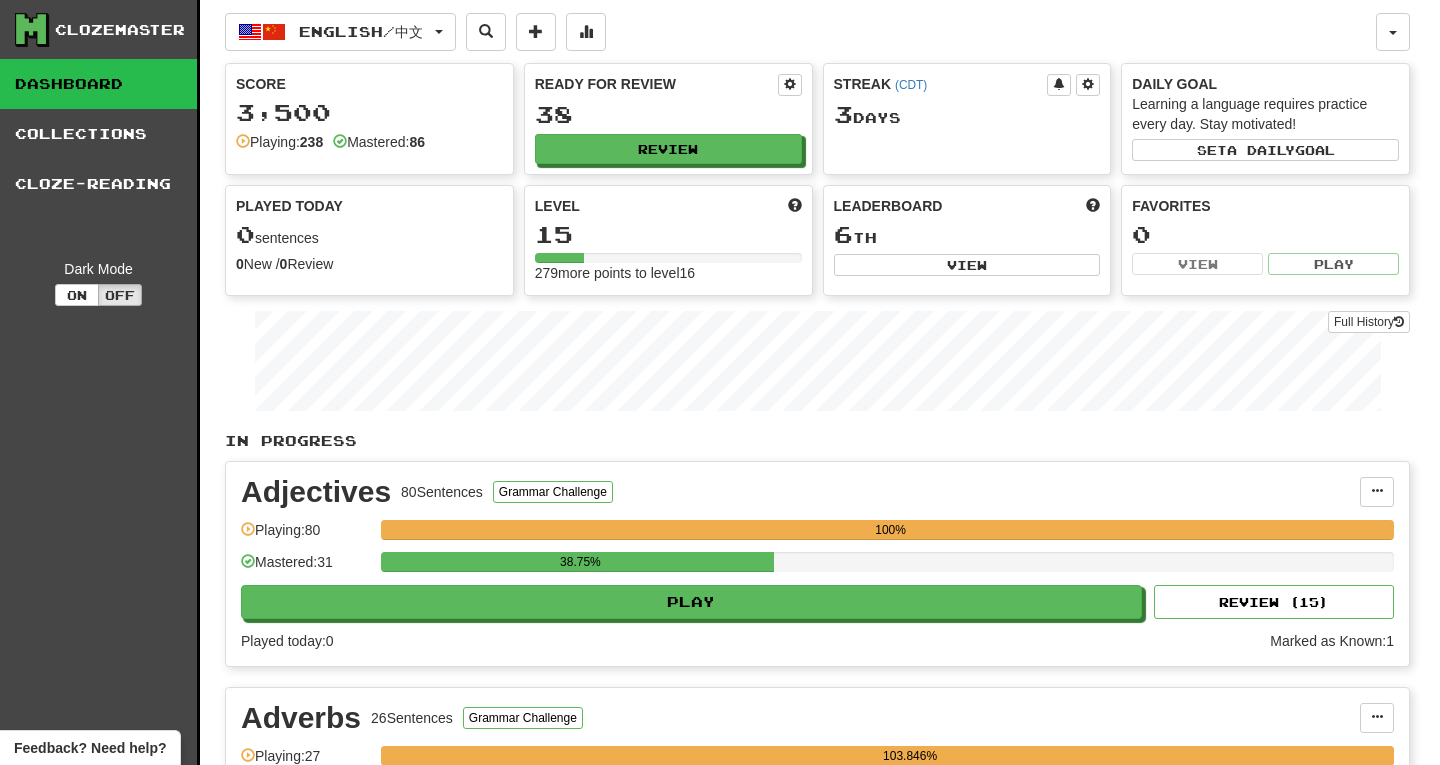select on "**" 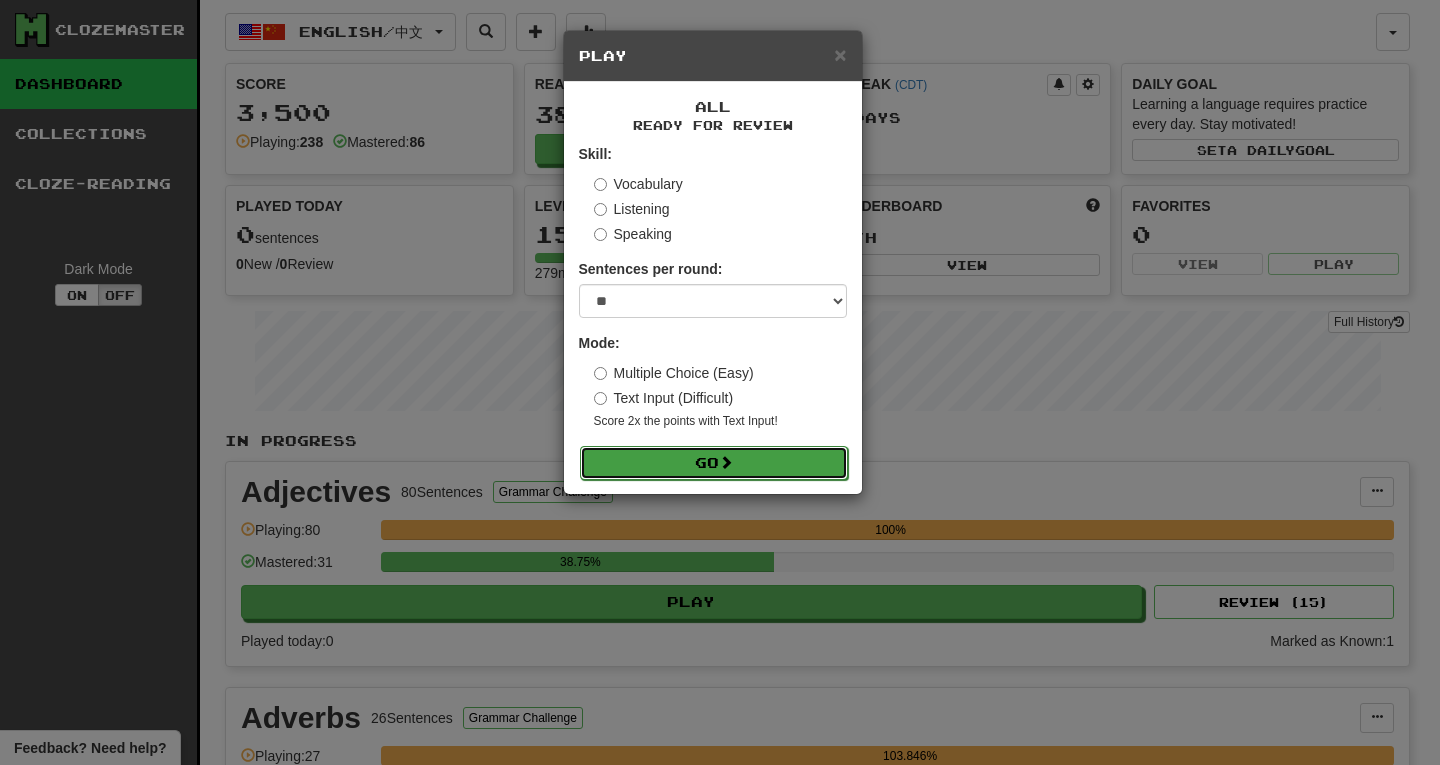 click on "Go" at bounding box center (714, 463) 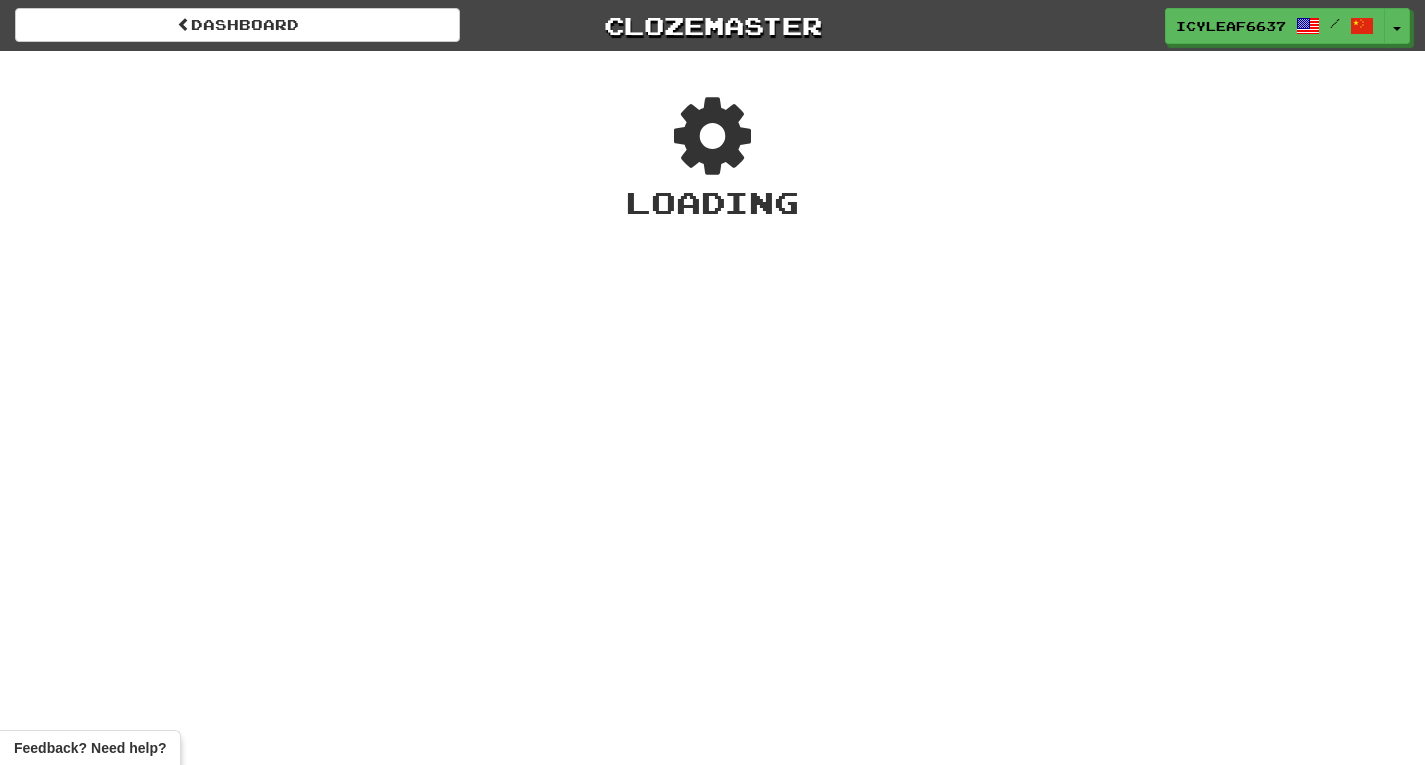 scroll, scrollTop: 0, scrollLeft: 0, axis: both 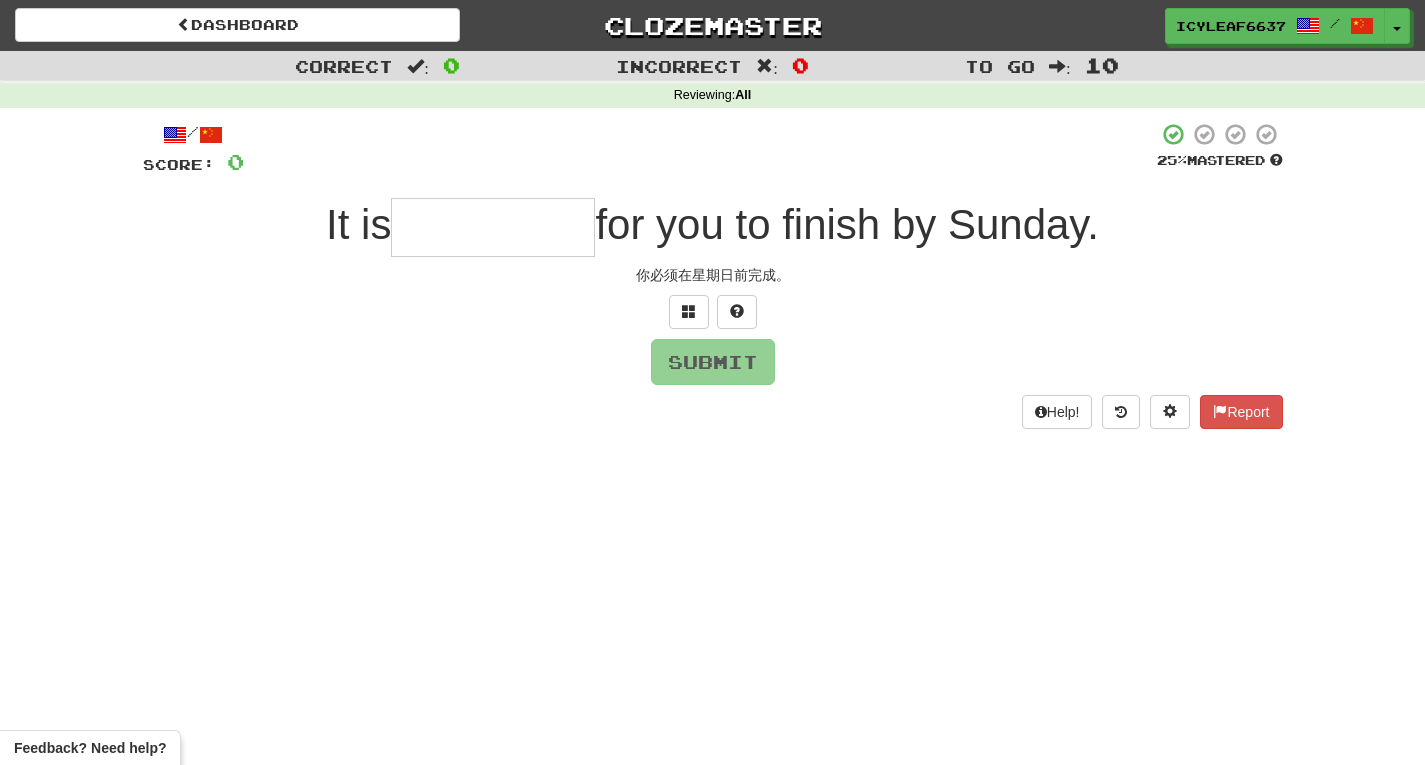 click at bounding box center [493, 227] 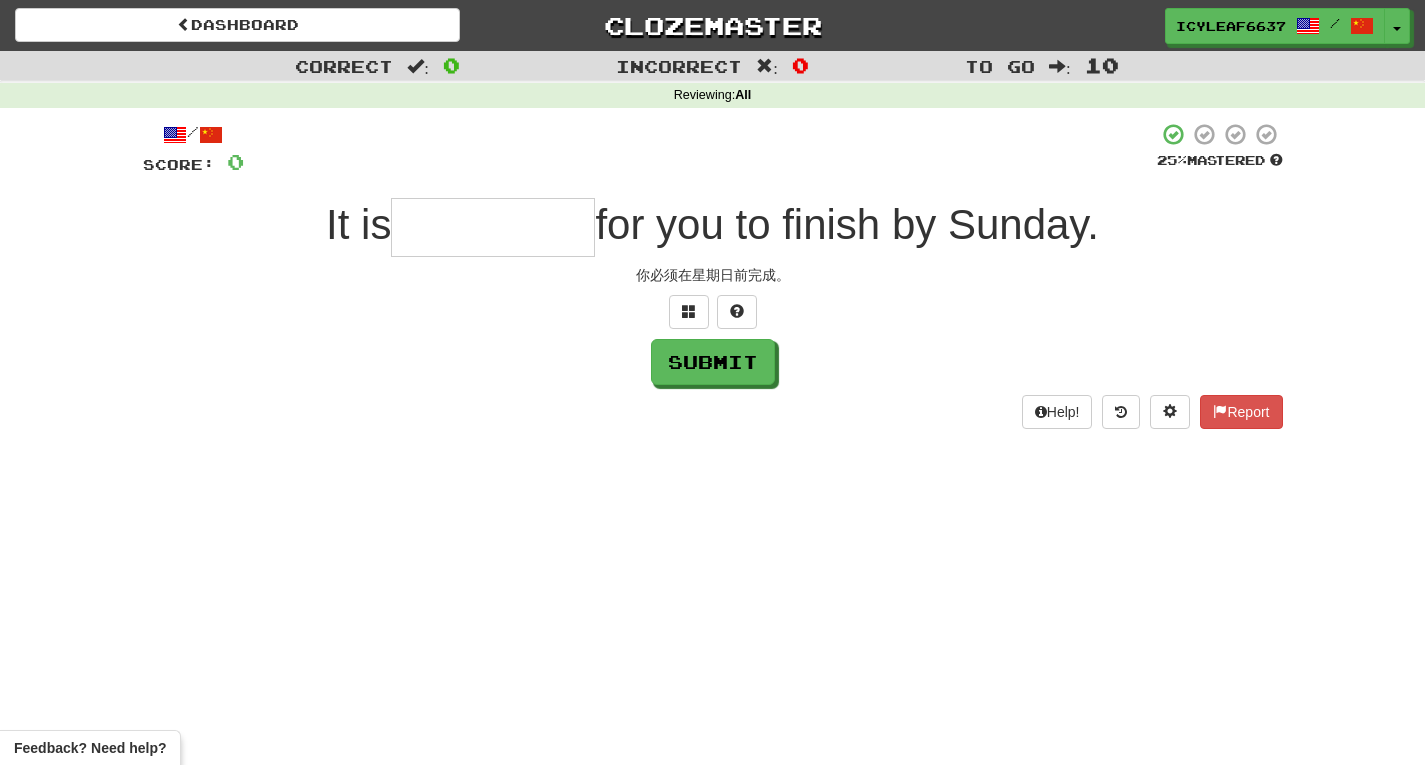 type on "*" 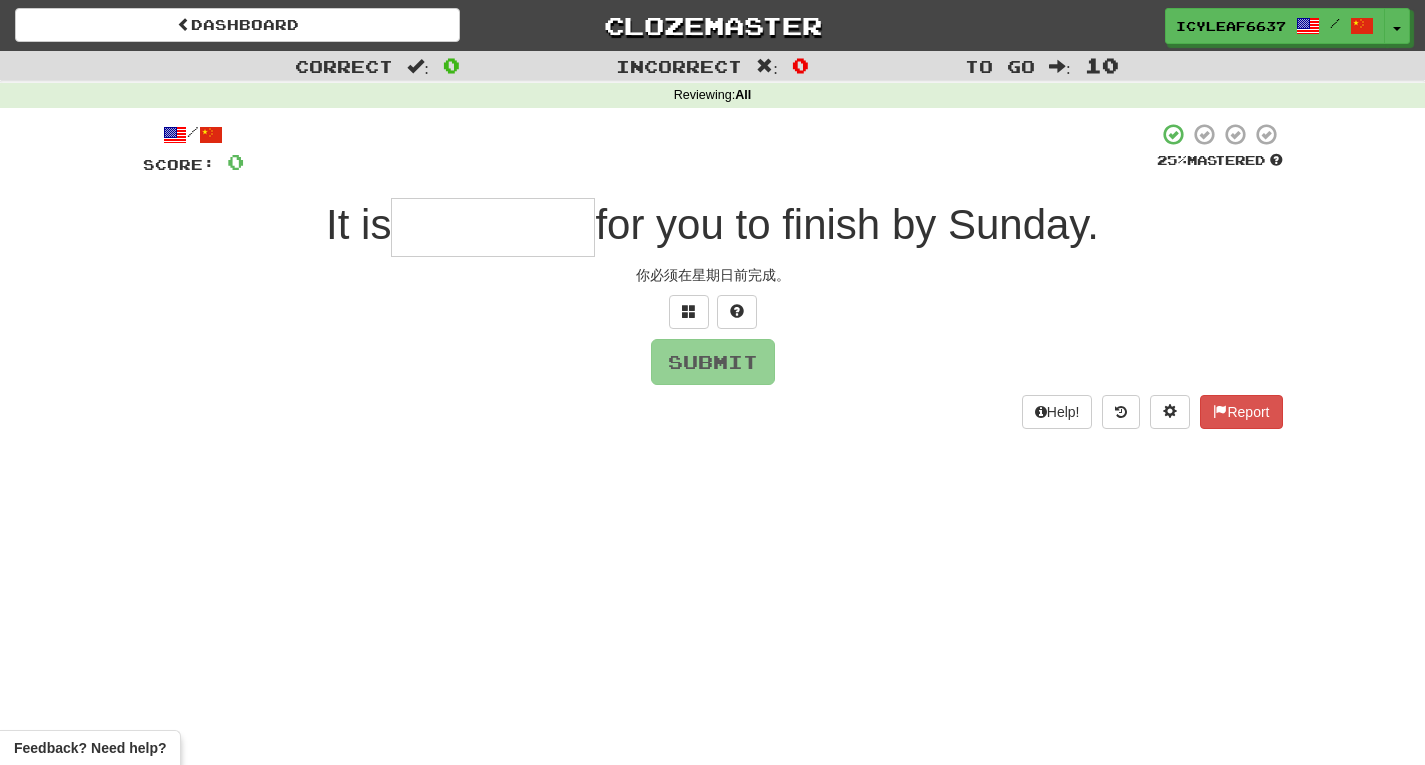 type on "*" 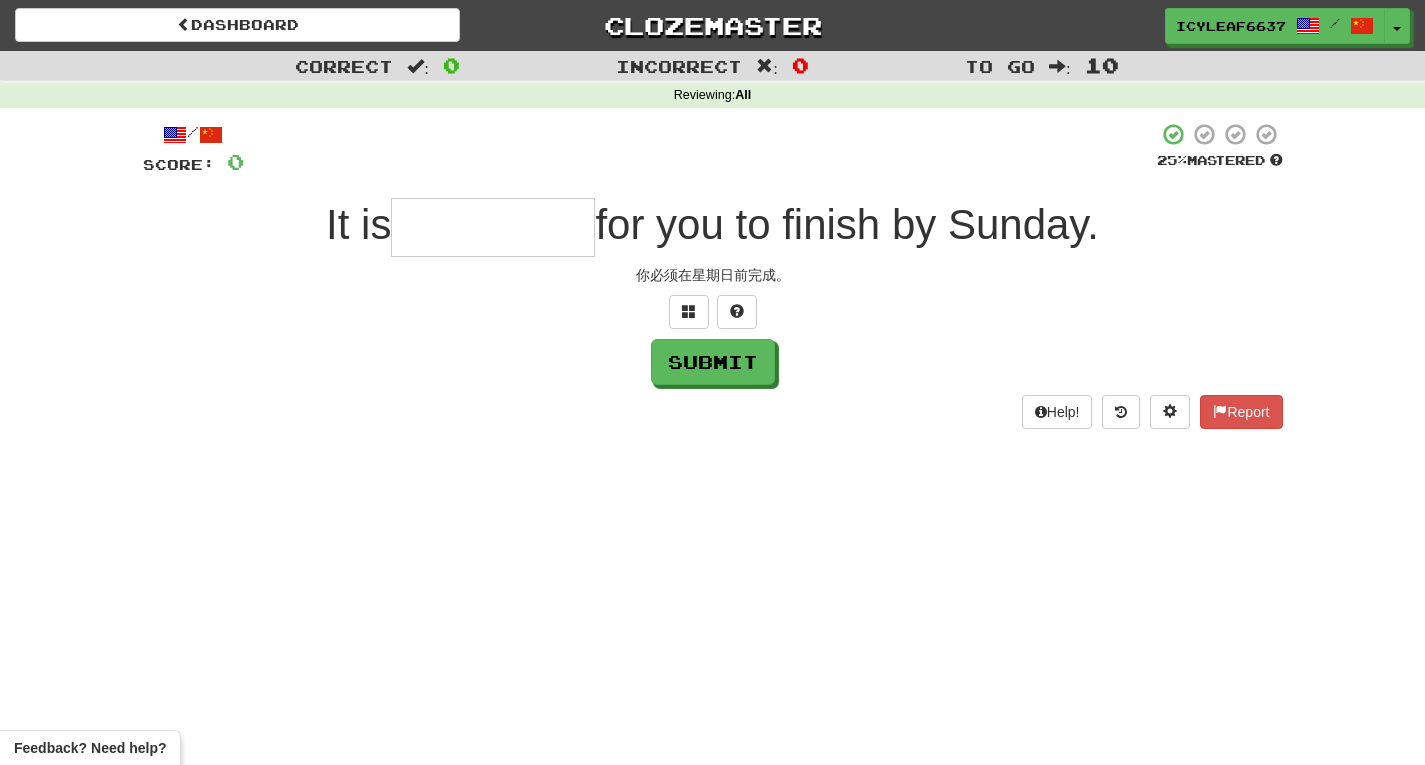 type on "*" 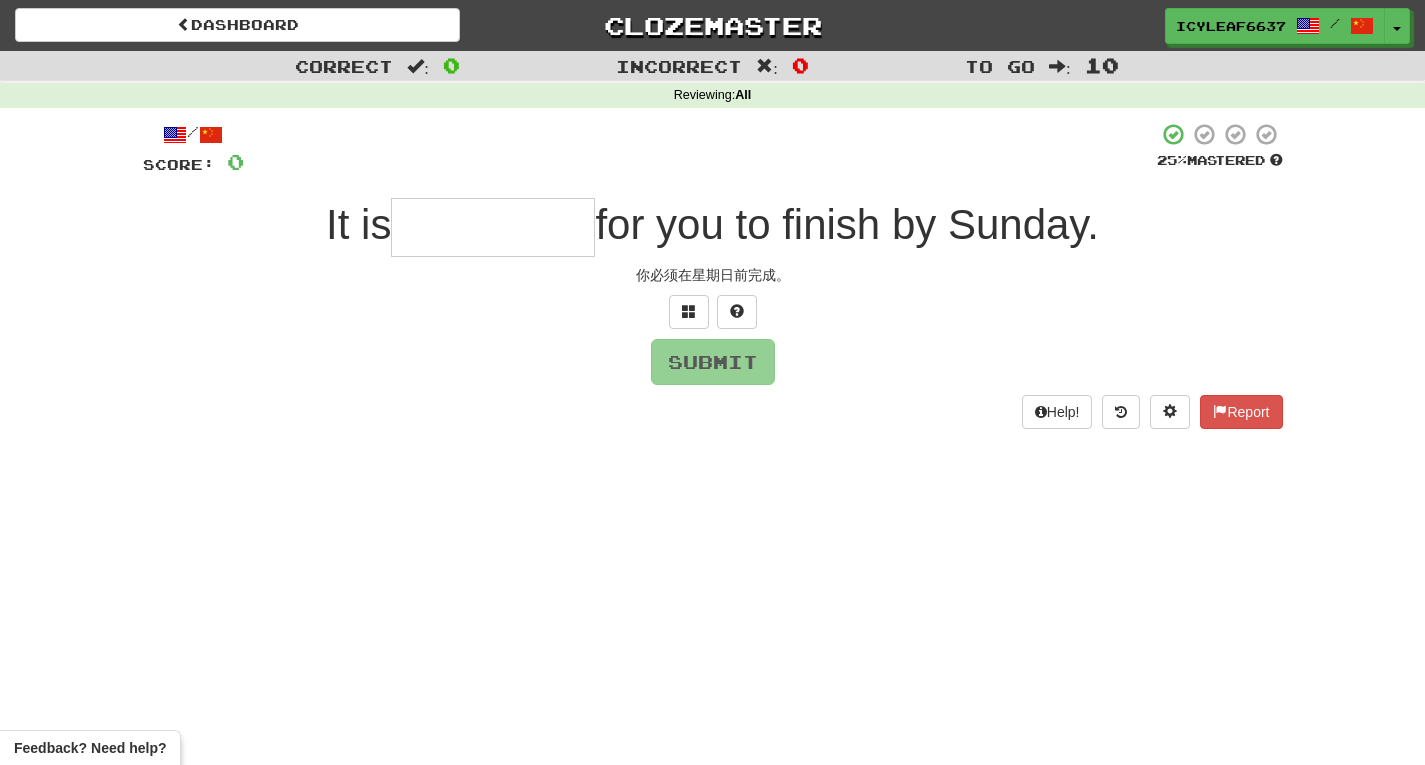 type on "*" 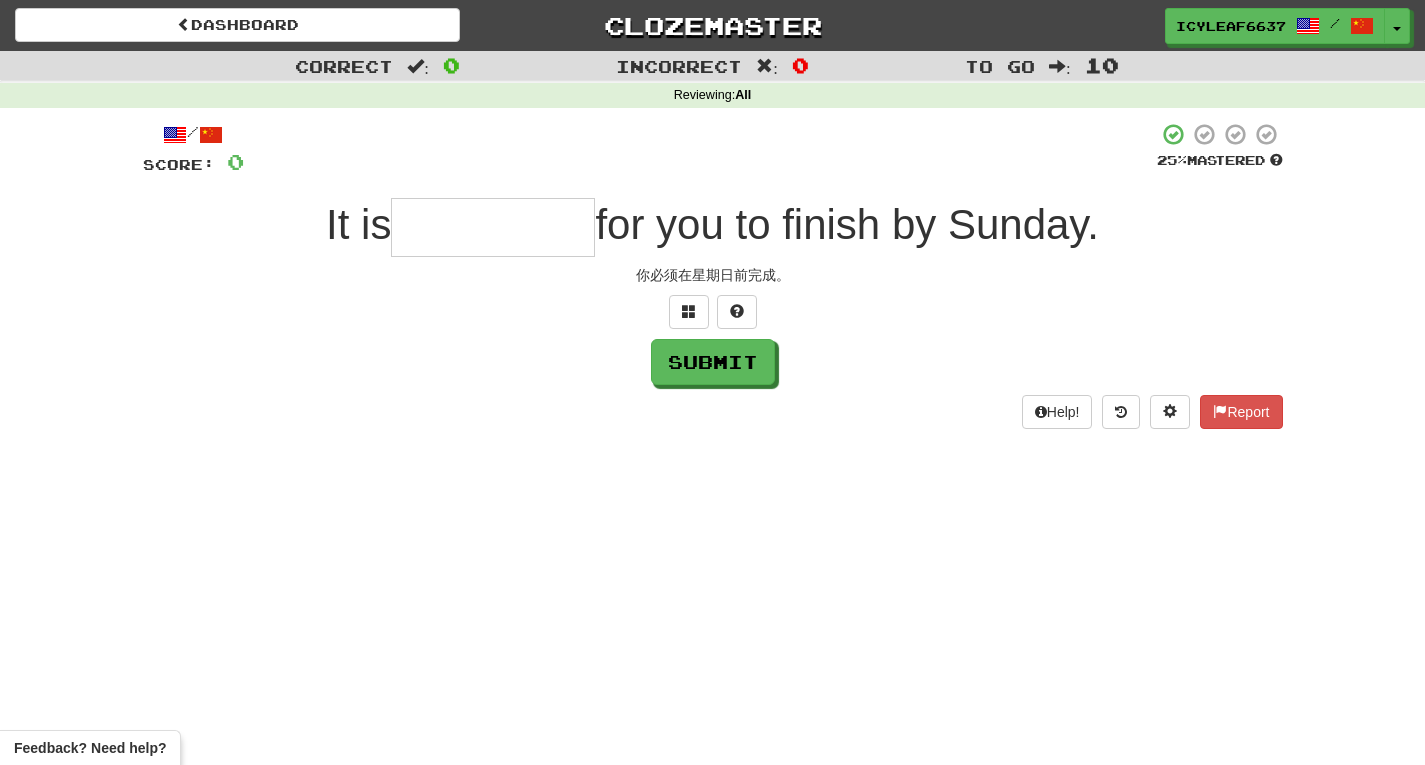 type on "*" 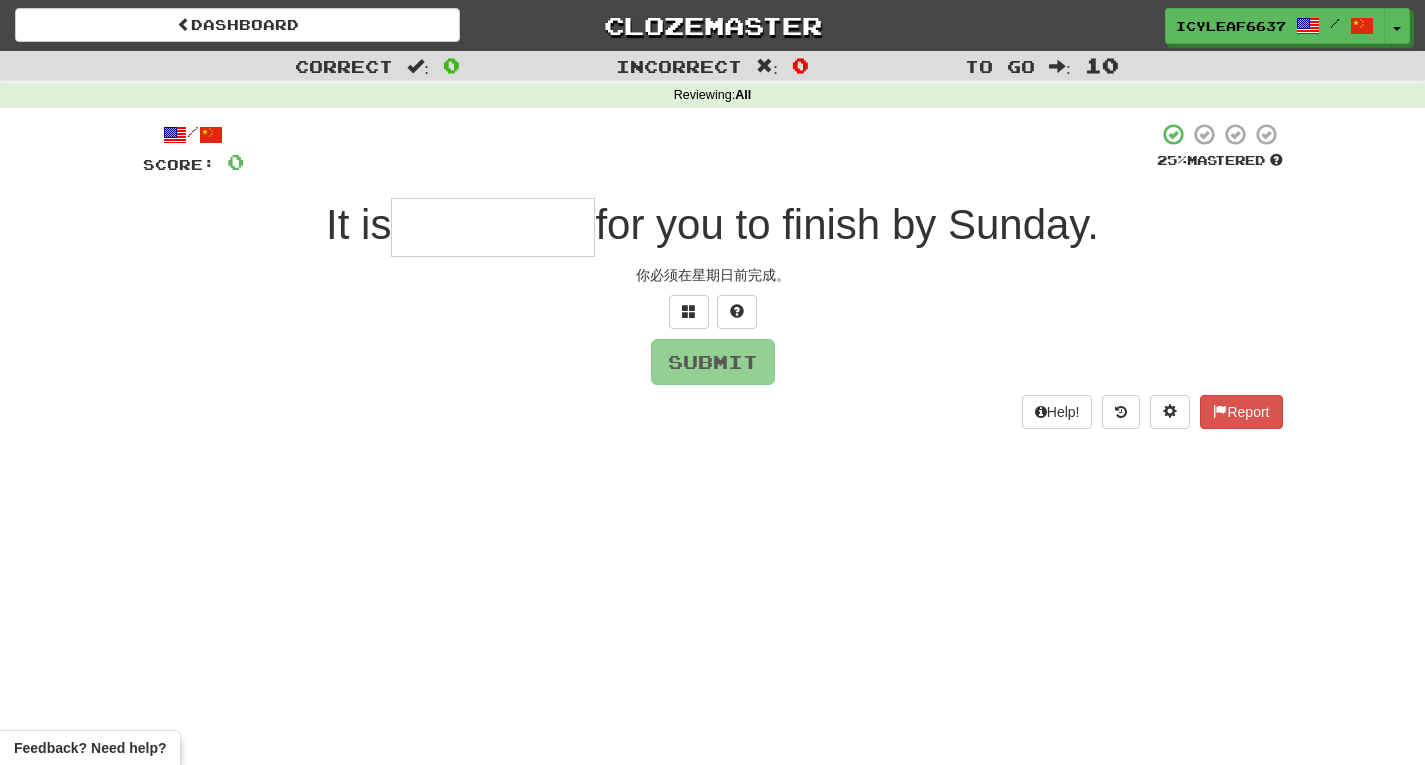 type on "*" 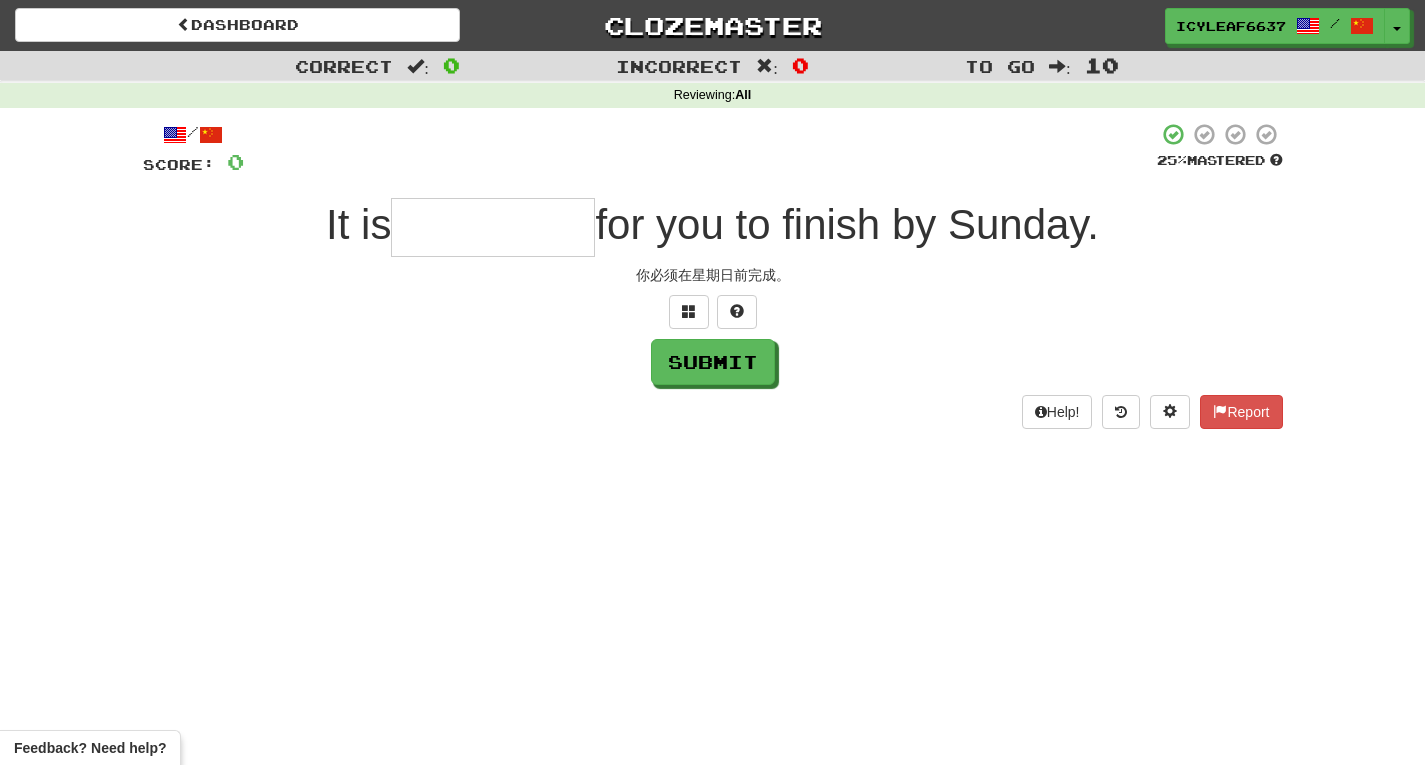 type on "*" 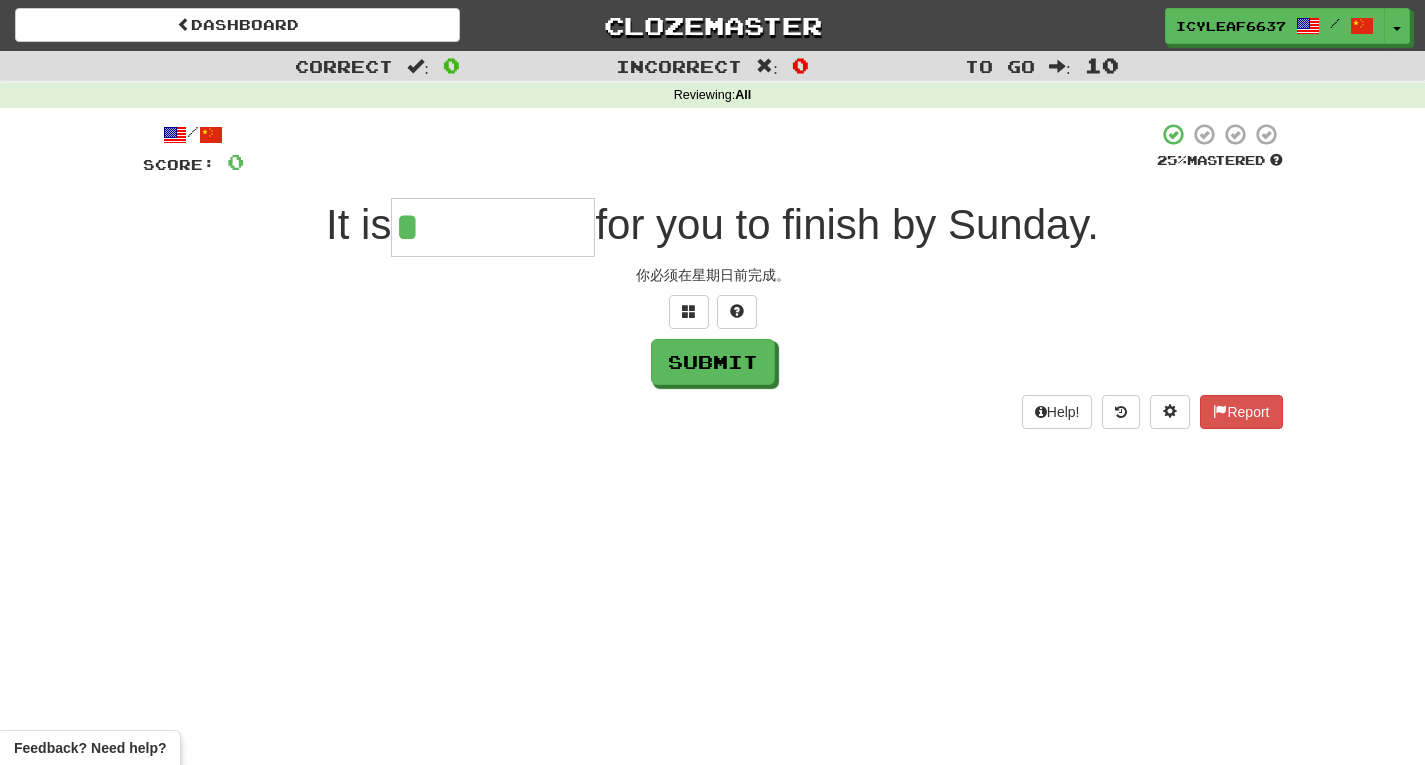type on "**********" 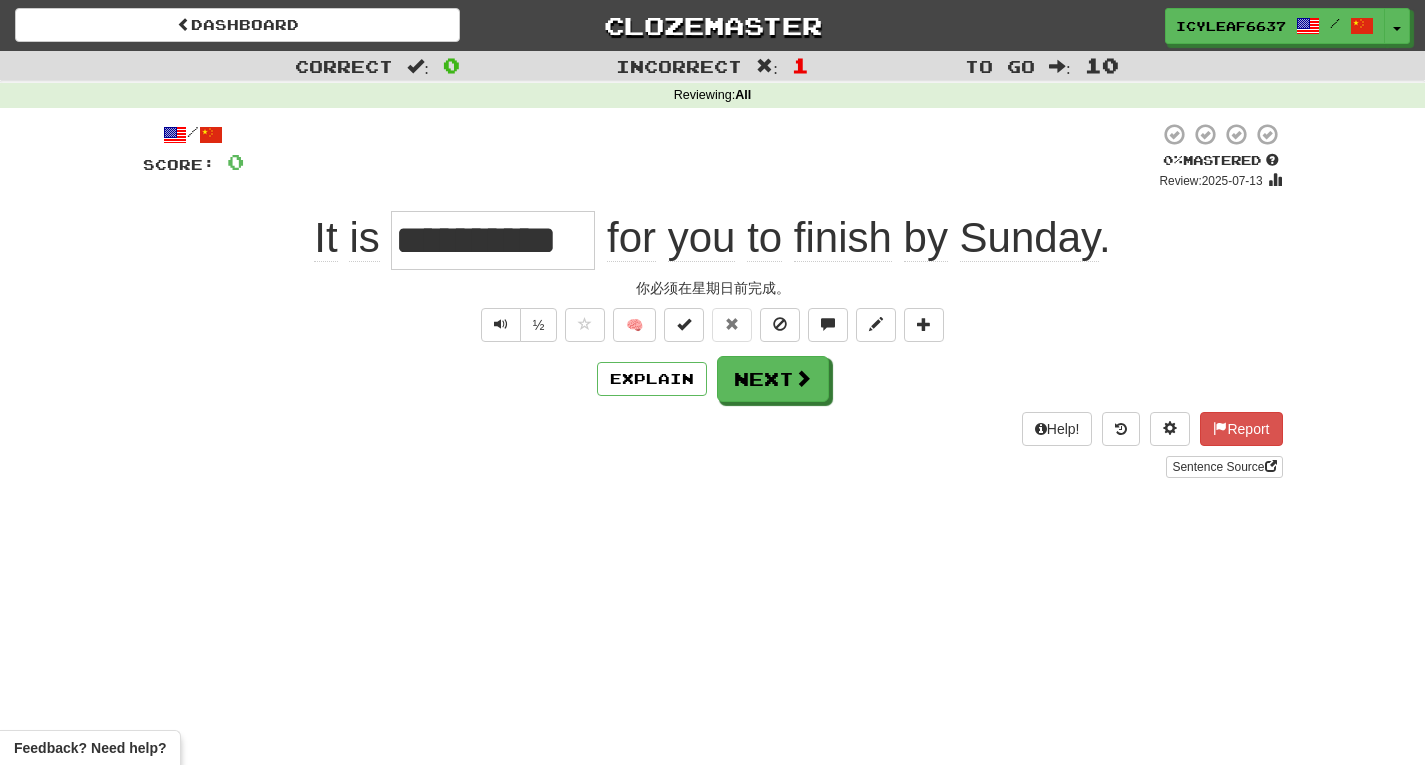 drag, startPoint x: 591, startPoint y: 254, endPoint x: 396, endPoint y: 233, distance: 196.1275 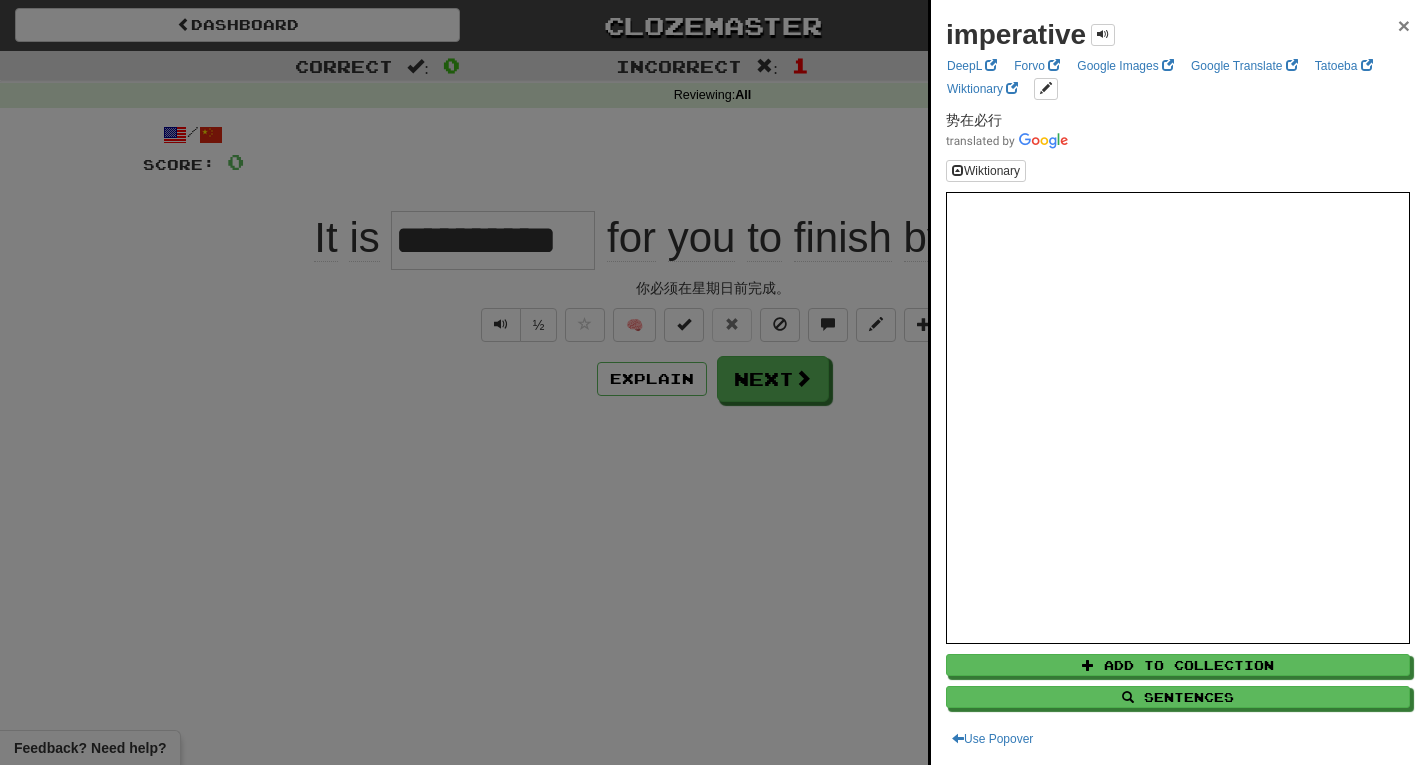click on "×" at bounding box center (1404, 25) 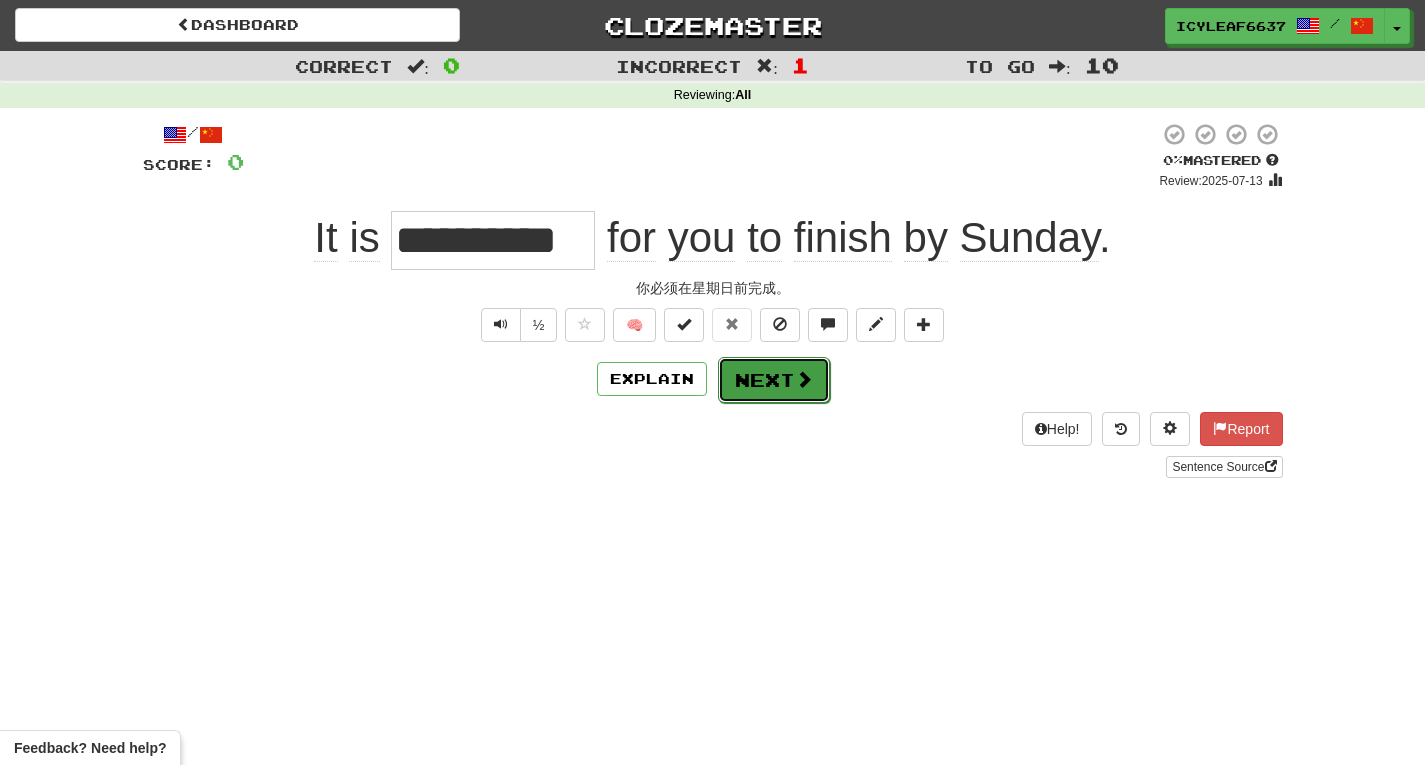 click at bounding box center [804, 379] 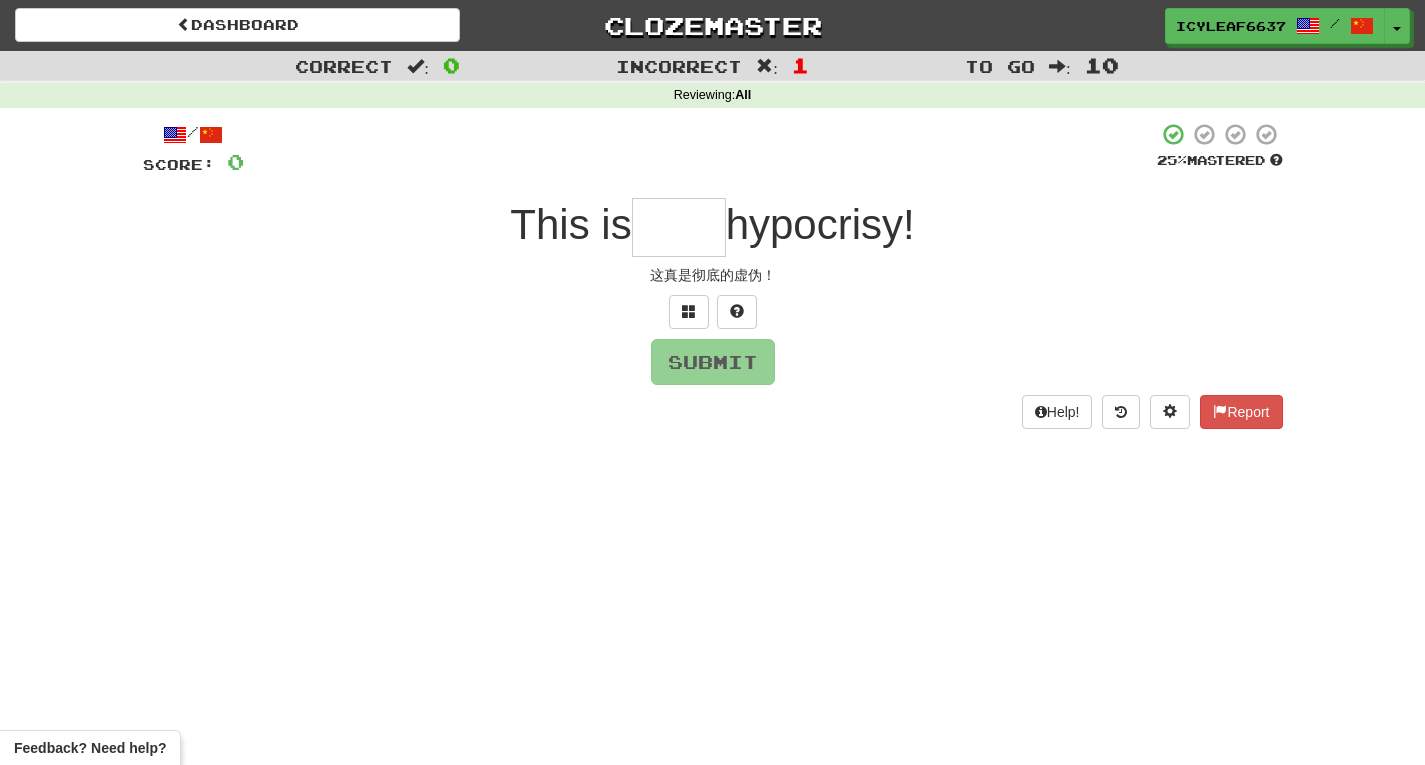 click at bounding box center [679, 227] 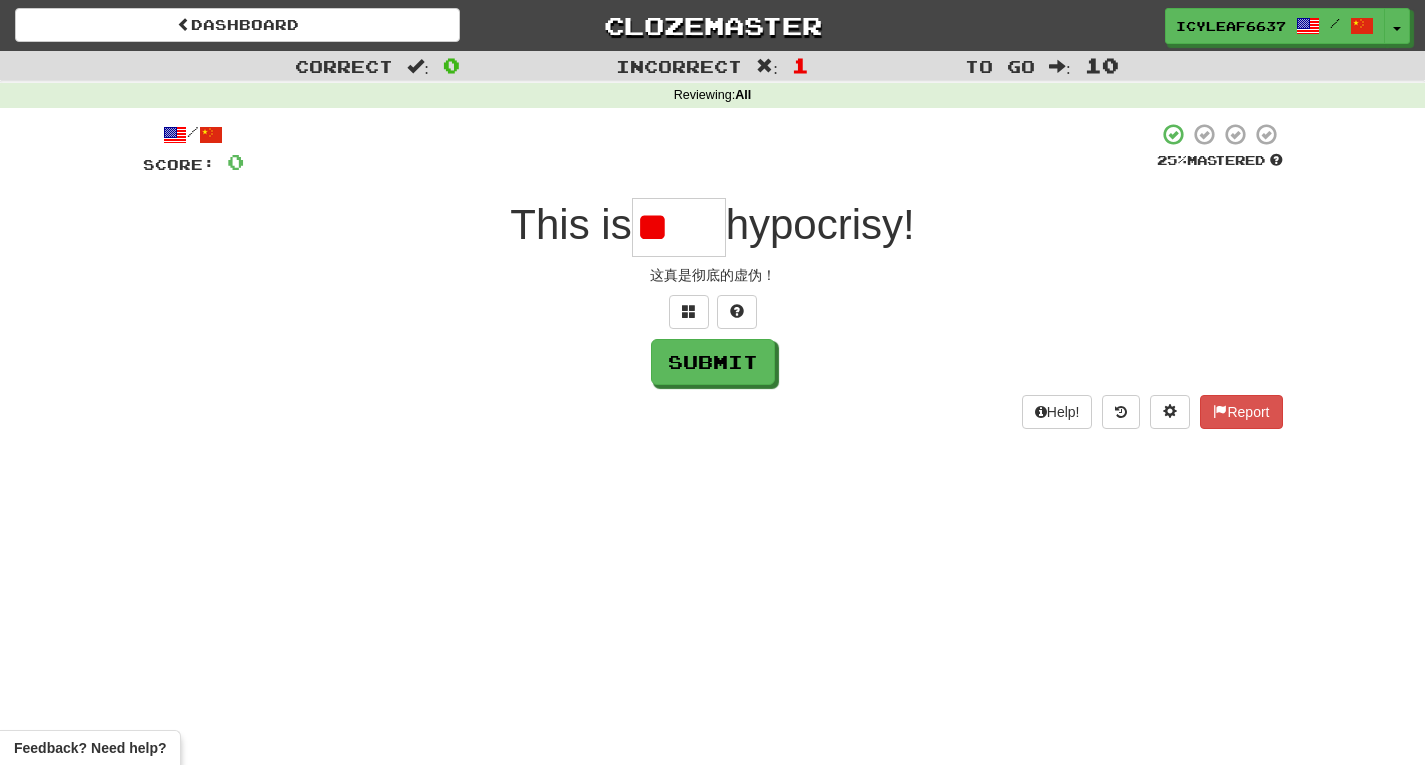 type on "*" 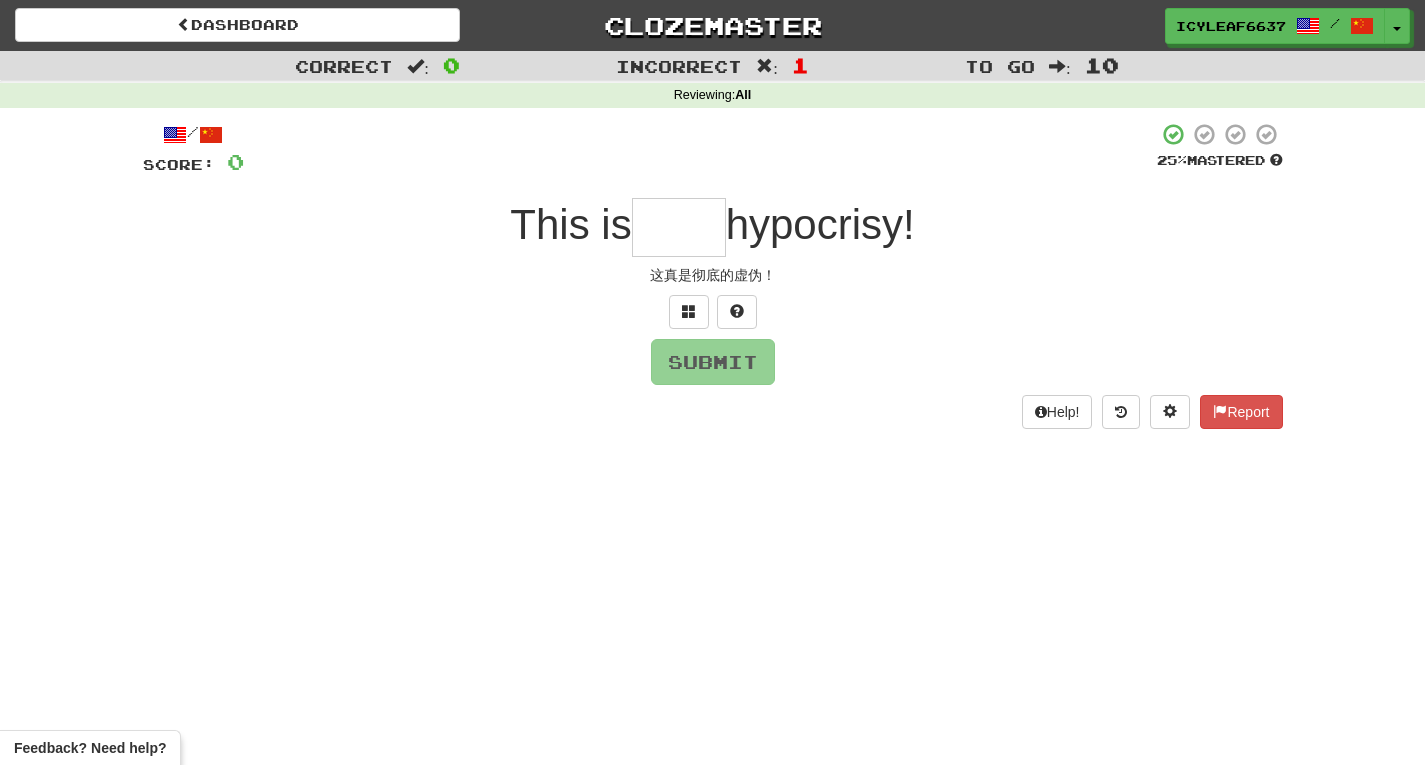 type on "*" 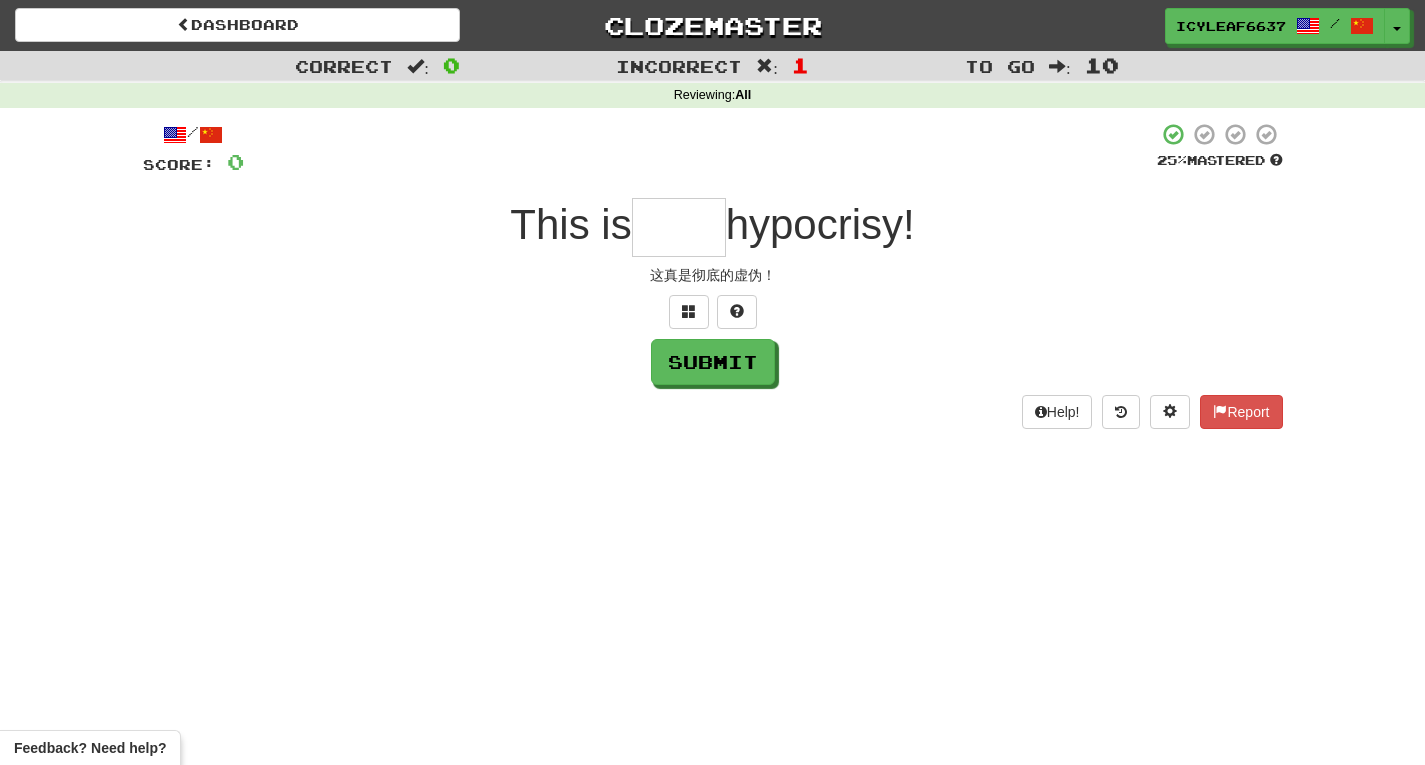type on "*" 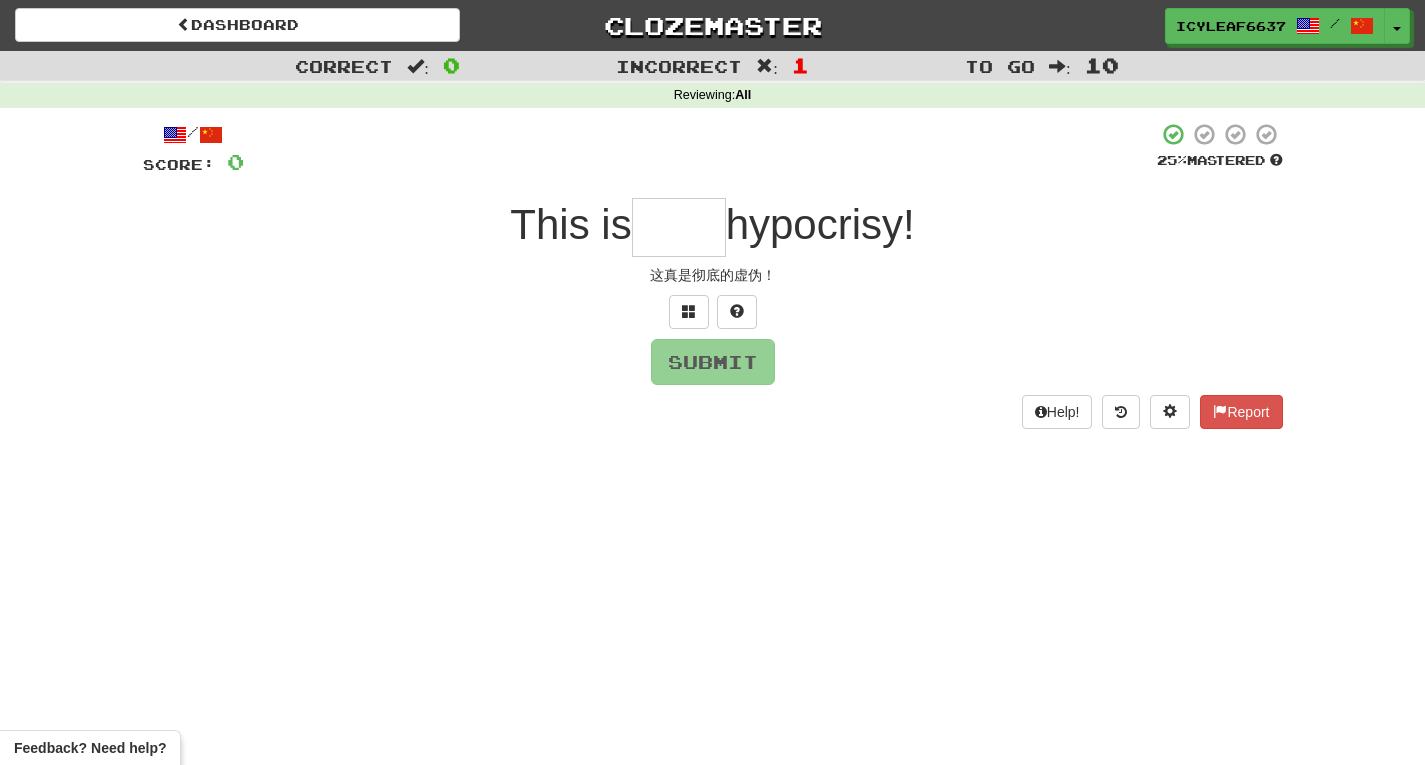type on "*" 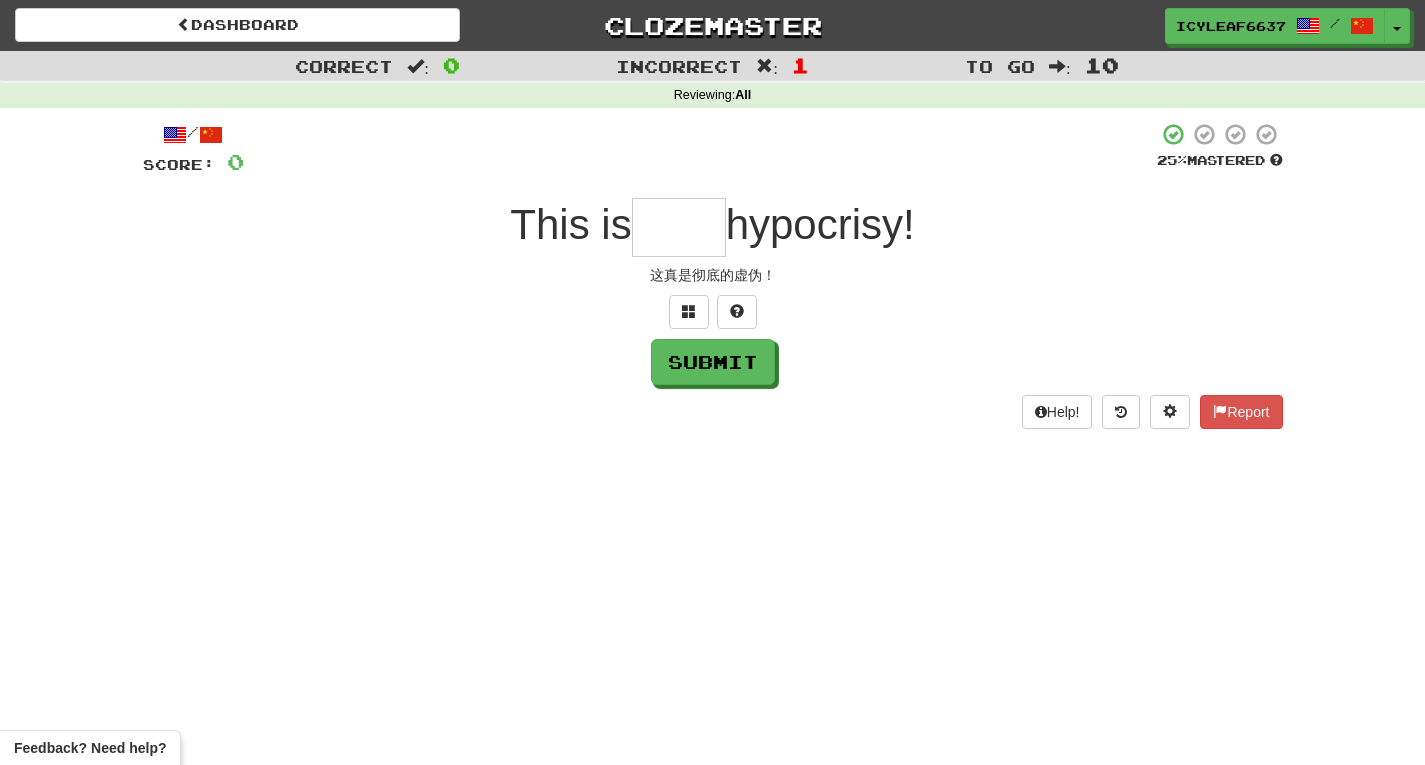 type on "*" 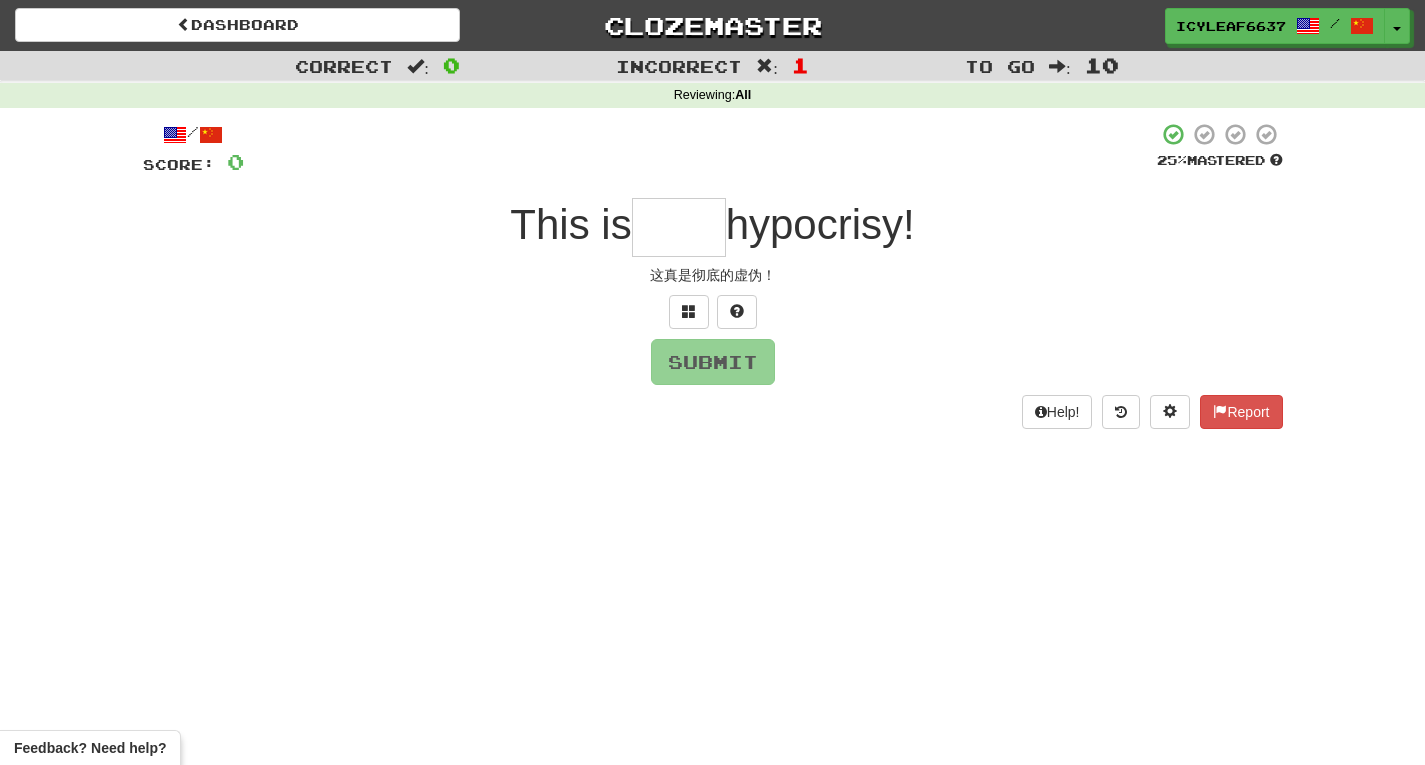 type on "*" 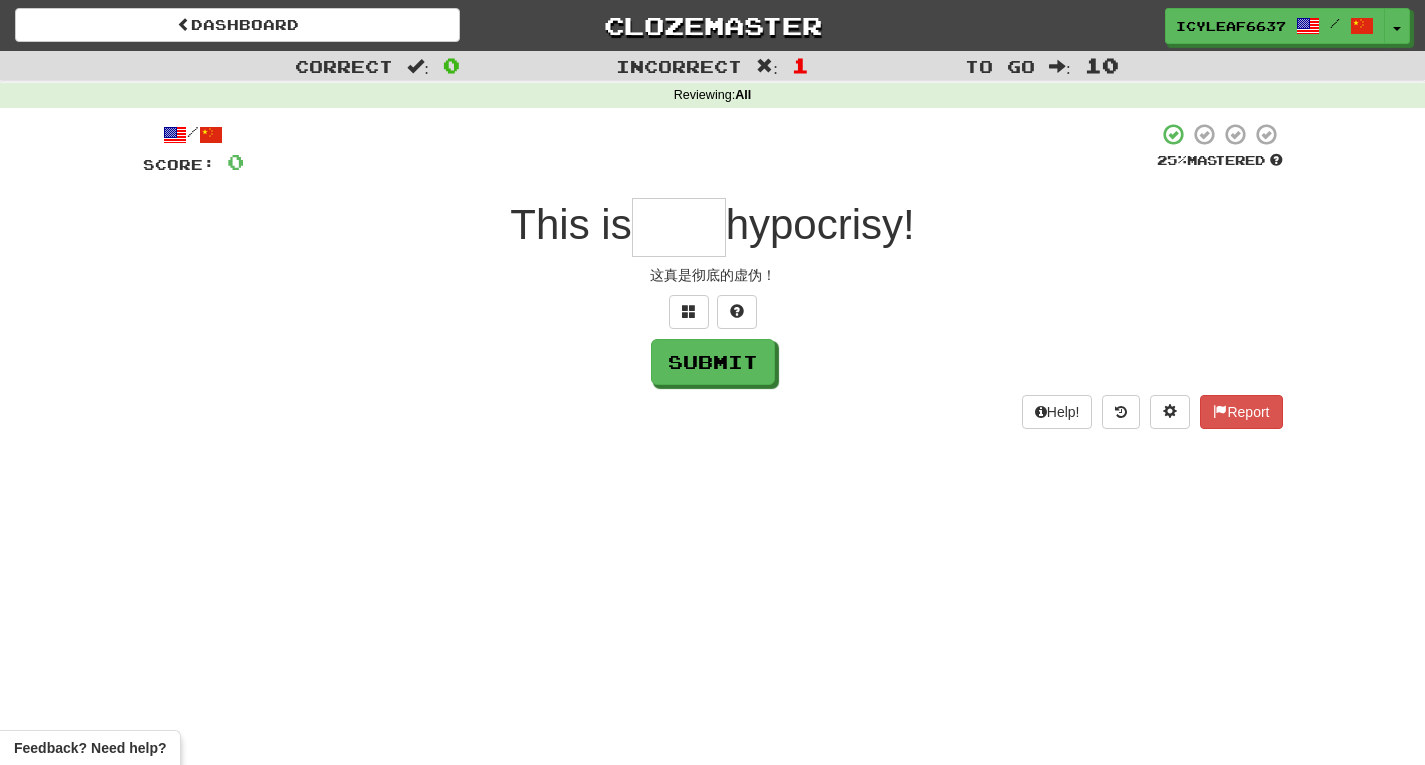 type on "*" 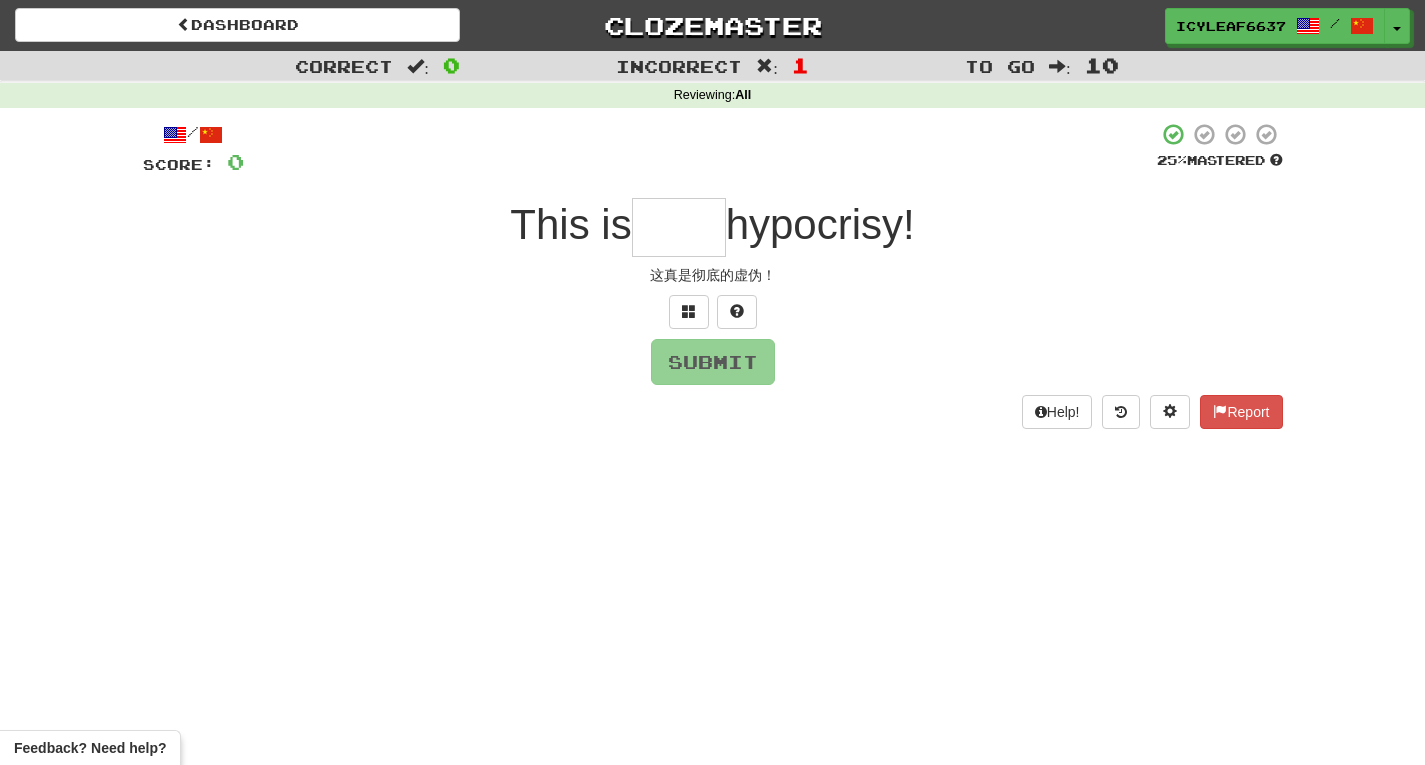 type on "*" 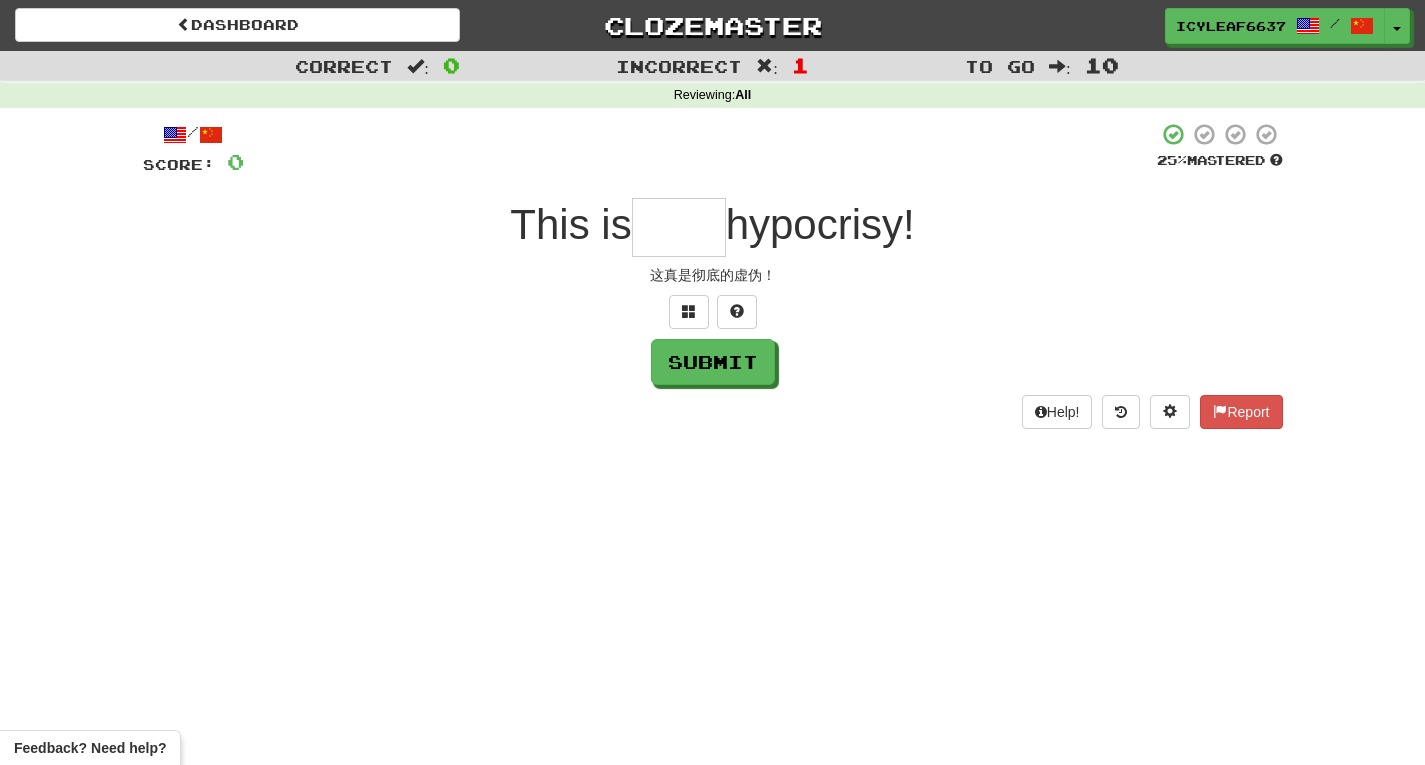 type on "*" 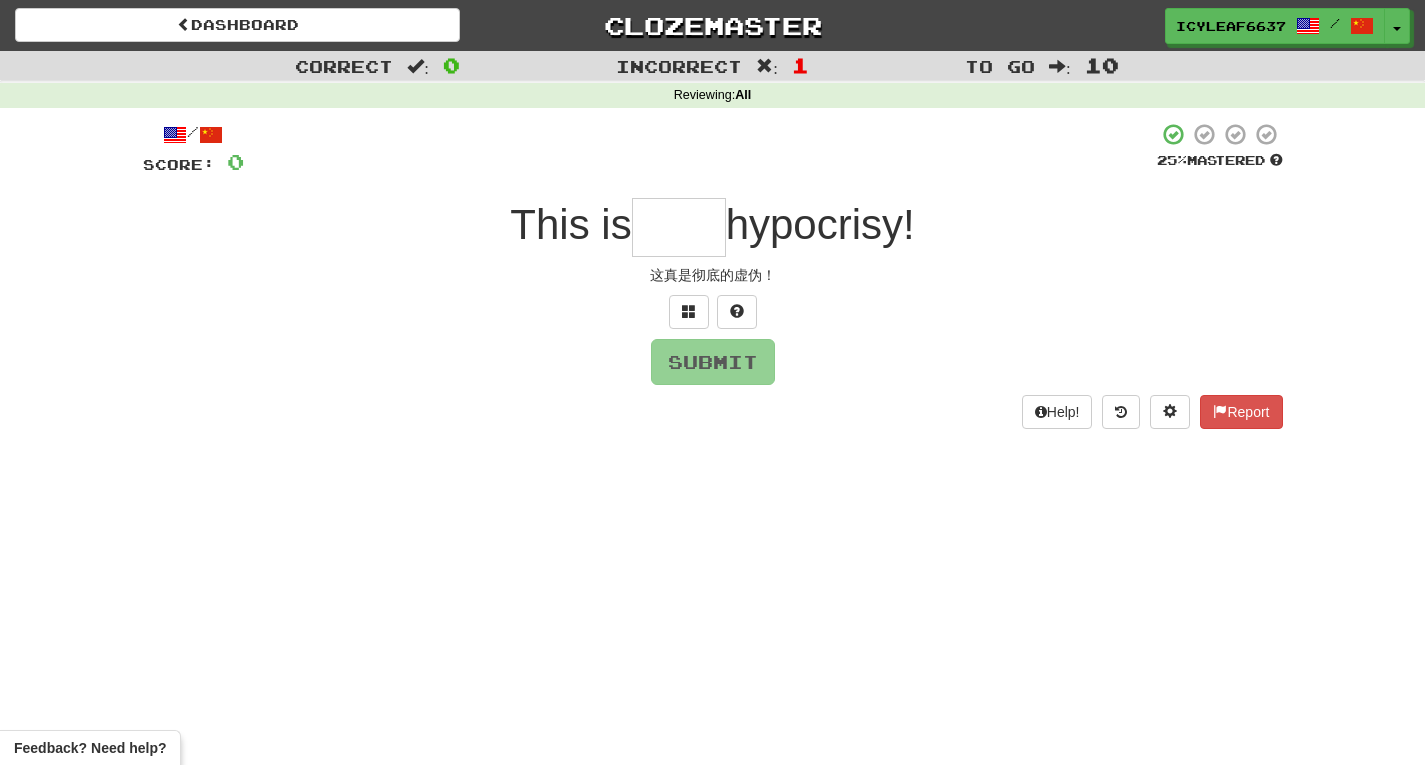 type on "*" 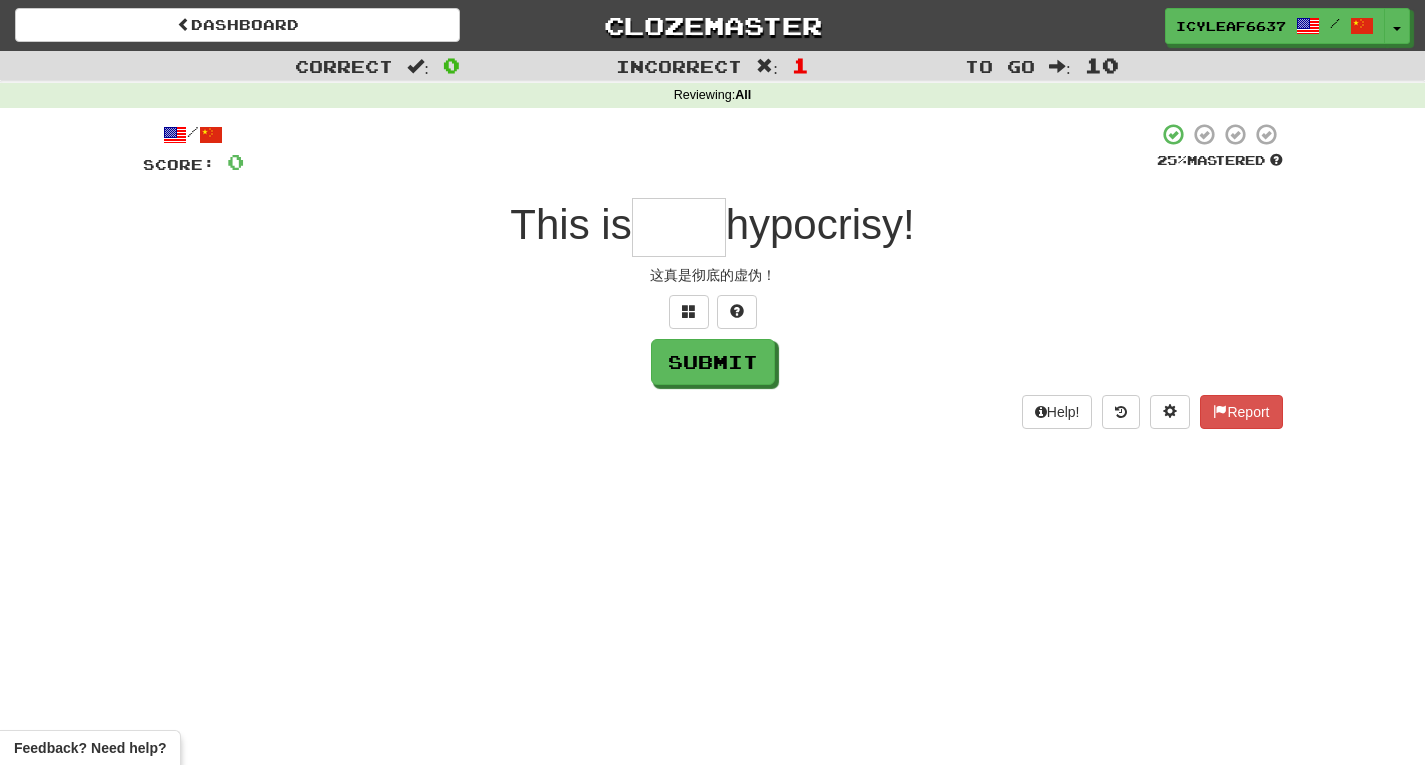 type on "*" 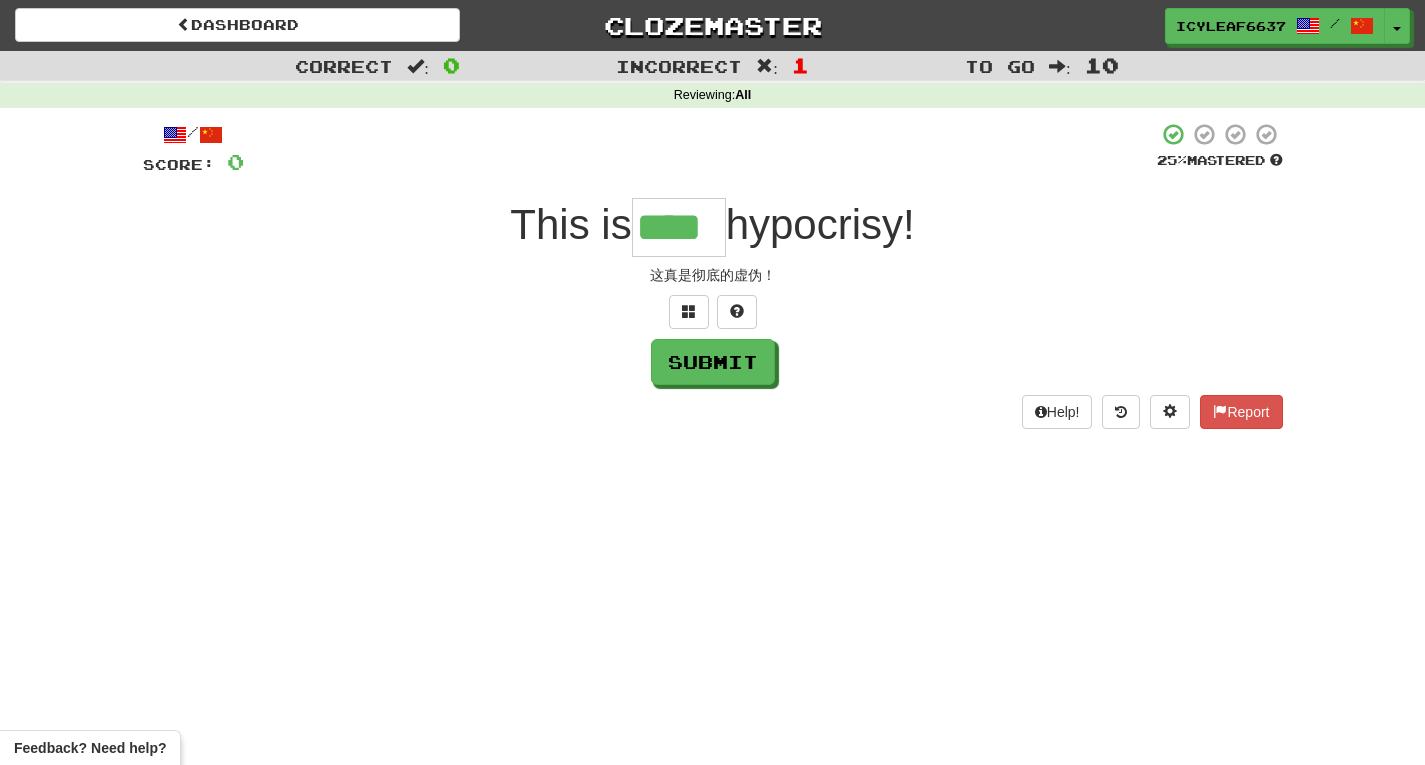 type on "****" 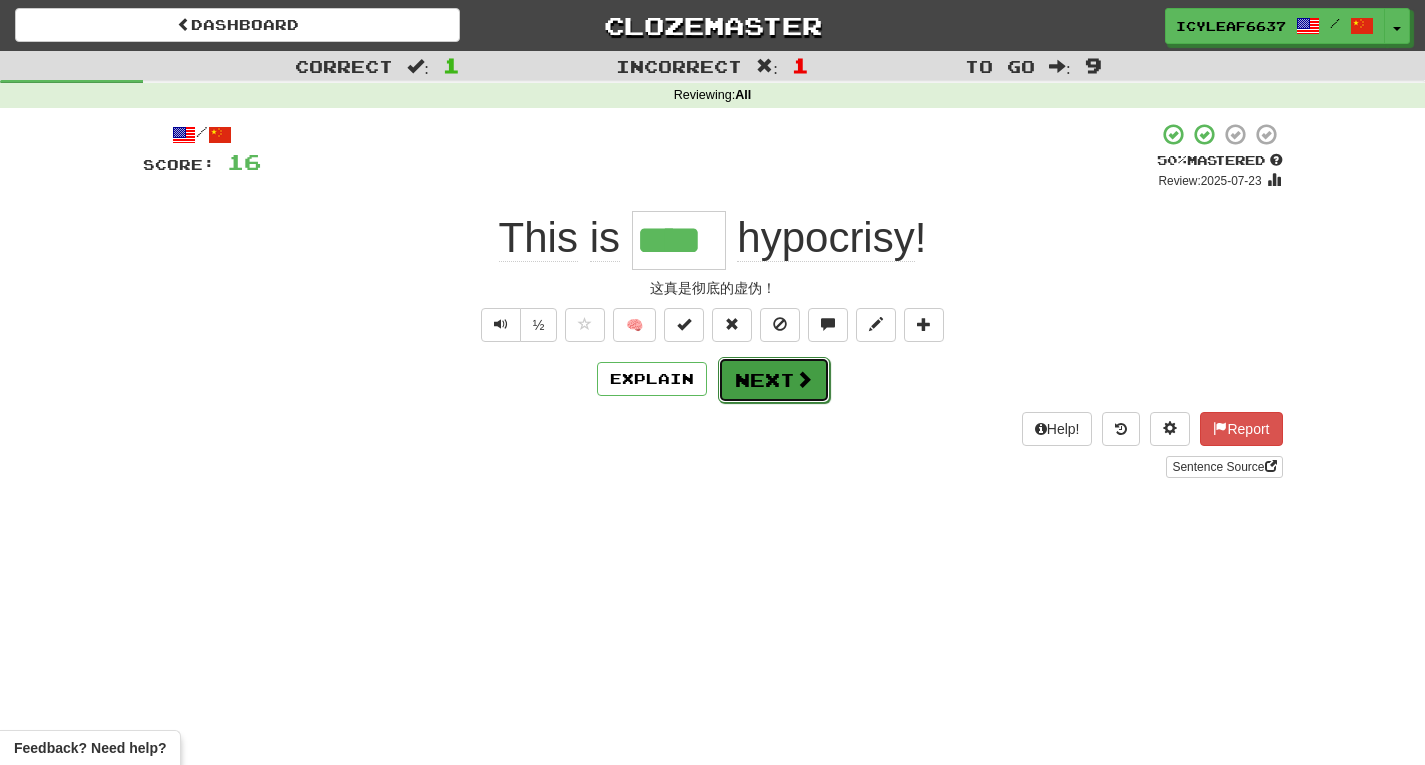 click on "Next" at bounding box center (774, 380) 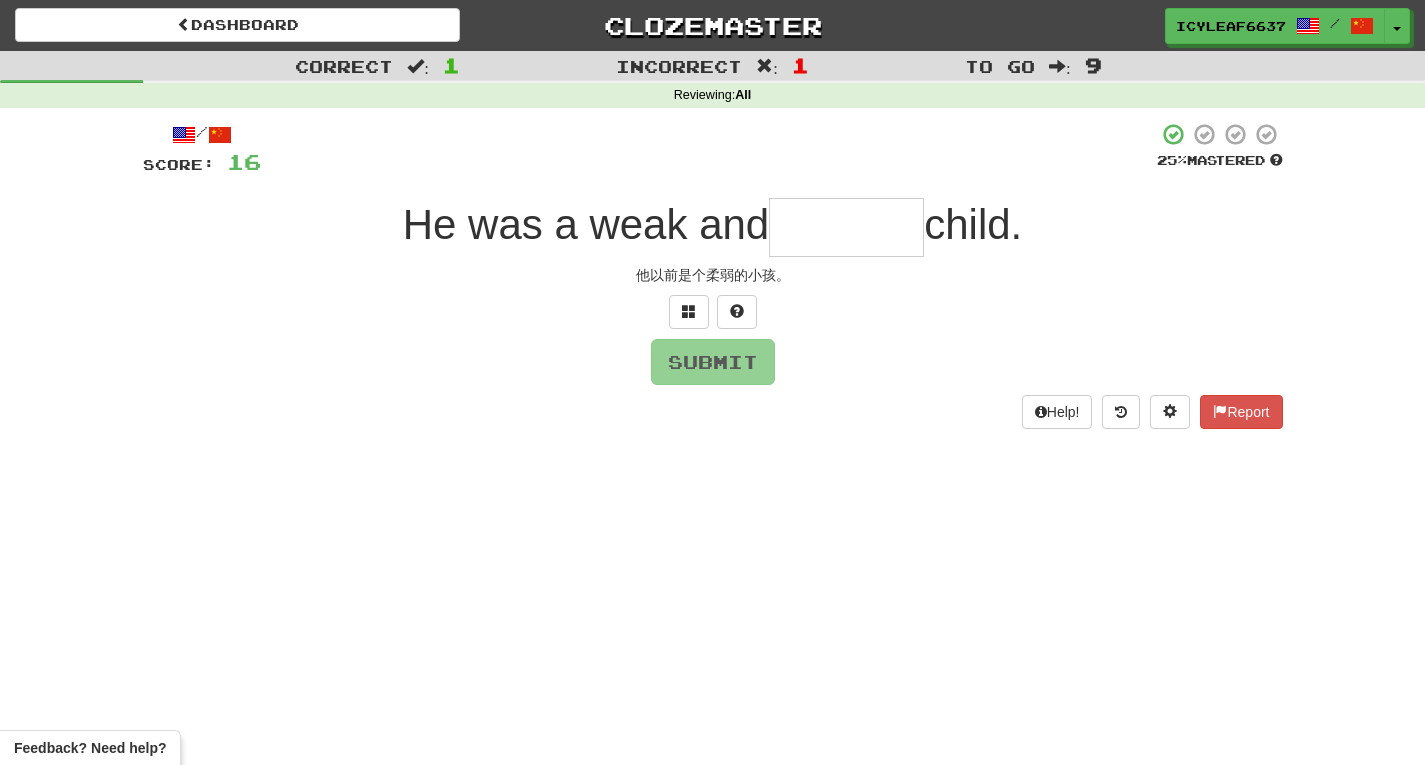 click at bounding box center (846, 227) 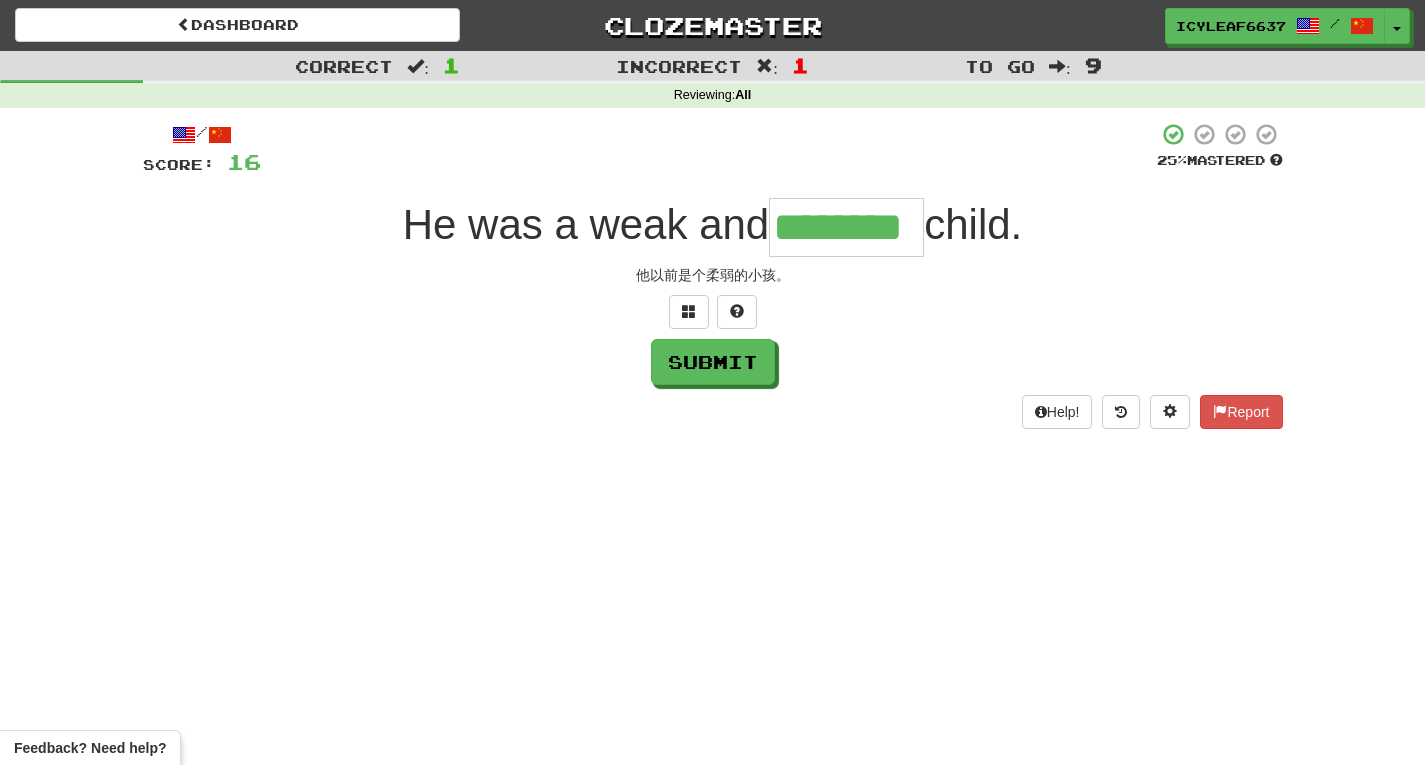 type on "********" 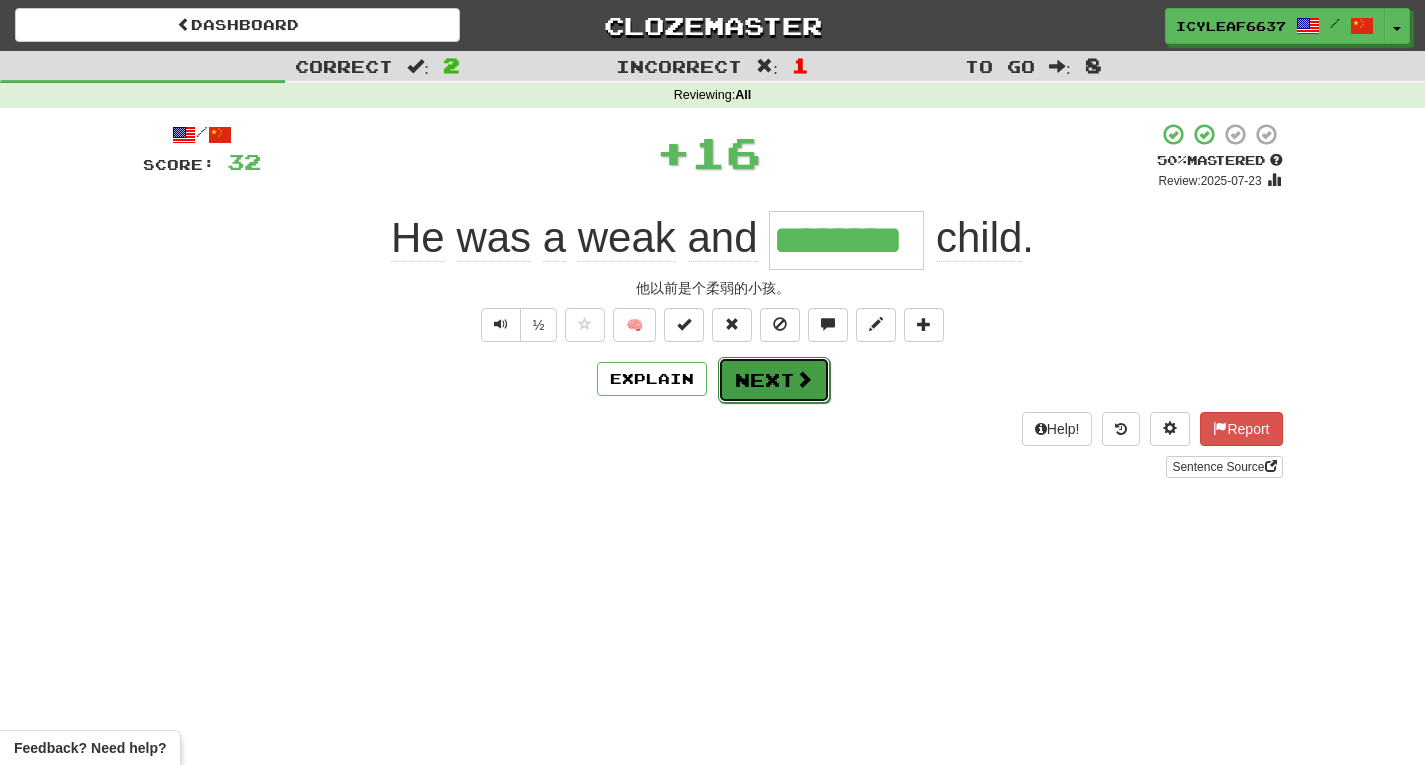 click on "Next" at bounding box center (774, 380) 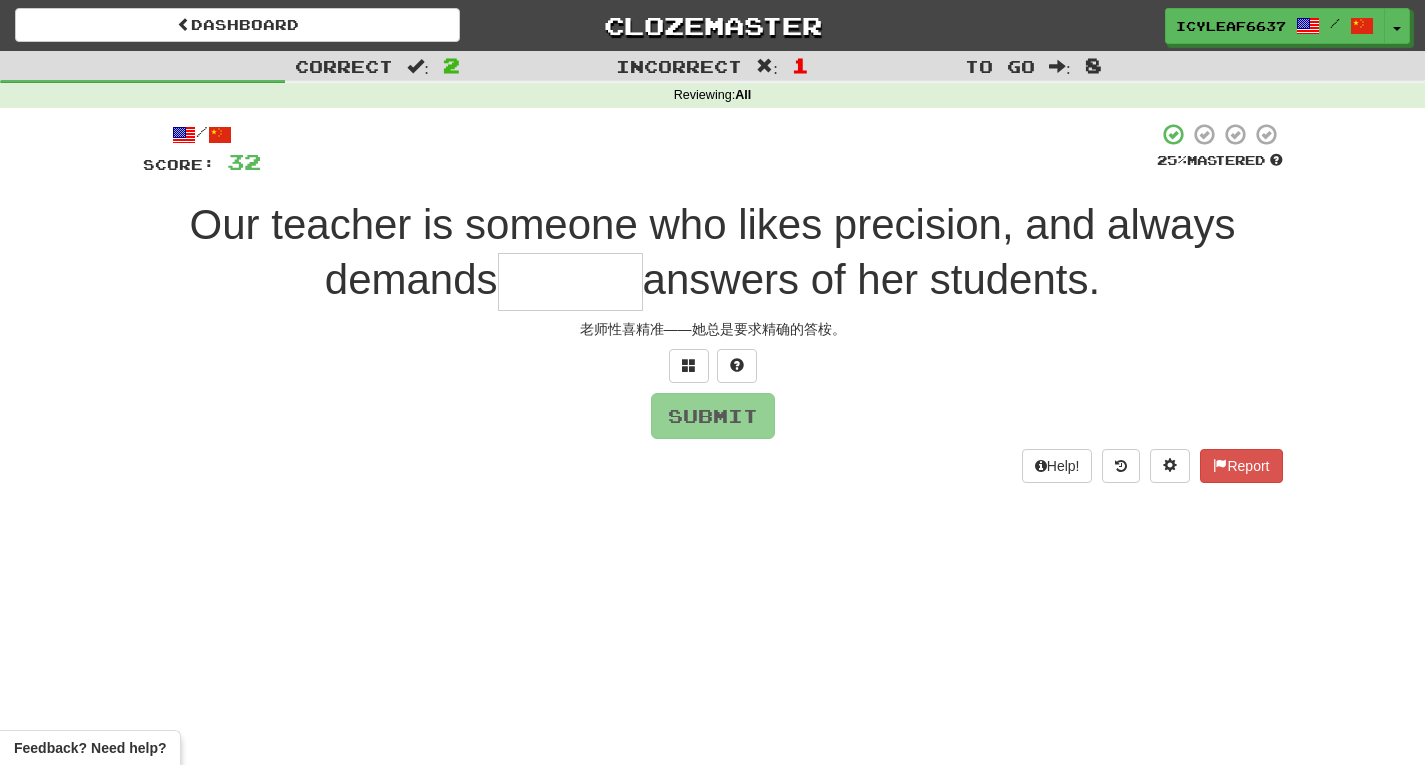 click at bounding box center [570, 282] 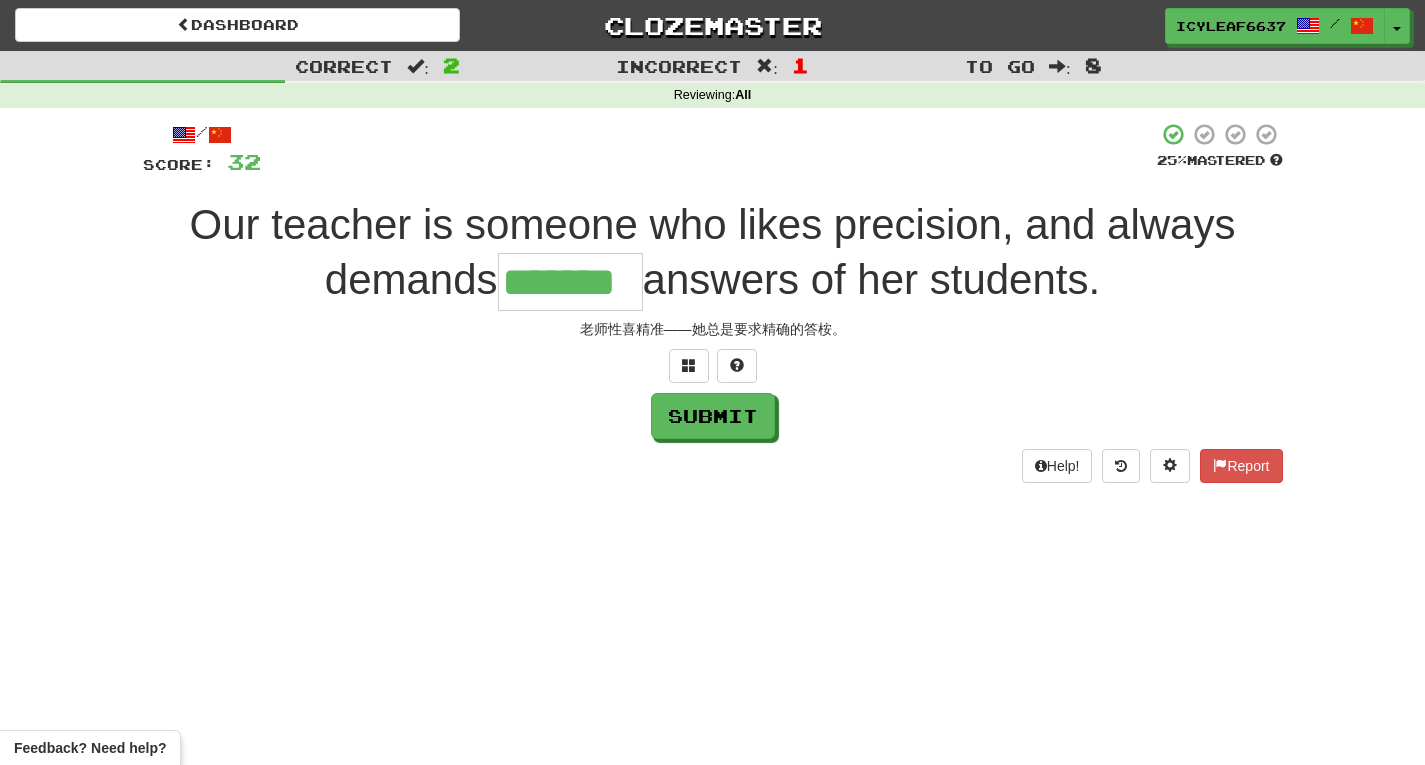 type on "*******" 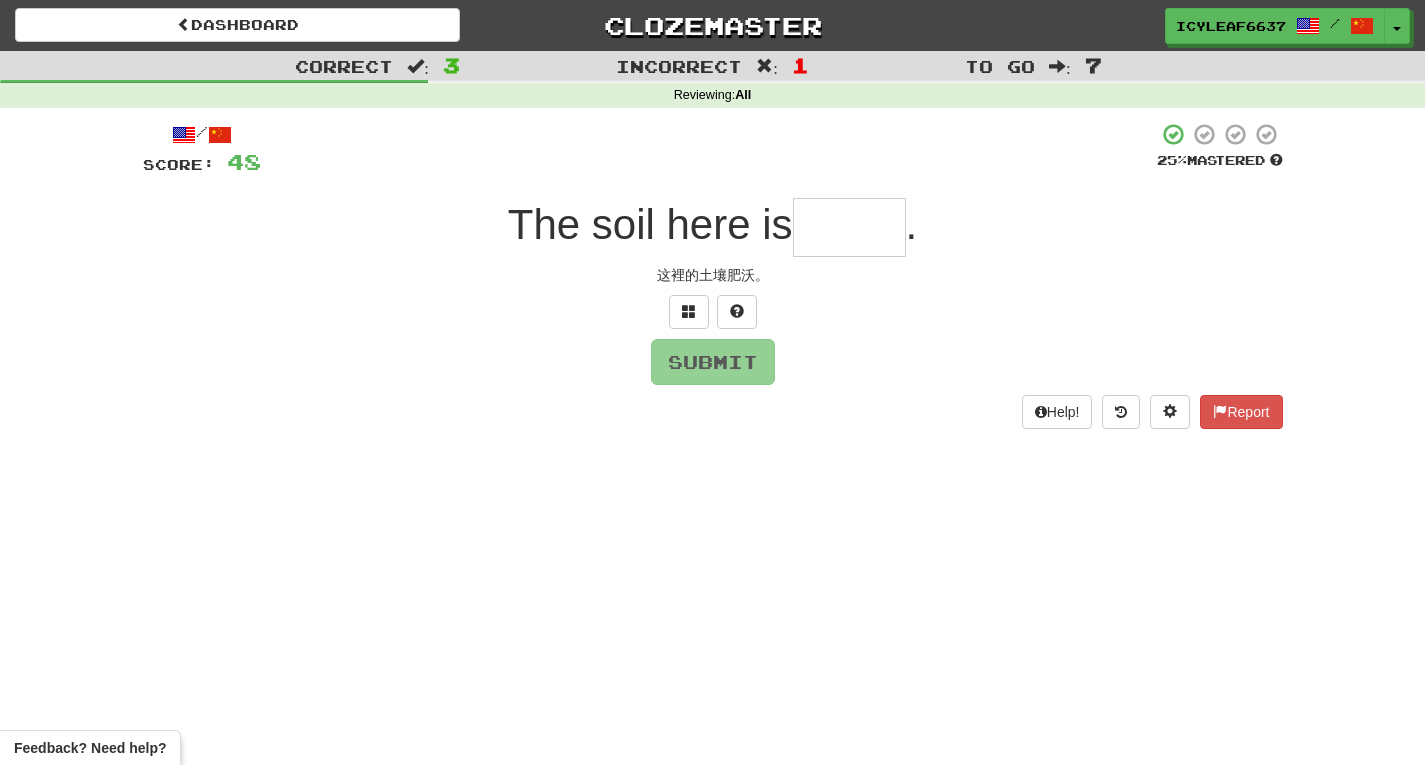 click at bounding box center (849, 227) 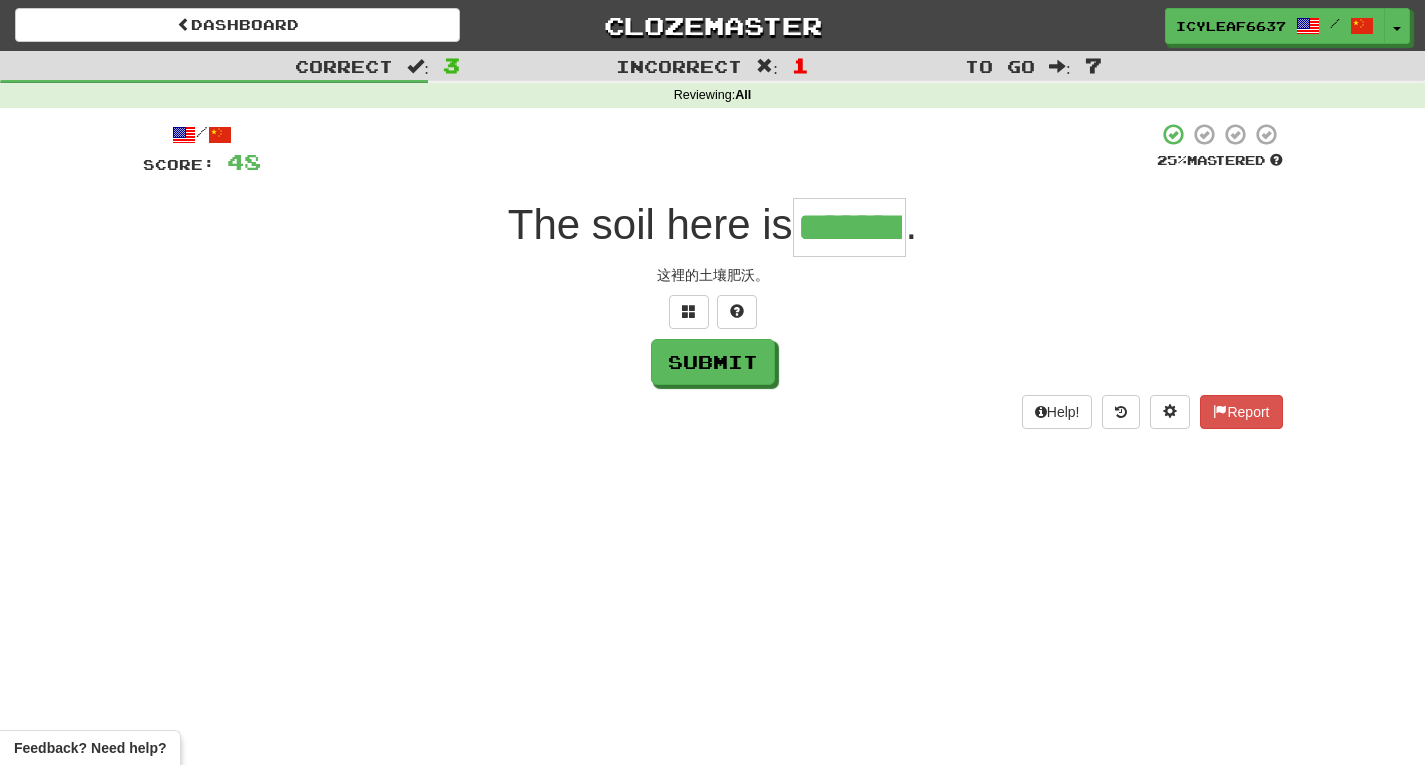 type on "*******" 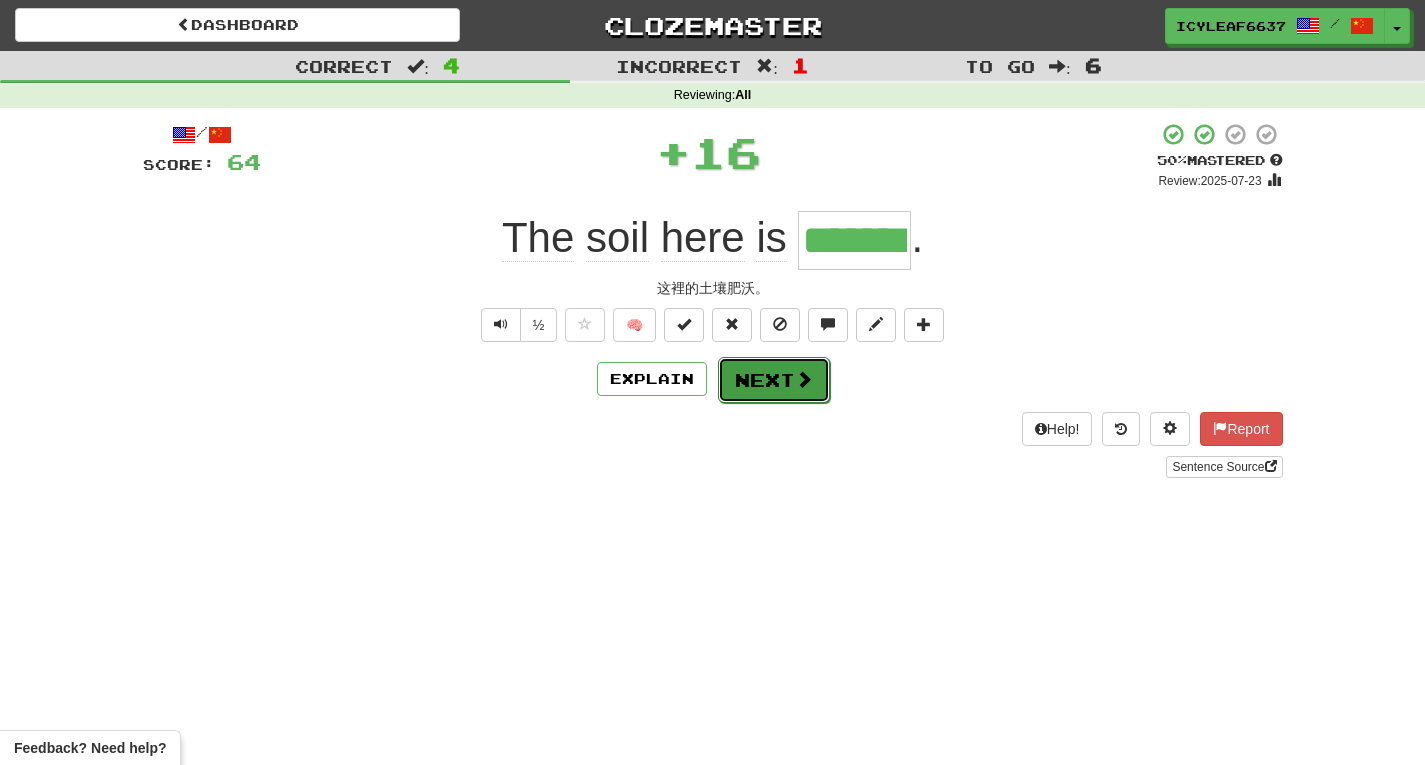 click on "Next" at bounding box center [774, 380] 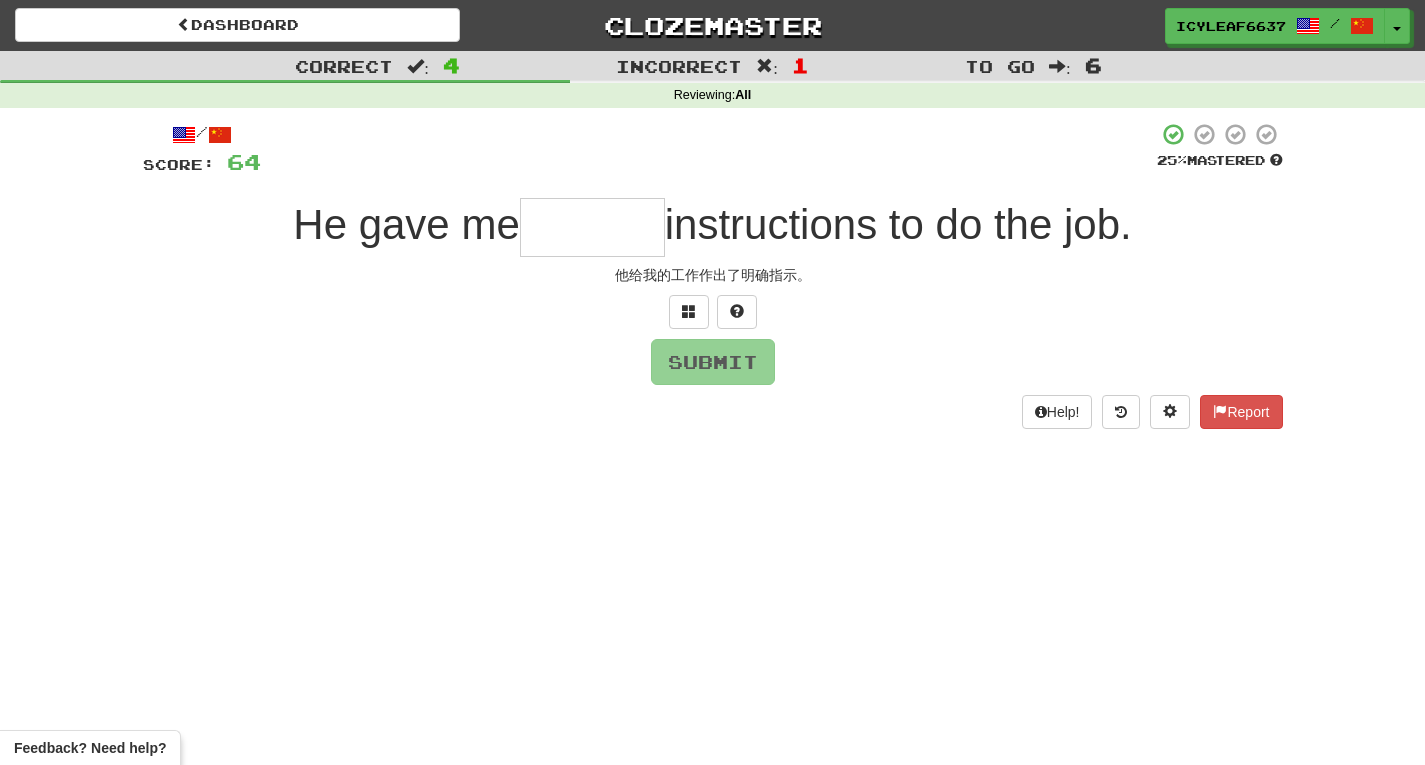 click at bounding box center [592, 227] 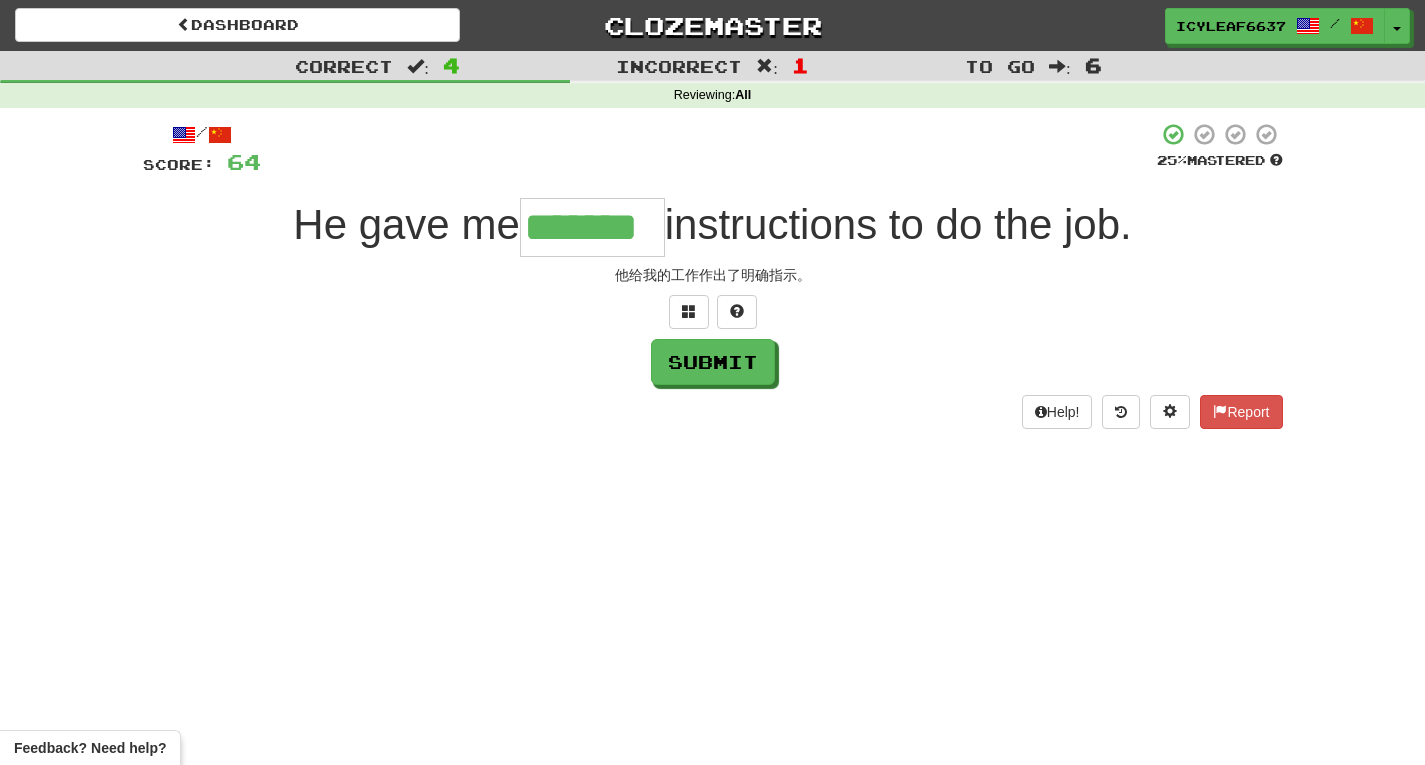 type on "*******" 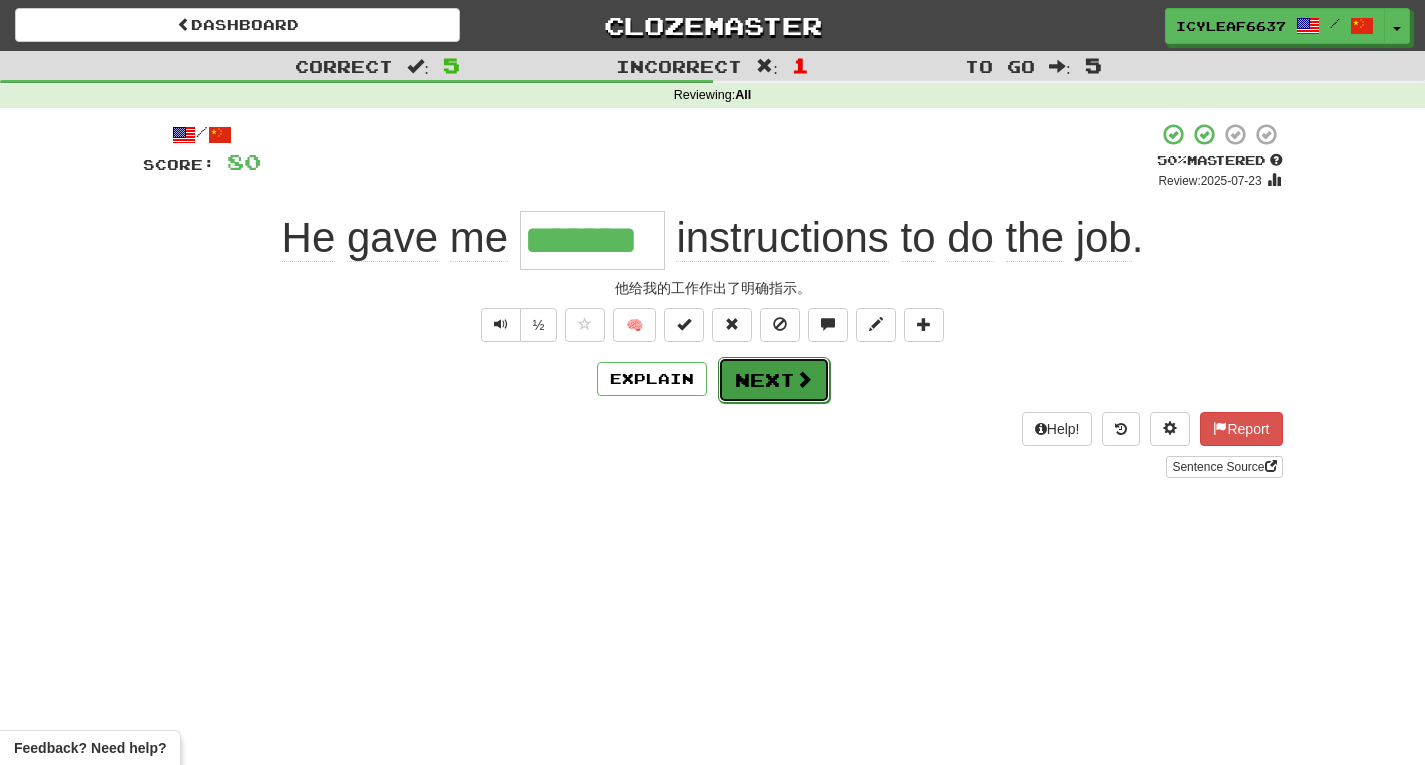 click on "Next" at bounding box center [774, 380] 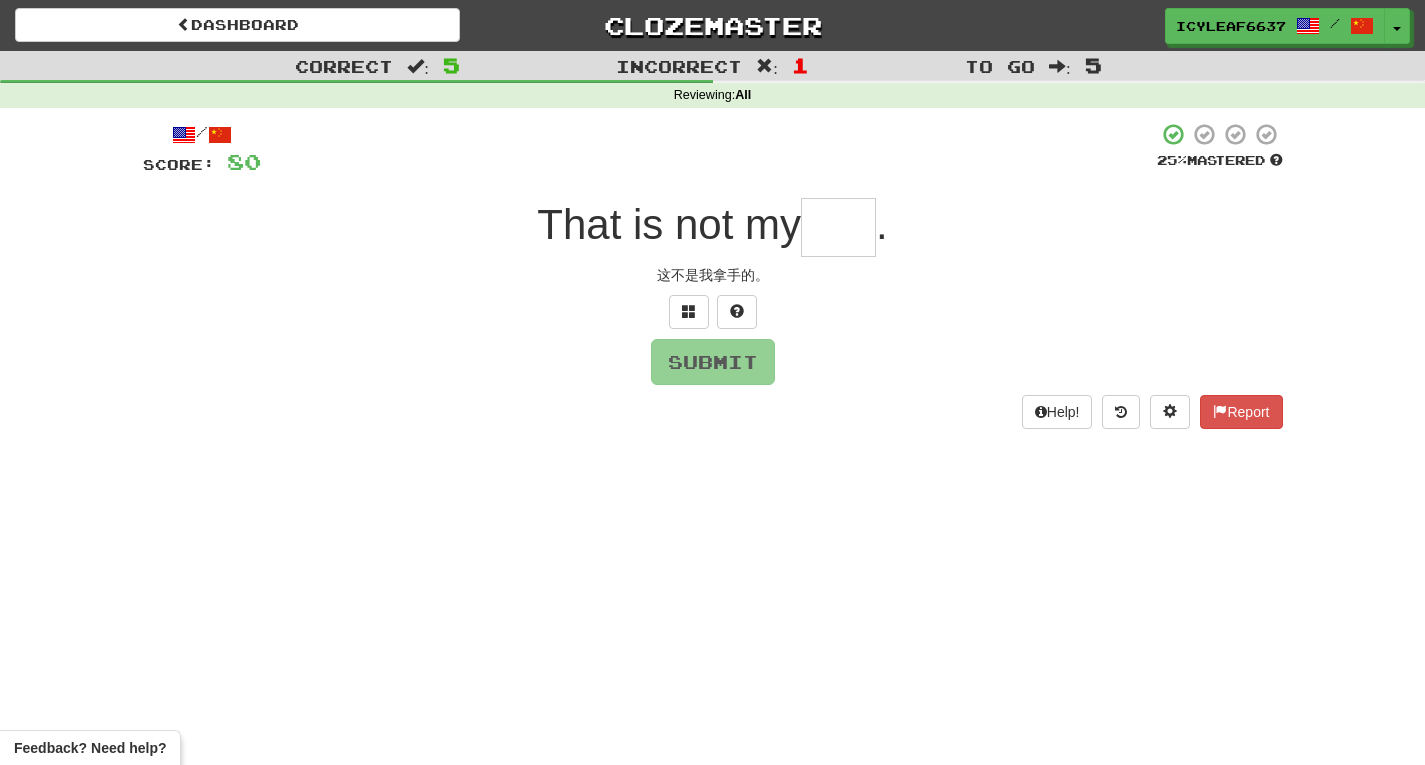 click at bounding box center (838, 227) 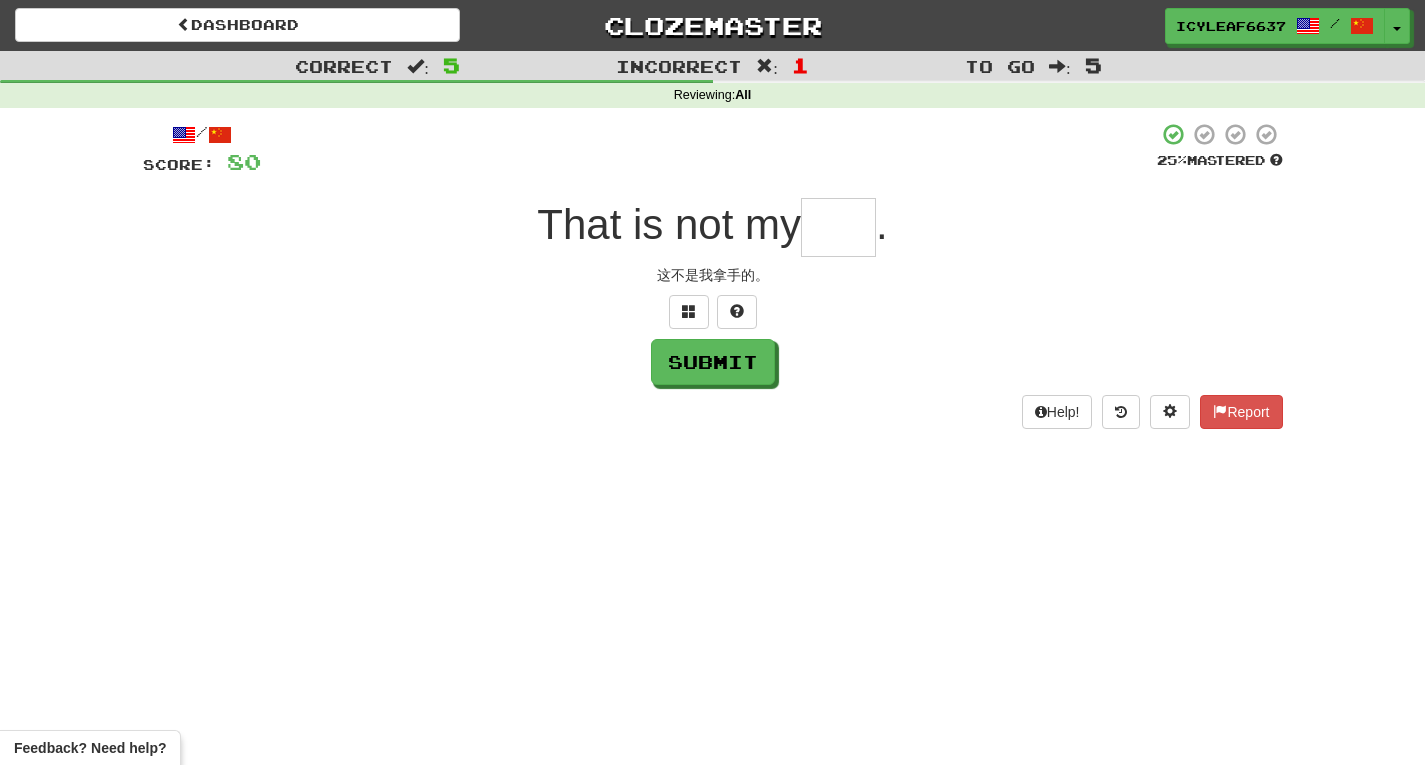 type on "*" 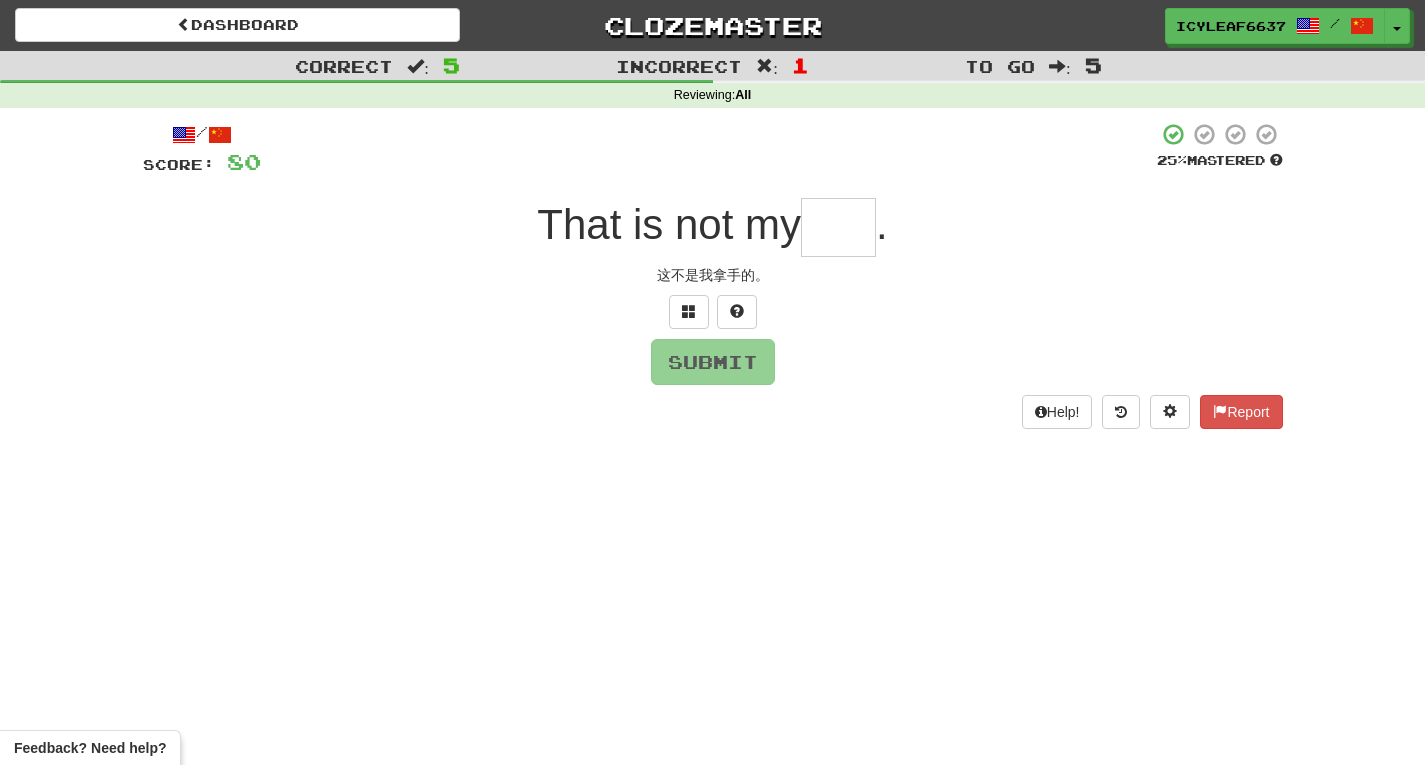 type on "*" 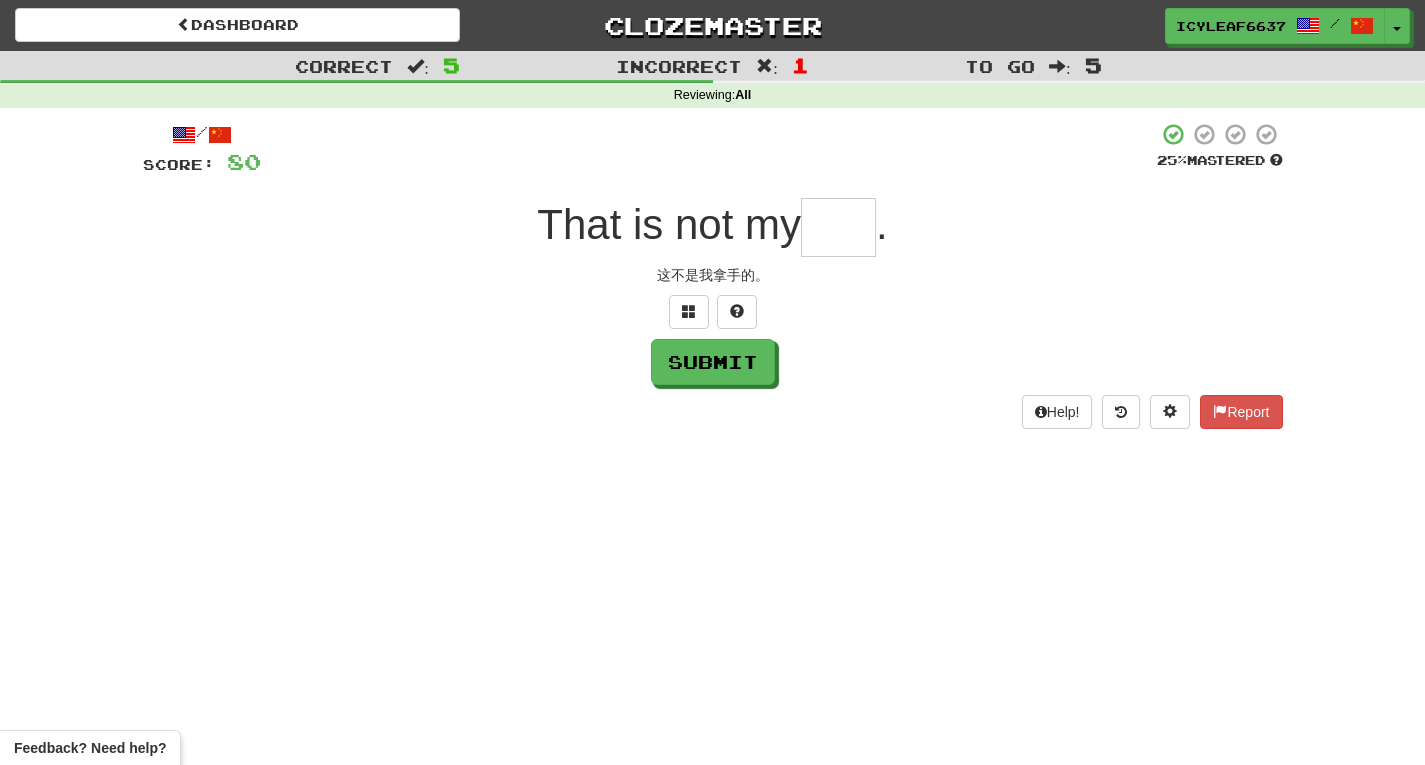 type on "*" 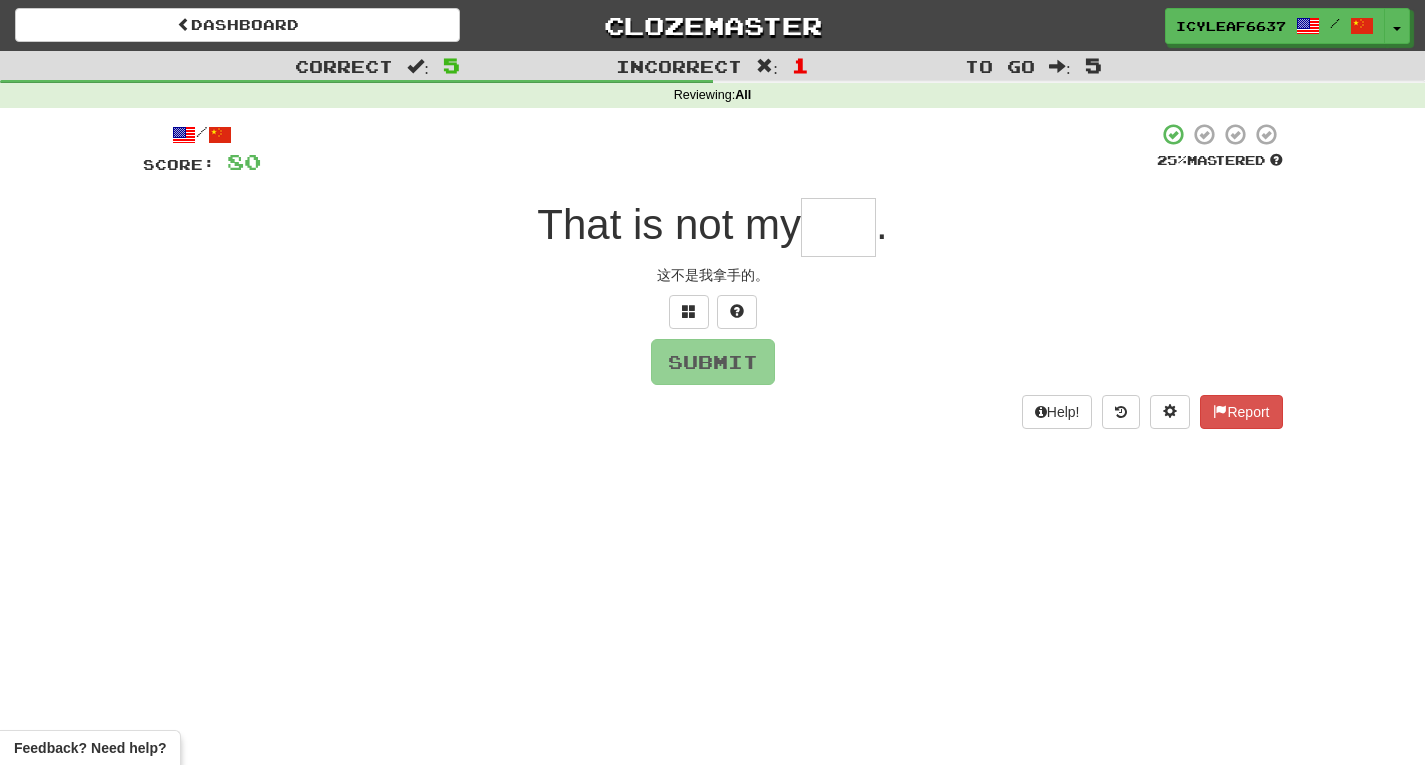 type on "*" 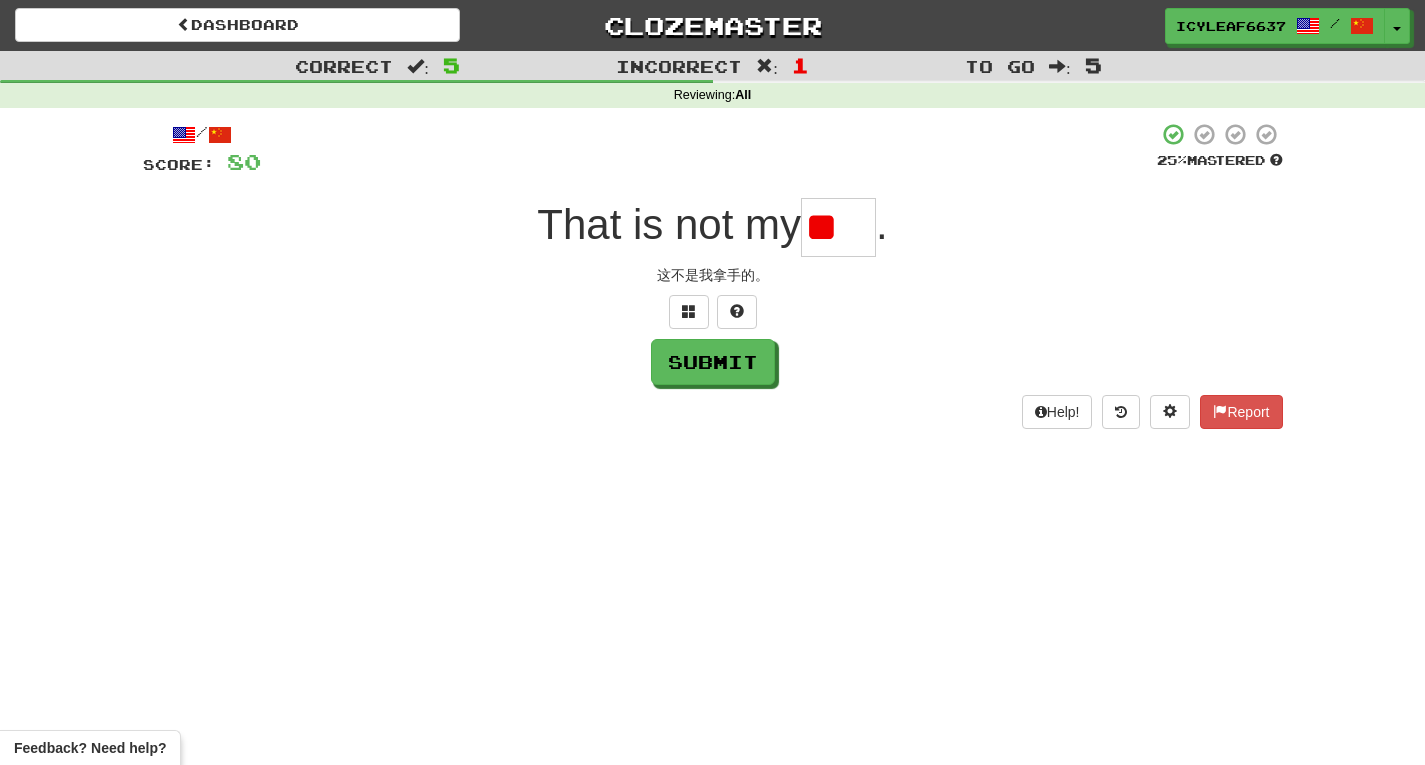 type on "*" 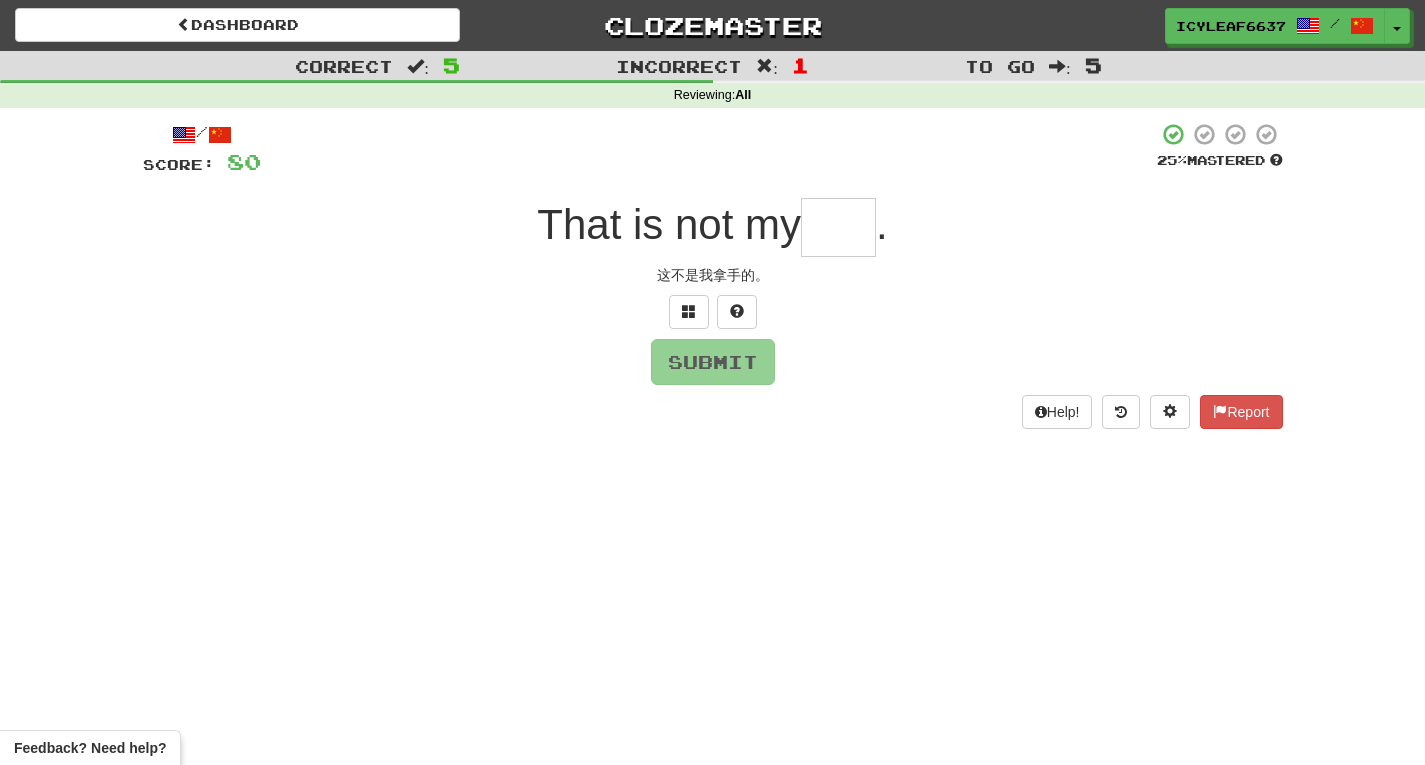 type on "*" 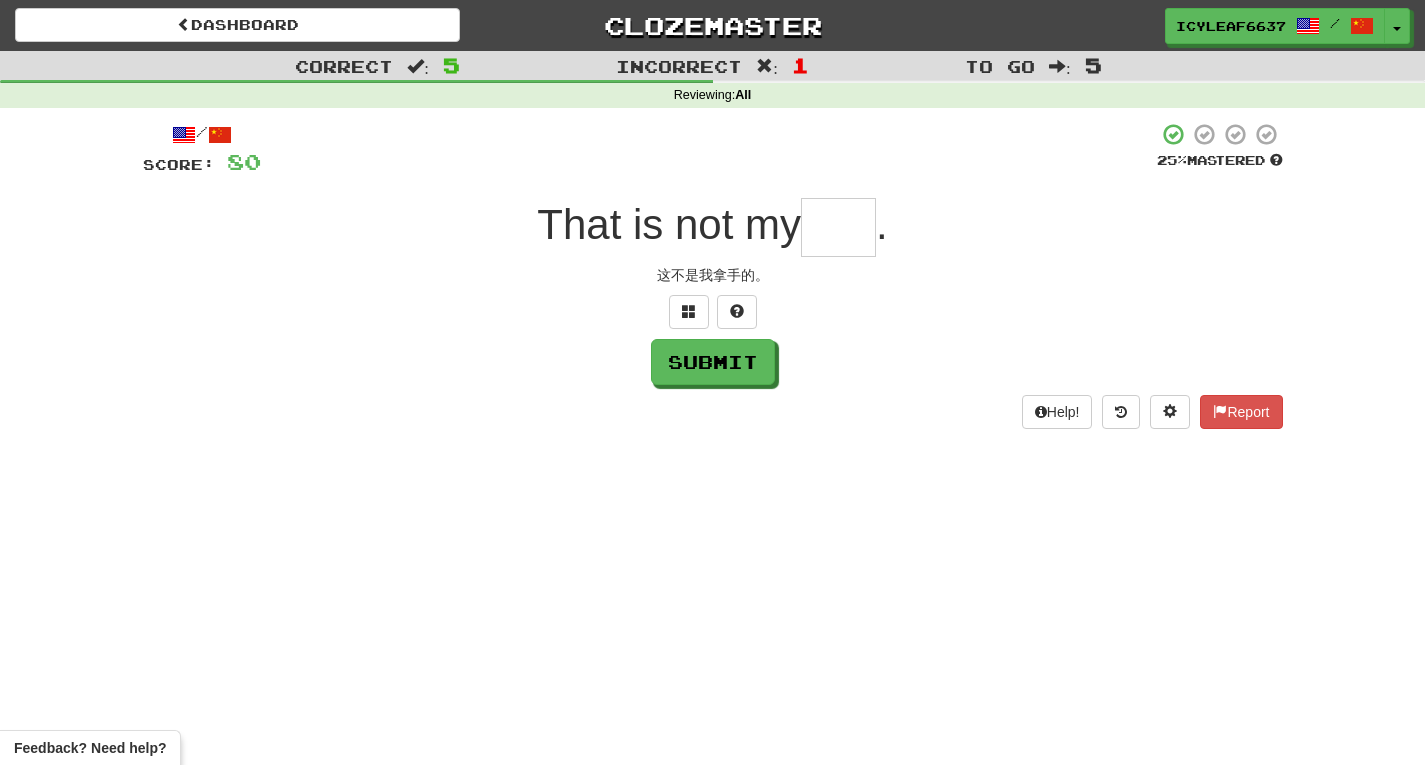 type on "*" 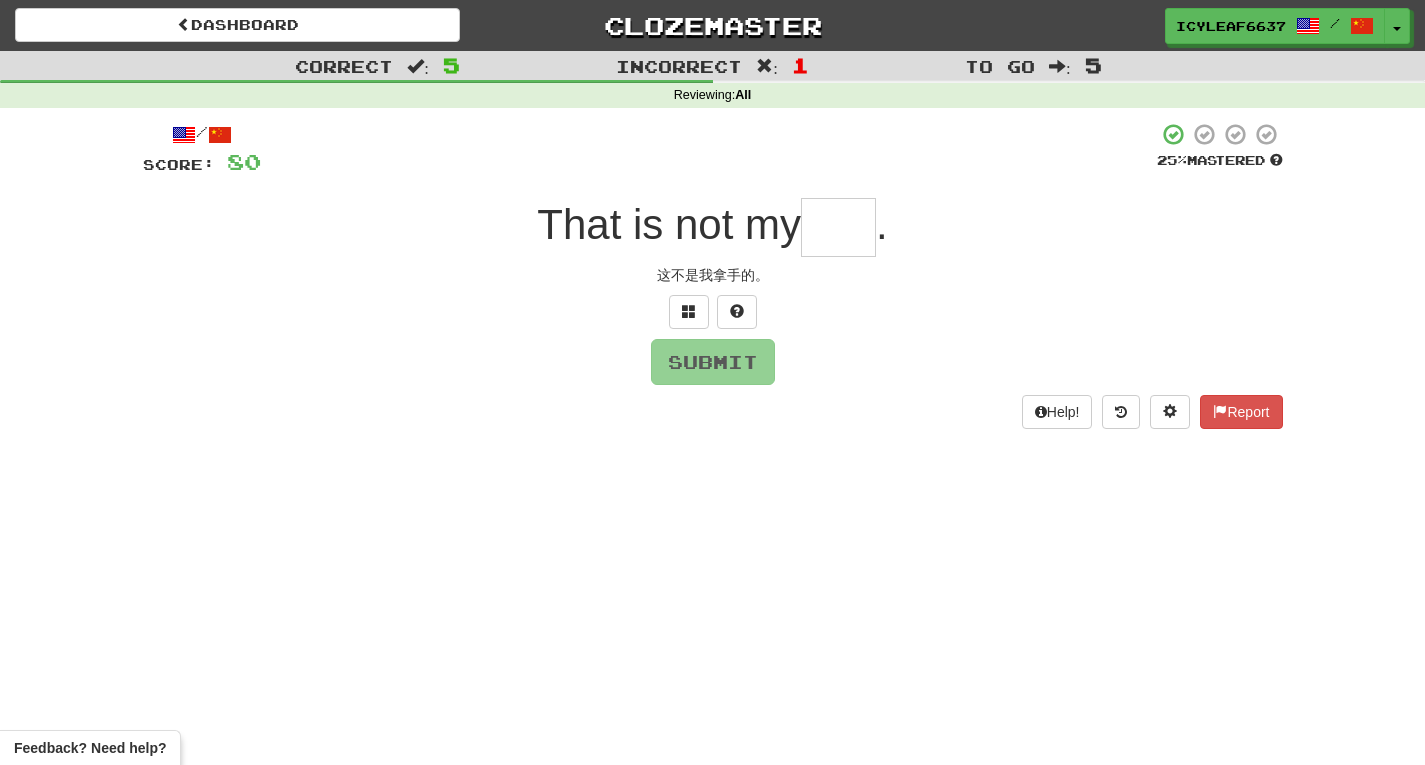 type on "*" 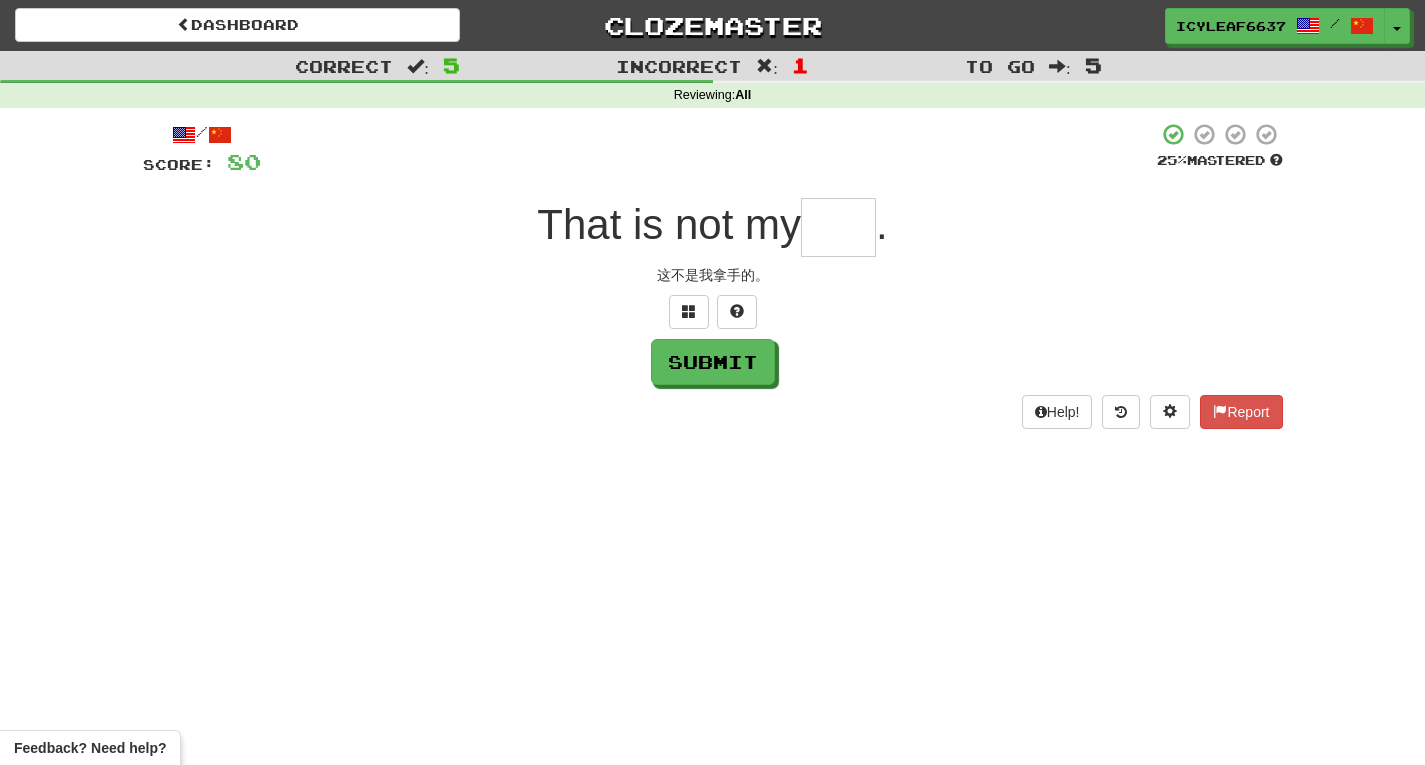type on "*" 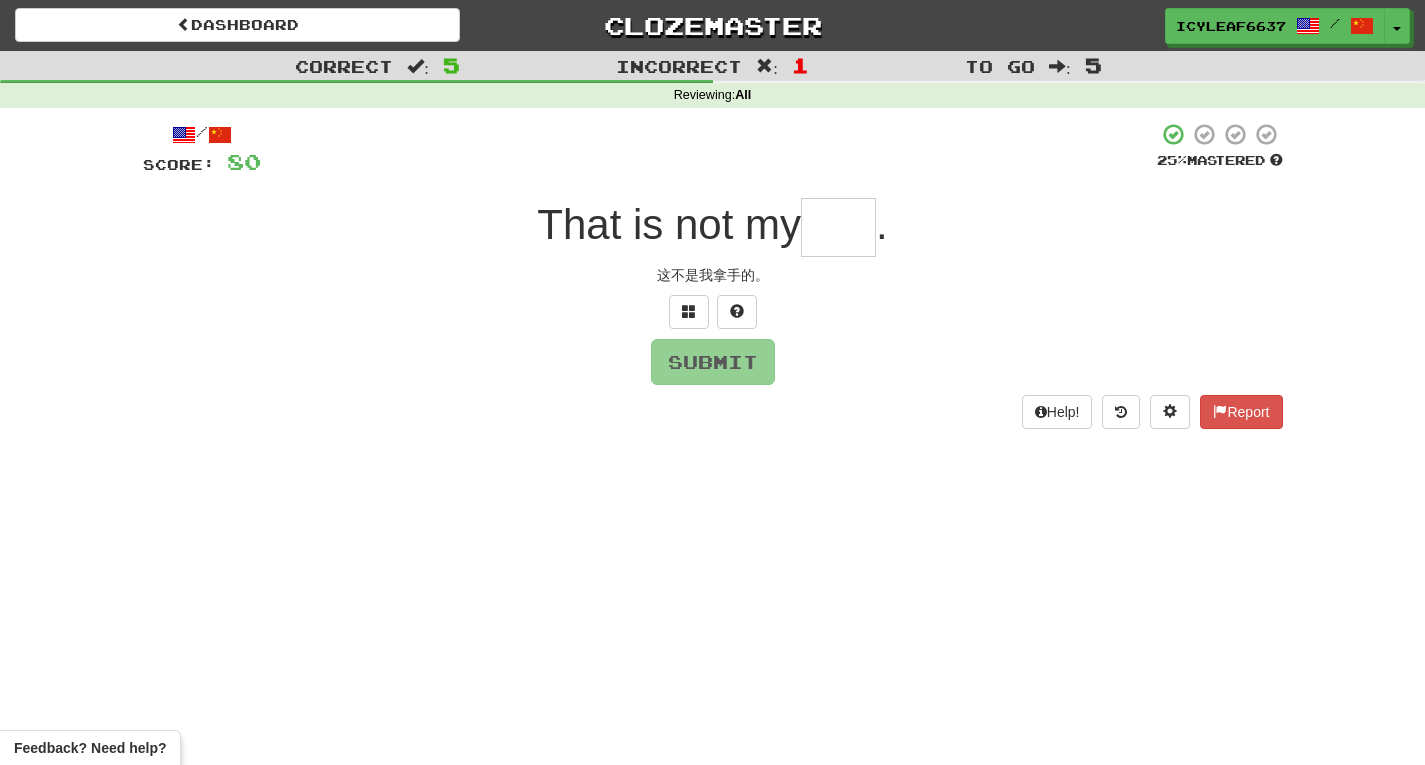 type on "*" 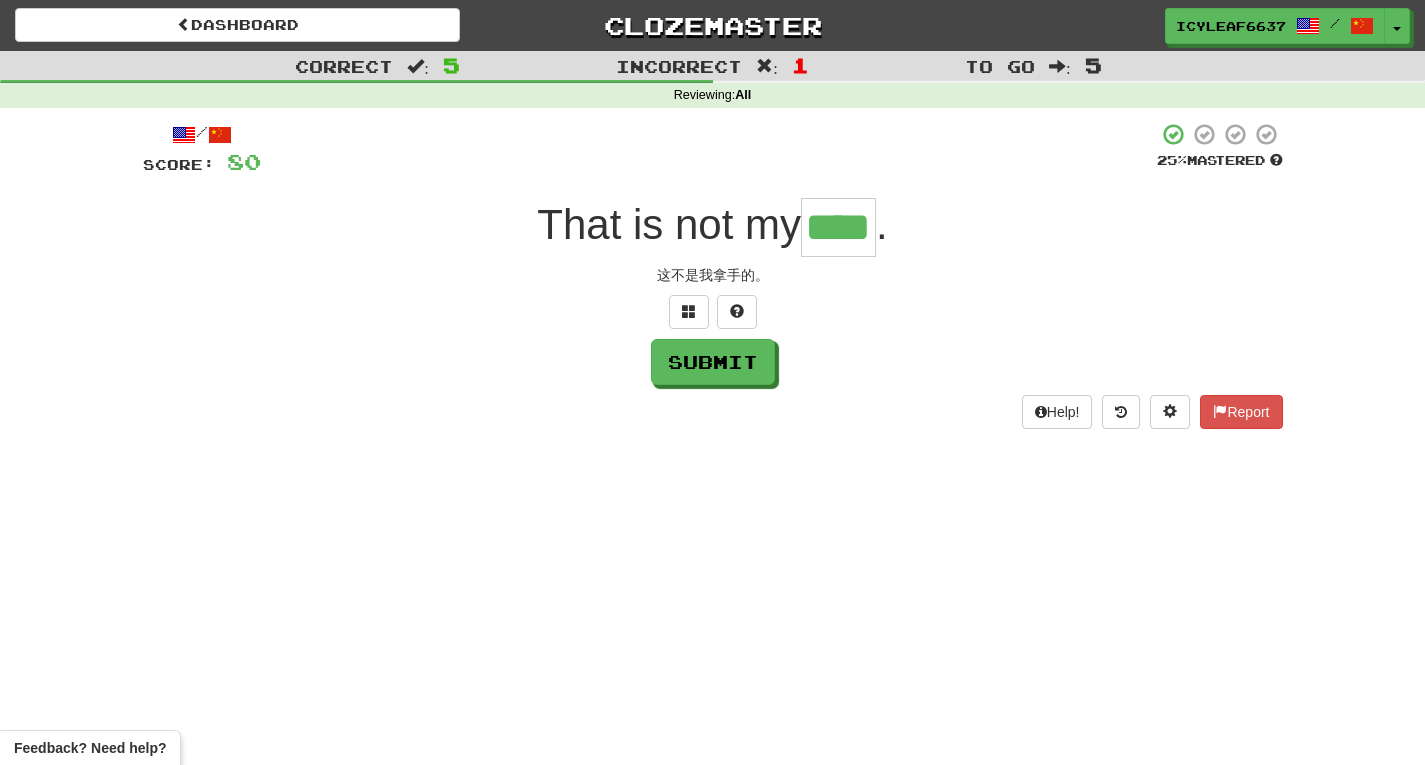 type on "****" 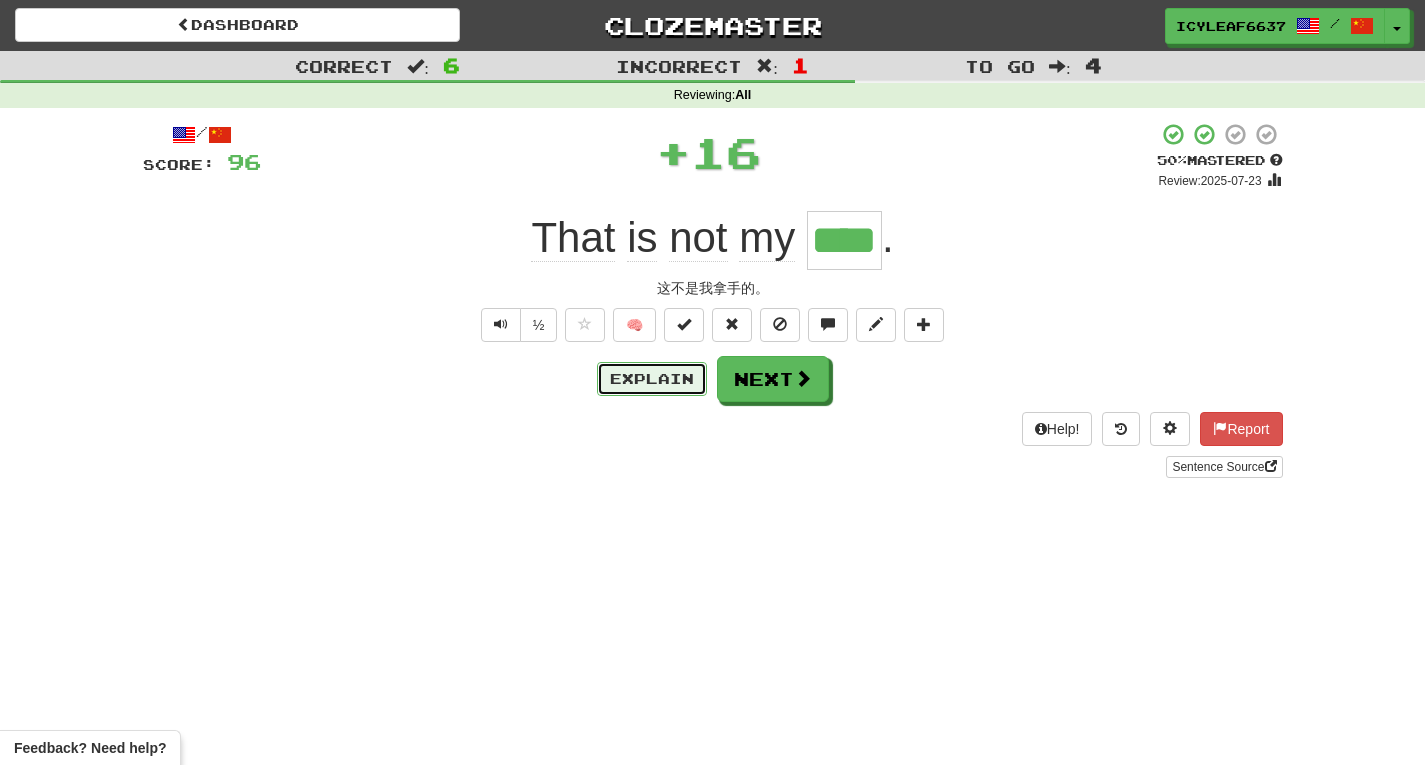 click on "Explain" at bounding box center (652, 379) 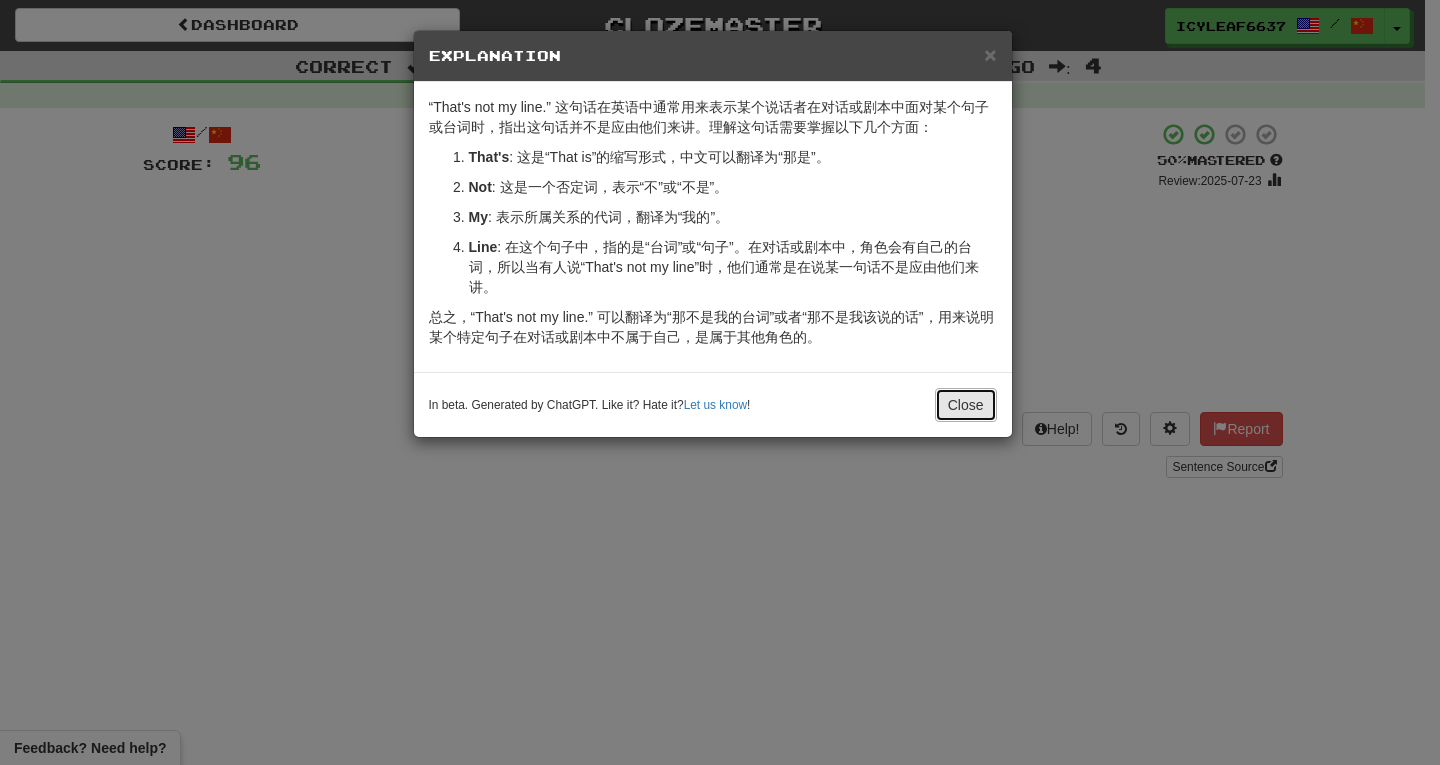 click on "Close" at bounding box center [966, 405] 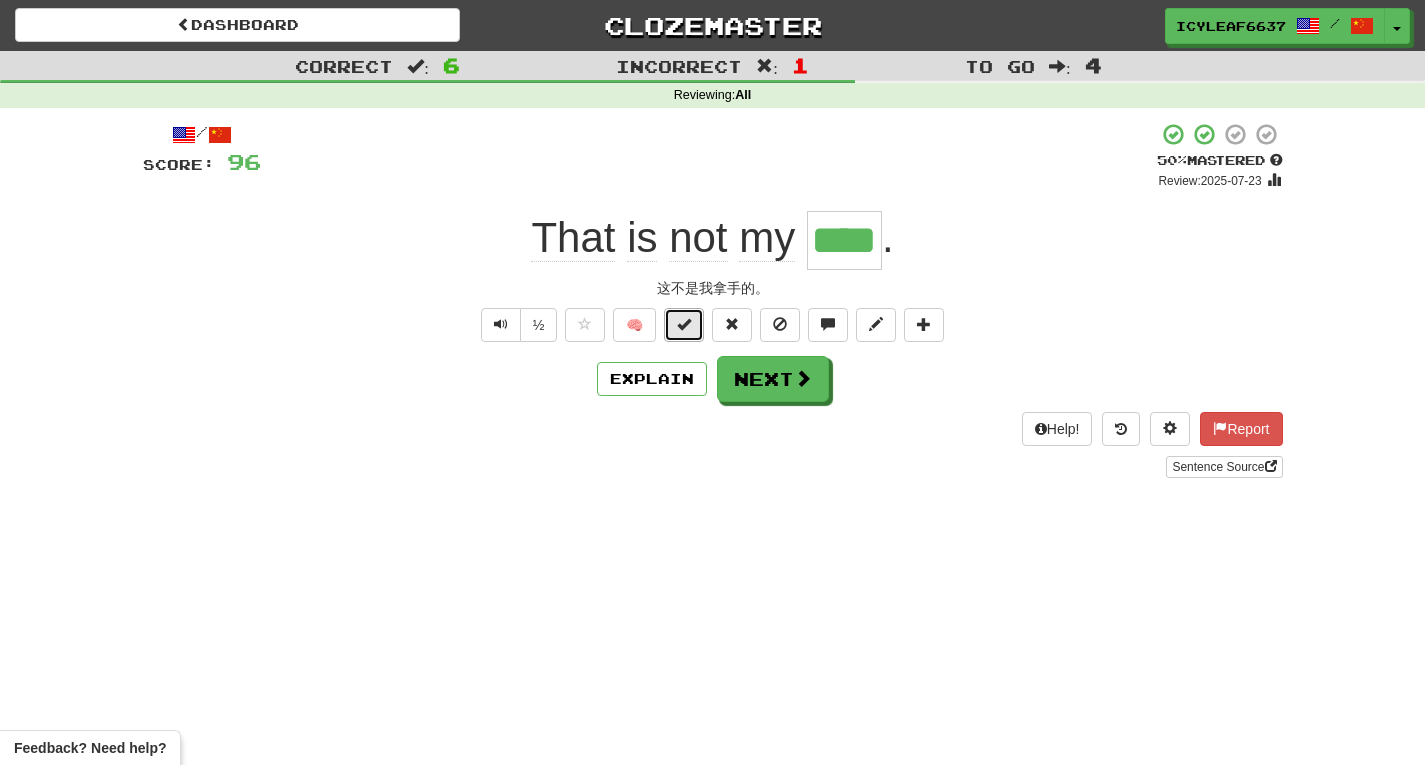 click at bounding box center (684, 324) 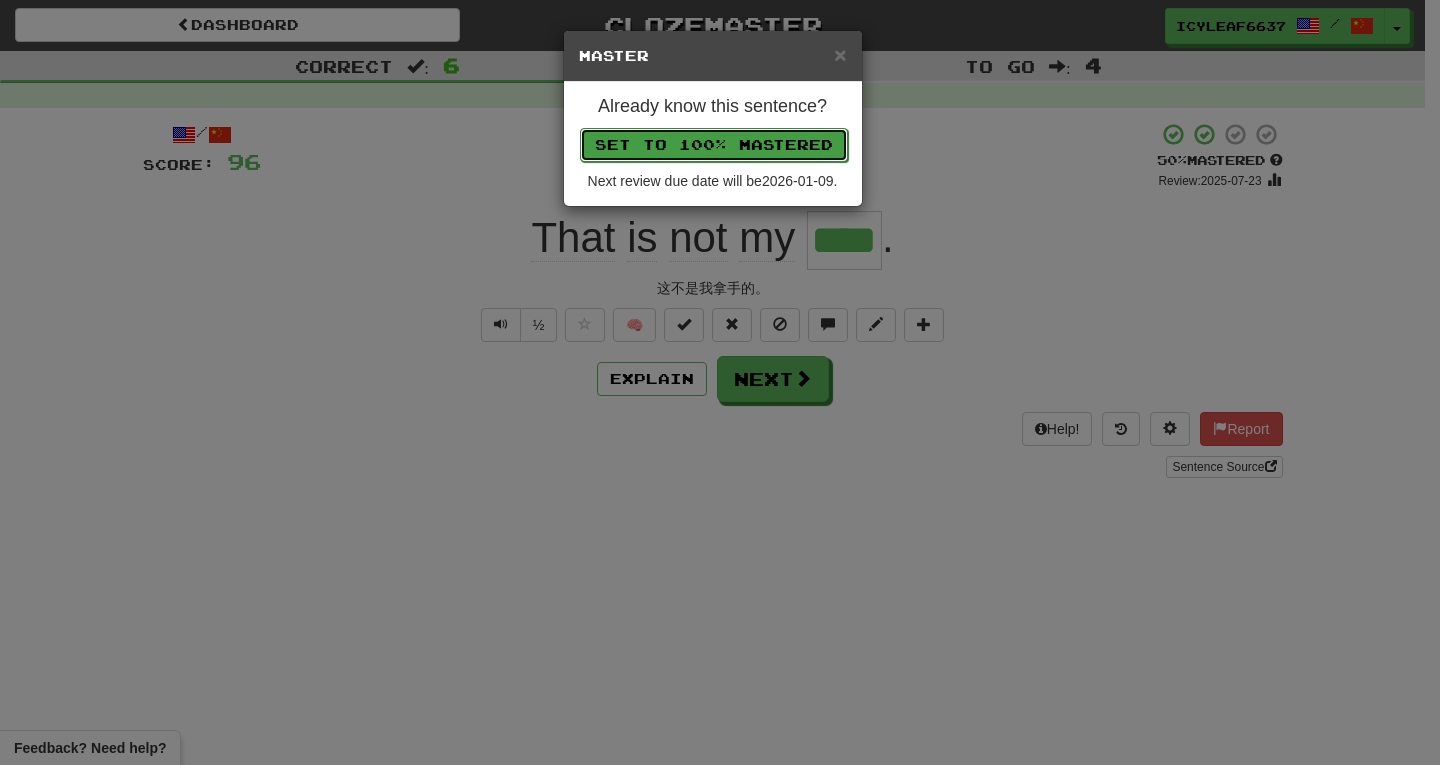click on "Set to 100% Mastered" at bounding box center [714, 145] 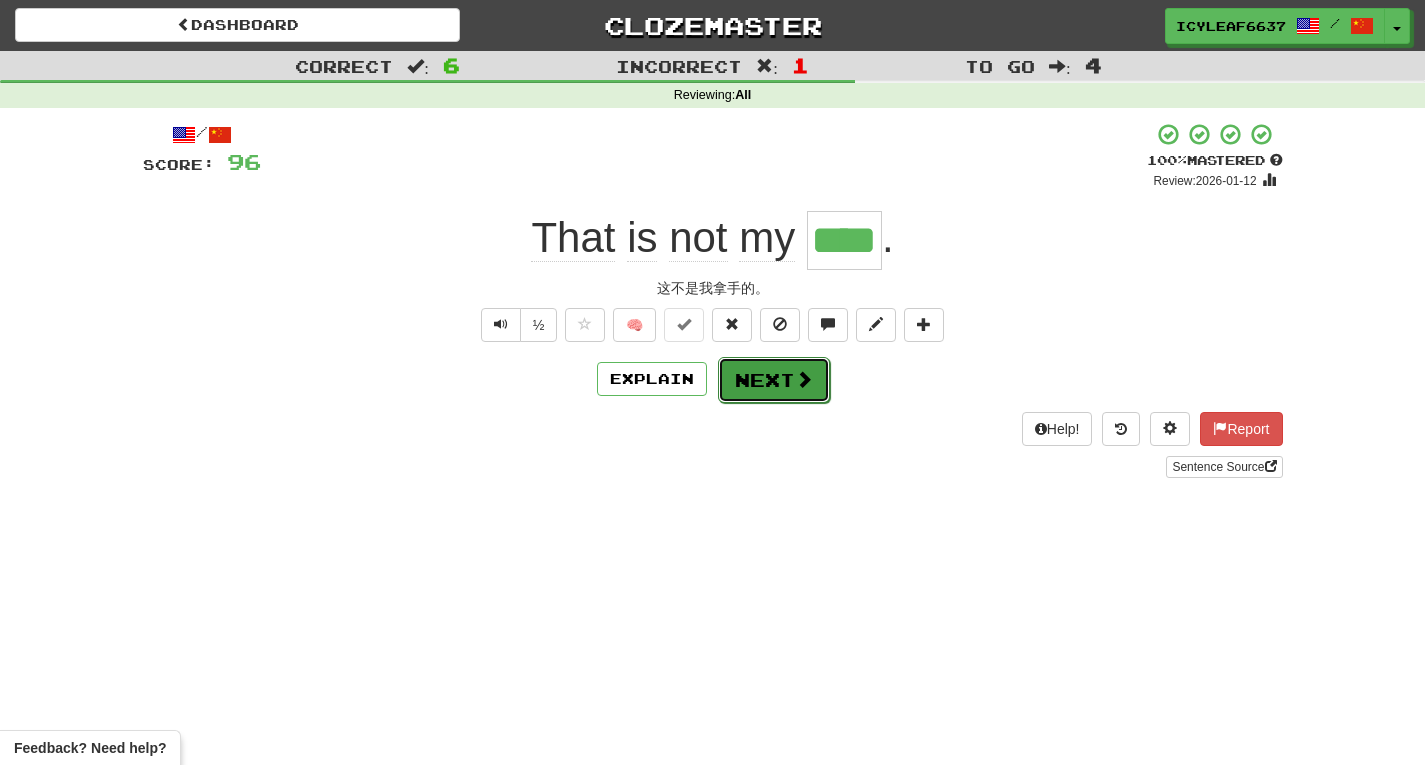 click on "Next" at bounding box center [774, 380] 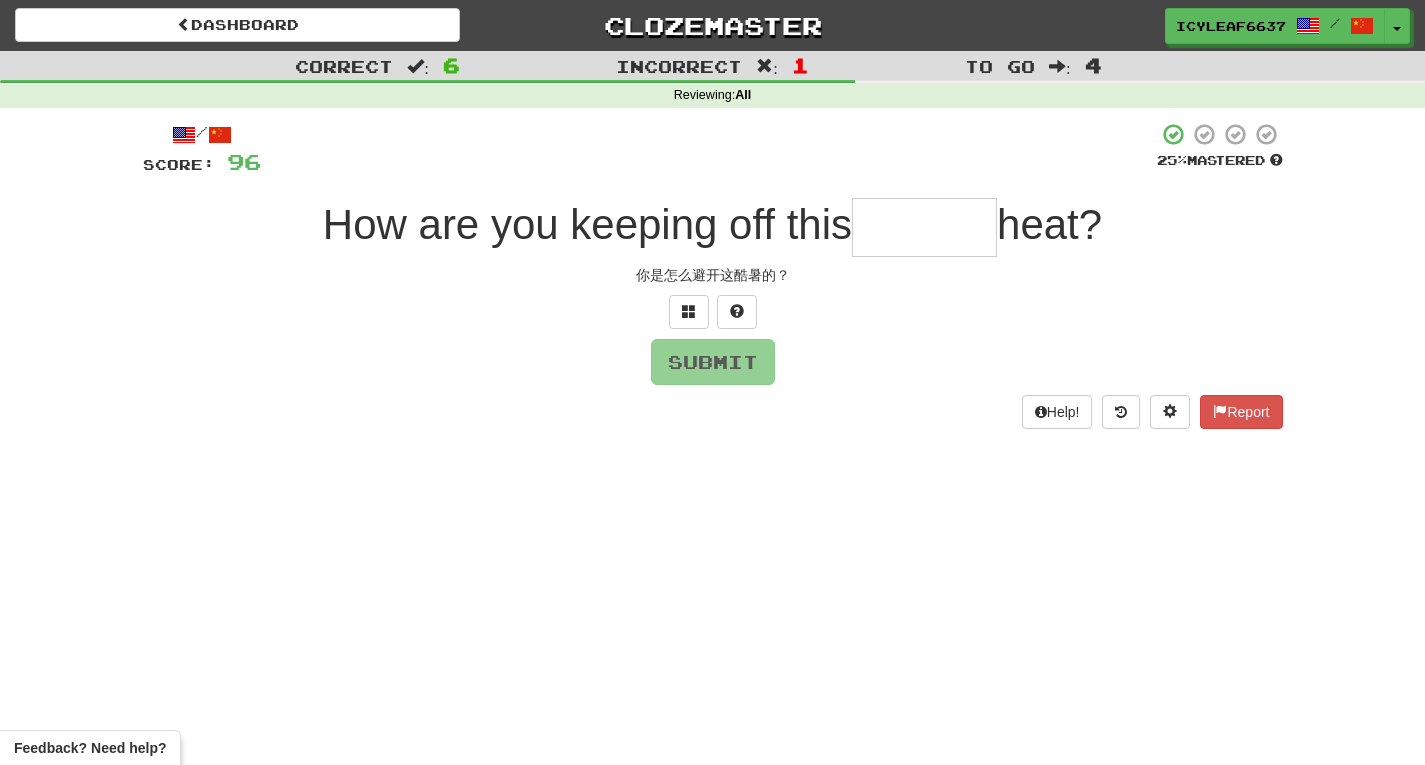 click at bounding box center (924, 227) 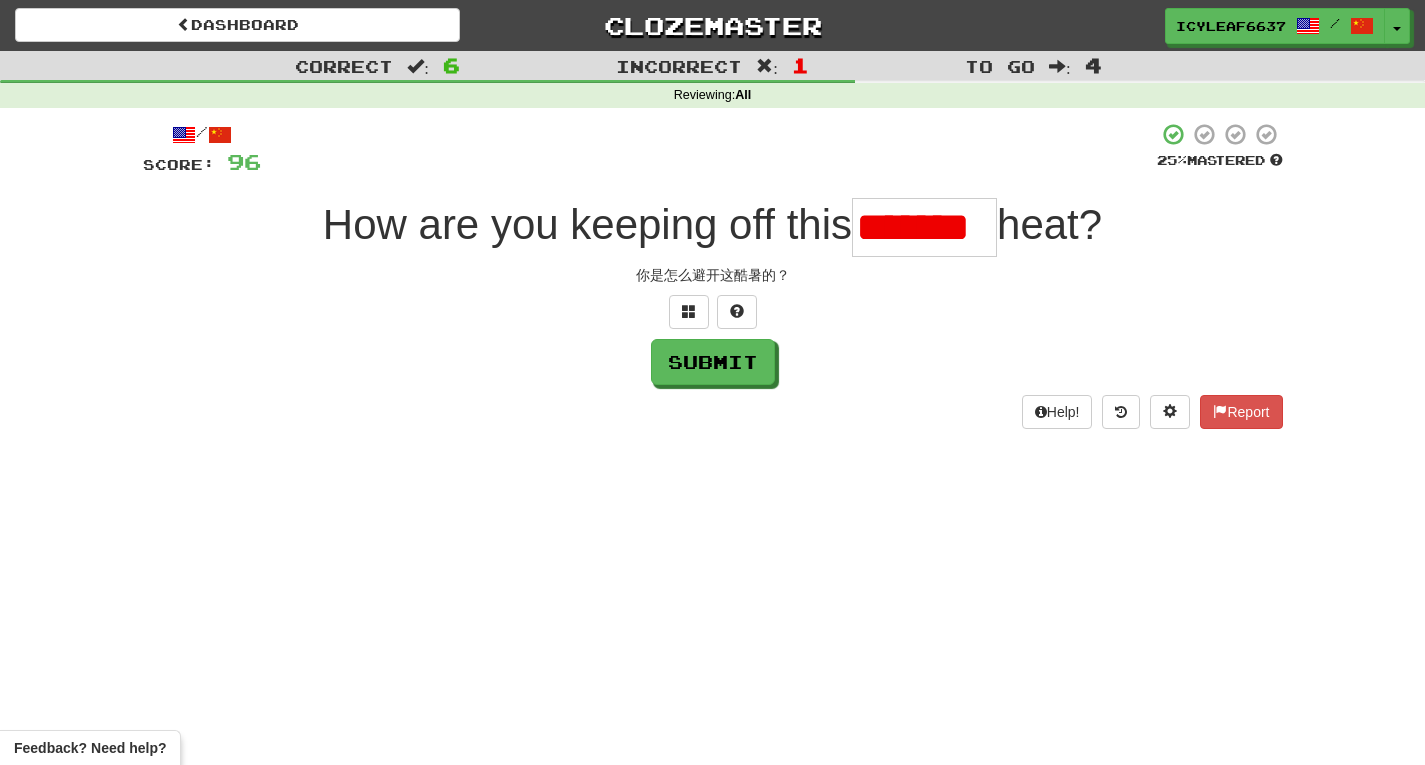 scroll, scrollTop: 0, scrollLeft: 0, axis: both 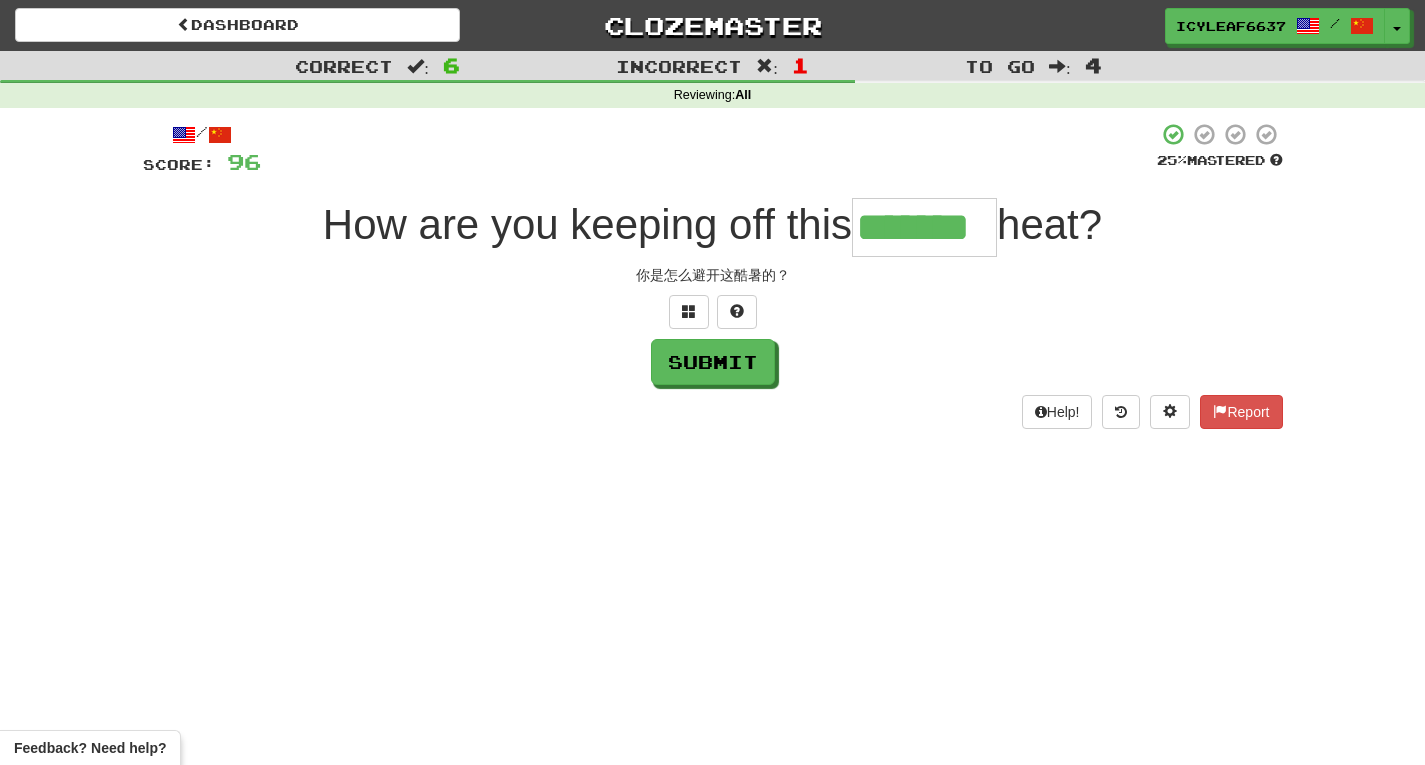 type on "*******" 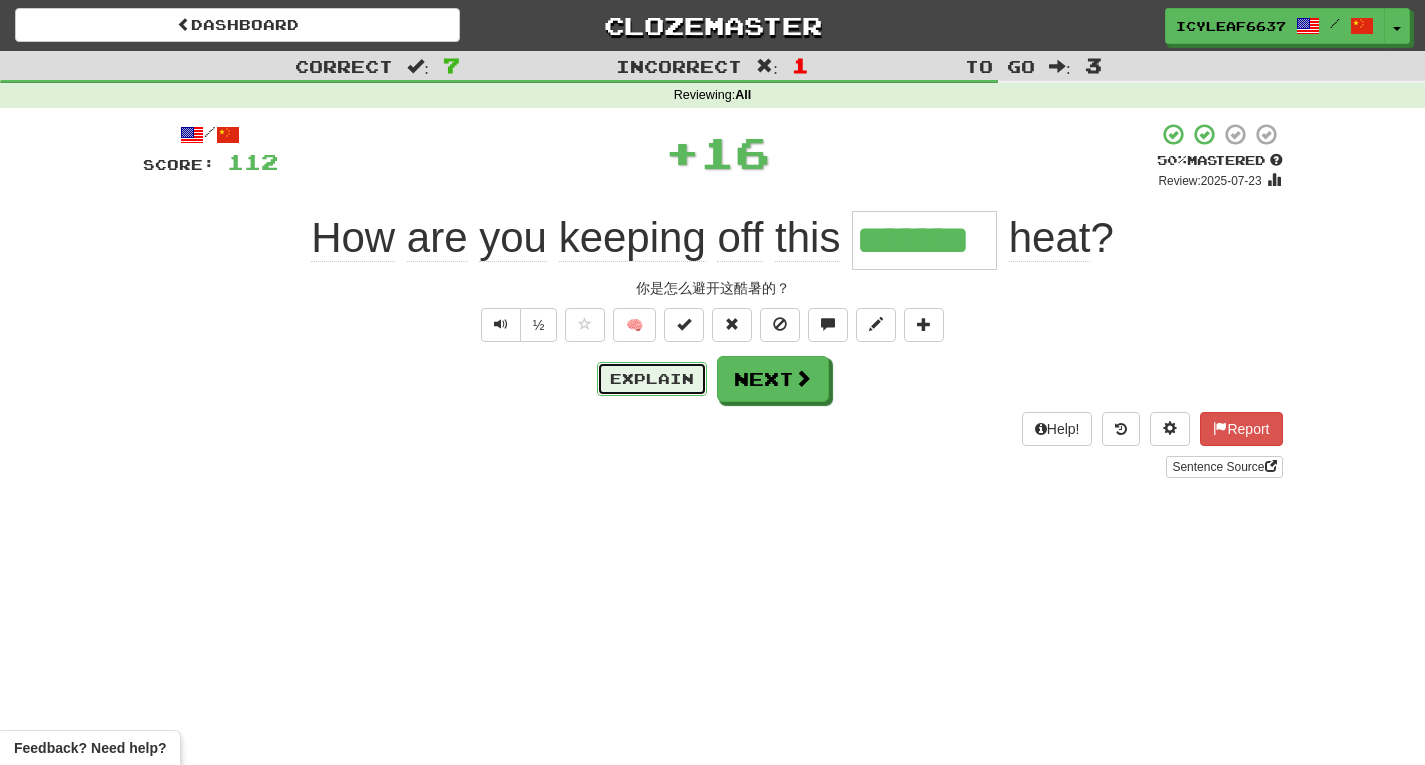 click on "Explain" at bounding box center (652, 379) 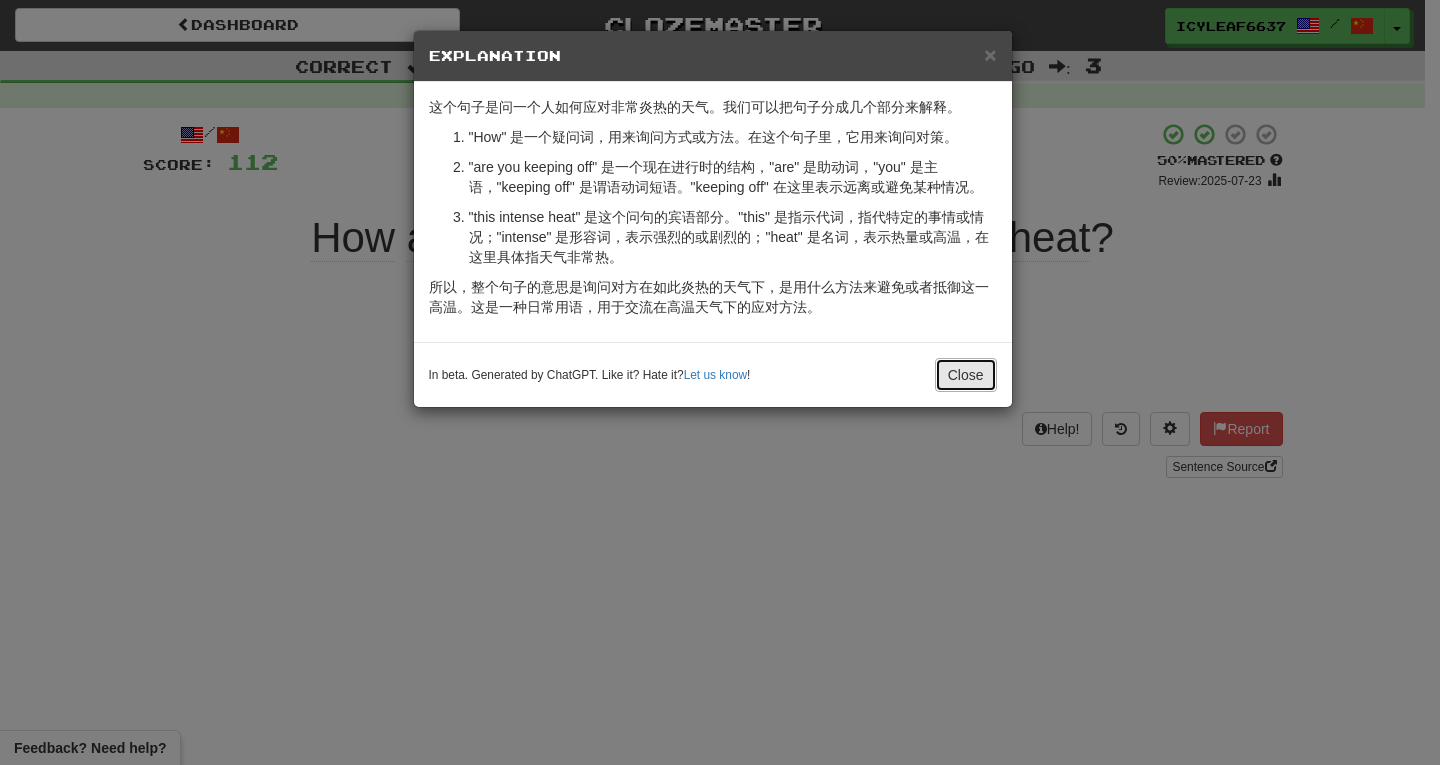 click on "Close" at bounding box center (966, 375) 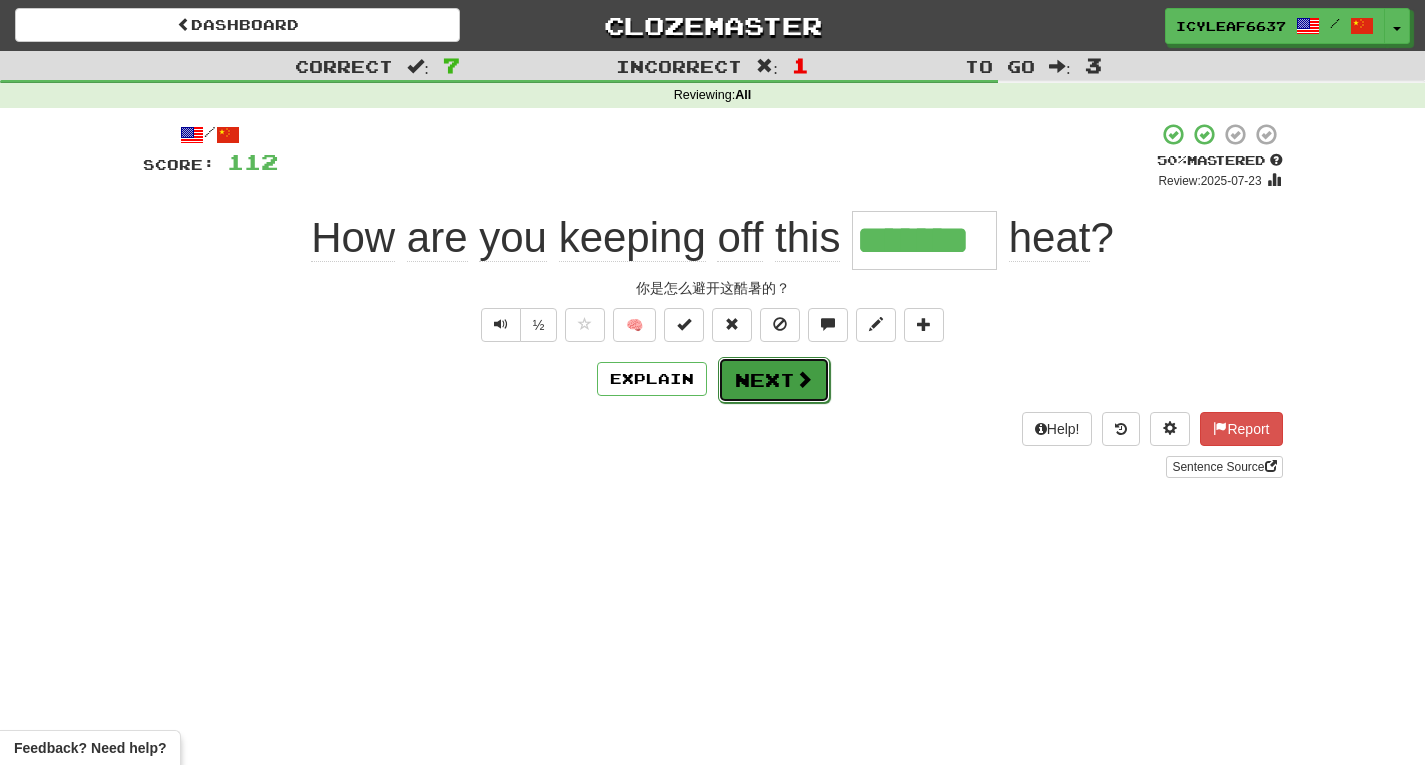 click on "Next" at bounding box center (774, 380) 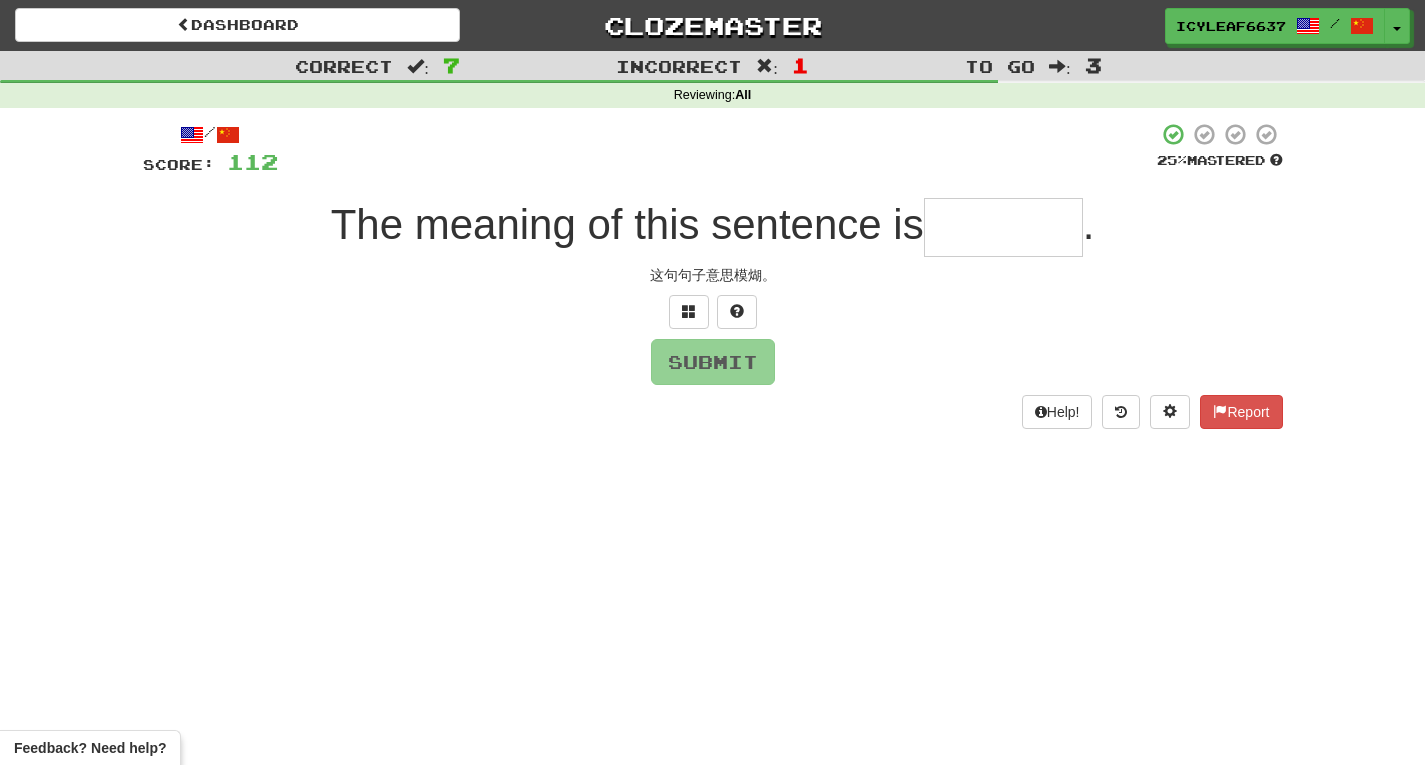 click at bounding box center [1003, 227] 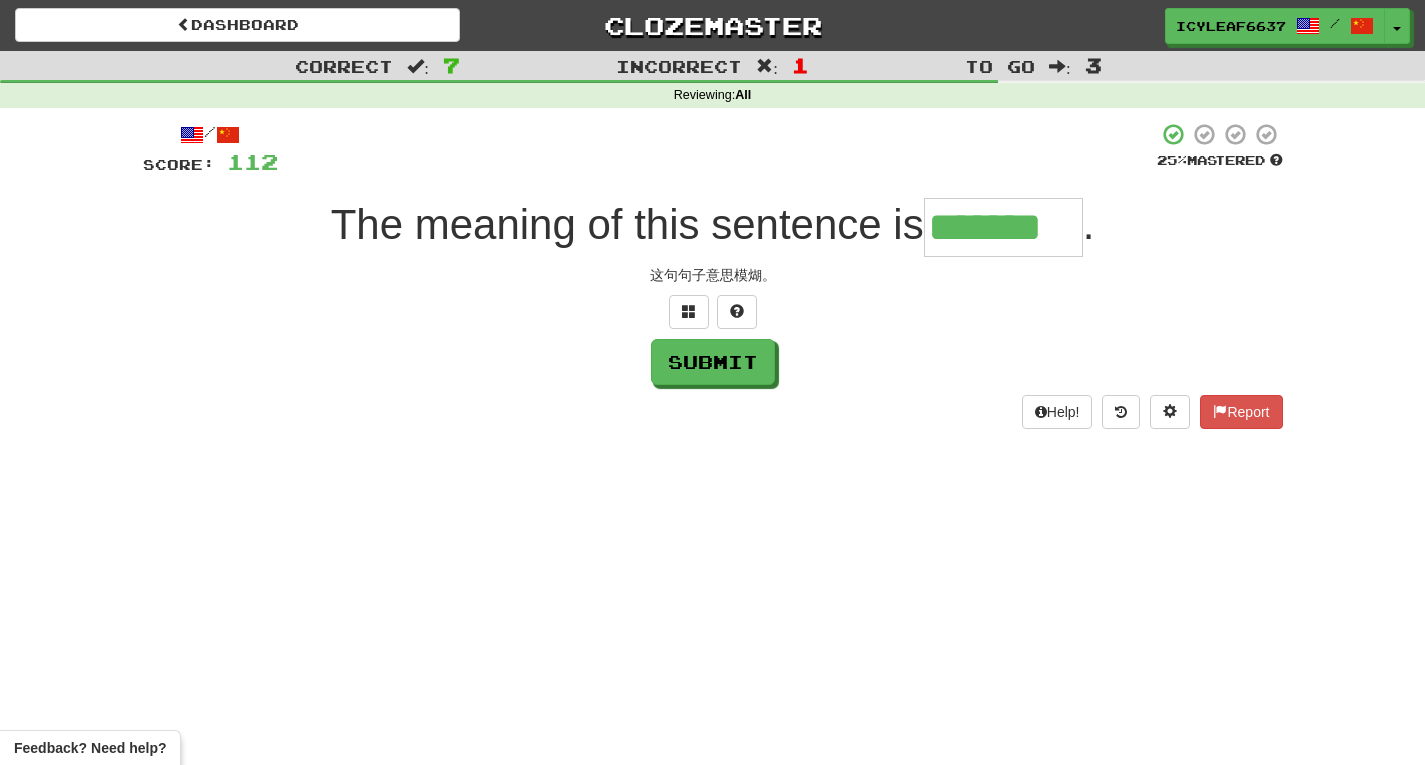 type on "*******" 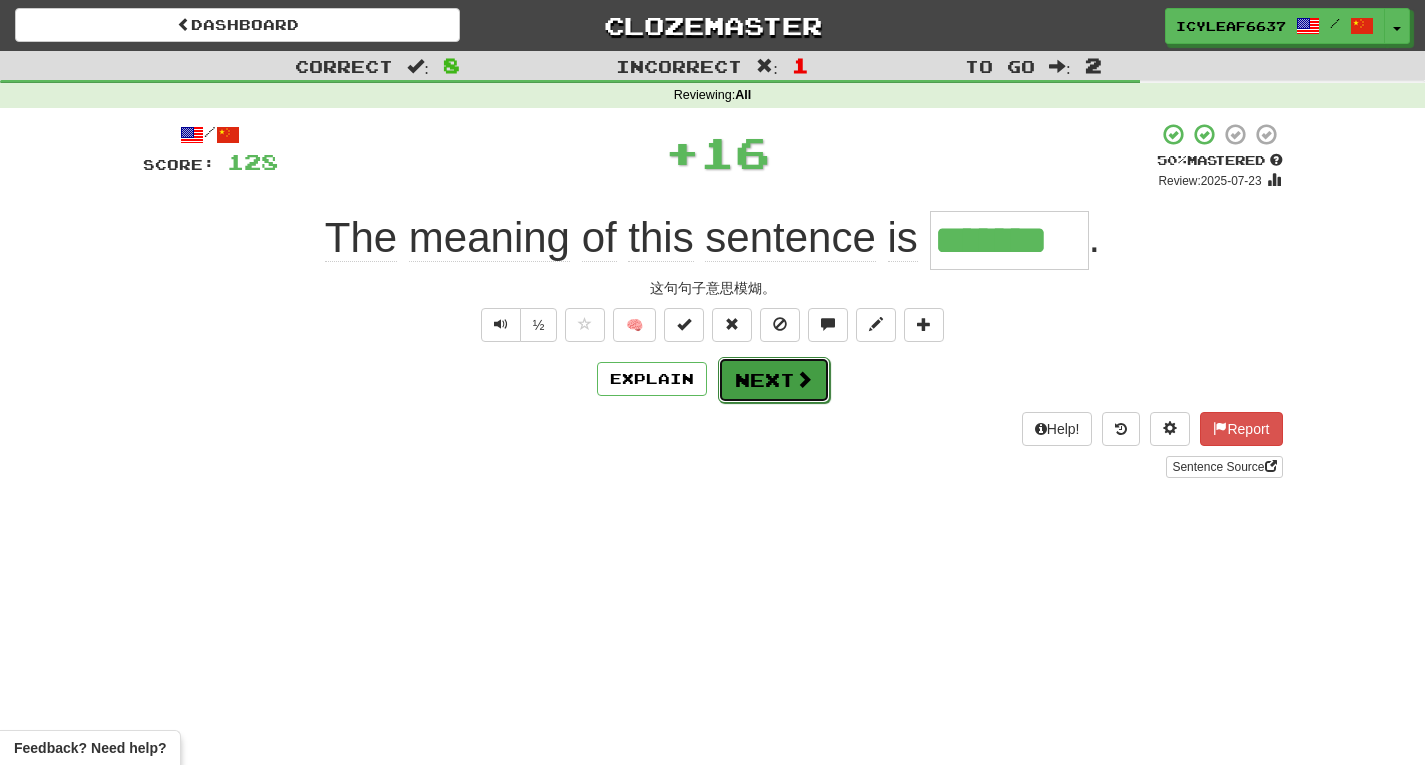 click at bounding box center [804, 379] 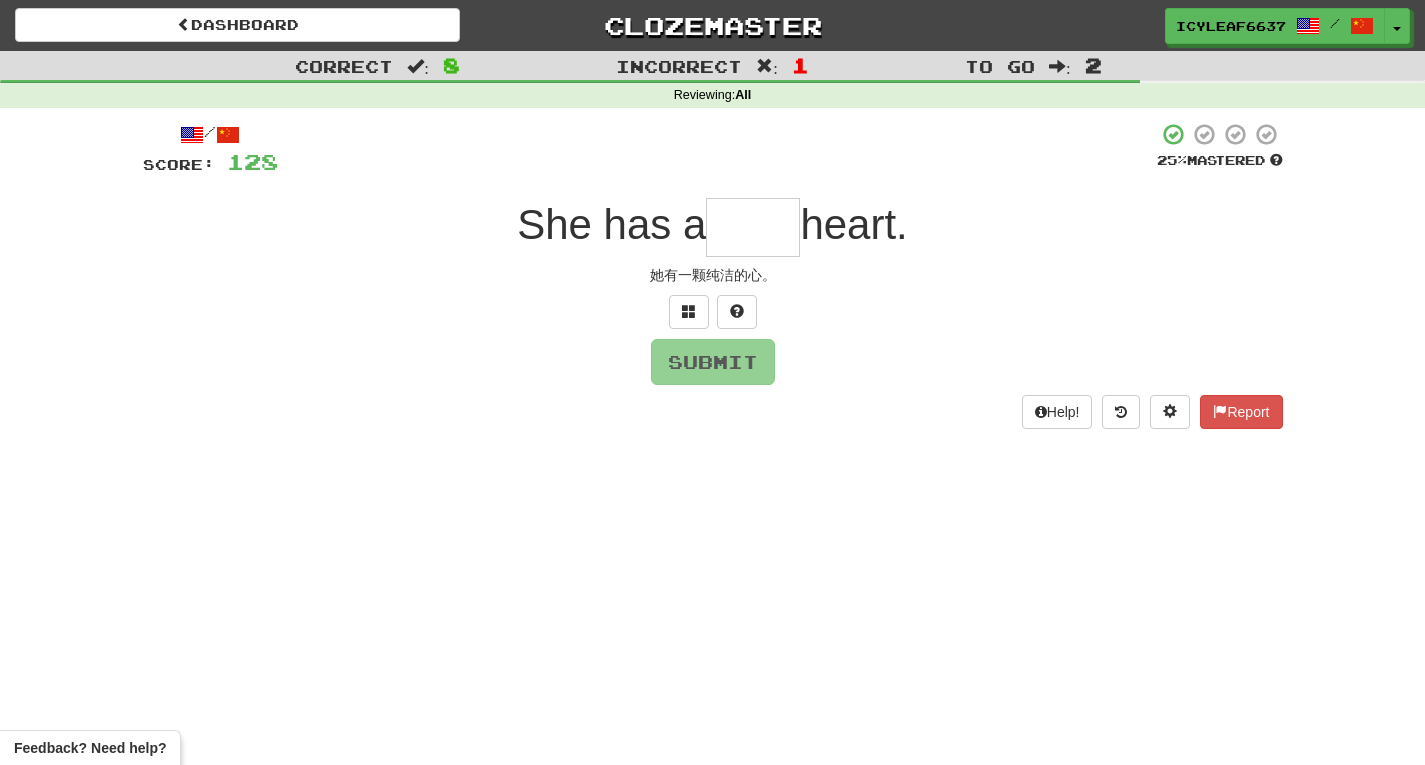 click at bounding box center (753, 227) 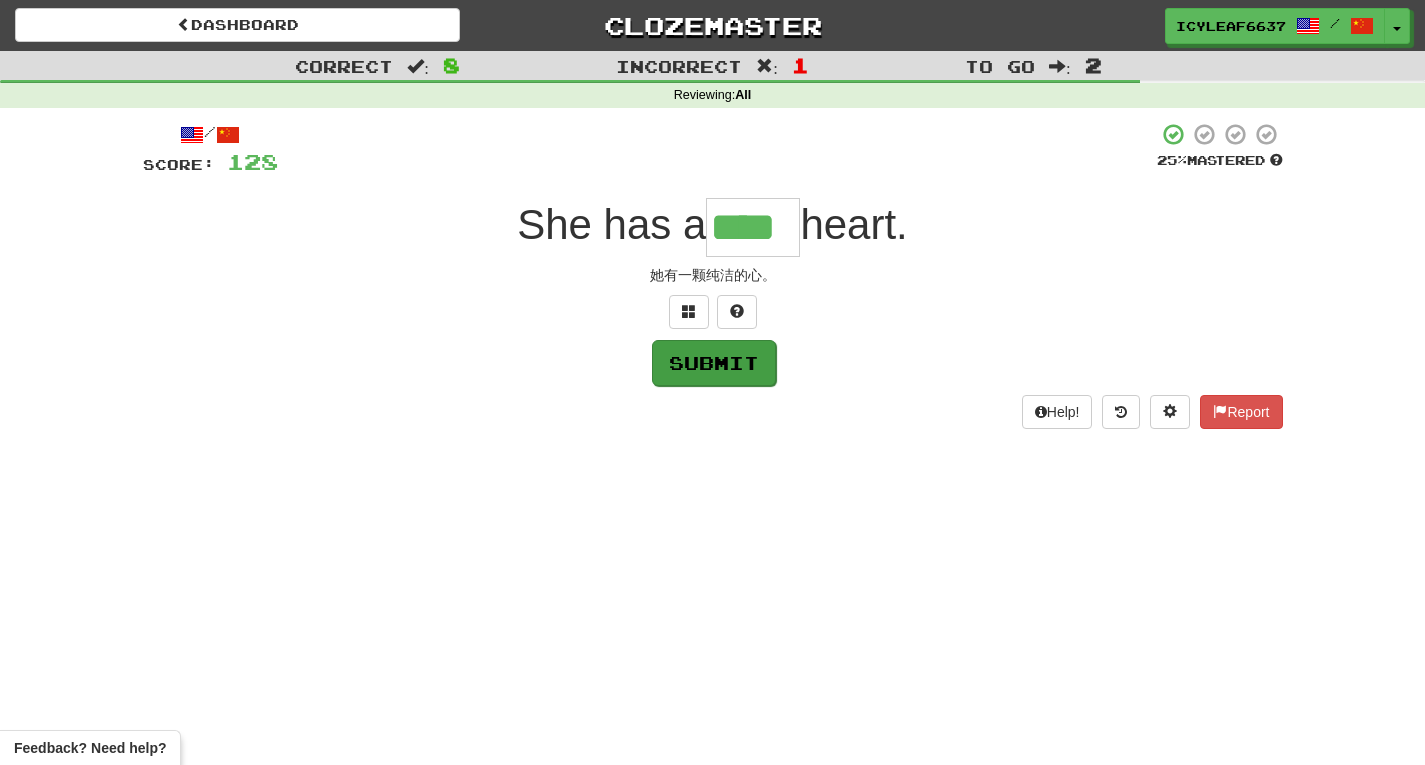type on "****" 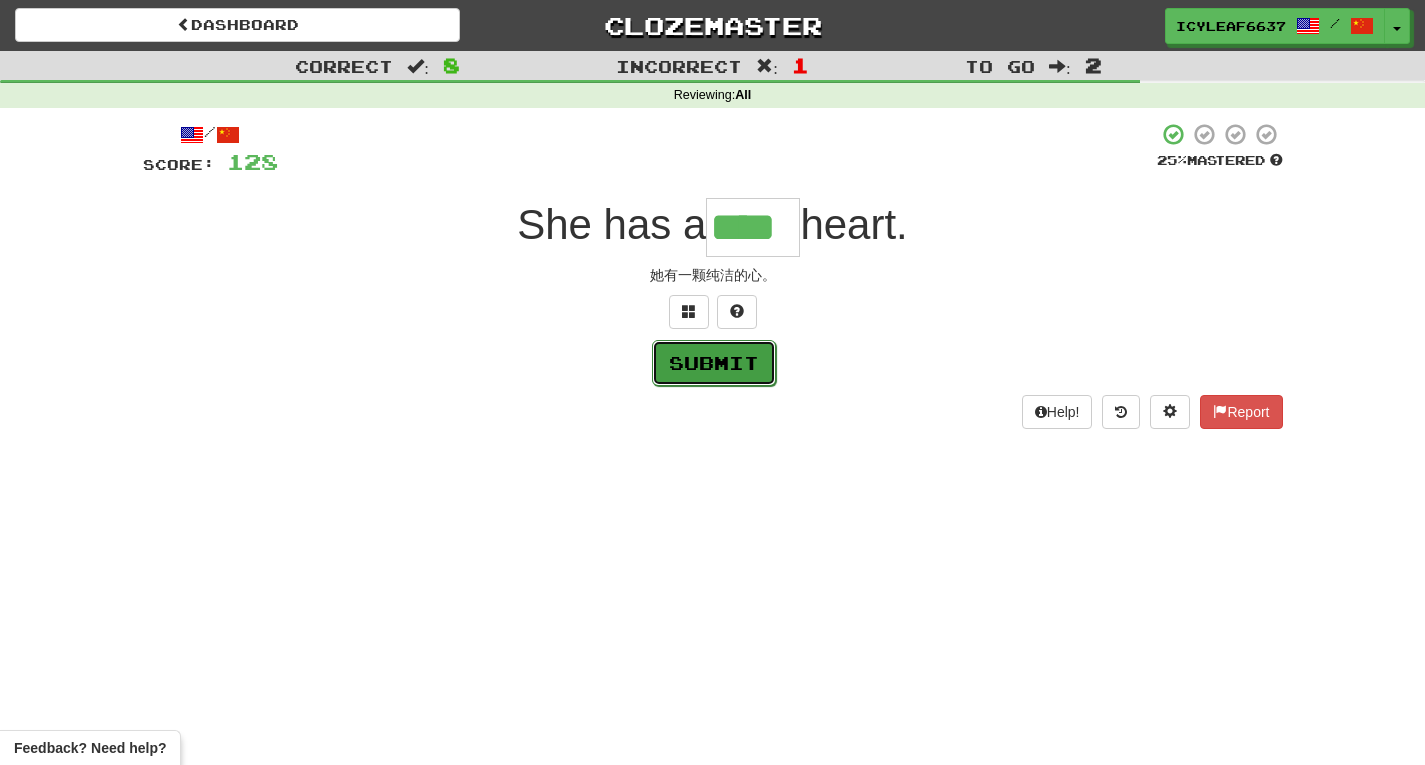 click on "Submit" at bounding box center [714, 363] 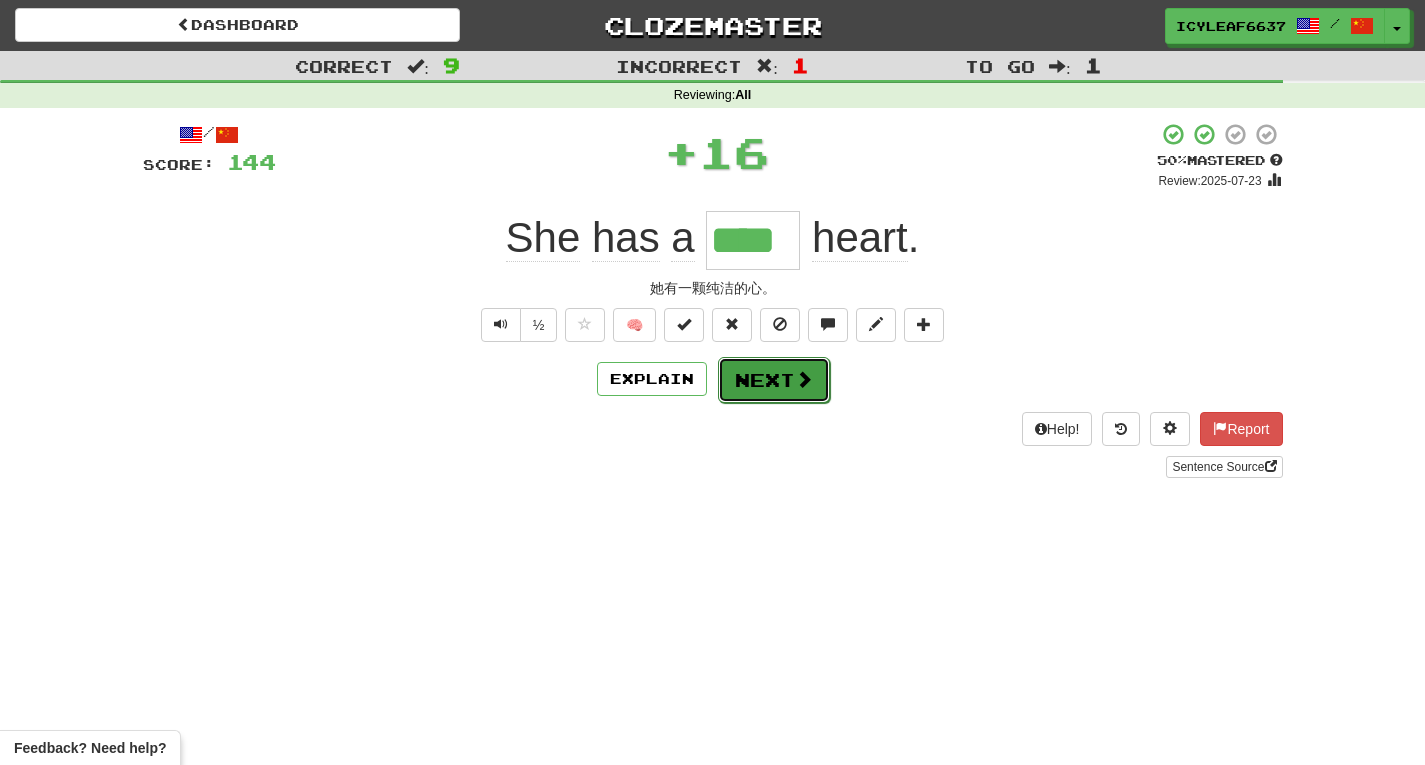 click on "Next" at bounding box center (774, 380) 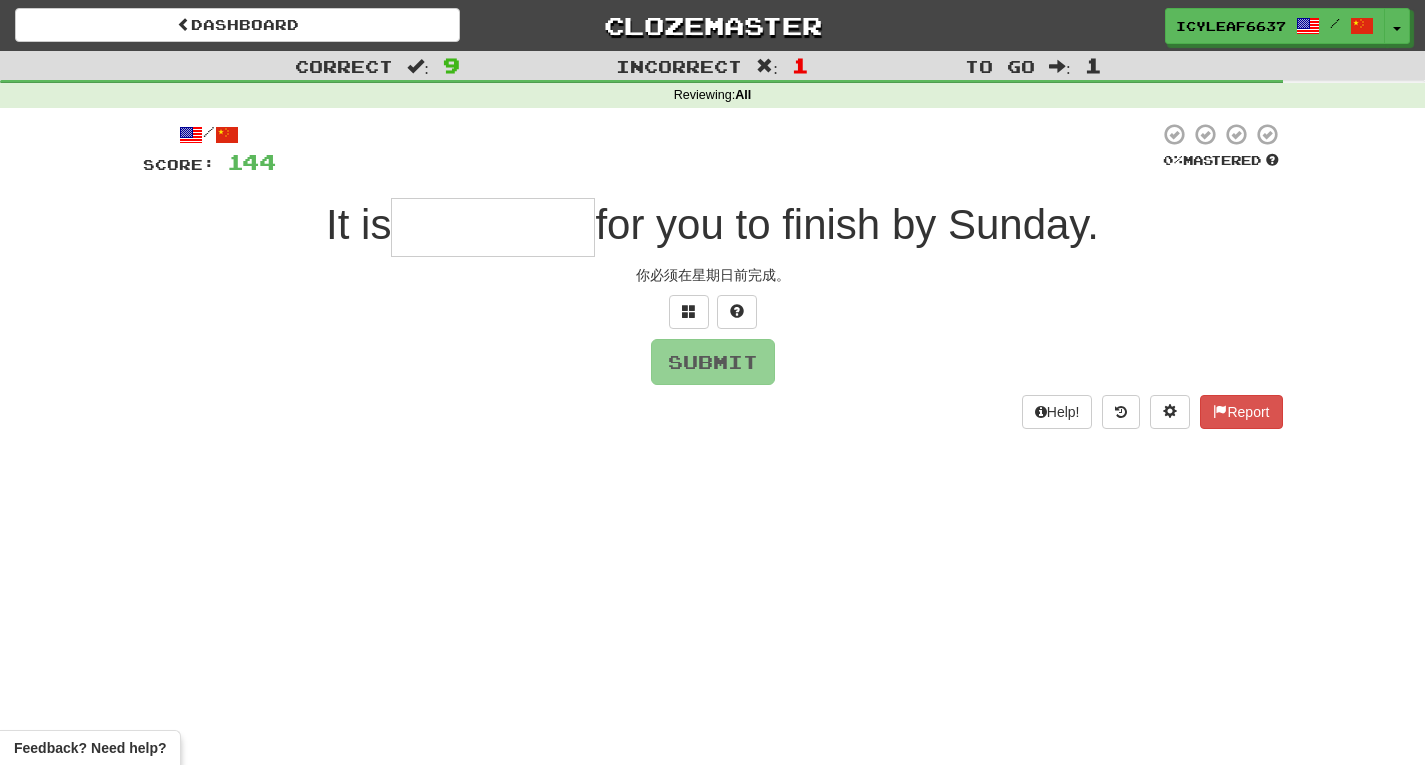 click at bounding box center [493, 227] 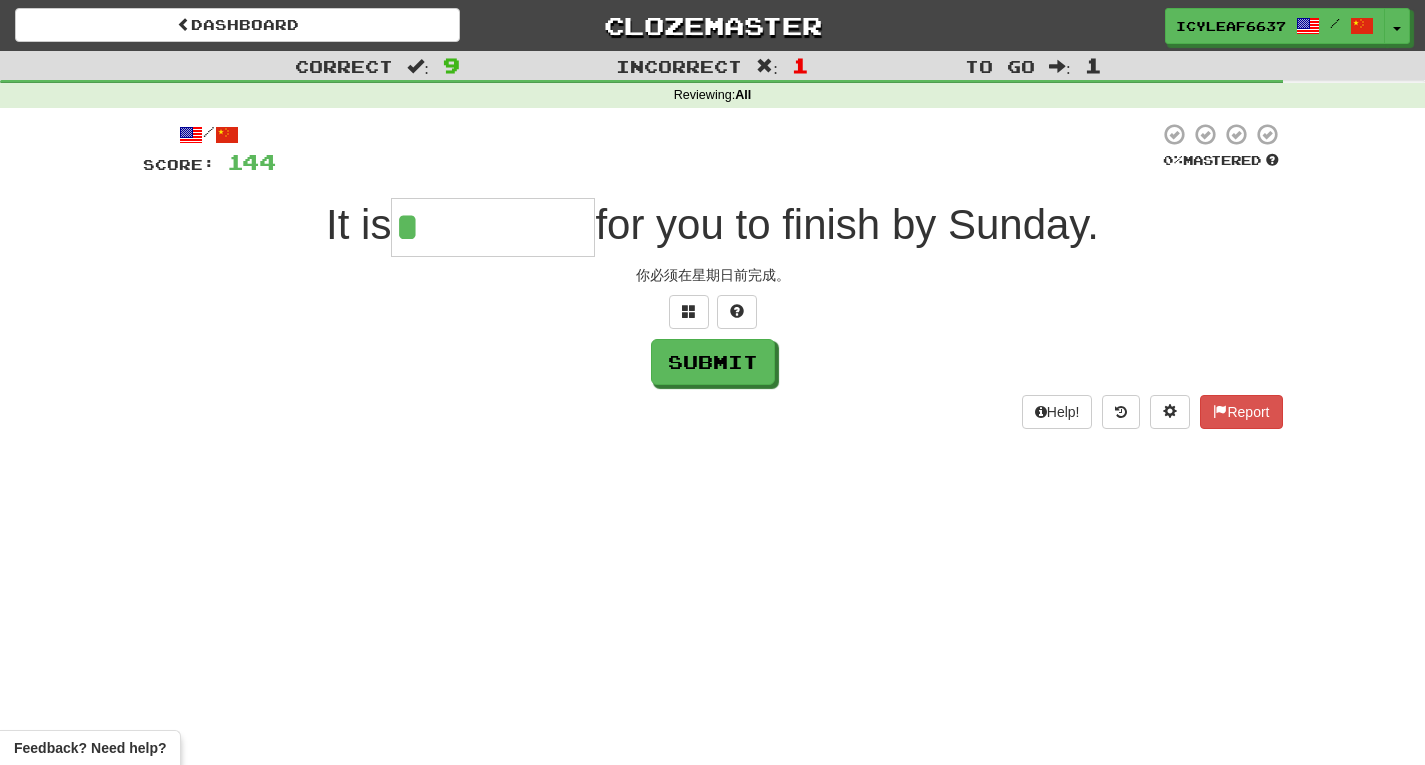 type on "**********" 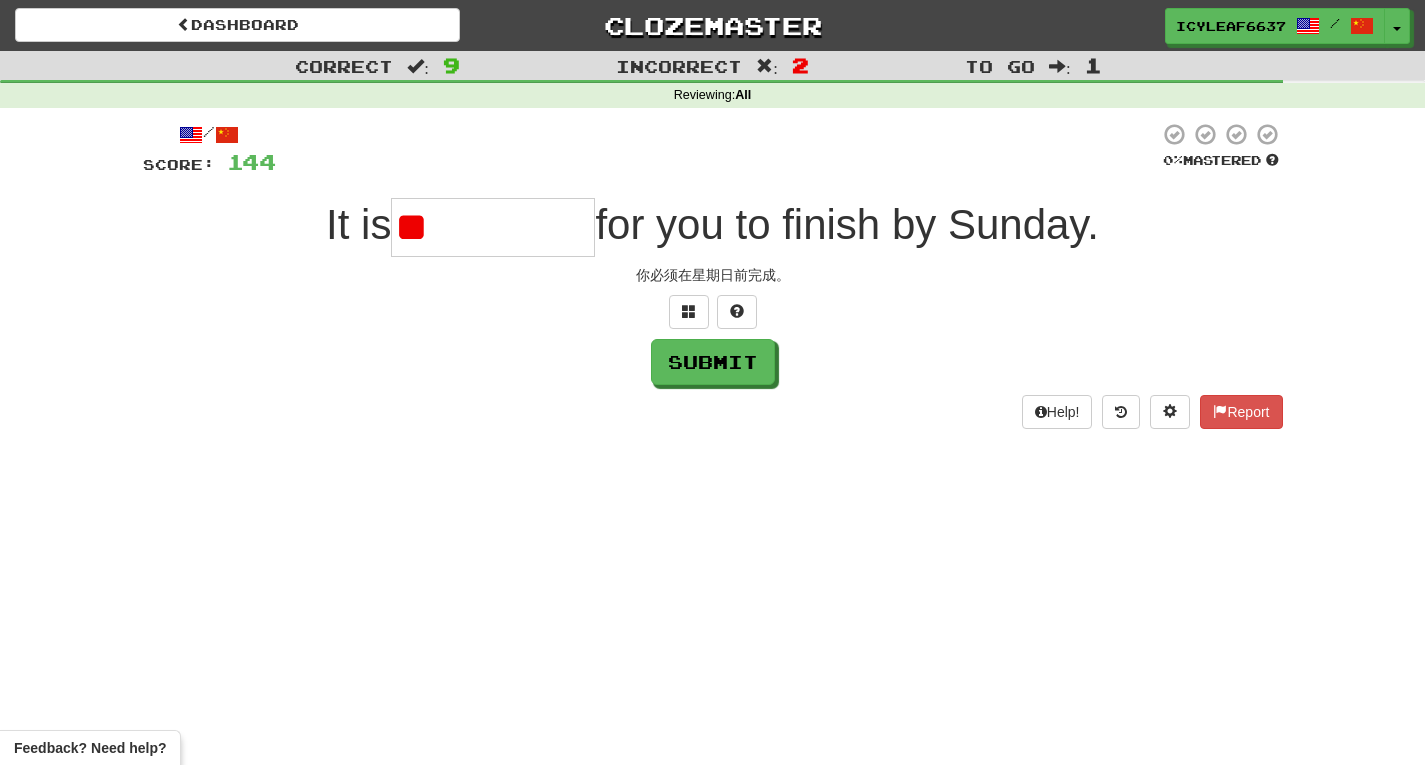 type on "*" 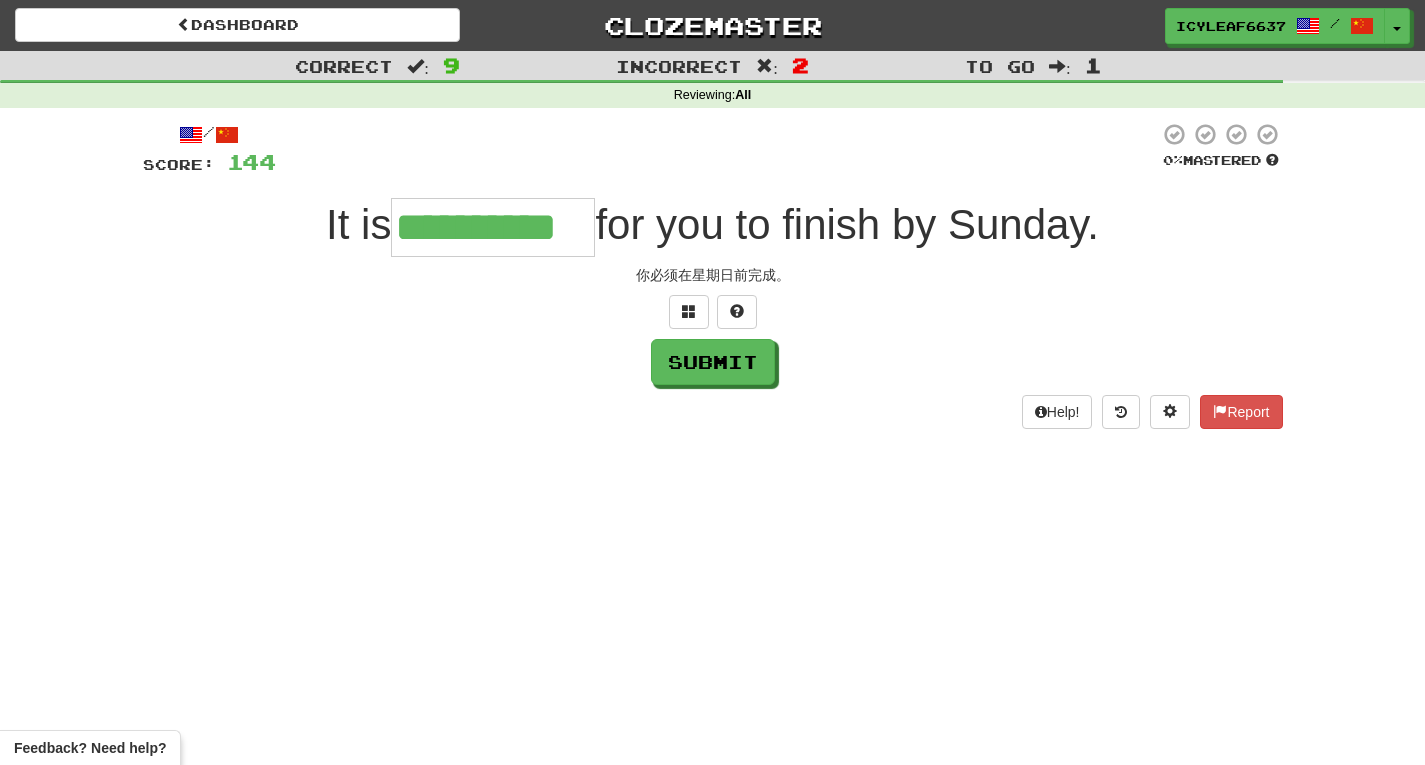 type on "**********" 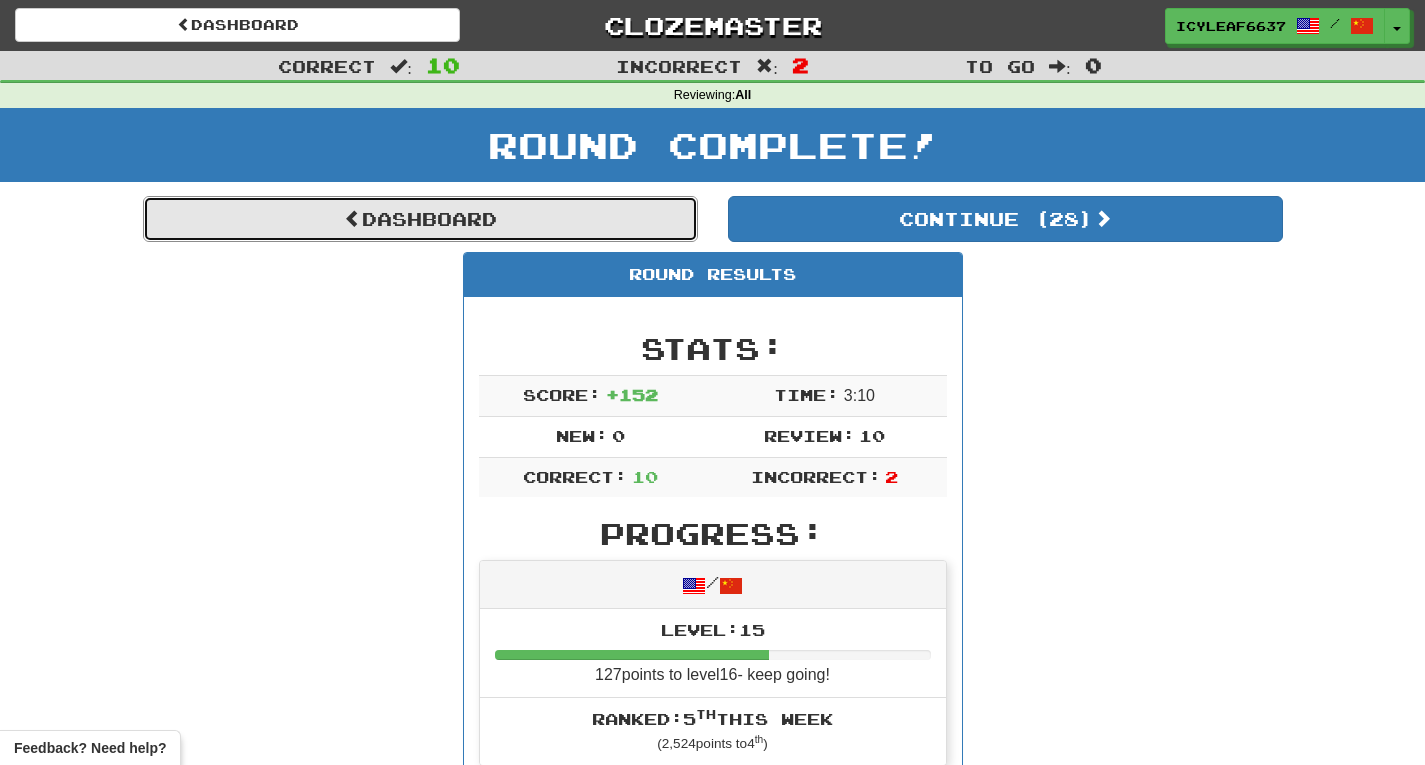 click on "Dashboard" at bounding box center [420, 219] 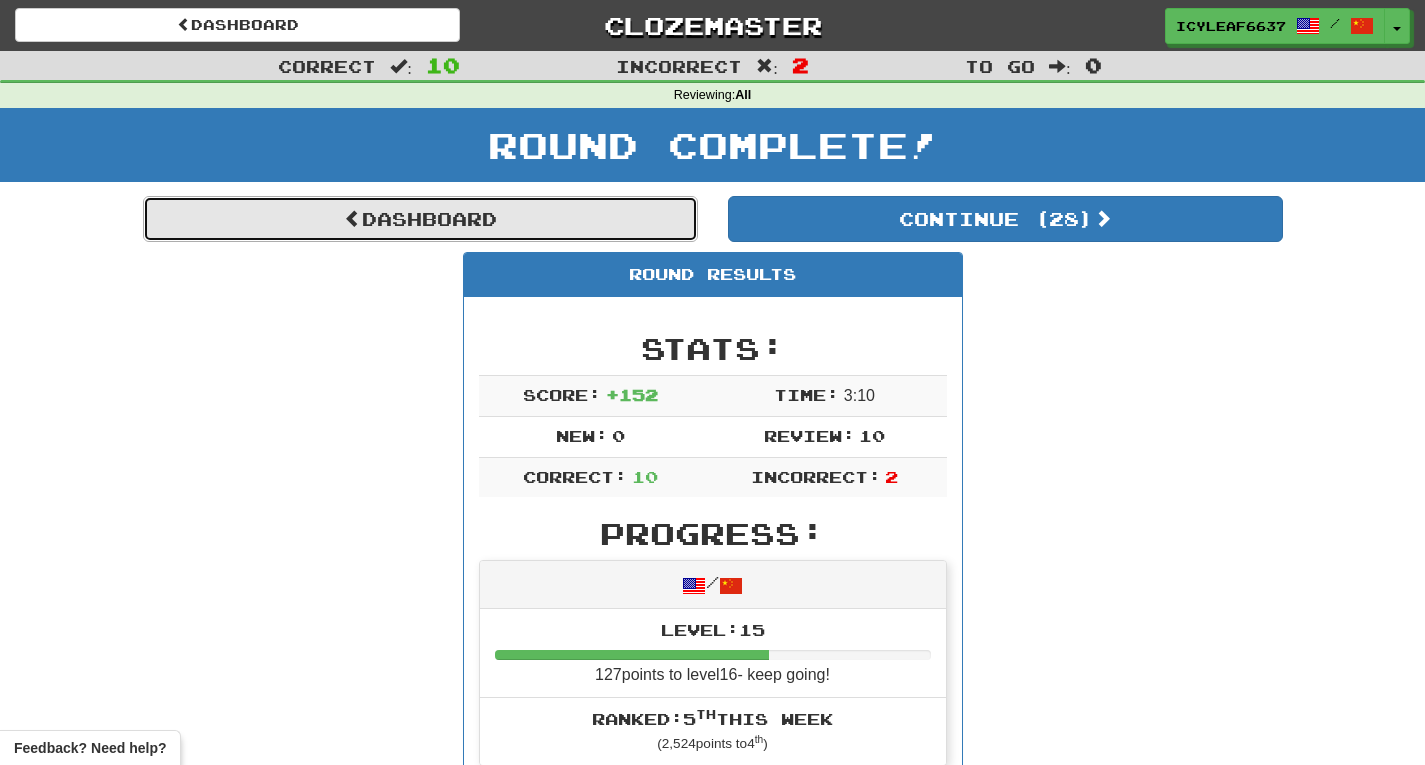 click on "Dashboard" at bounding box center [420, 219] 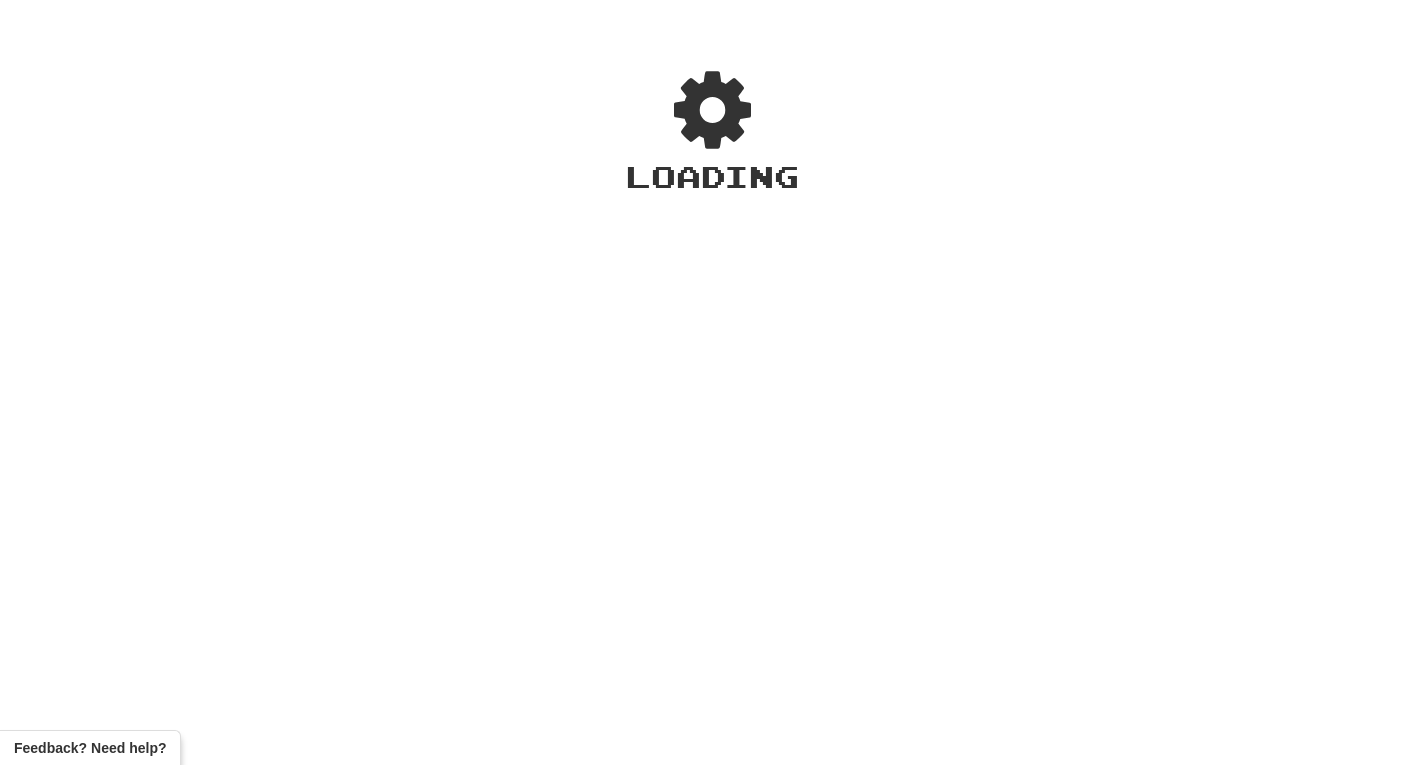 scroll, scrollTop: 0, scrollLeft: 0, axis: both 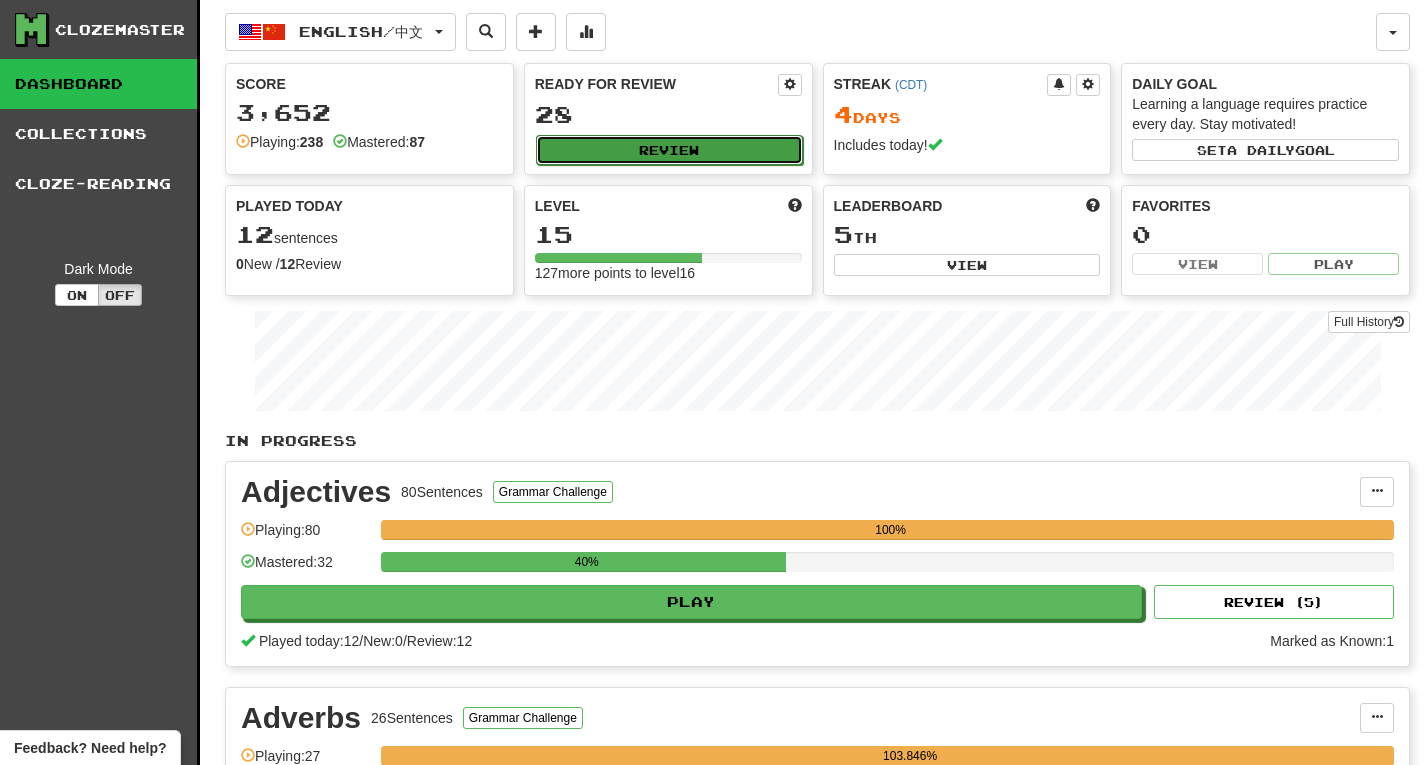 click on "Review" at bounding box center (669, 150) 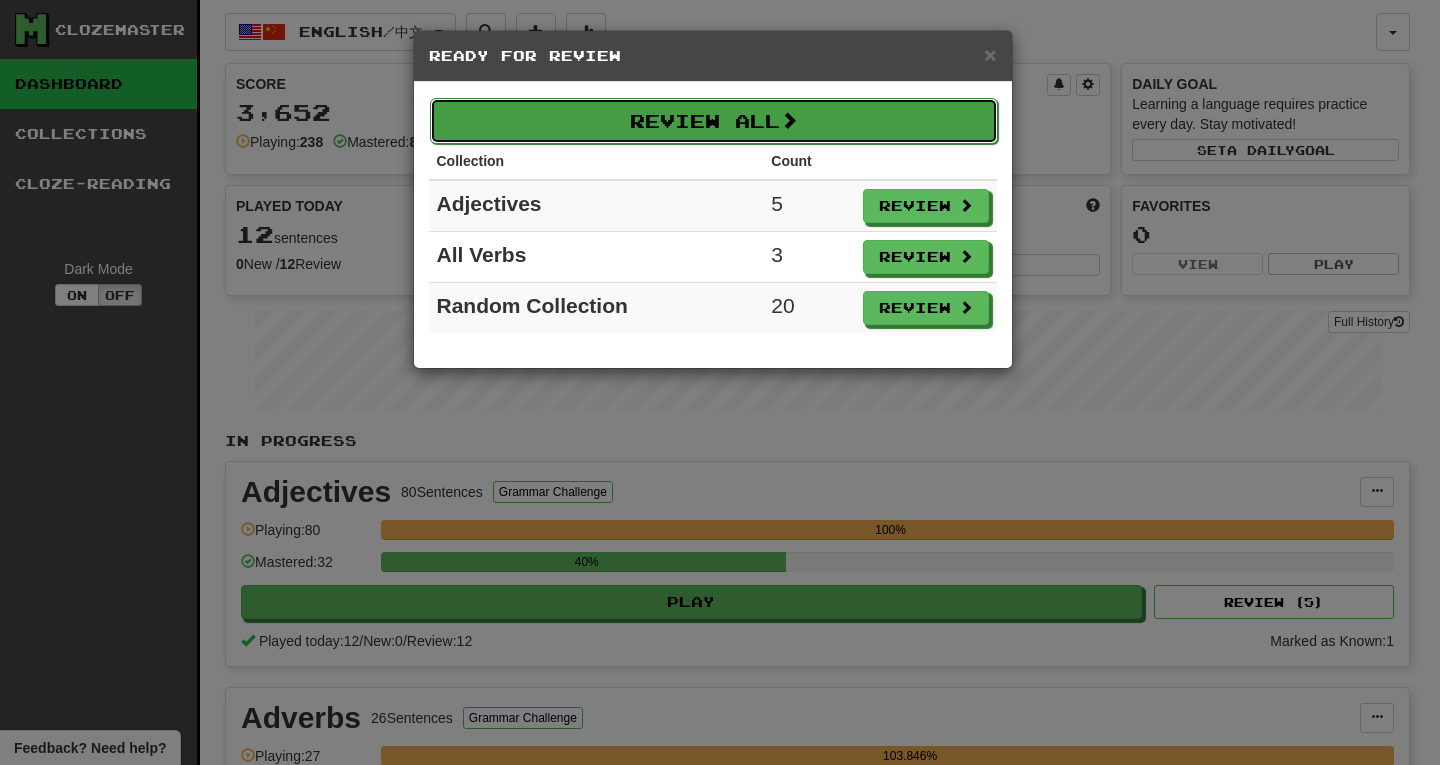 click at bounding box center (789, 120) 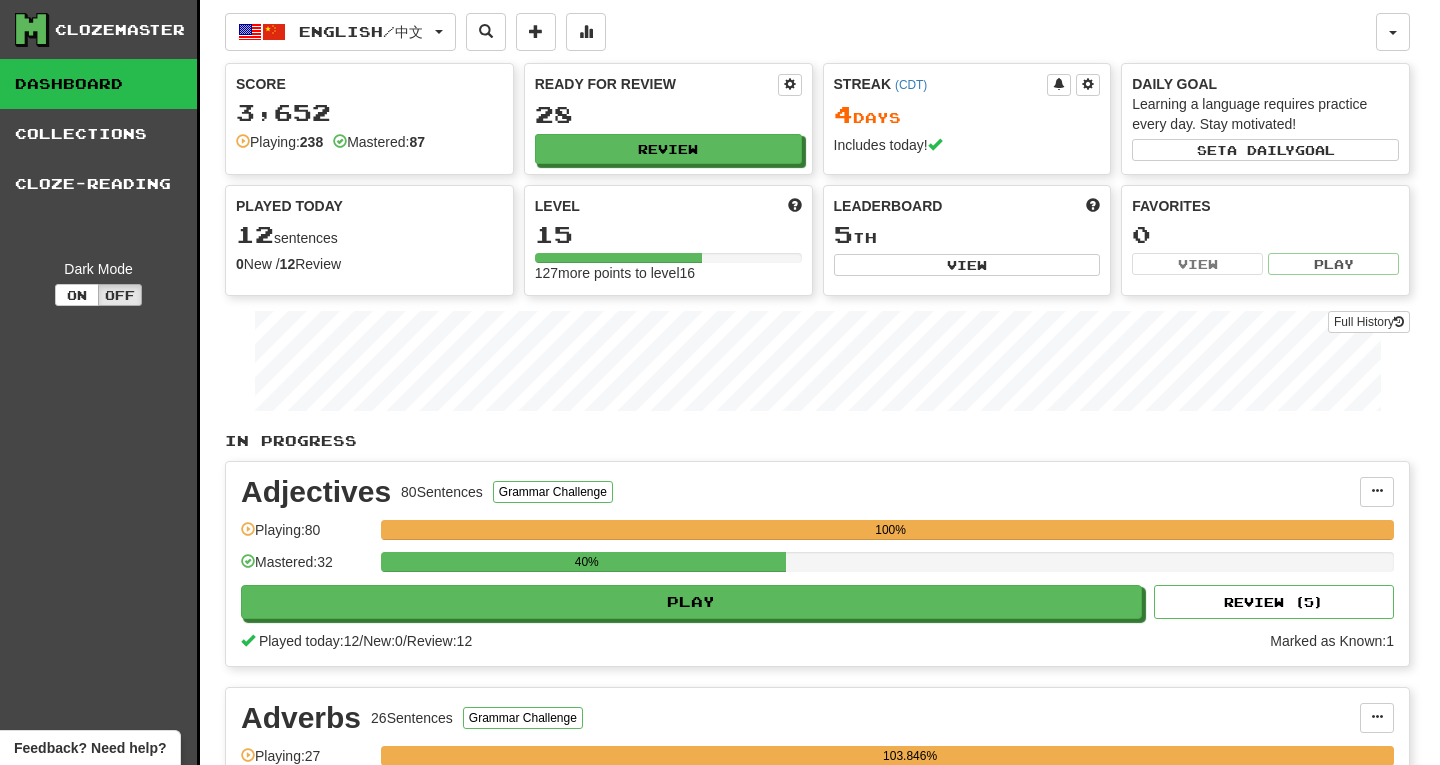 select on "**" 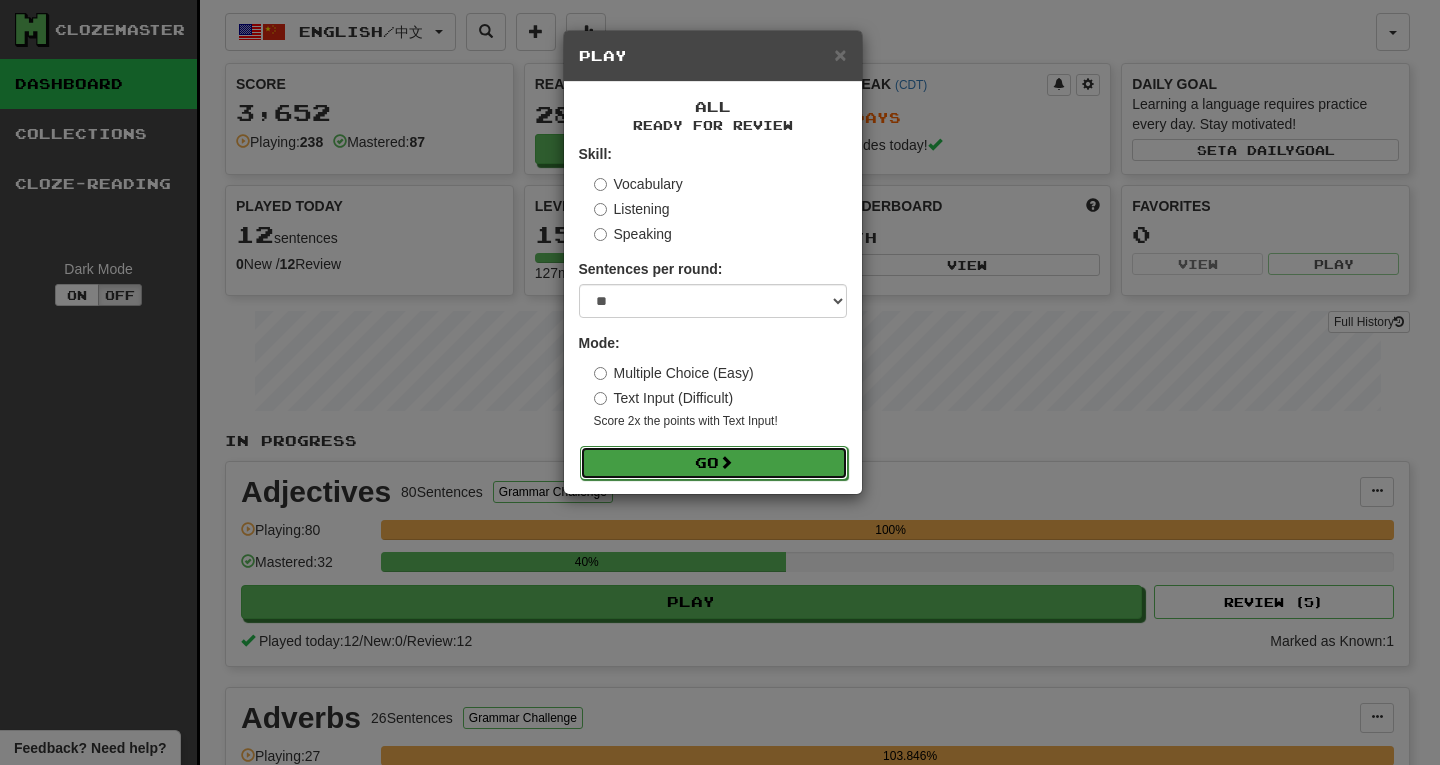 click on "Go" at bounding box center [714, 463] 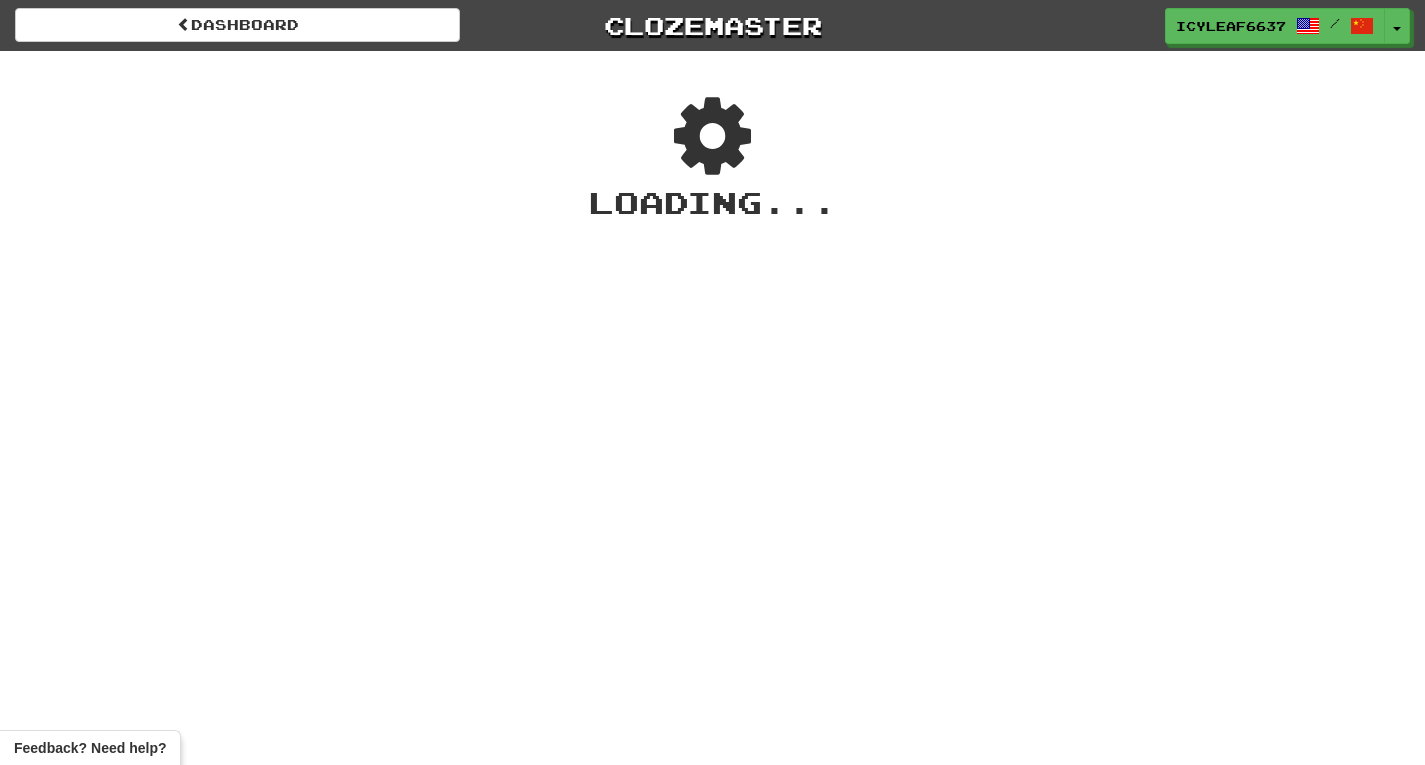 scroll, scrollTop: 0, scrollLeft: 0, axis: both 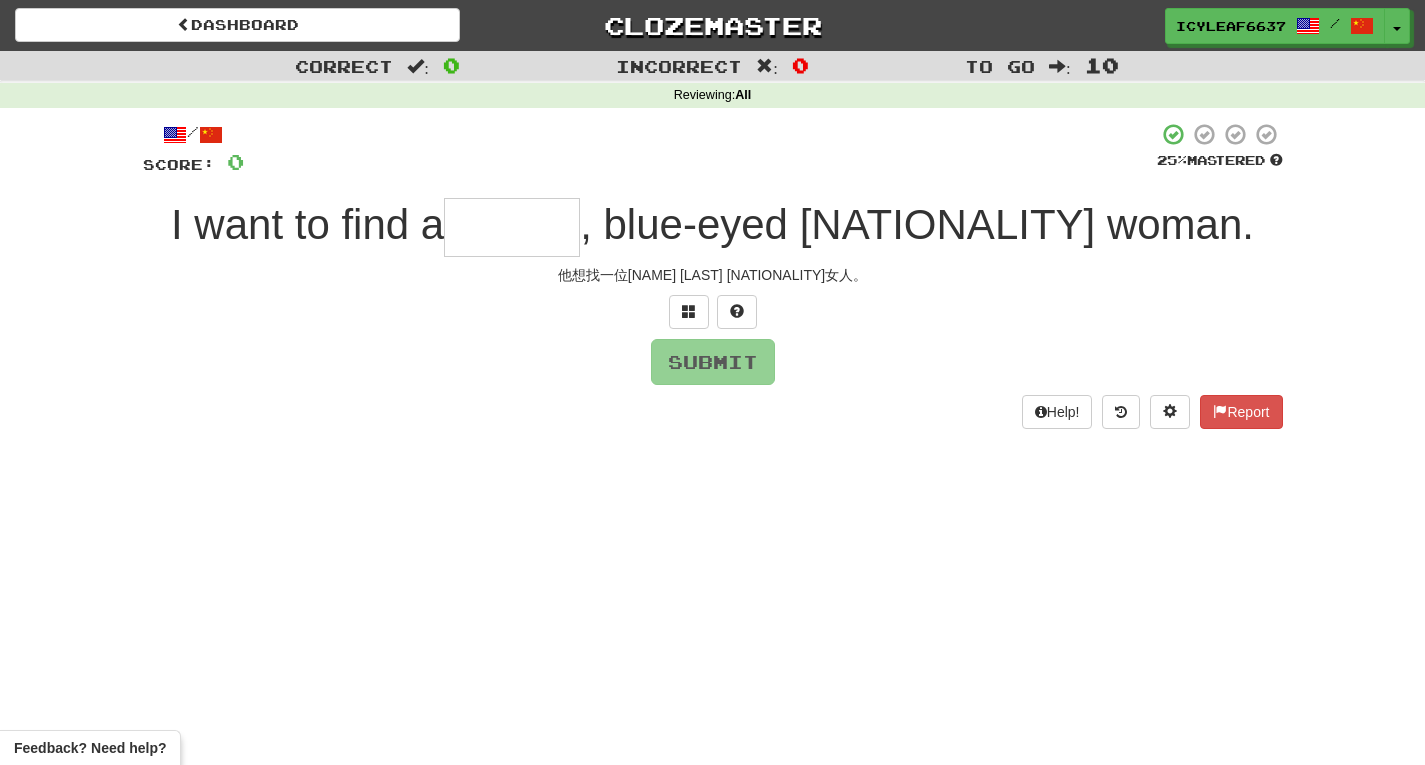 click at bounding box center (512, 227) 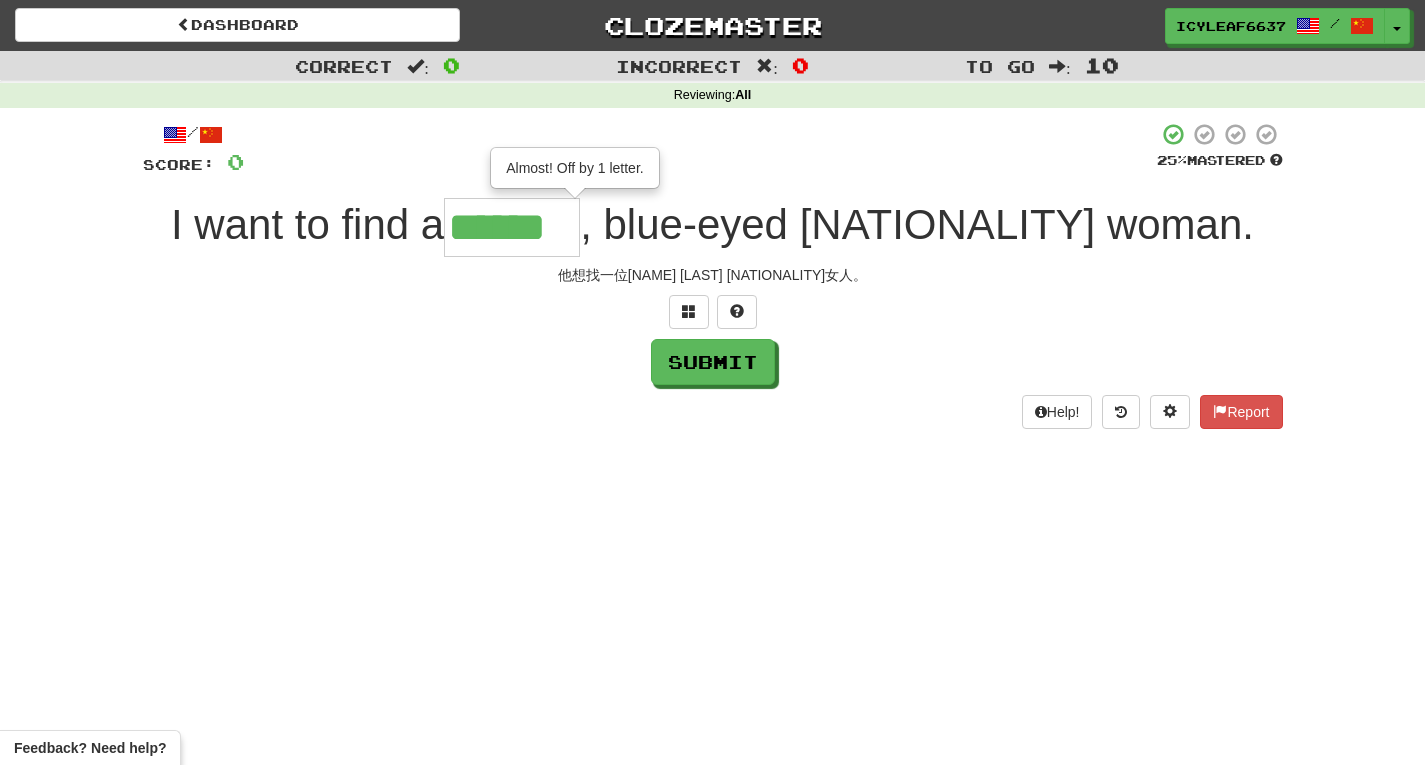 type on "******" 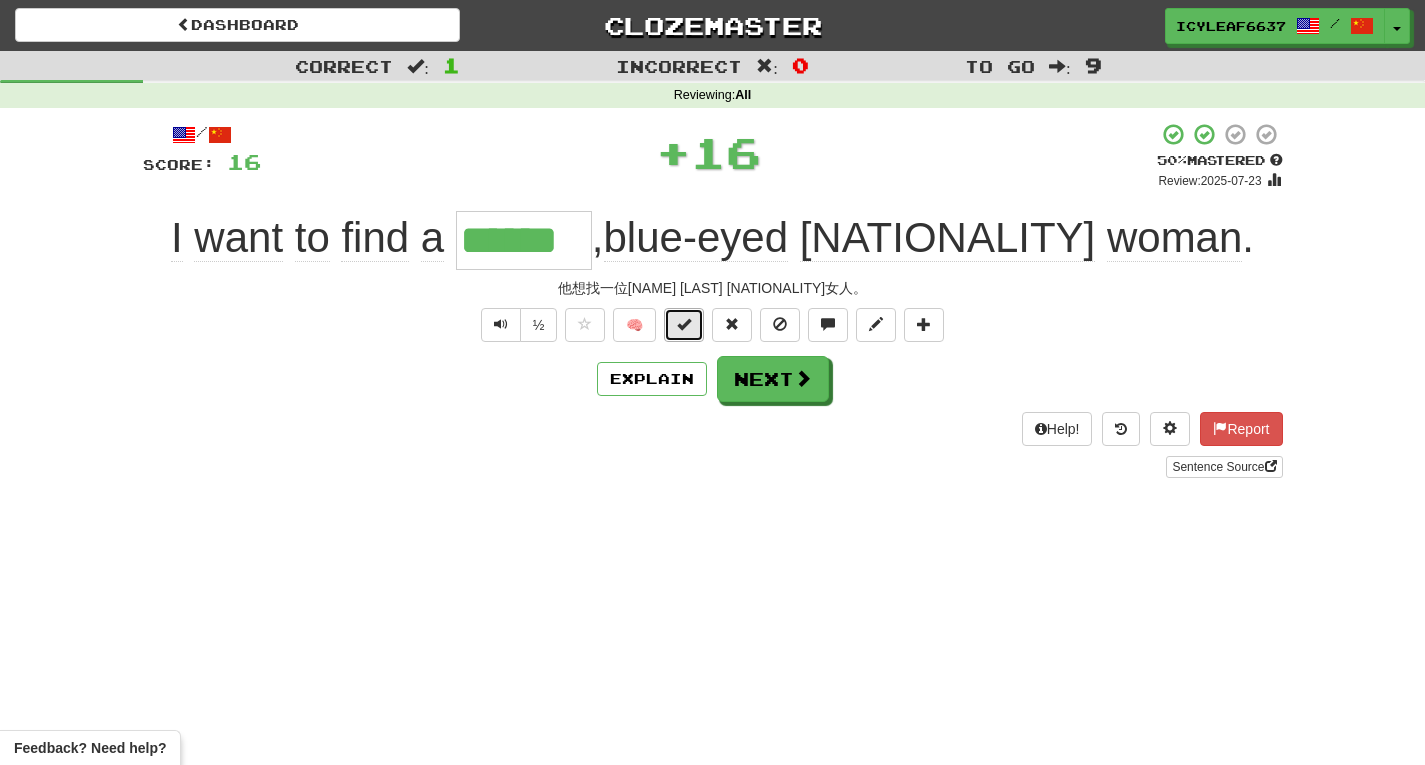 click at bounding box center [684, 325] 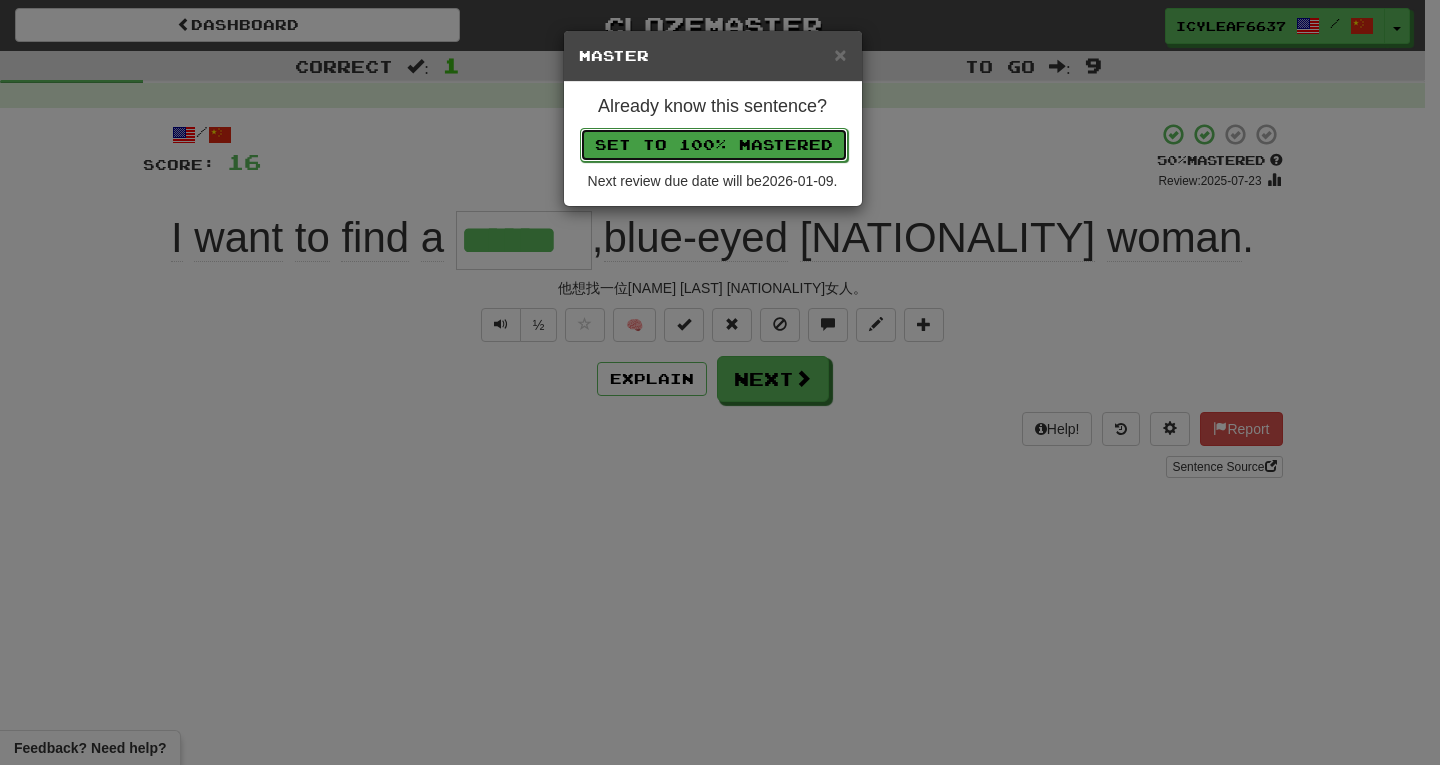click on "Set to 100% Mastered" at bounding box center (714, 145) 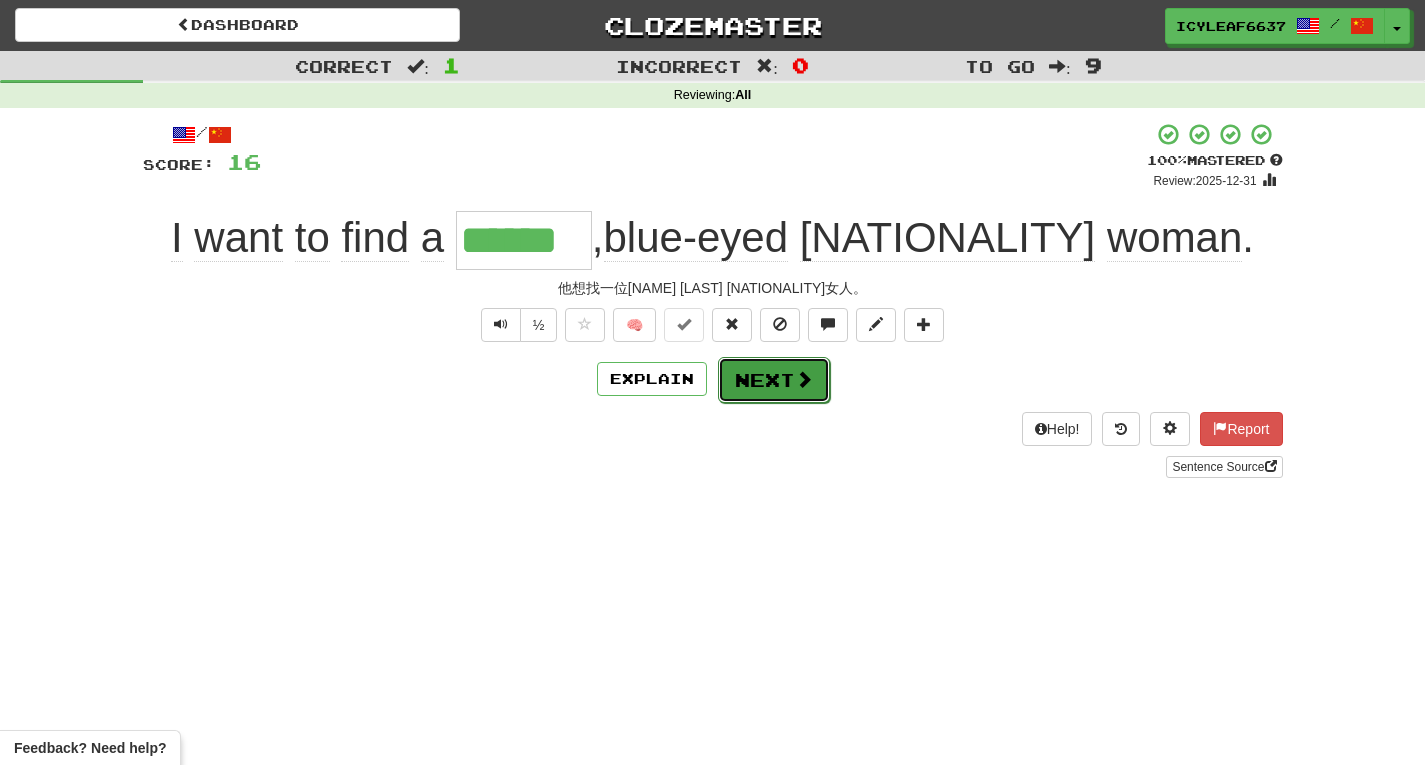 click on "Next" at bounding box center (774, 380) 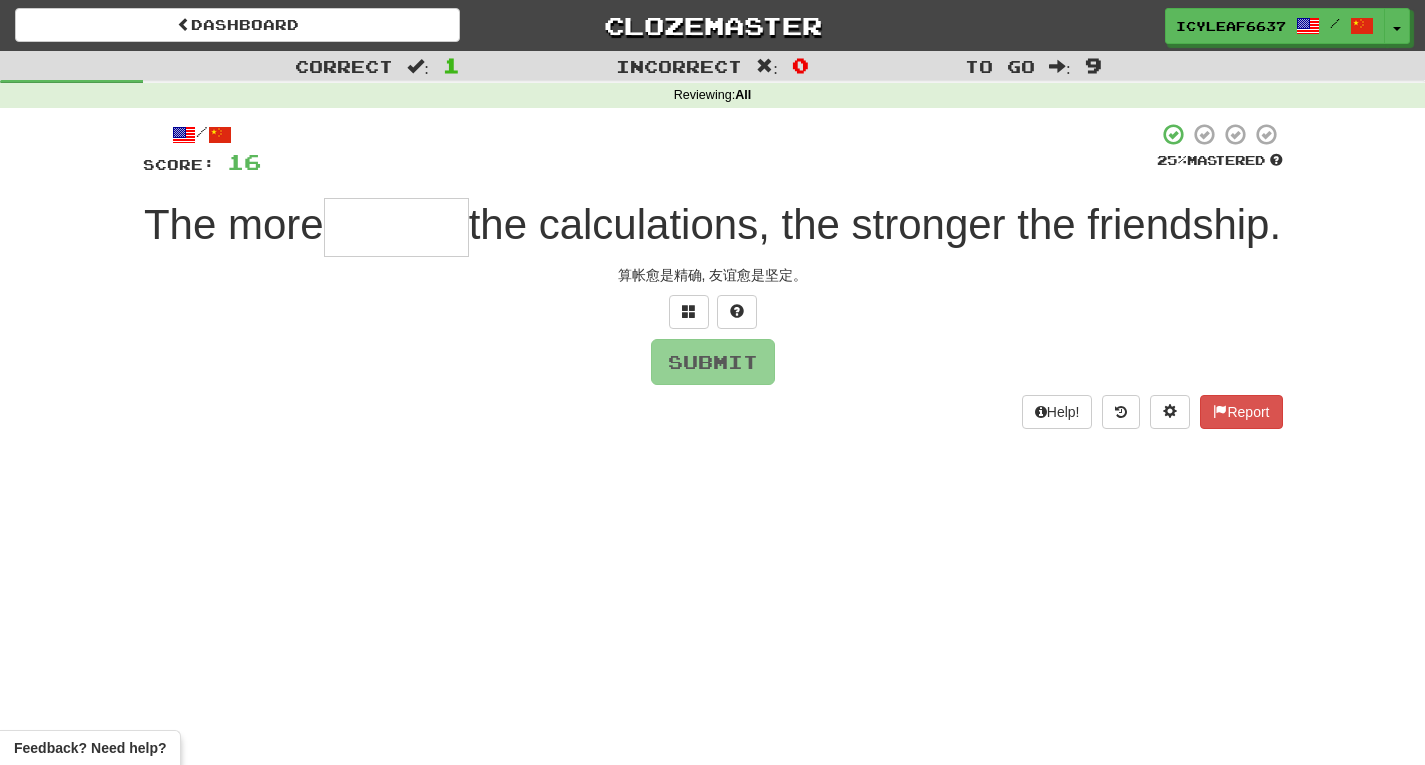click at bounding box center [396, 227] 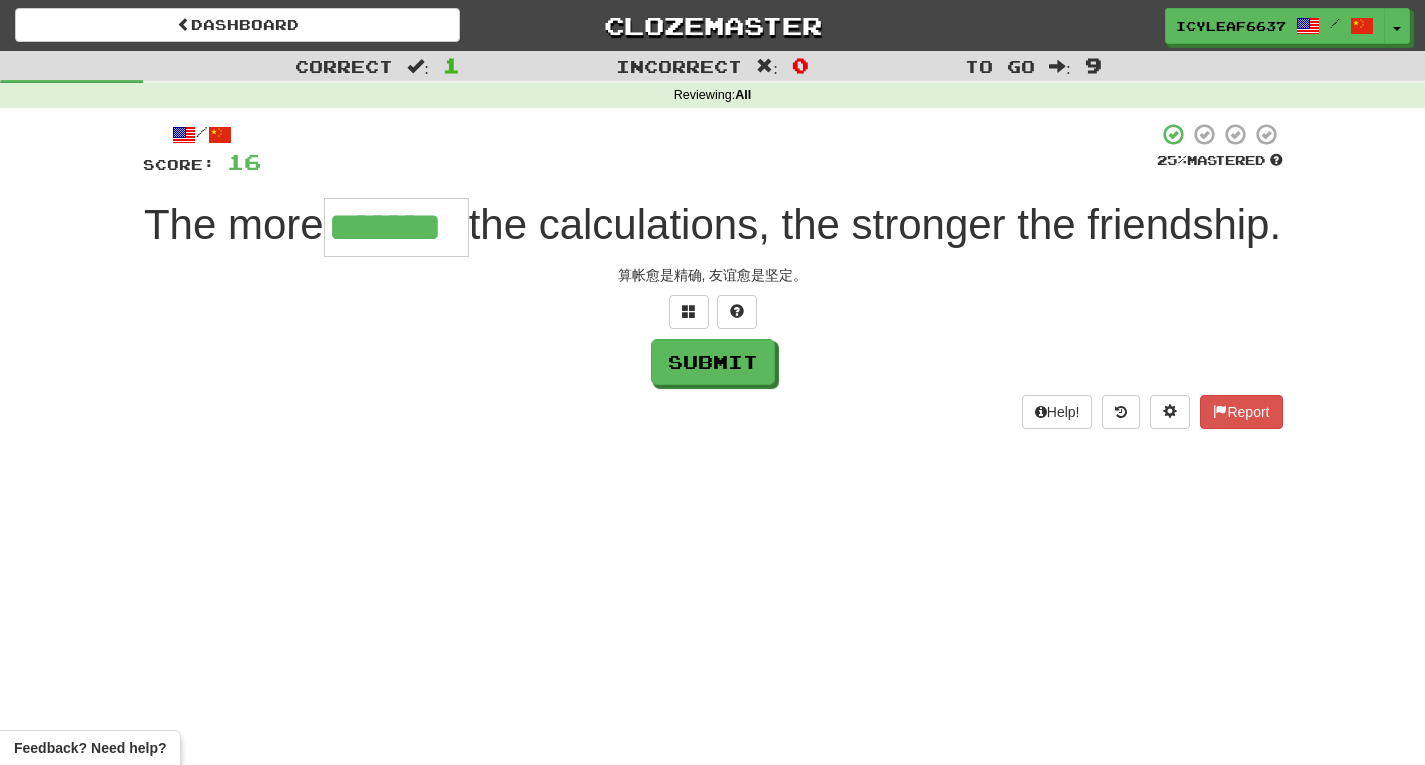 type on "*******" 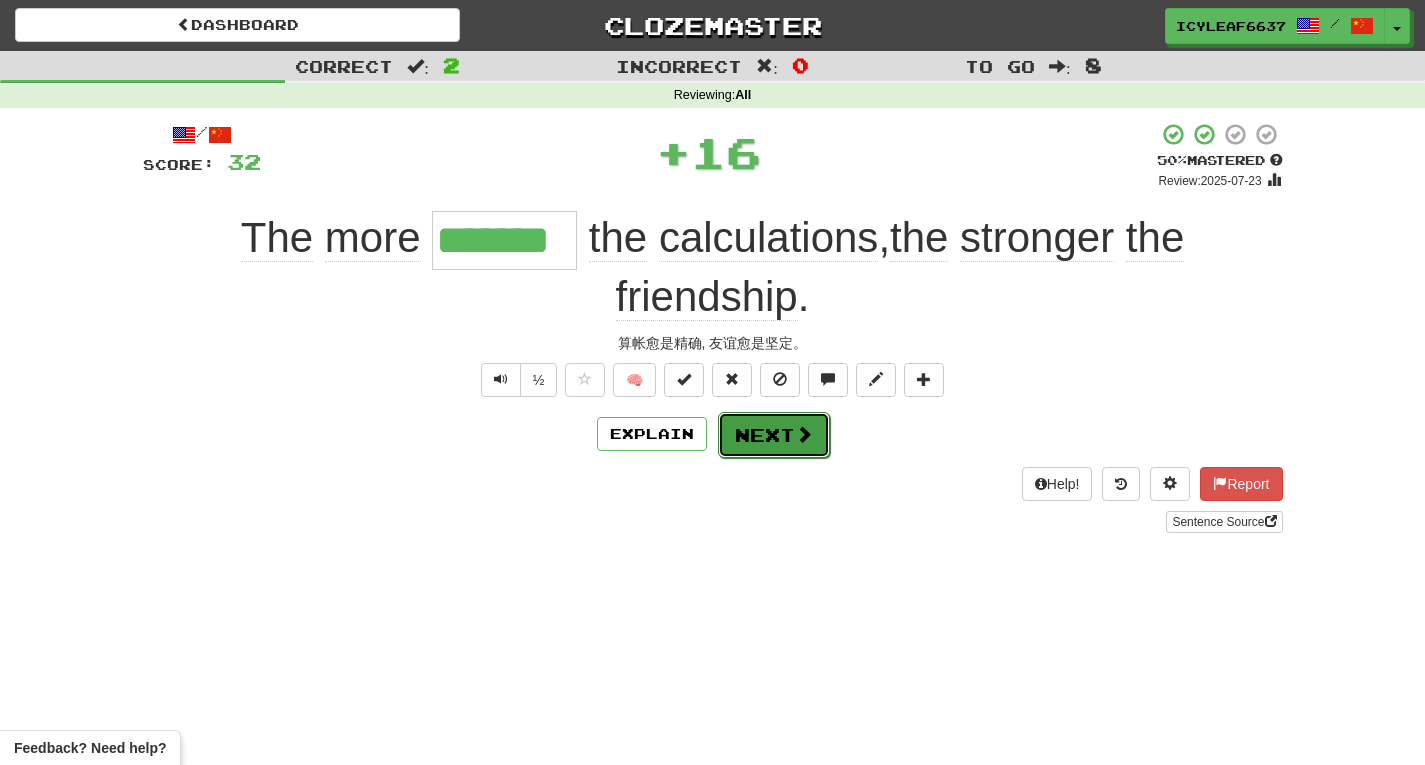click at bounding box center [804, 434] 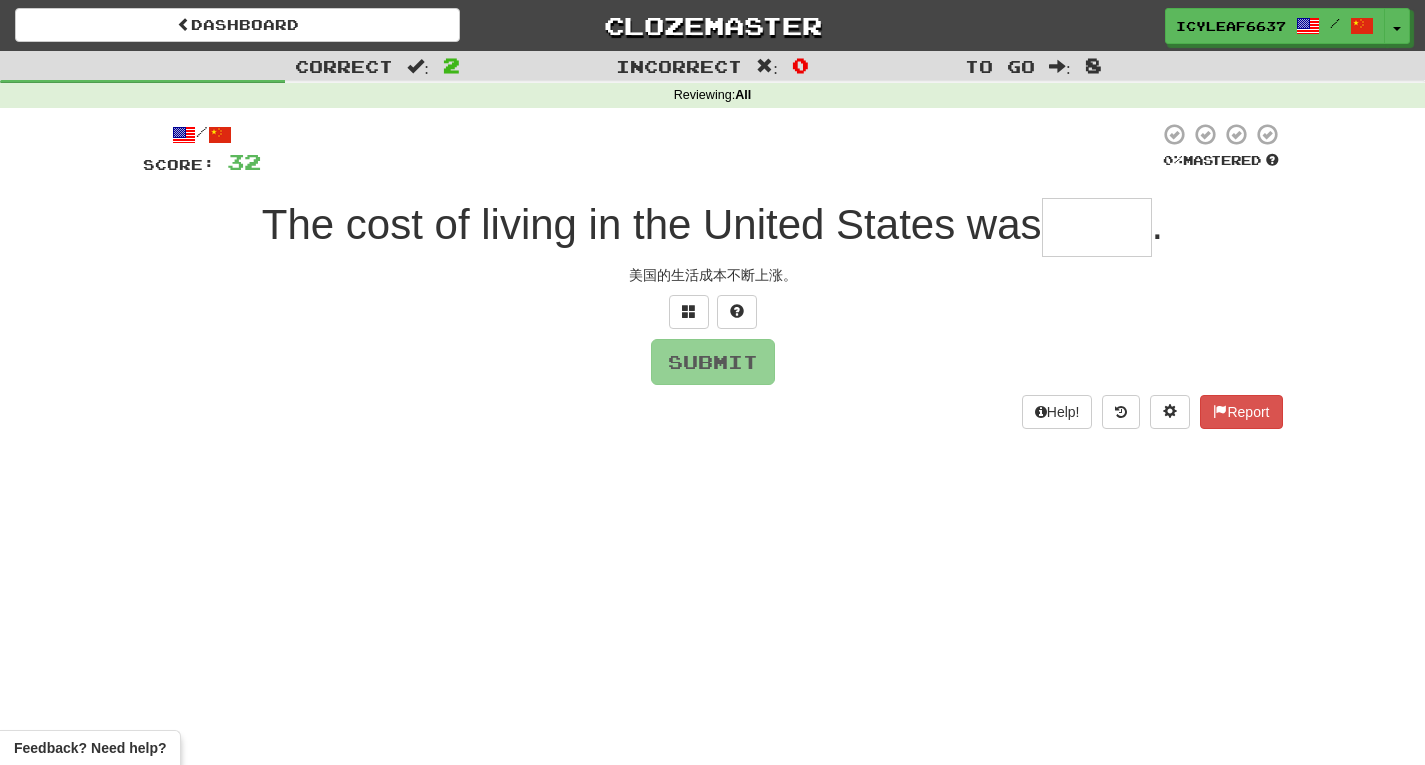 click at bounding box center (1097, 227) 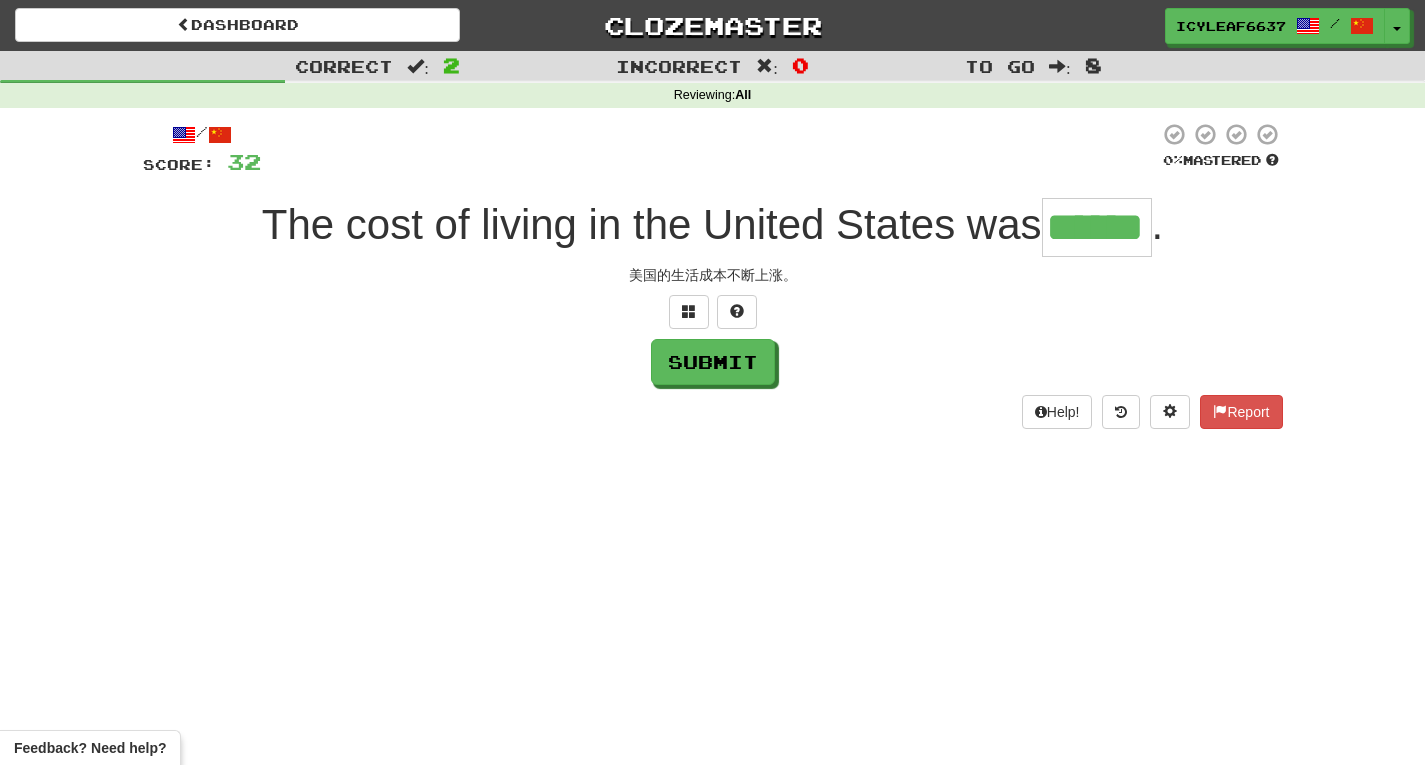 type on "******" 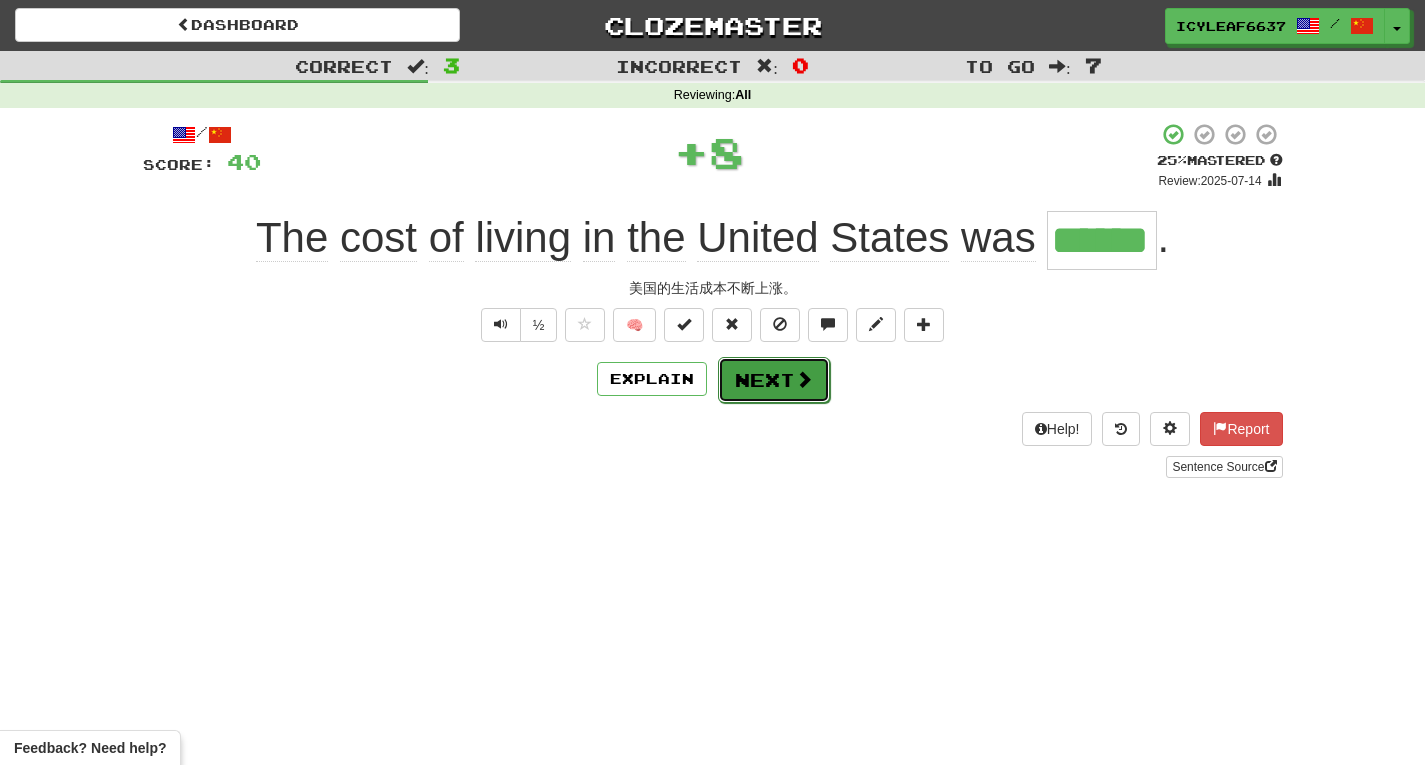 click on "Next" at bounding box center [774, 380] 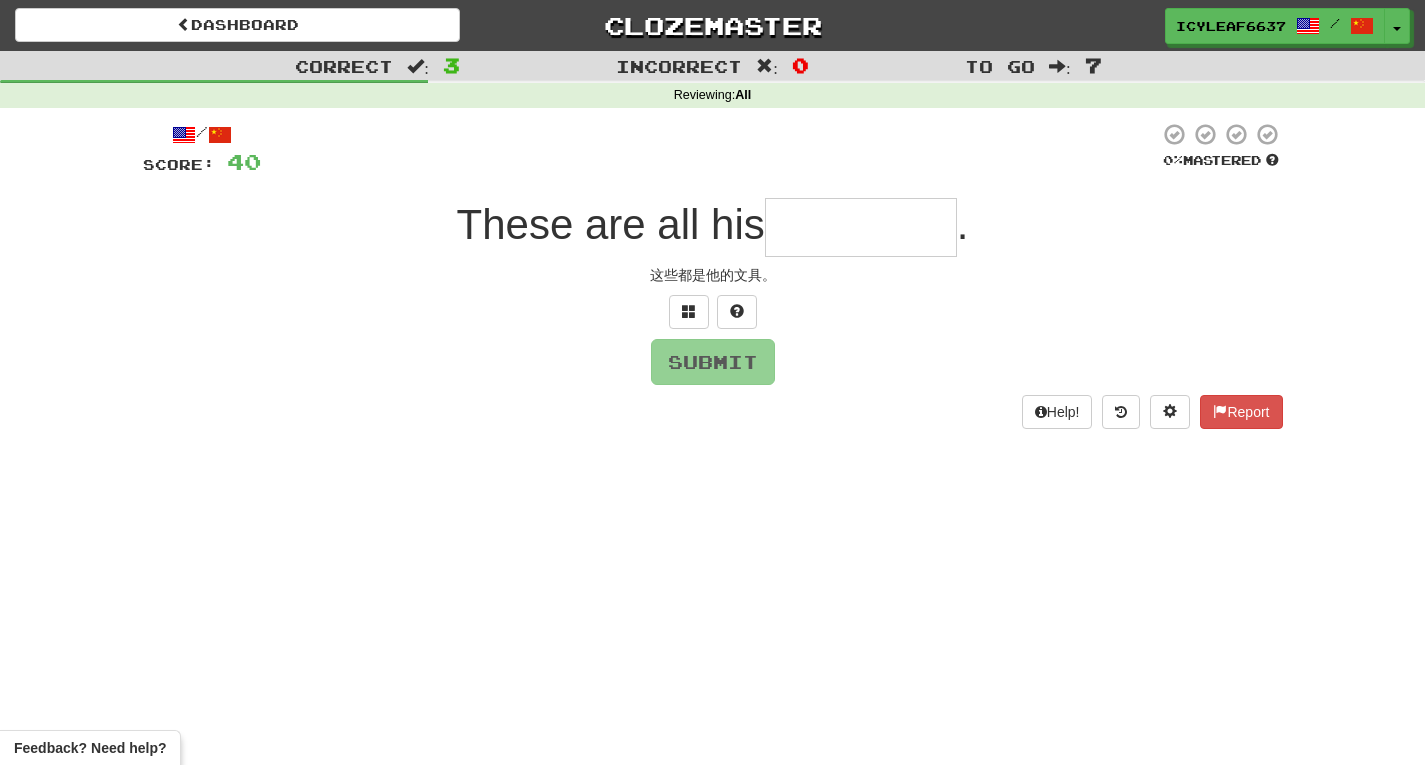 click at bounding box center (861, 227) 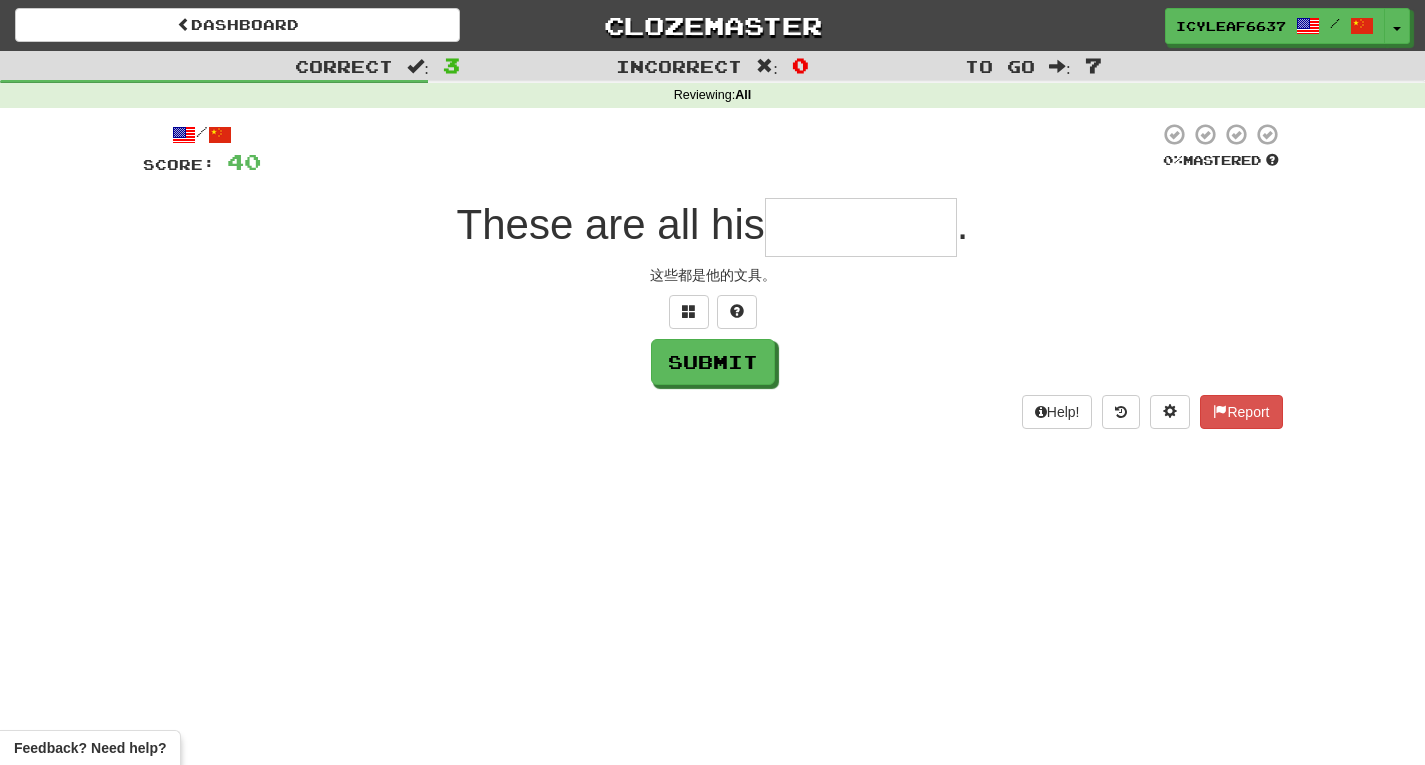 type on "*" 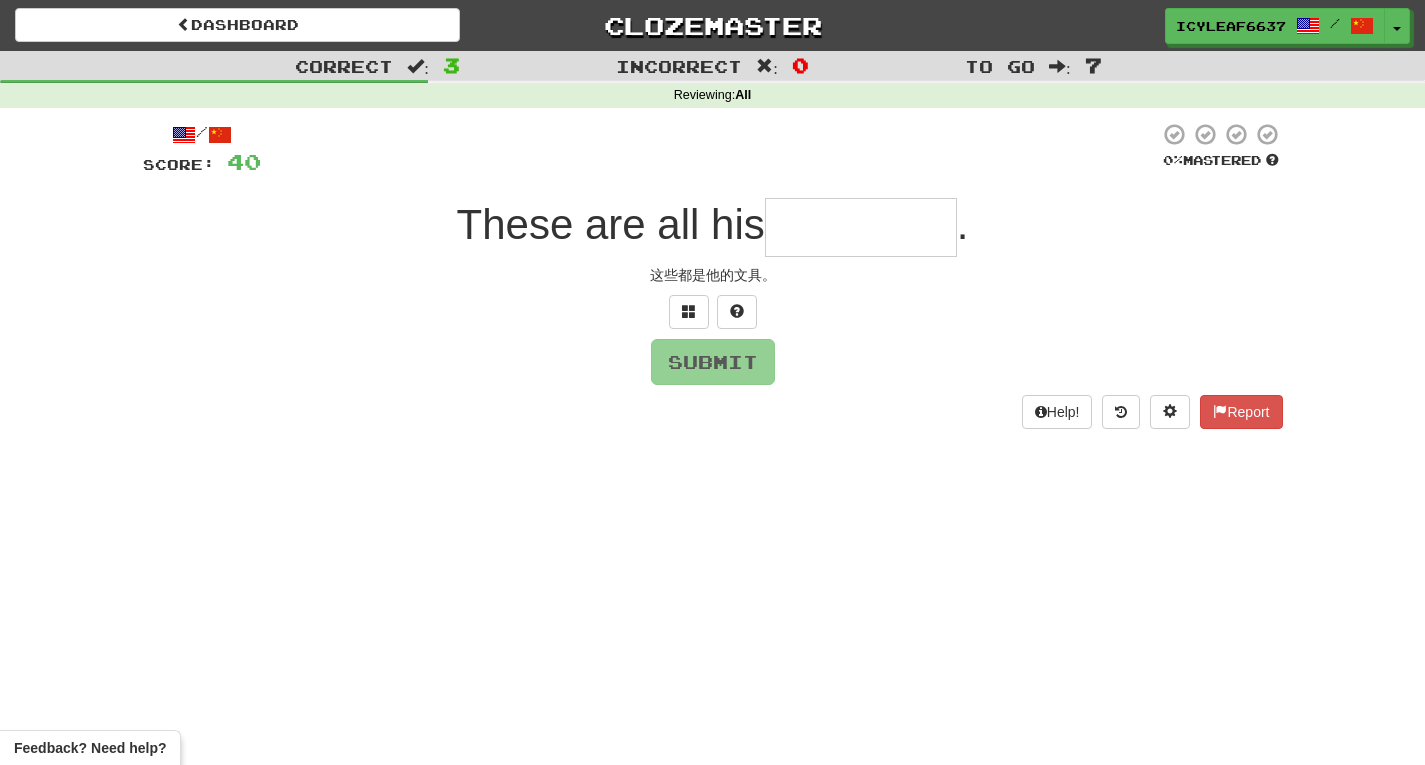 type on "*" 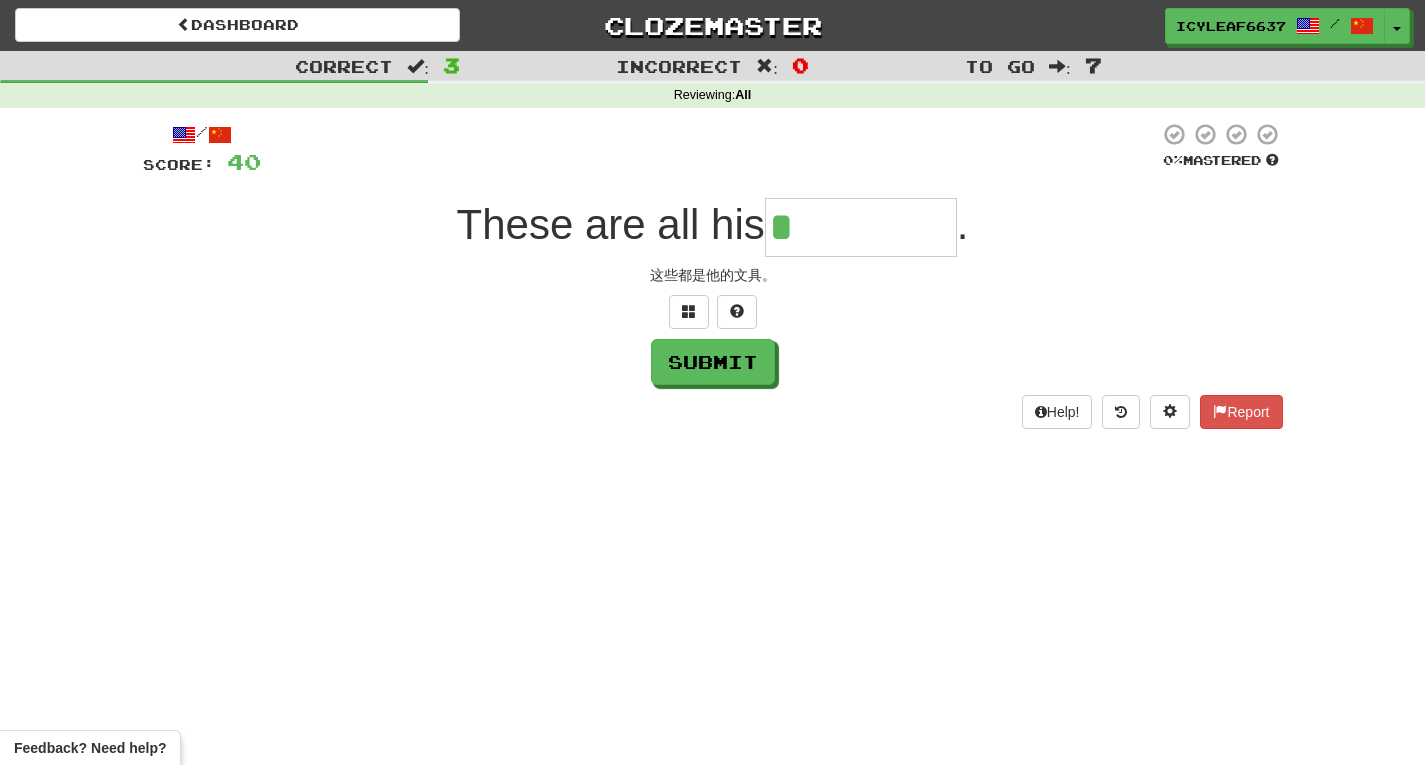 type on "**********" 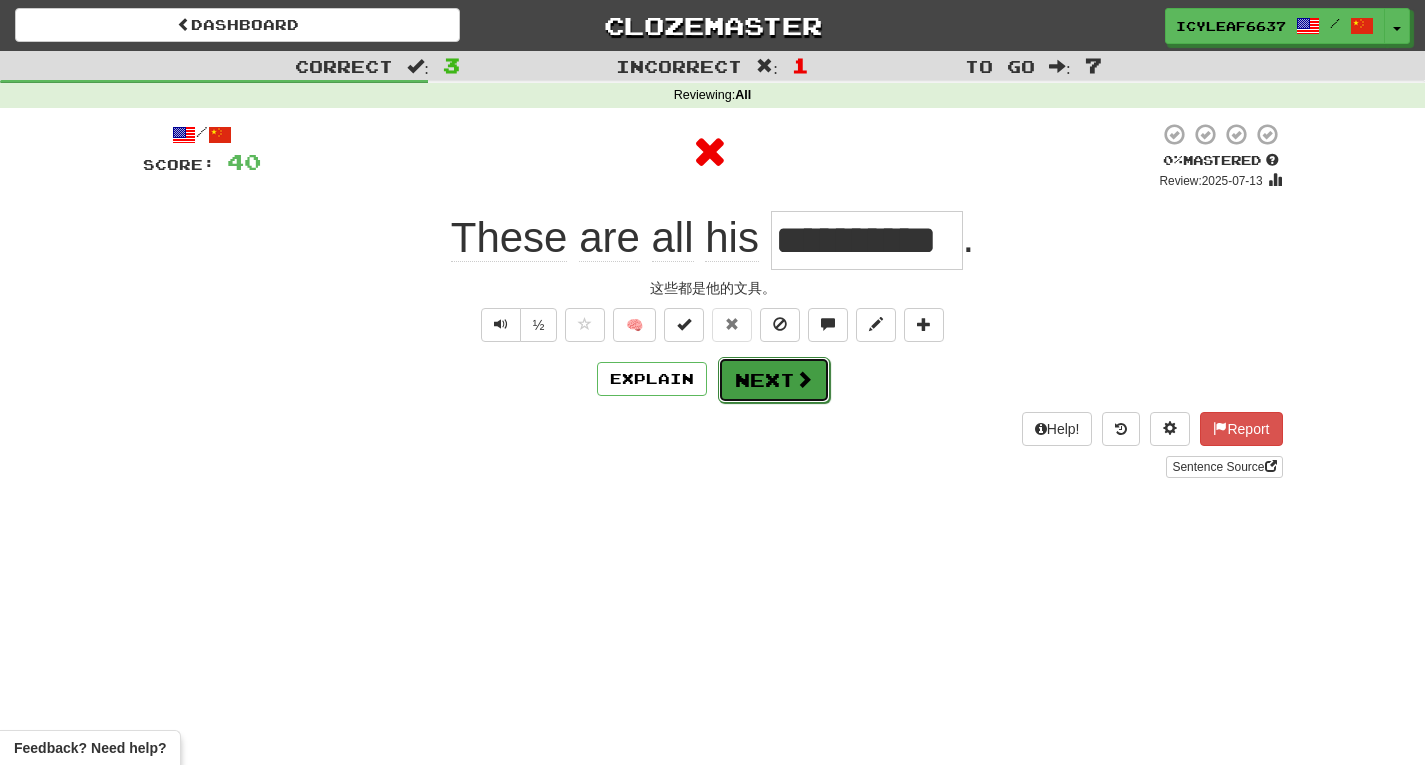 click on "Next" at bounding box center [774, 380] 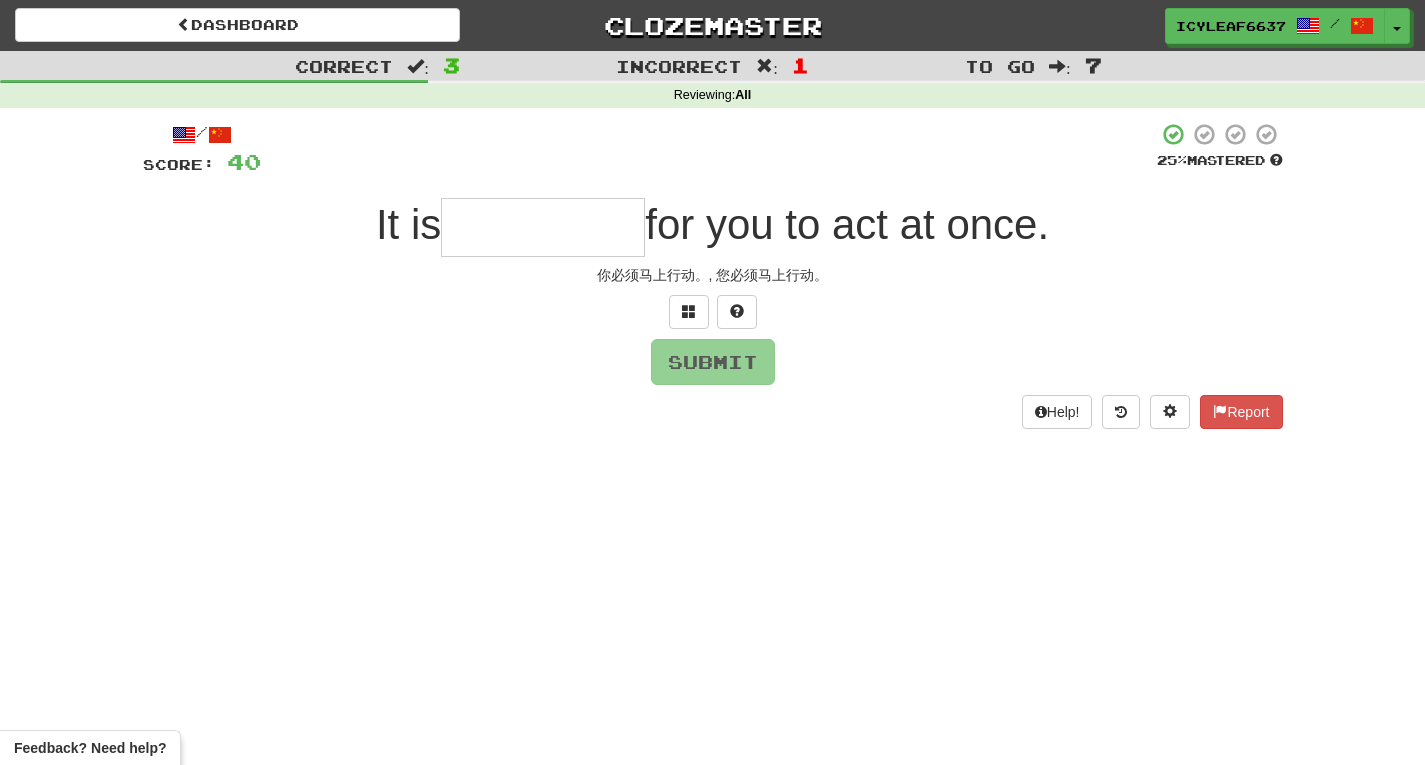 click at bounding box center (543, 227) 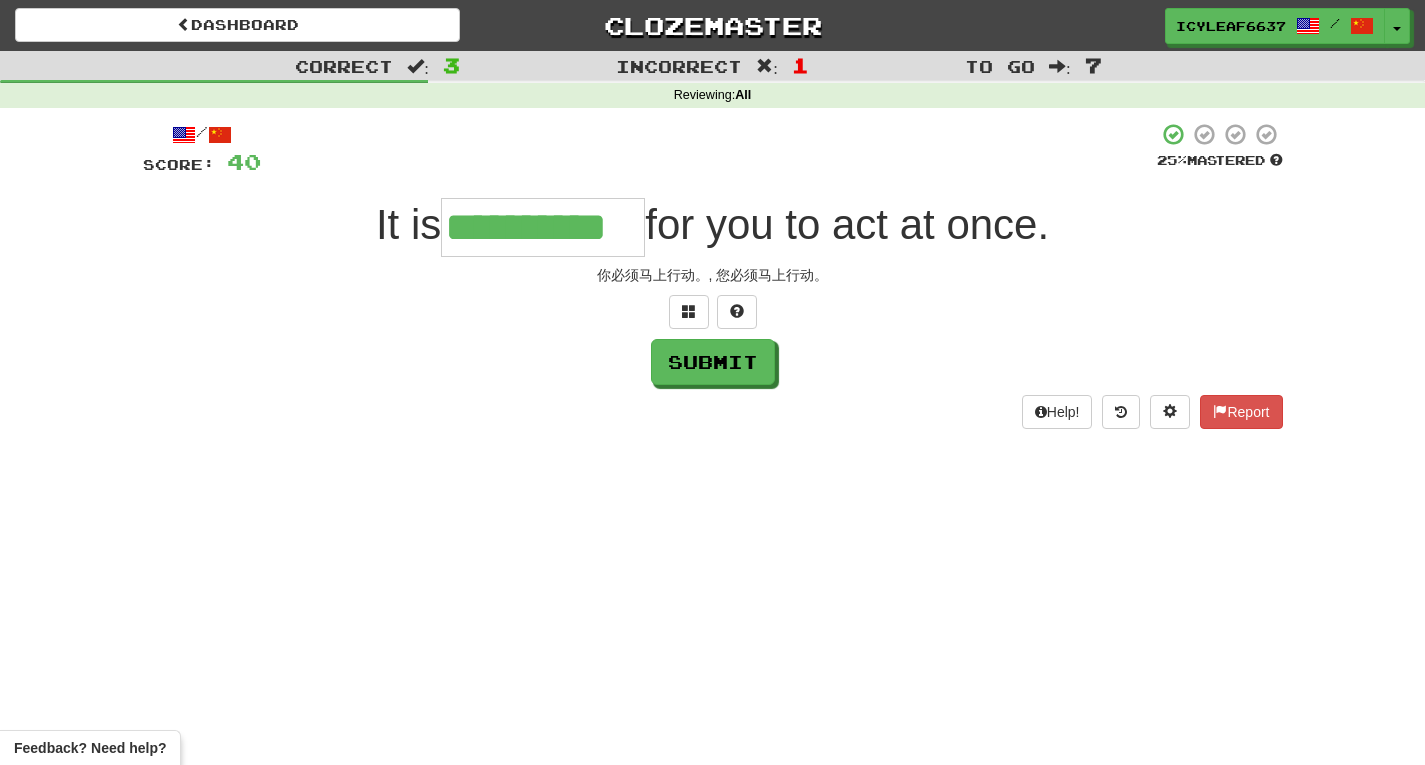 type on "**********" 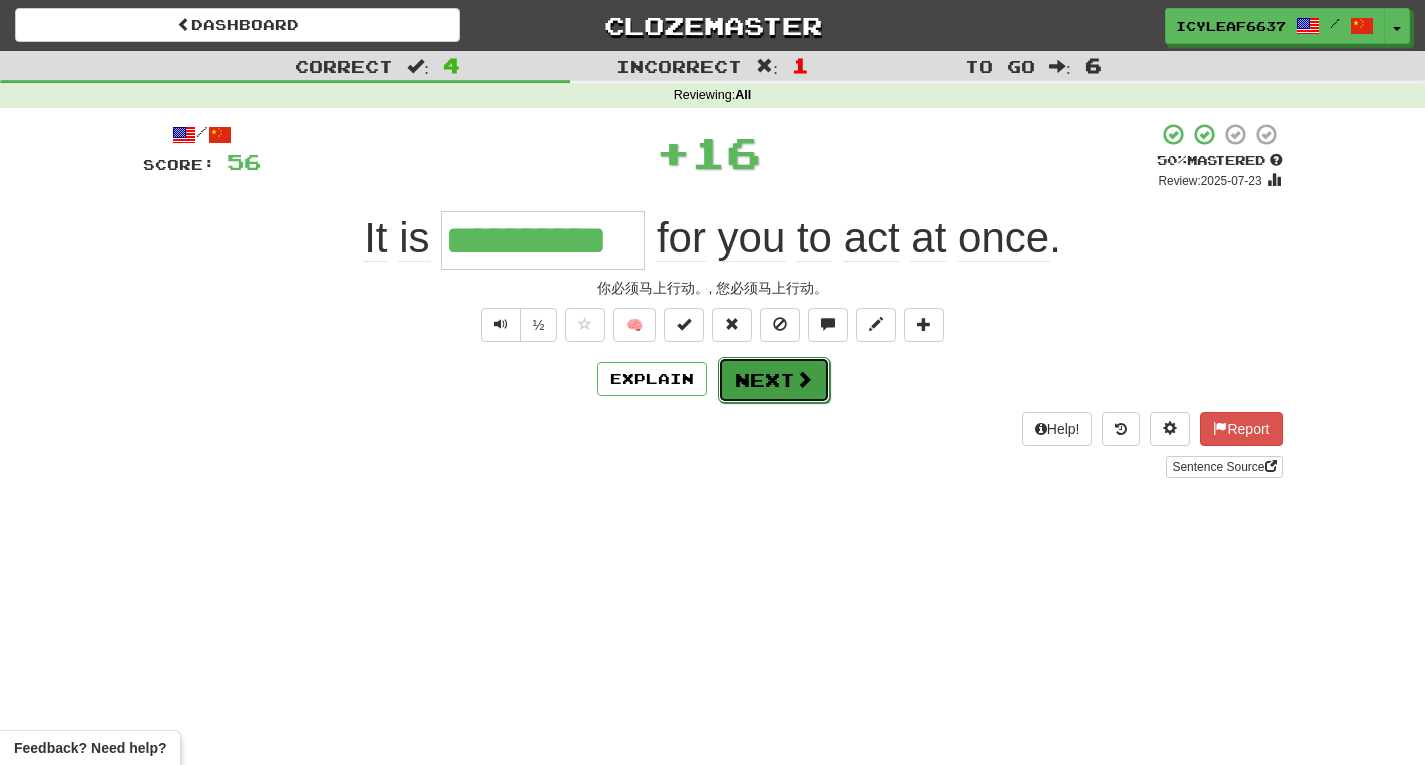 click on "Next" at bounding box center [774, 380] 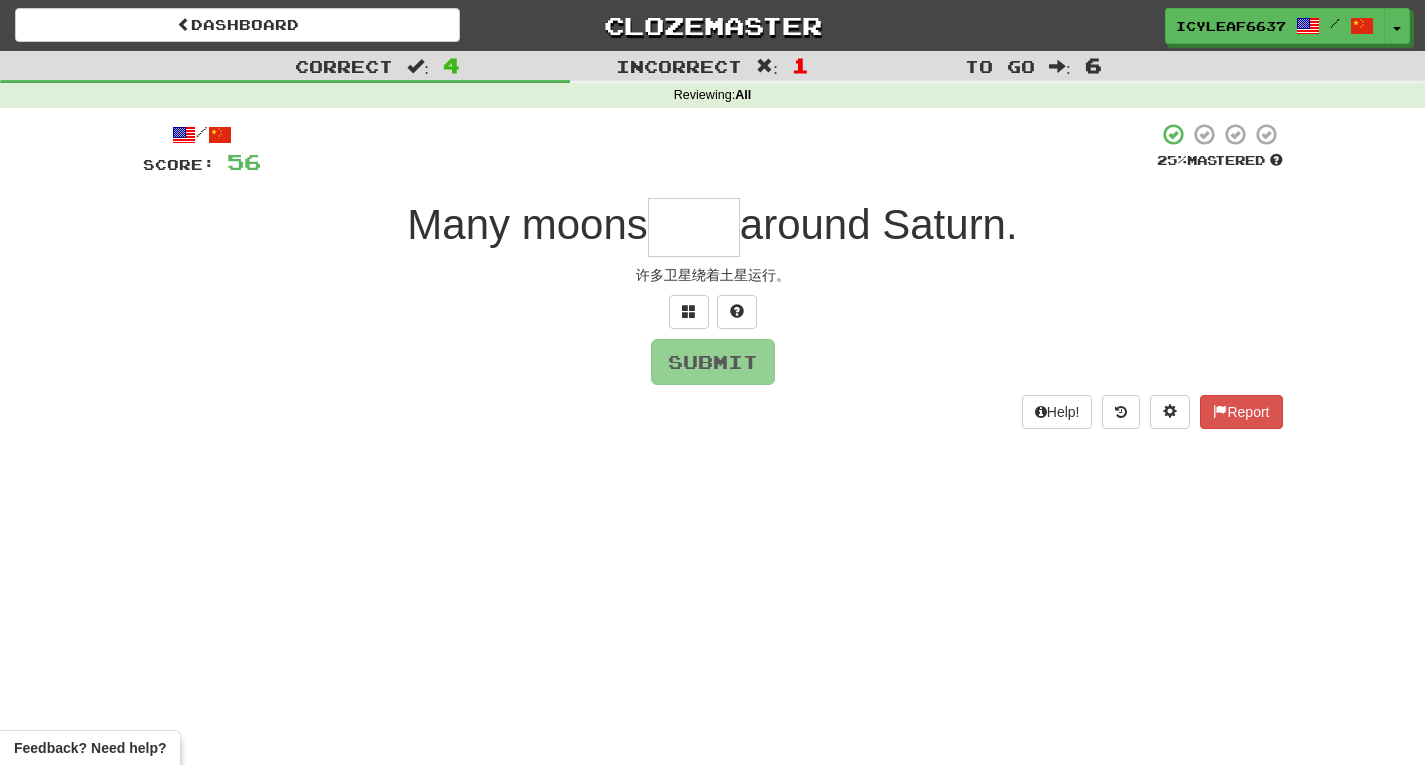 click at bounding box center (694, 227) 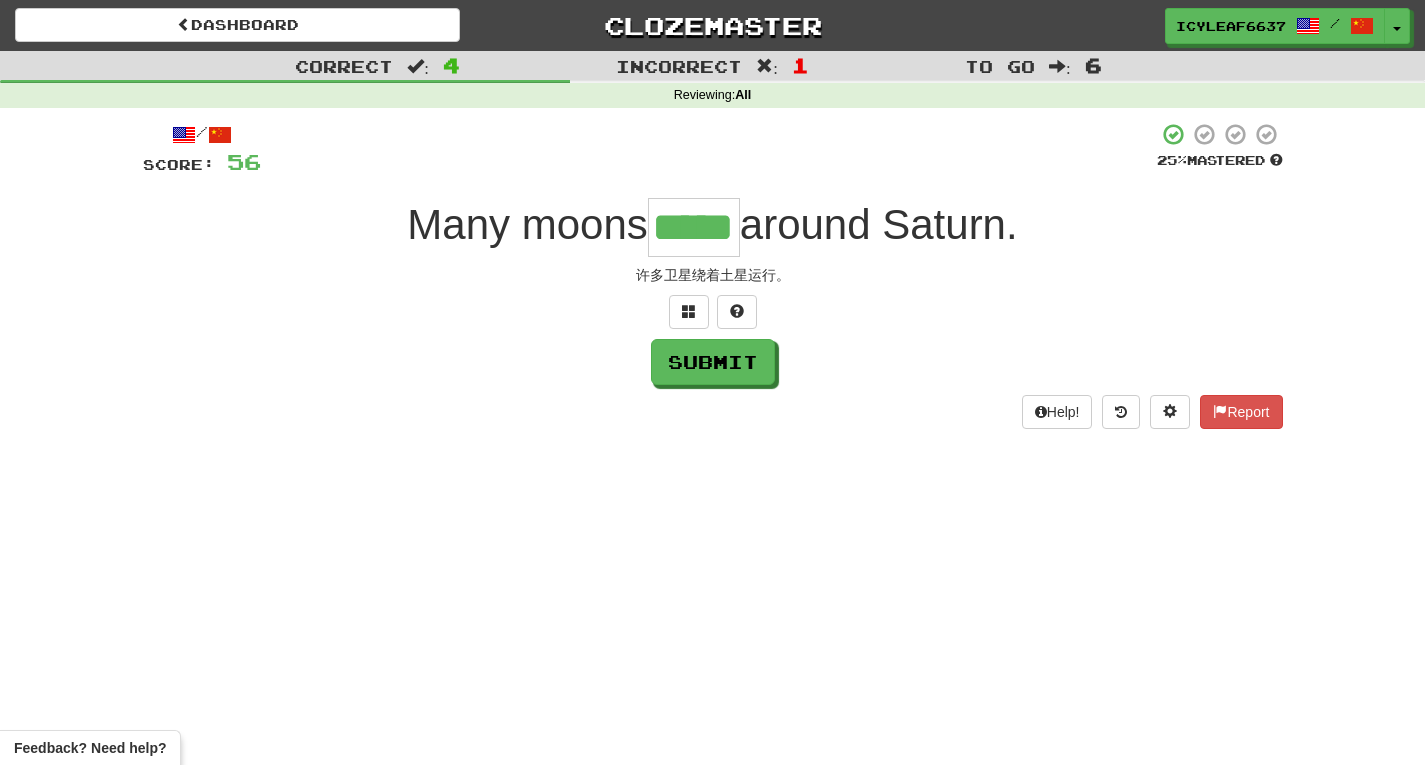 type on "*****" 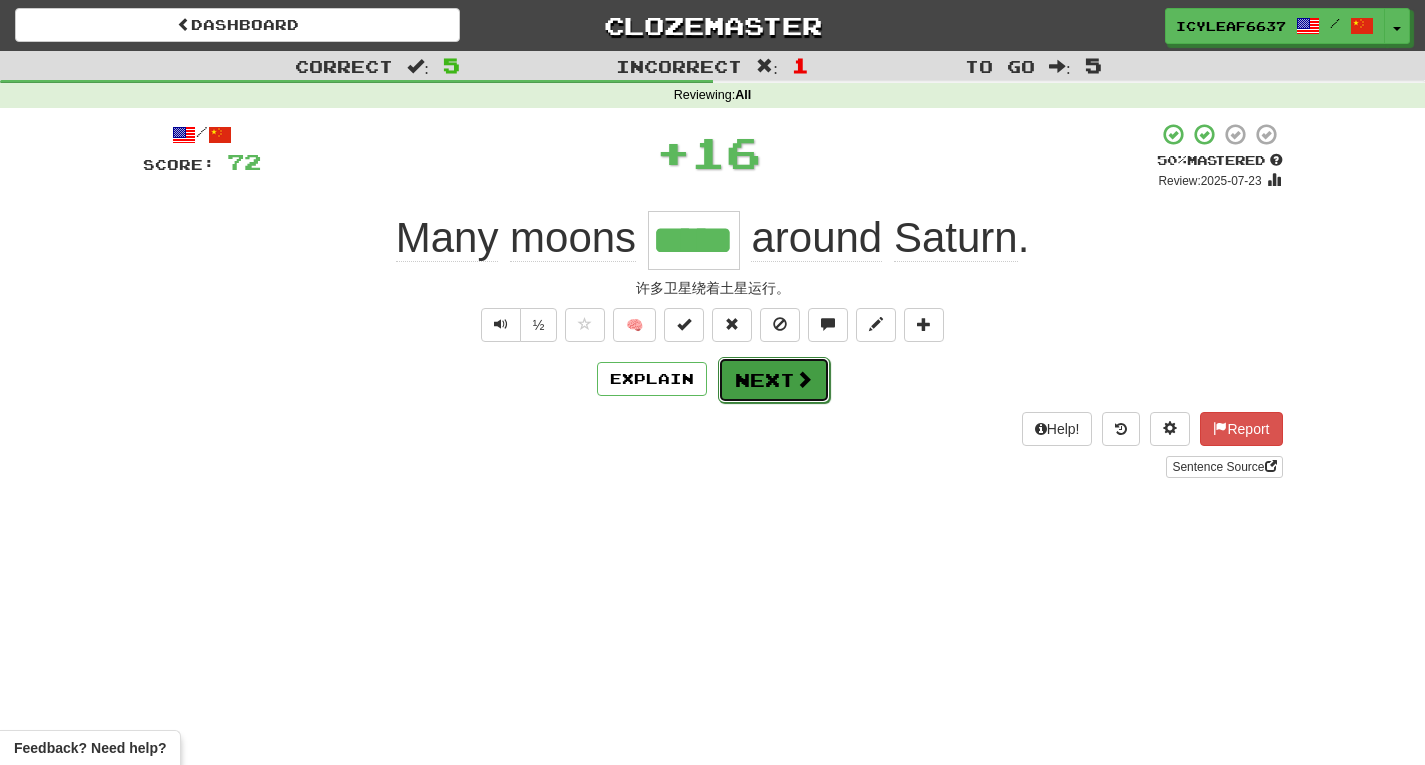 click at bounding box center [804, 379] 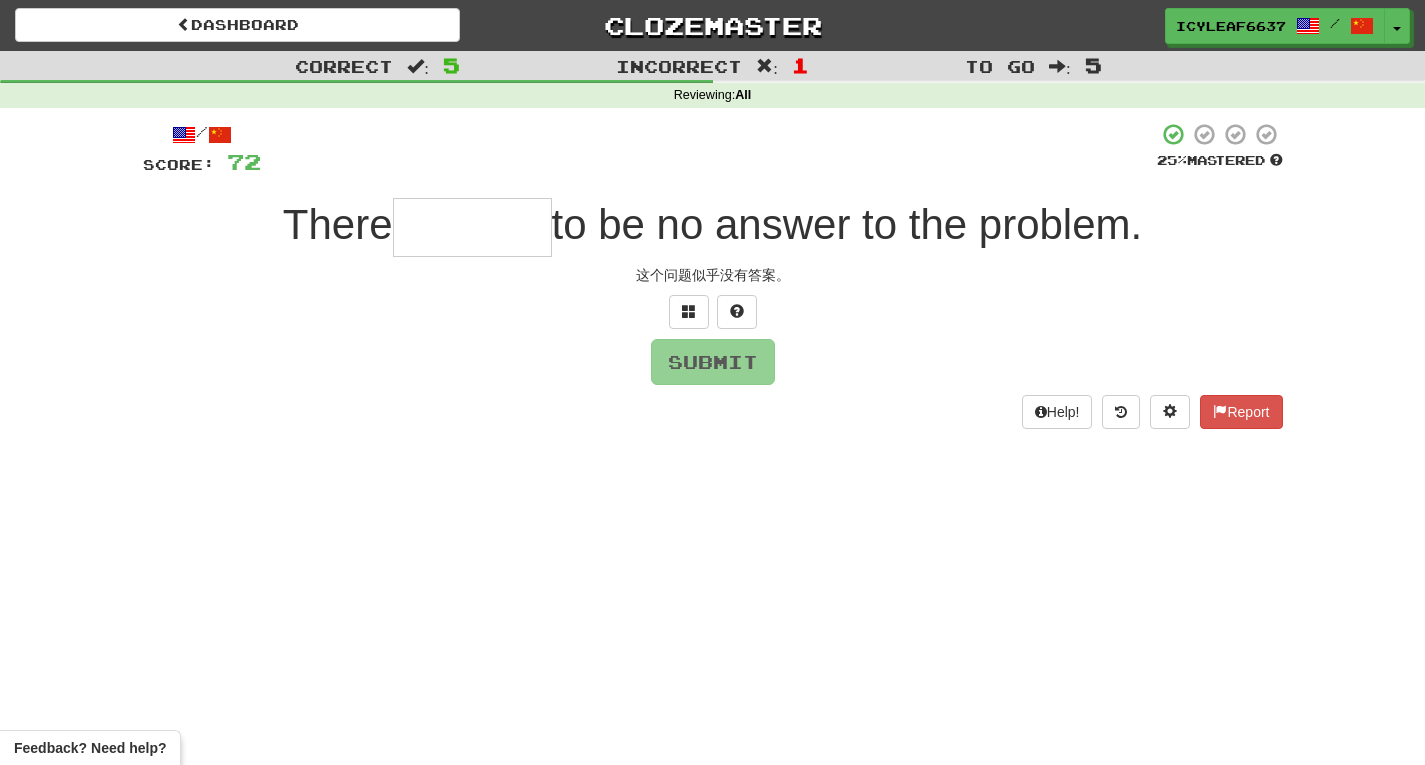 click at bounding box center (472, 227) 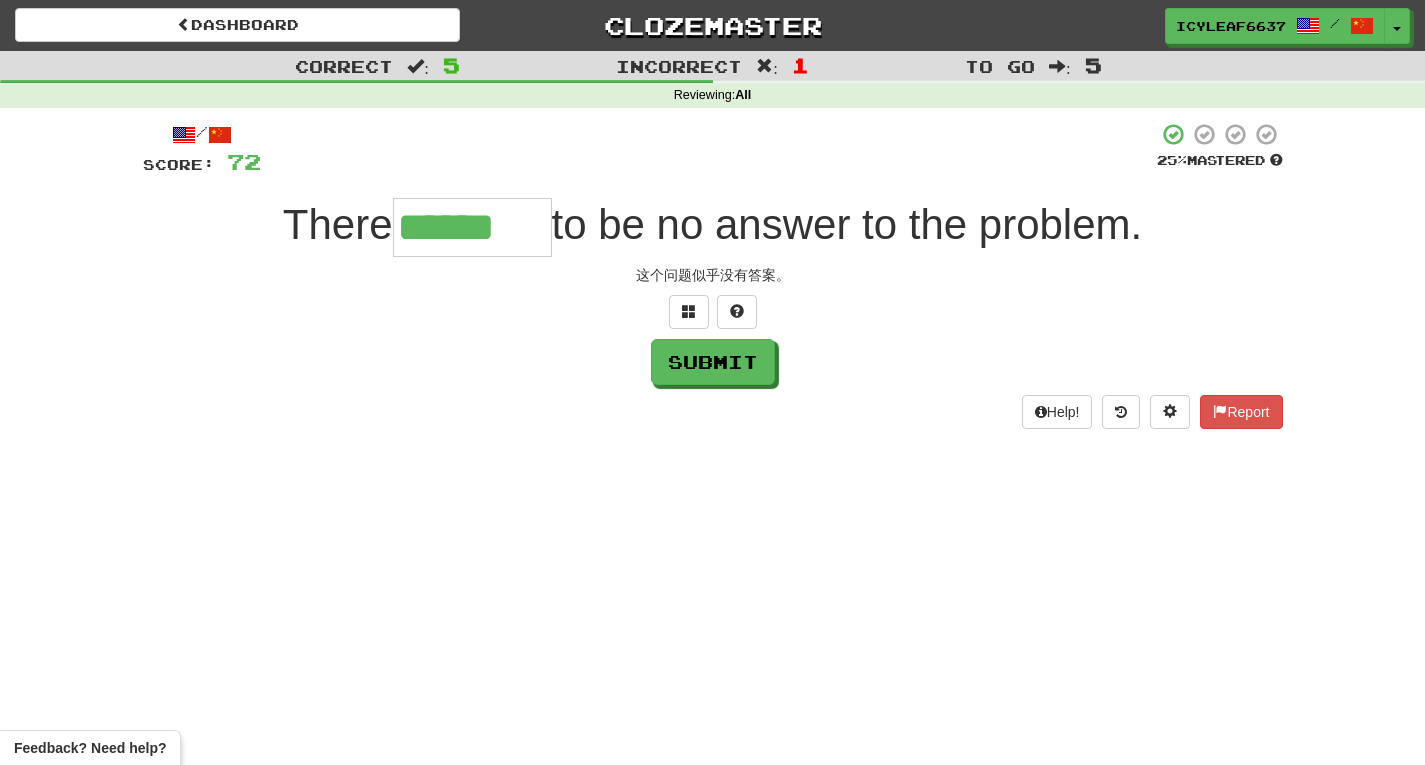 type on "******" 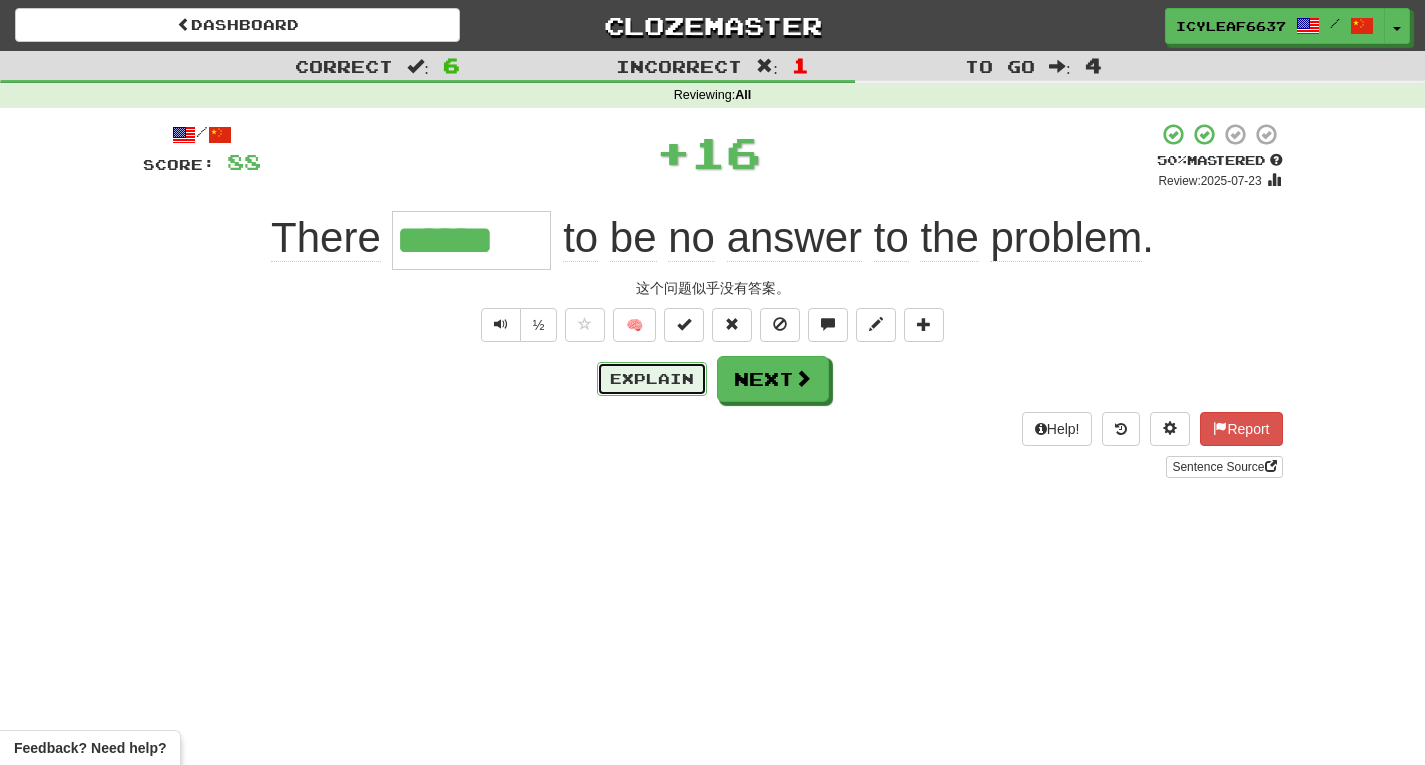 click on "Explain" at bounding box center (652, 379) 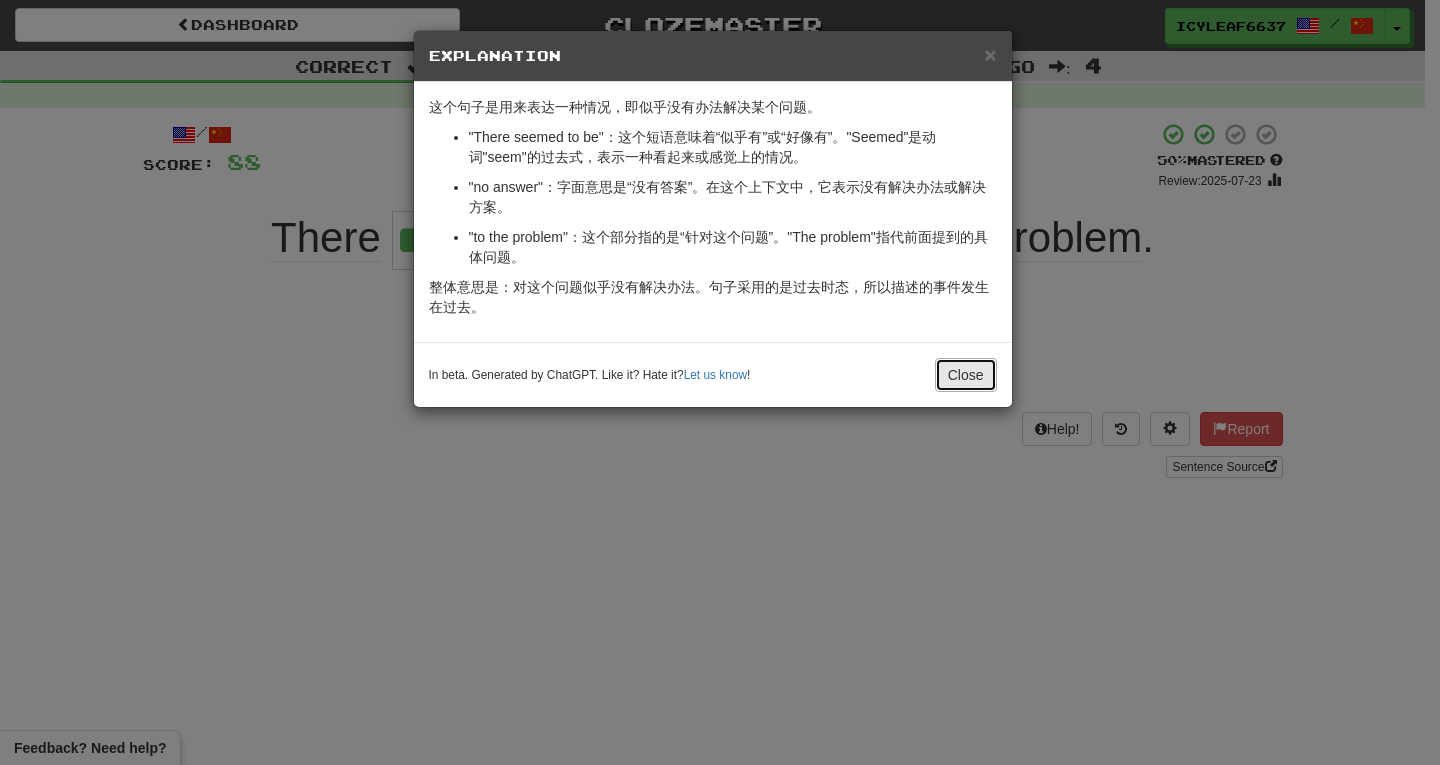 click on "Close" at bounding box center [966, 375] 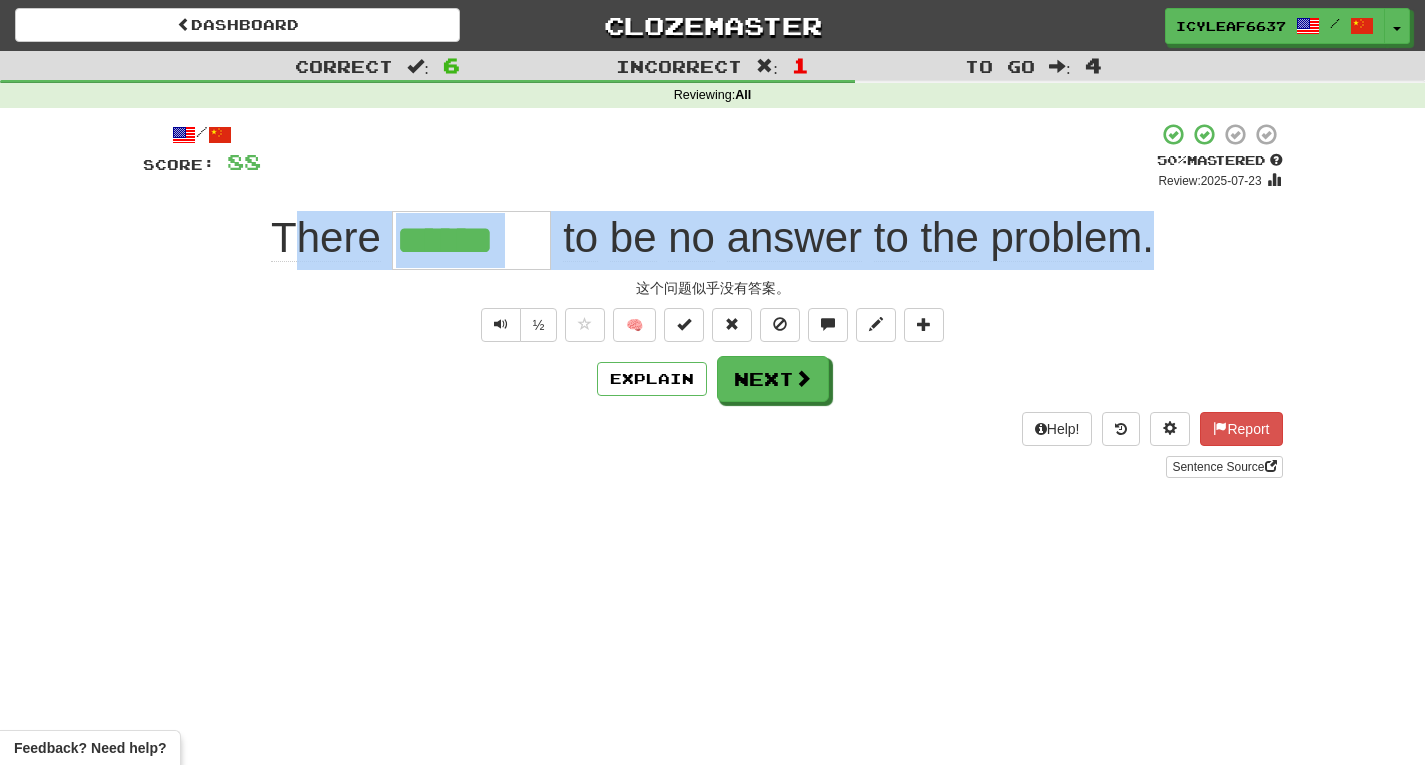 drag, startPoint x: 1168, startPoint y: 244, endPoint x: 289, endPoint y: 264, distance: 879.2275 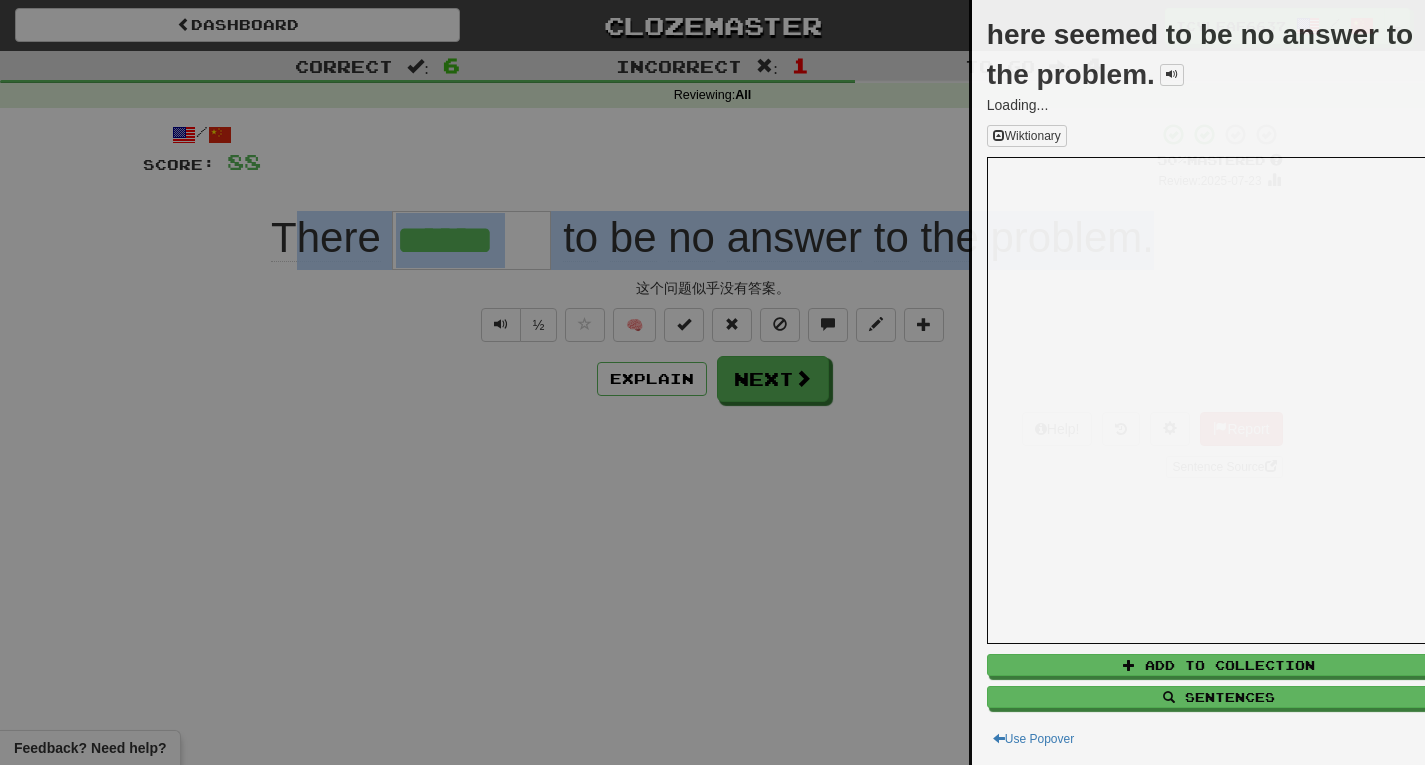 copy on "here     to   be   no   answer   to   the   problem ." 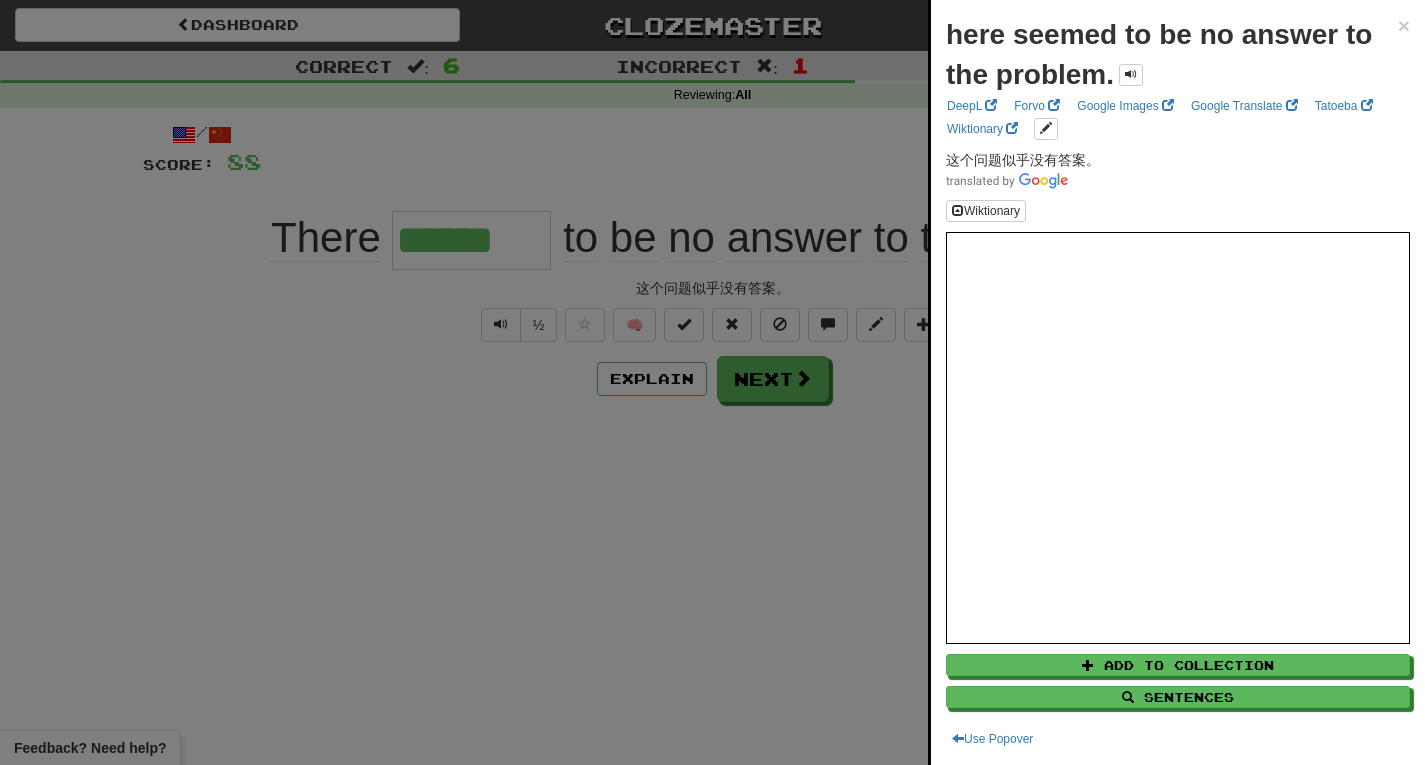 click at bounding box center [712, 382] 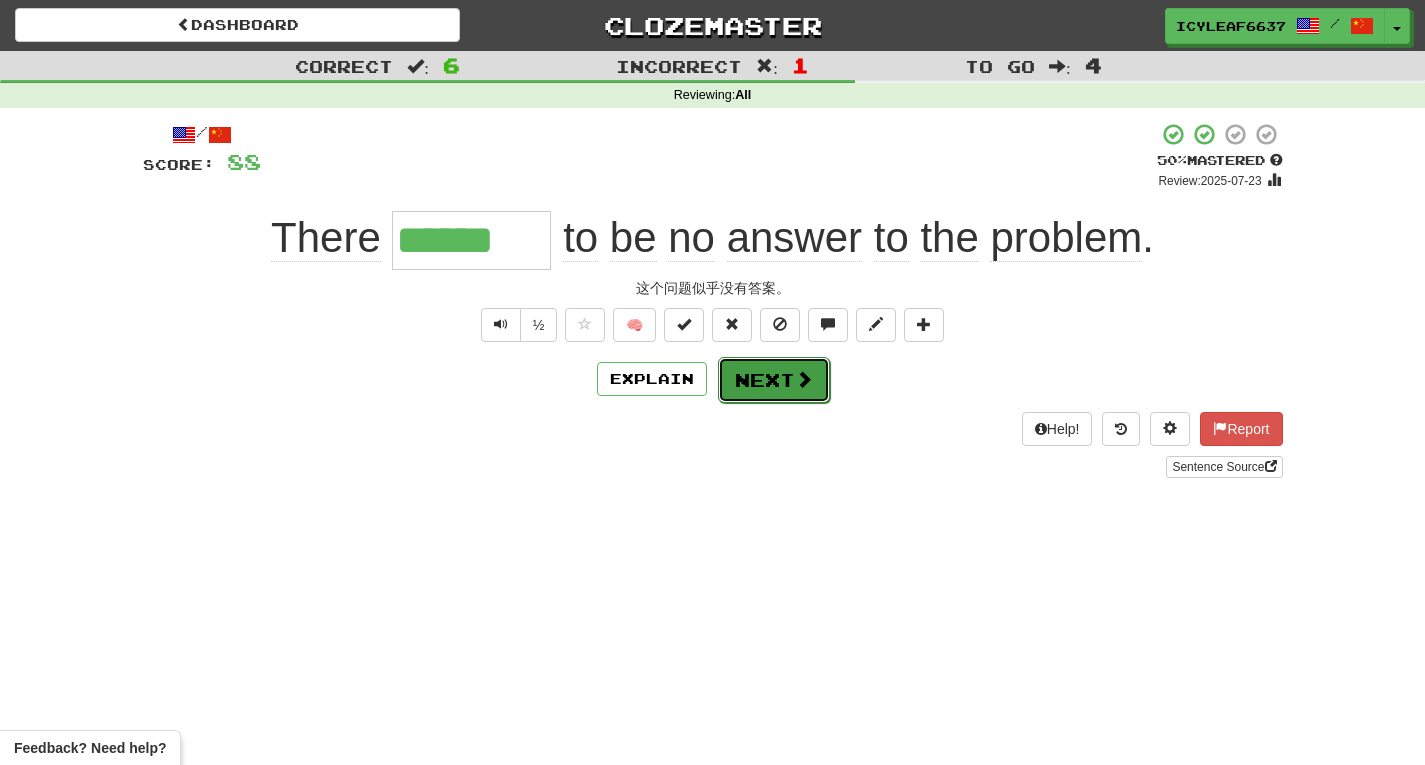 click on "Next" at bounding box center (774, 380) 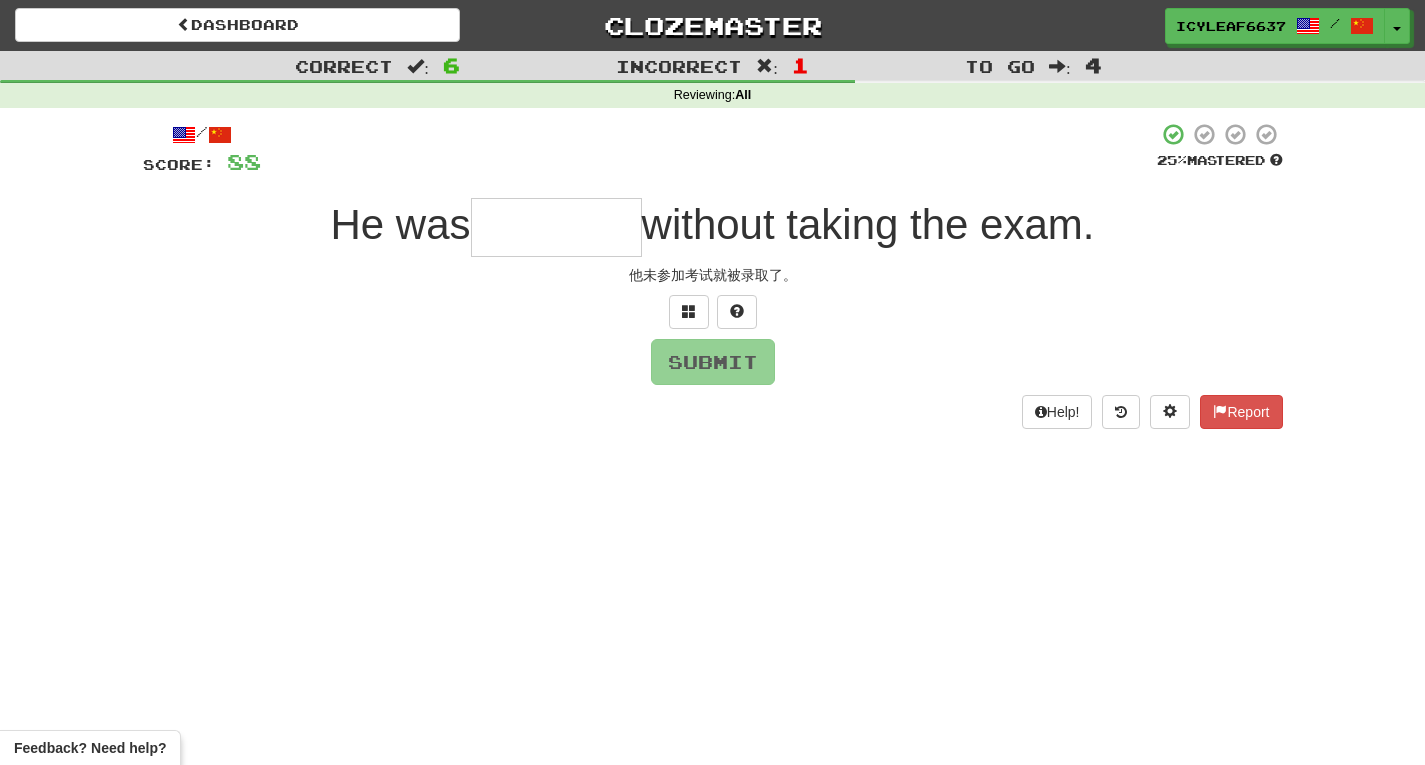 click at bounding box center (556, 227) 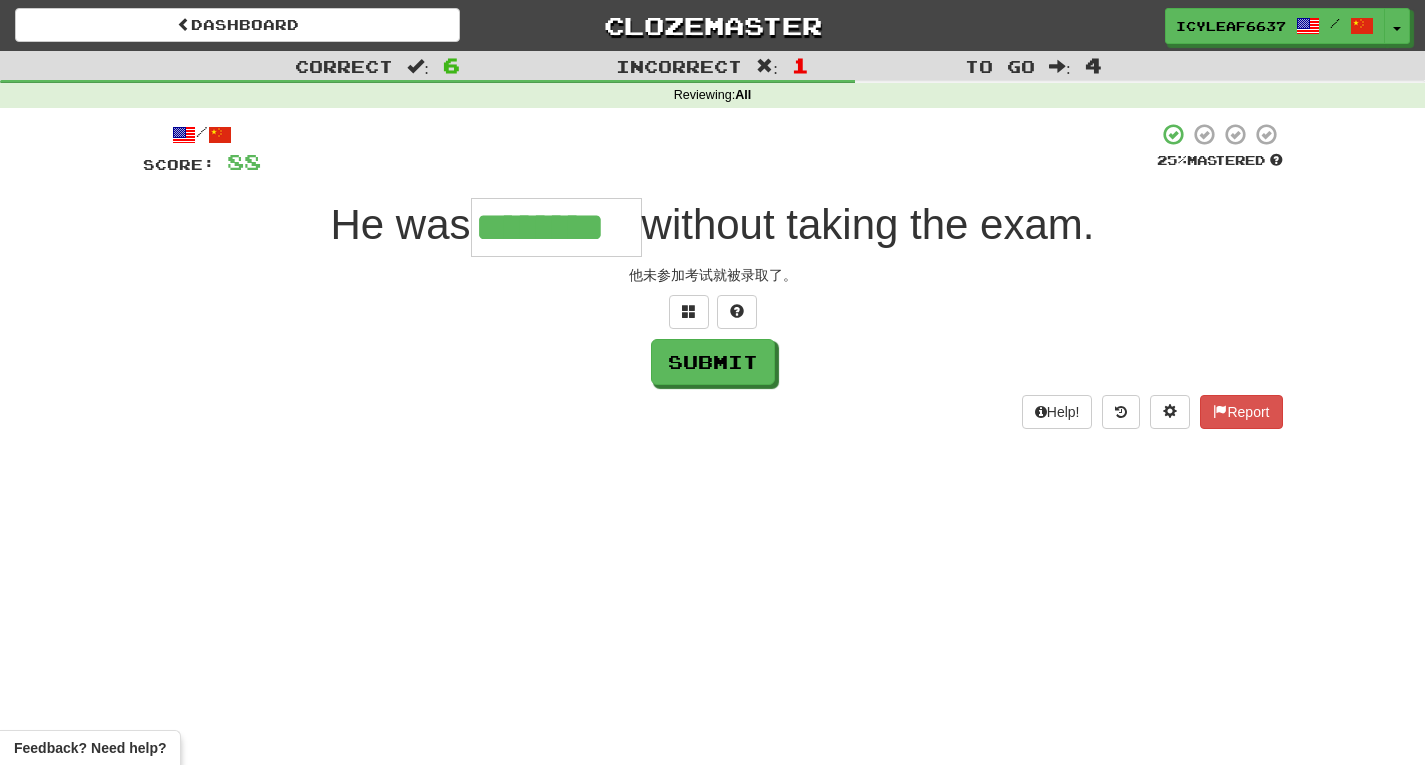 type on "********" 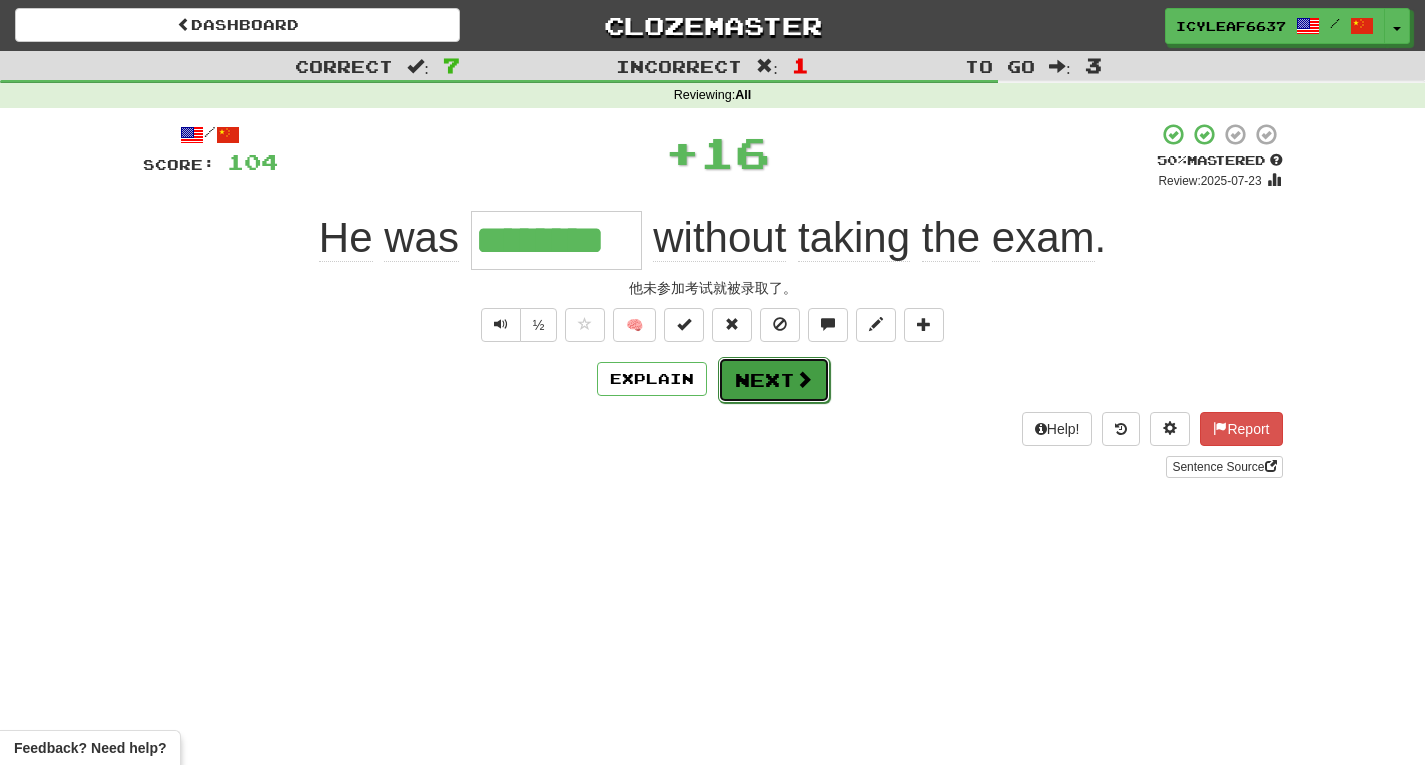 click on "Next" at bounding box center [774, 380] 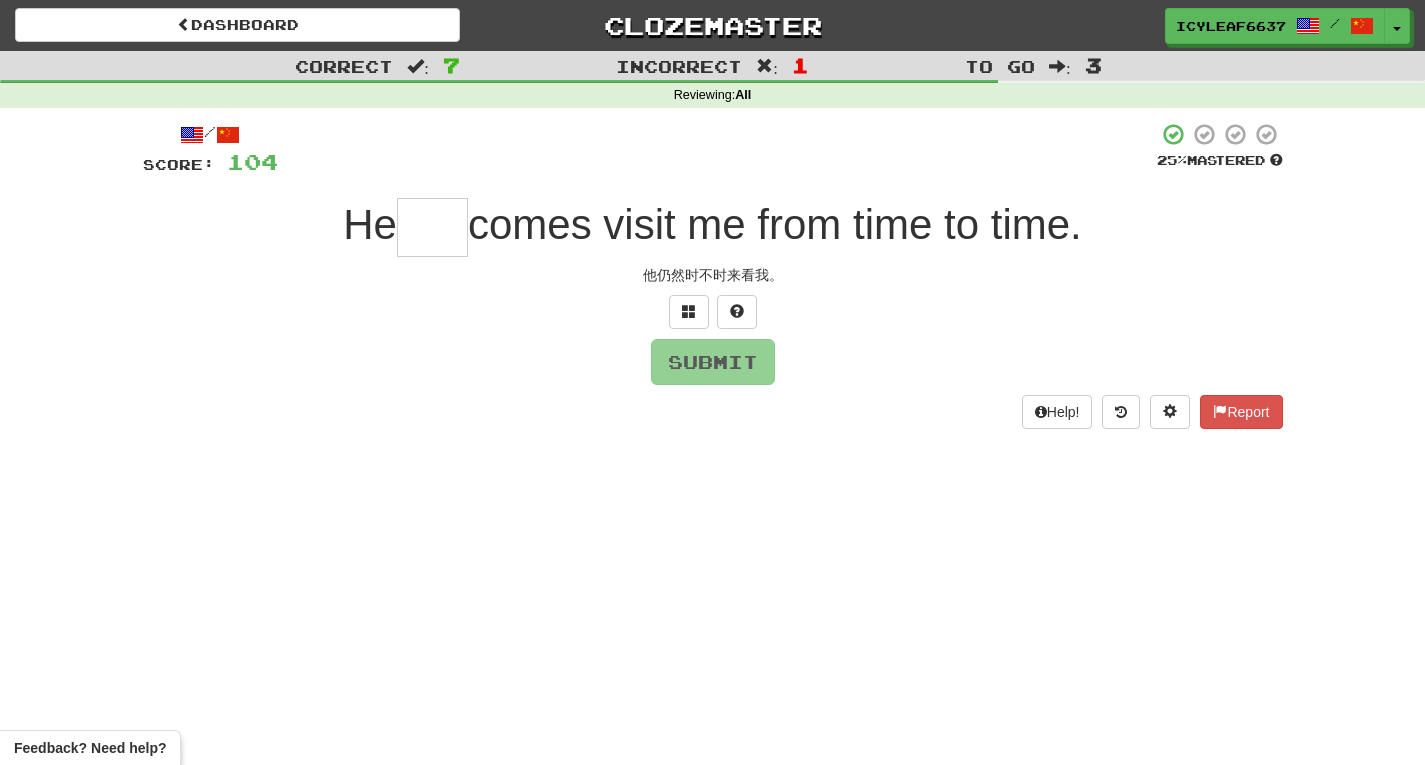 click at bounding box center [432, 227] 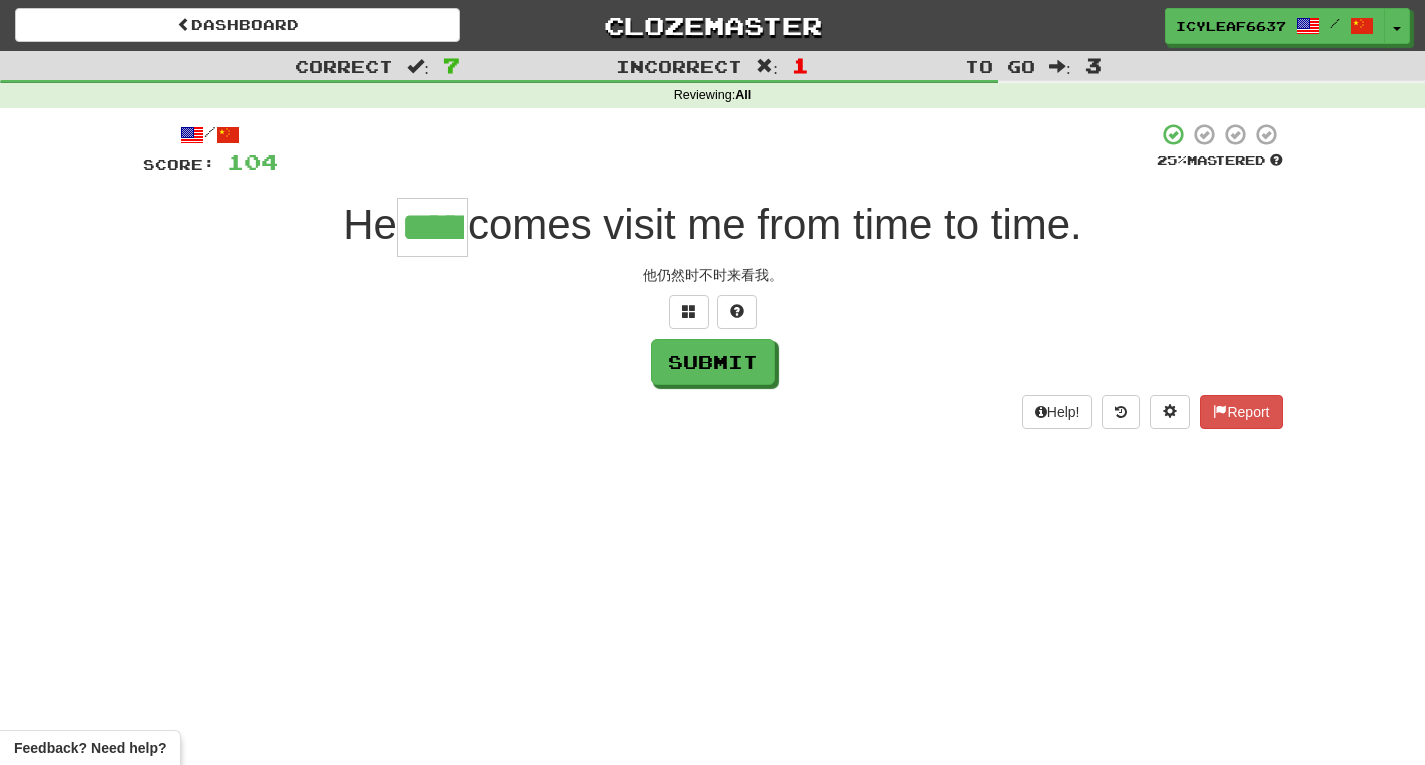 type on "*****" 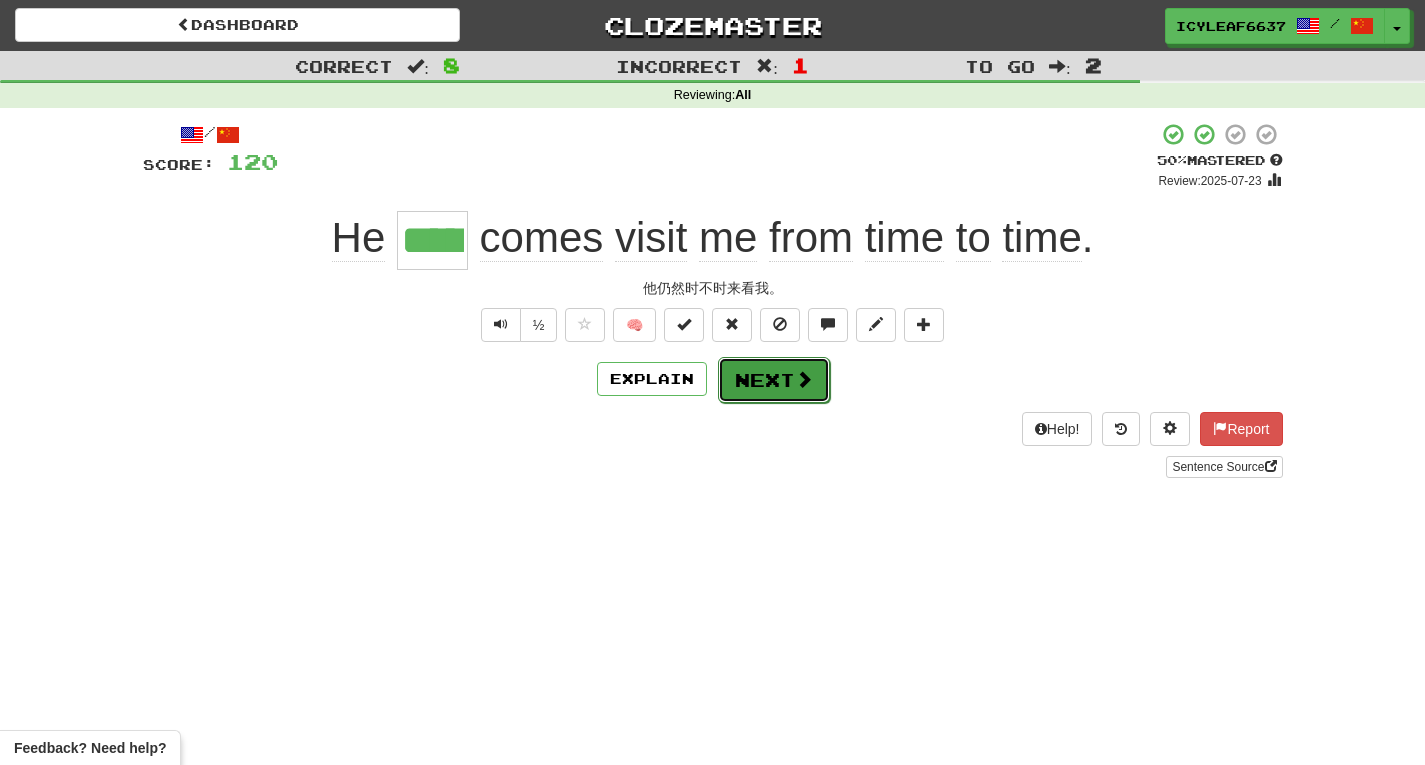 click on "Next" at bounding box center [774, 380] 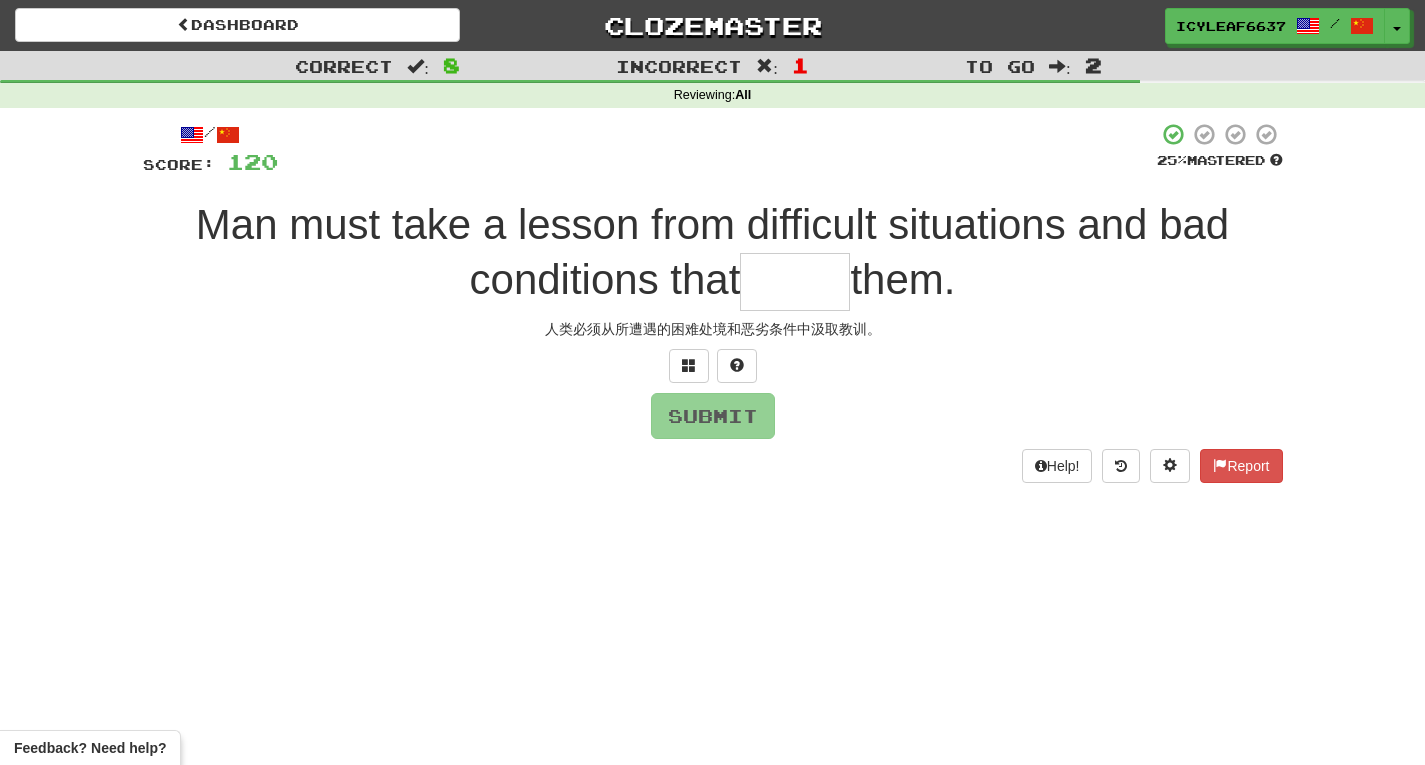 click at bounding box center (795, 282) 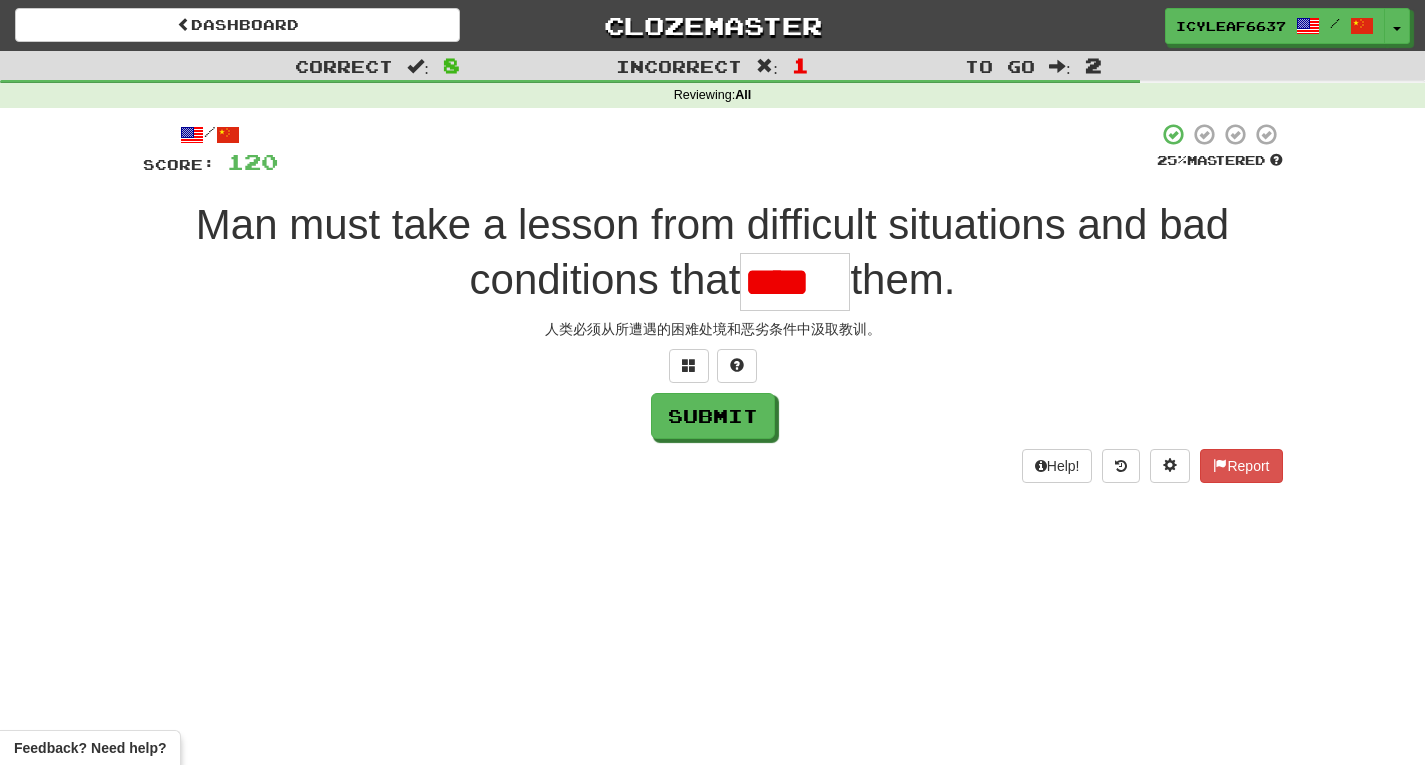 scroll, scrollTop: 0, scrollLeft: 0, axis: both 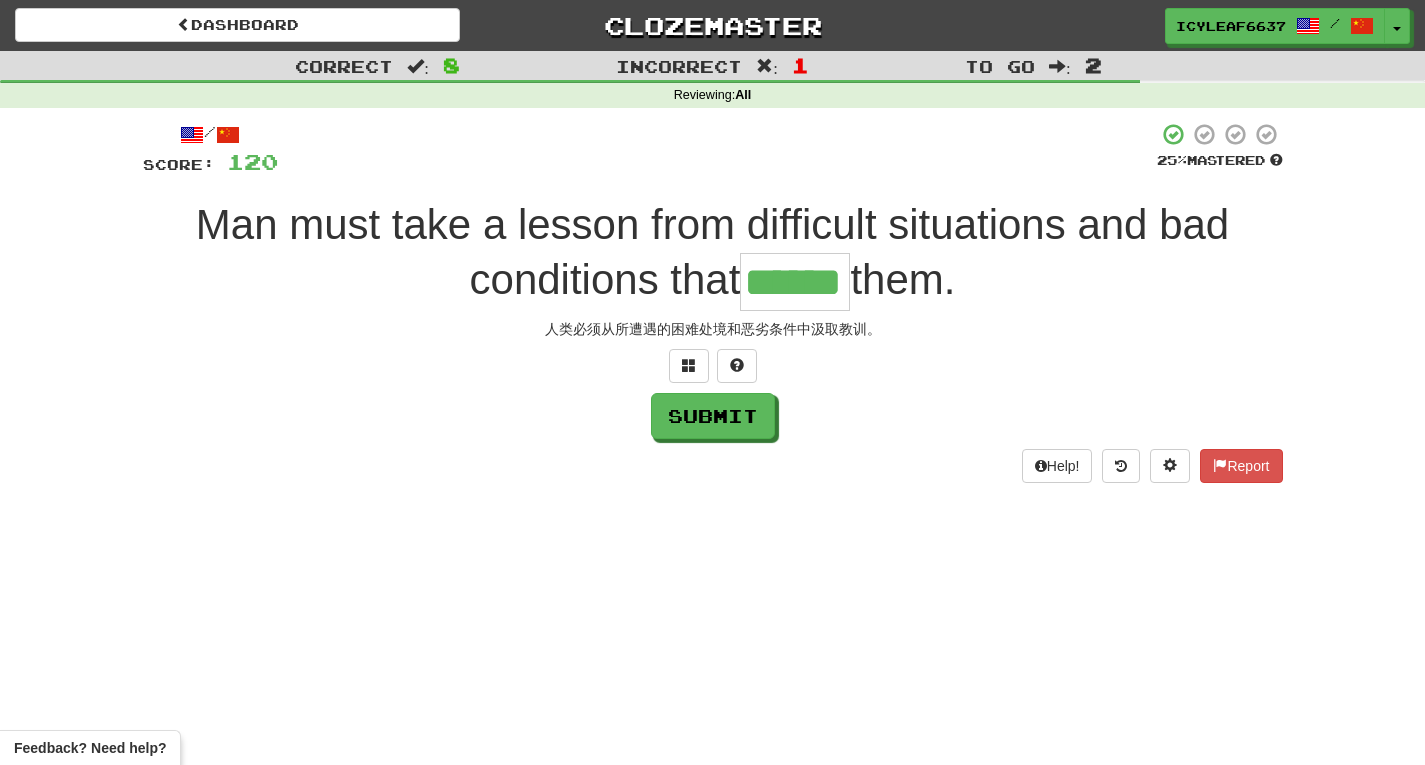 type on "******" 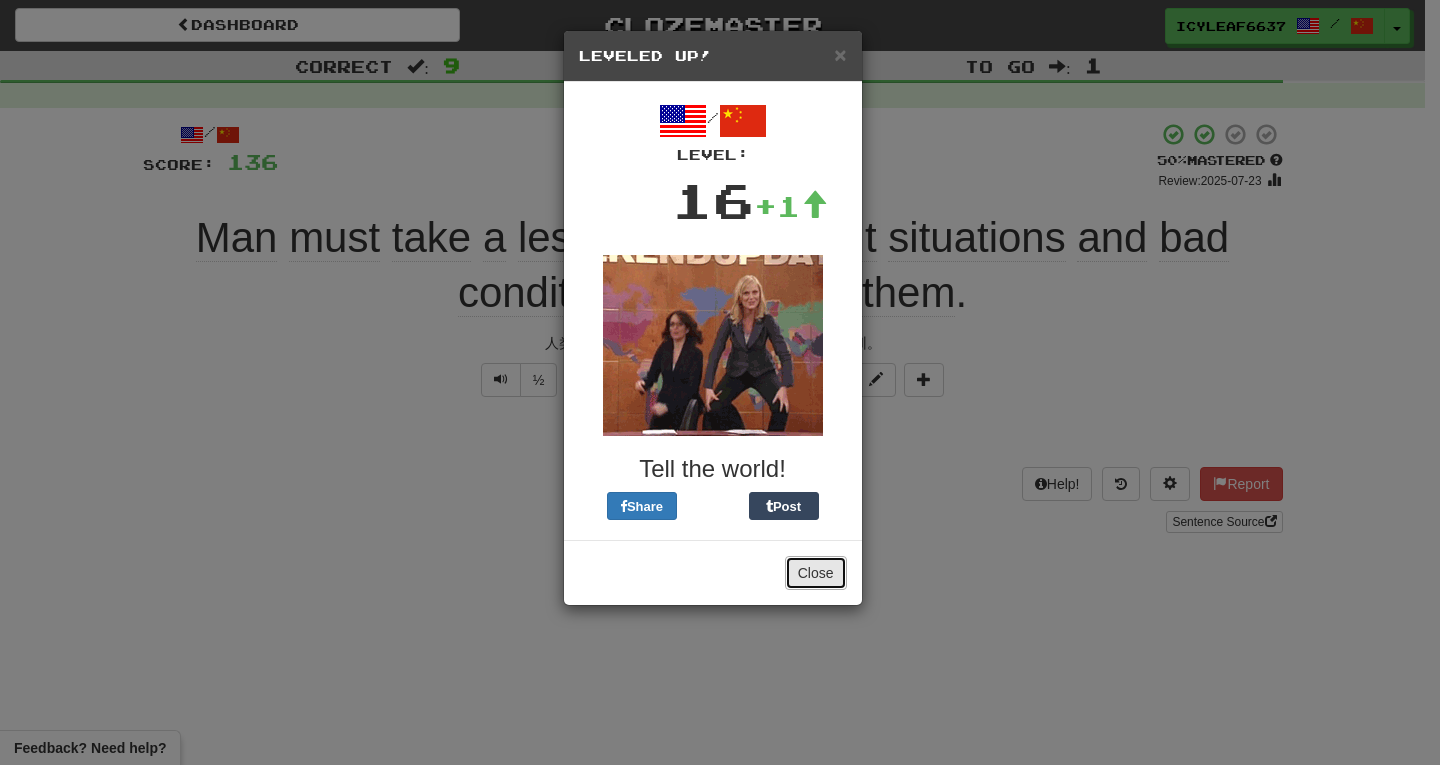 click on "Close" at bounding box center (816, 573) 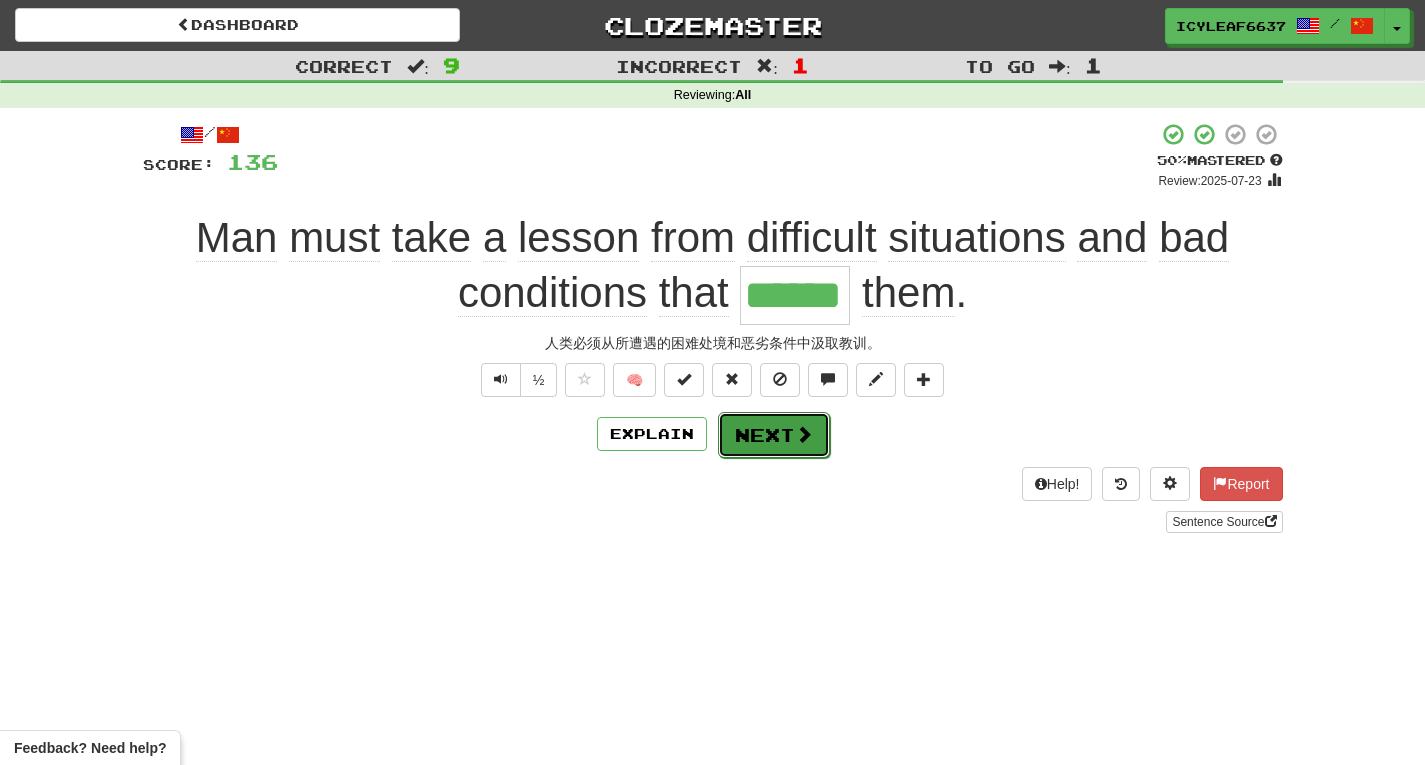 click on "Next" at bounding box center [774, 435] 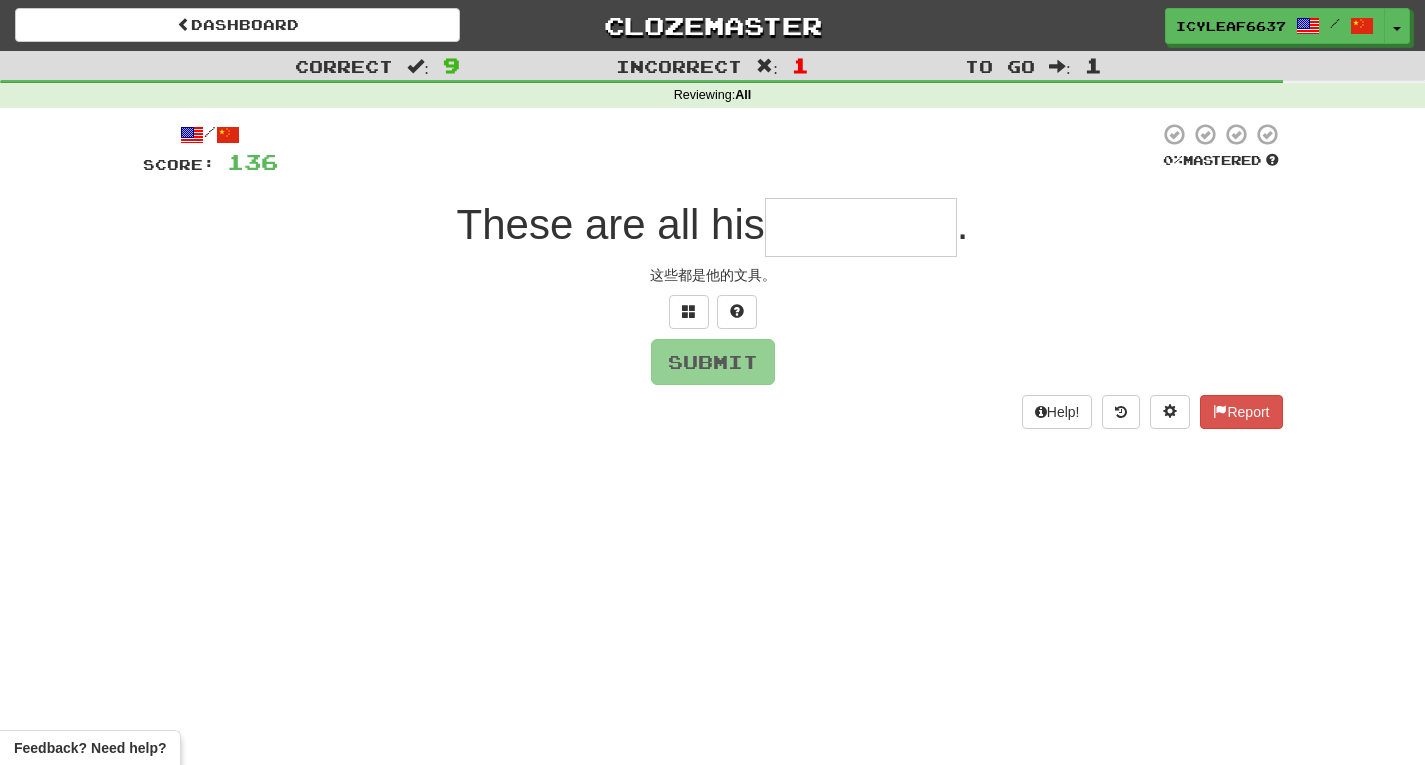 click at bounding box center (861, 227) 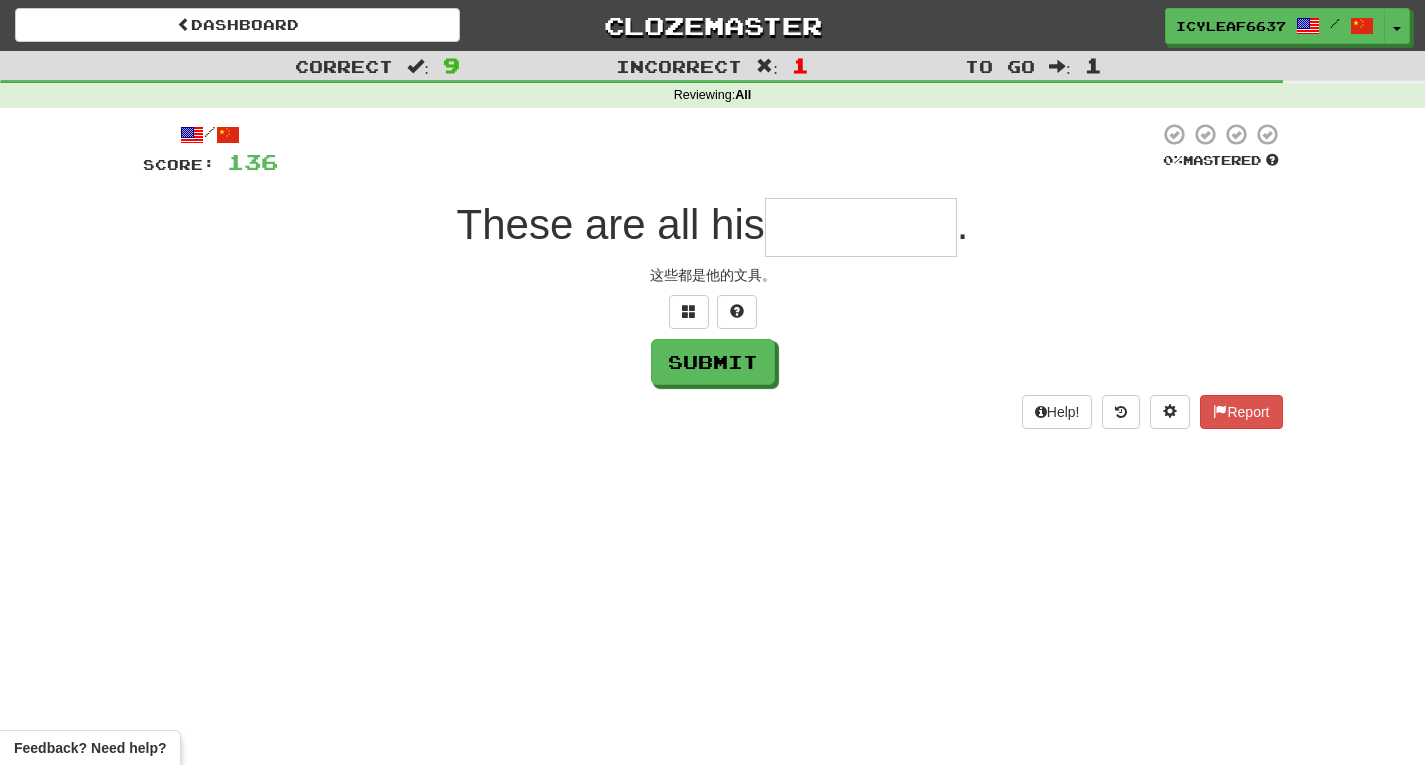 type on "*" 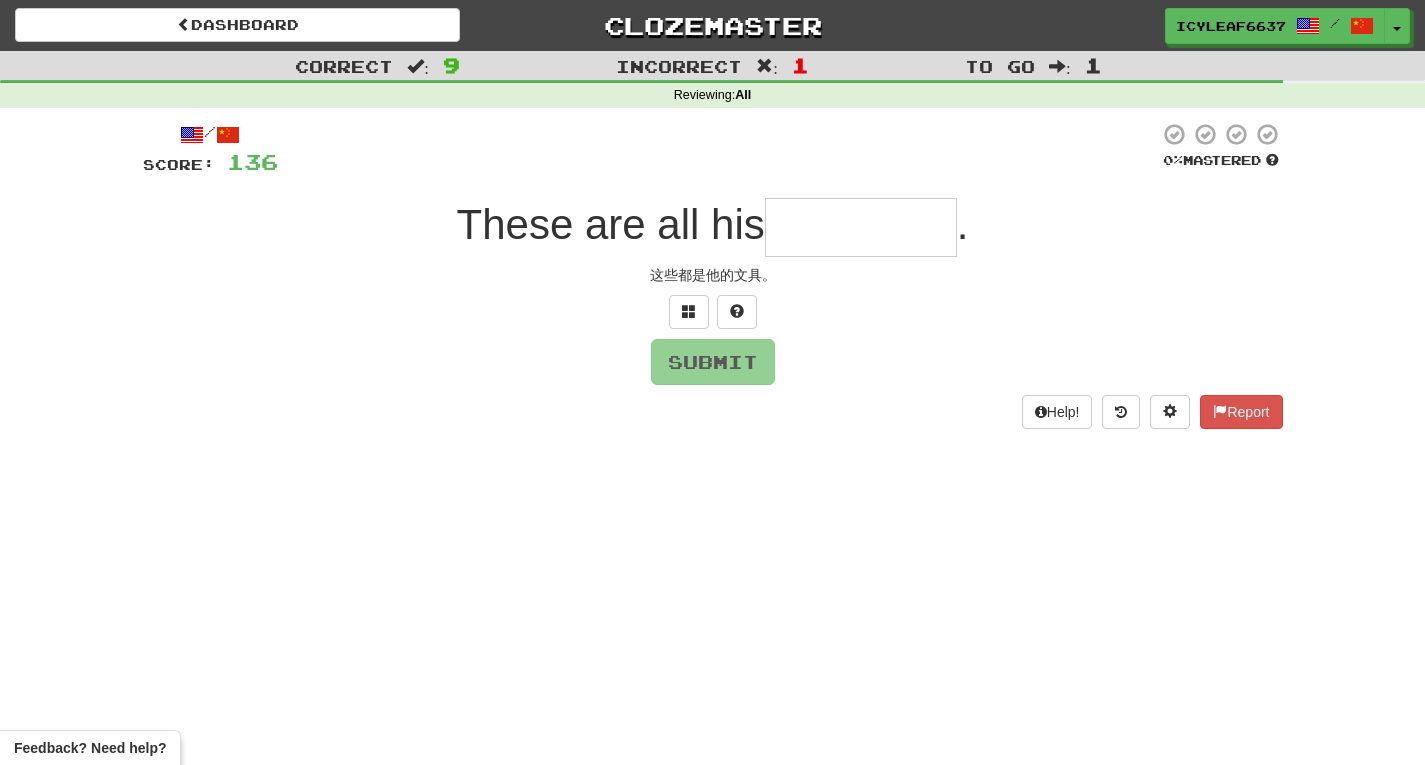 type on "*" 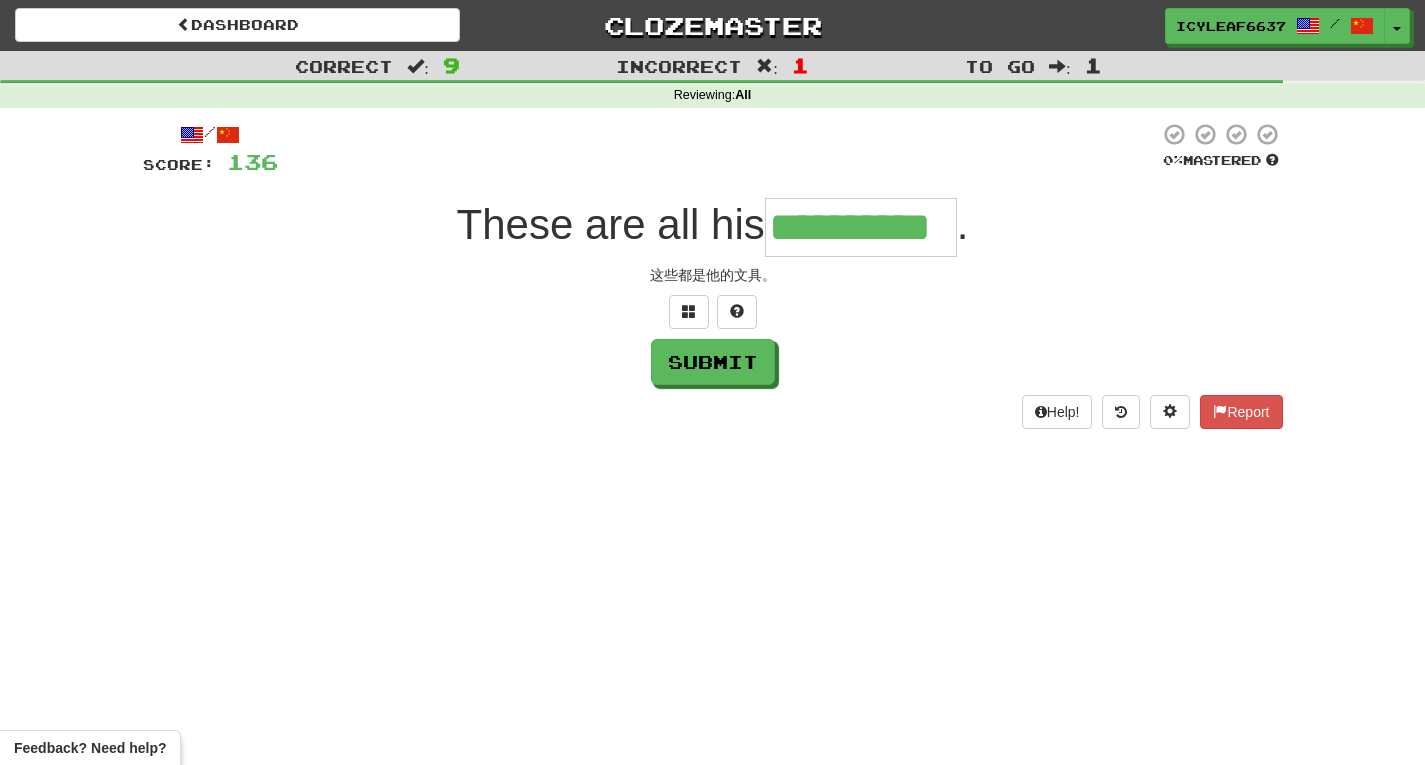 type on "**********" 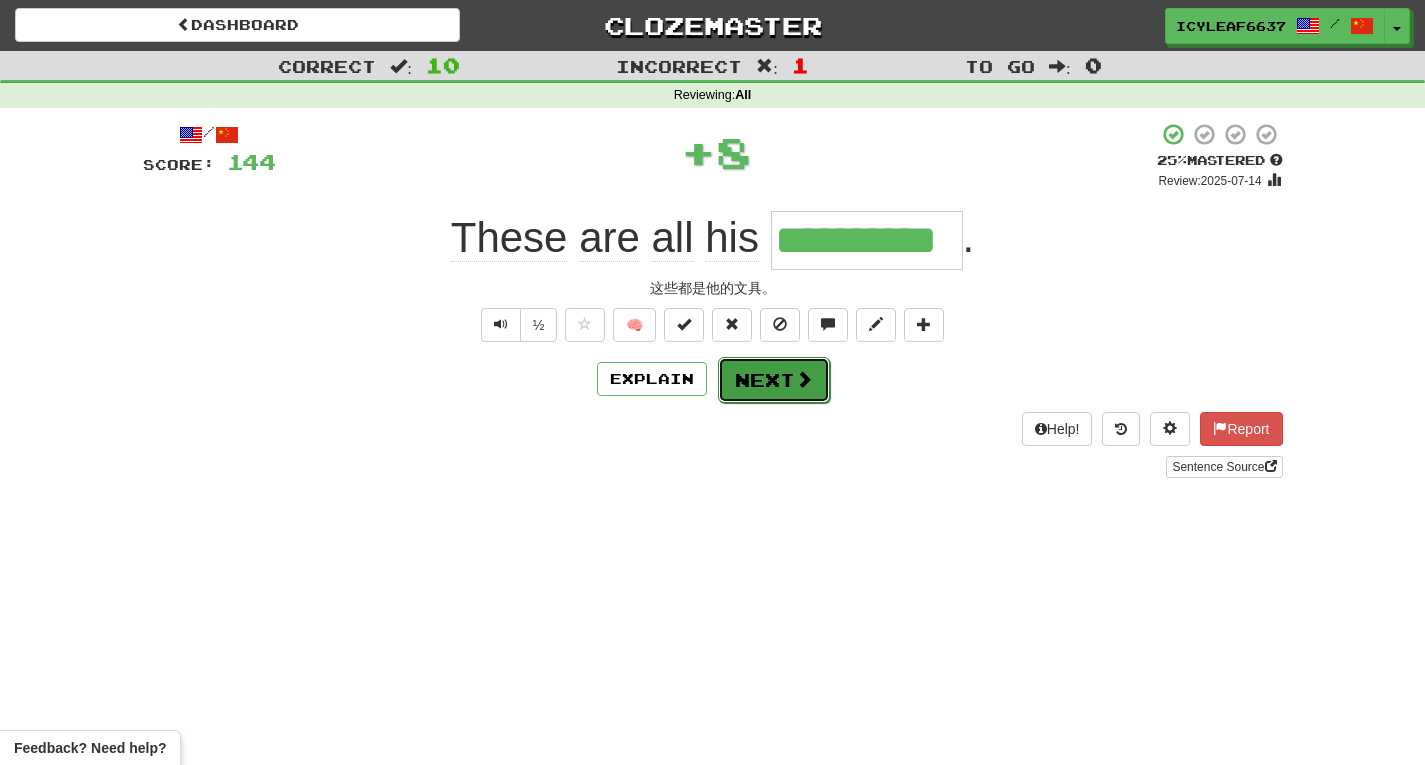 click on "Next" at bounding box center [774, 380] 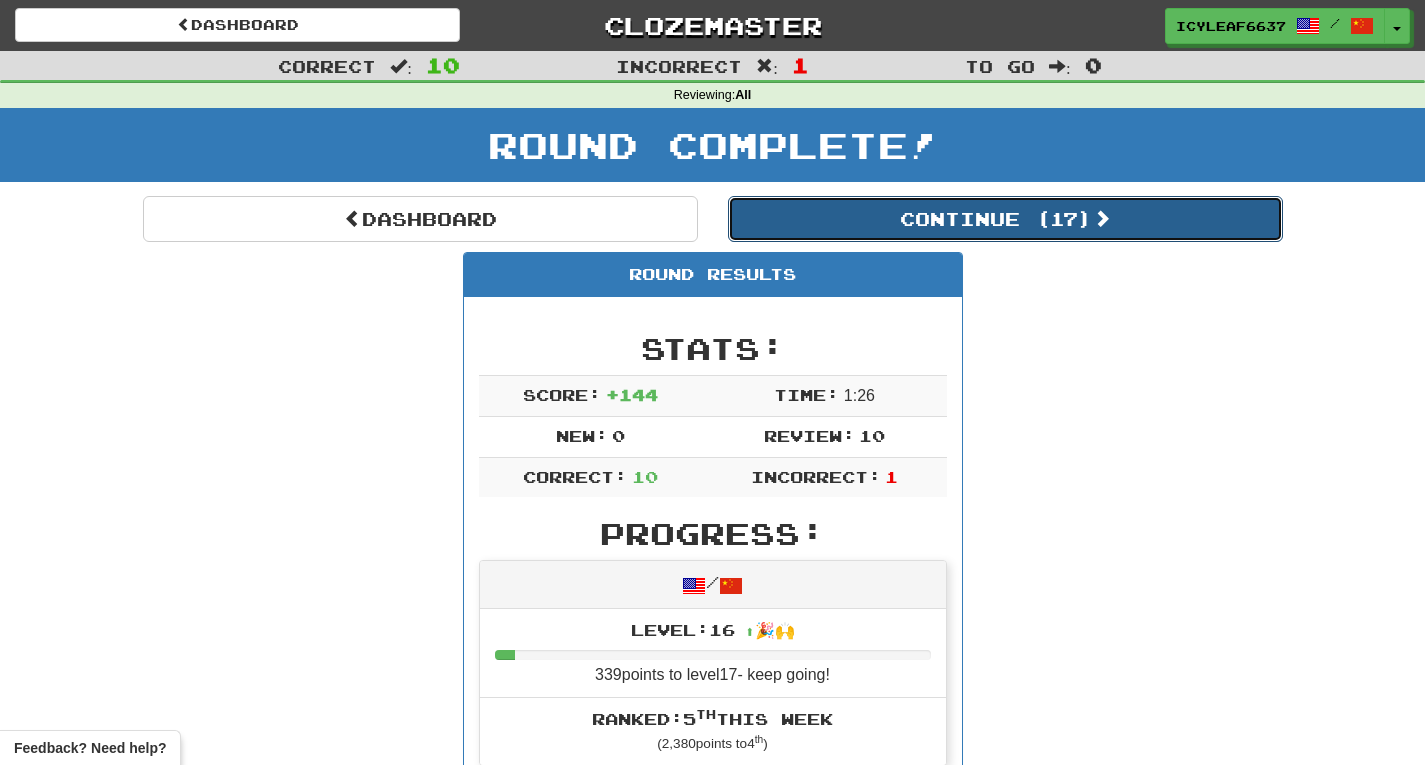 click on "Continue ( 17 )" at bounding box center [1005, 219] 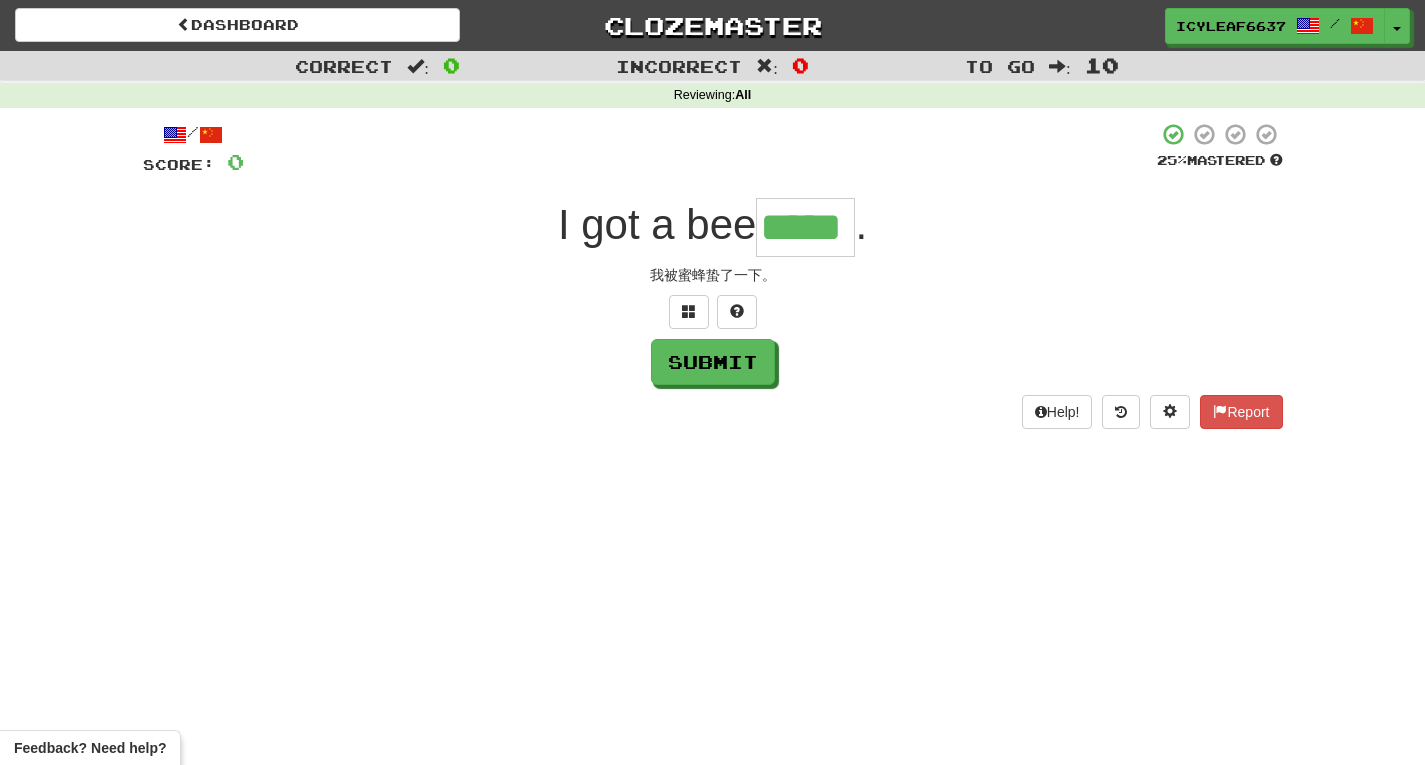 type on "*****" 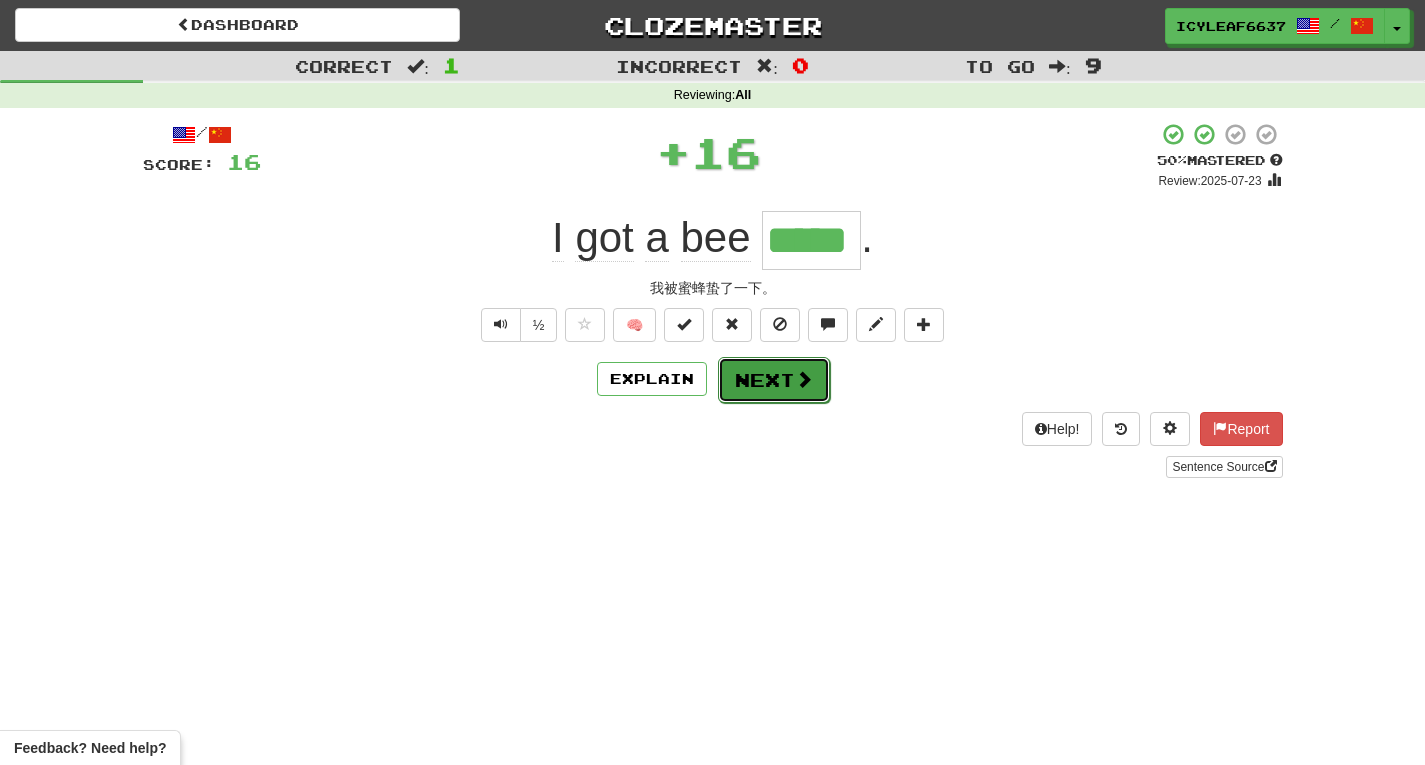 click on "Next" at bounding box center (774, 380) 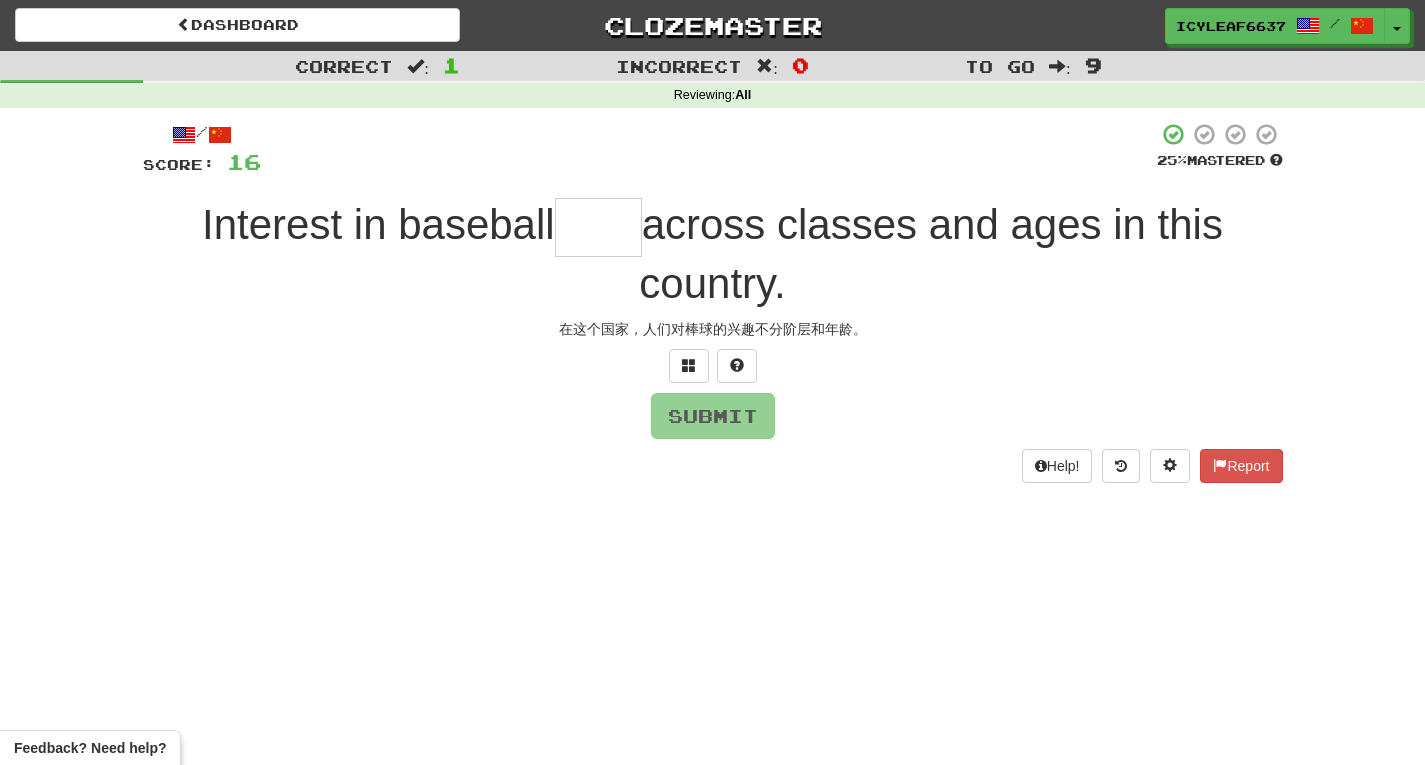 click at bounding box center (598, 227) 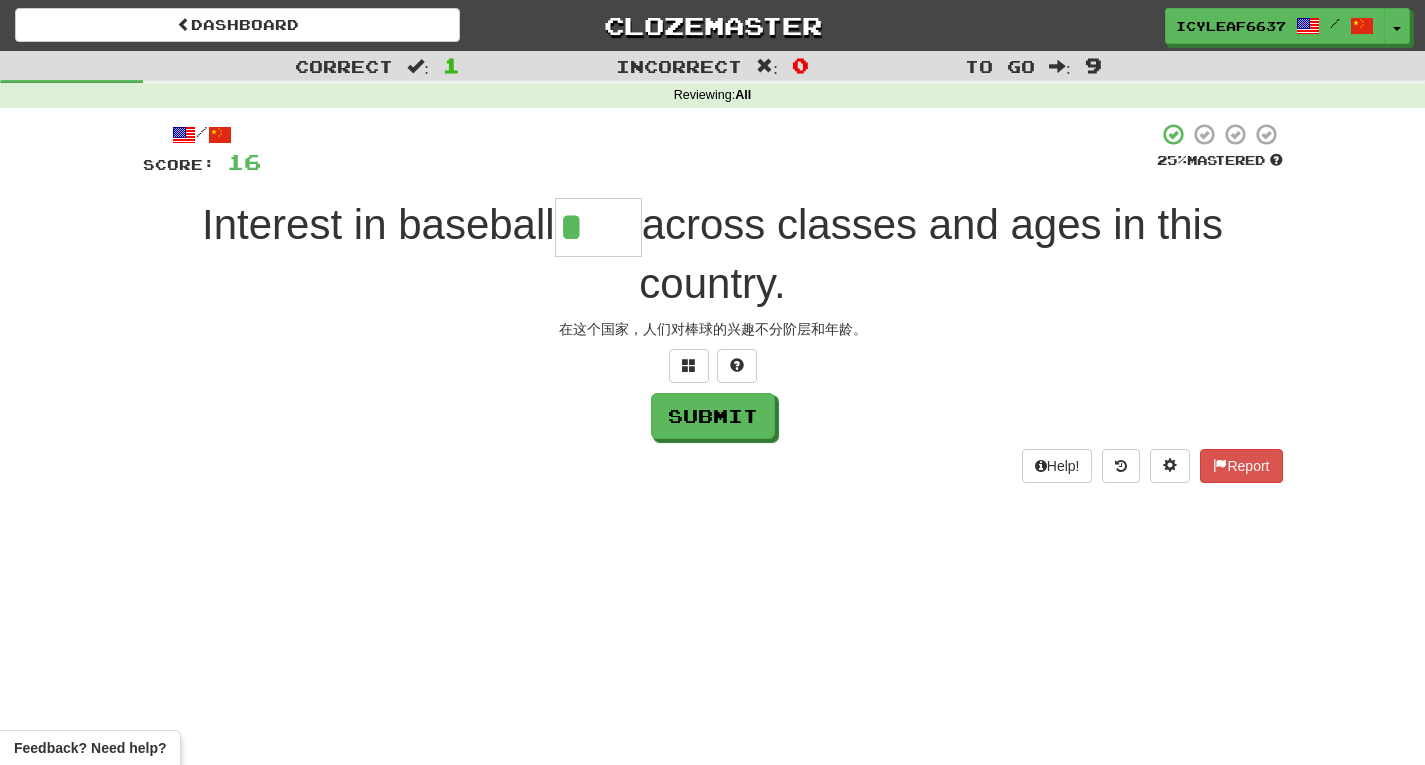 type on "****" 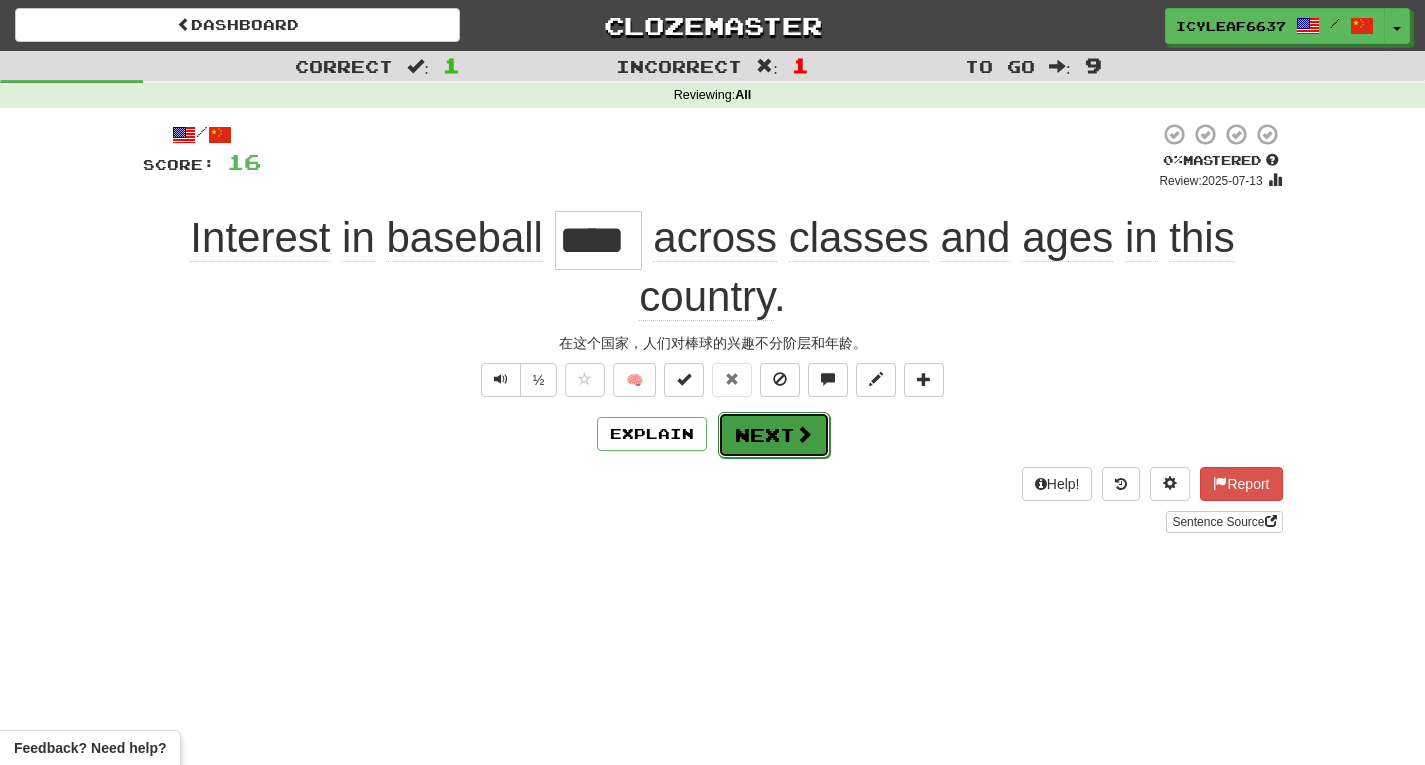 click on "Next" at bounding box center (774, 435) 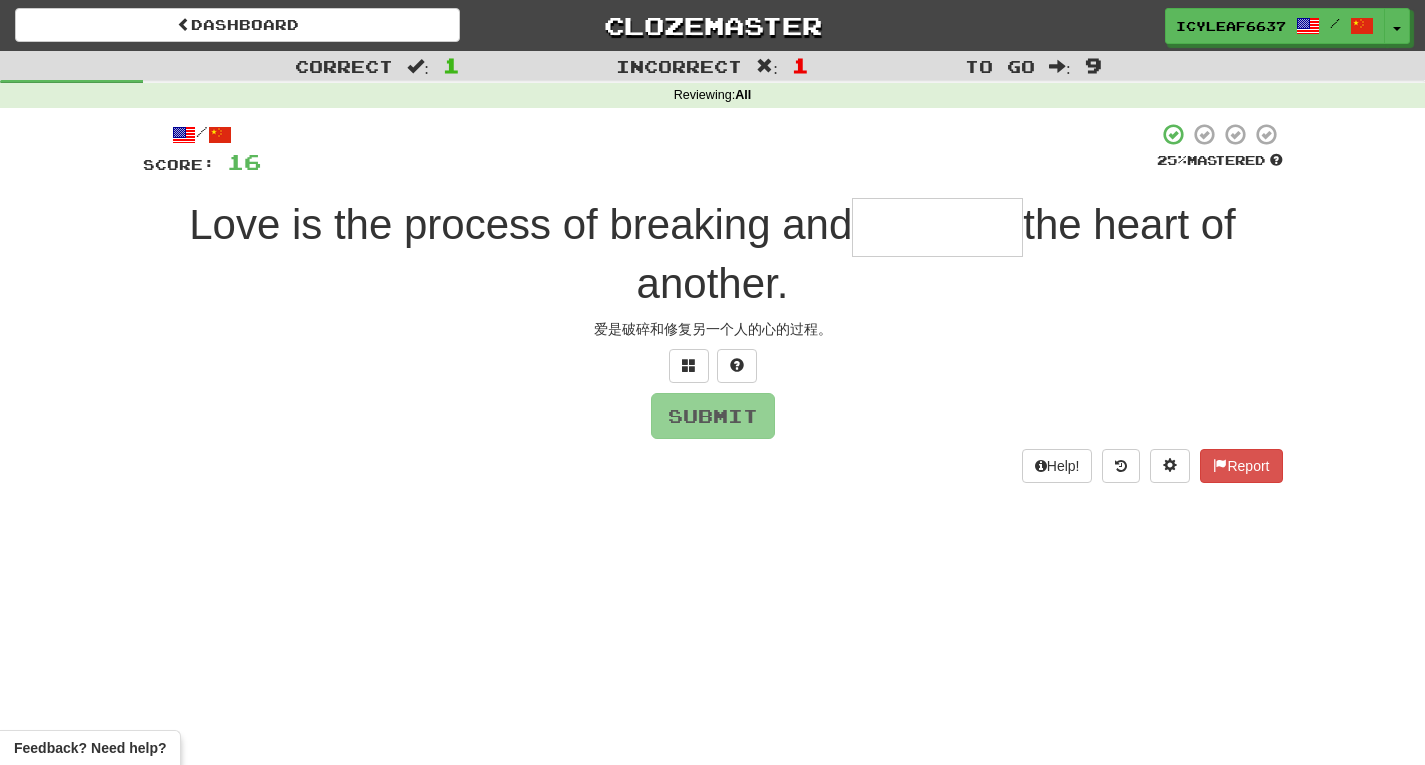 click at bounding box center (937, 227) 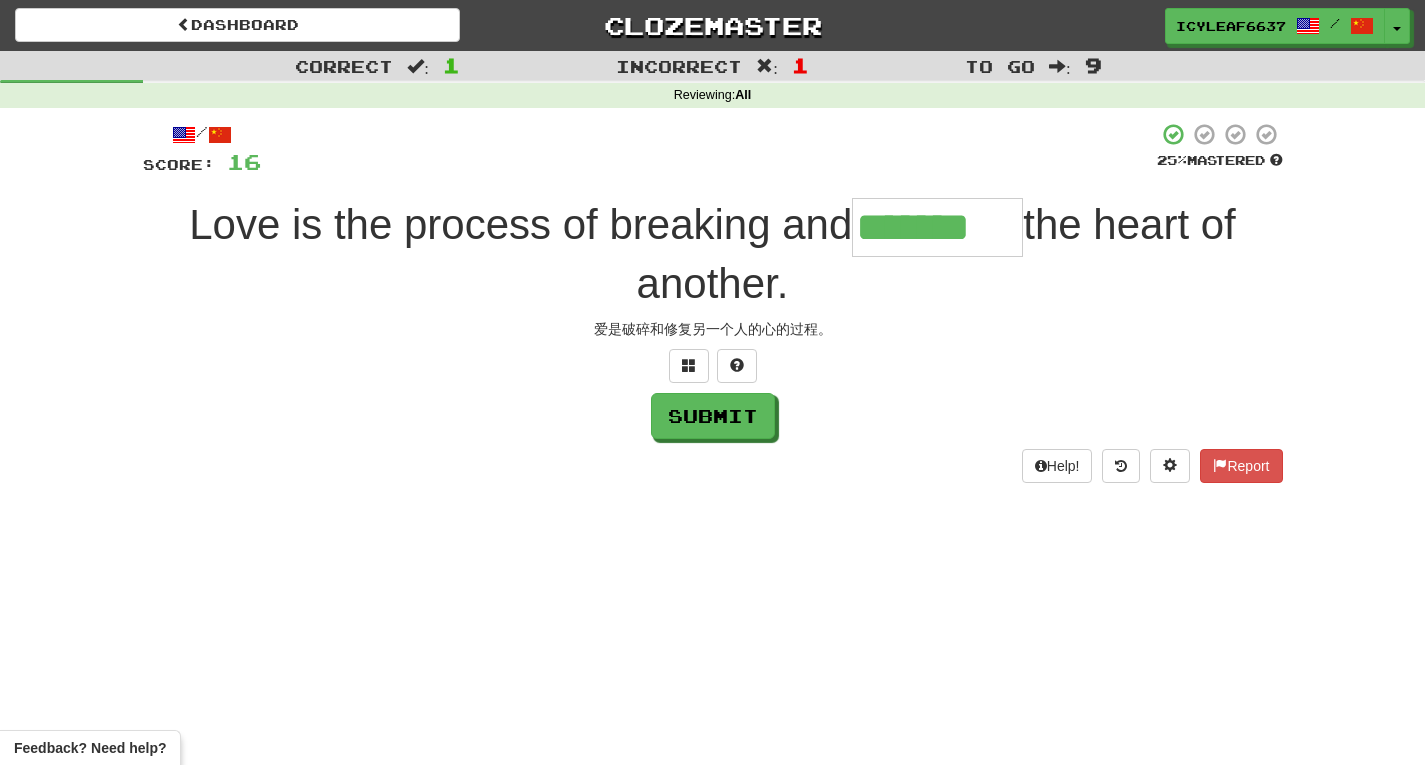 type on "*******" 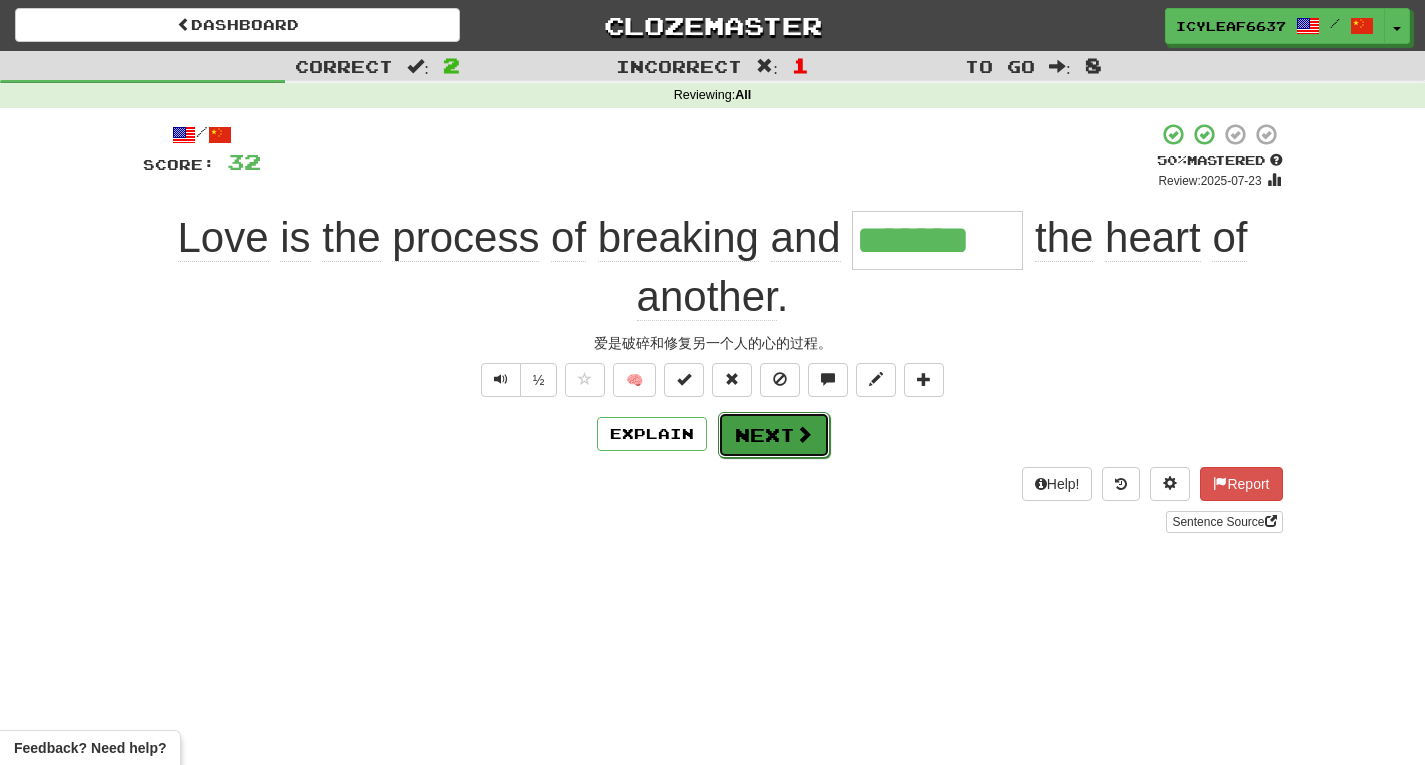 click on "Next" at bounding box center [774, 435] 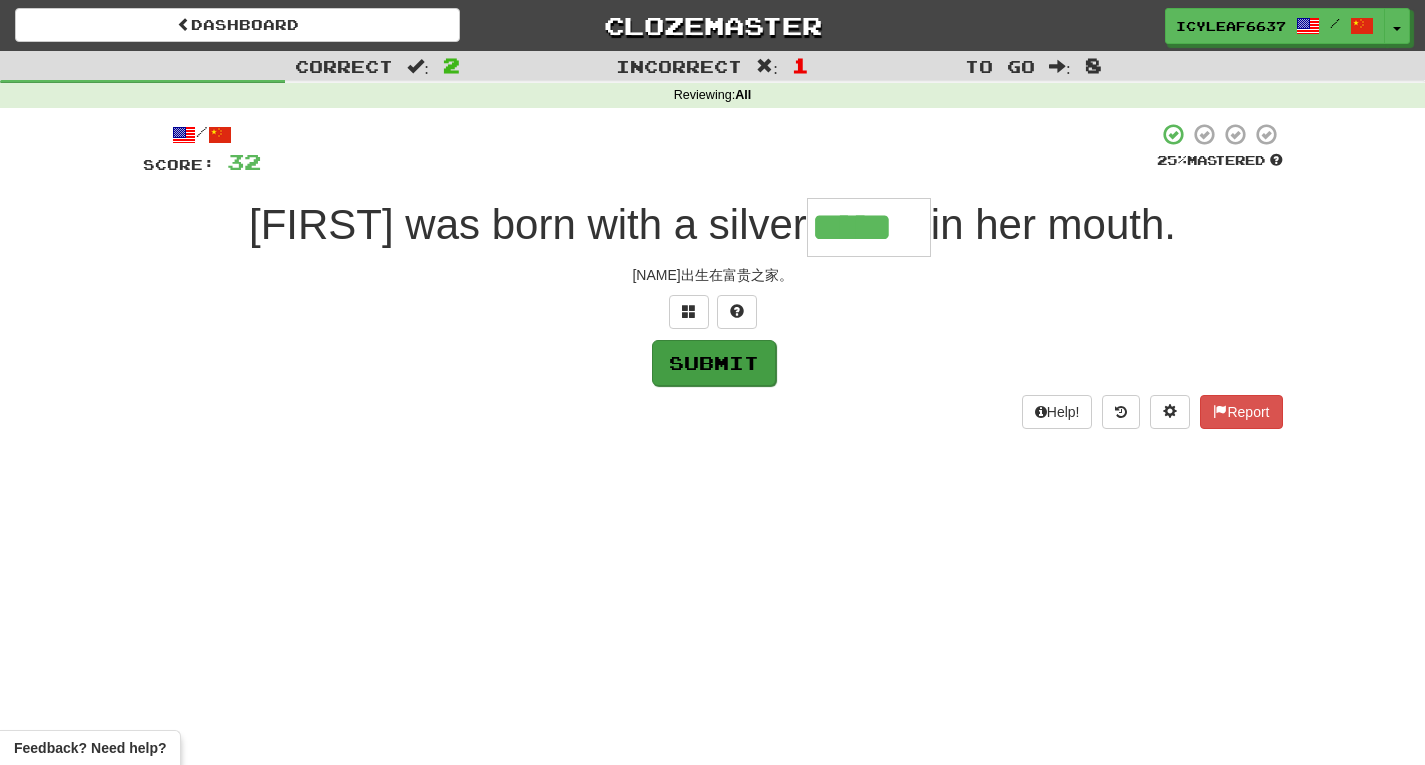 type on "*****" 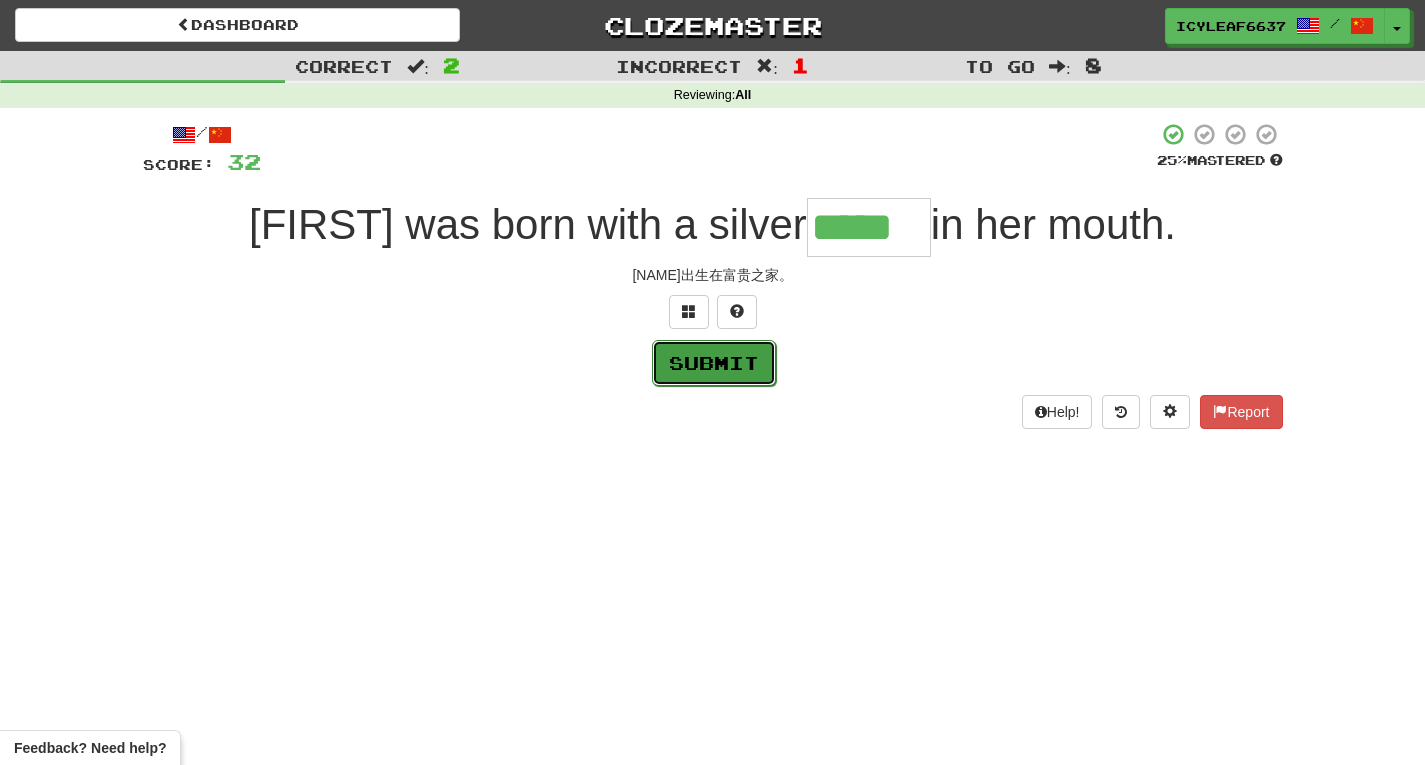click on "Submit" at bounding box center [714, 363] 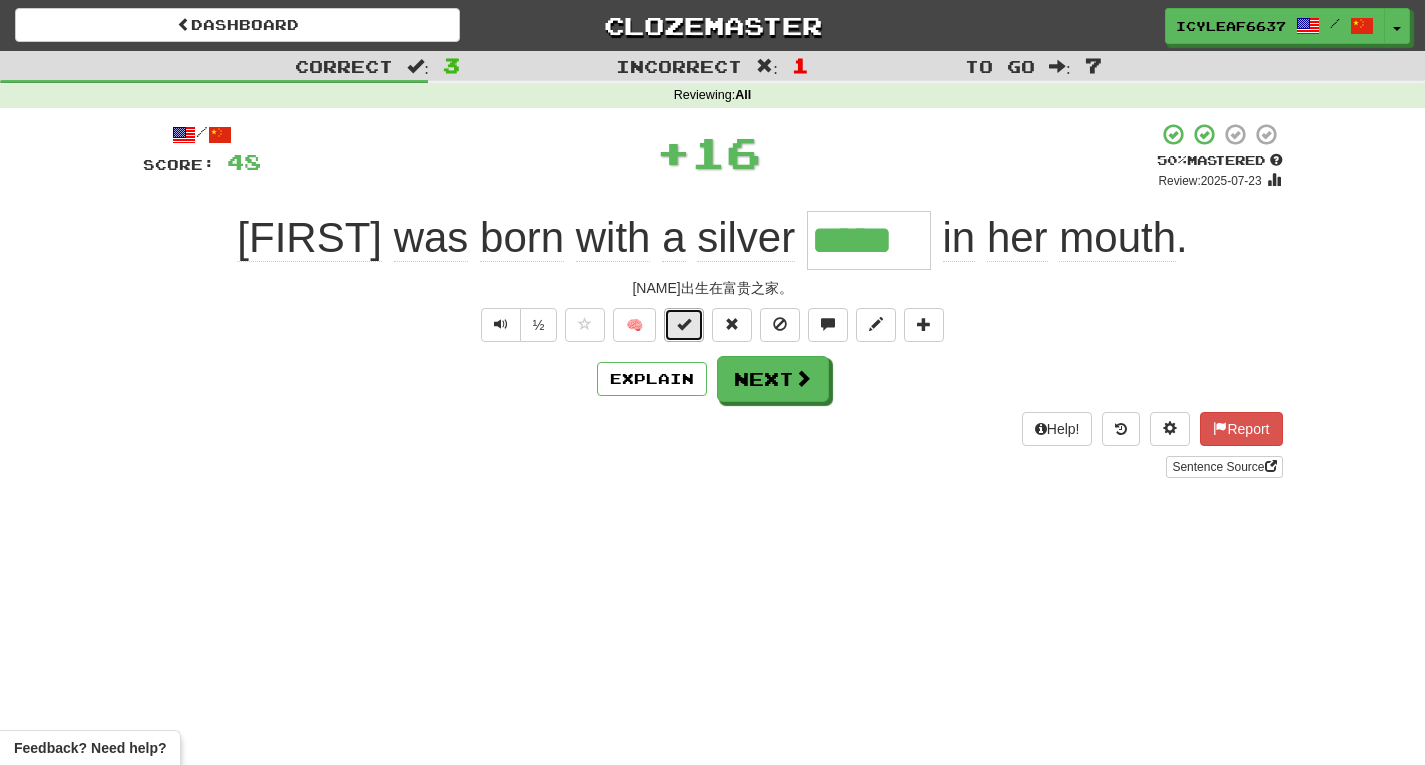 click at bounding box center [684, 325] 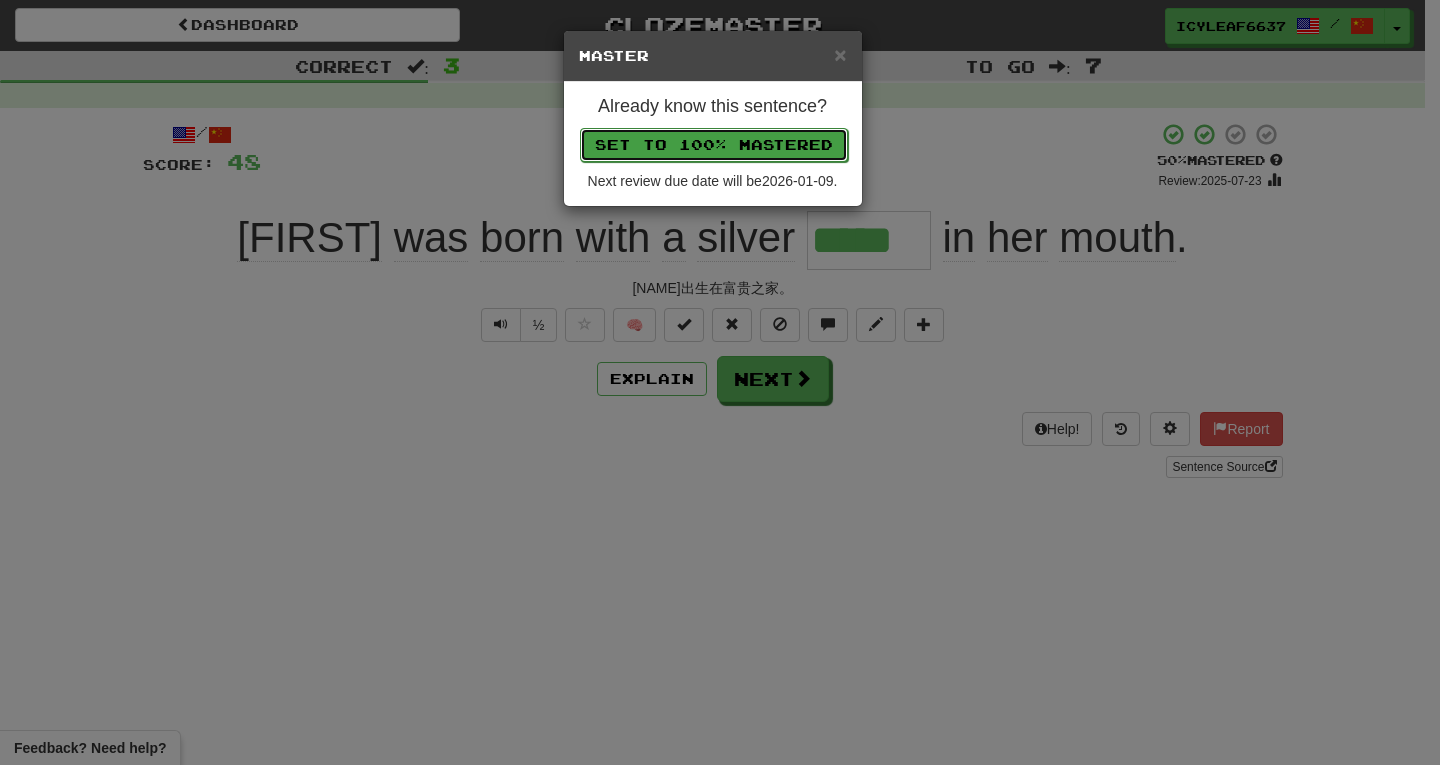 click on "Set to 100% Mastered" at bounding box center [714, 145] 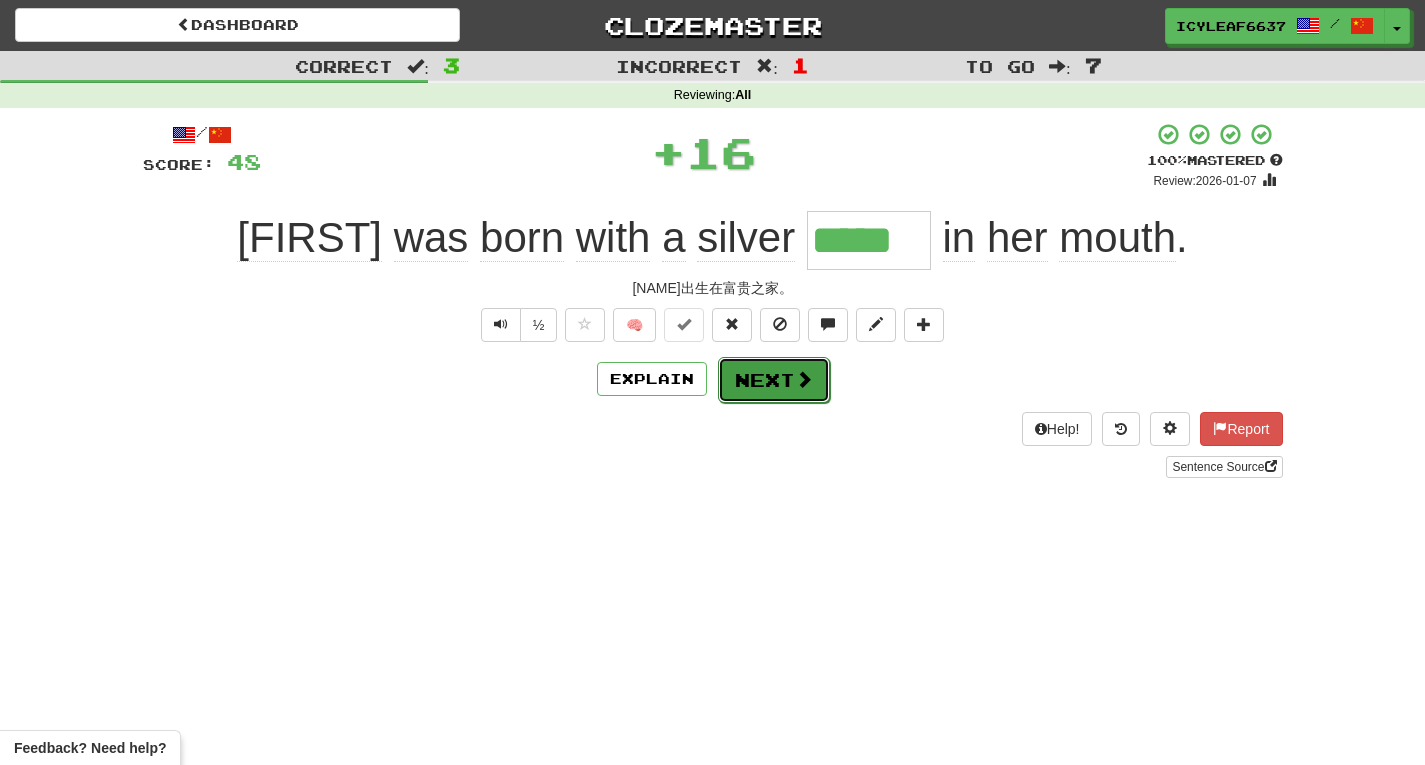 click on "Next" at bounding box center [774, 380] 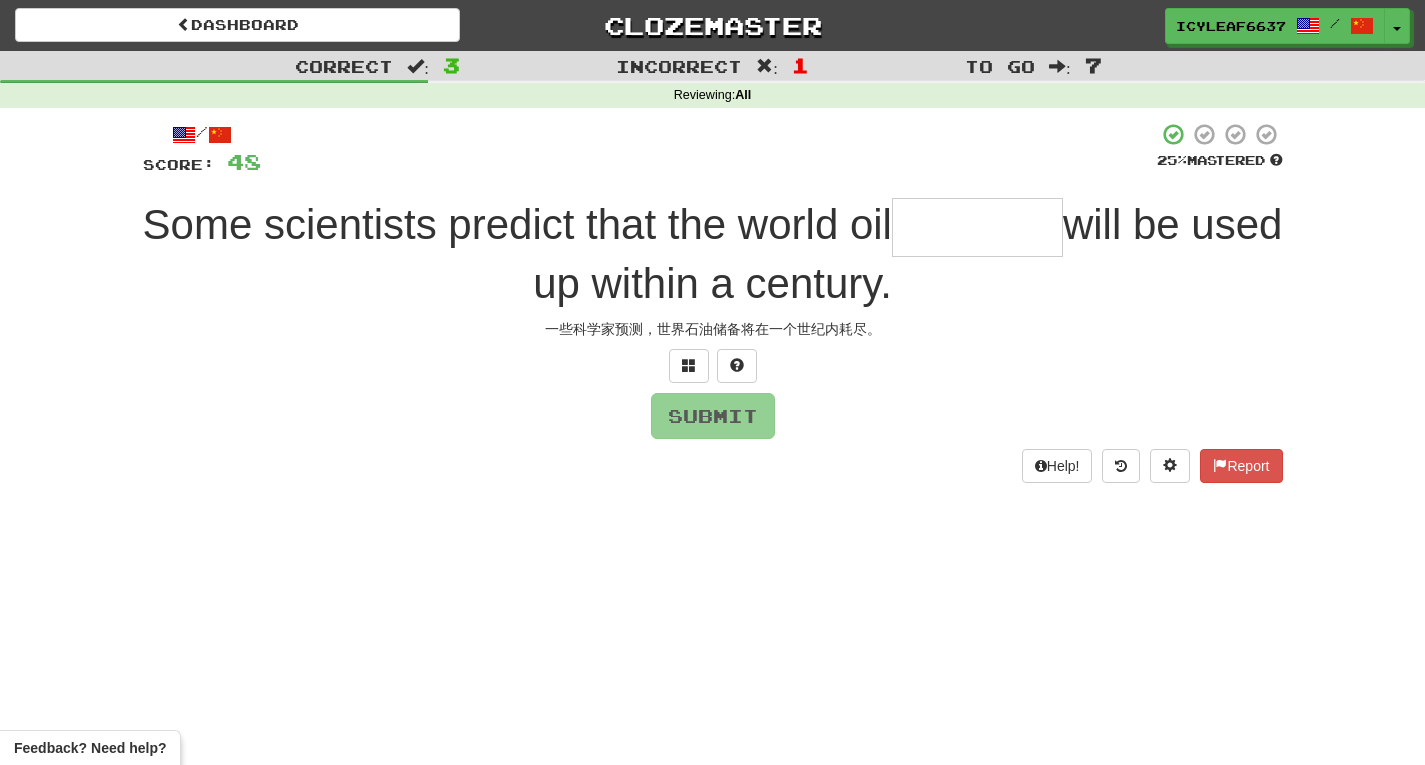 click at bounding box center [977, 227] 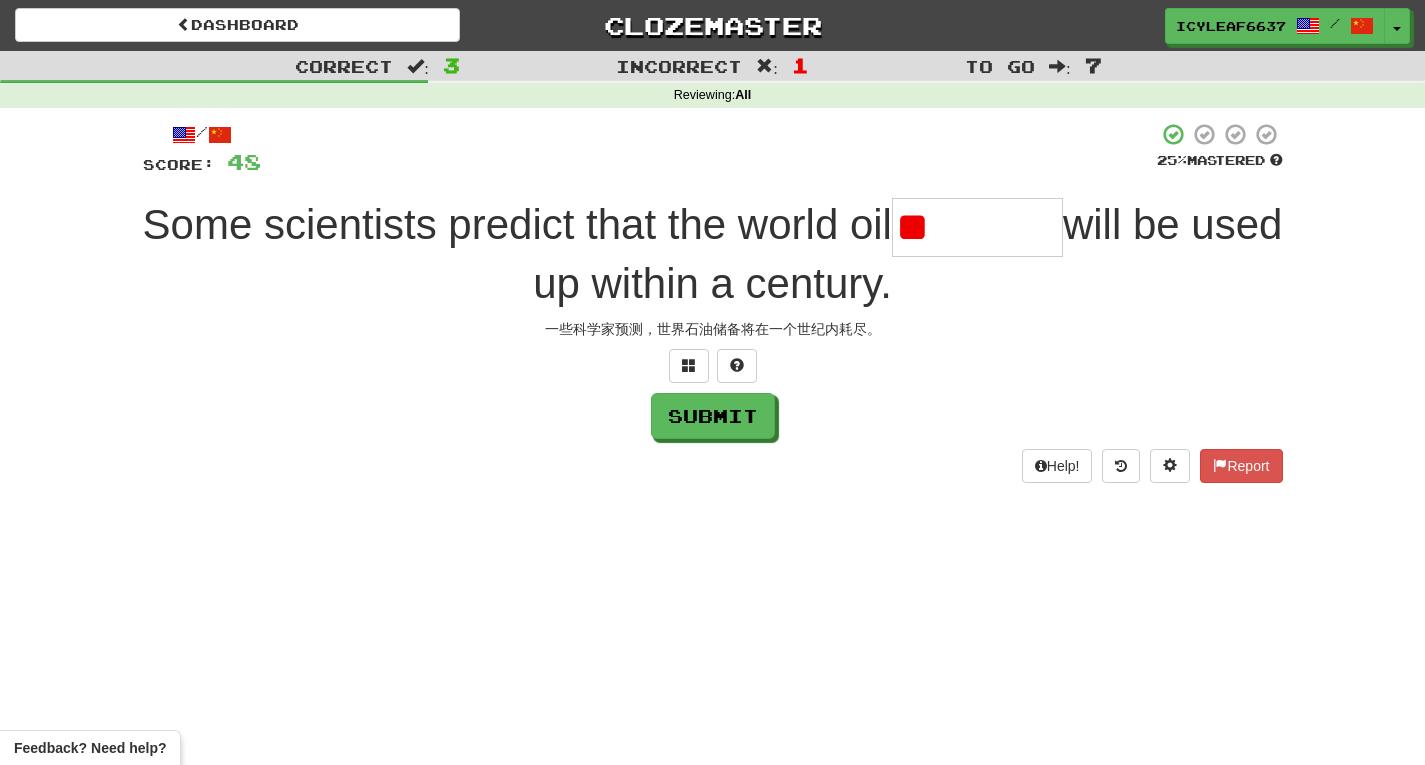 type on "*" 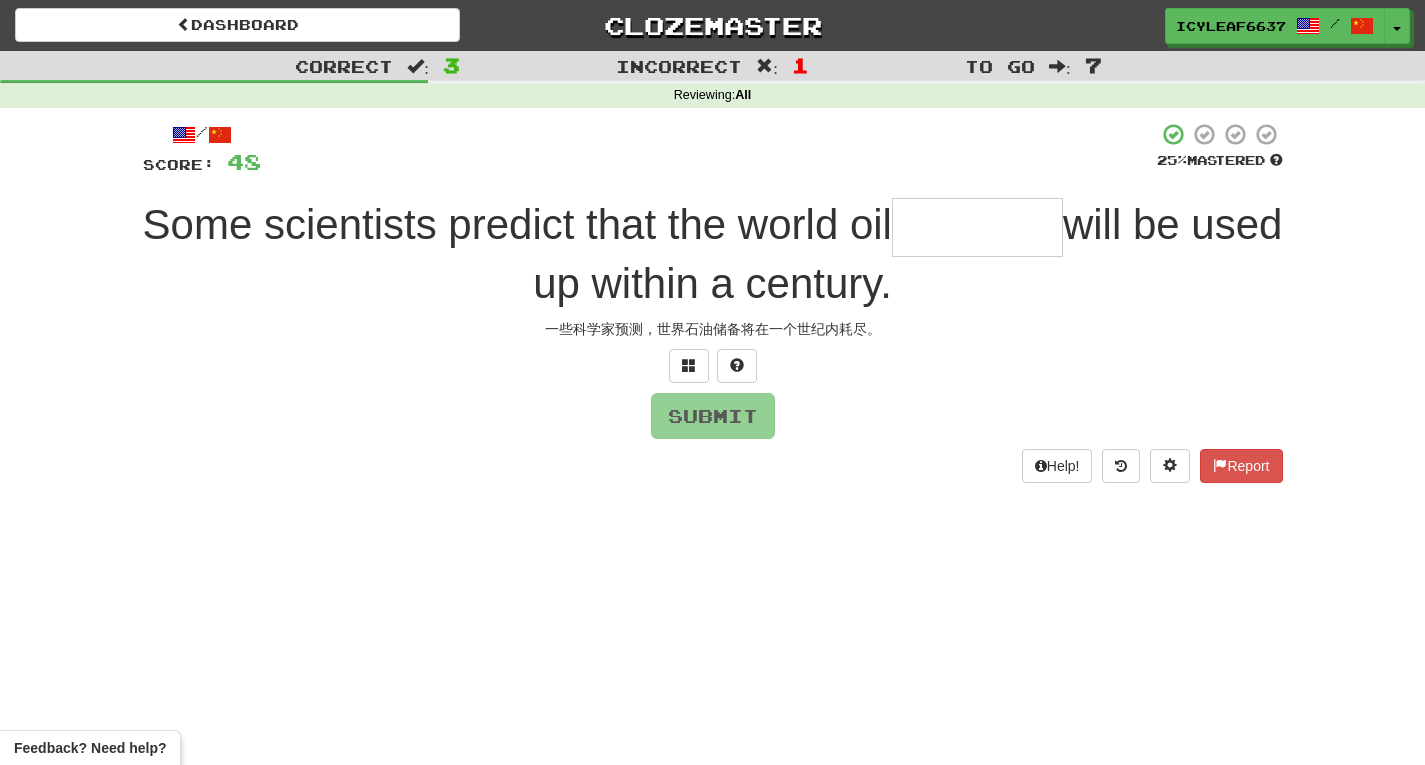 type on "*" 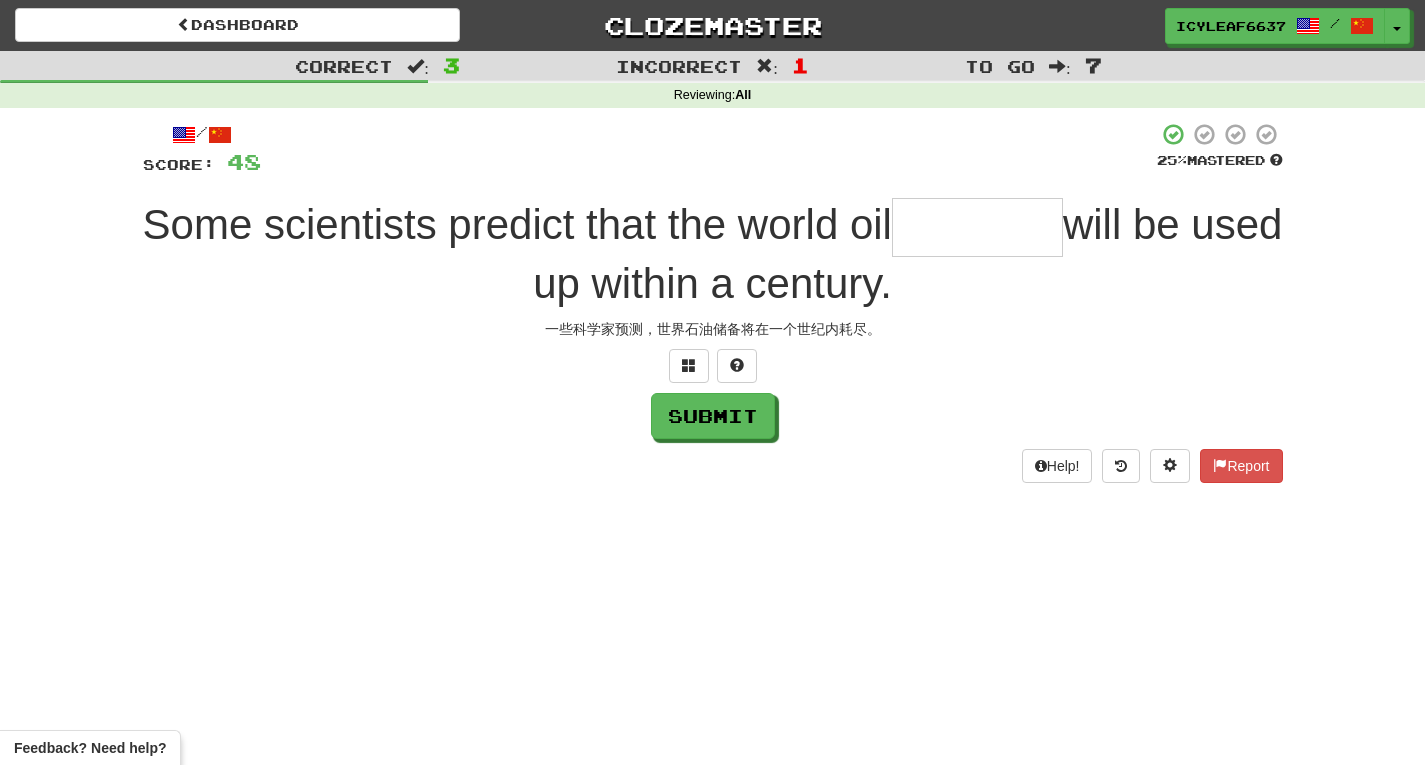 type on "*" 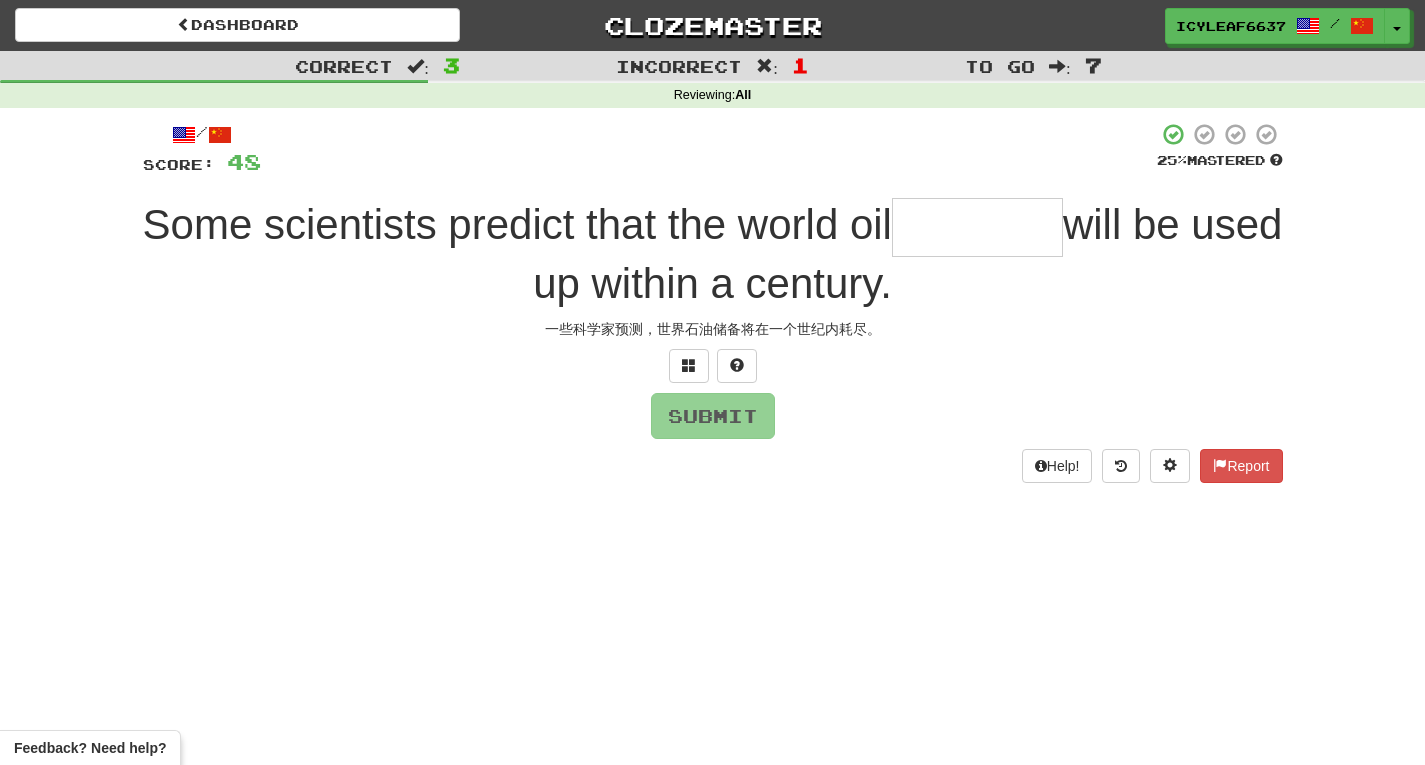 type on "*" 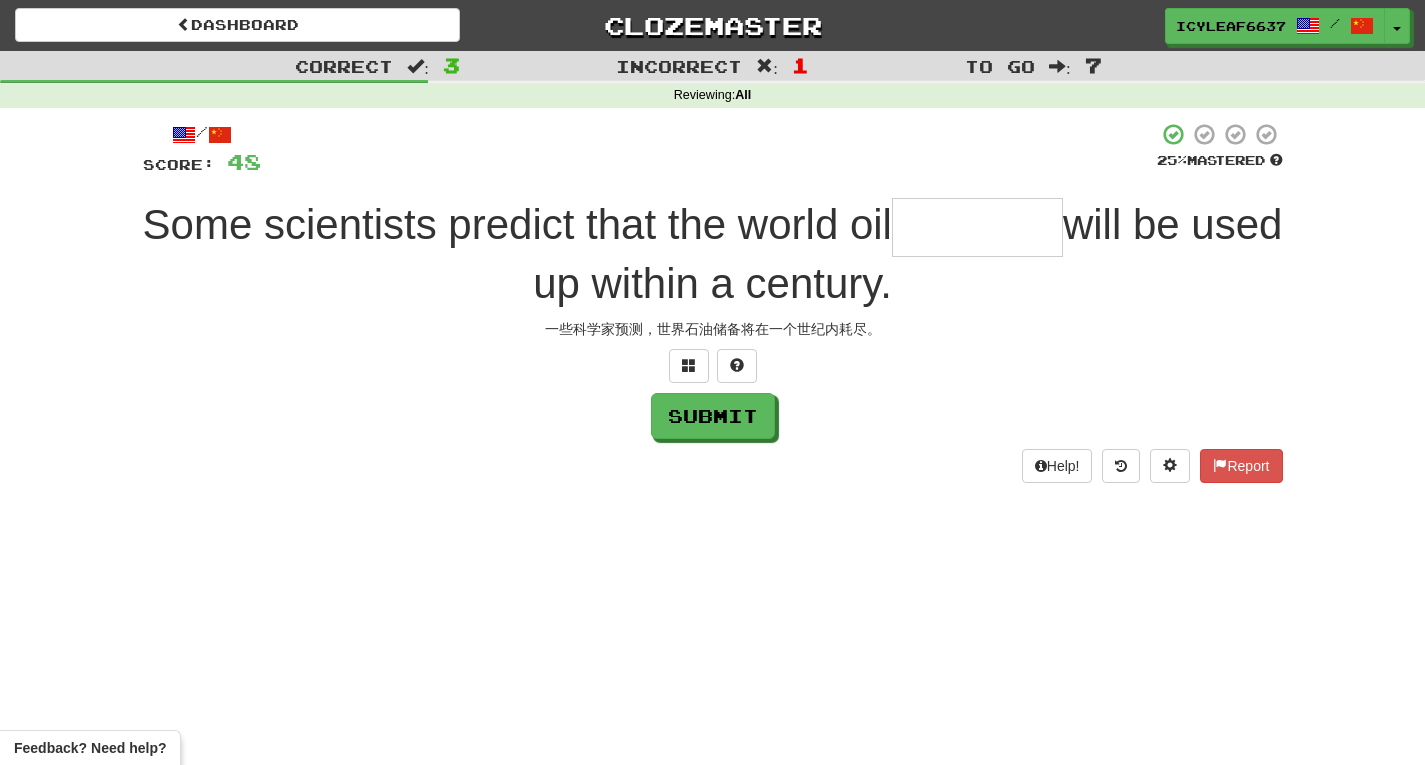 type on "*" 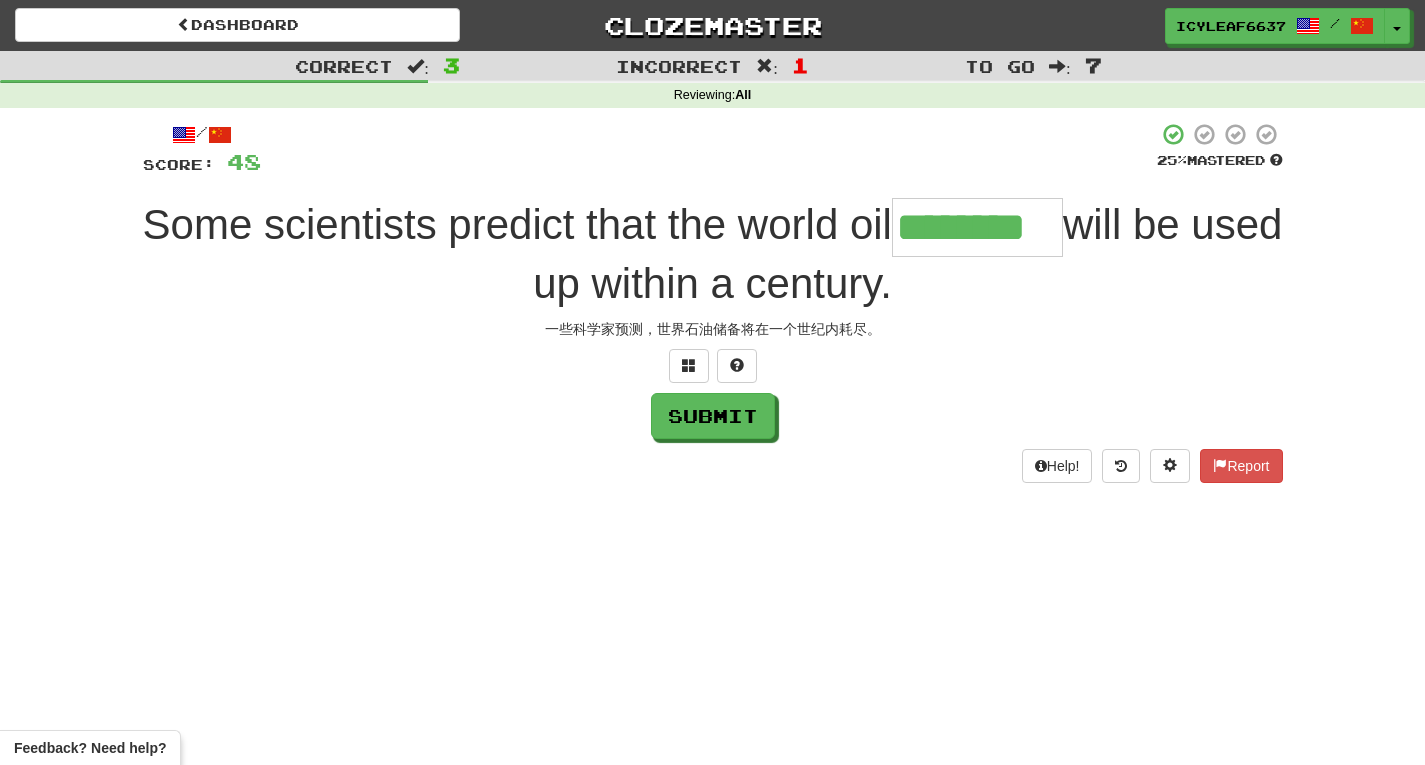 type on "********" 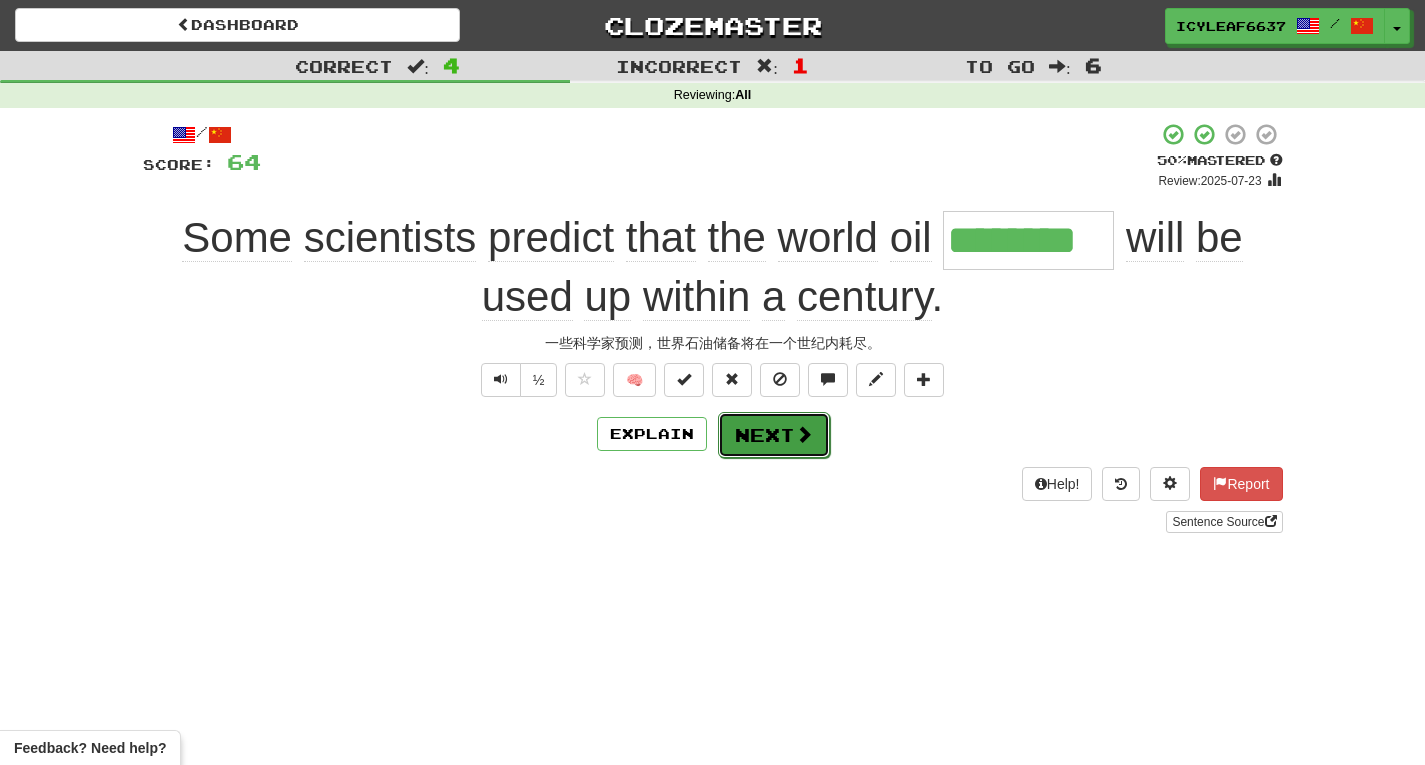 click on "Next" at bounding box center [774, 435] 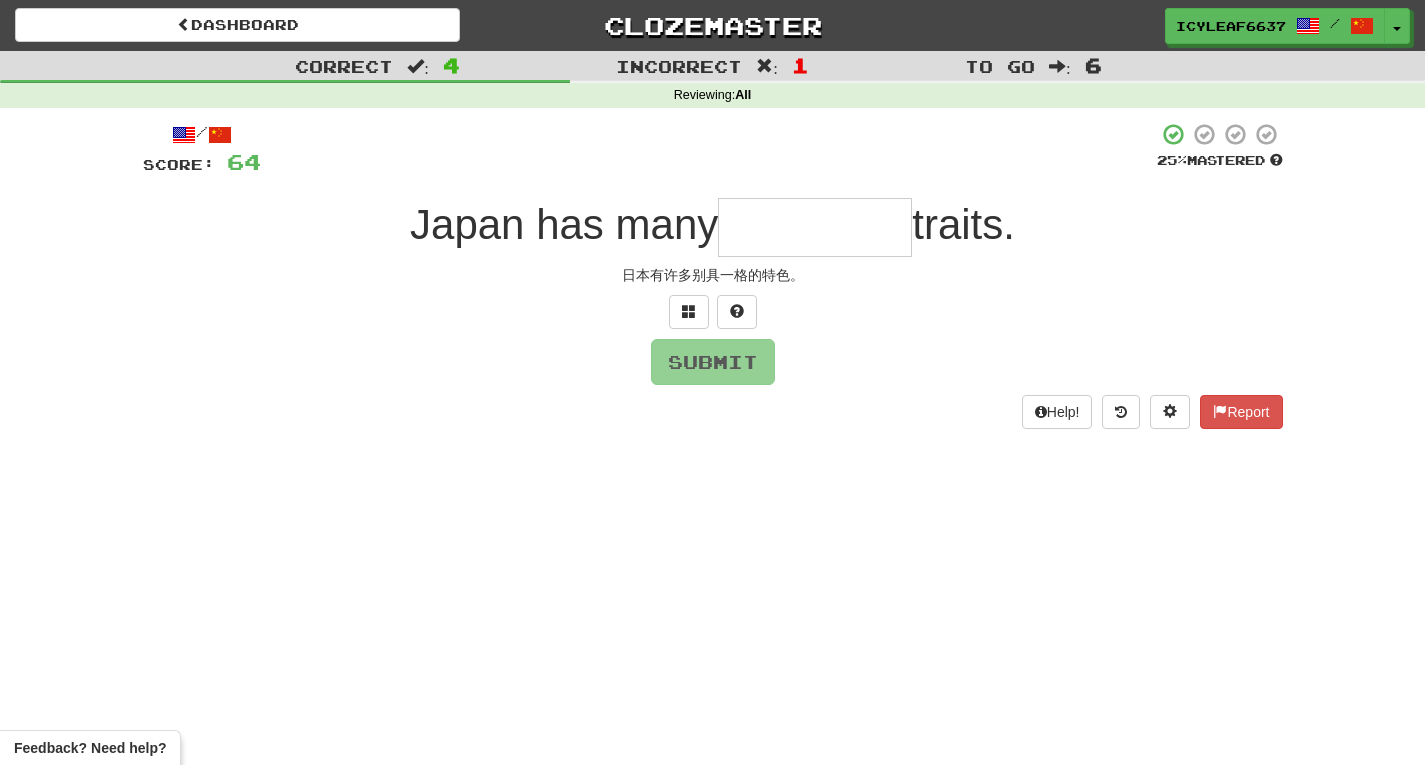 click at bounding box center [815, 227] 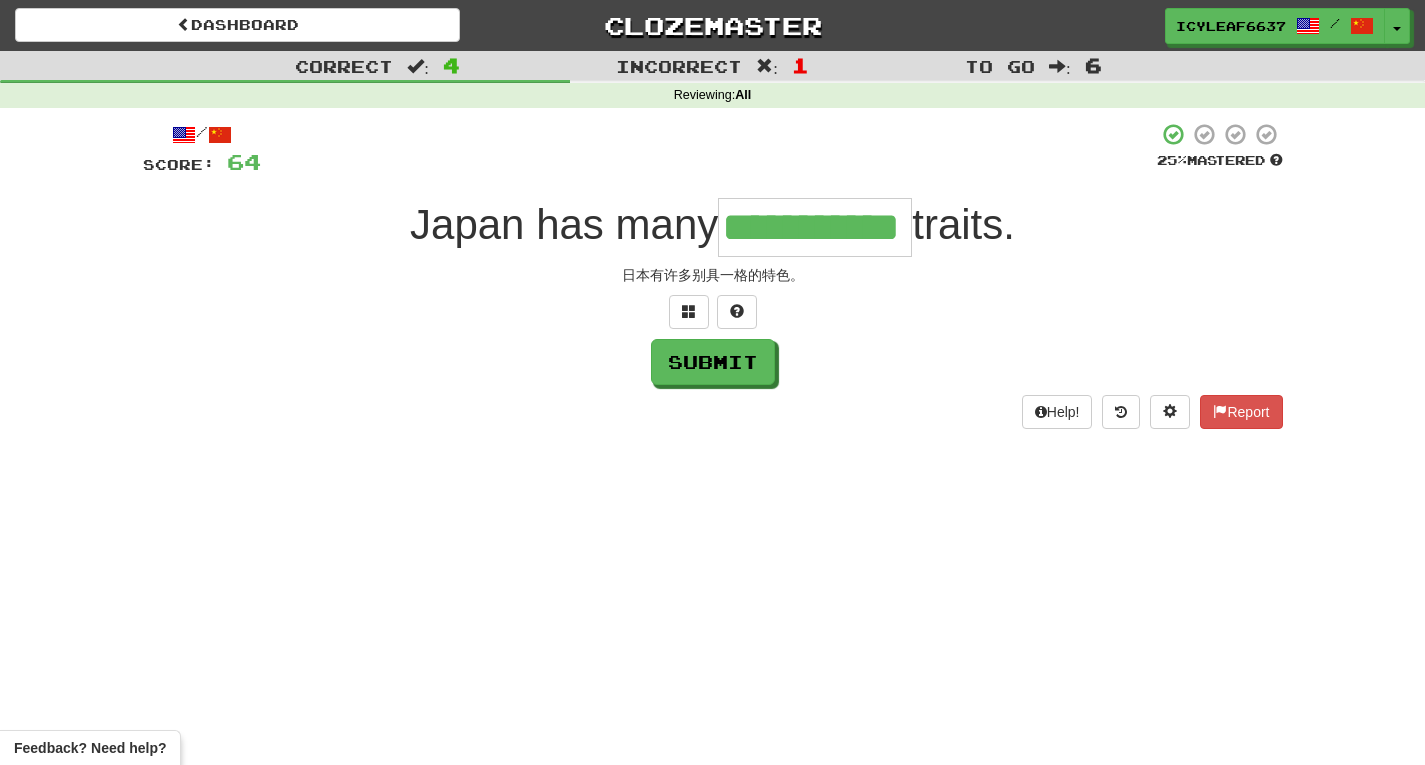 type on "**********" 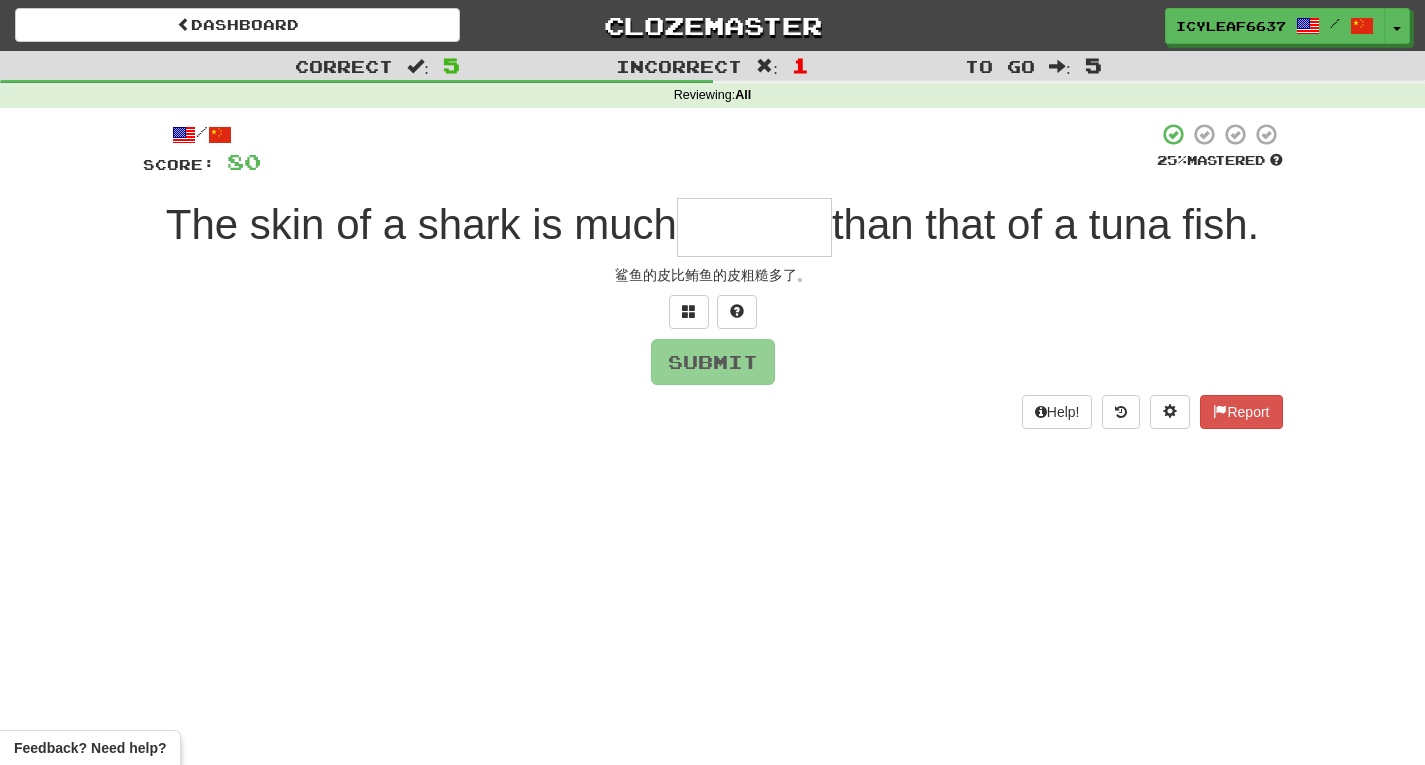 type on "*" 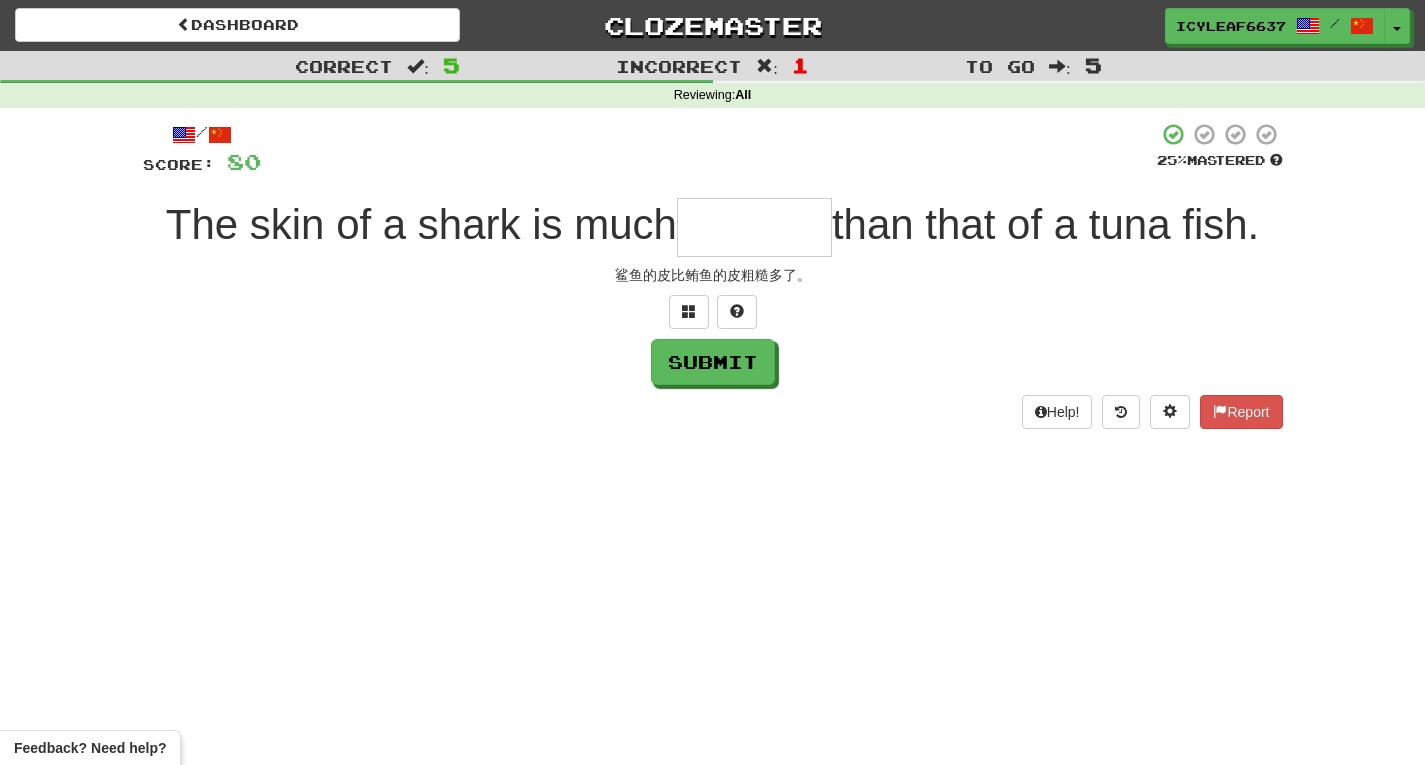 type on "*" 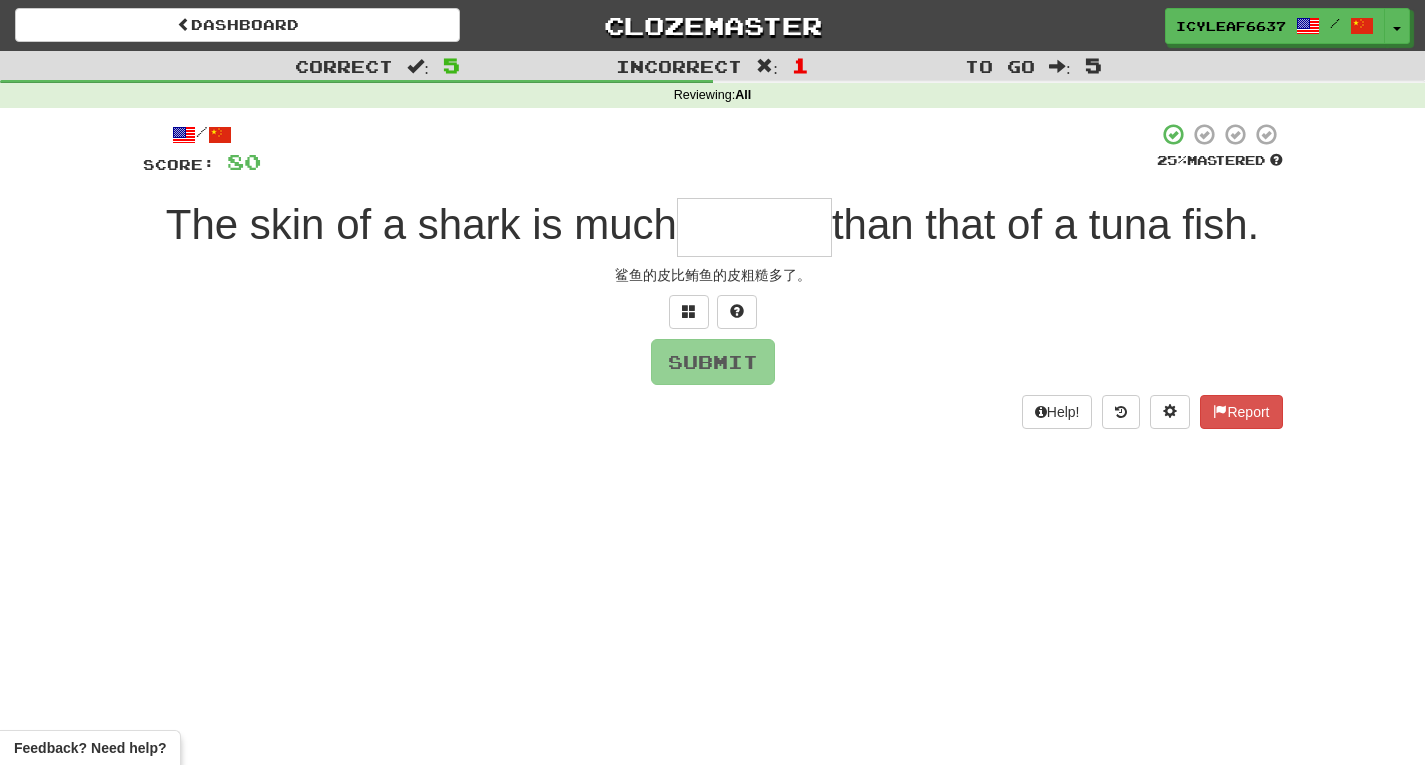 type on "*" 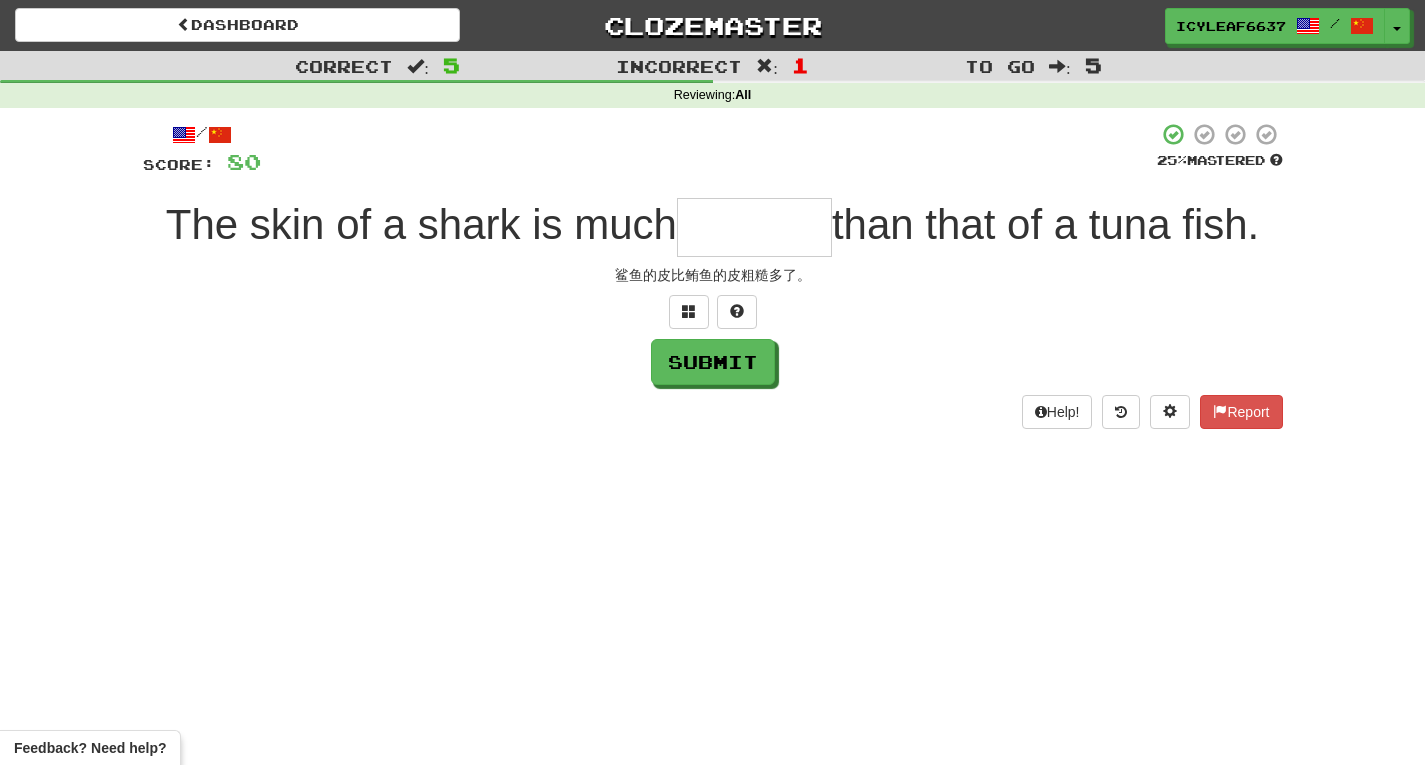 type on "*" 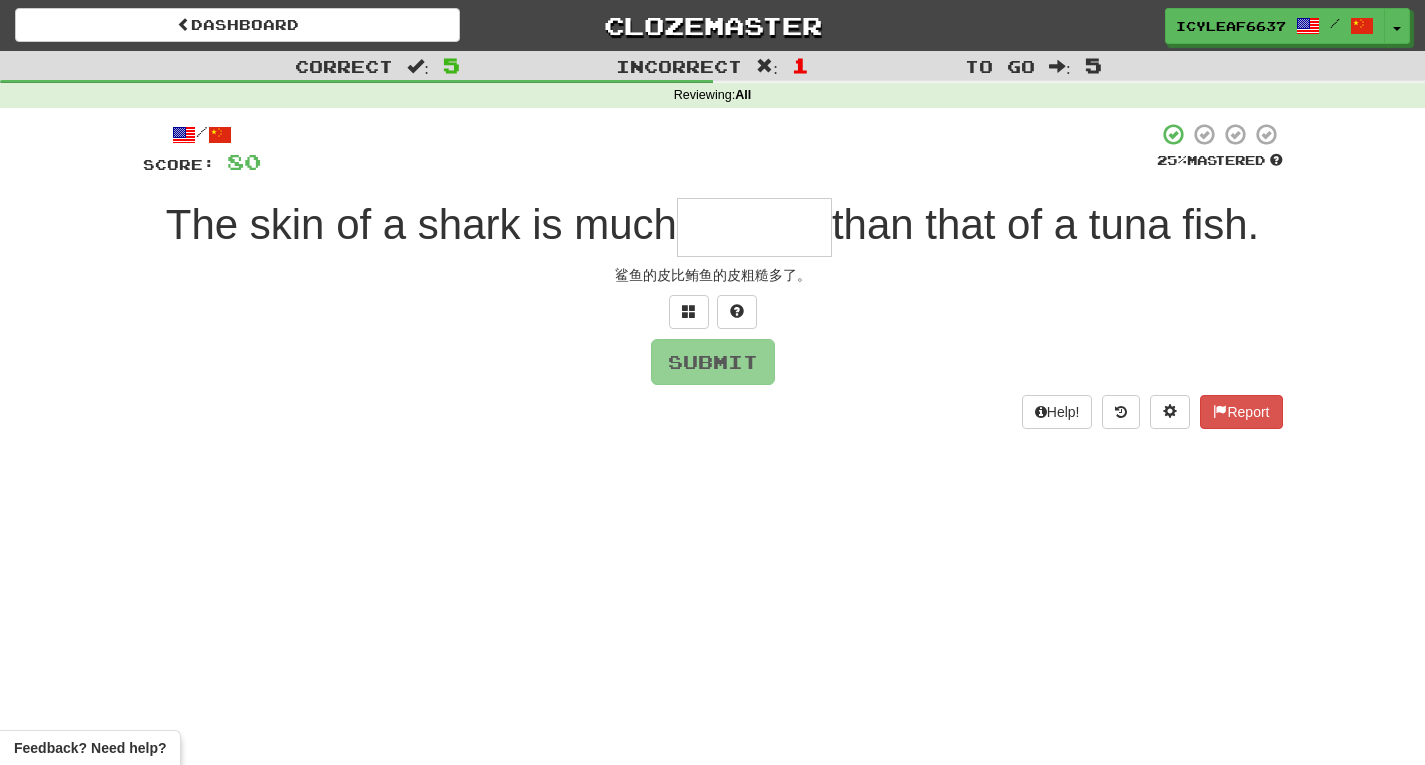 type on "*" 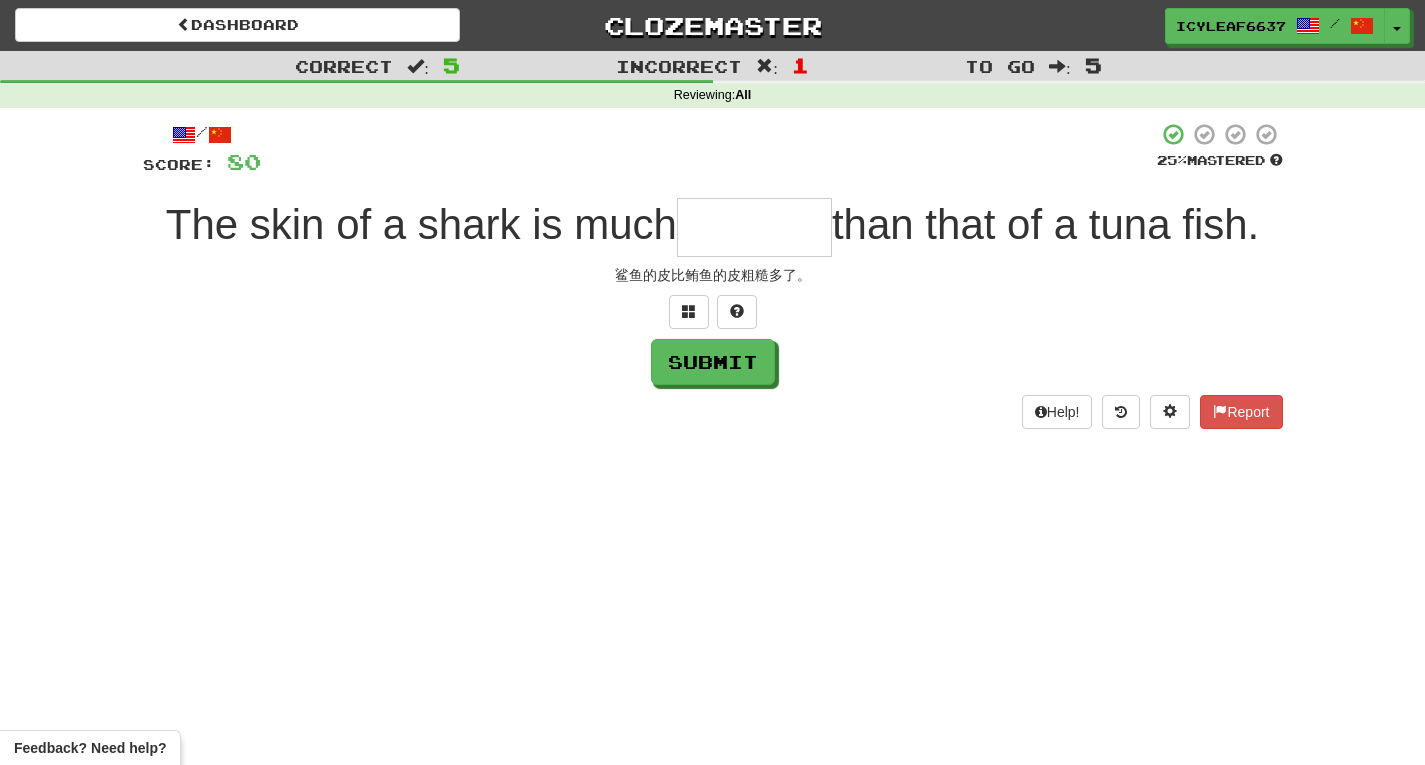 type on "*" 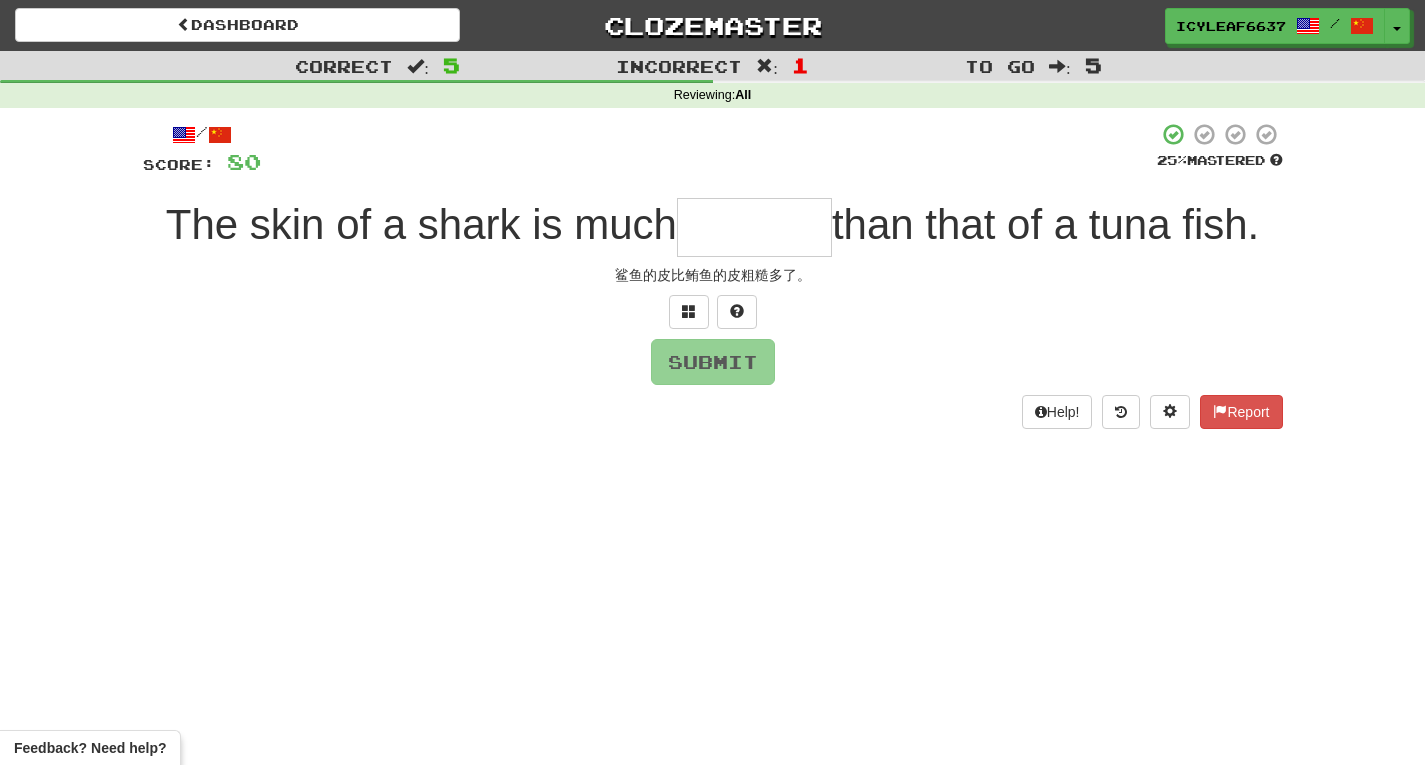type on "*" 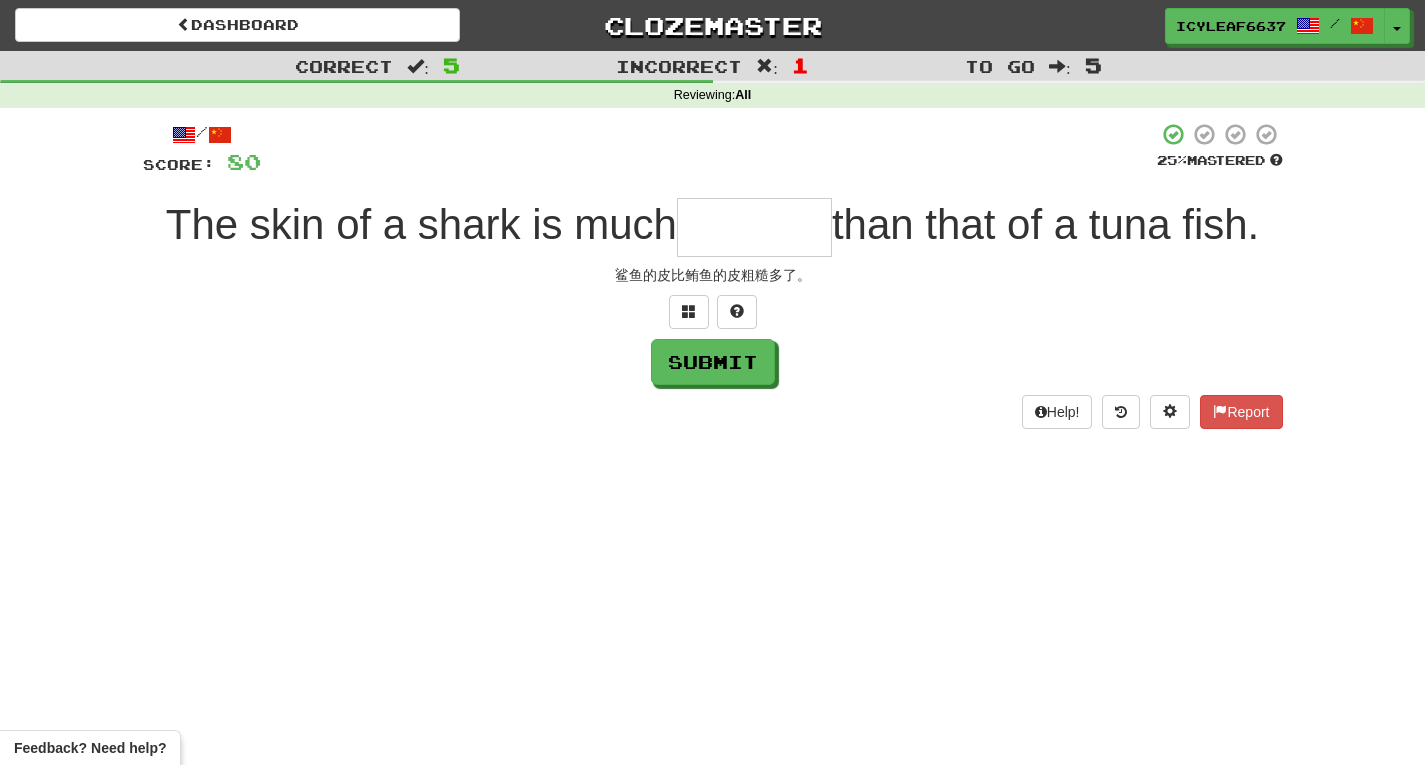 type on "*" 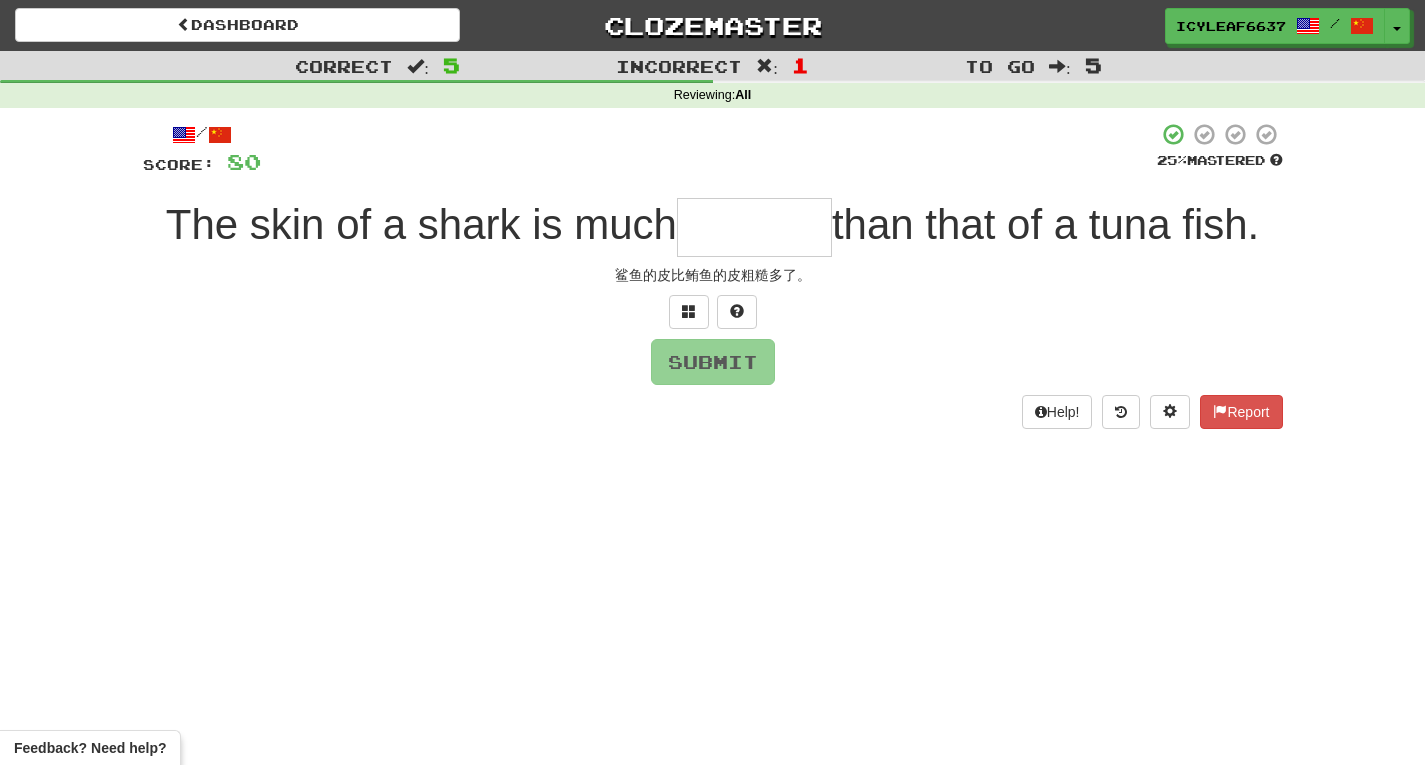 type on "*" 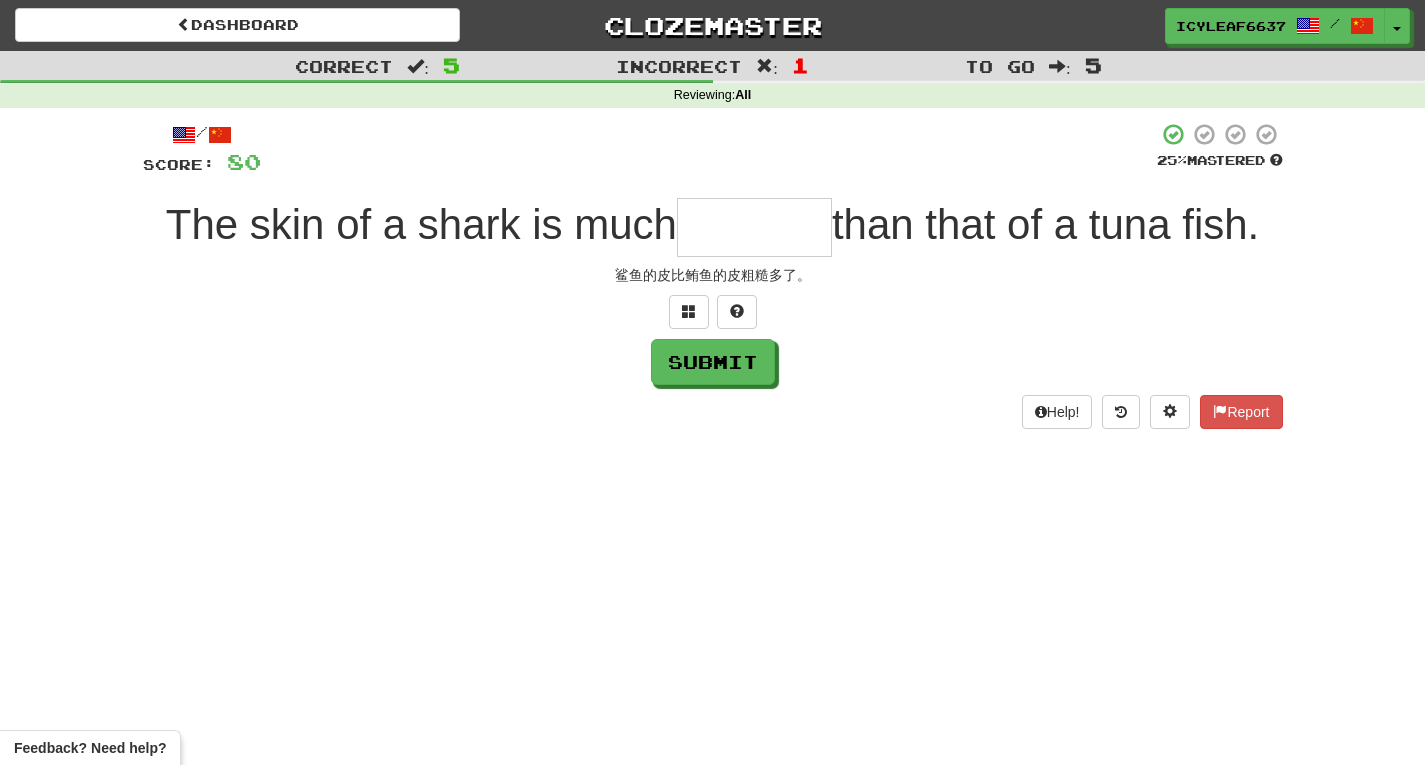 type on "*" 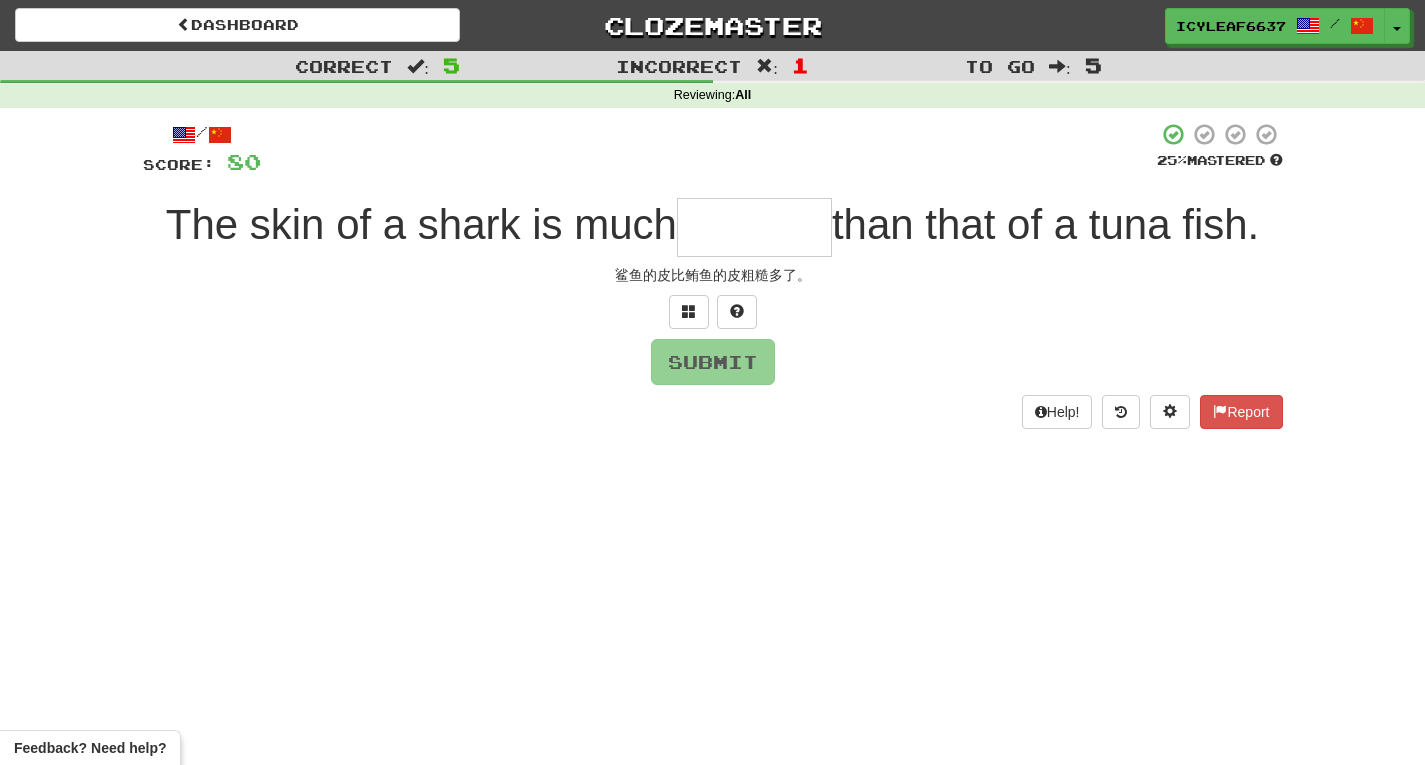type on "*" 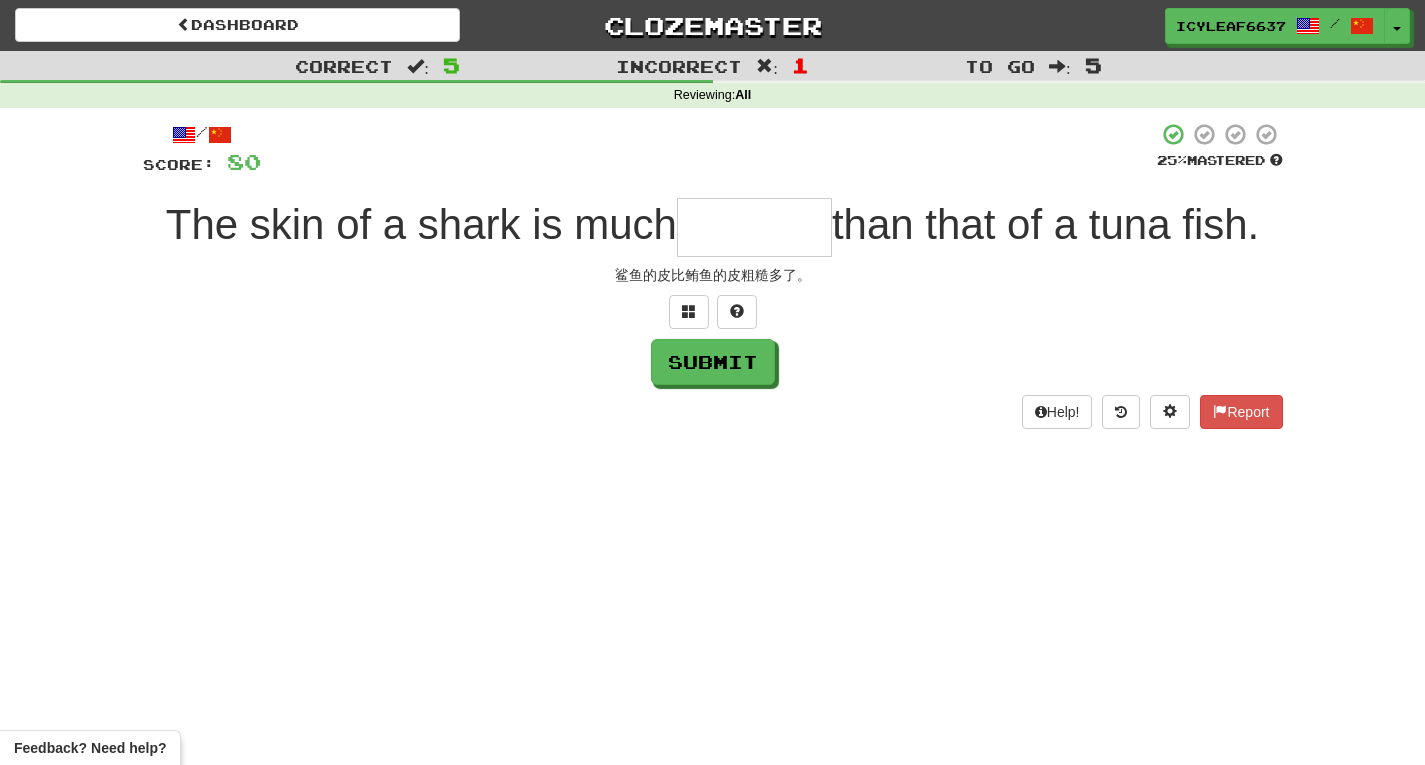 type on "*" 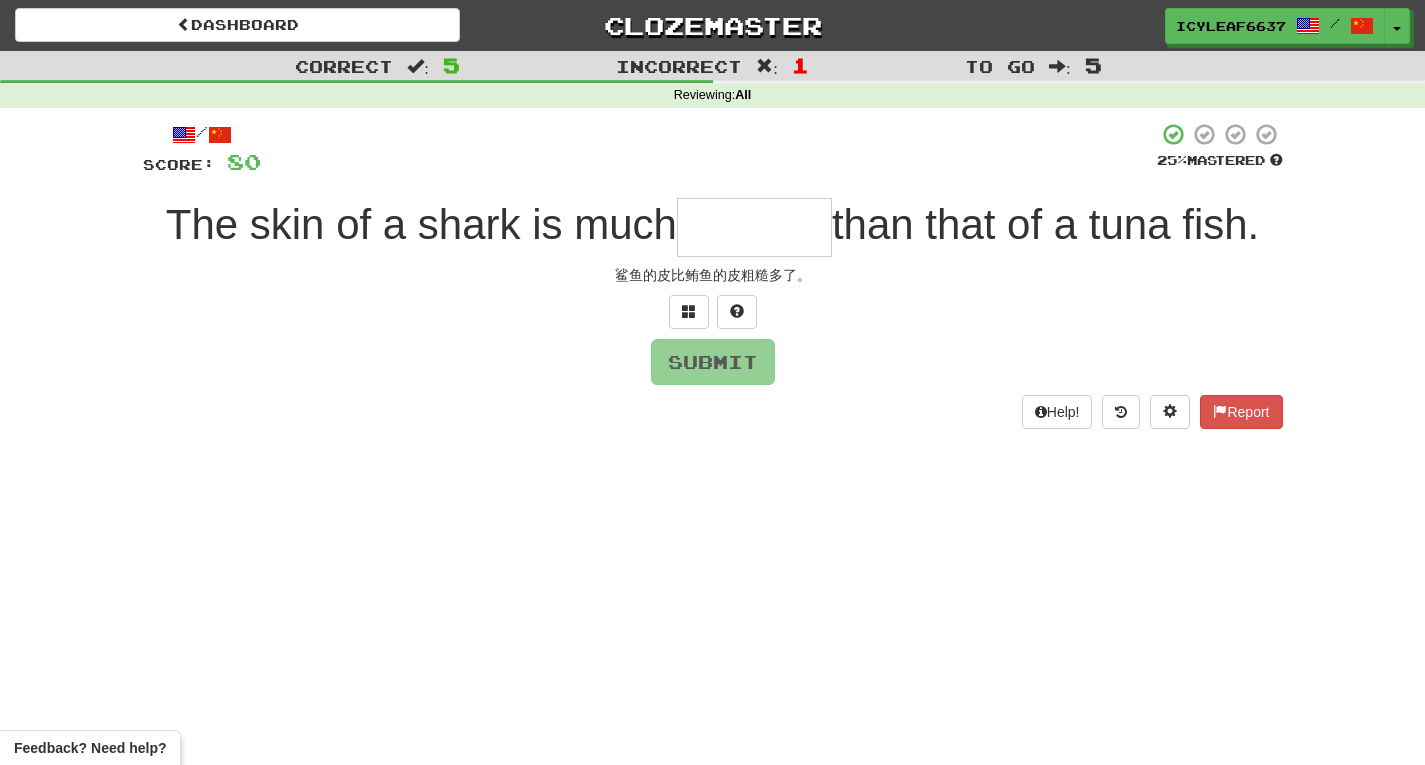 type on "*" 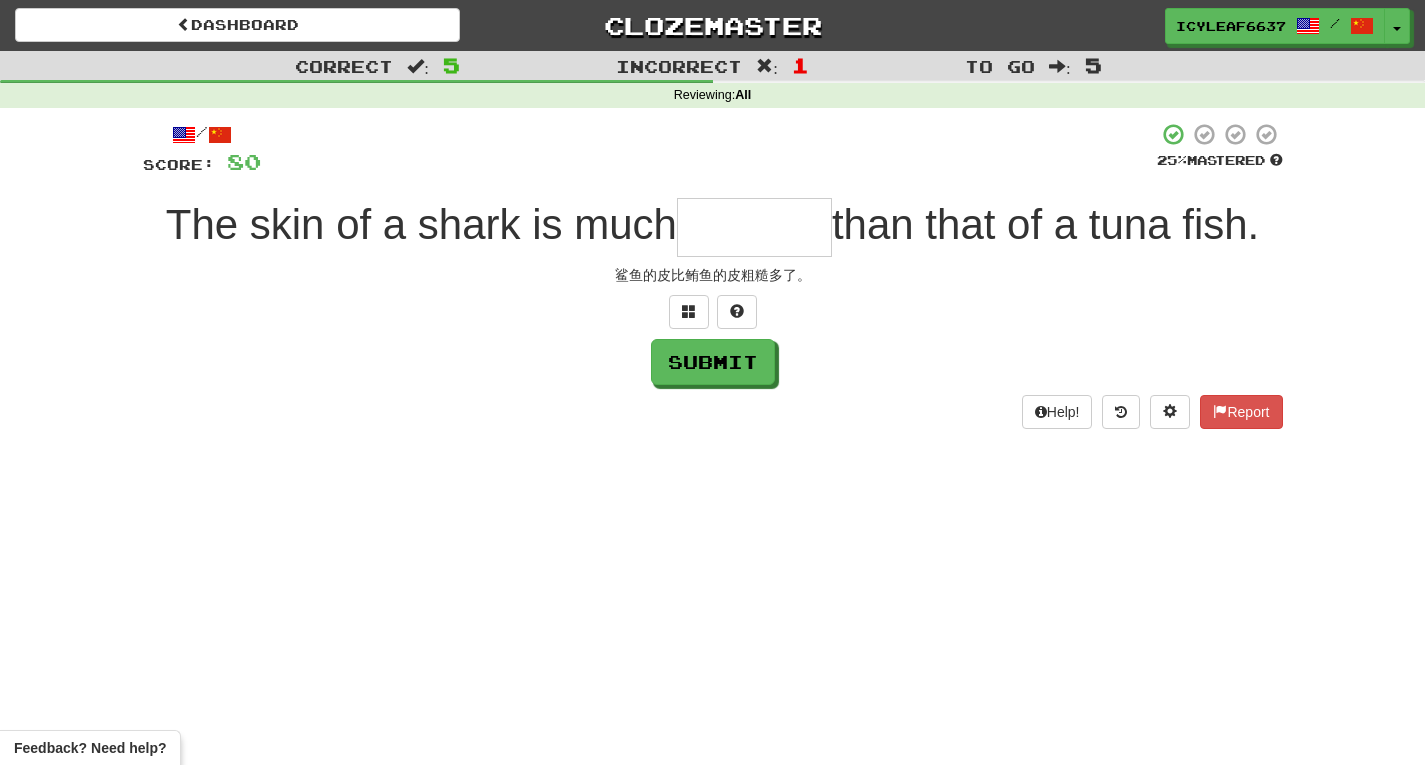 type on "*" 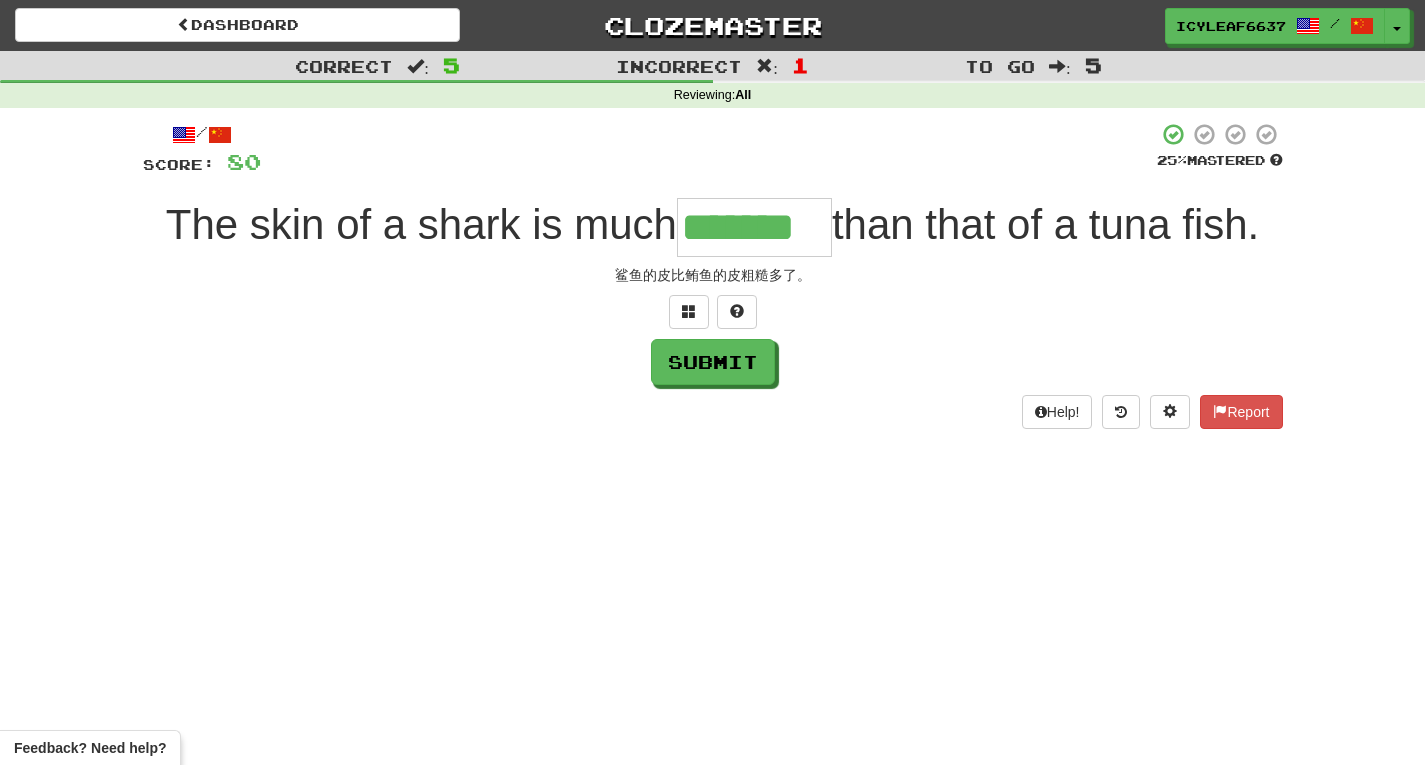 type on "*******" 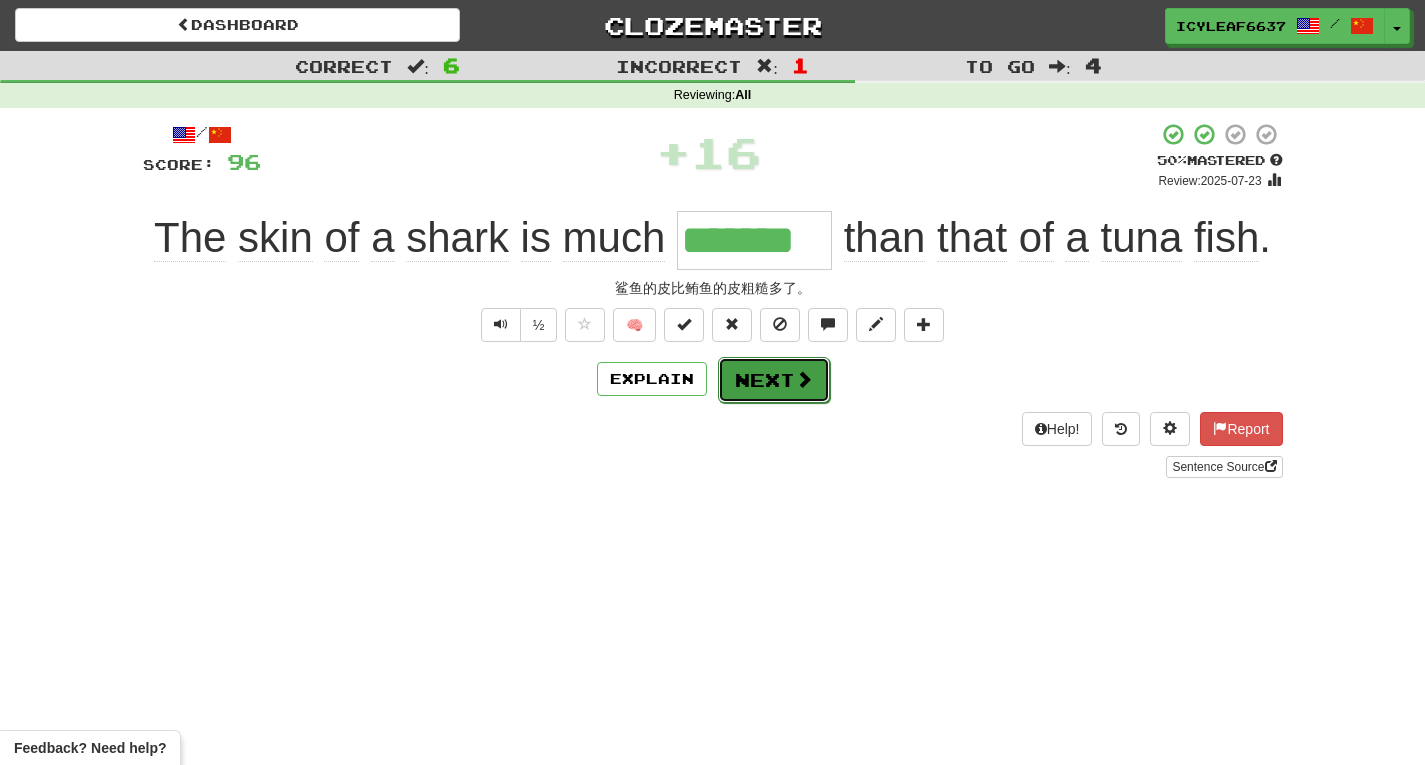 click on "Next" at bounding box center [774, 380] 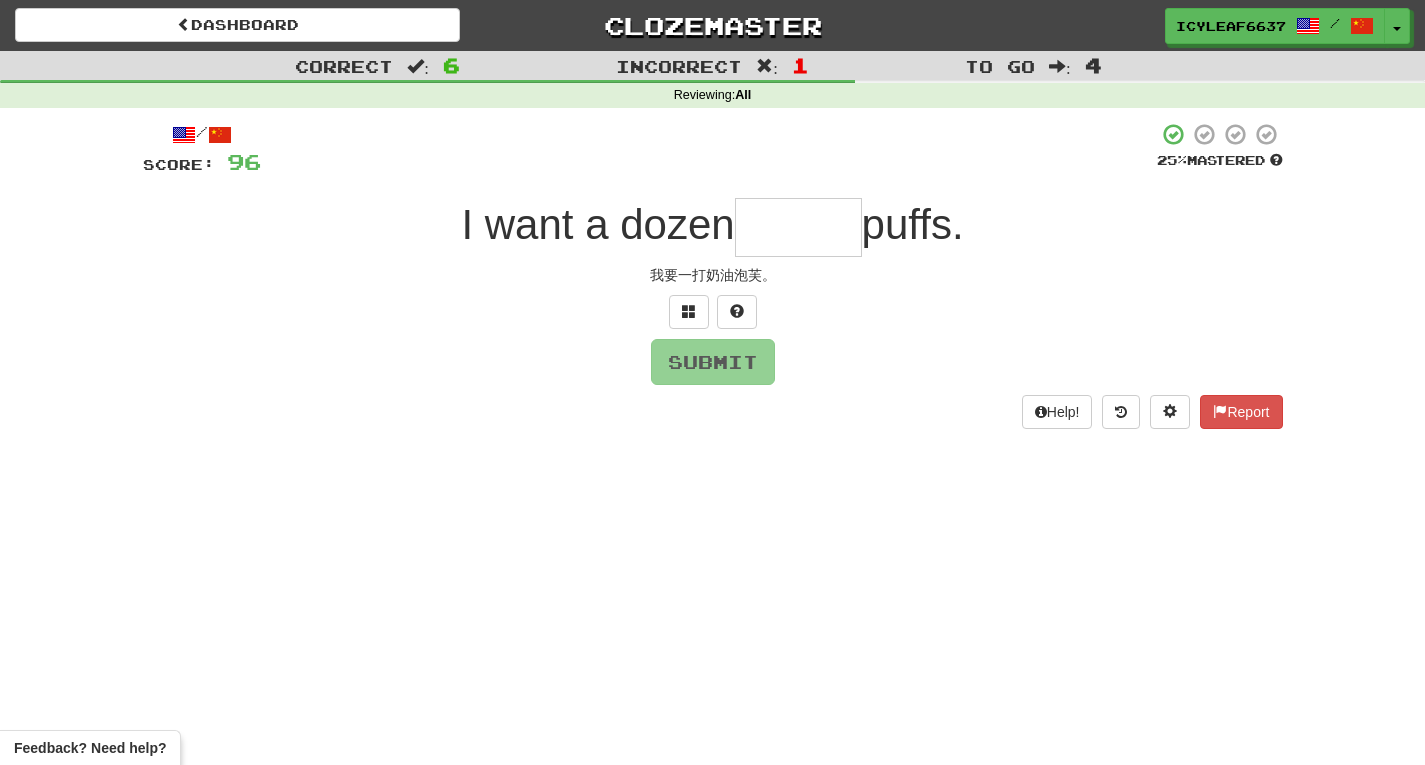 click at bounding box center [798, 227] 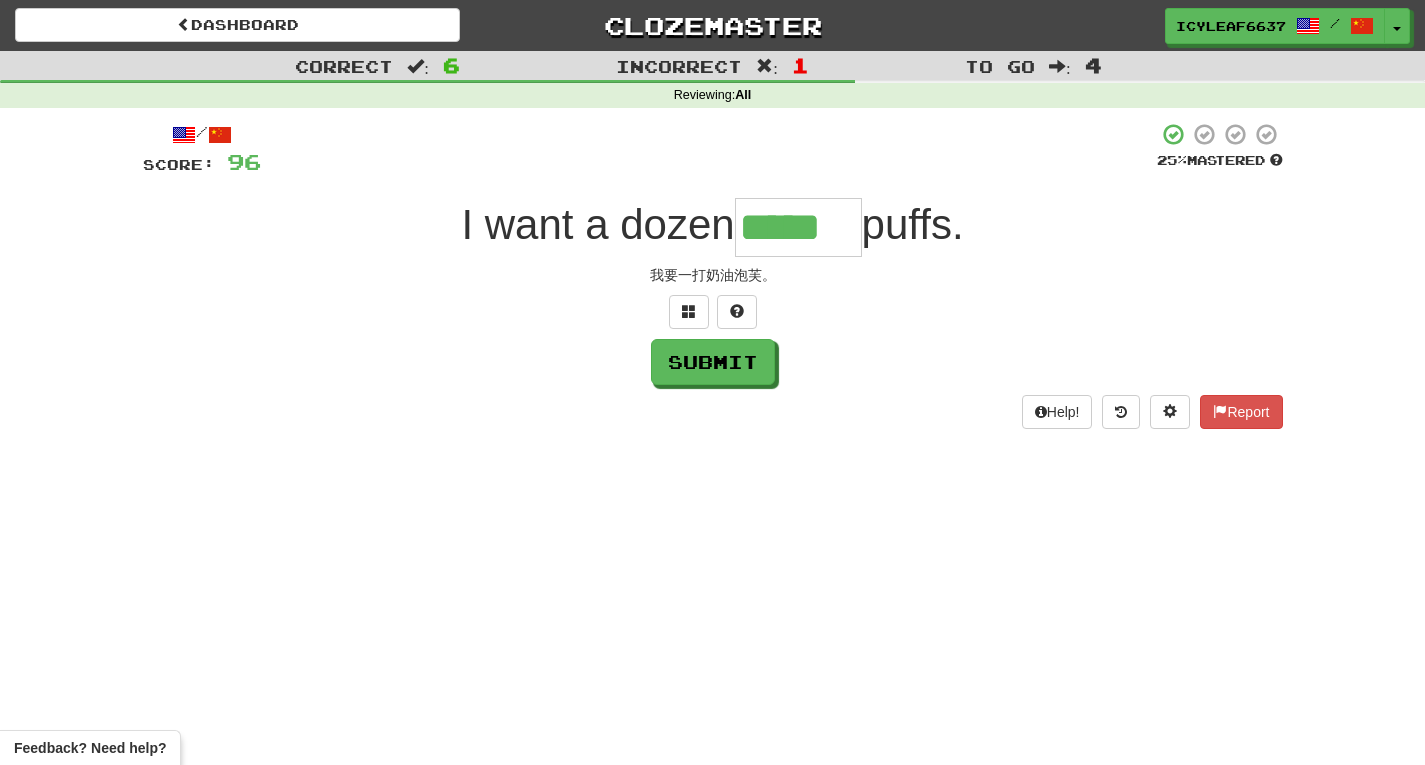 type on "*****" 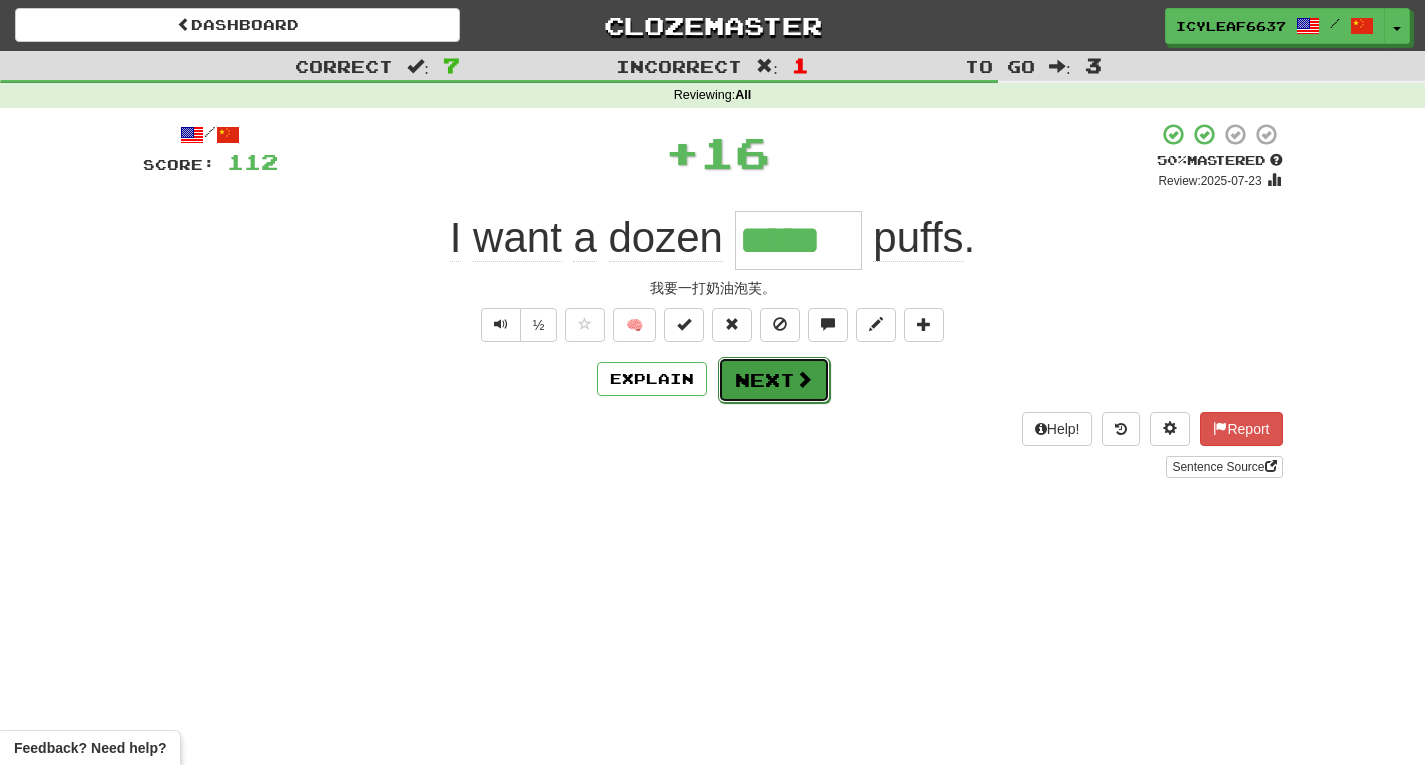click on "Next" at bounding box center [774, 380] 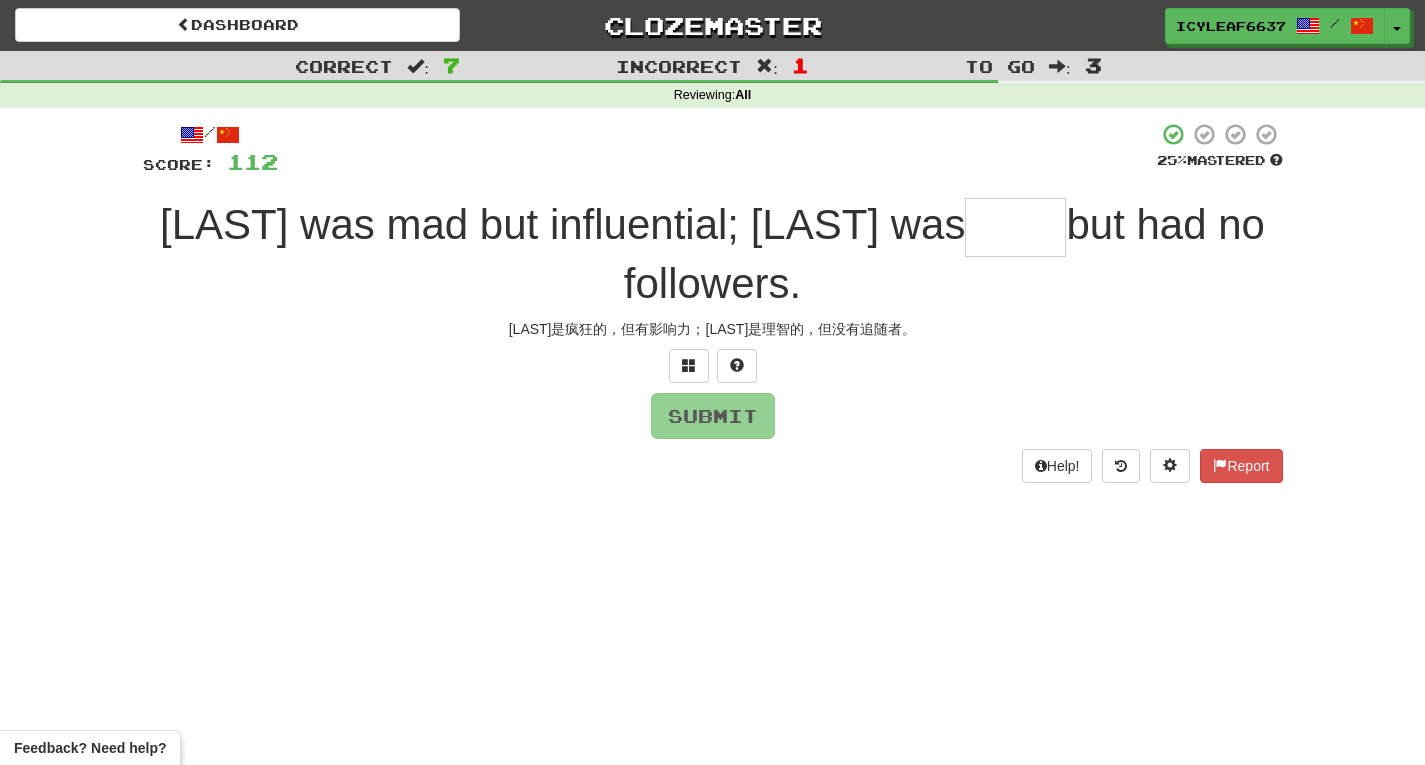 type on "*" 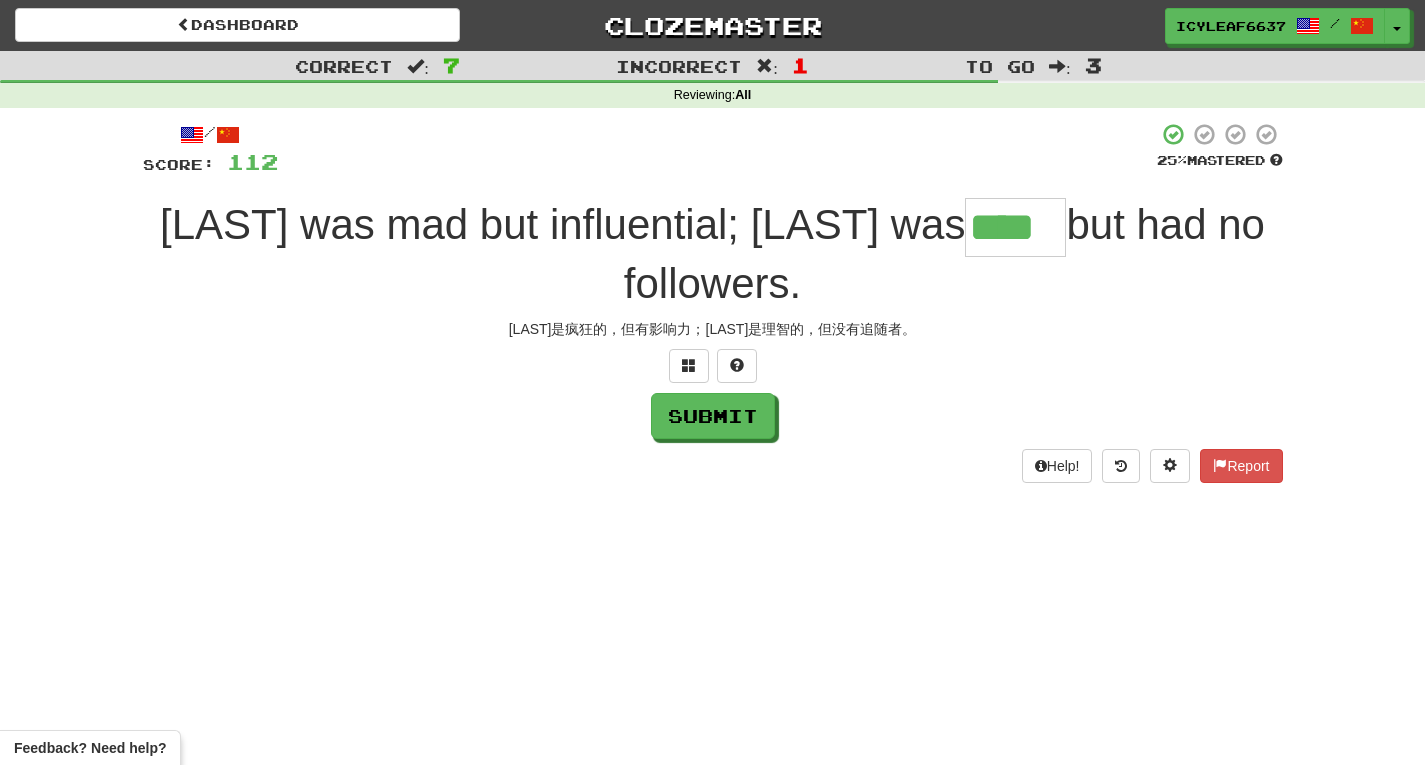 type on "****" 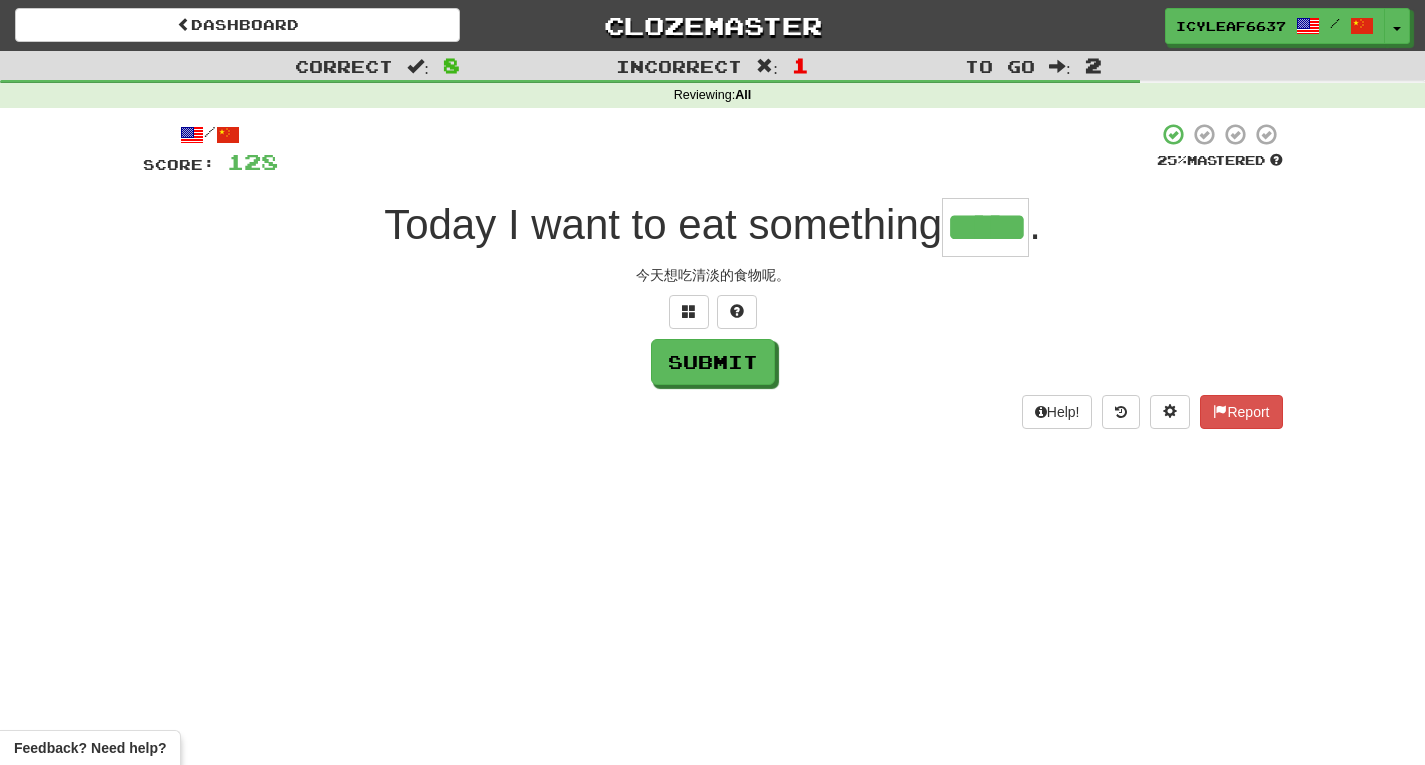 type on "*****" 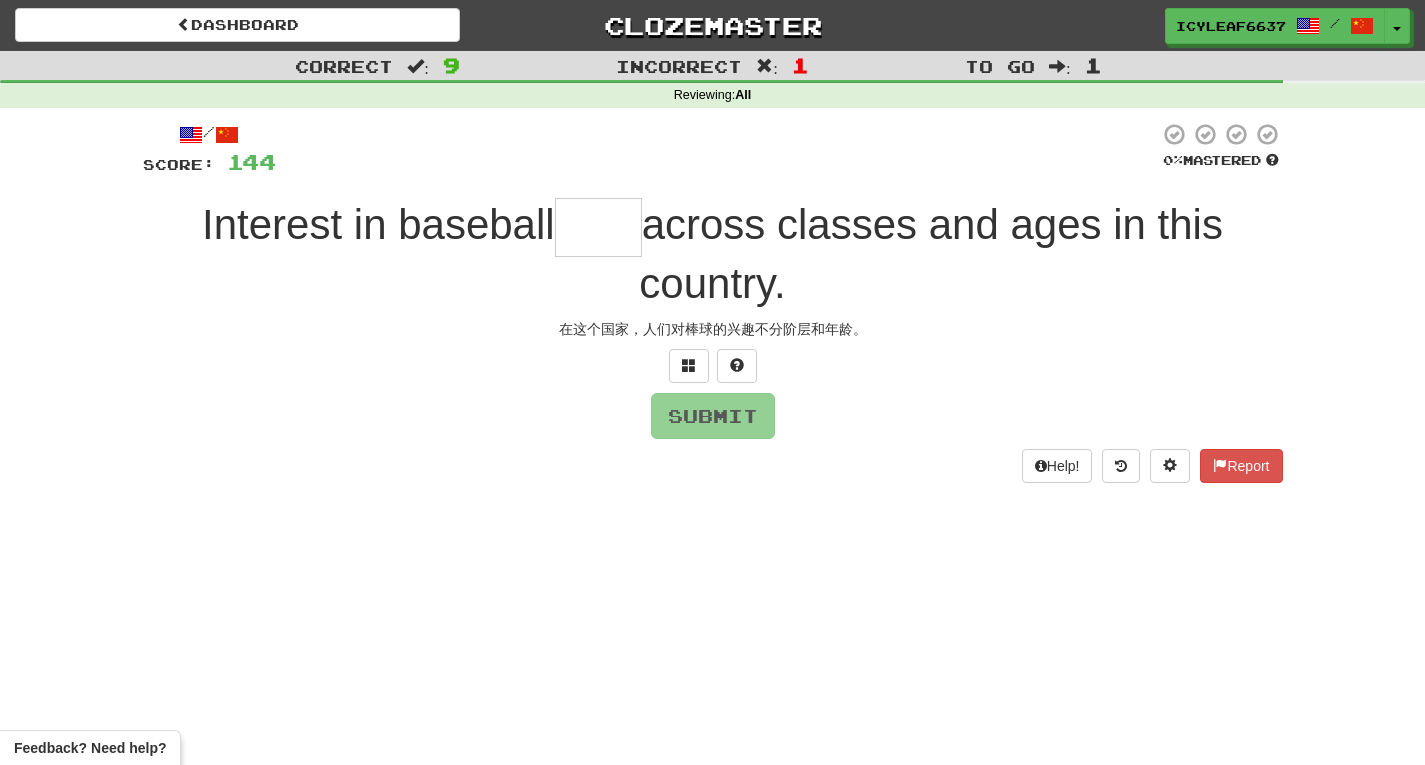 click at bounding box center [598, 227] 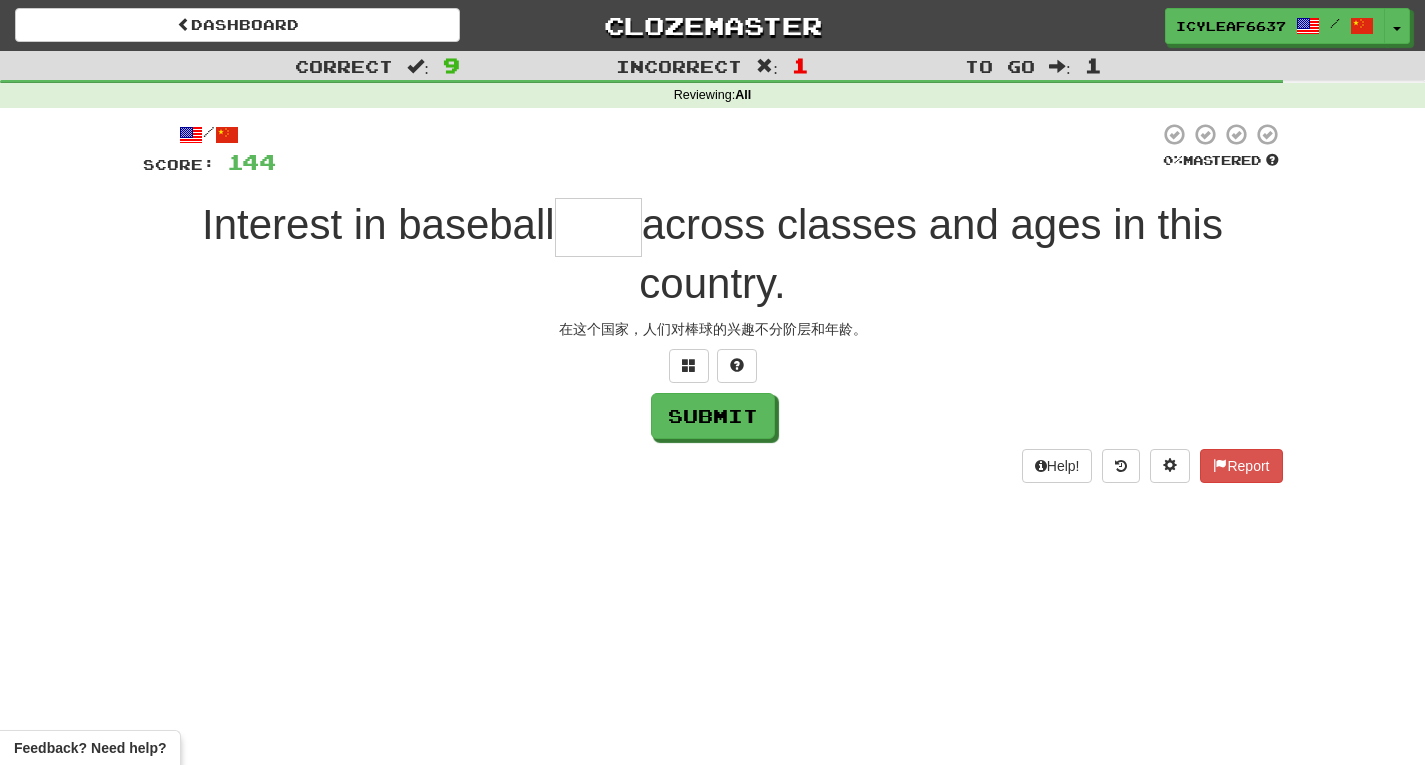 type on "*" 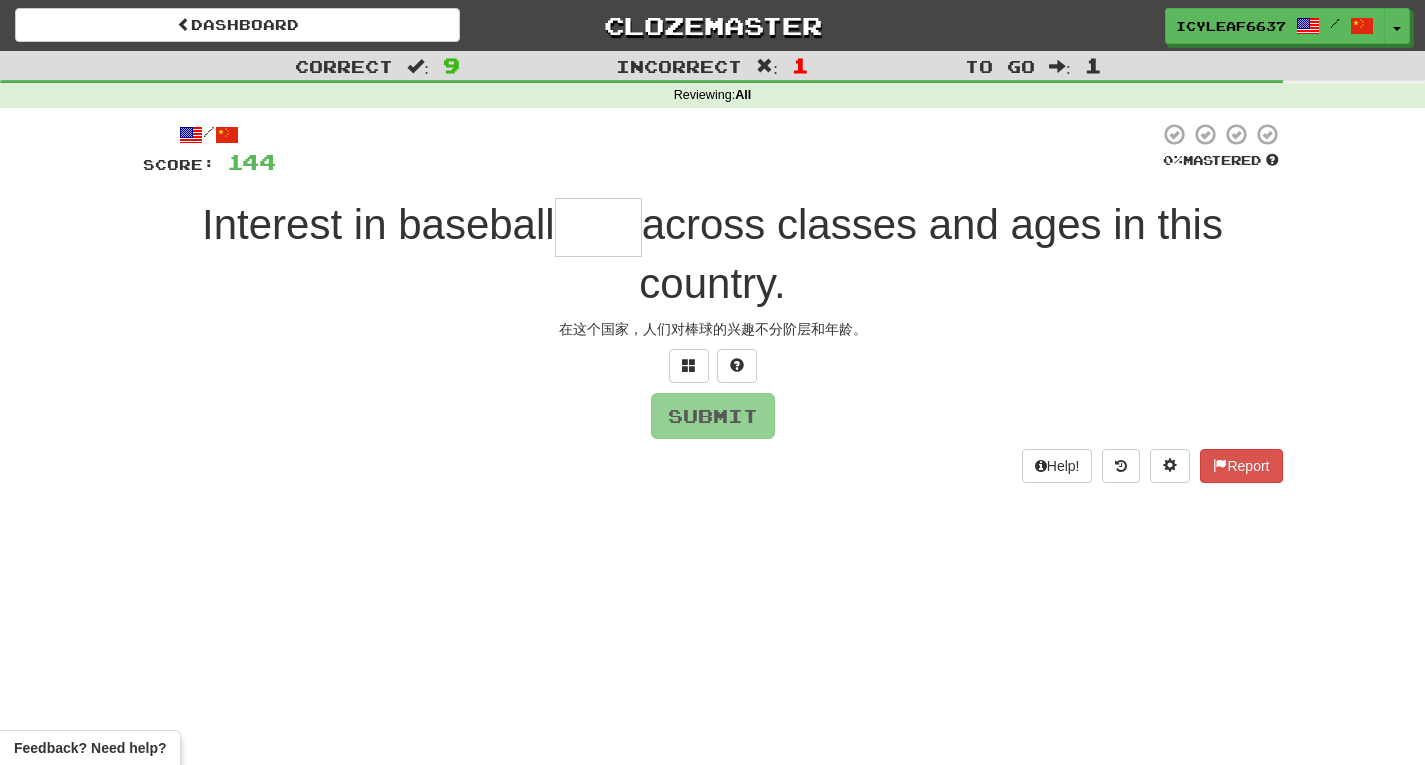type on "*" 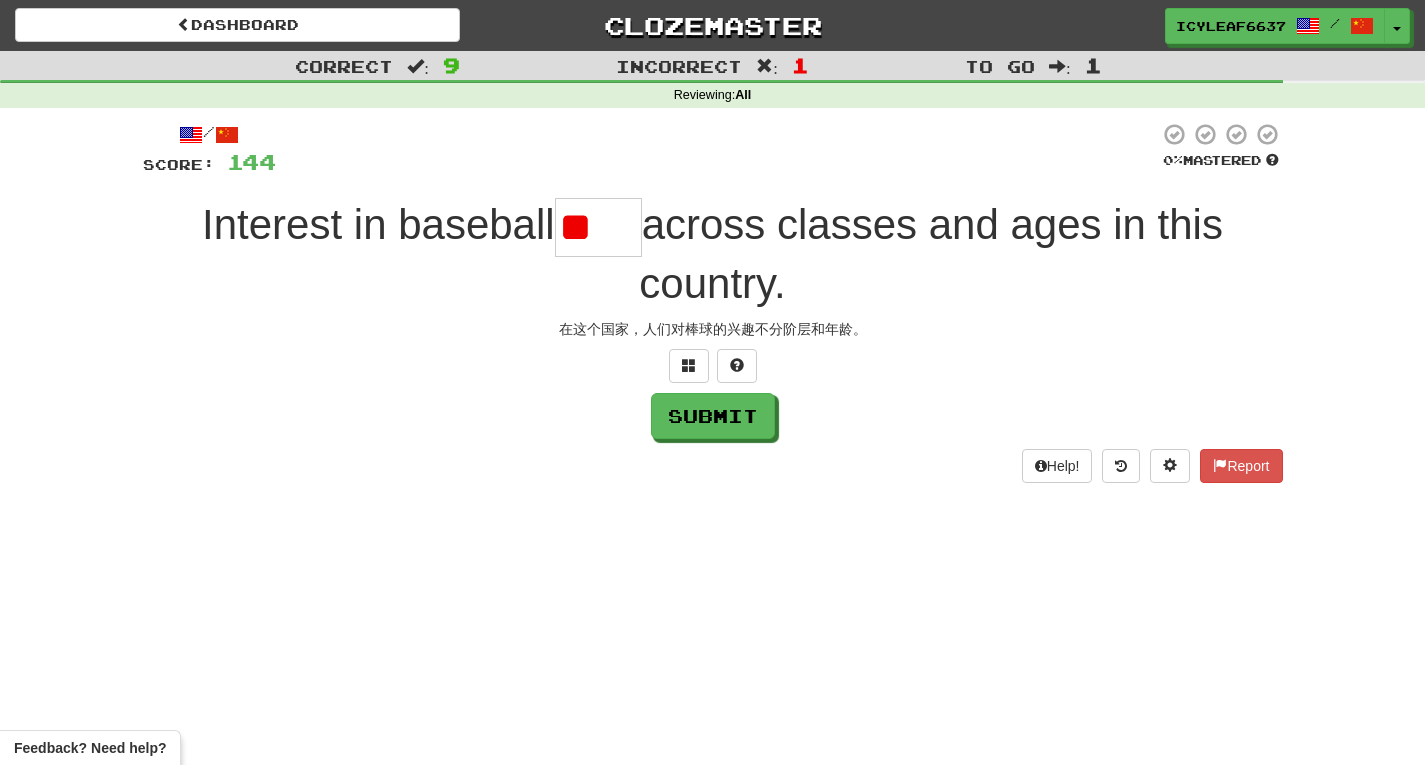 type on "*" 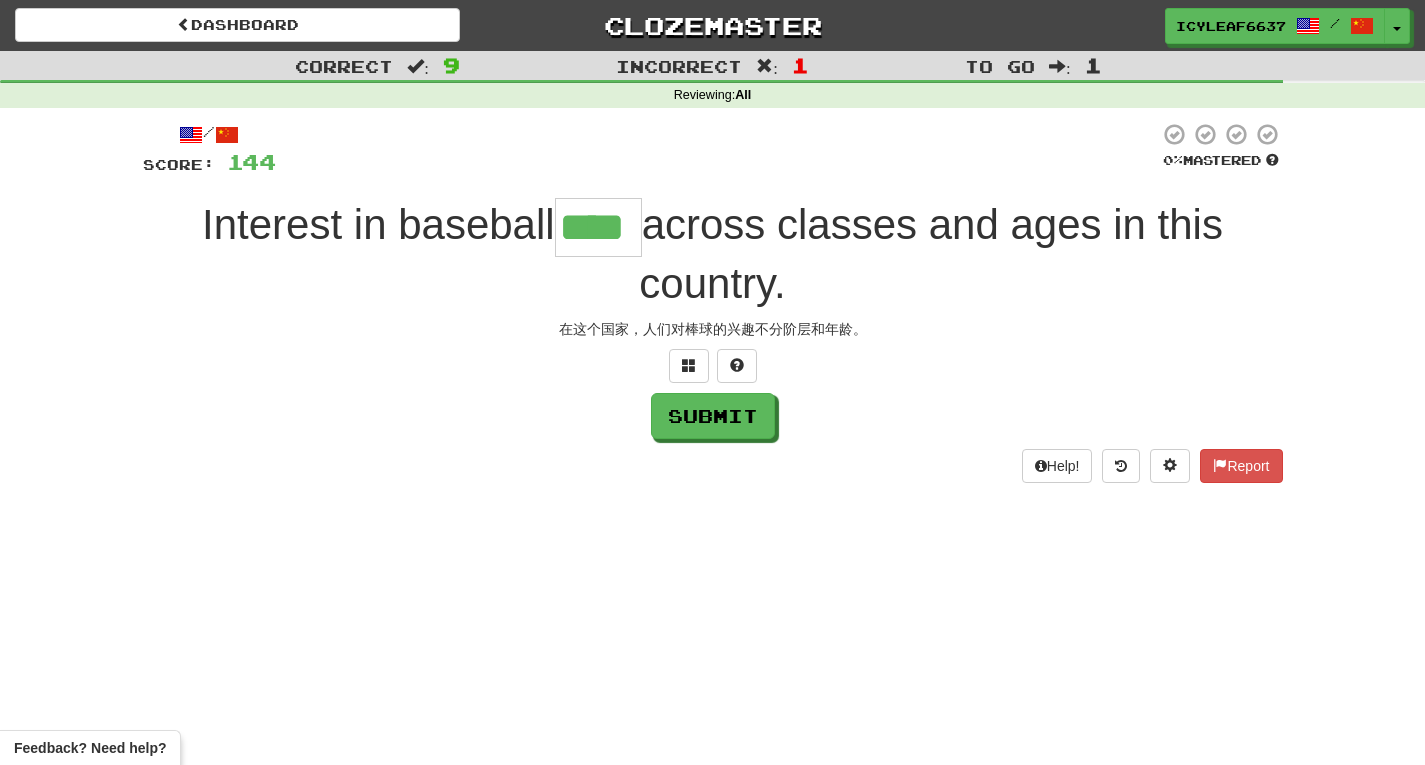 type on "****" 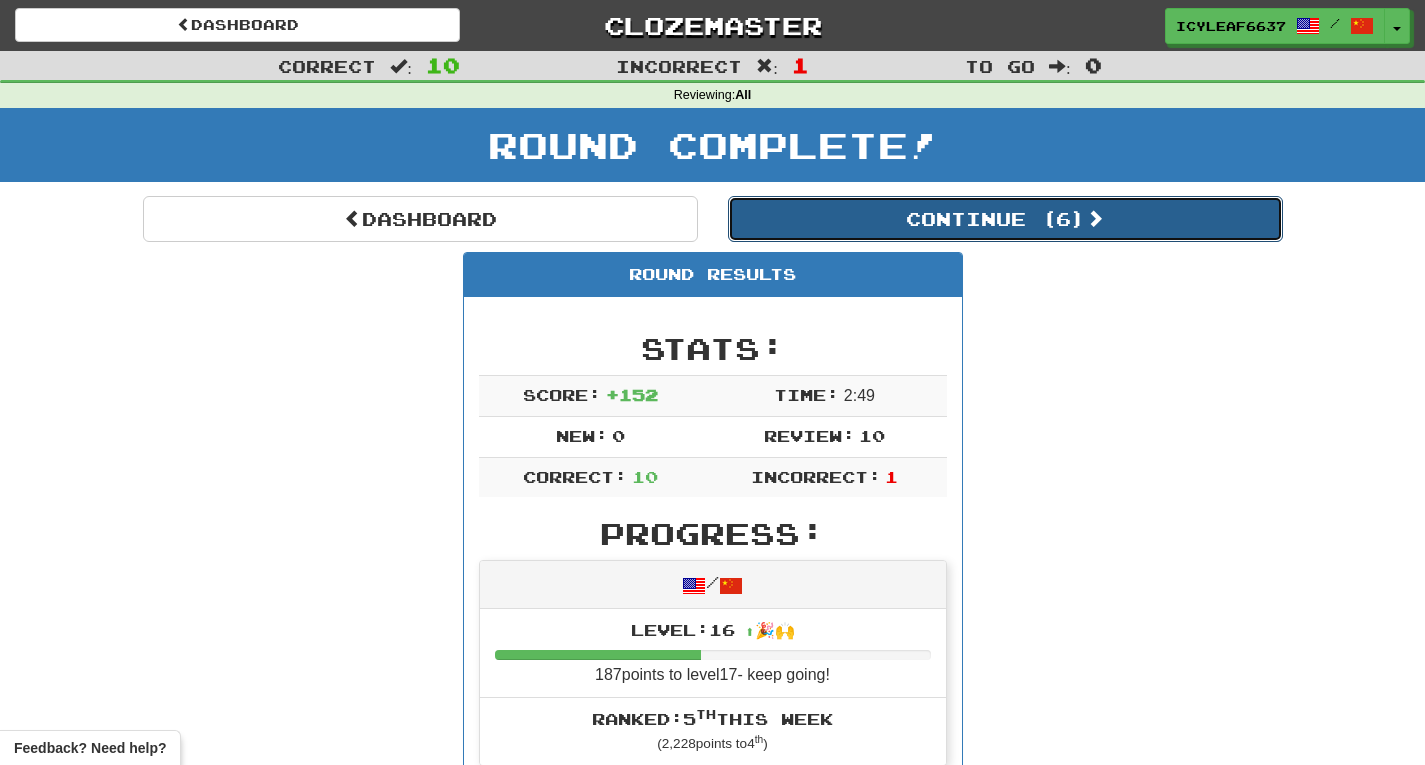 click on "Continue ( 6 )" at bounding box center [1005, 219] 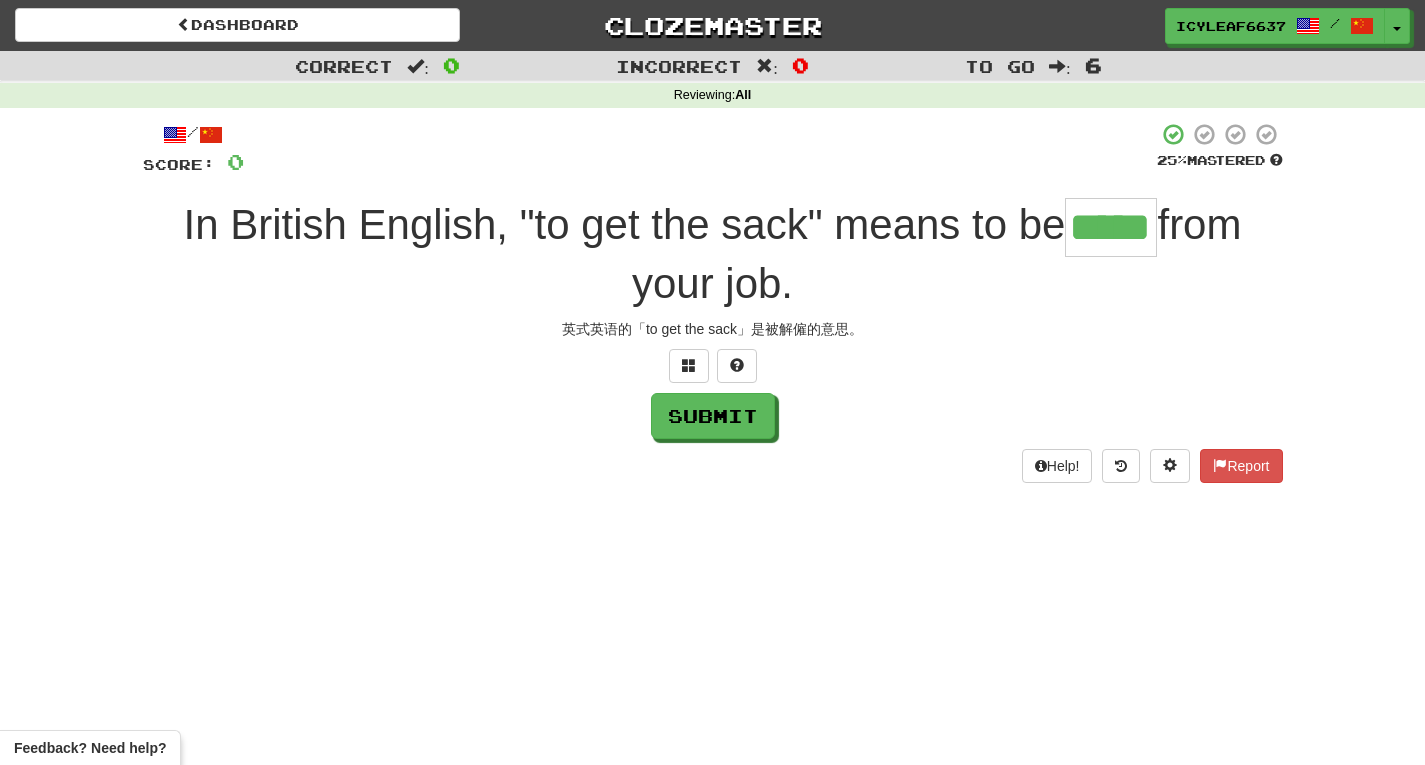 type on "*****" 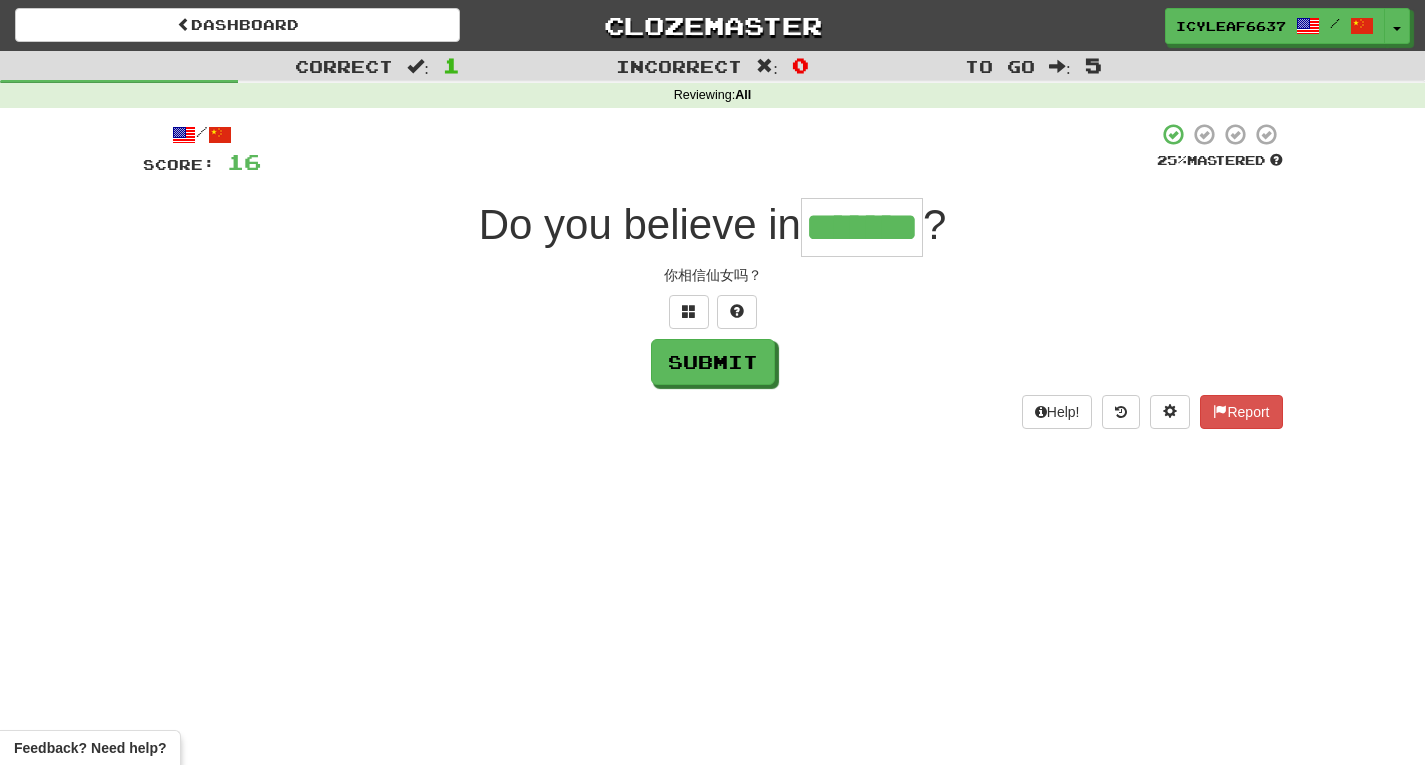 type on "*******" 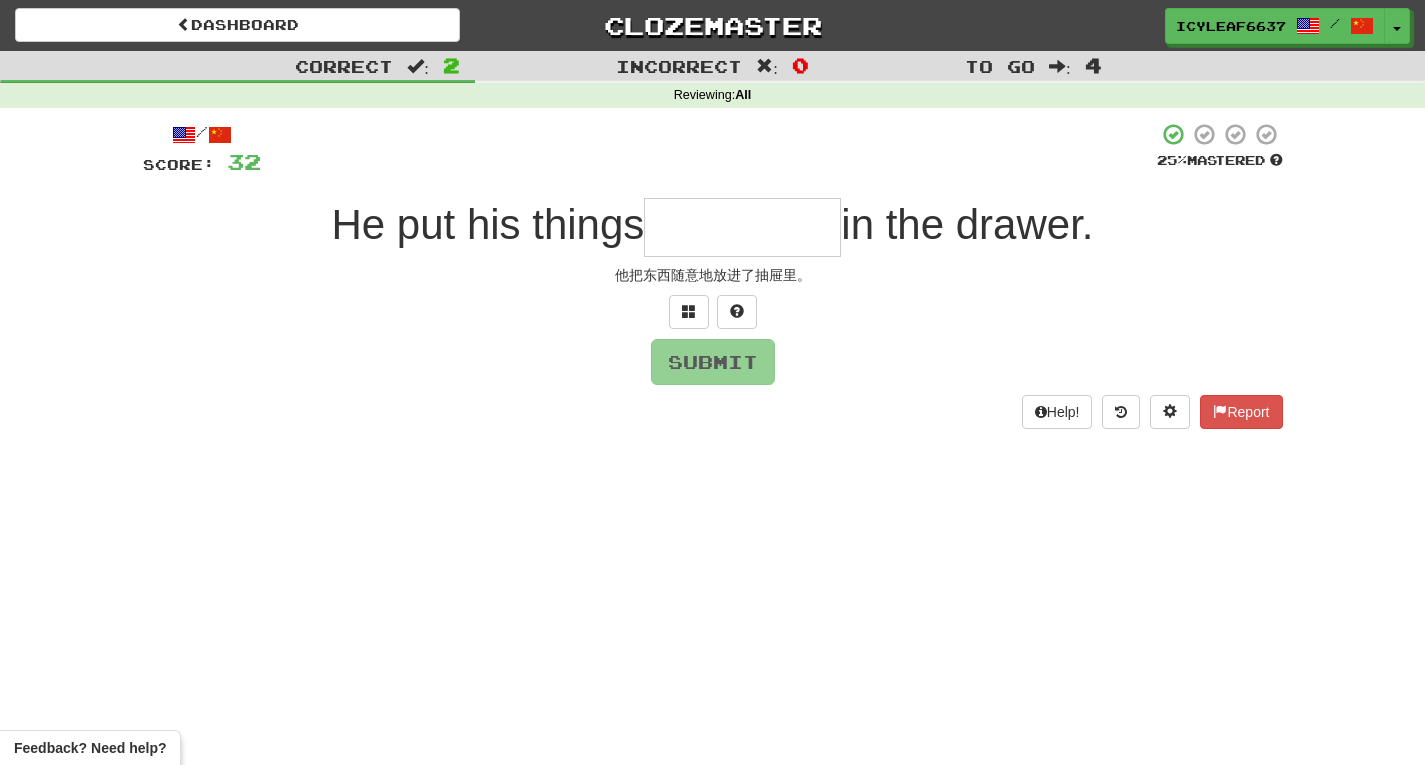 type on "*" 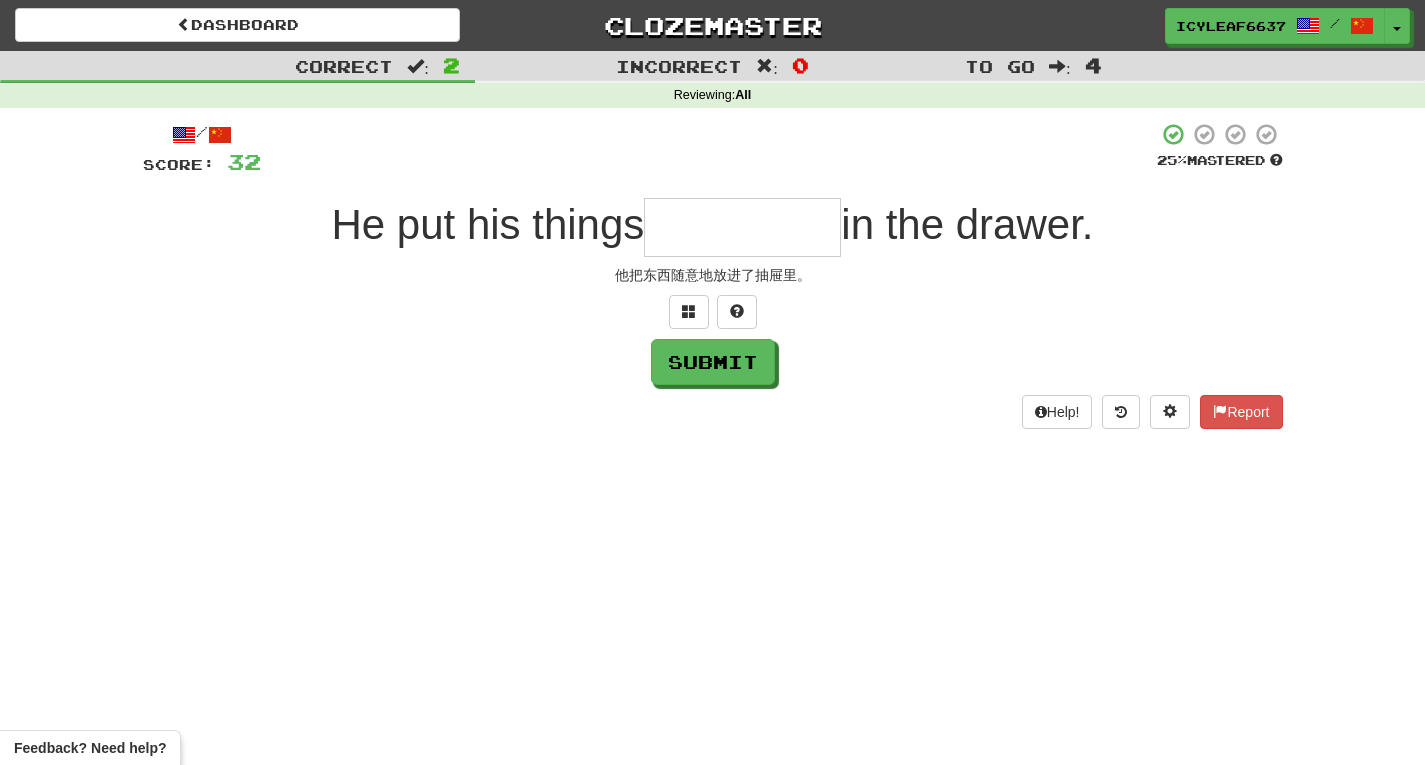 type on "*" 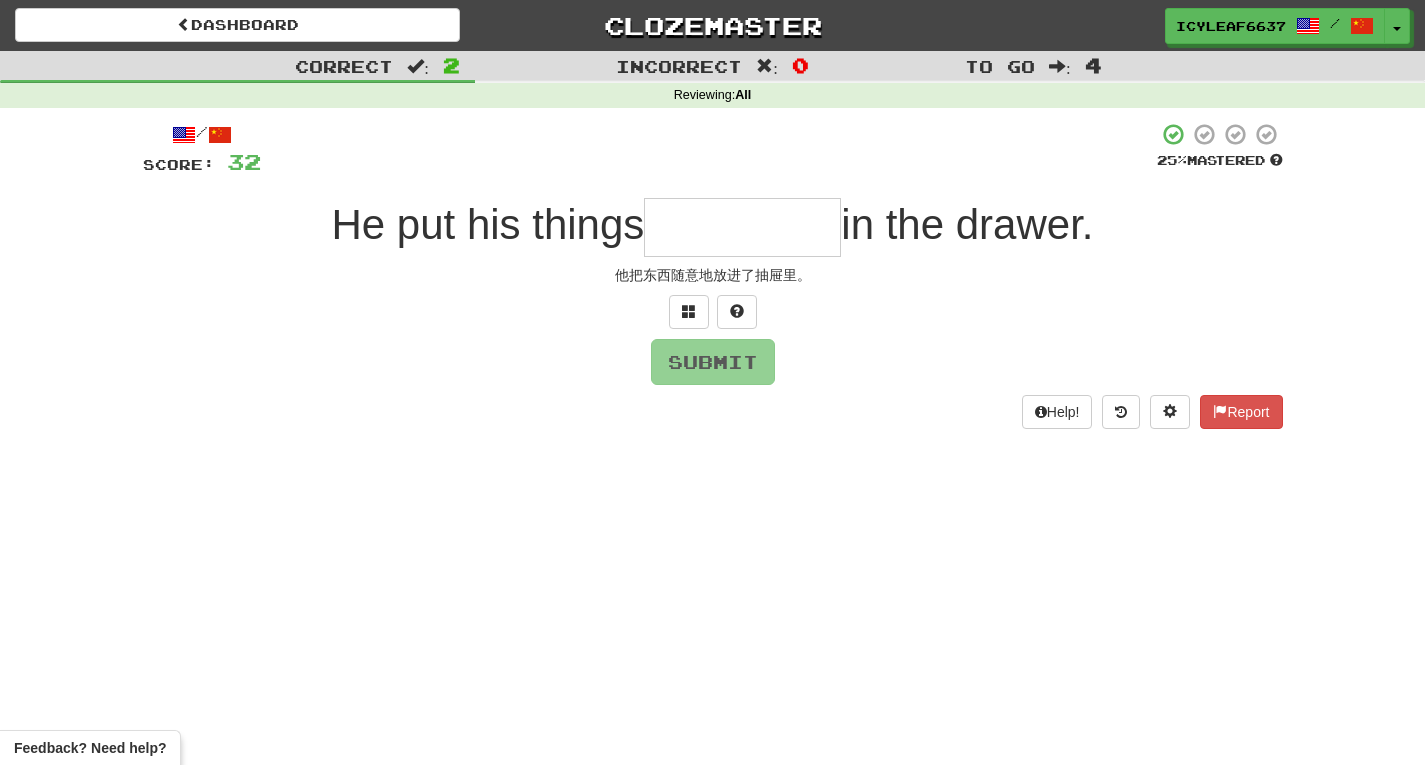 type on "*" 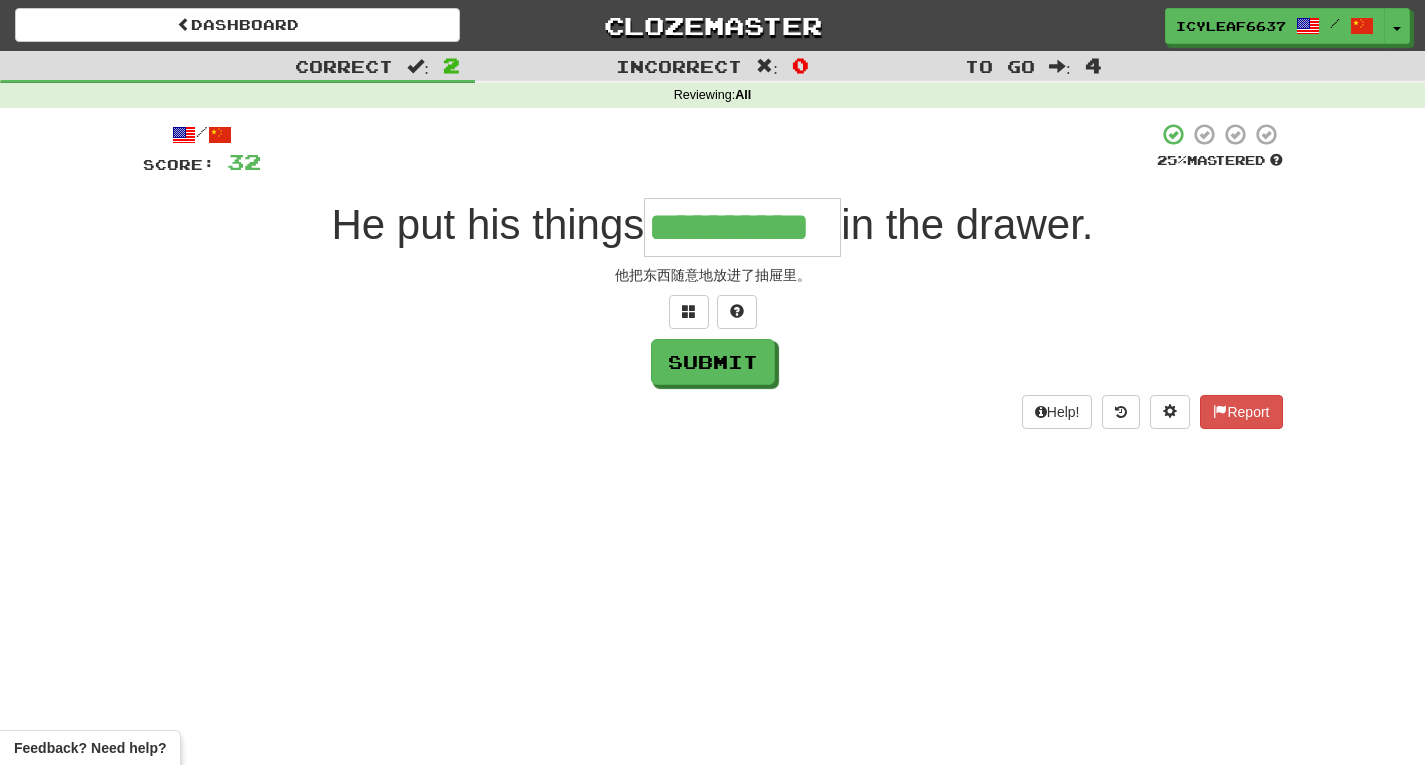 type on "**********" 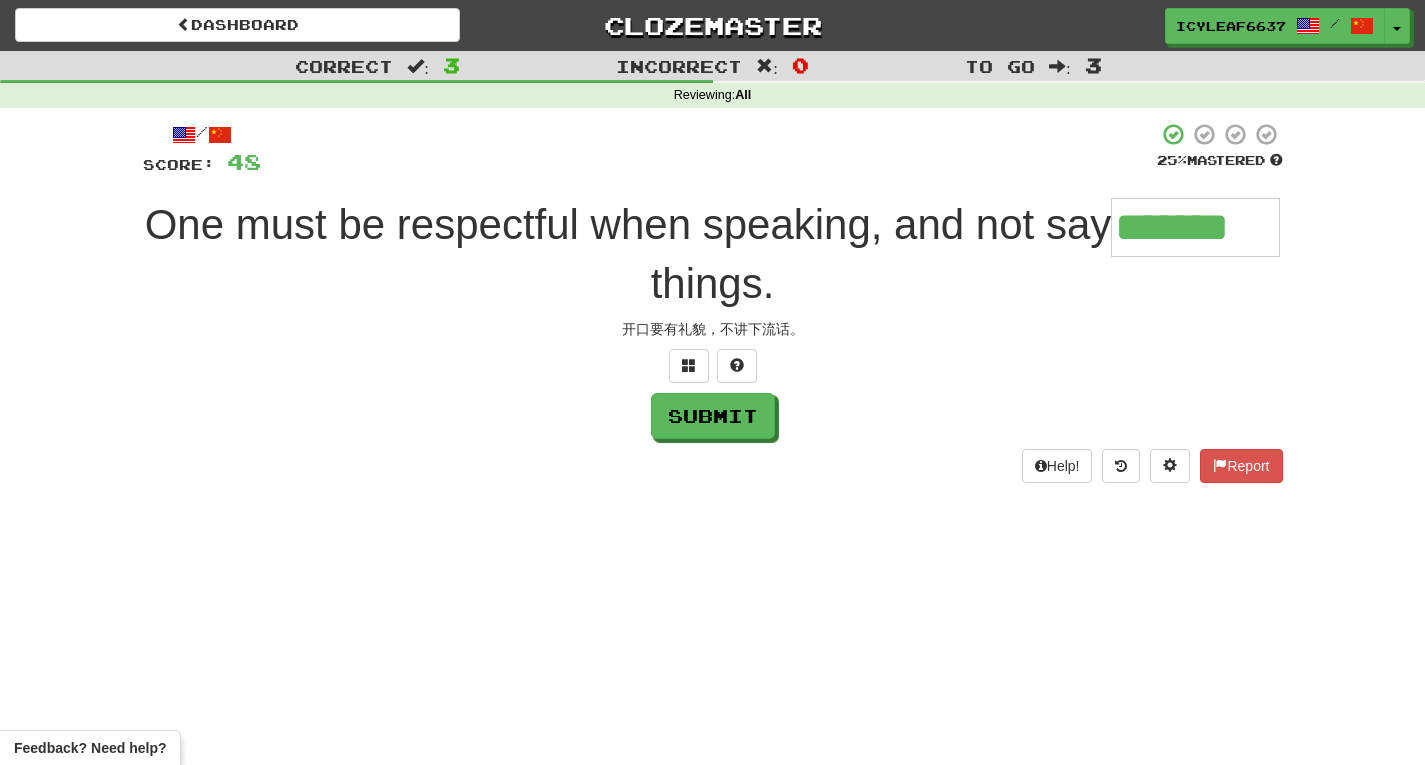 type on "*******" 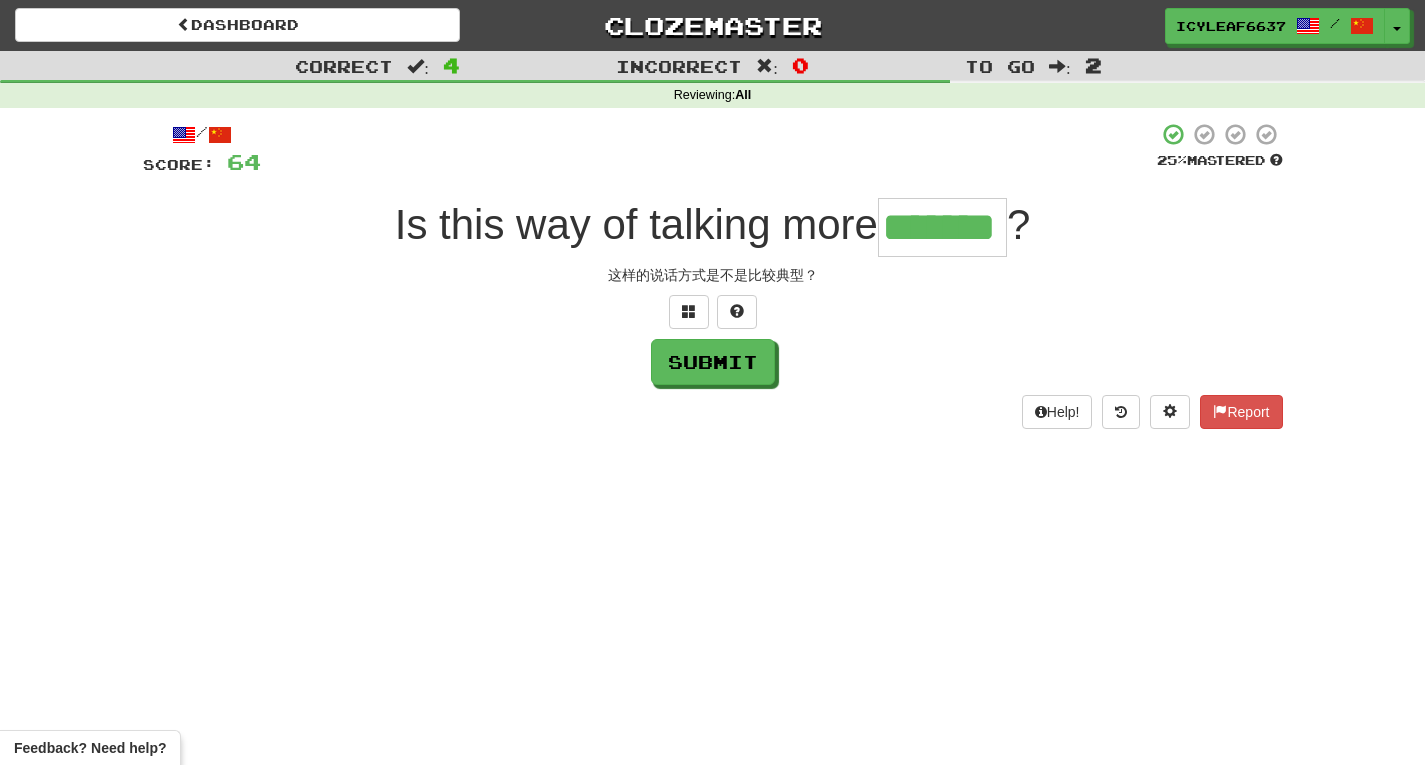 type on "*******" 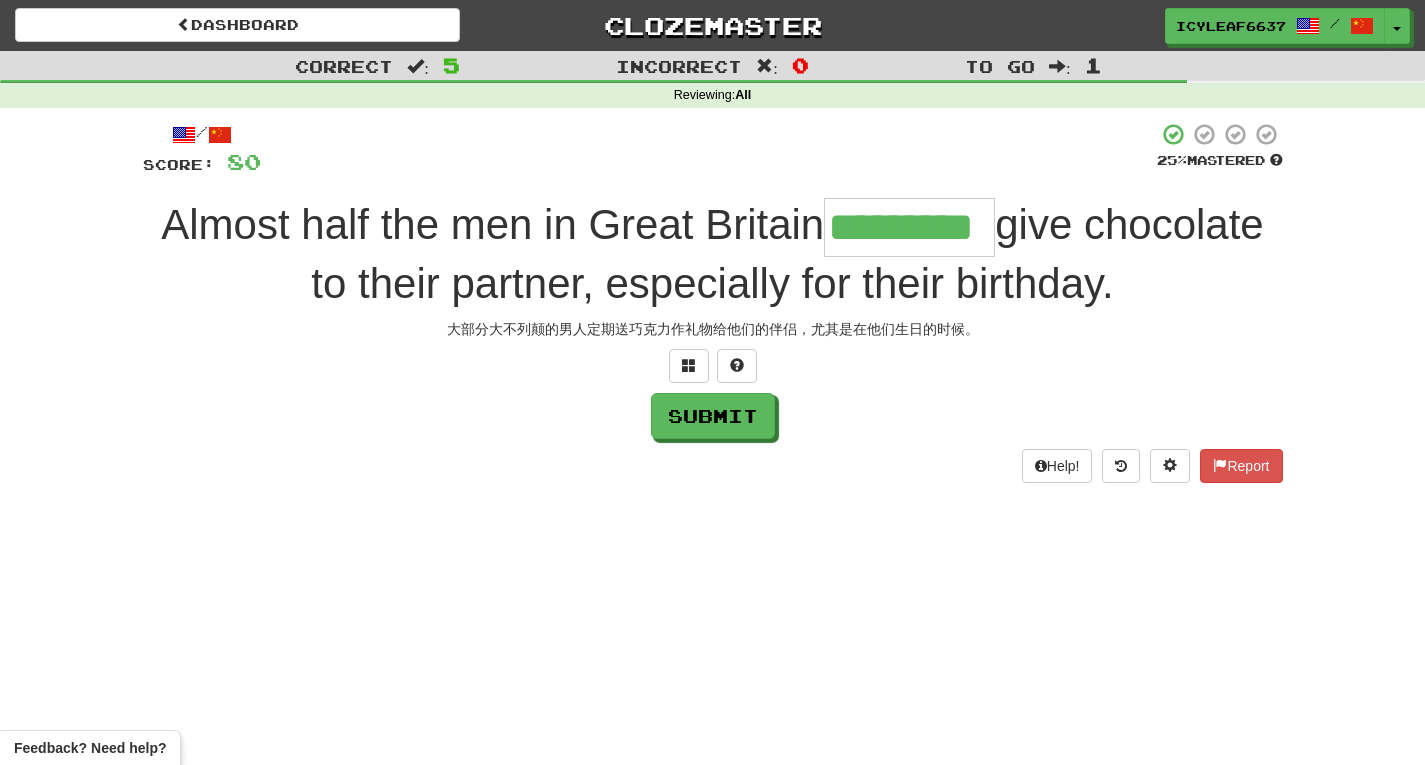 type on "*********" 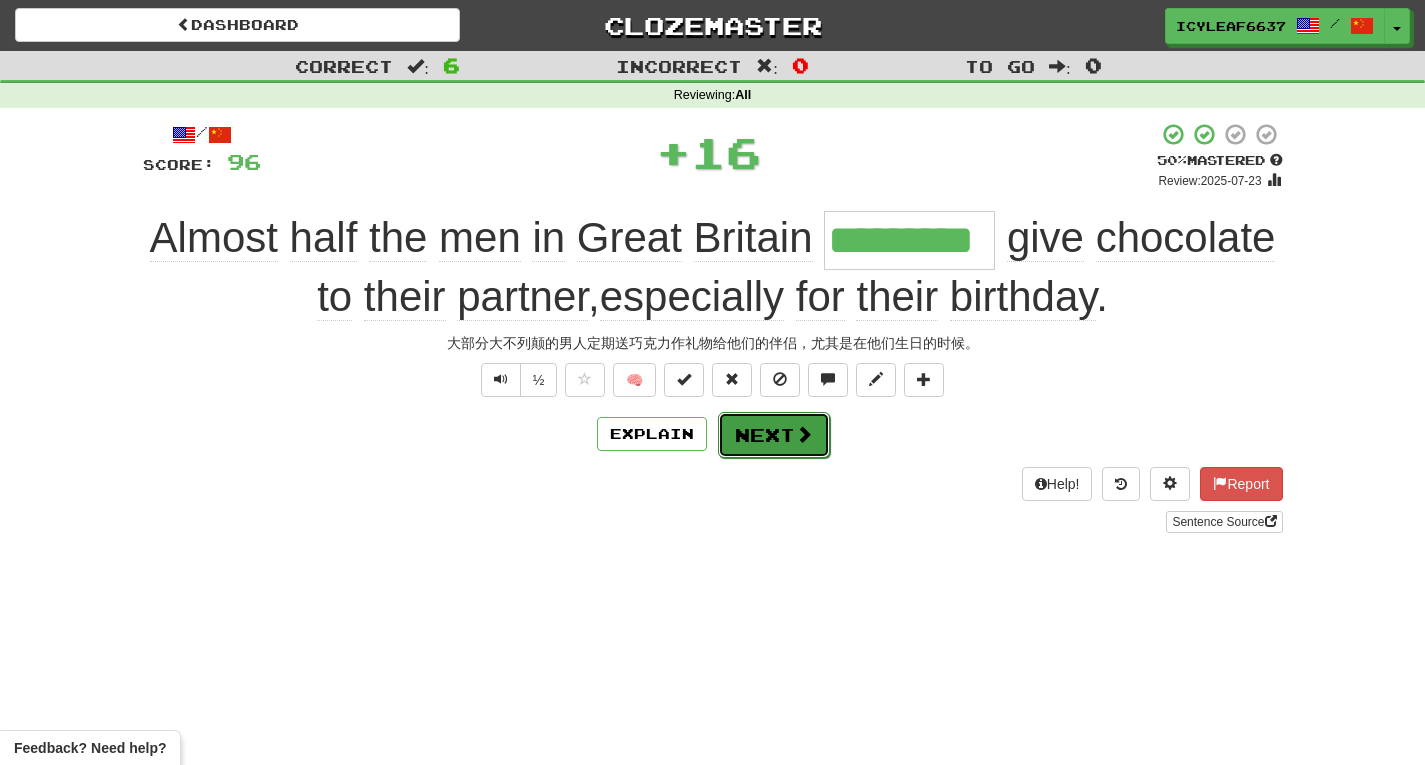 click on "Next" at bounding box center [774, 435] 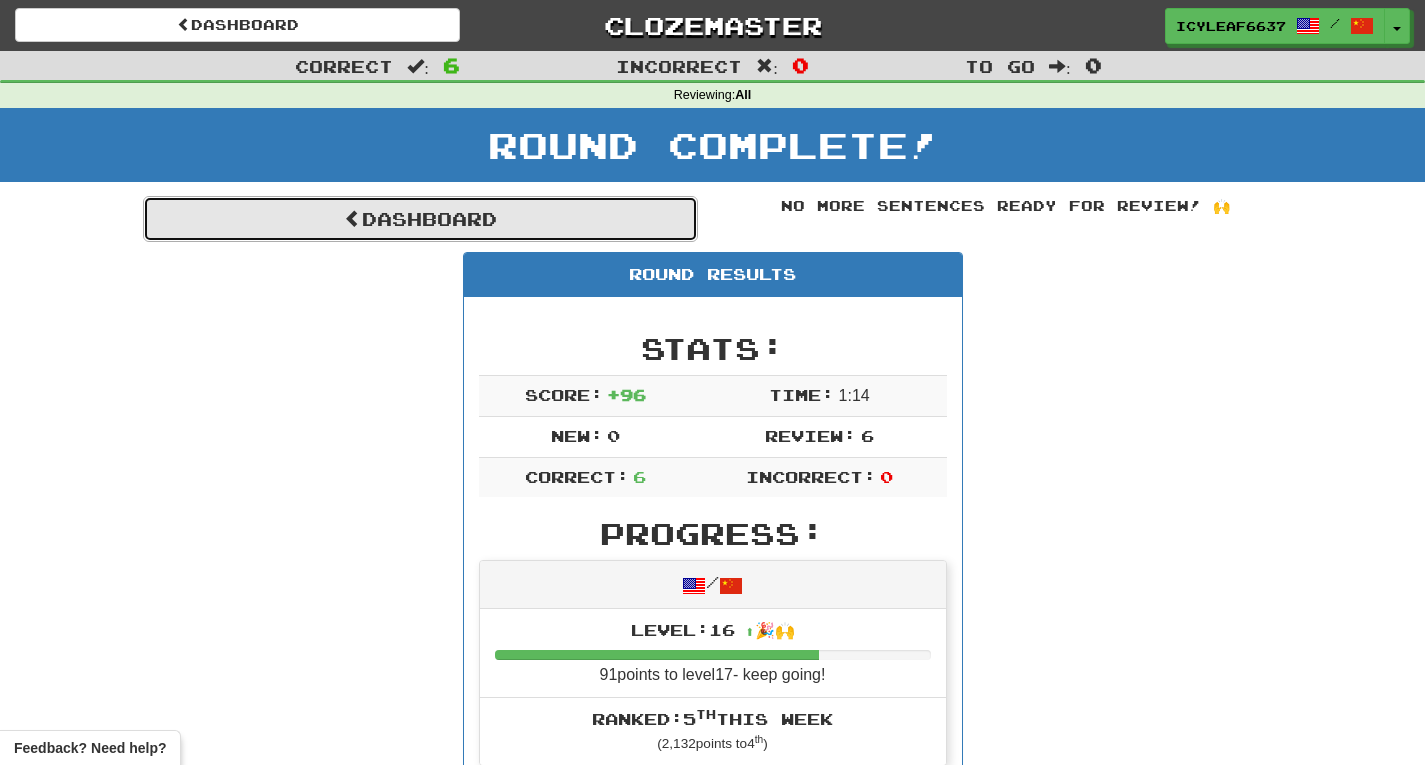 click on "Dashboard" at bounding box center (420, 219) 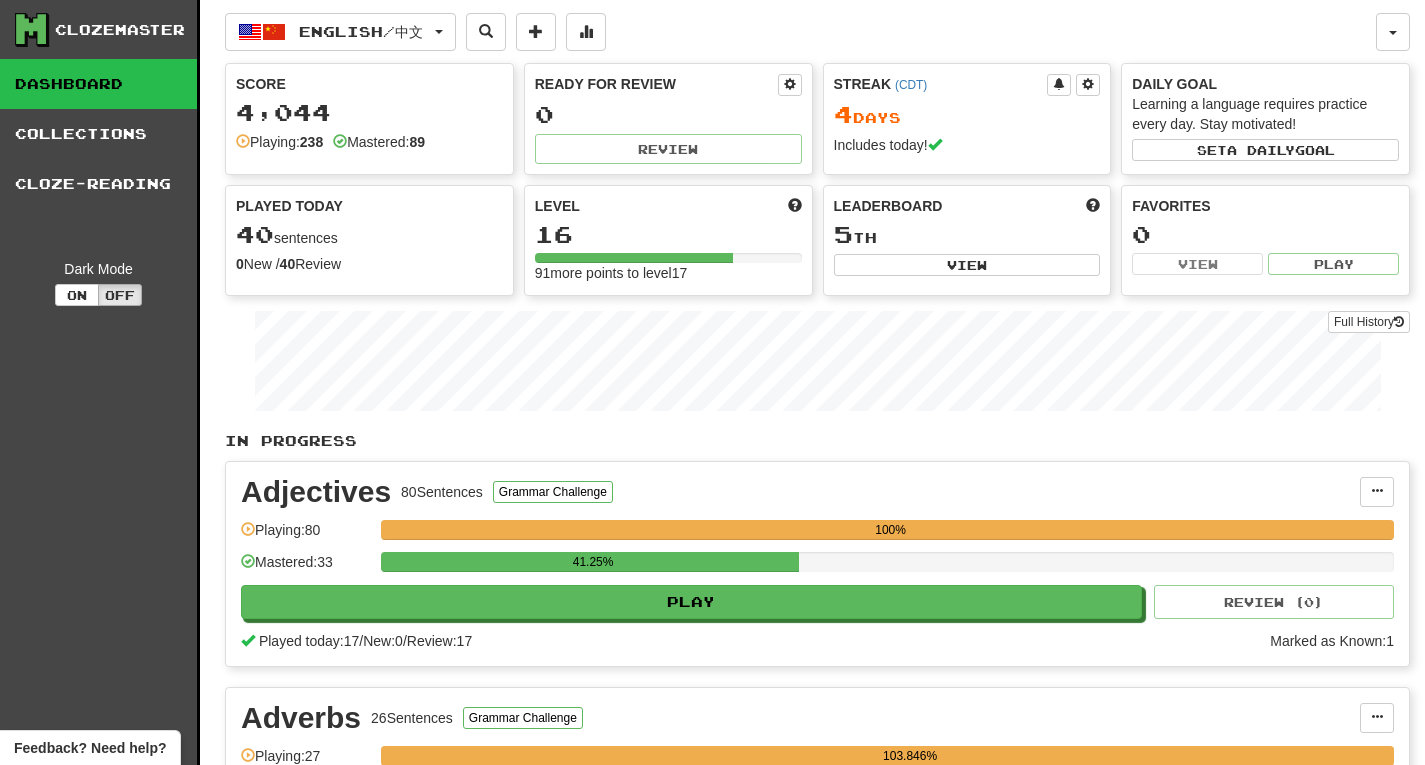 scroll, scrollTop: 0, scrollLeft: 0, axis: both 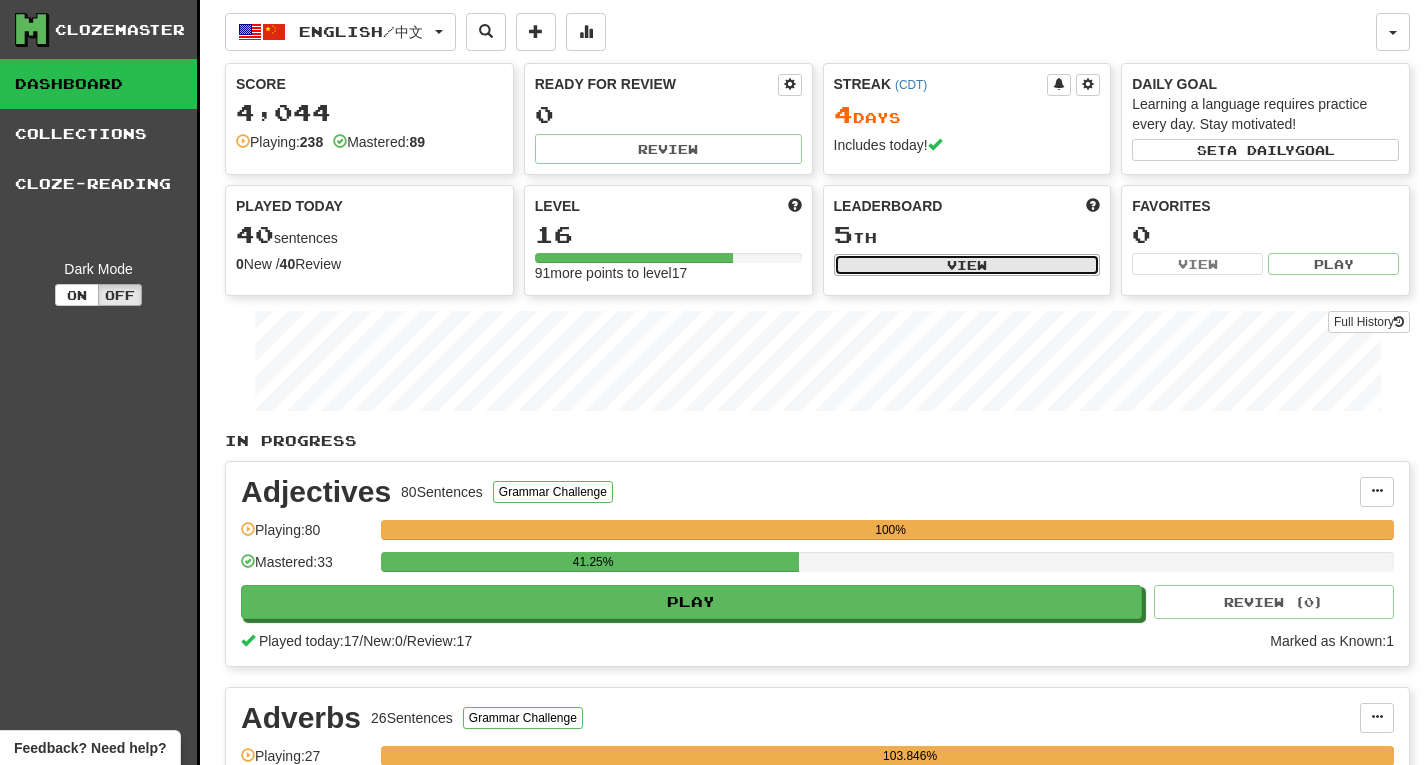 click on "View" at bounding box center (967, 265) 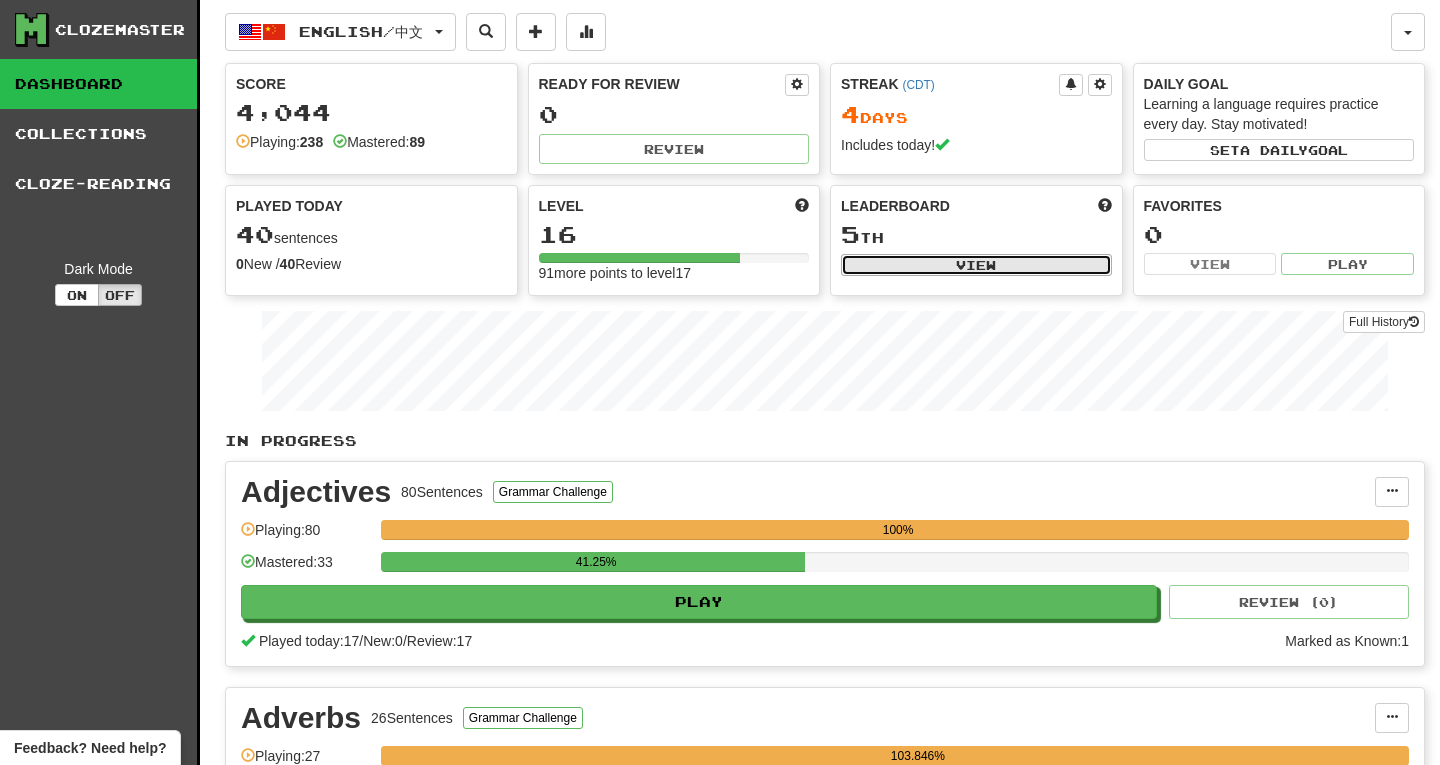 select on "**********" 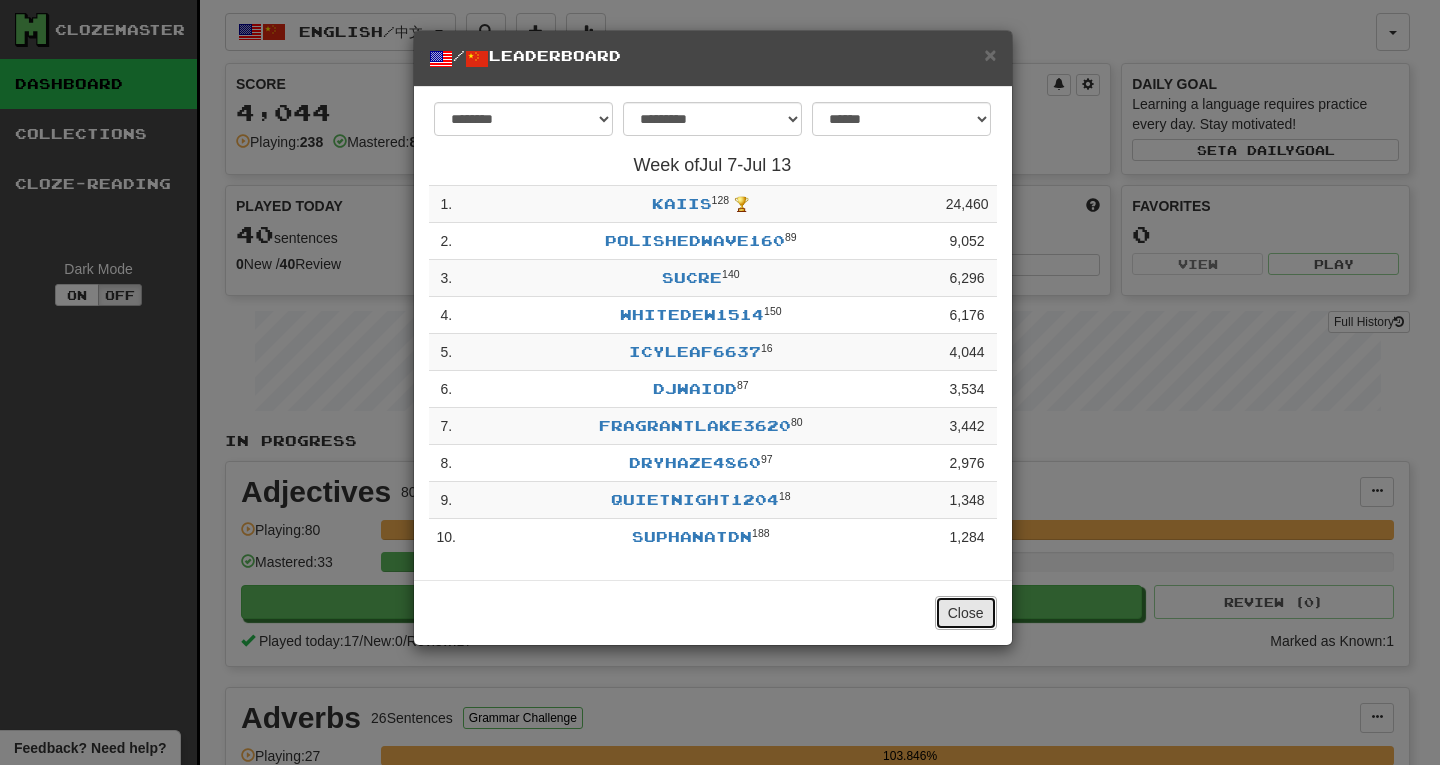 click on "Close" at bounding box center [966, 613] 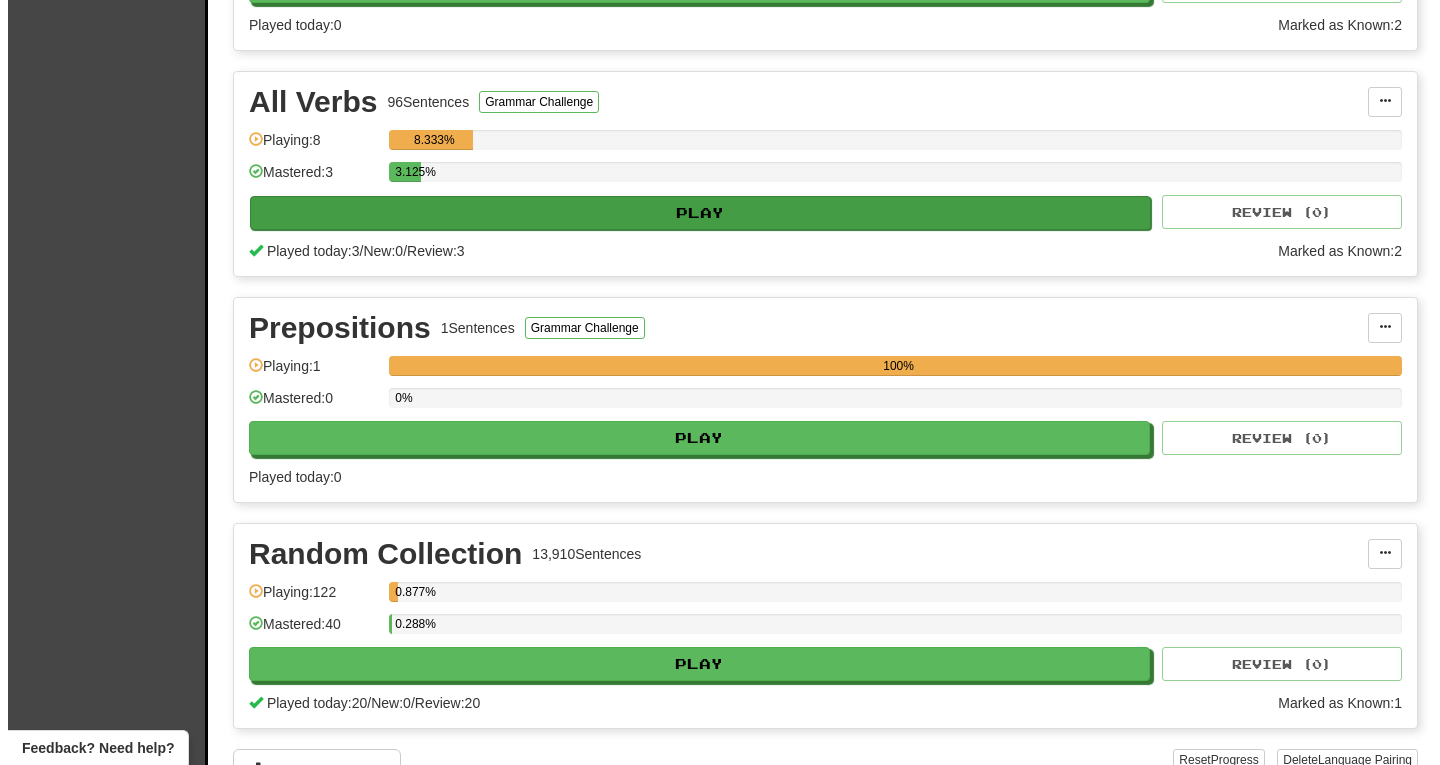 scroll, scrollTop: 882, scrollLeft: 0, axis: vertical 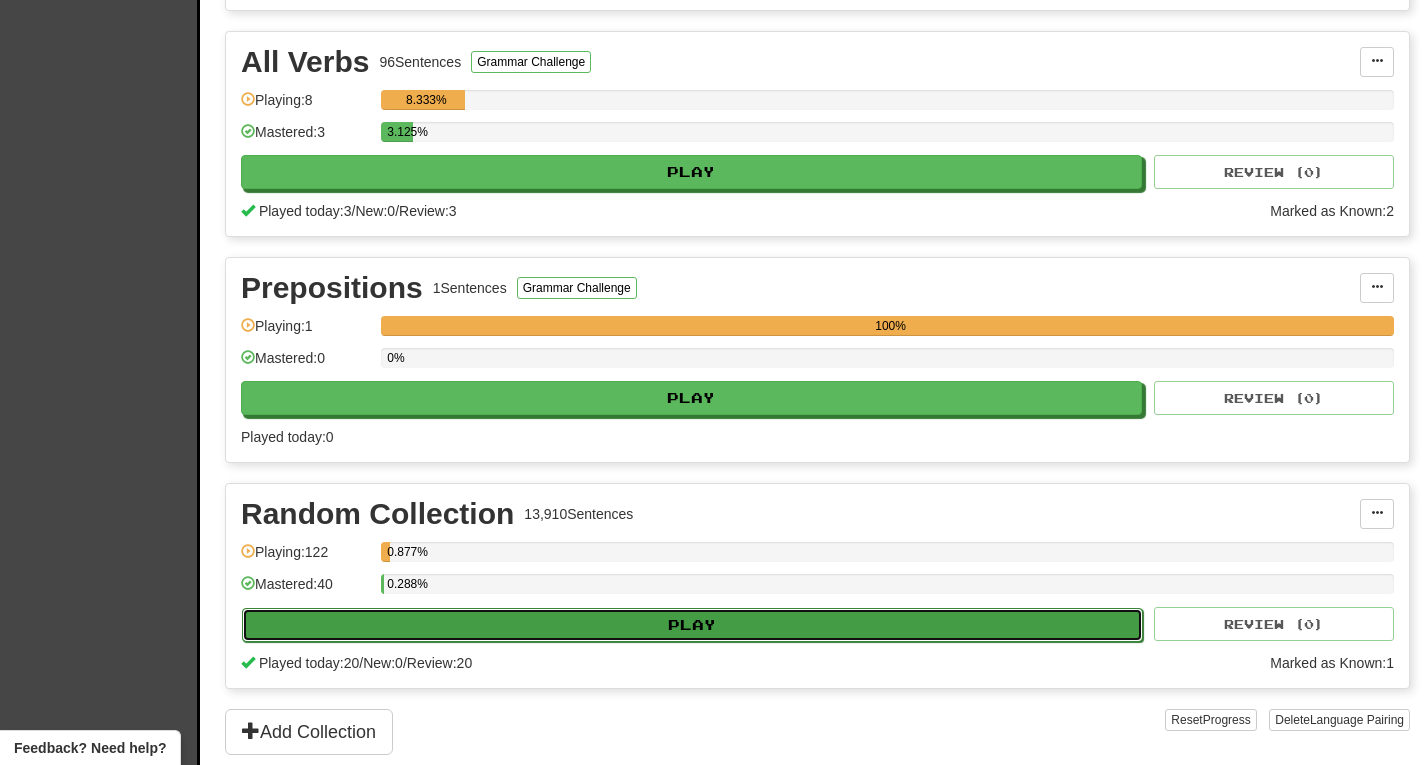 click on "Play" at bounding box center [692, 625] 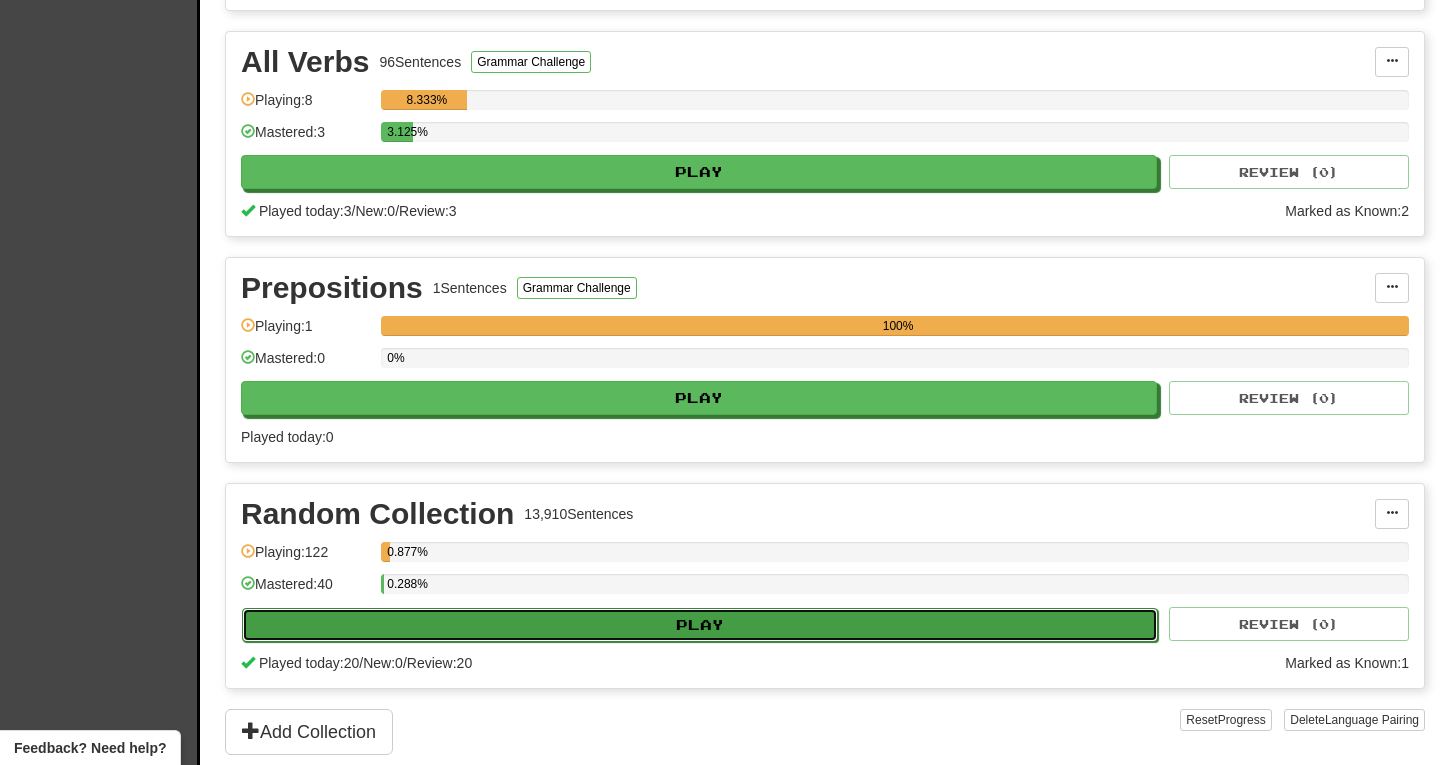 select on "**" 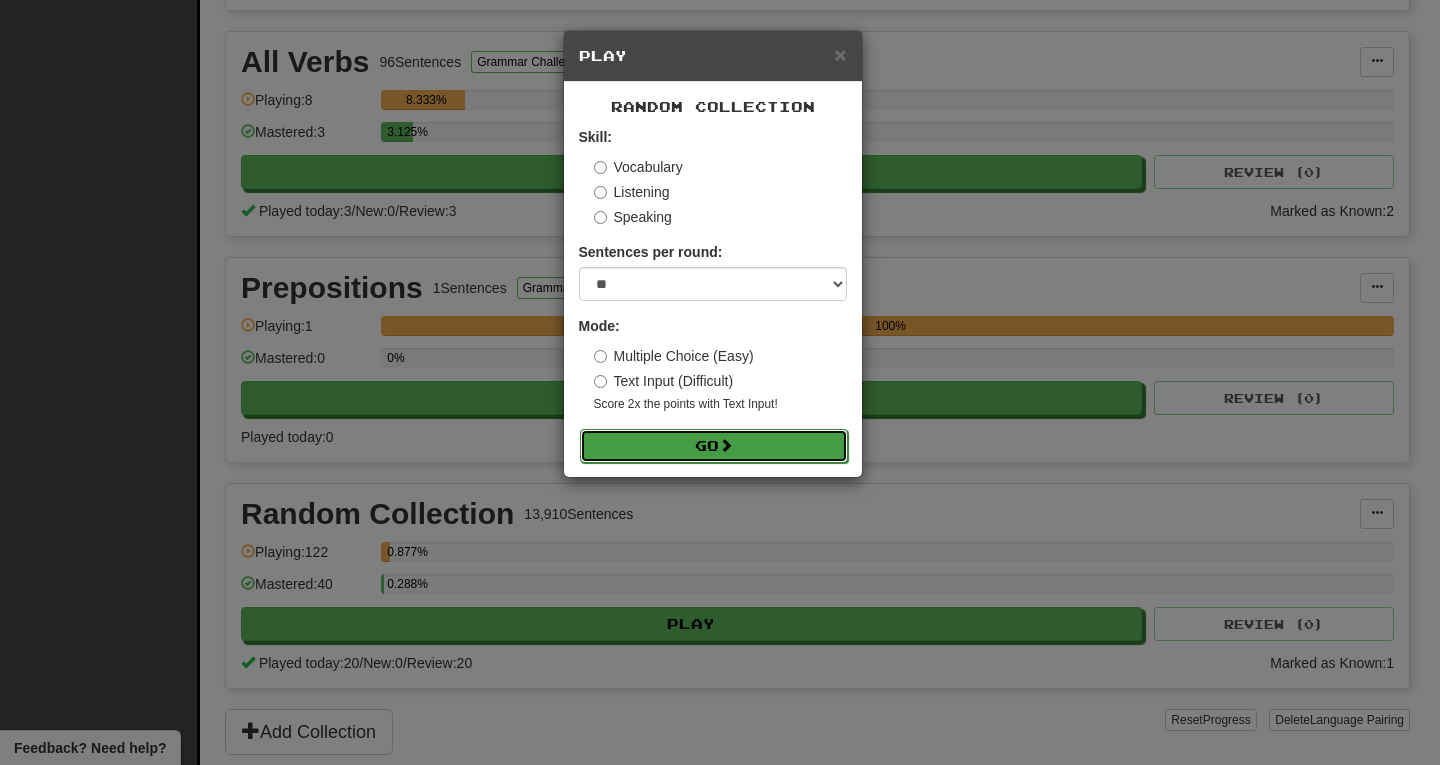 click on "Go" at bounding box center (714, 446) 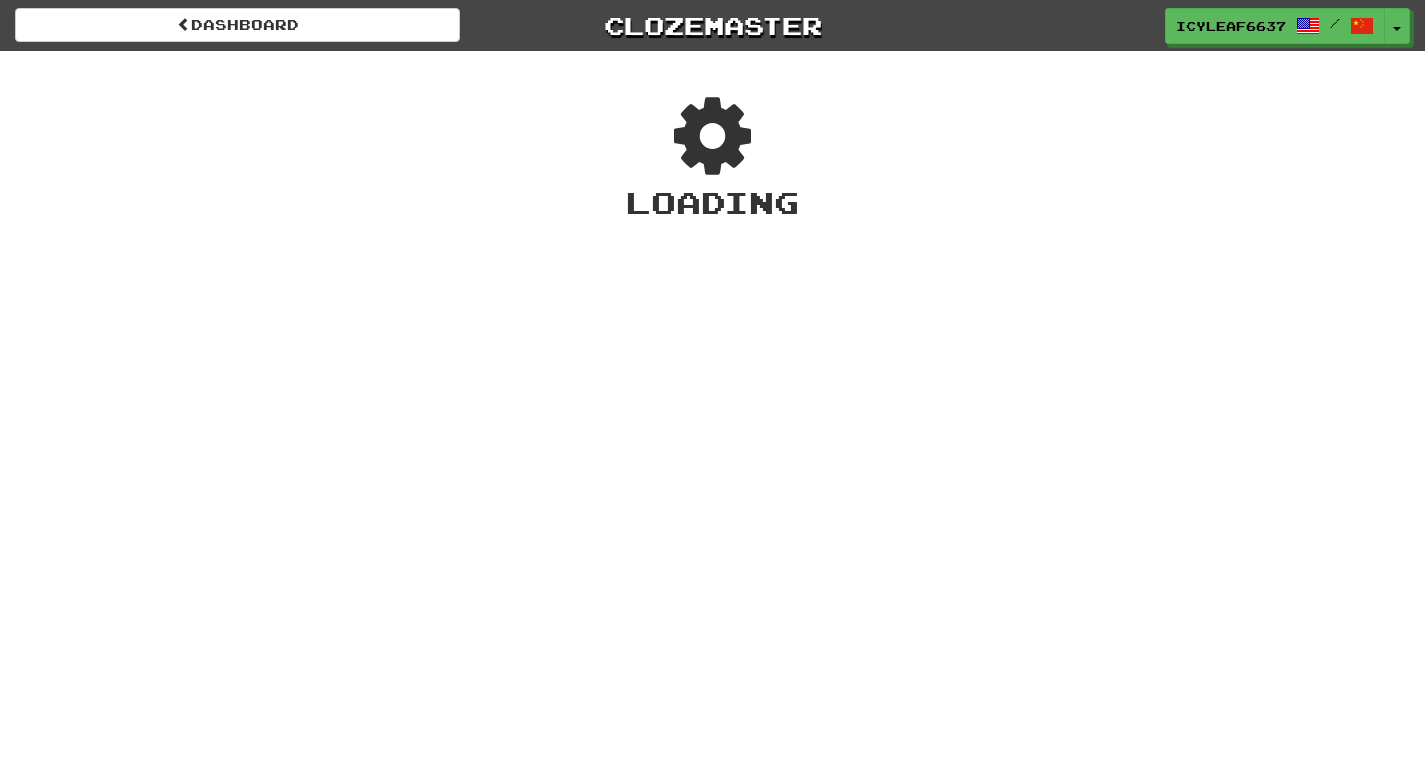 scroll, scrollTop: 0, scrollLeft: 0, axis: both 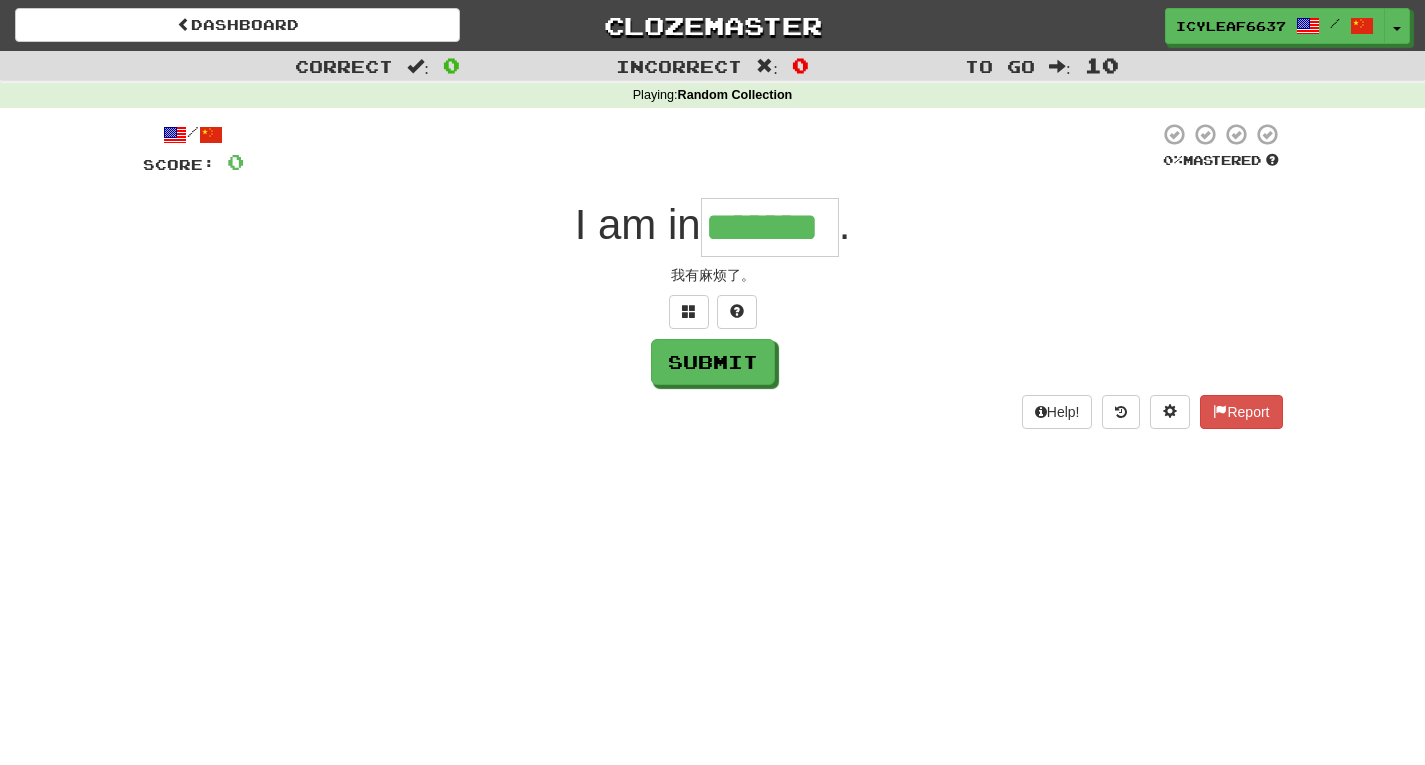 type on "*******" 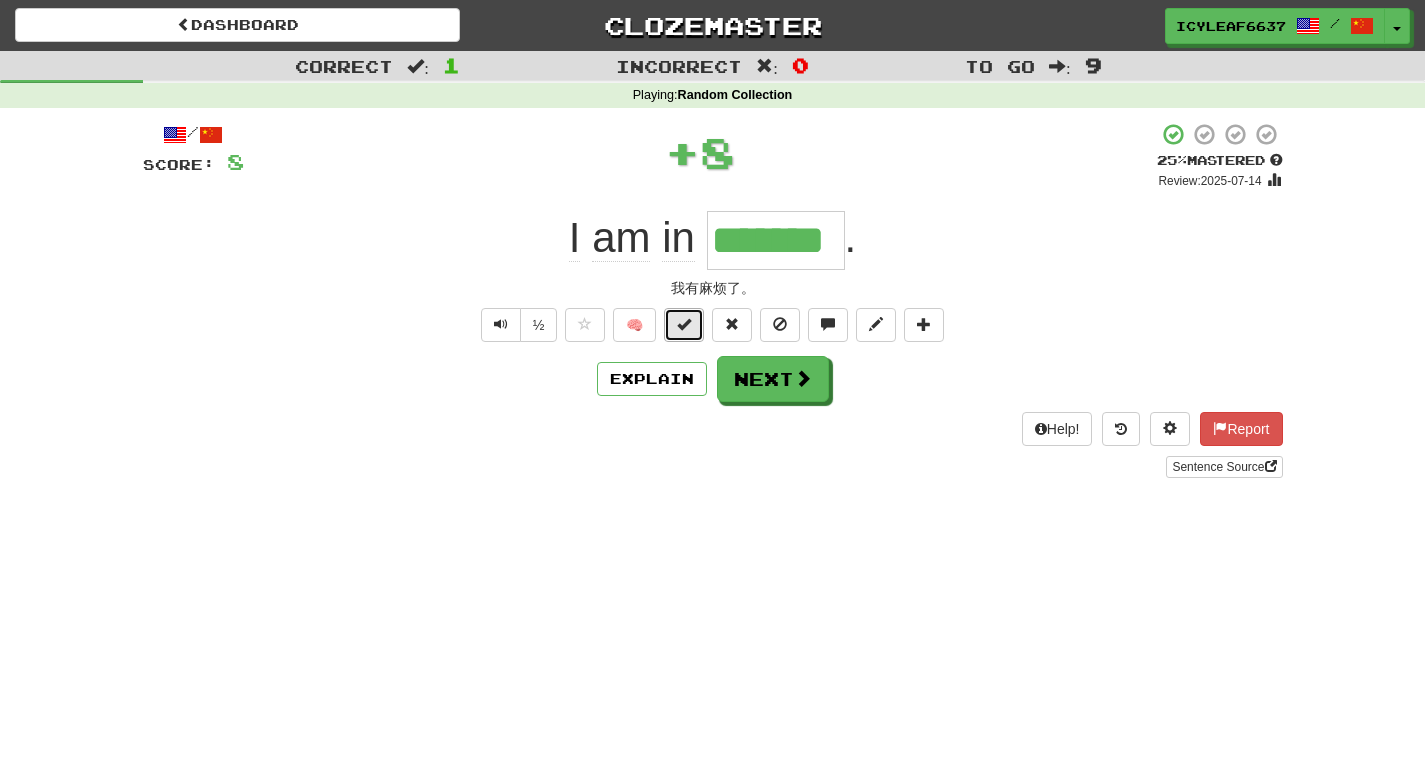 click at bounding box center [684, 325] 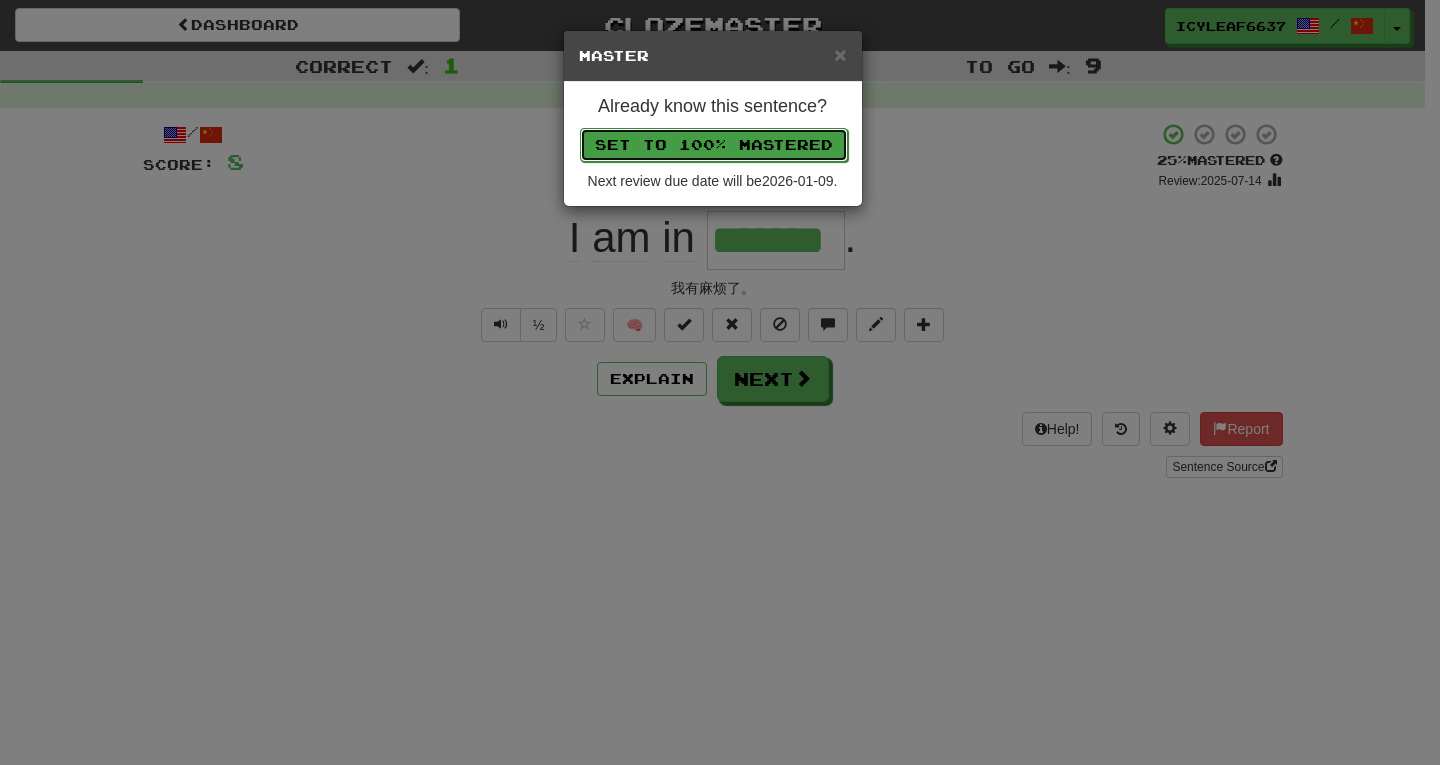 click on "Set to 100% Mastered" at bounding box center (714, 145) 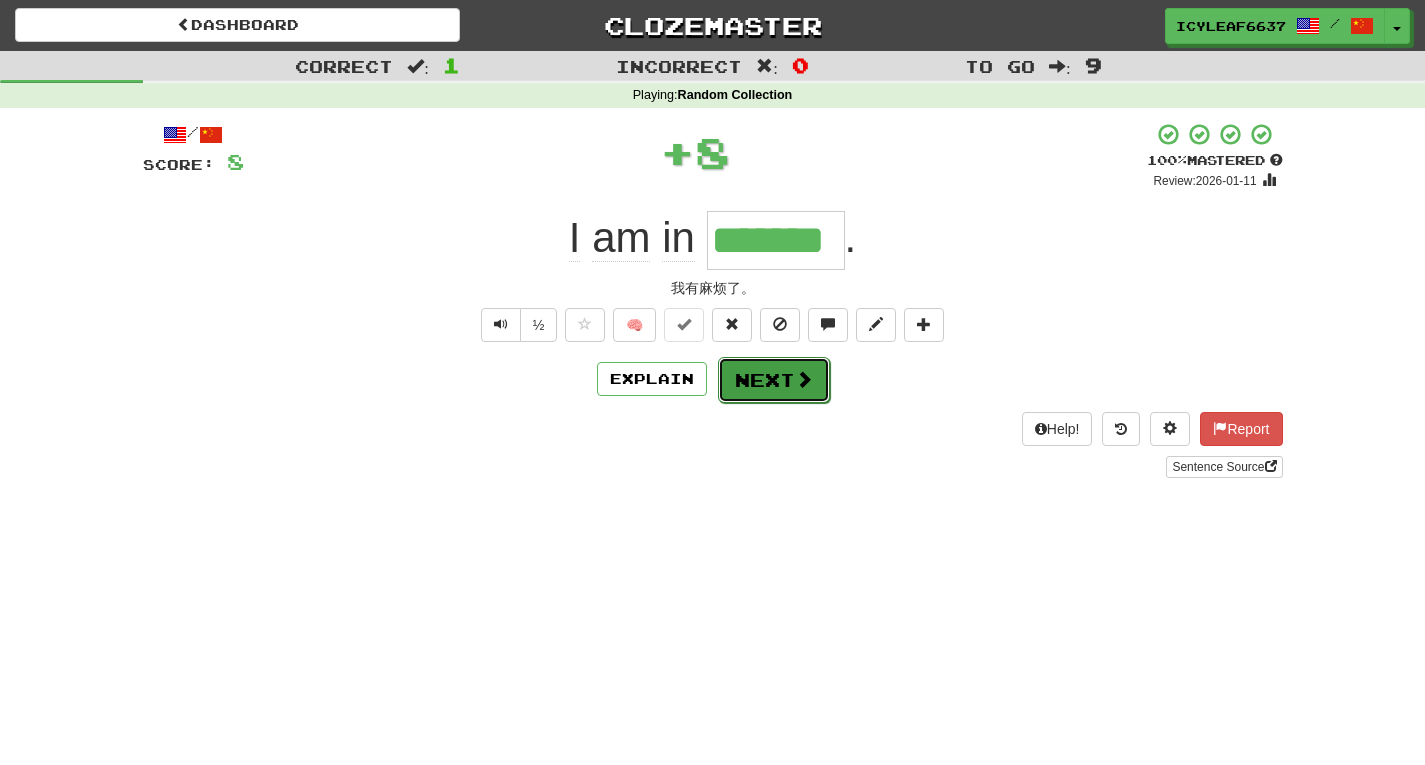 click on "Next" at bounding box center [774, 380] 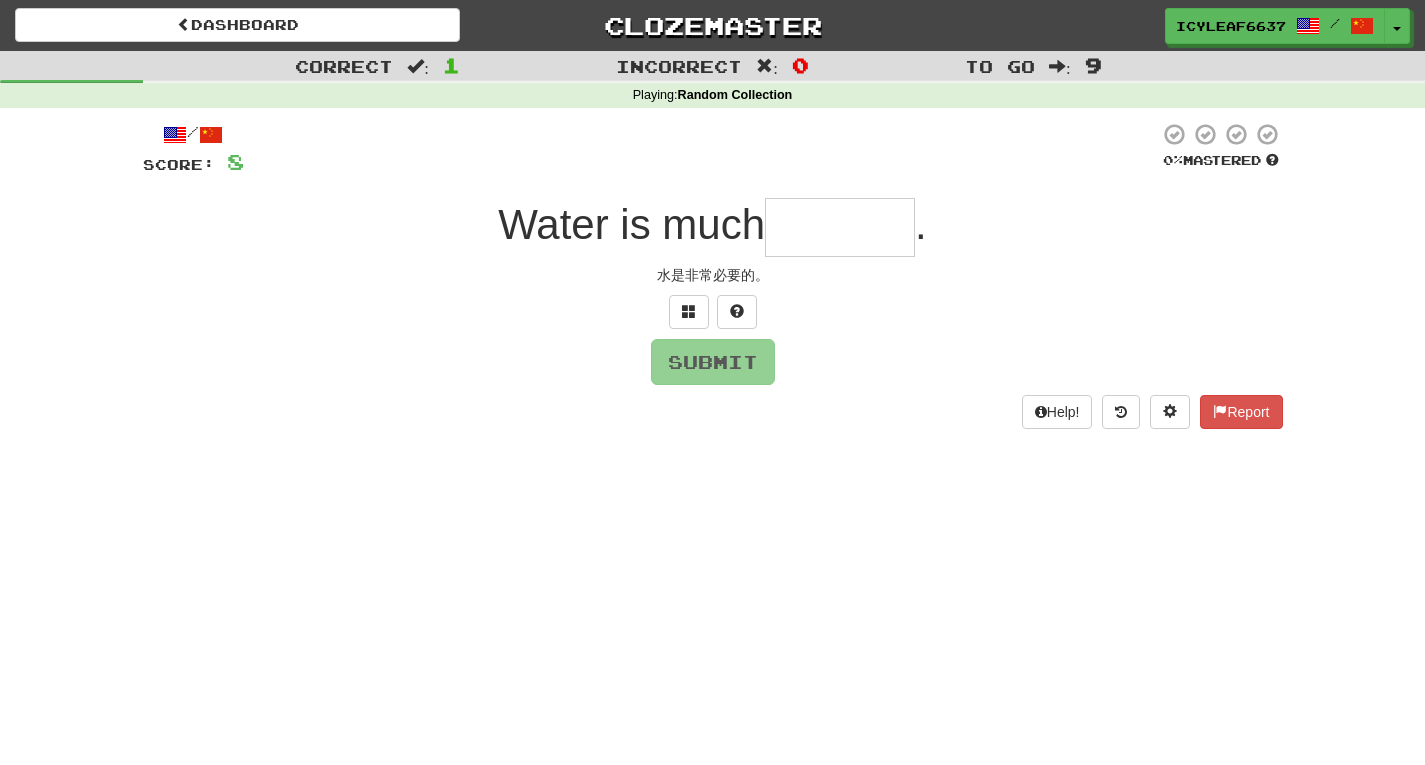 click at bounding box center [840, 227] 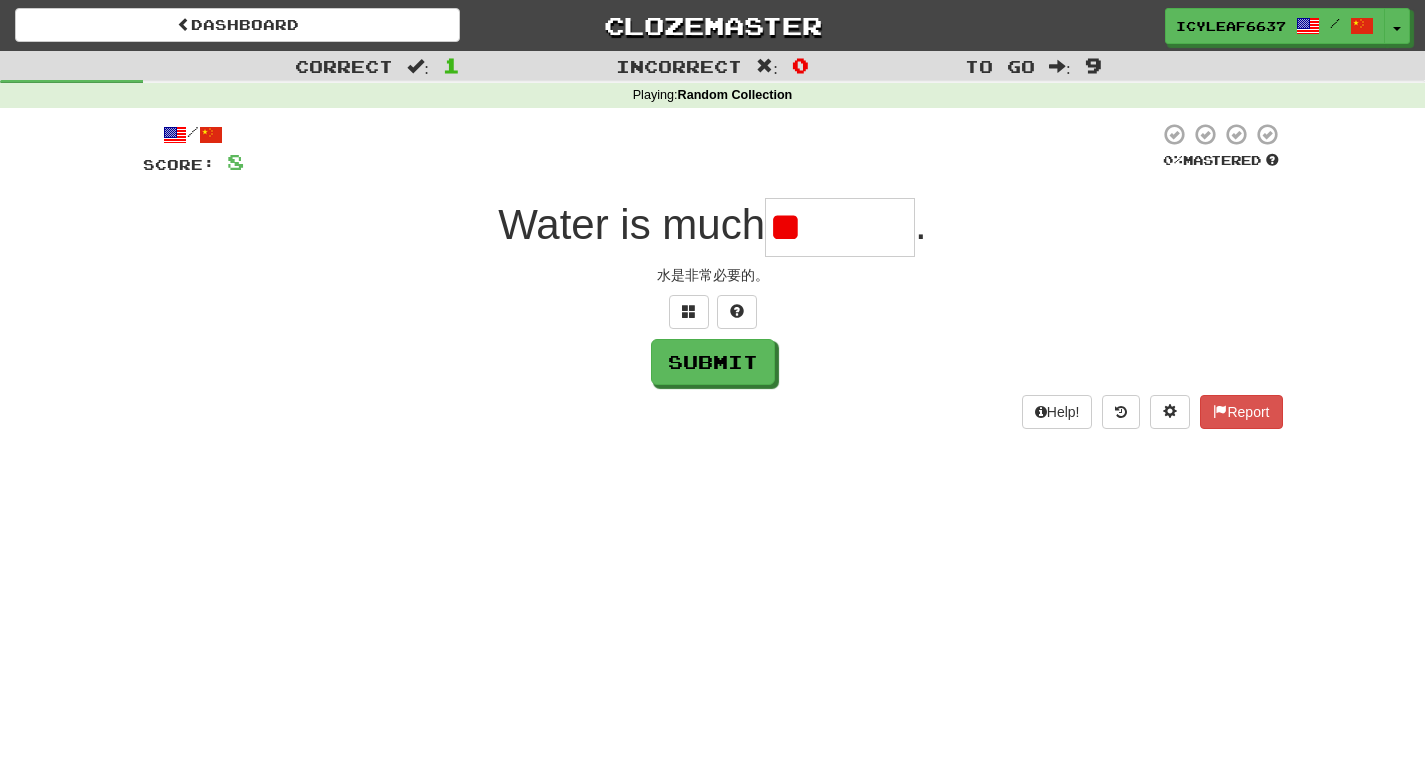 type on "*" 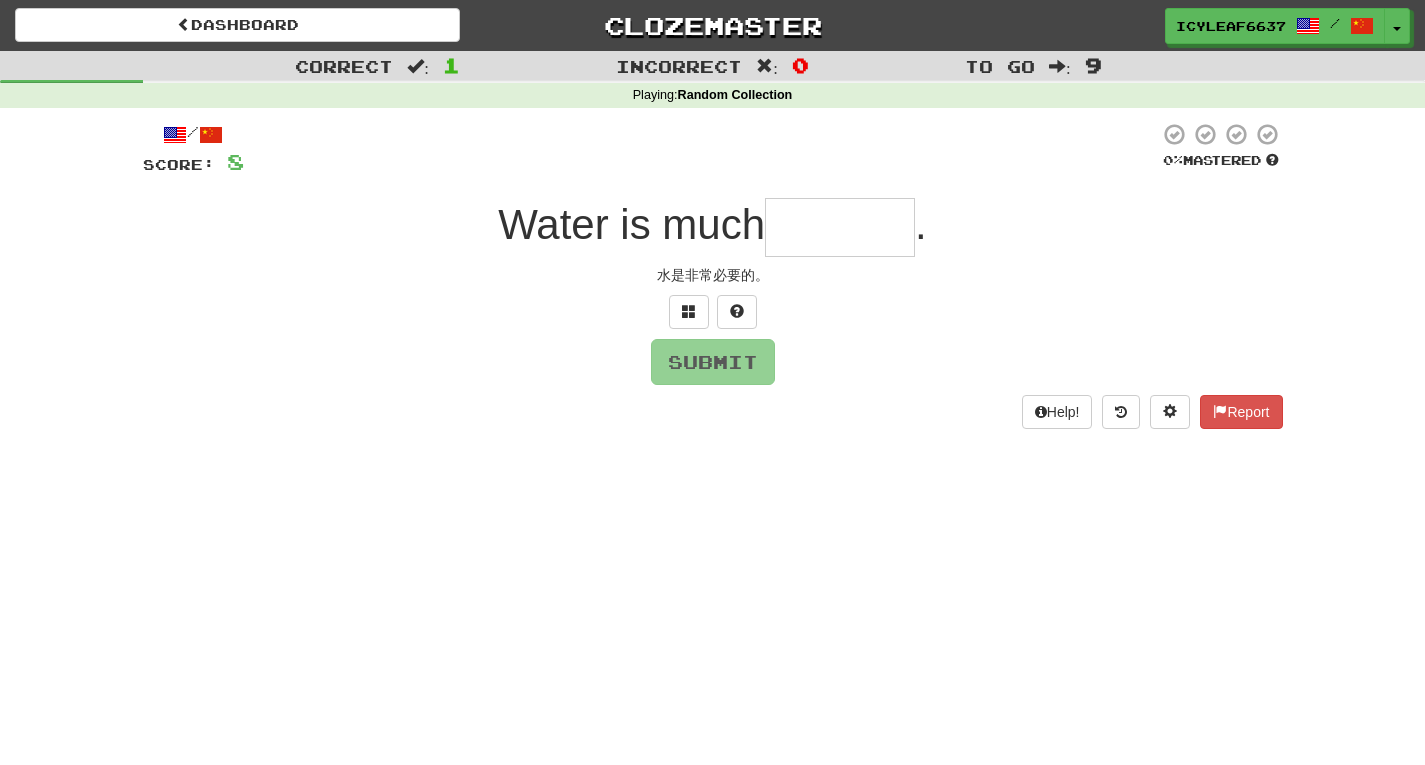 type on "*" 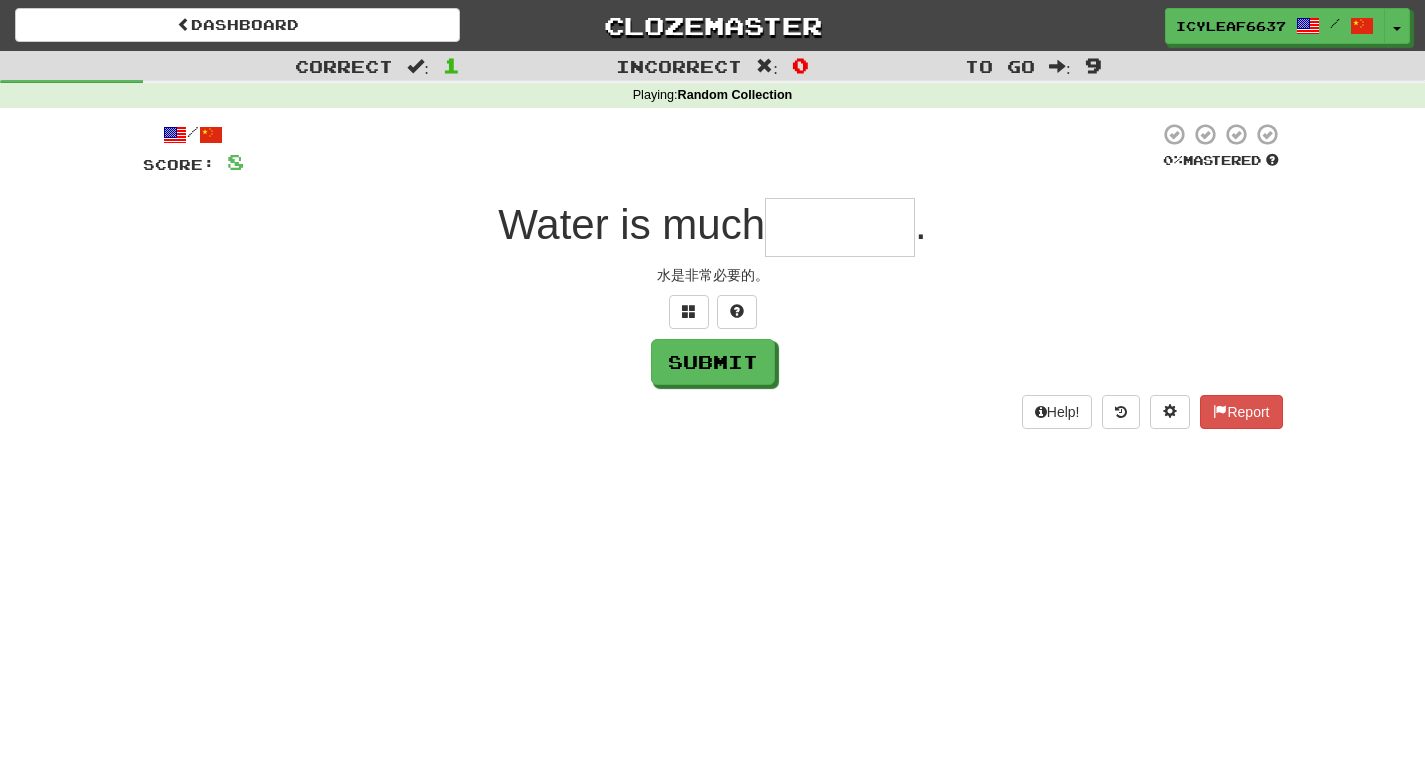 type on "*" 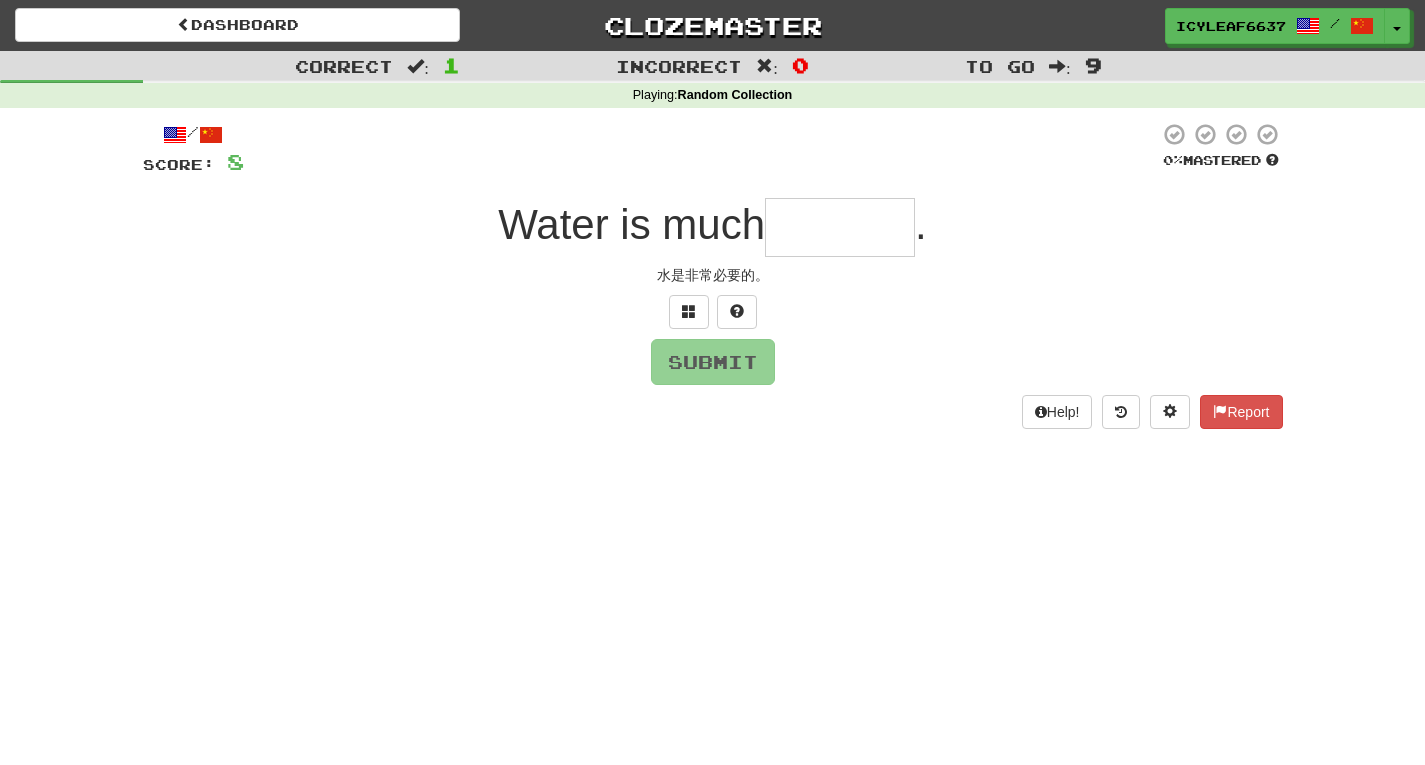 type on "*" 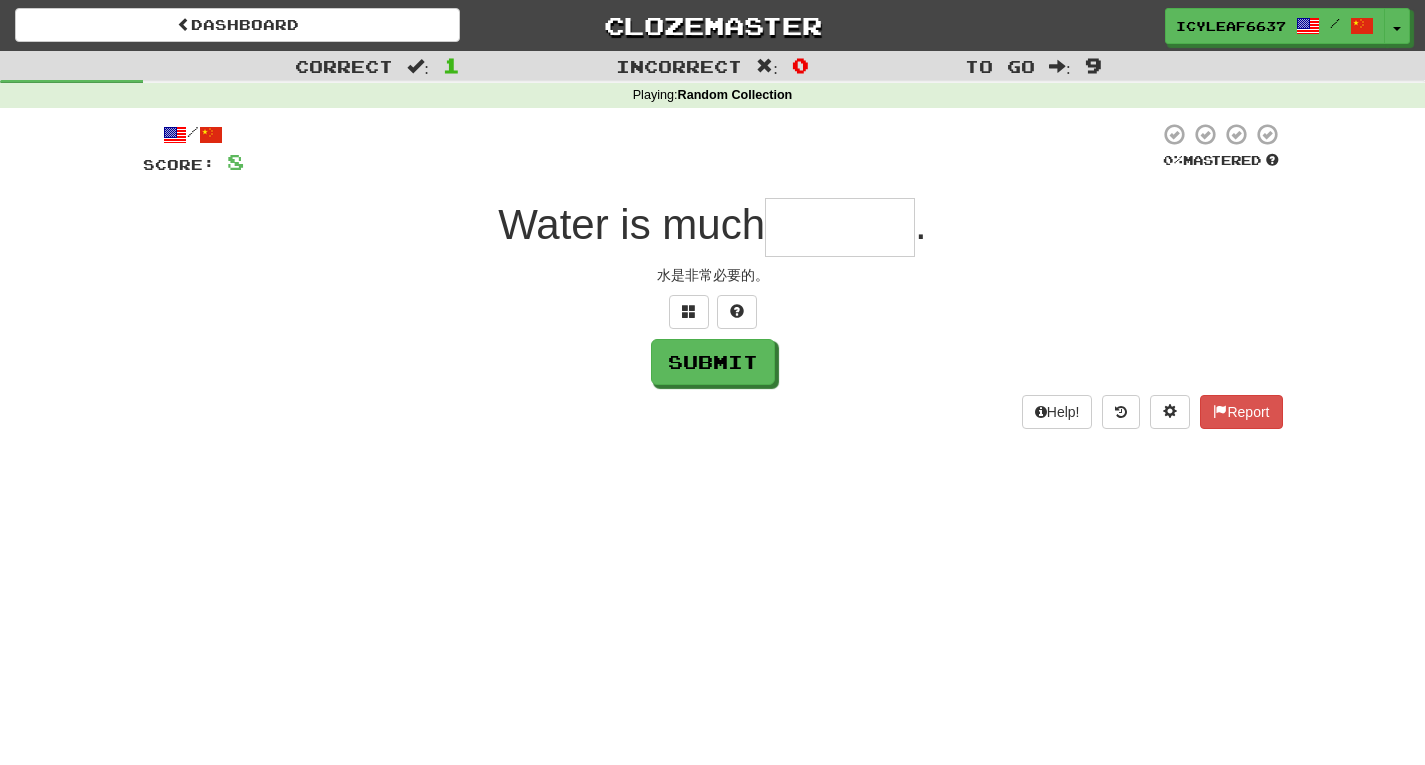type on "*" 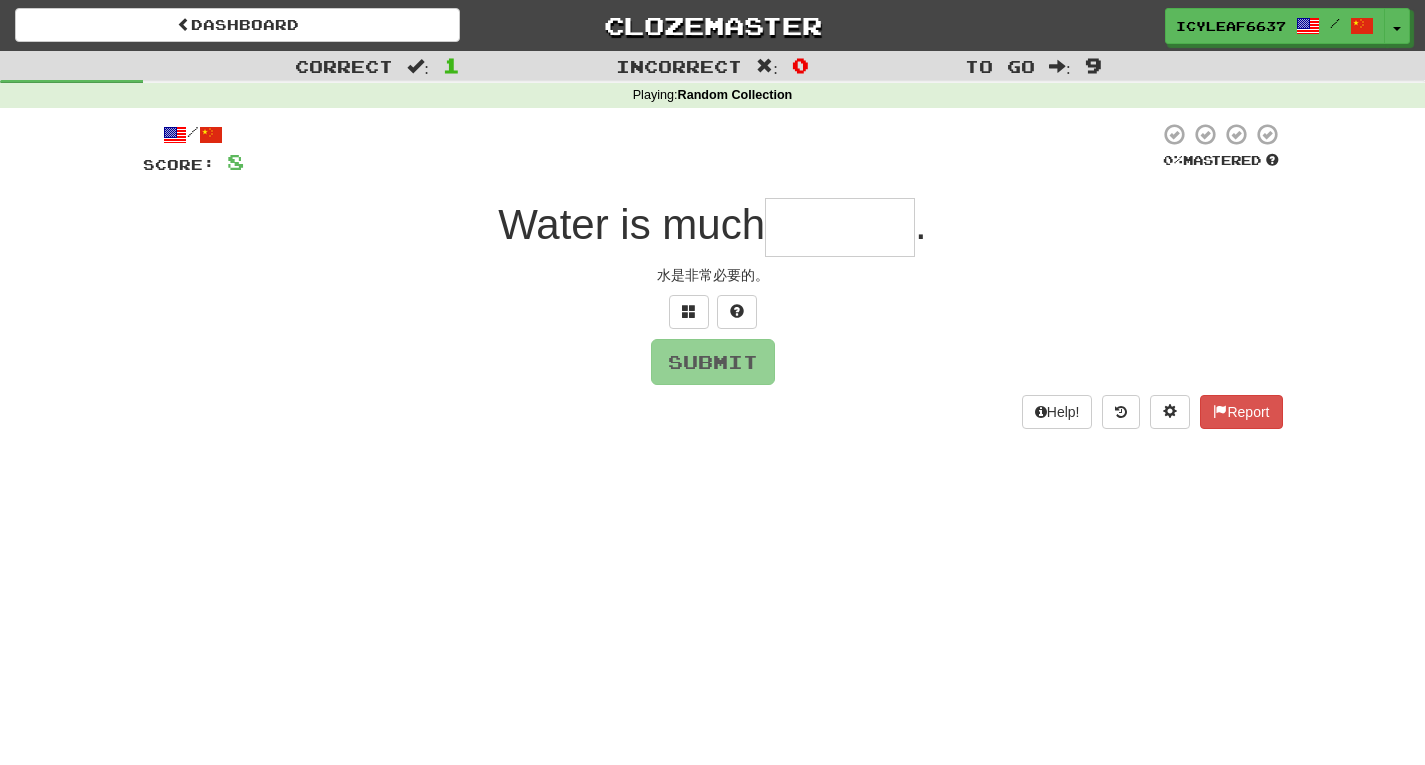 type on "*" 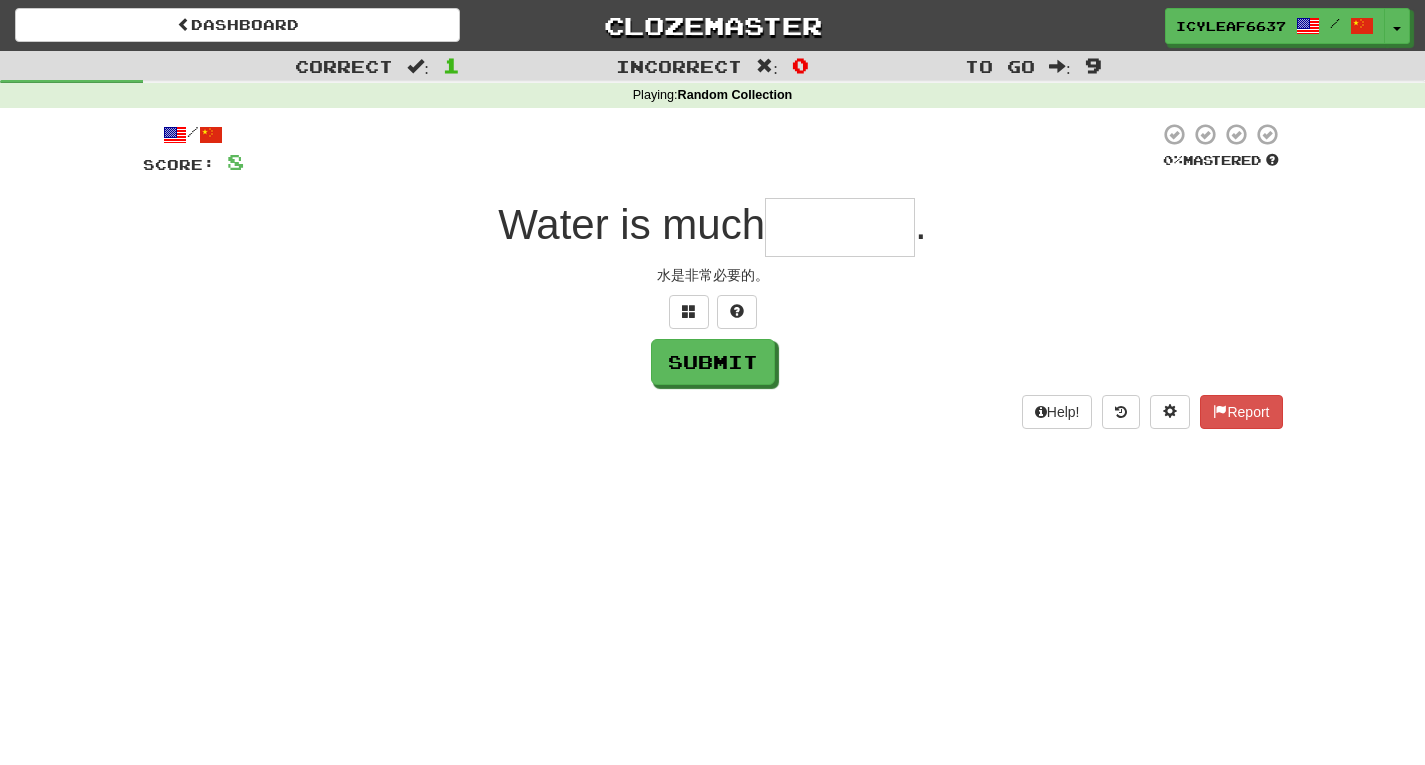 type on "*" 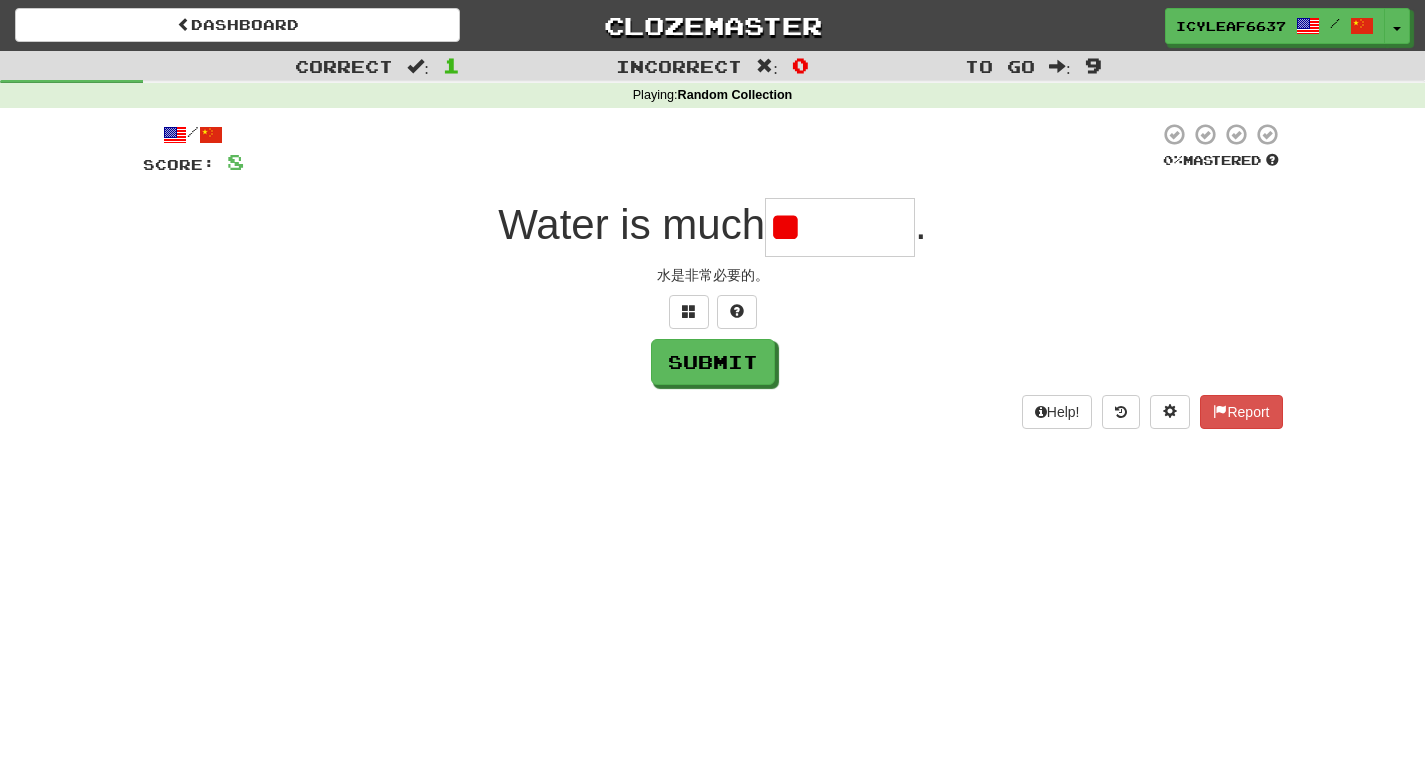 type on "*" 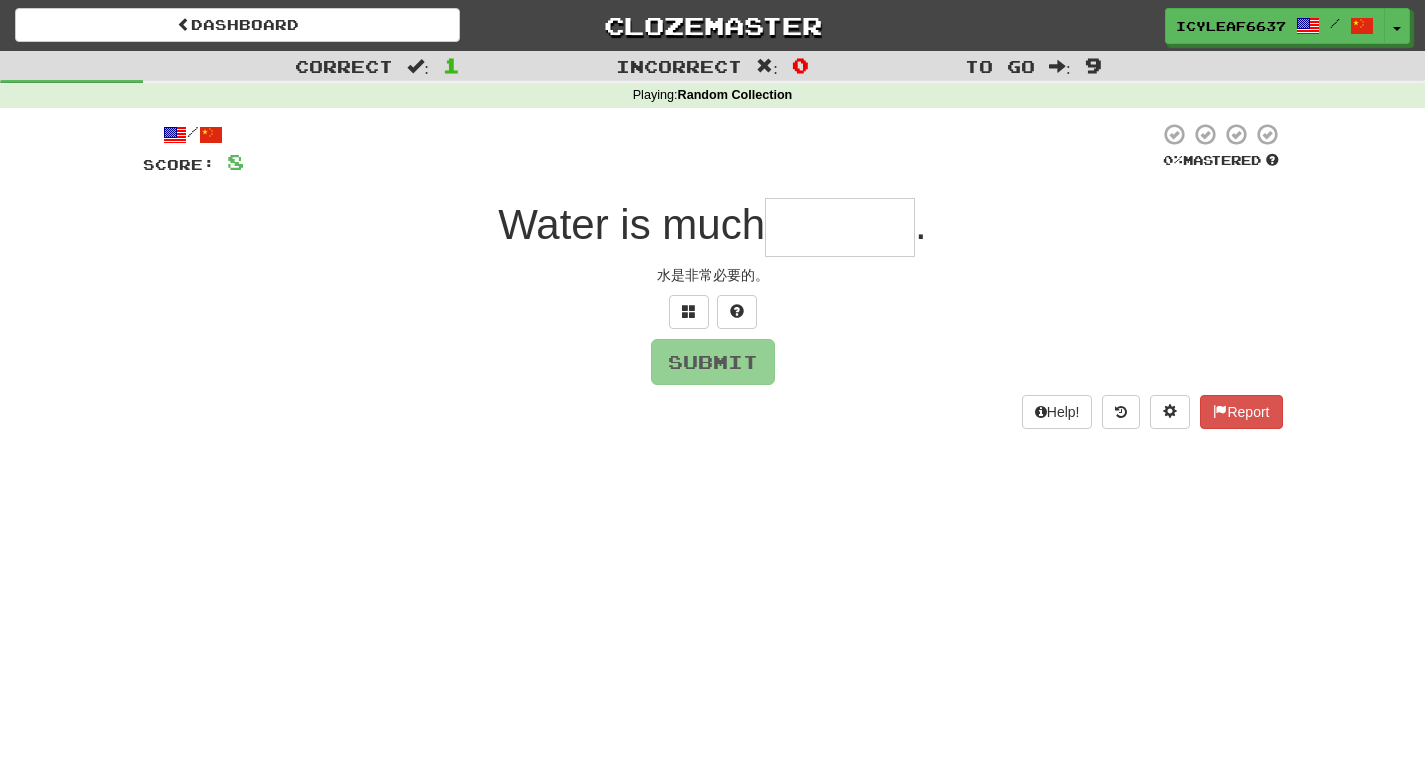 type on "*" 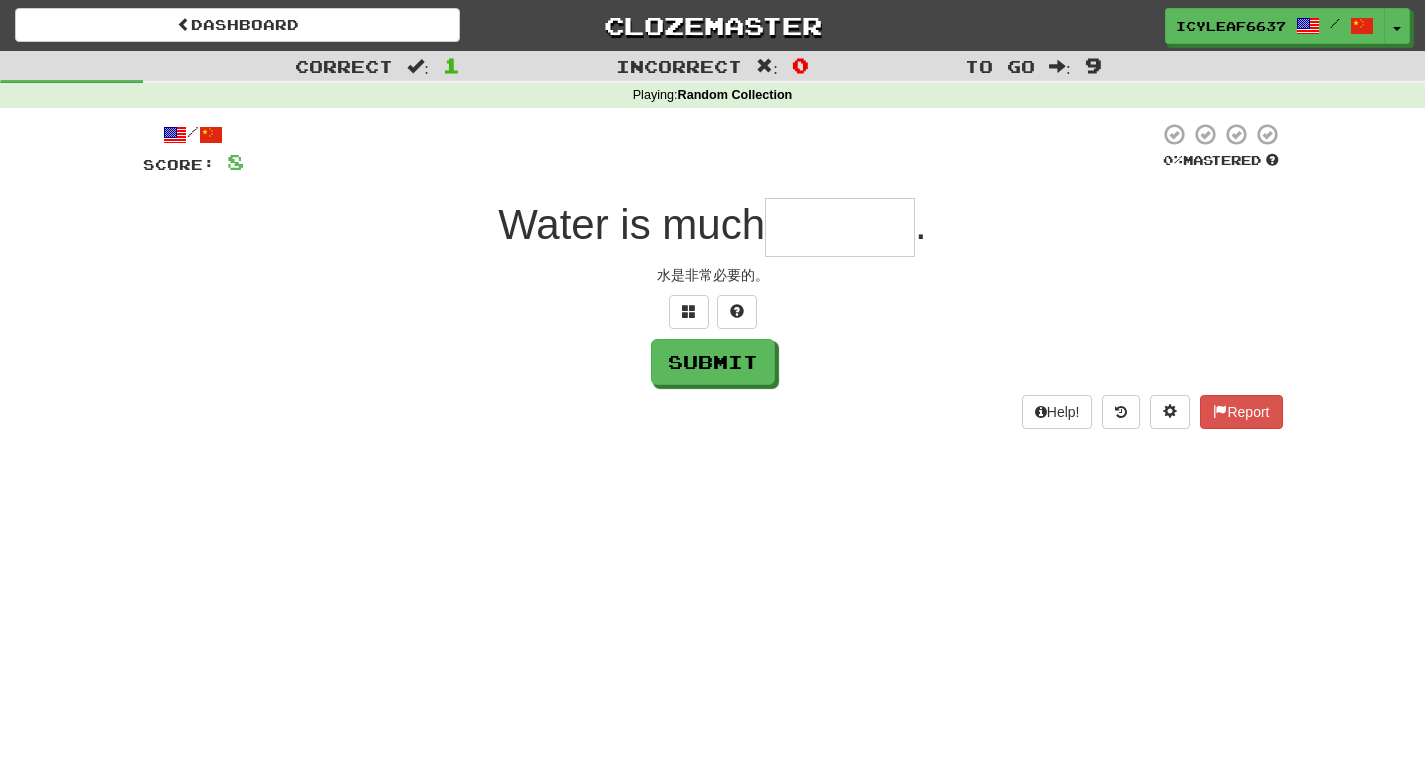 type on "*" 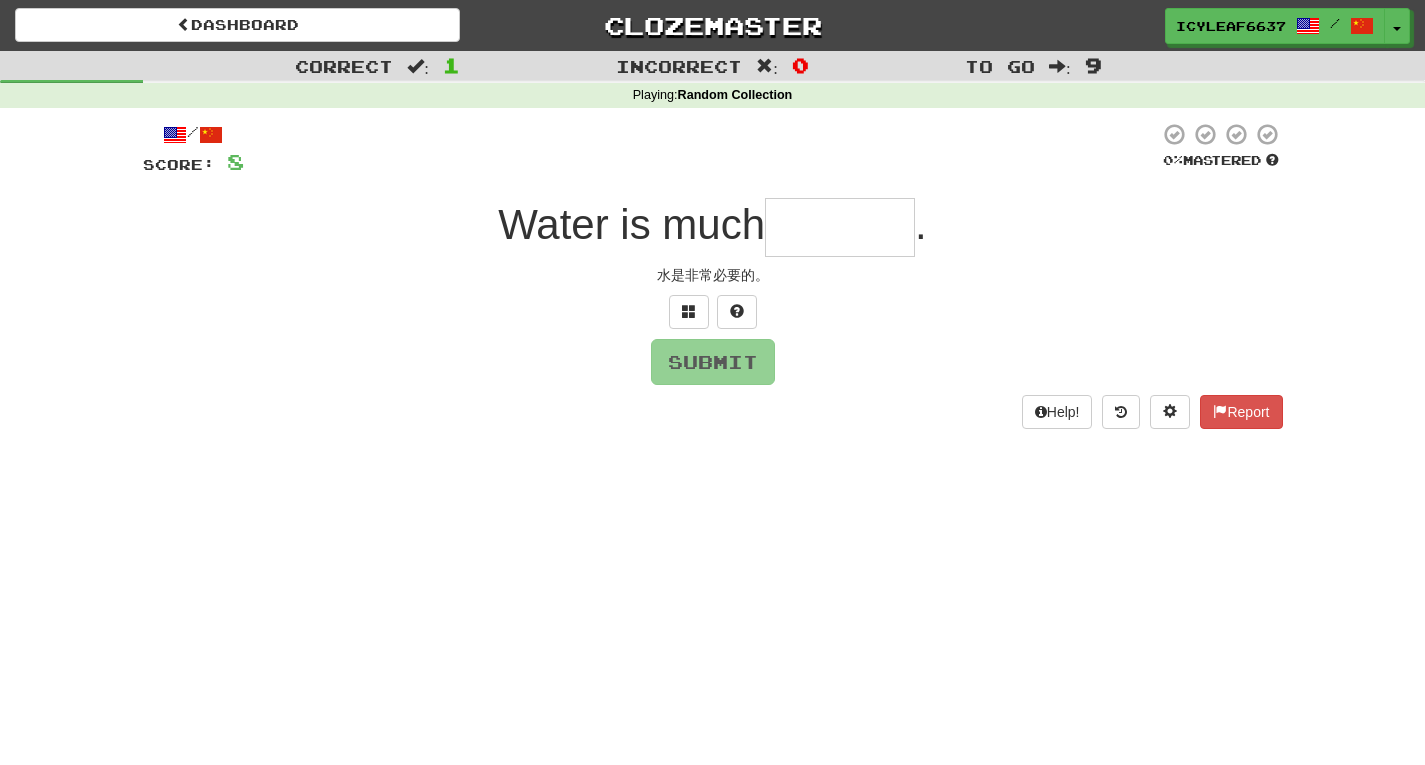 type on "*" 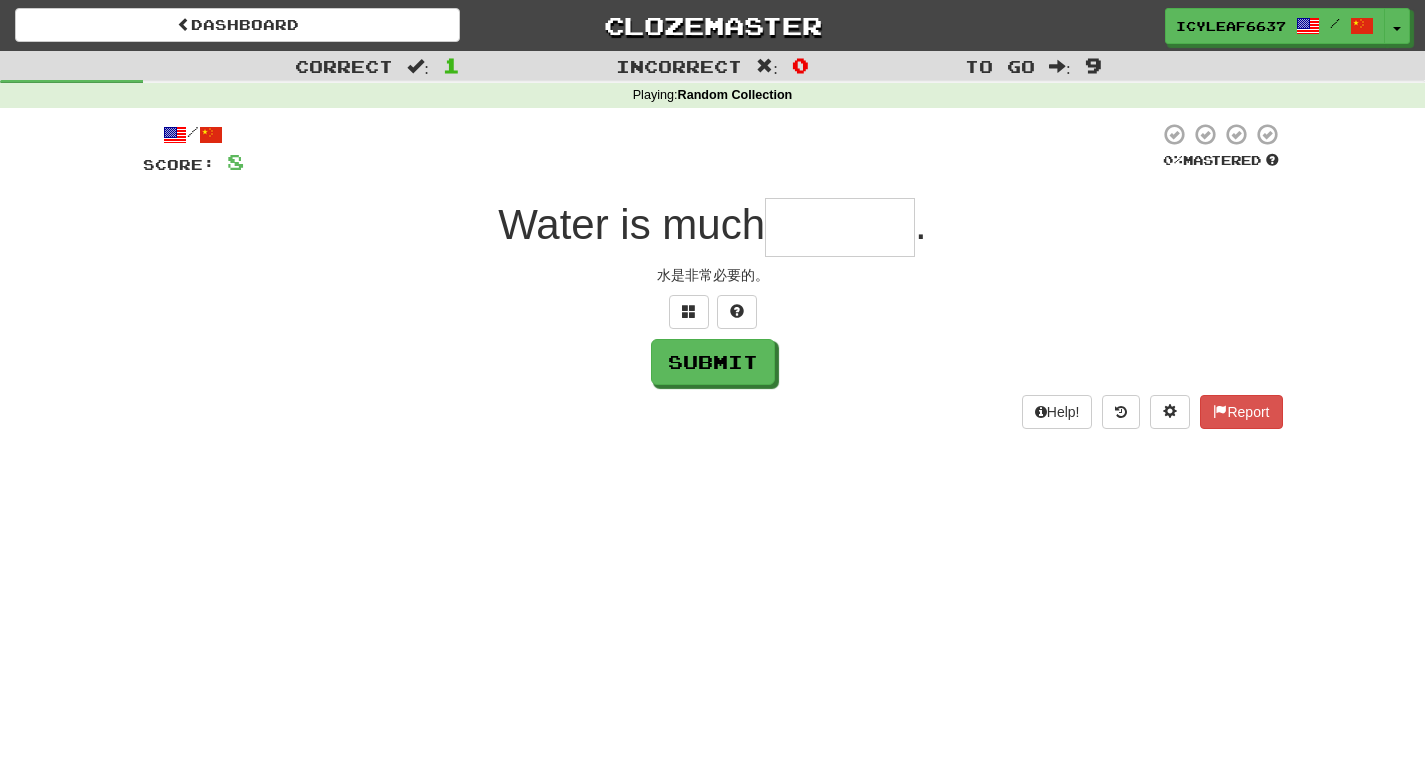 type on "*" 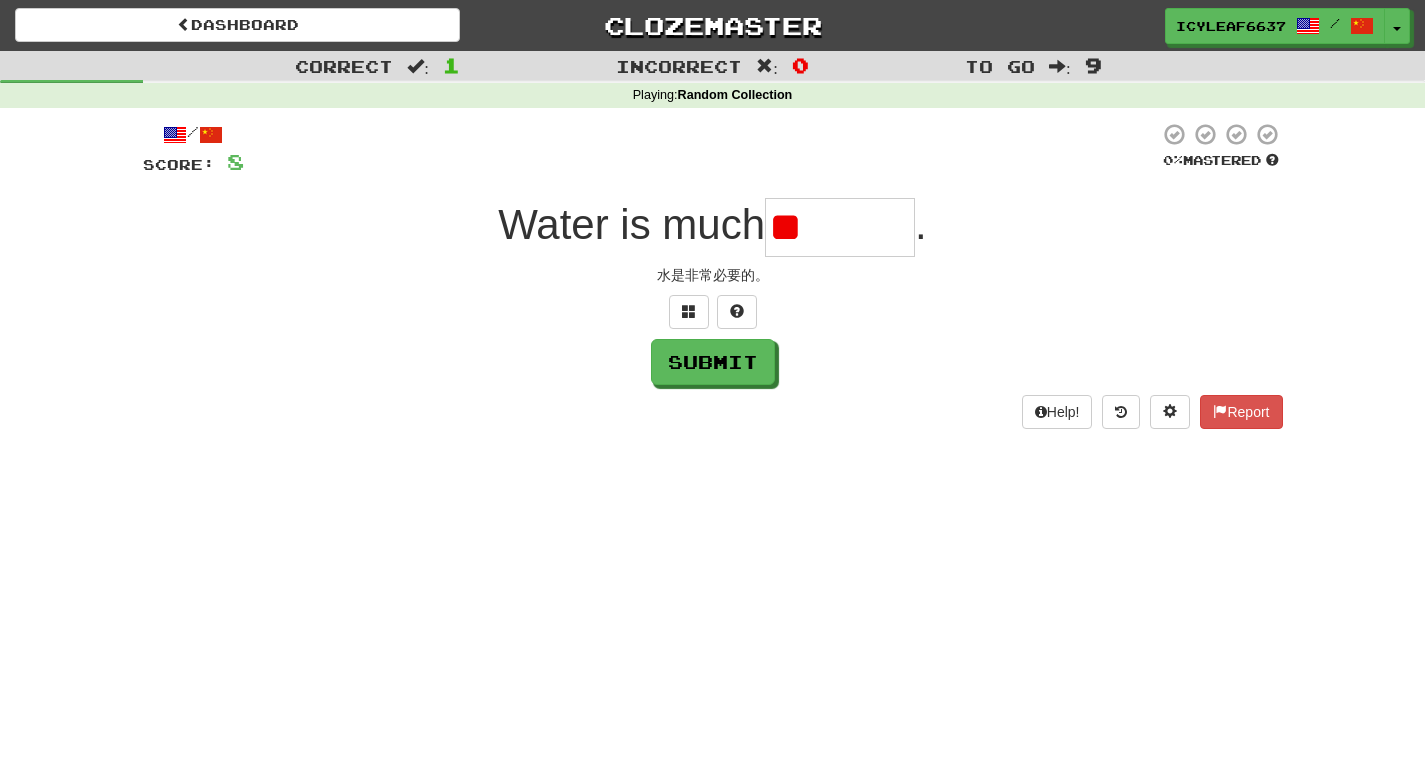type on "*" 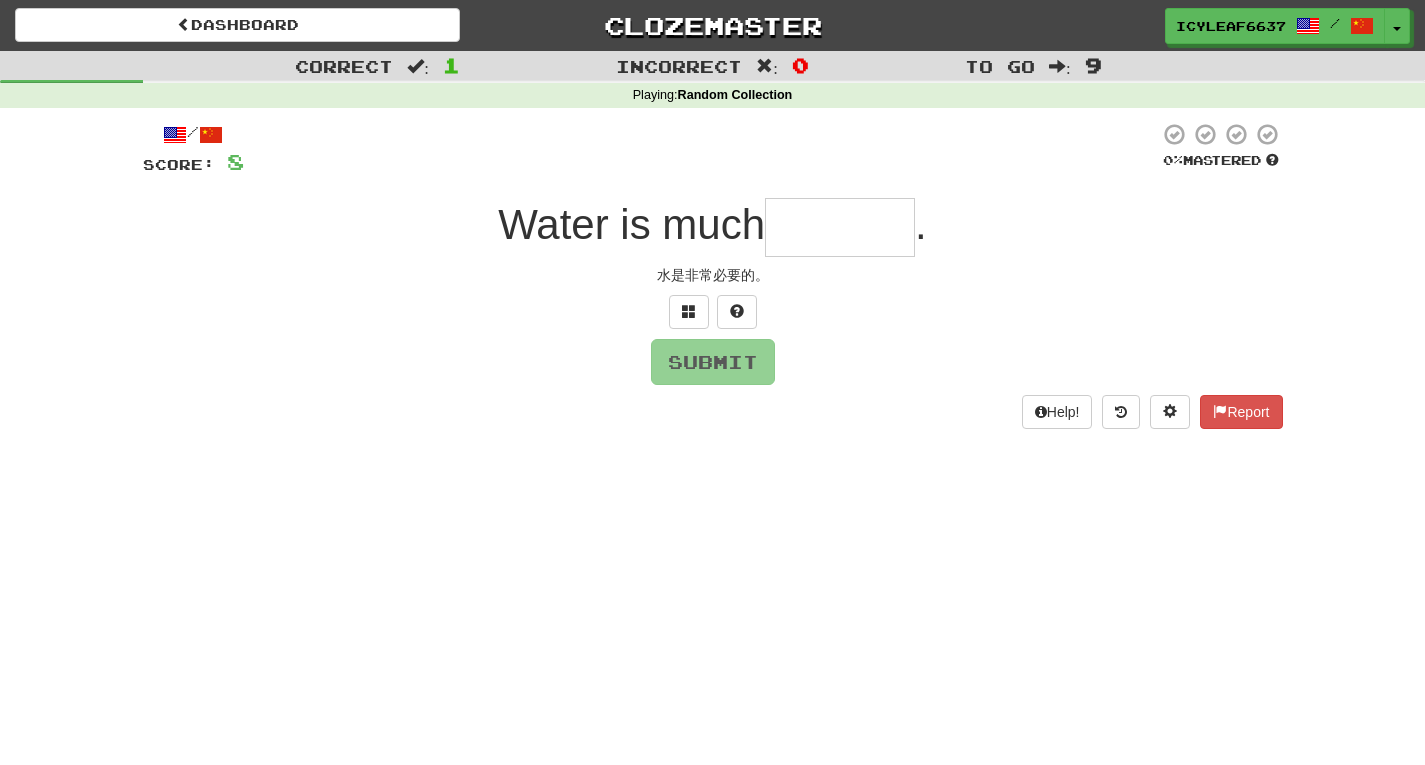 type on "*" 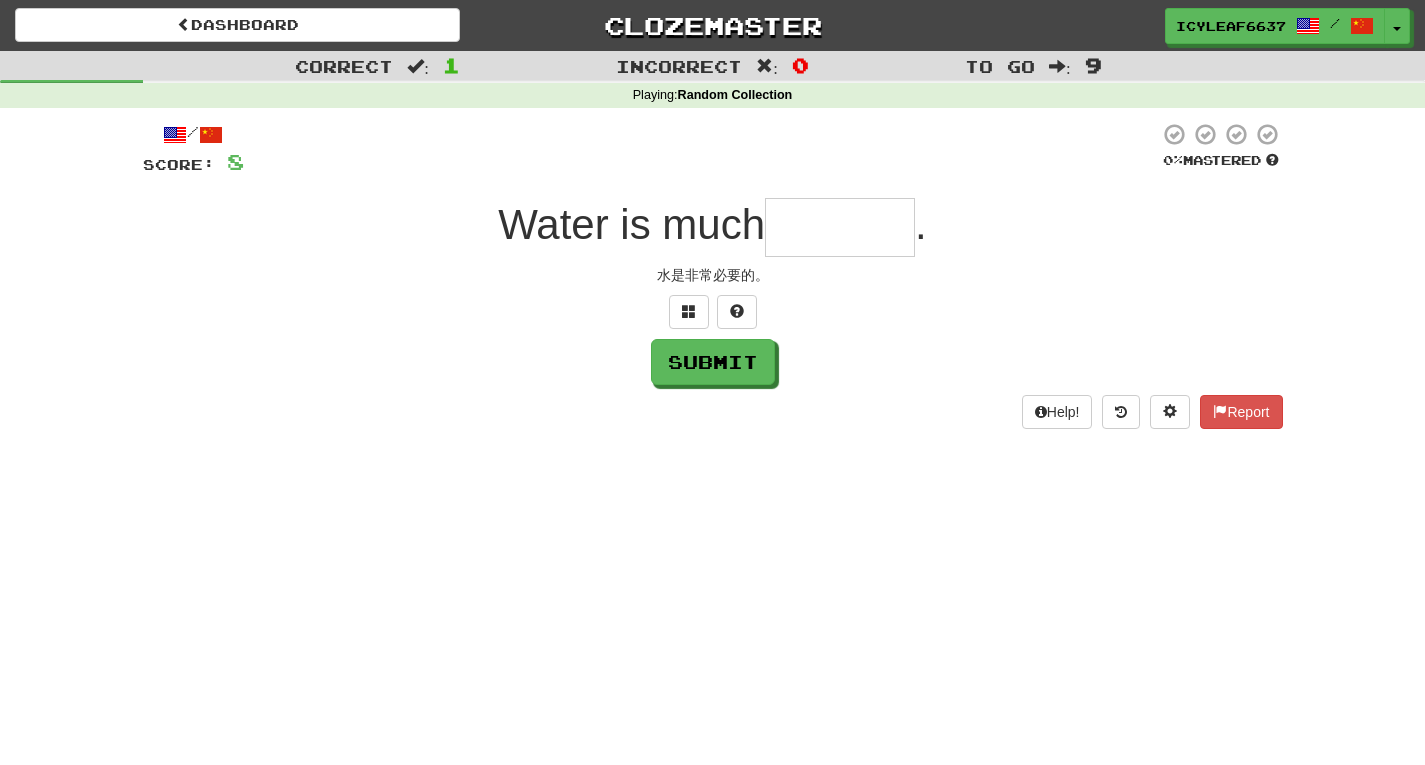 type on "*" 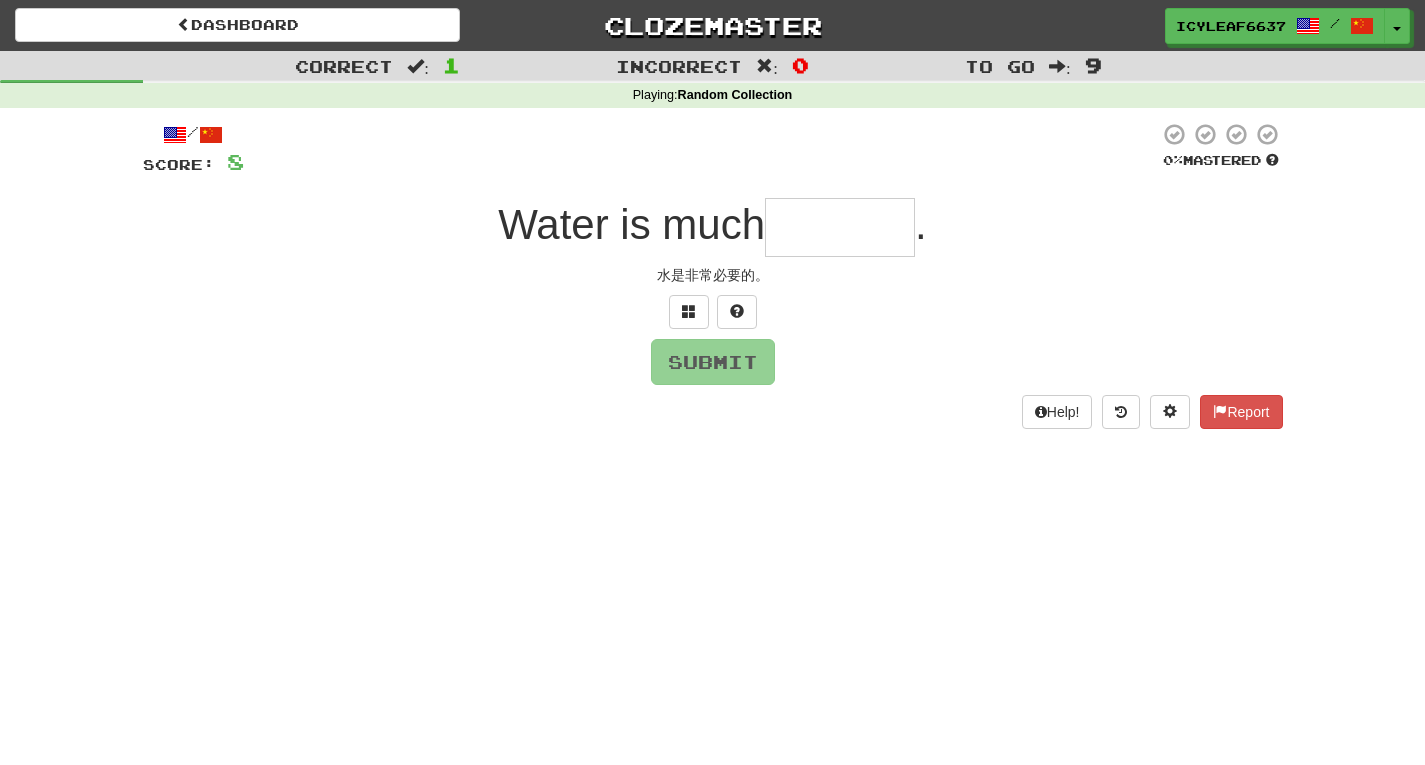 type on "*" 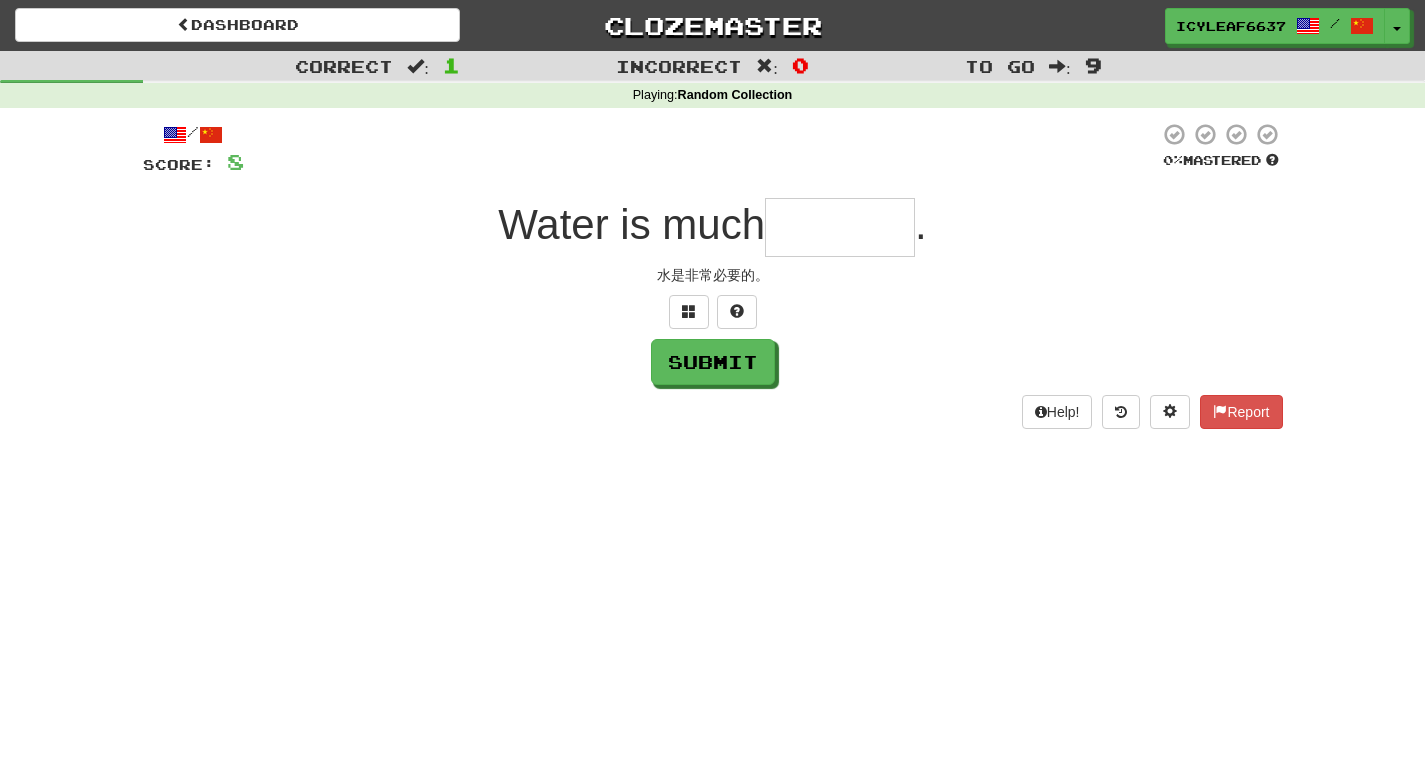 type on "*" 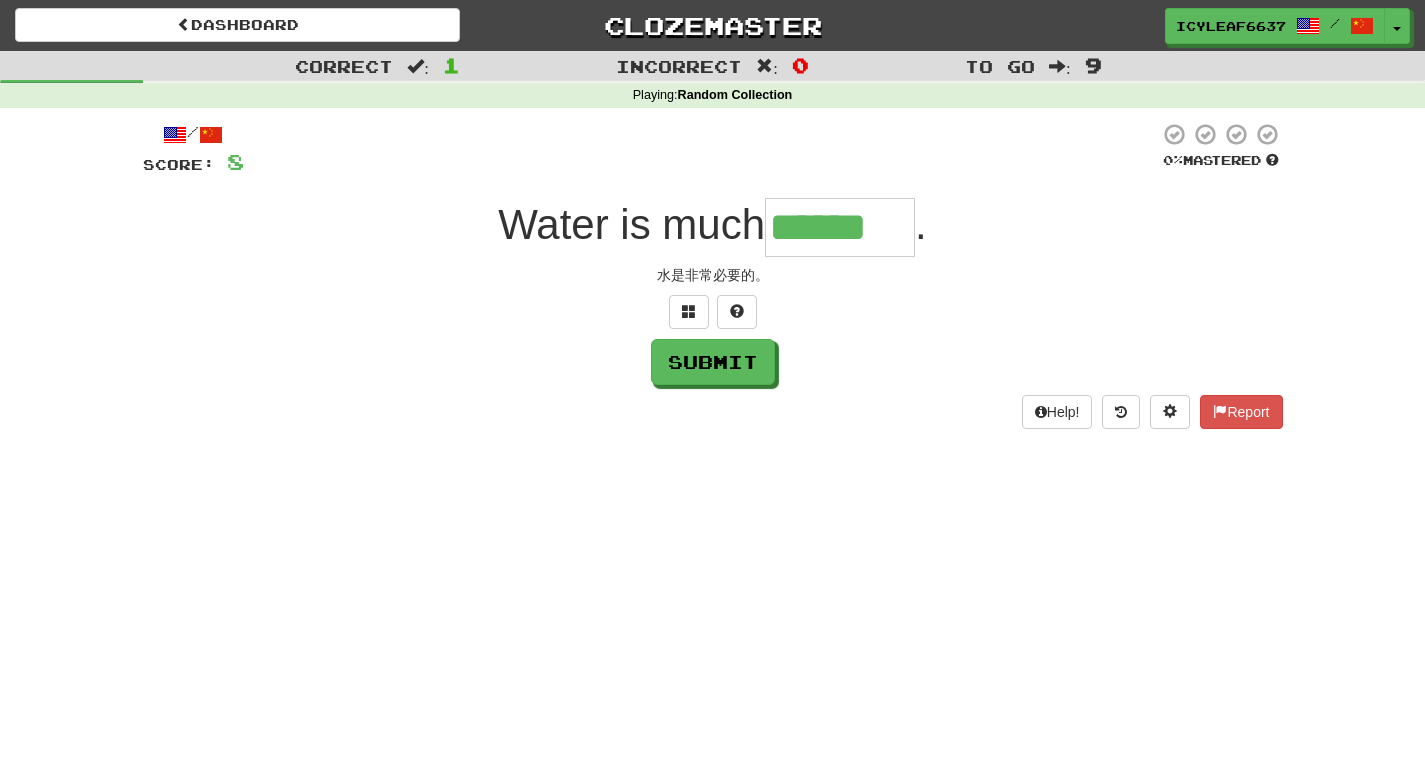 type on "******" 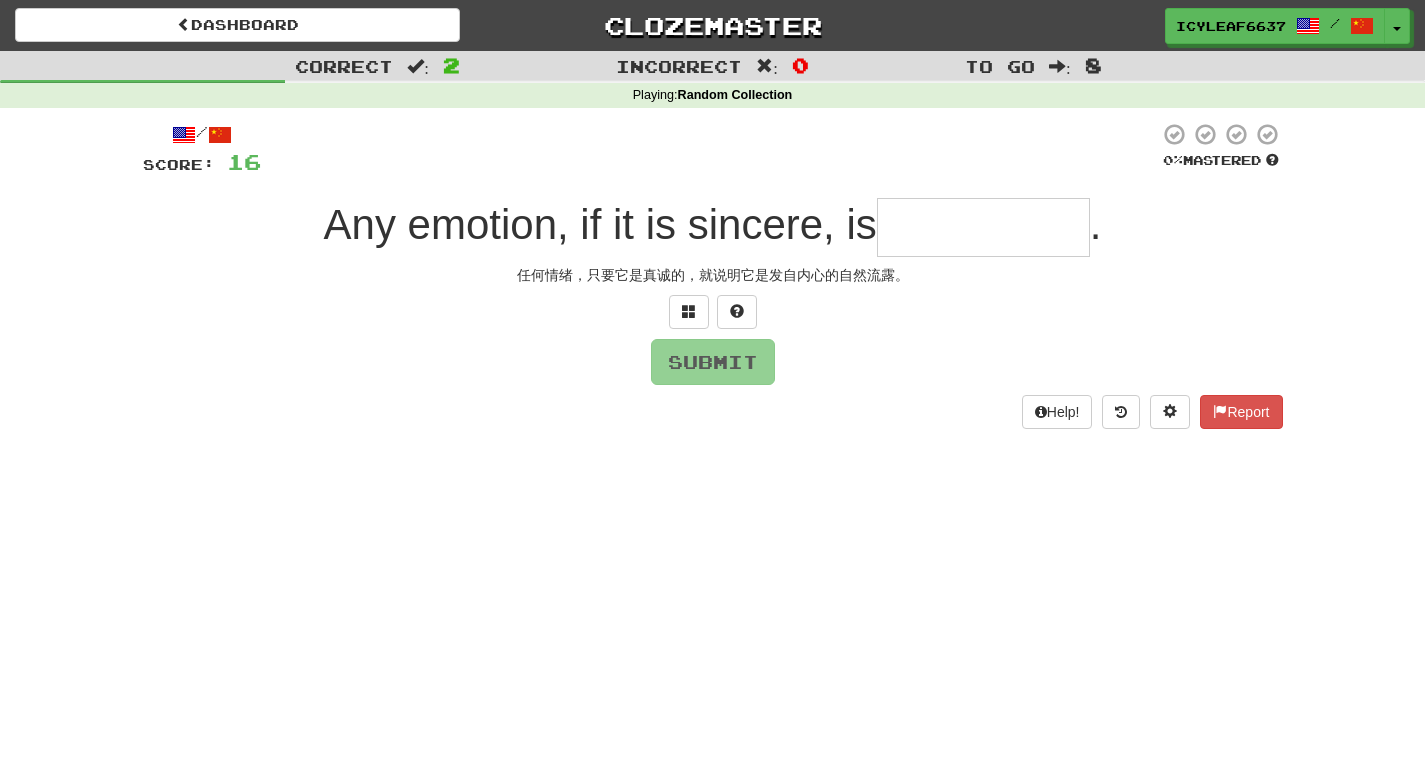 click at bounding box center (983, 227) 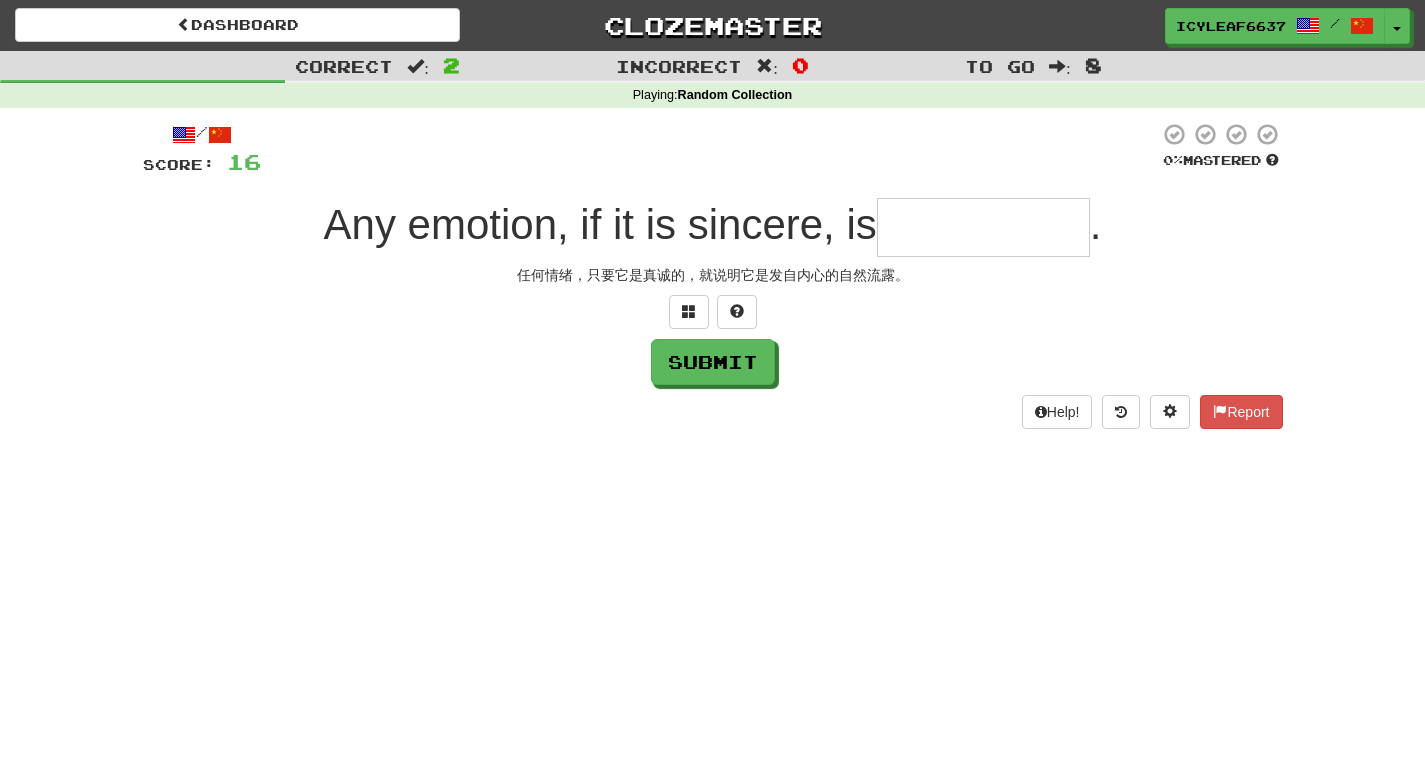 type on "*" 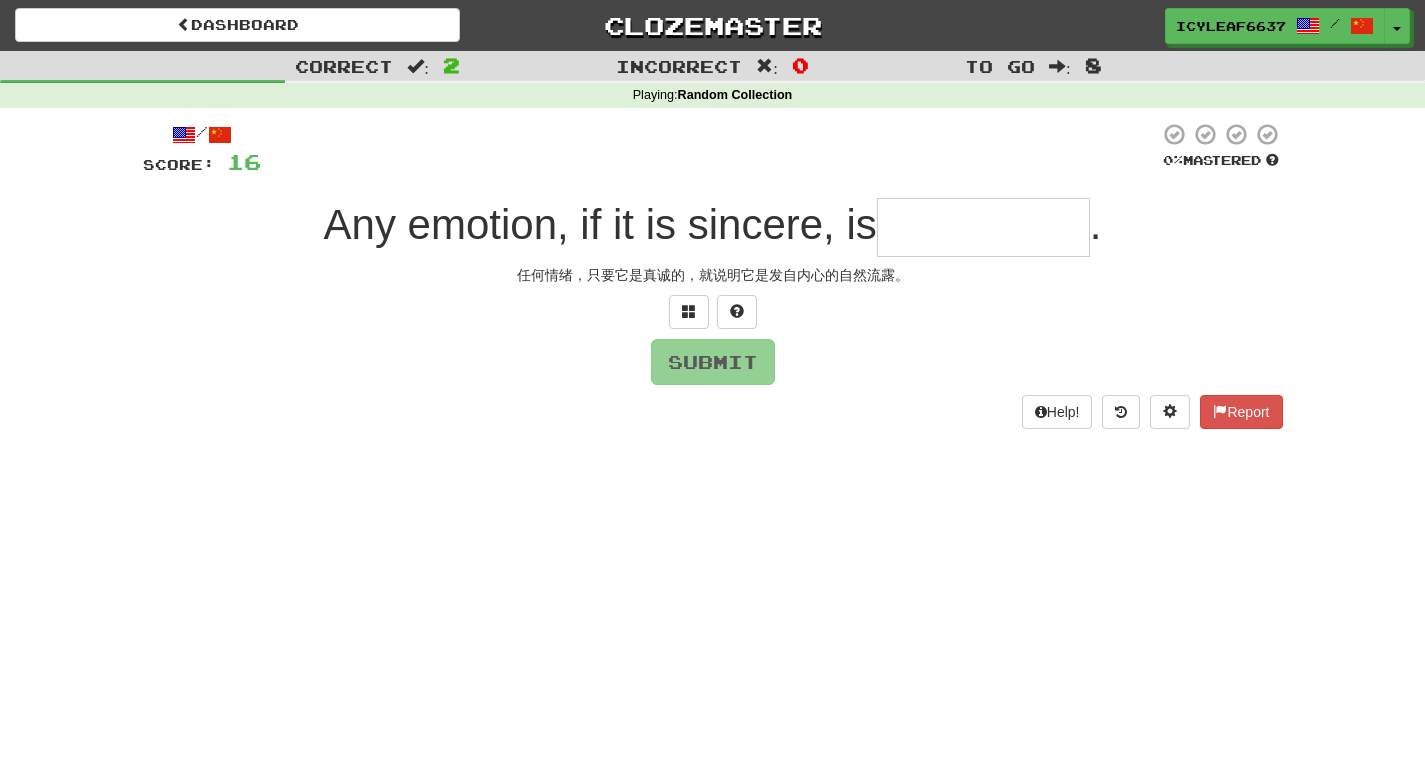 type on "*" 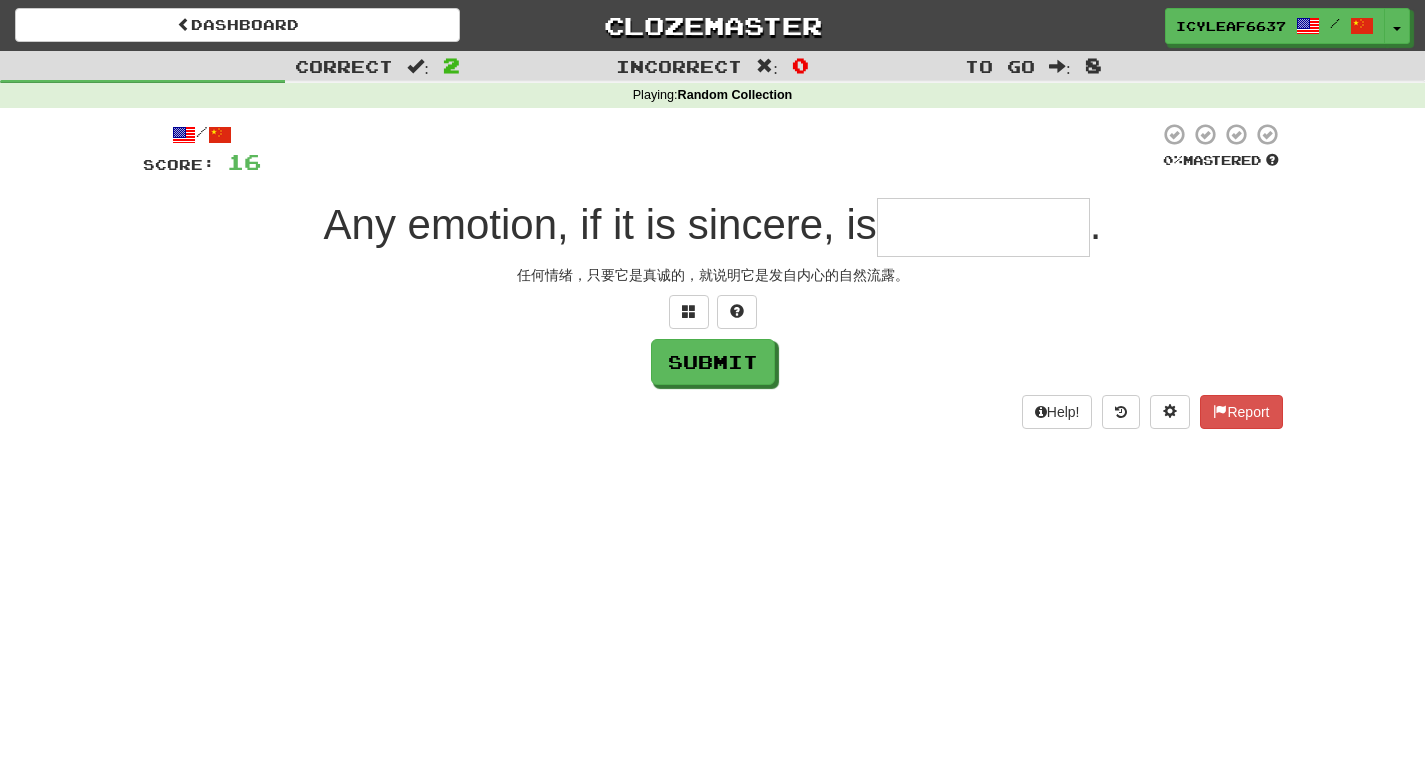 type on "*" 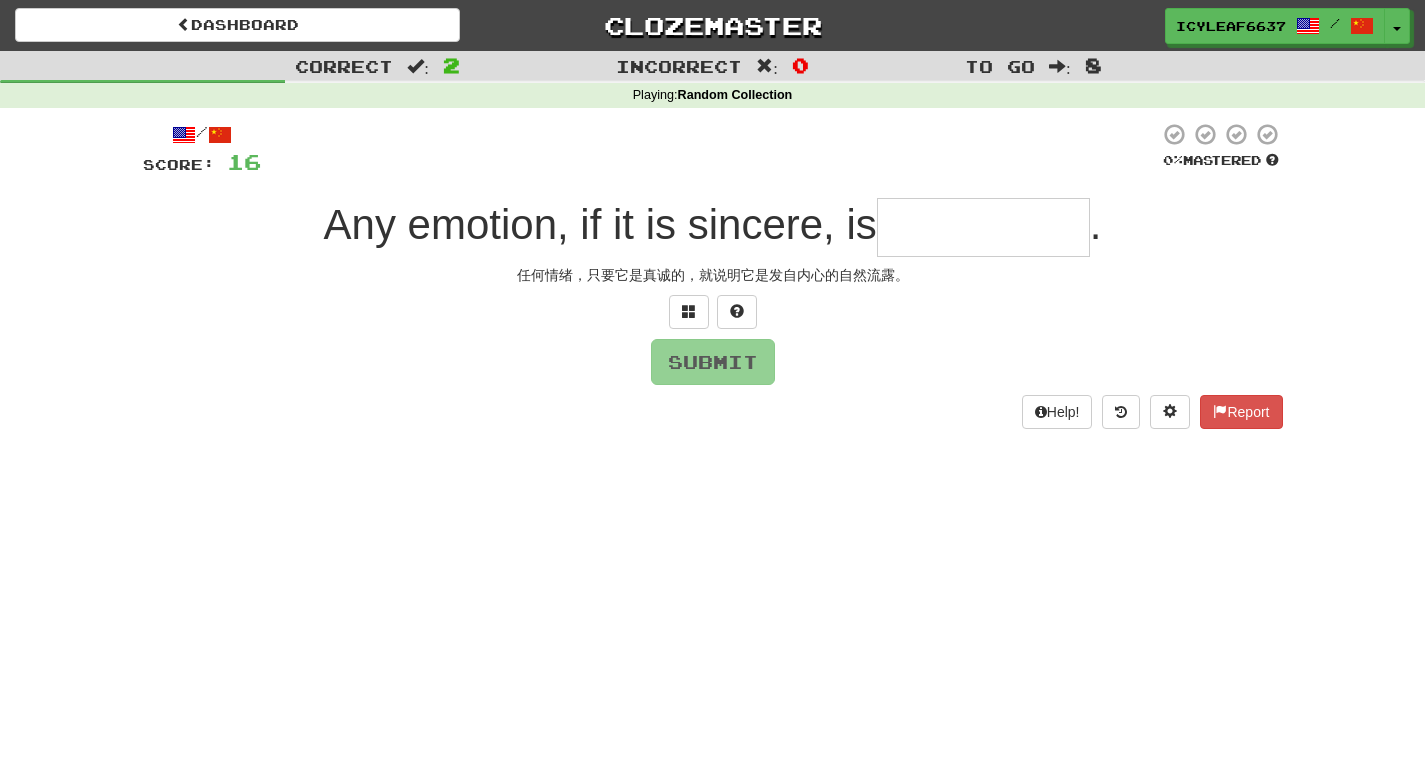 type on "*" 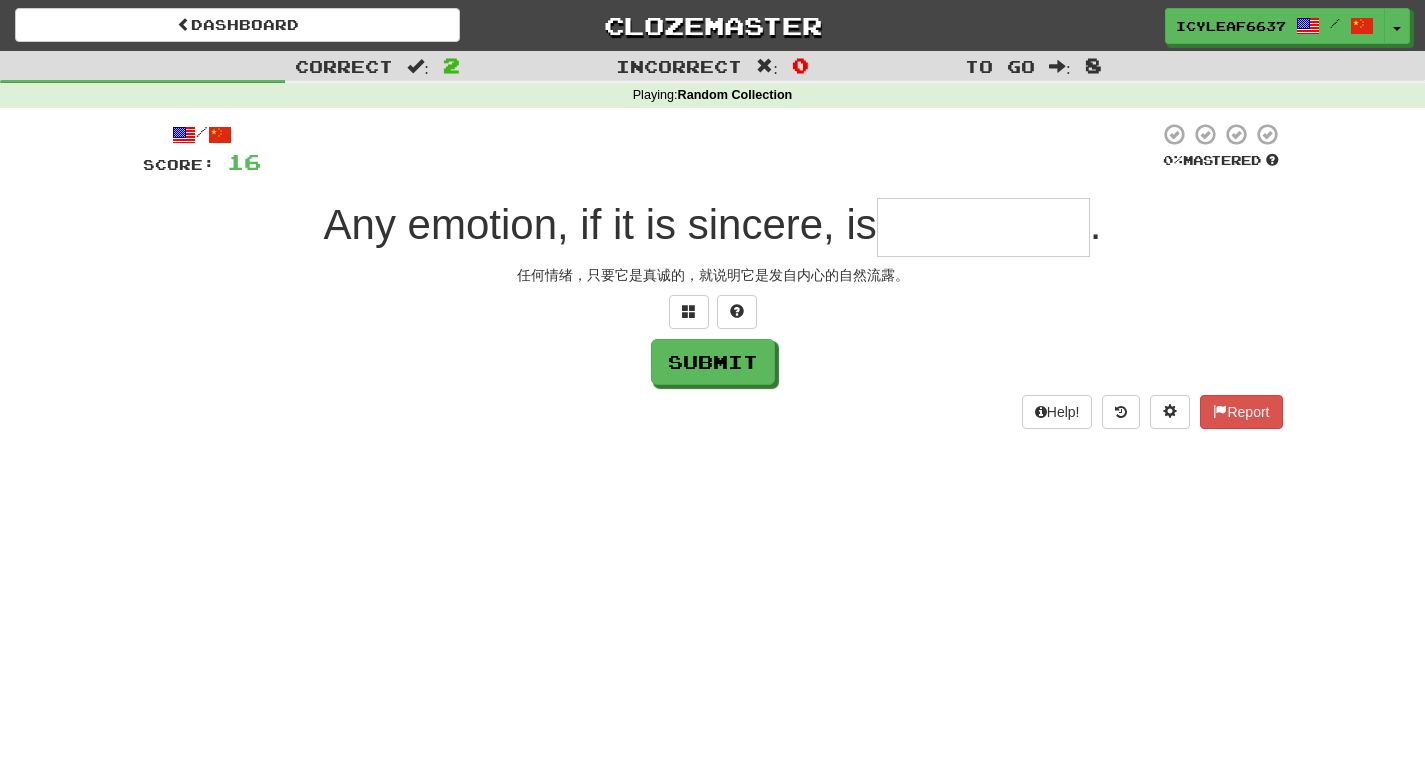 type on "*" 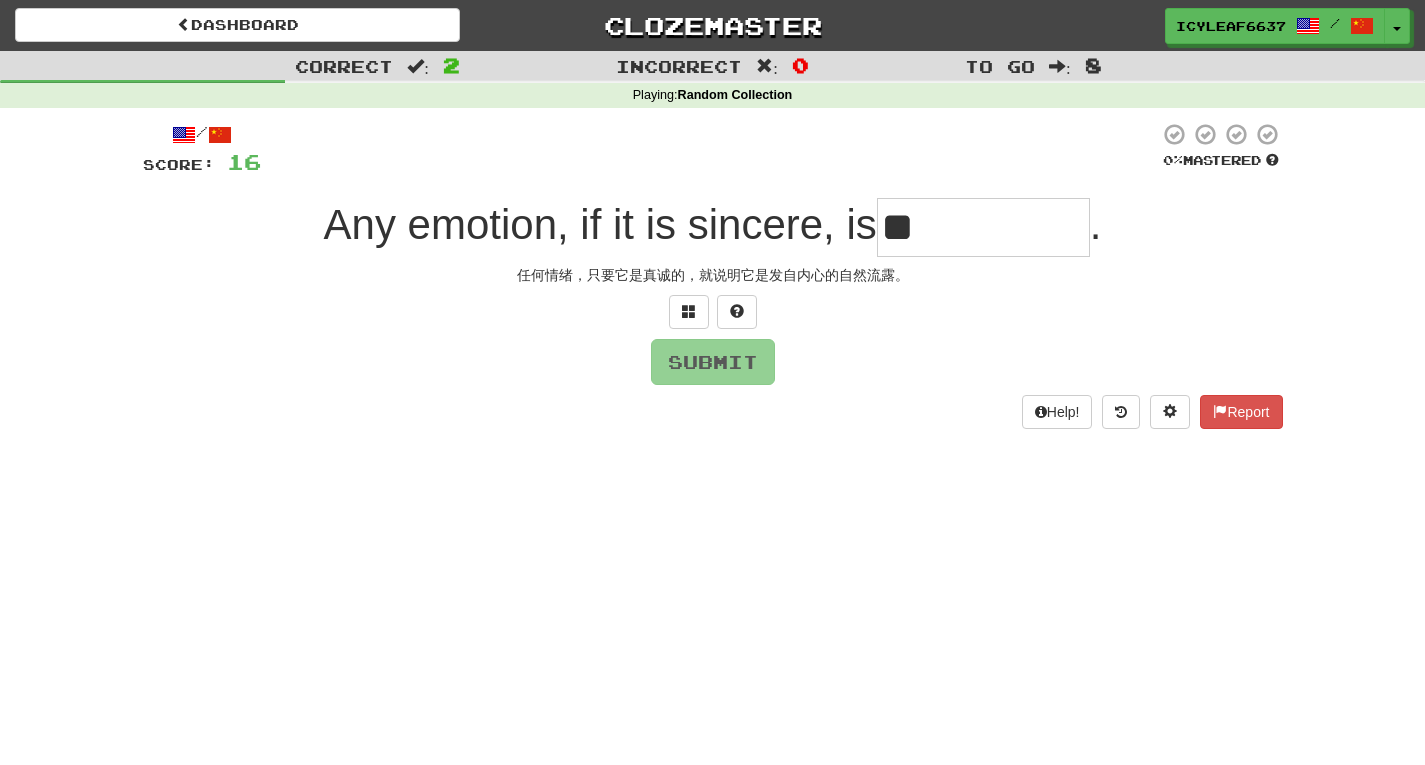 type on "*" 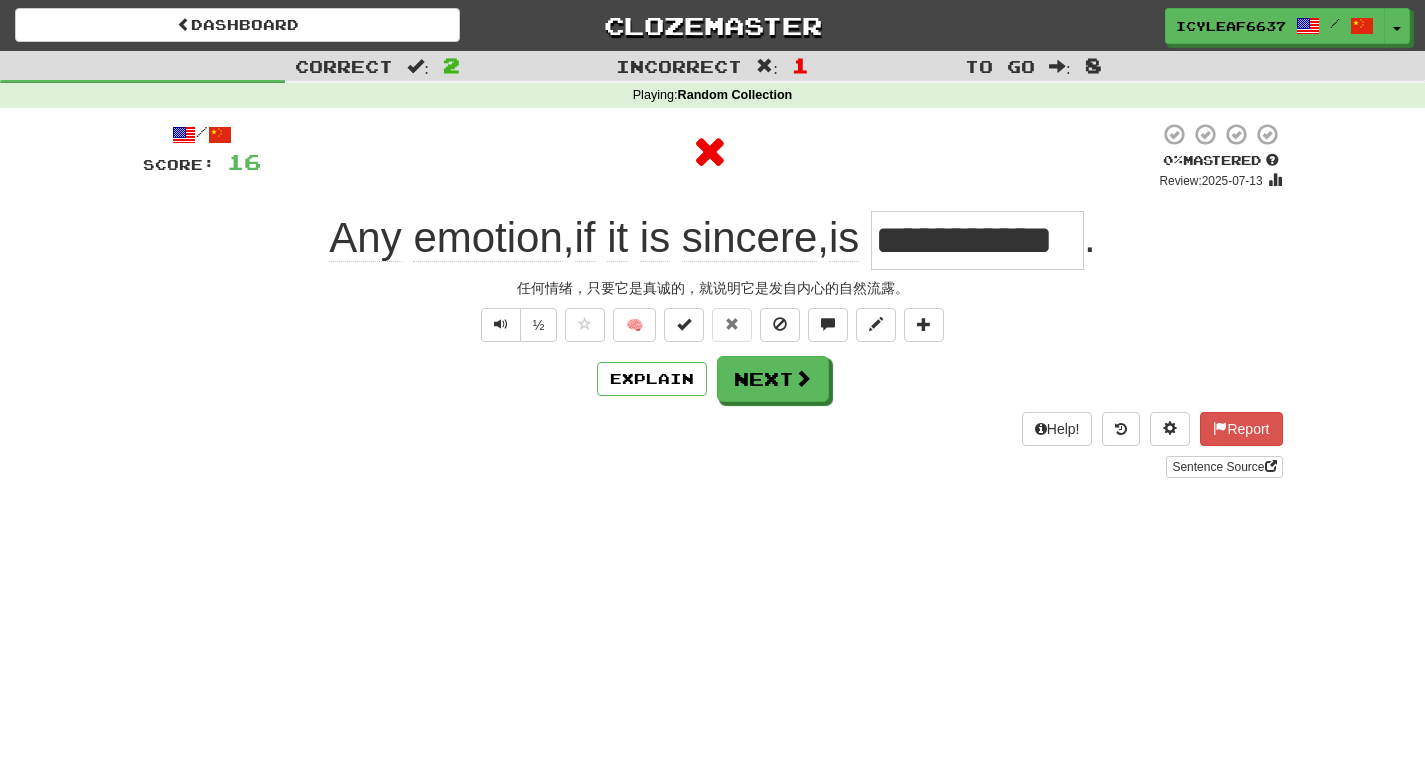 type on "*" 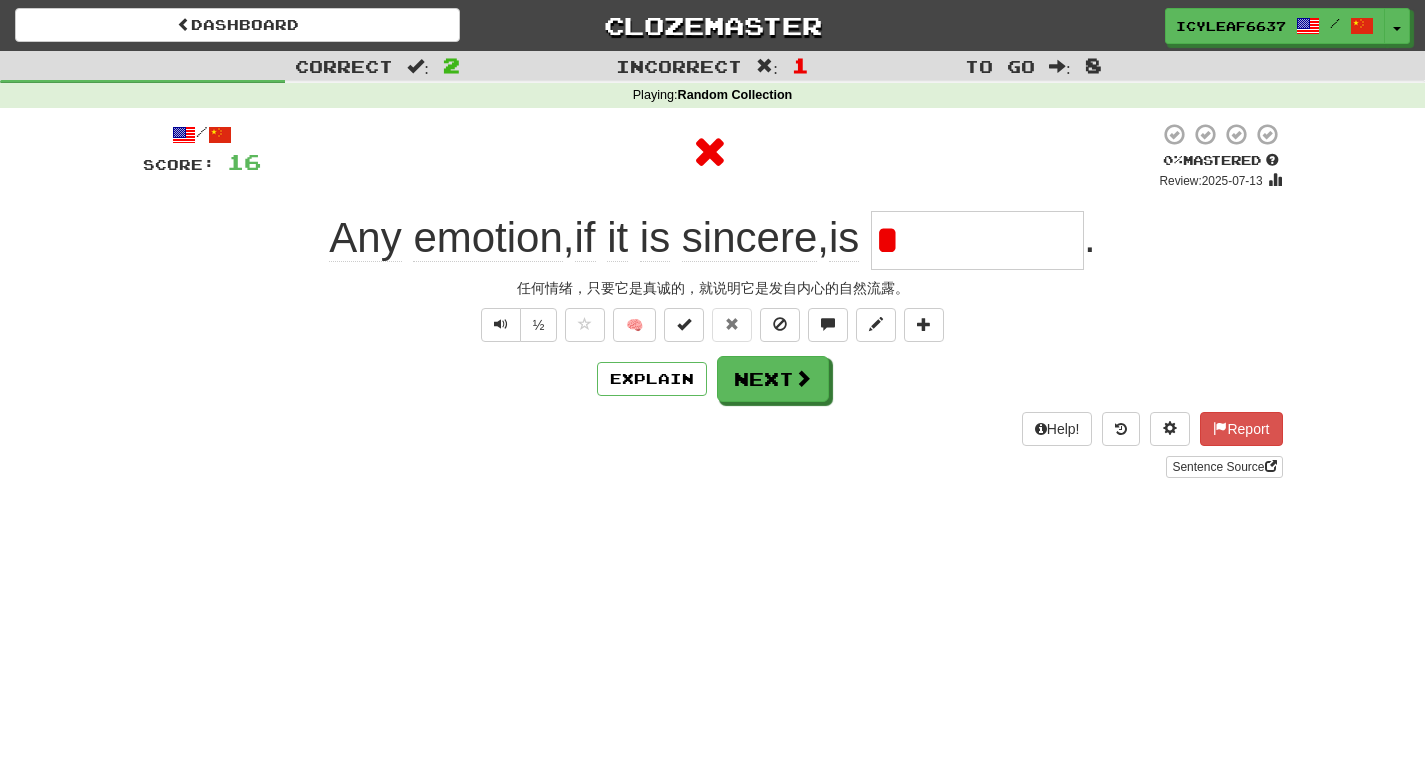 type 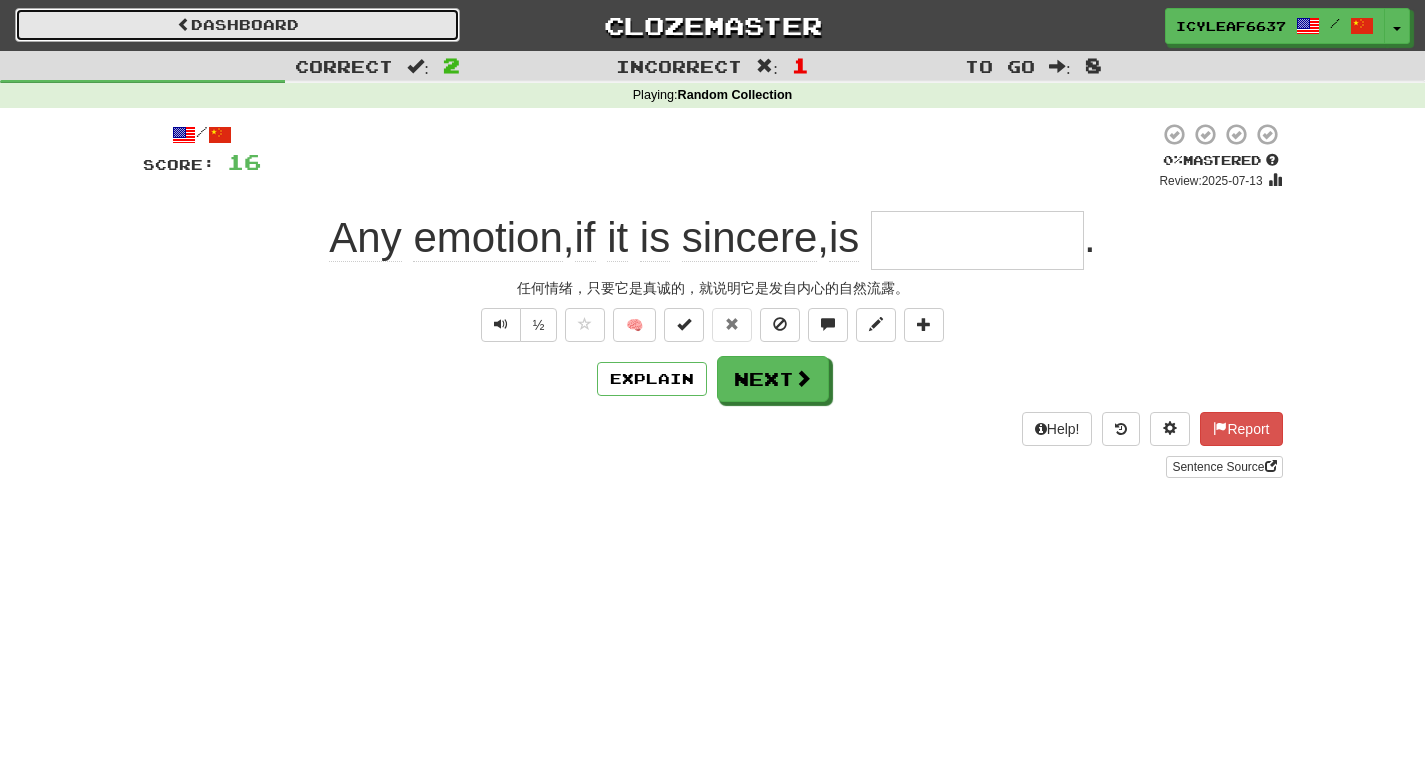 click on "Dashboard" at bounding box center [237, 25] 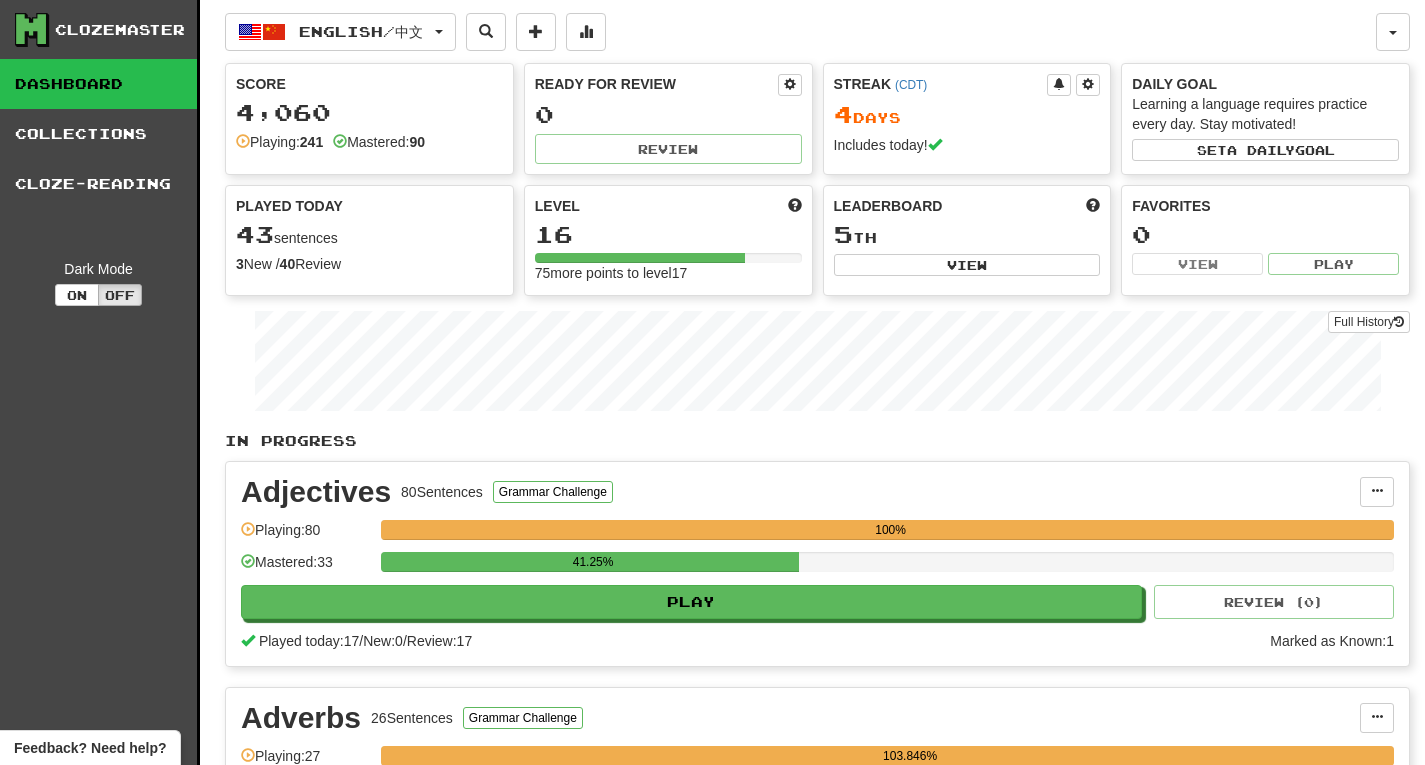scroll, scrollTop: 0, scrollLeft: 0, axis: both 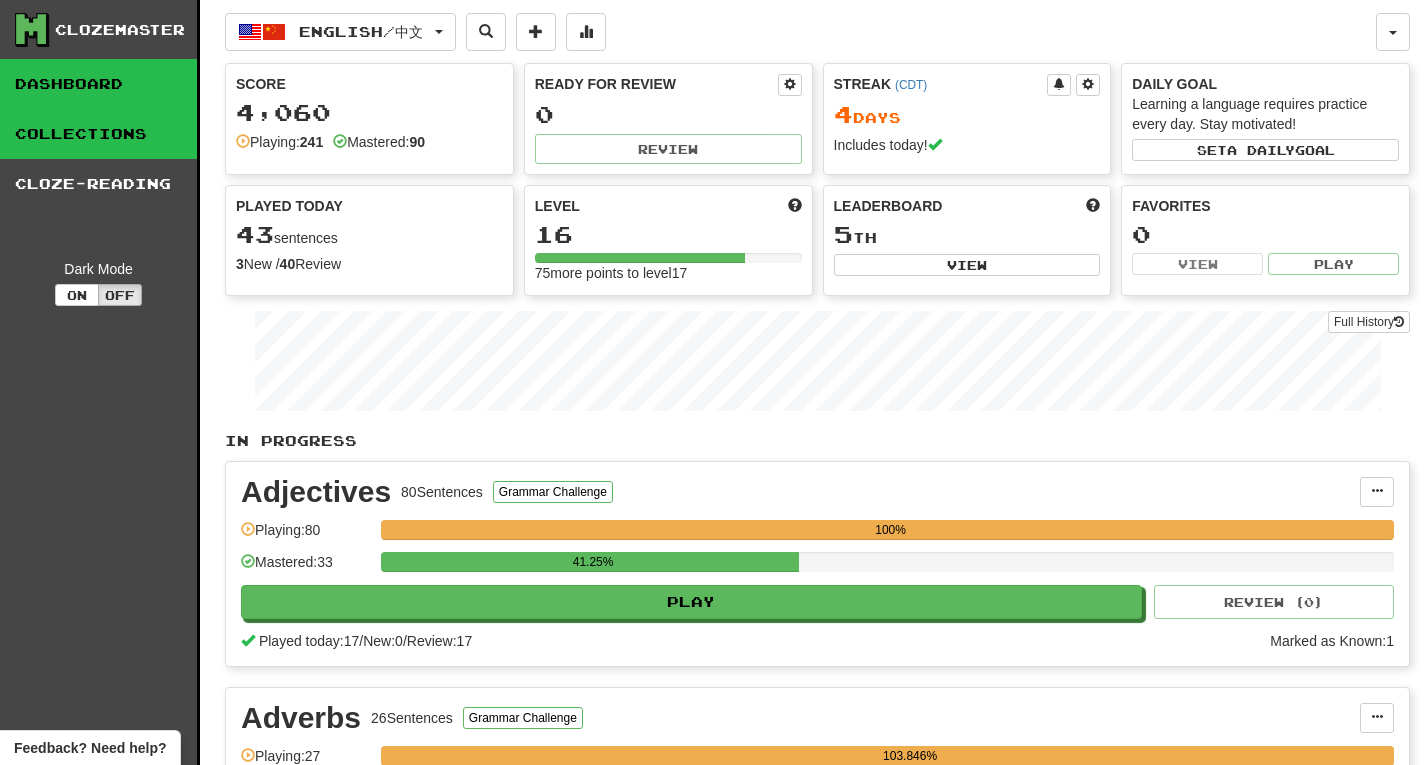 click on "Collections" at bounding box center [98, 134] 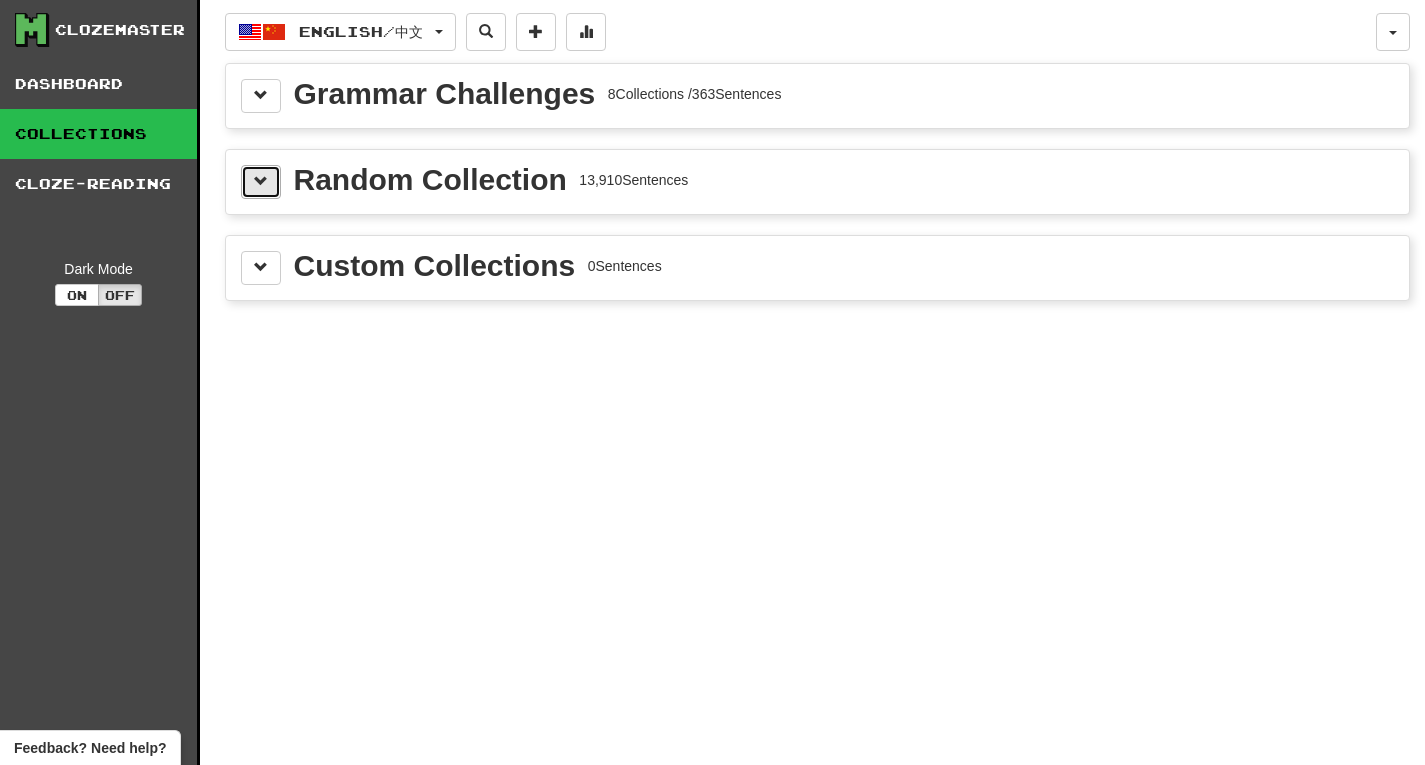 click at bounding box center (261, 182) 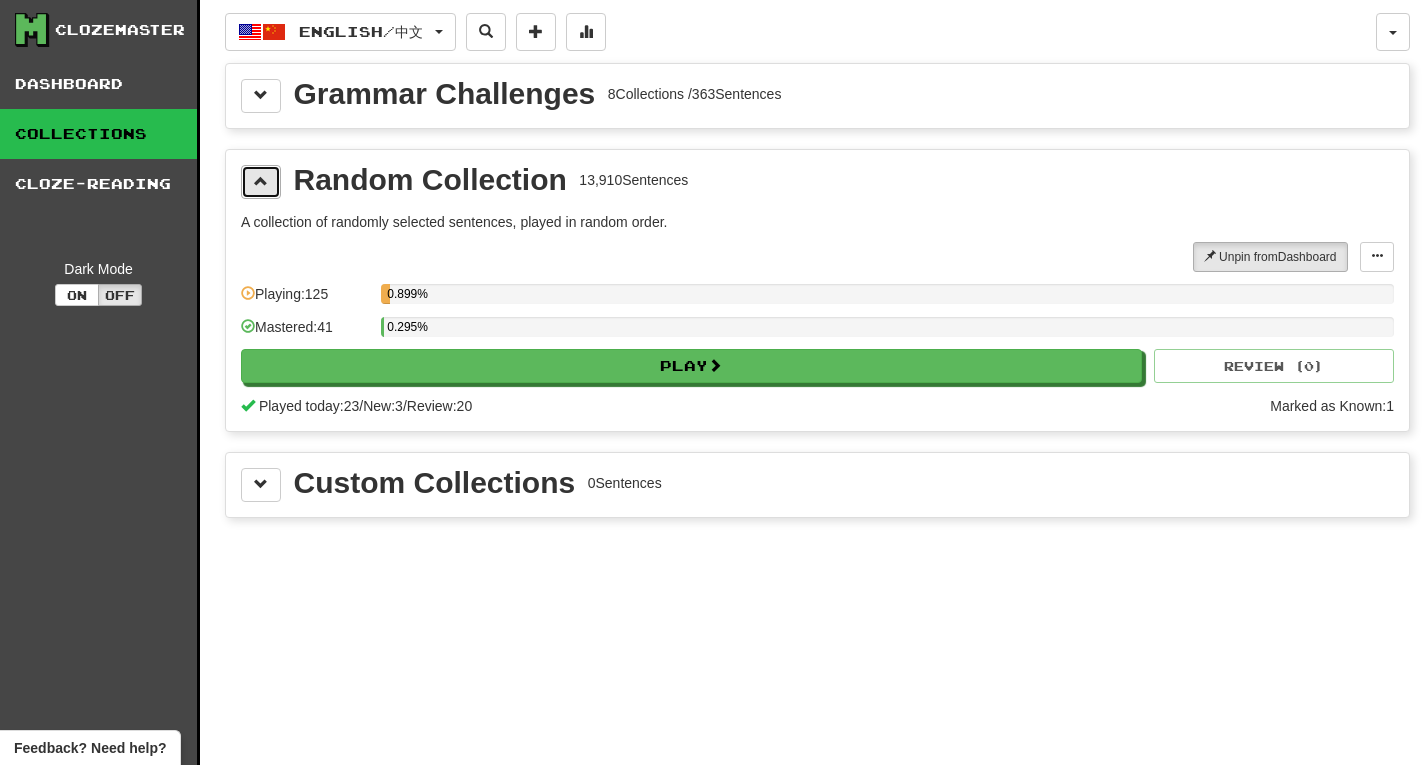 click at bounding box center [261, 182] 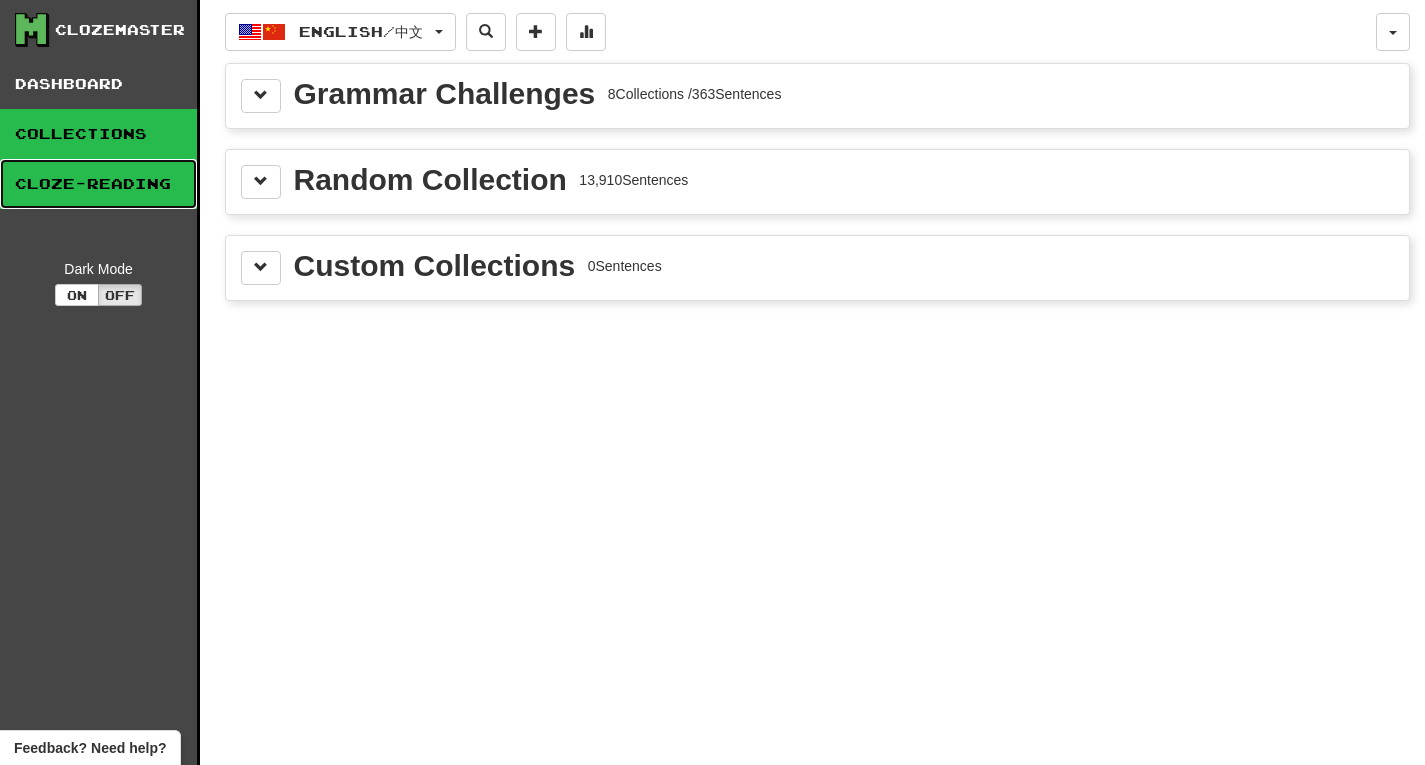 click on "Cloze-Reading" at bounding box center [98, 184] 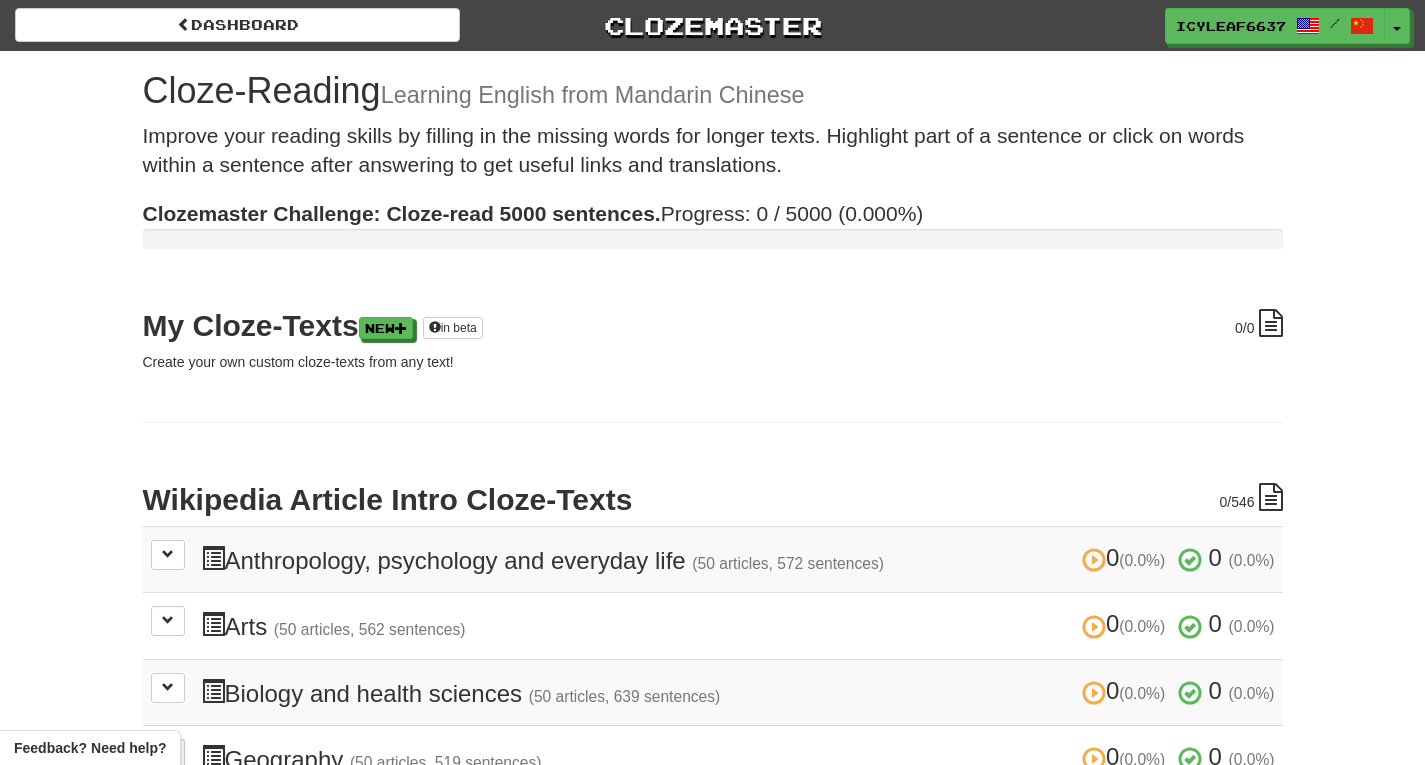 scroll, scrollTop: 0, scrollLeft: 0, axis: both 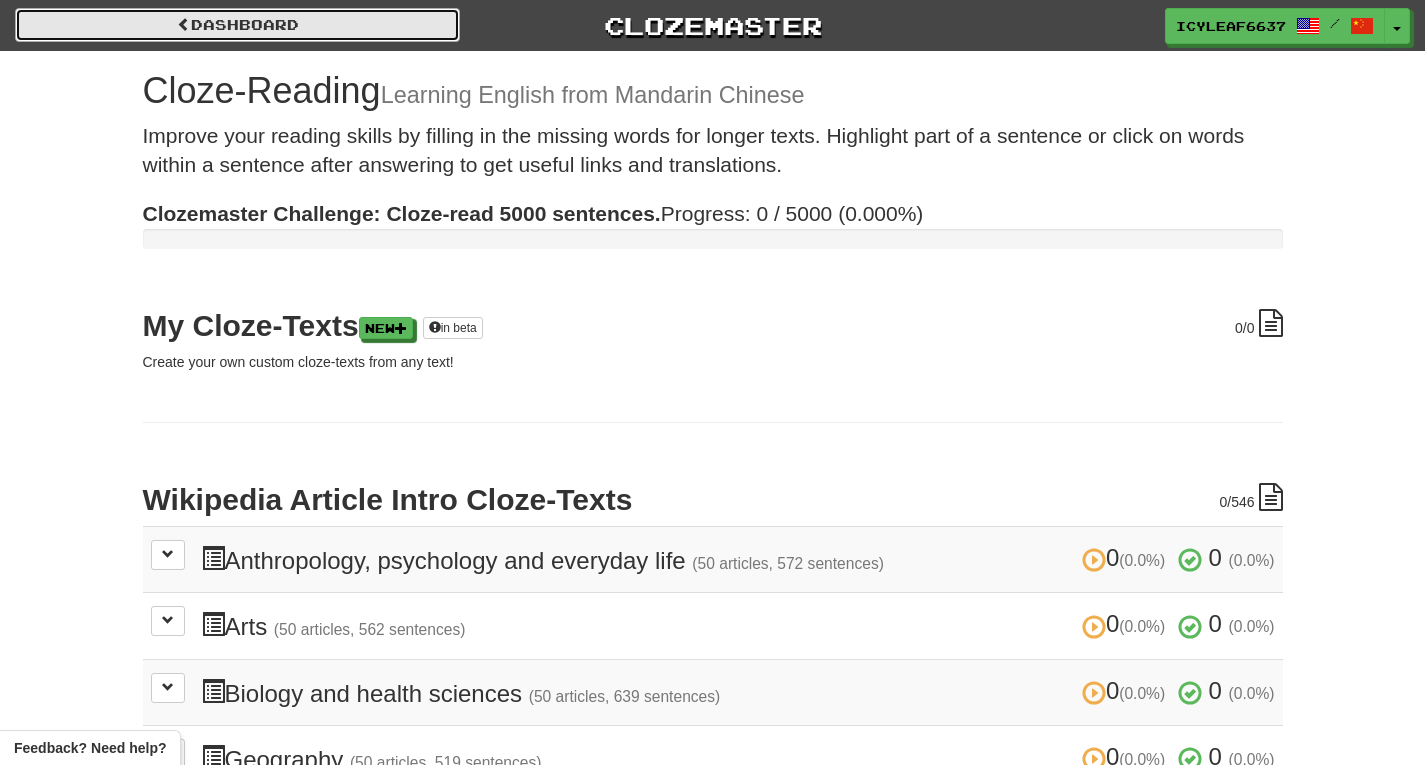 click at bounding box center (184, 24) 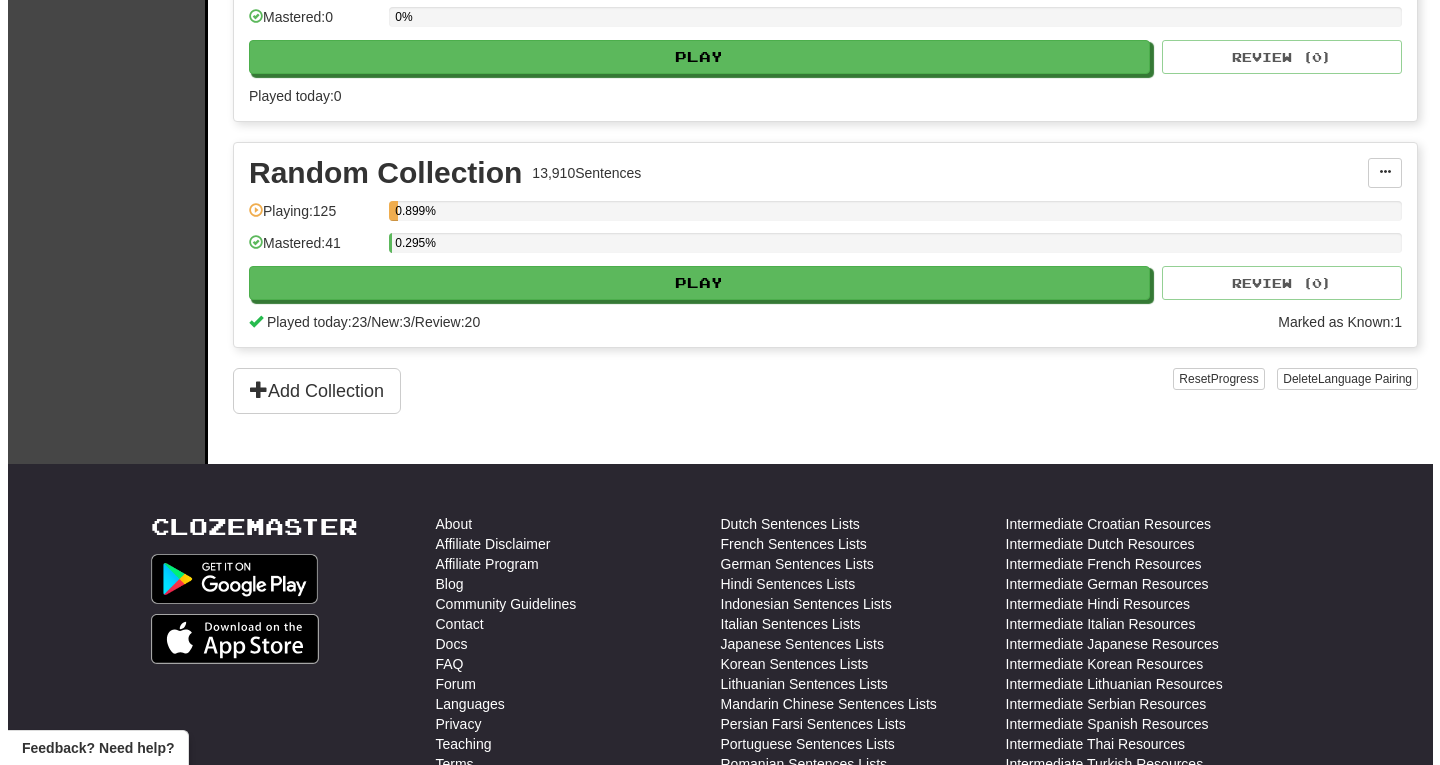 scroll, scrollTop: 1224, scrollLeft: 0, axis: vertical 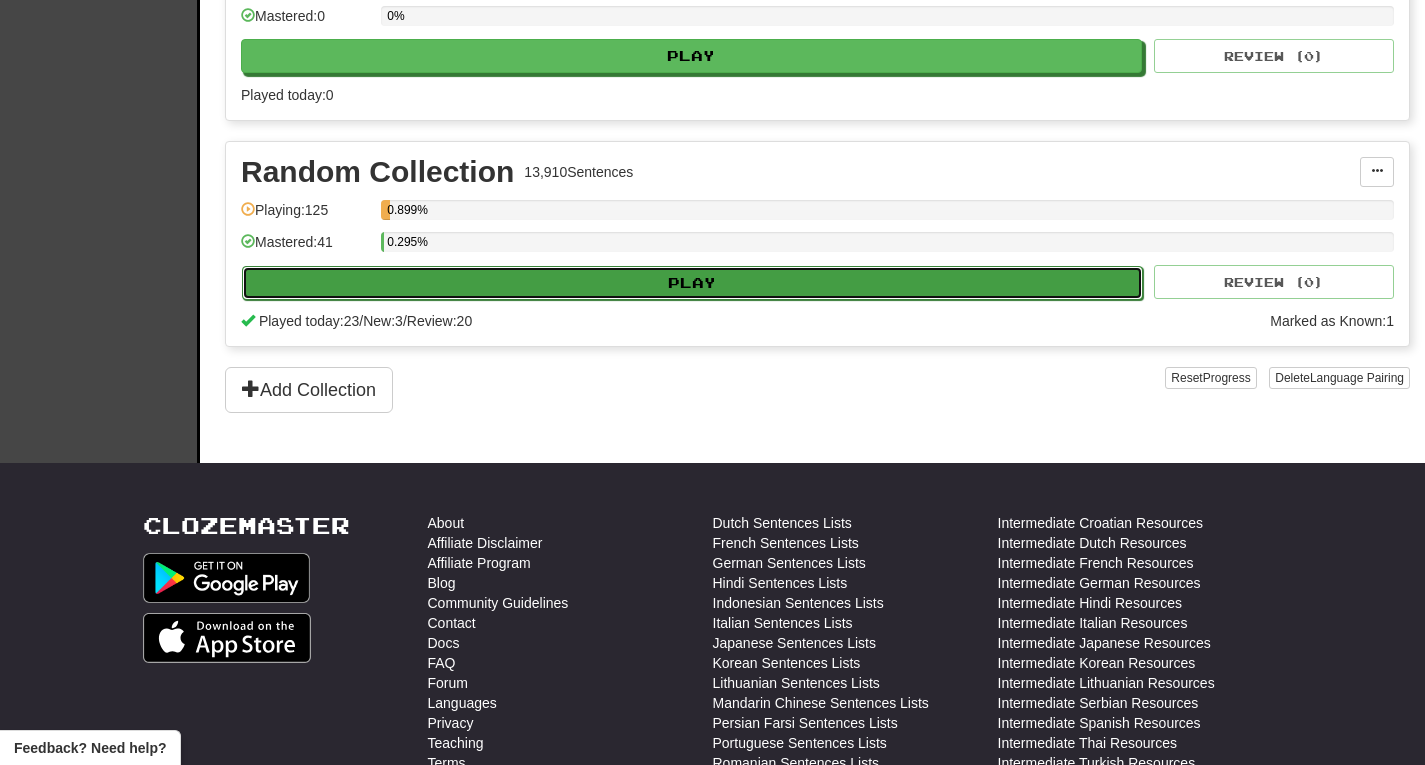 click on "Play" at bounding box center [692, 283] 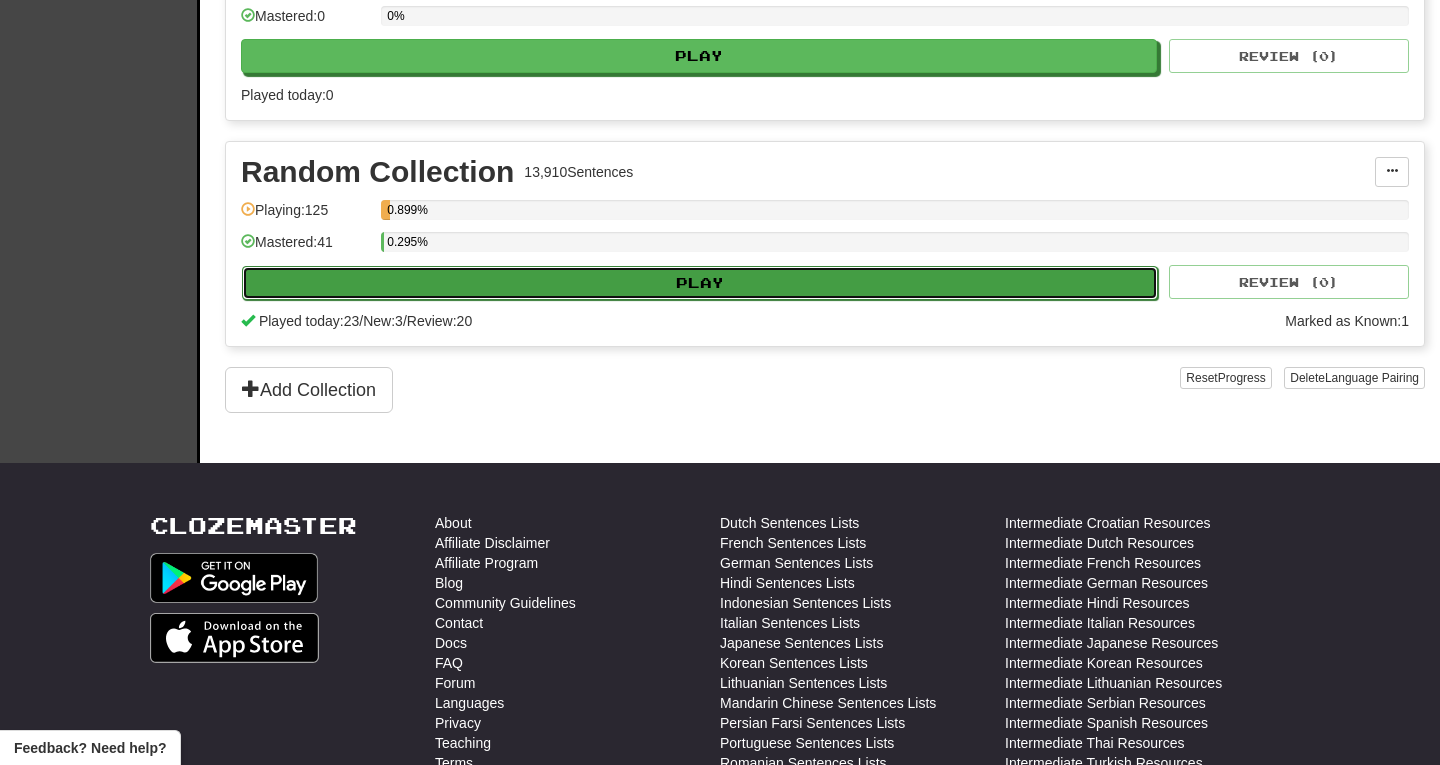 select on "**" 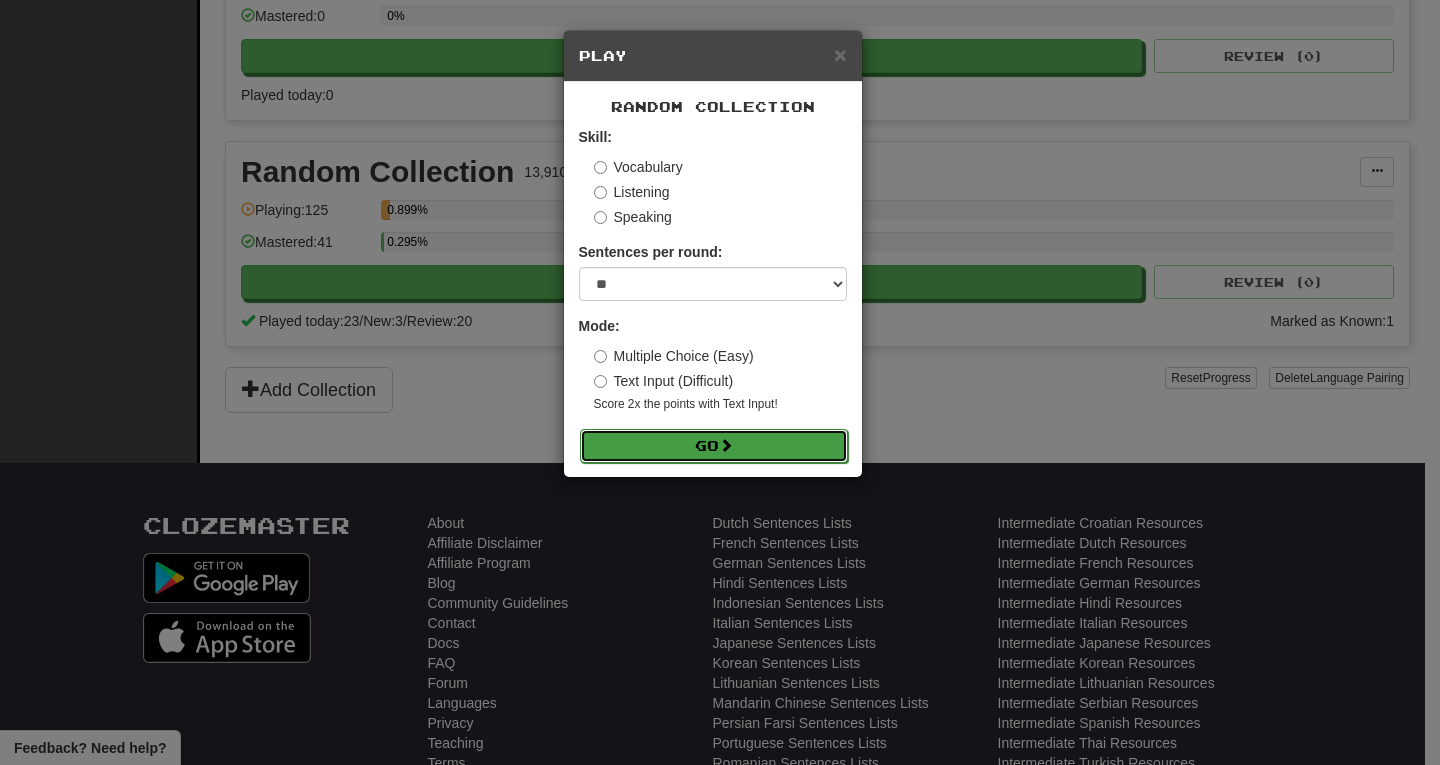 click on "Go" at bounding box center [714, 446] 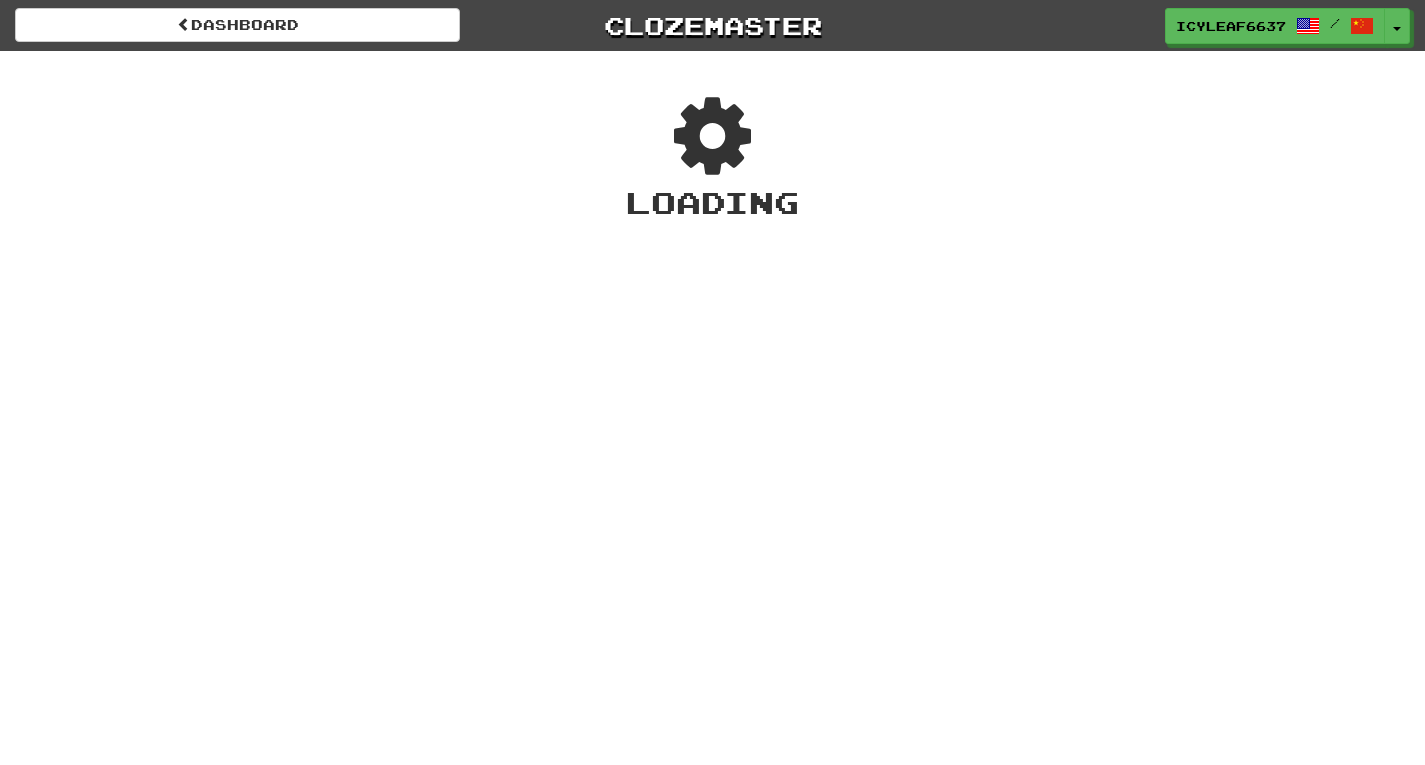 scroll, scrollTop: 0, scrollLeft: 0, axis: both 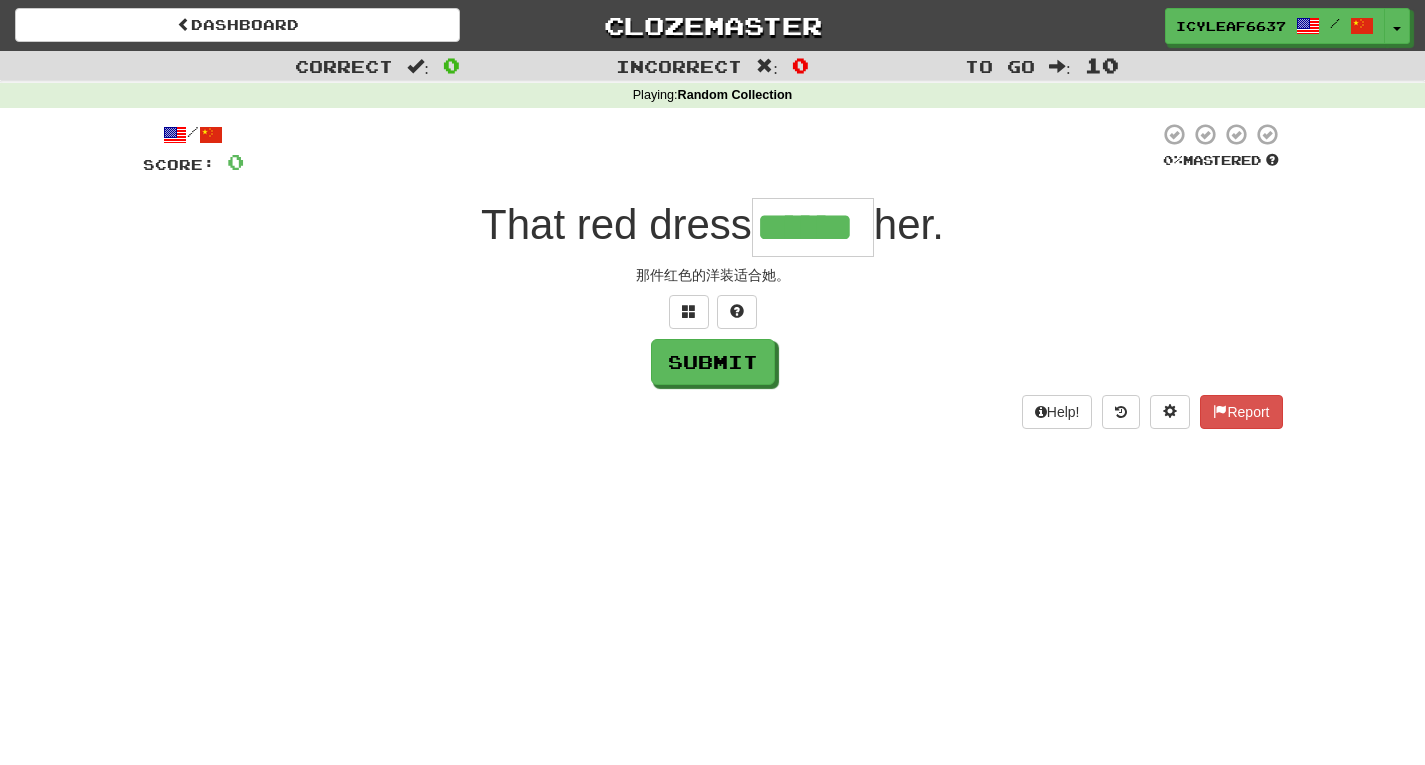 type on "******" 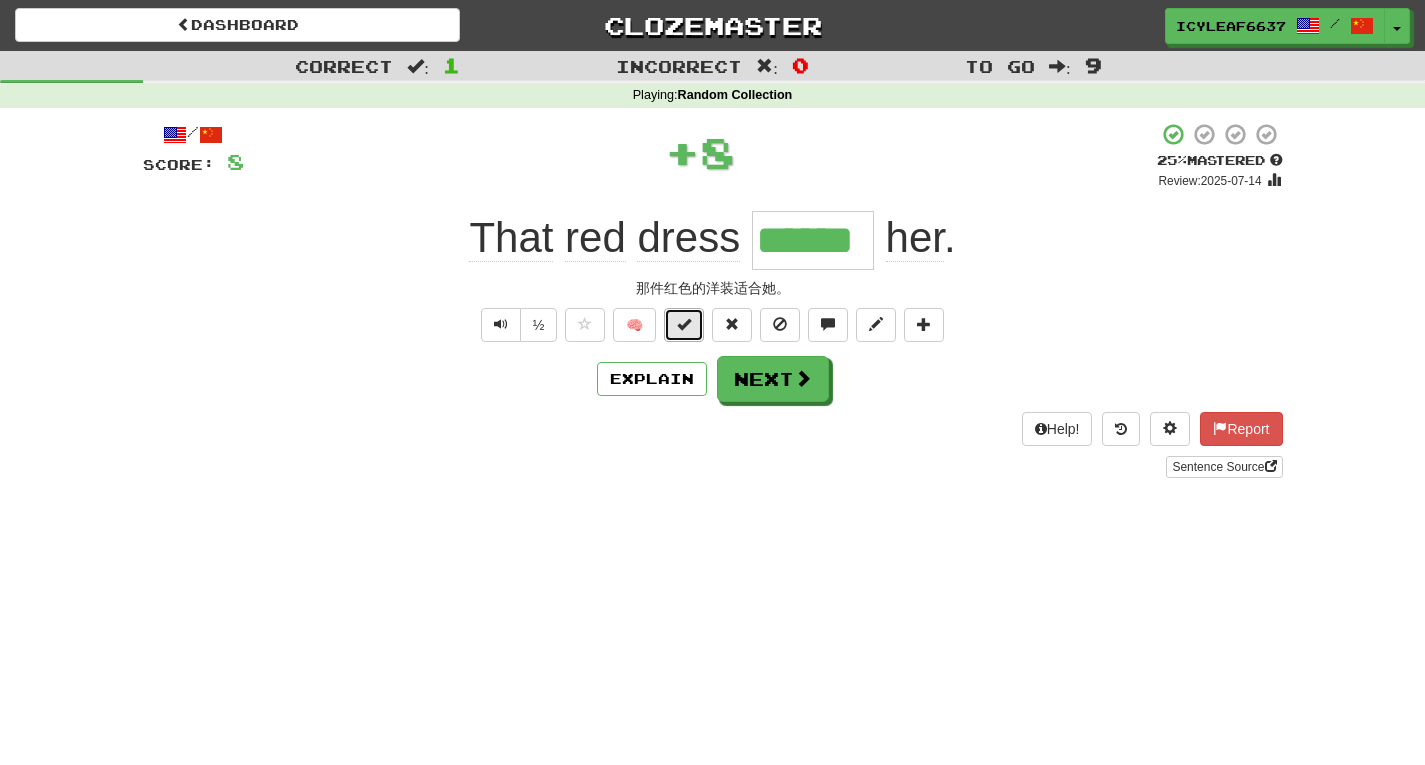 click at bounding box center (684, 325) 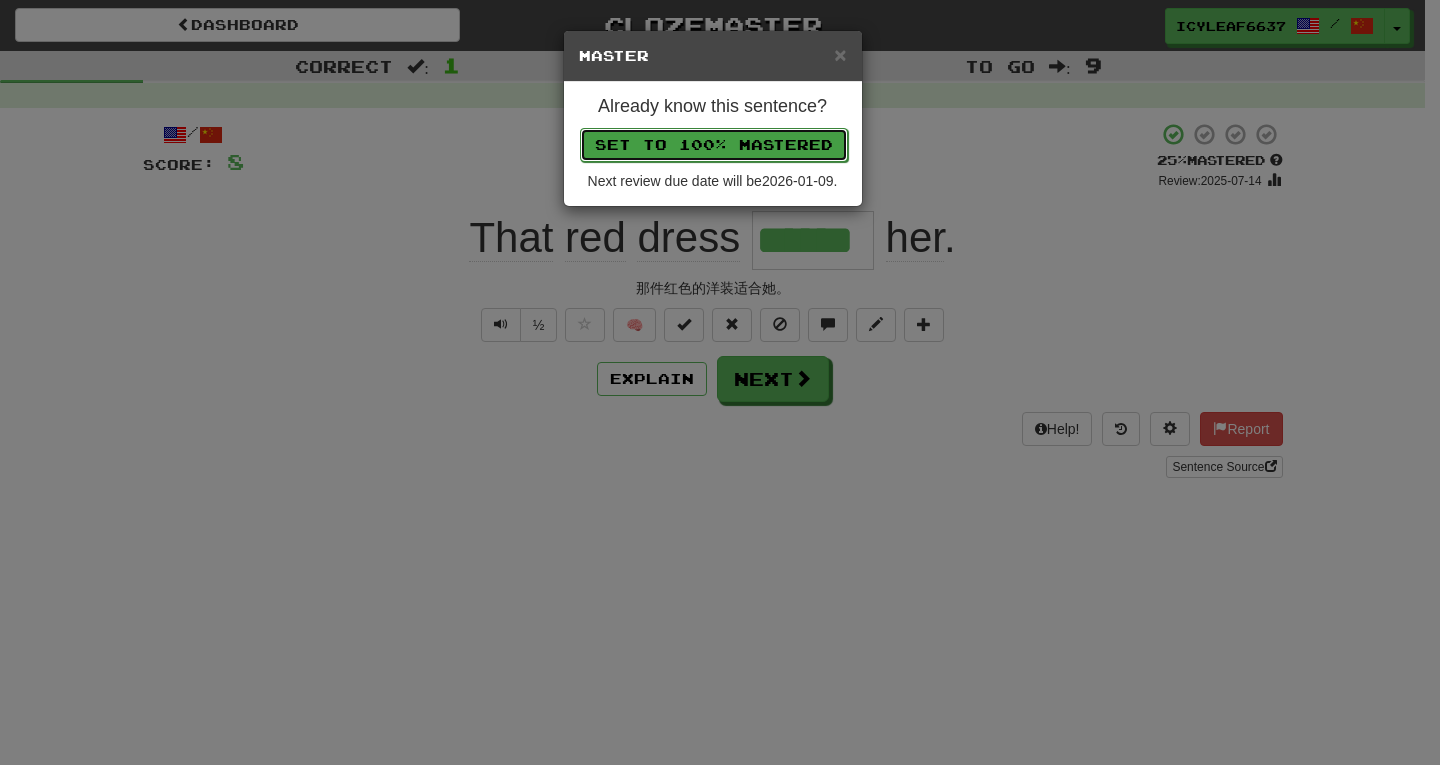 click on "Set to 100% Mastered" at bounding box center [714, 145] 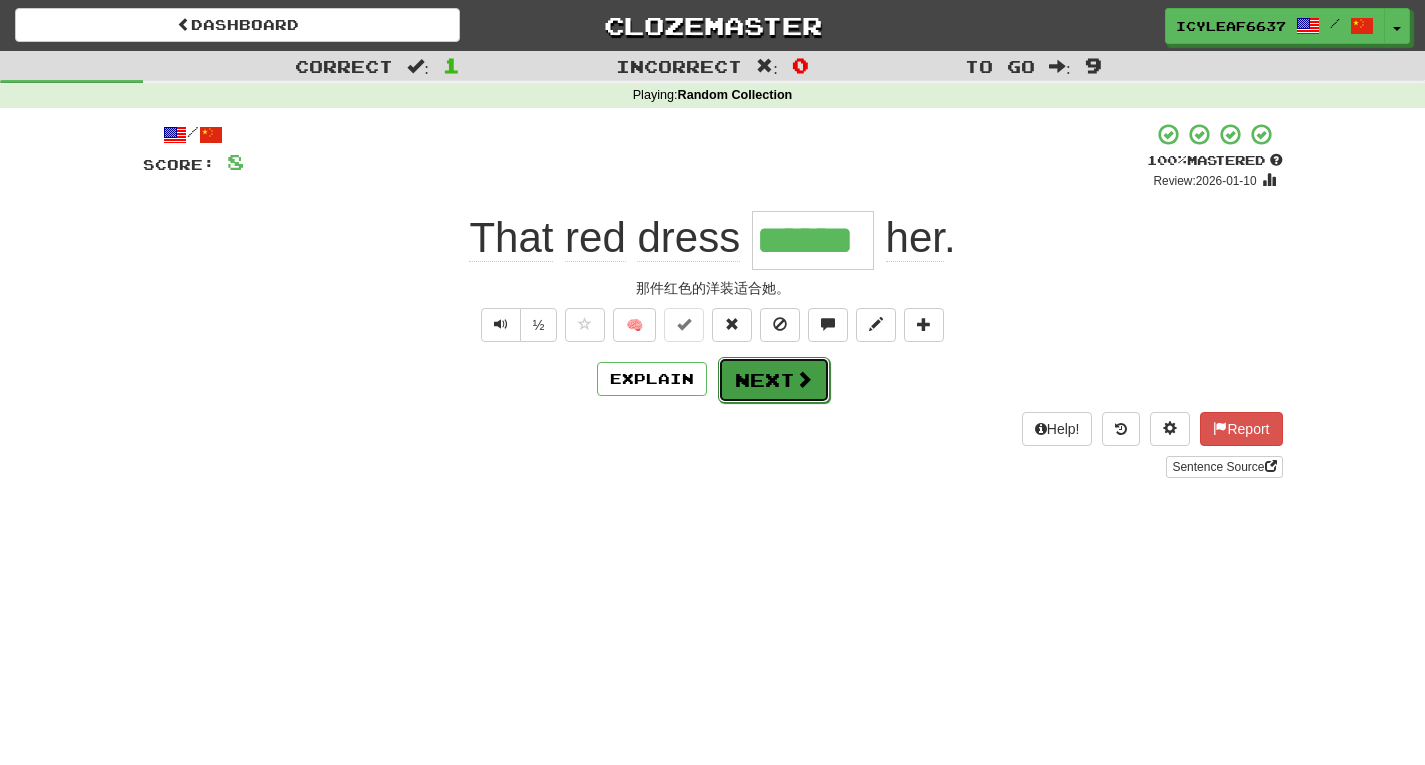 click on "Next" at bounding box center [774, 380] 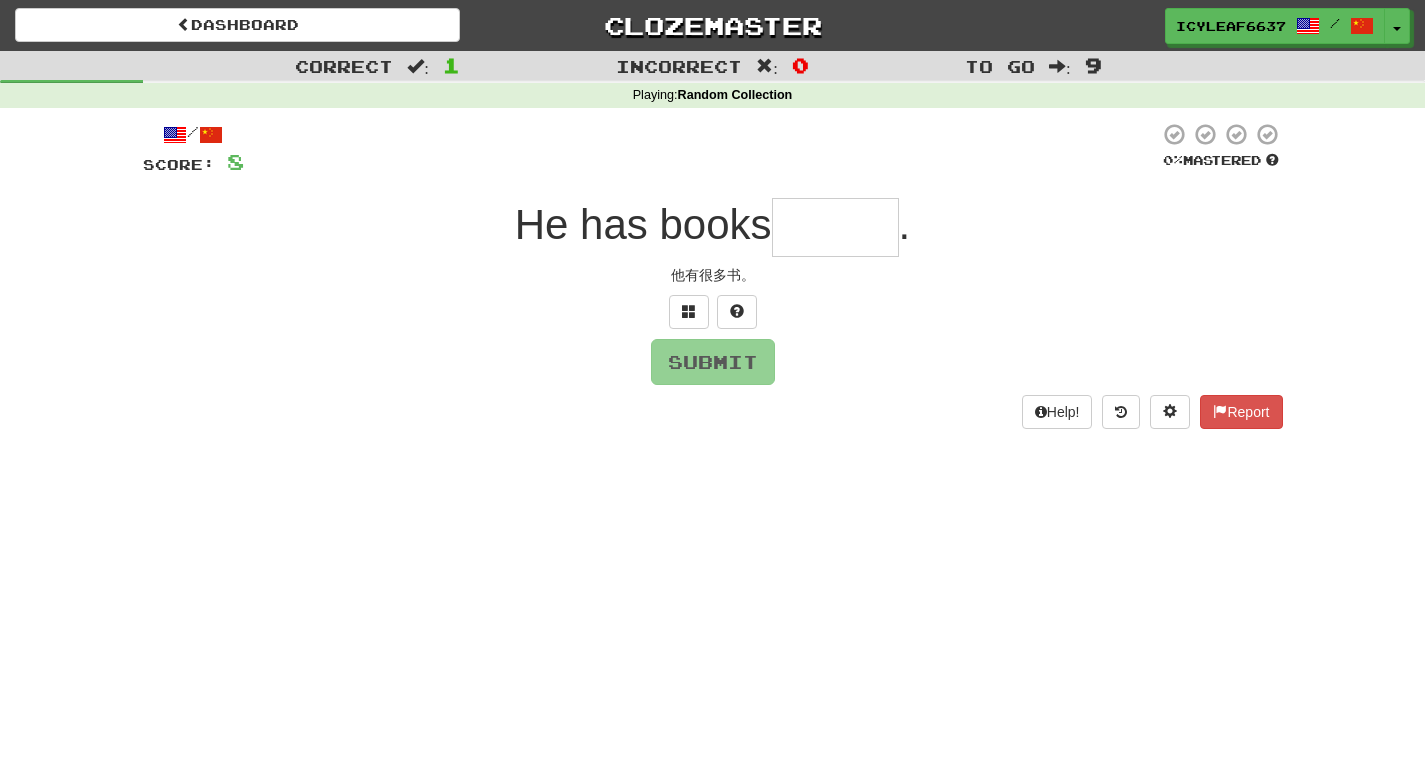 click at bounding box center [835, 227] 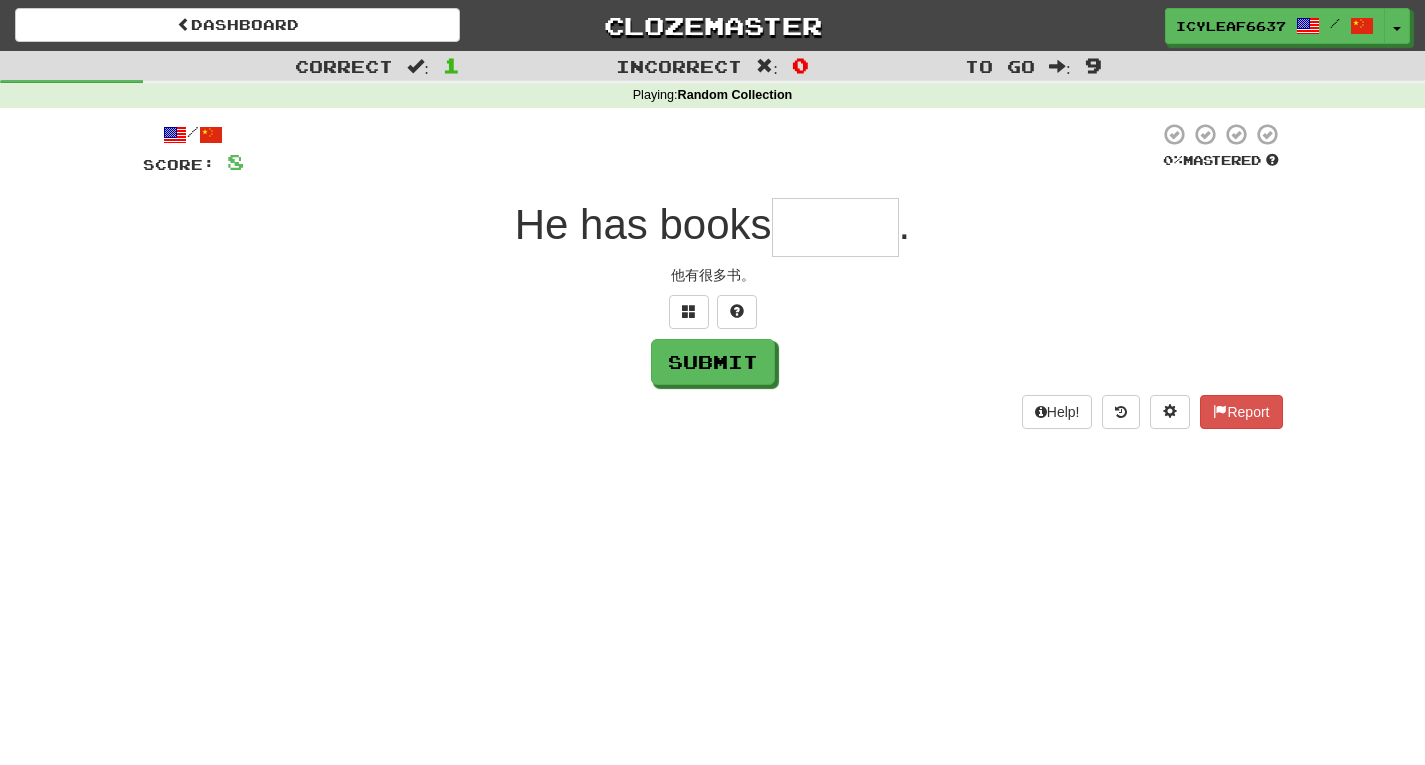 type on "*" 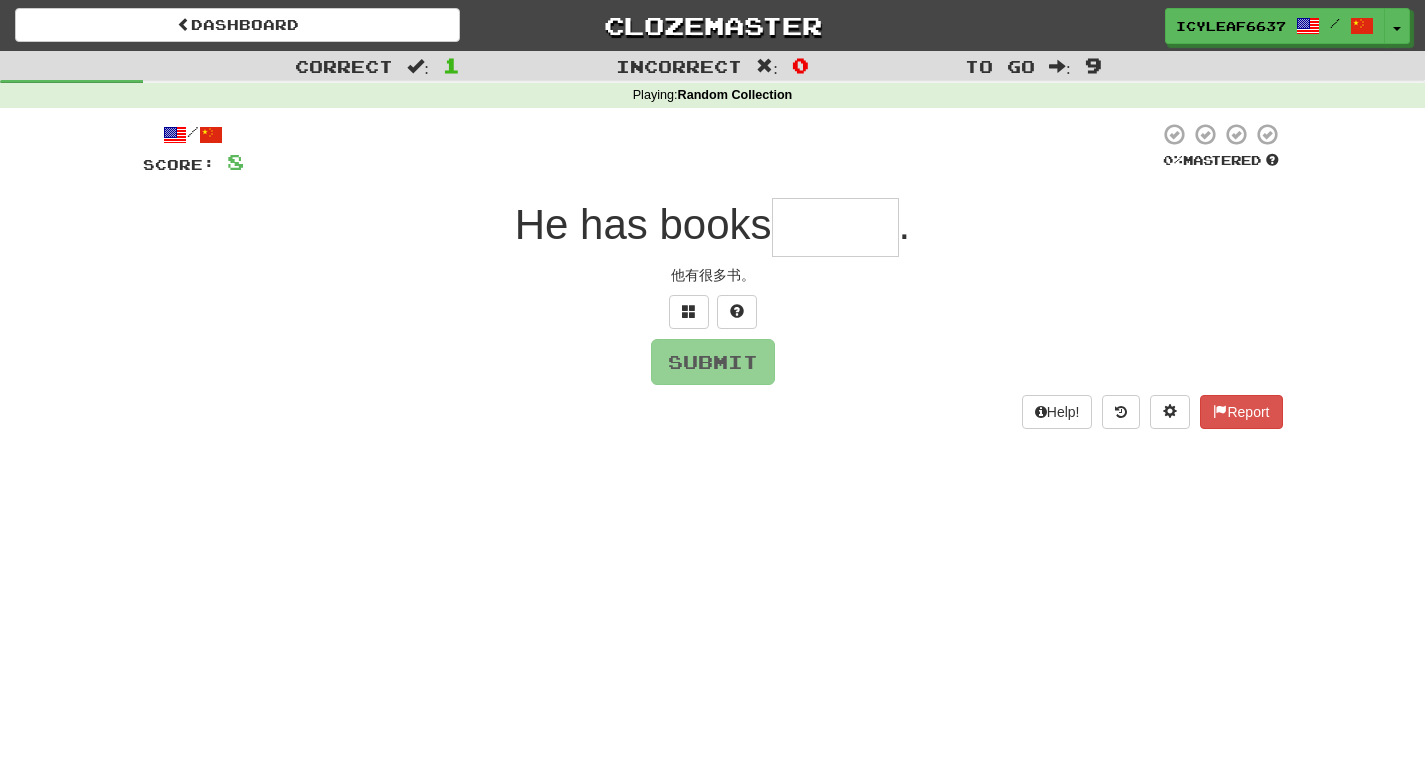 type on "*" 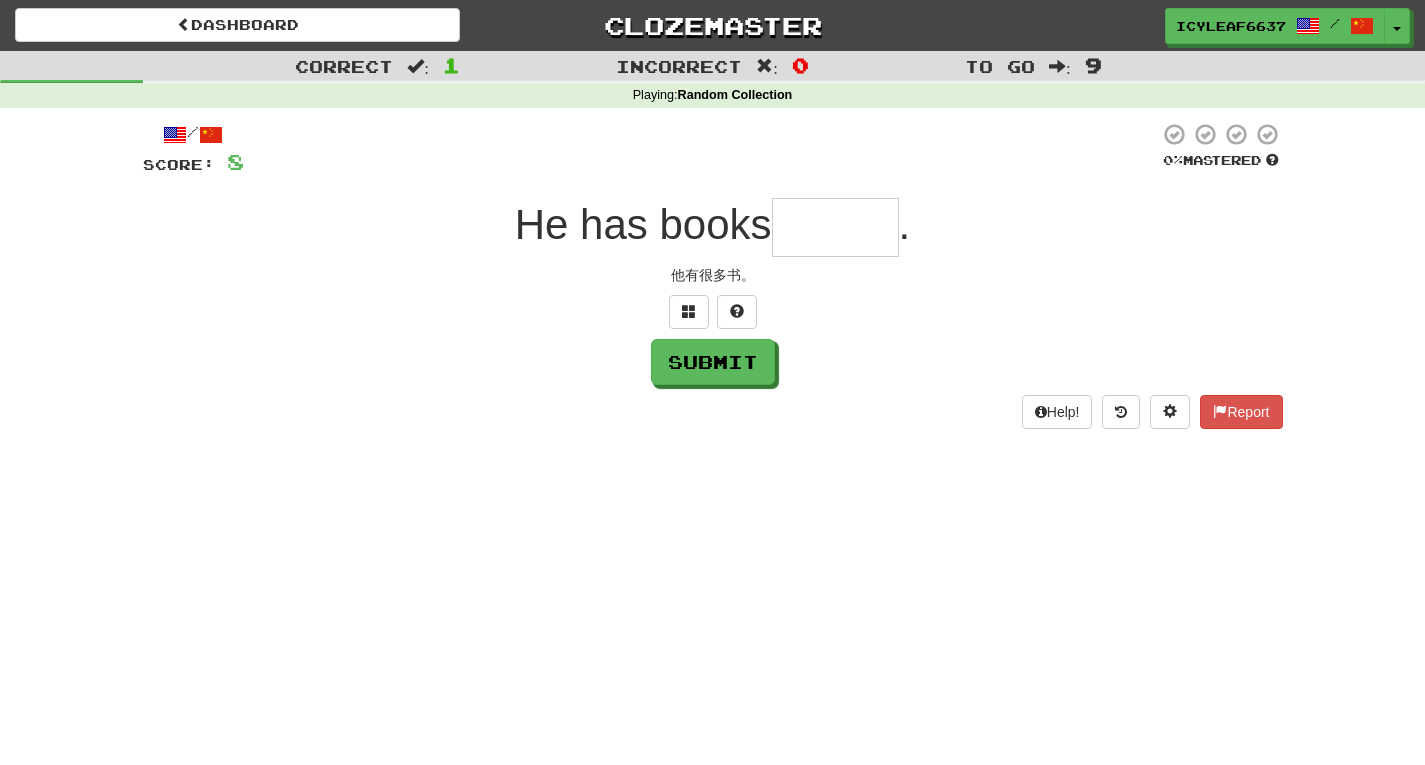 type on "*" 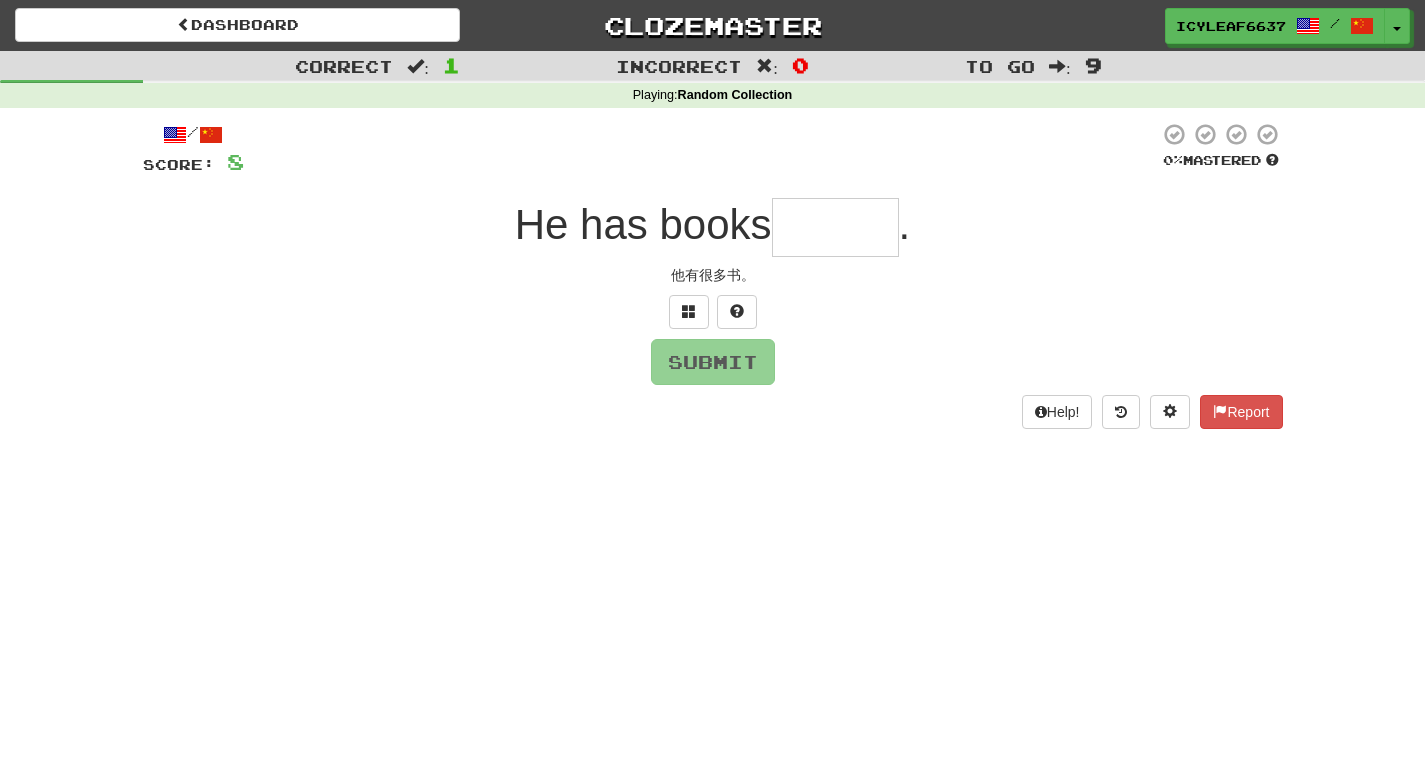 type on "*" 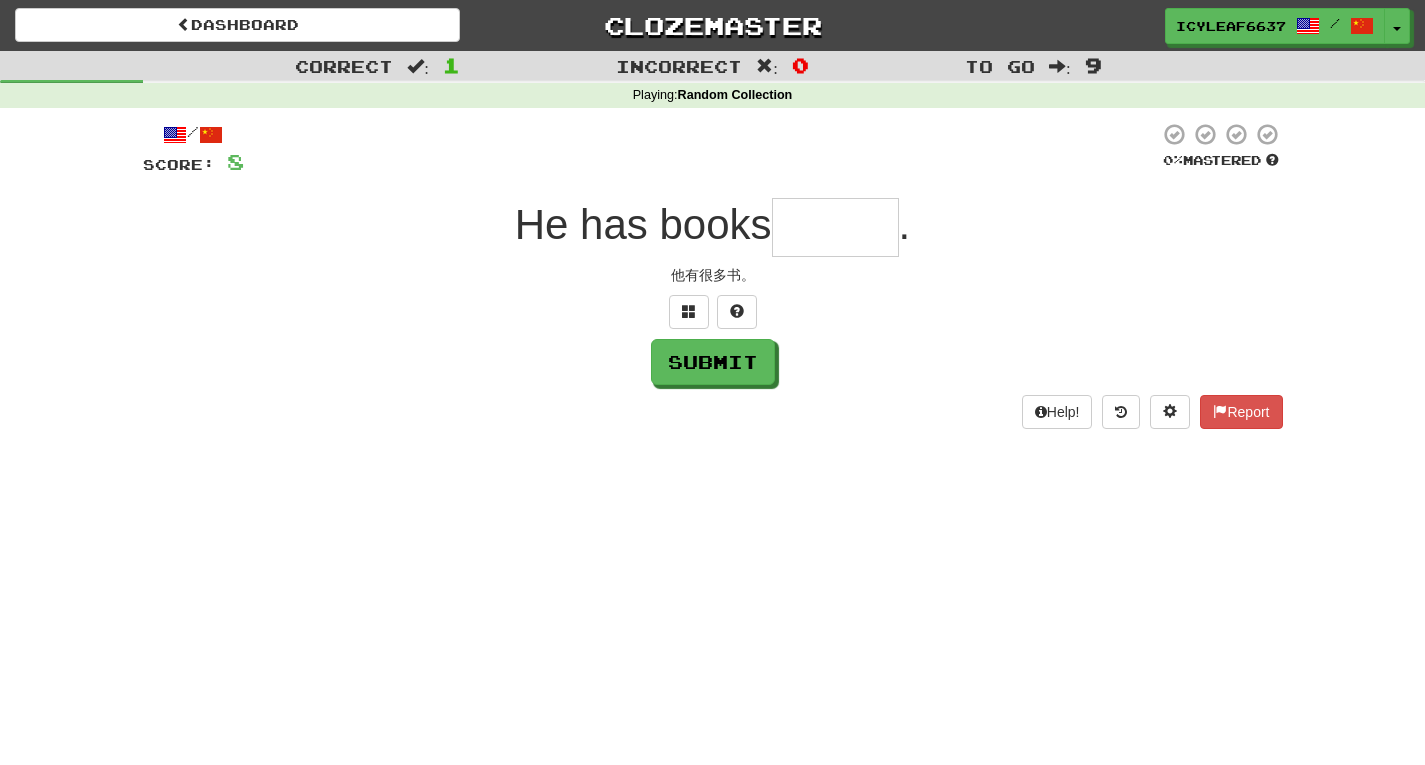 type on "*" 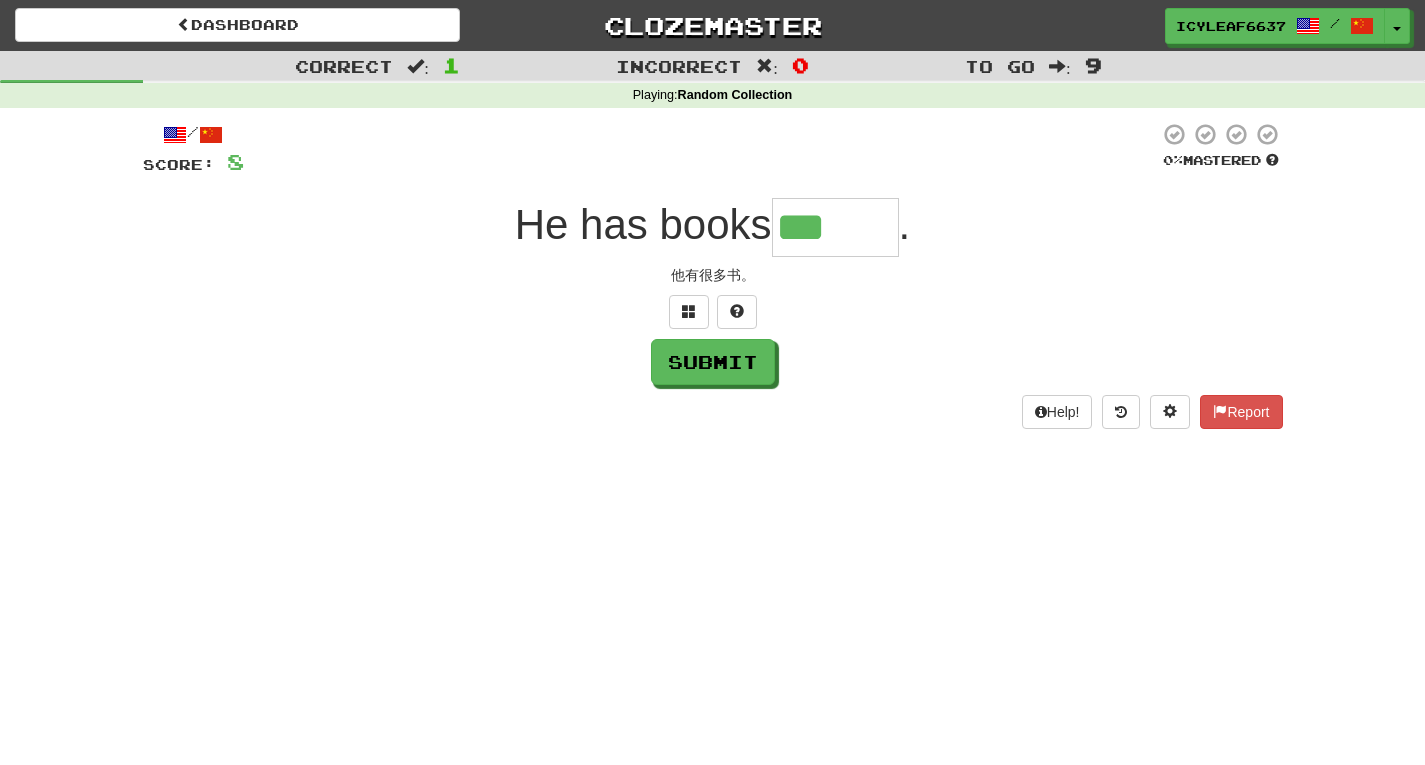 type on "******" 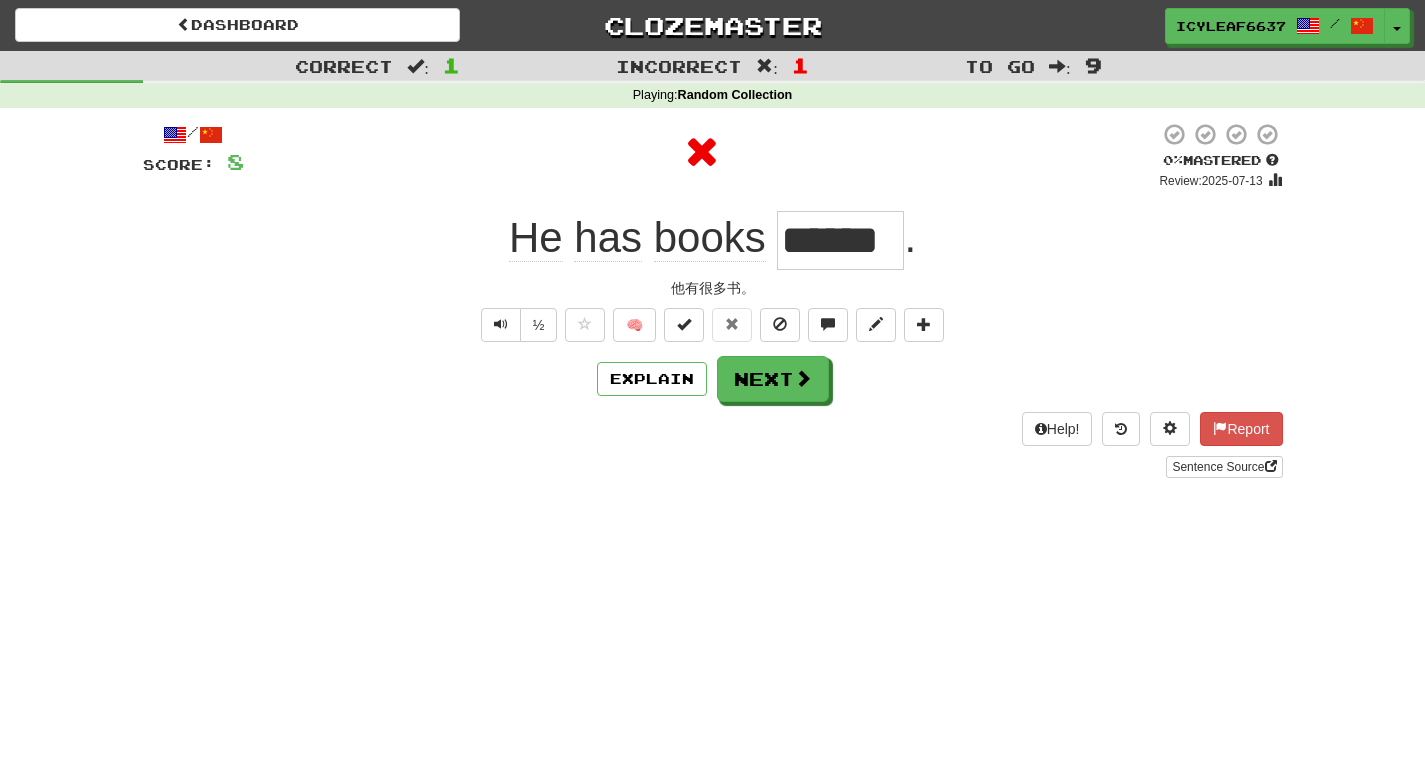 drag, startPoint x: 897, startPoint y: 242, endPoint x: 758, endPoint y: 243, distance: 139.0036 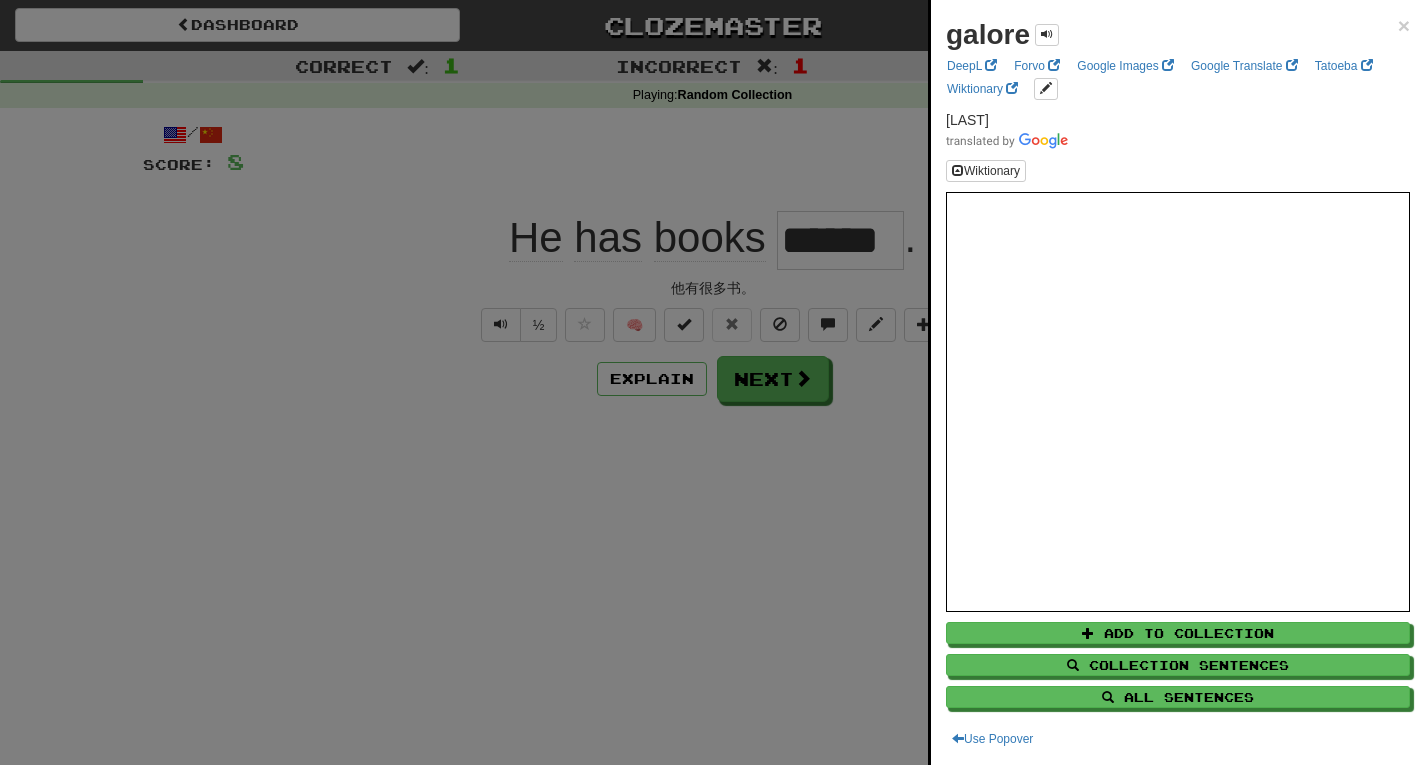 click at bounding box center (712, 382) 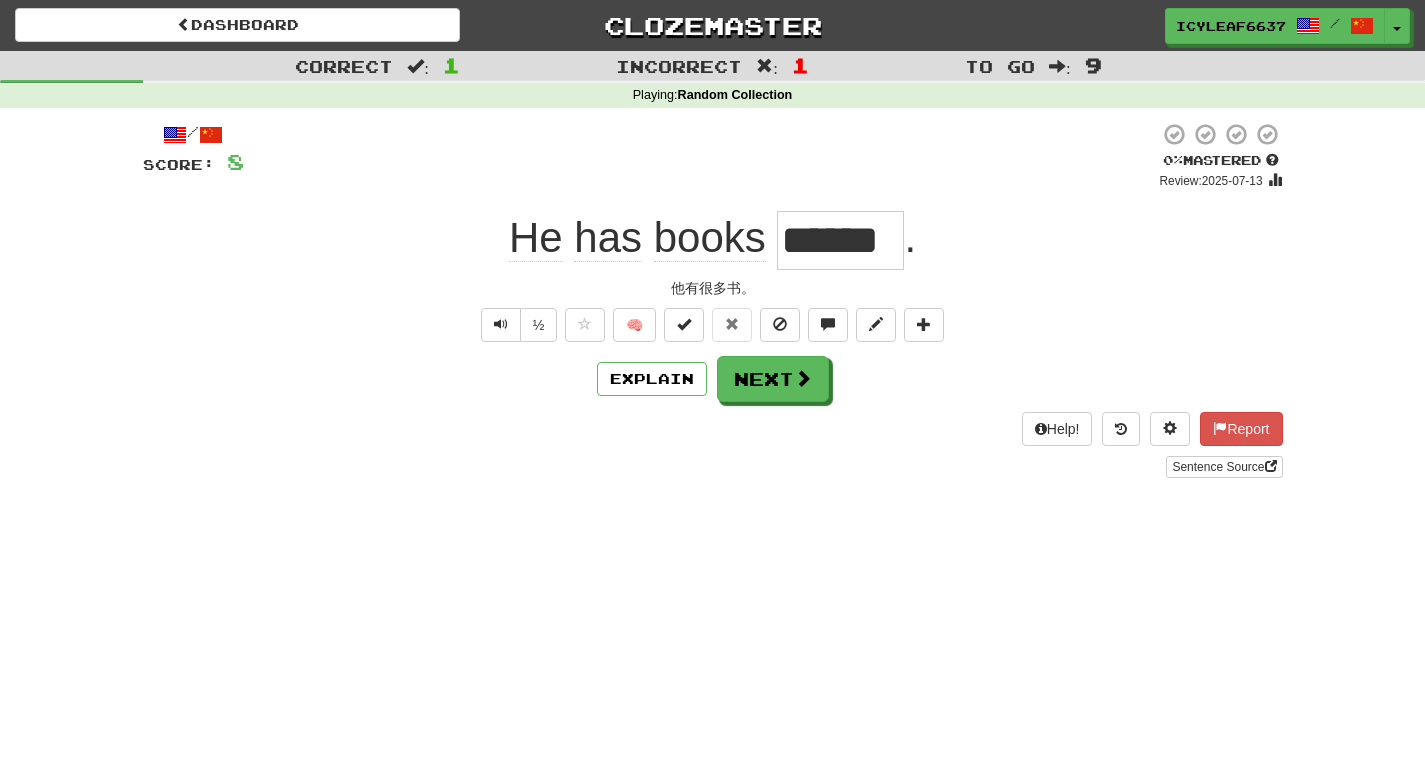 click on "Help!  Report Sentence Source" at bounding box center (713, 445) 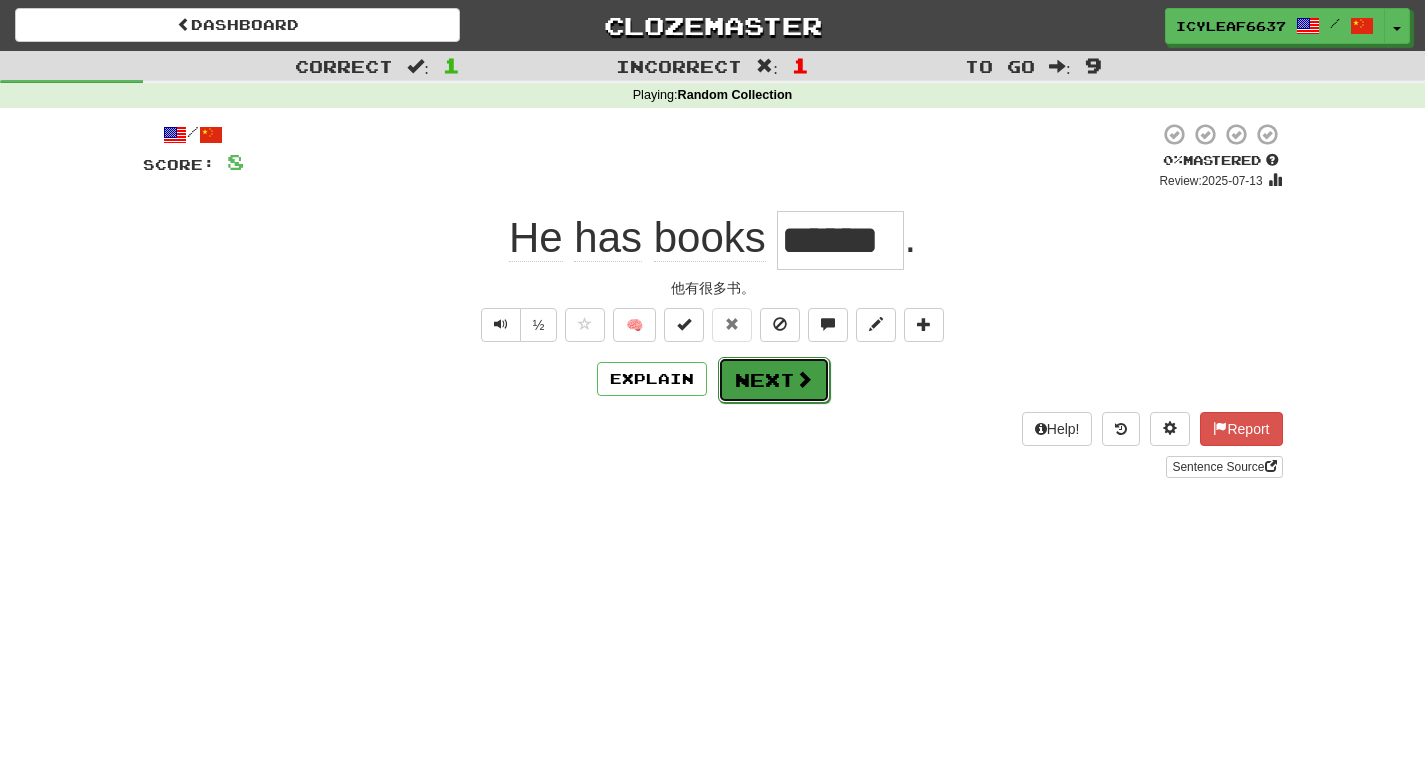 click on "Next" at bounding box center (774, 380) 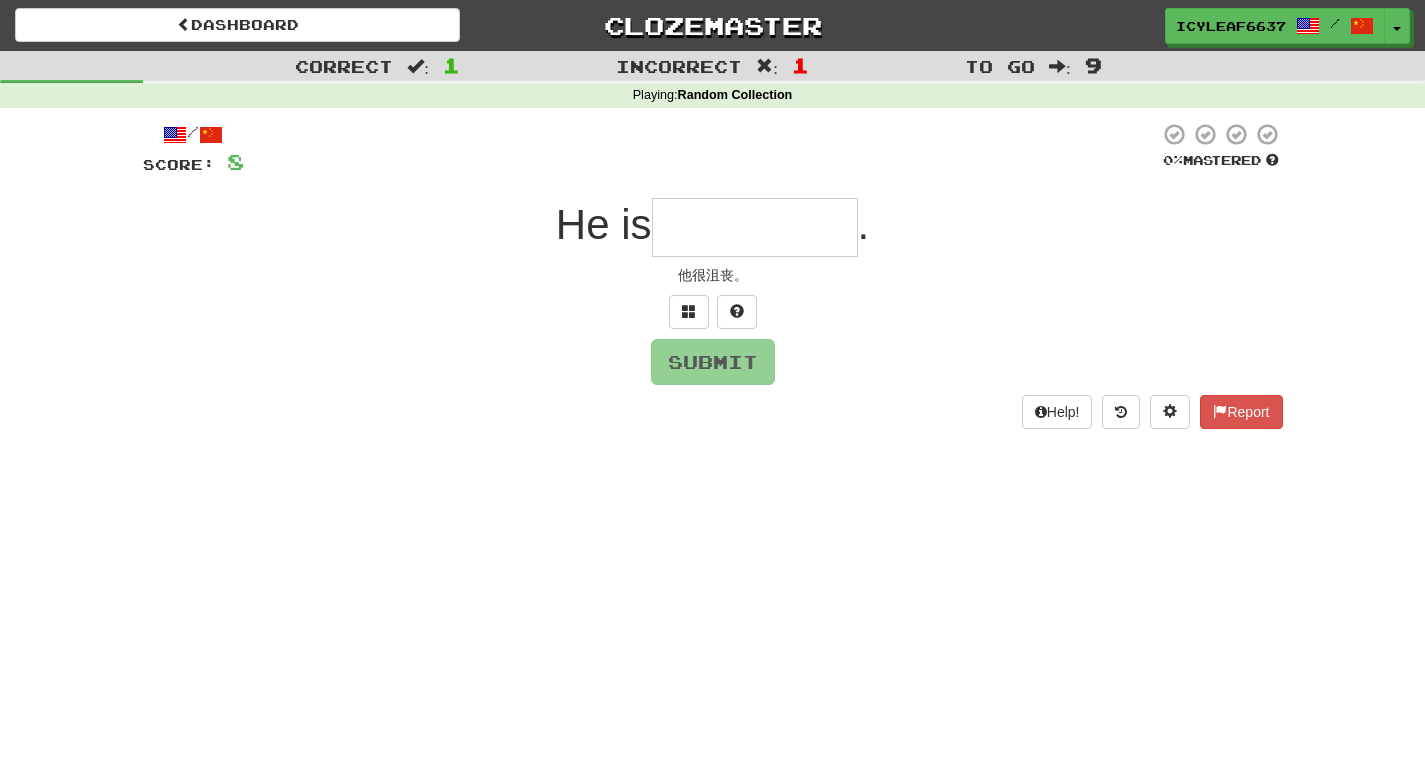 click at bounding box center [755, 227] 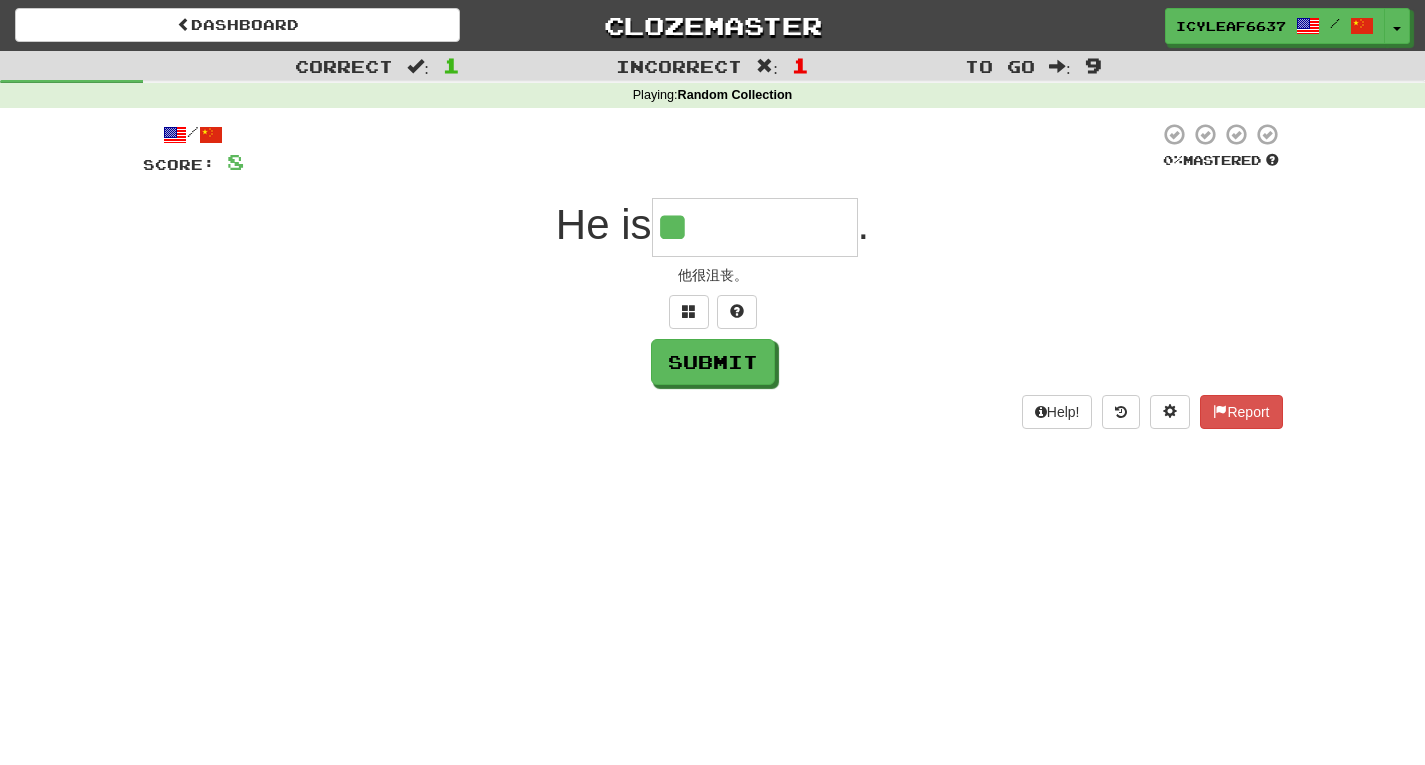 type on "*********" 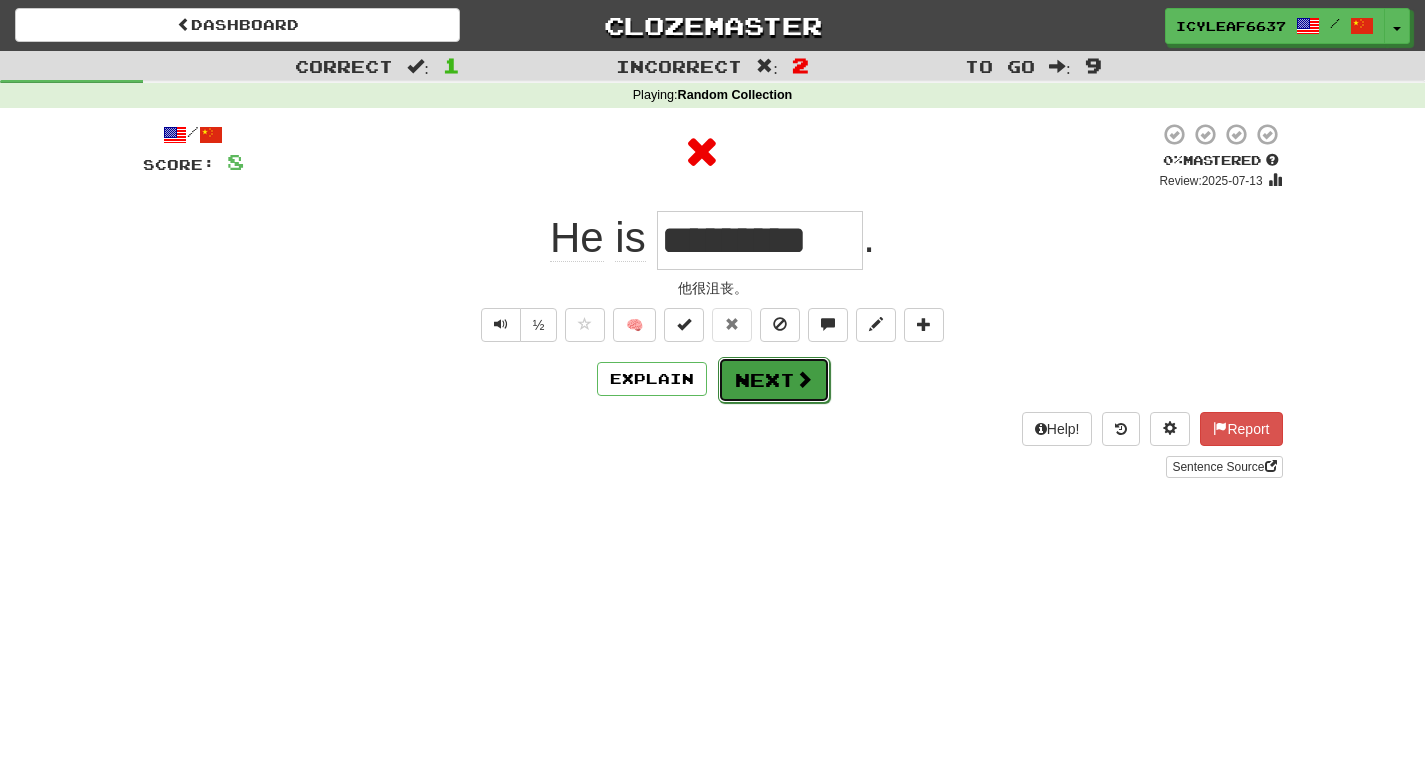click on "Next" at bounding box center [774, 380] 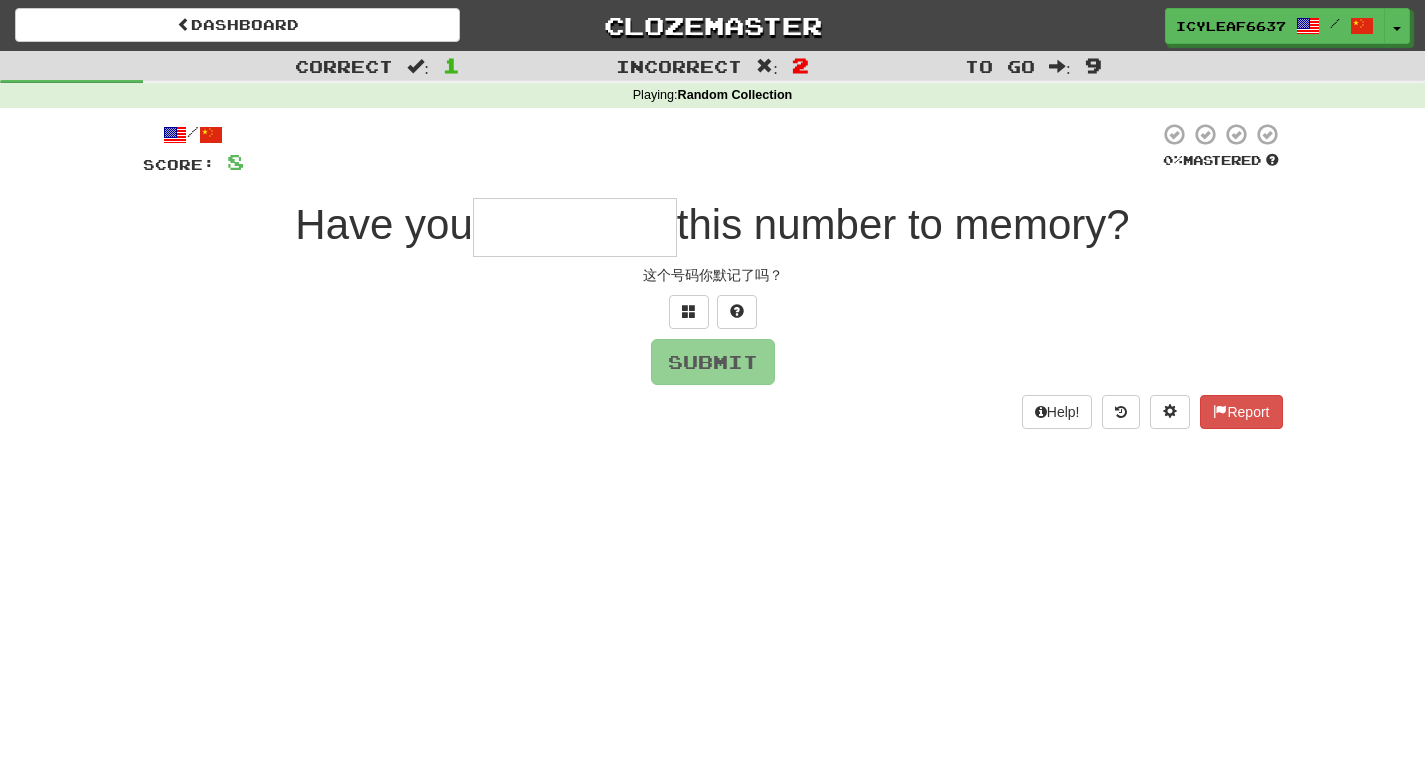 type on "*" 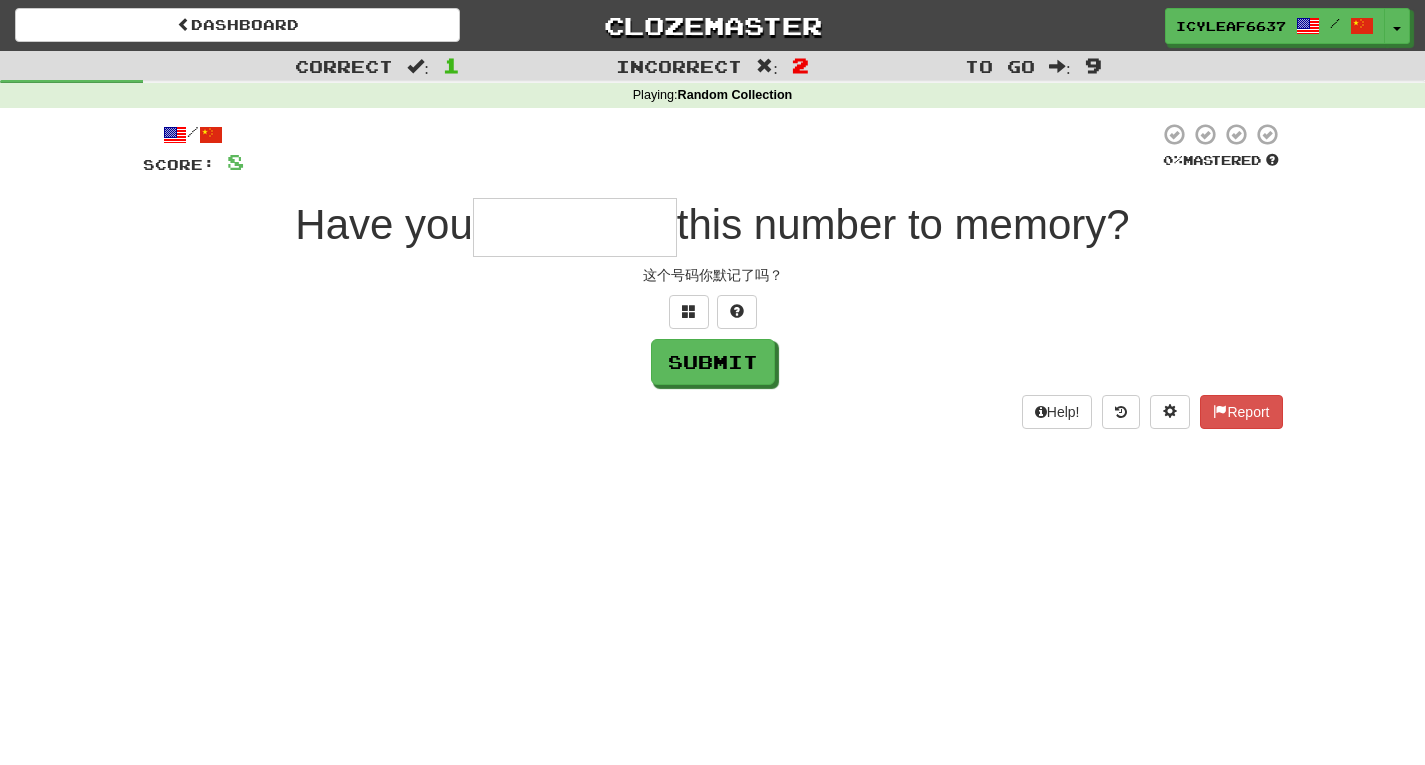 type on "*" 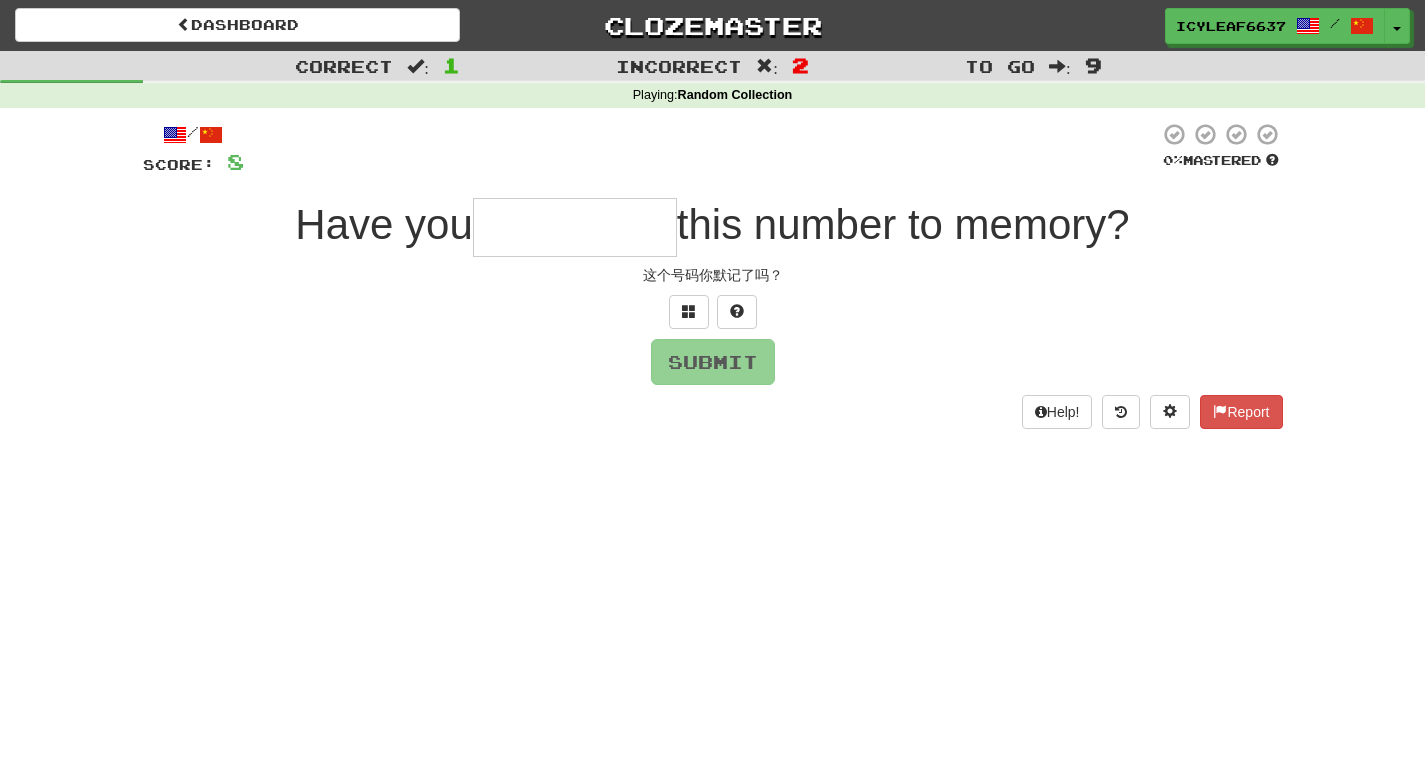 type on "*" 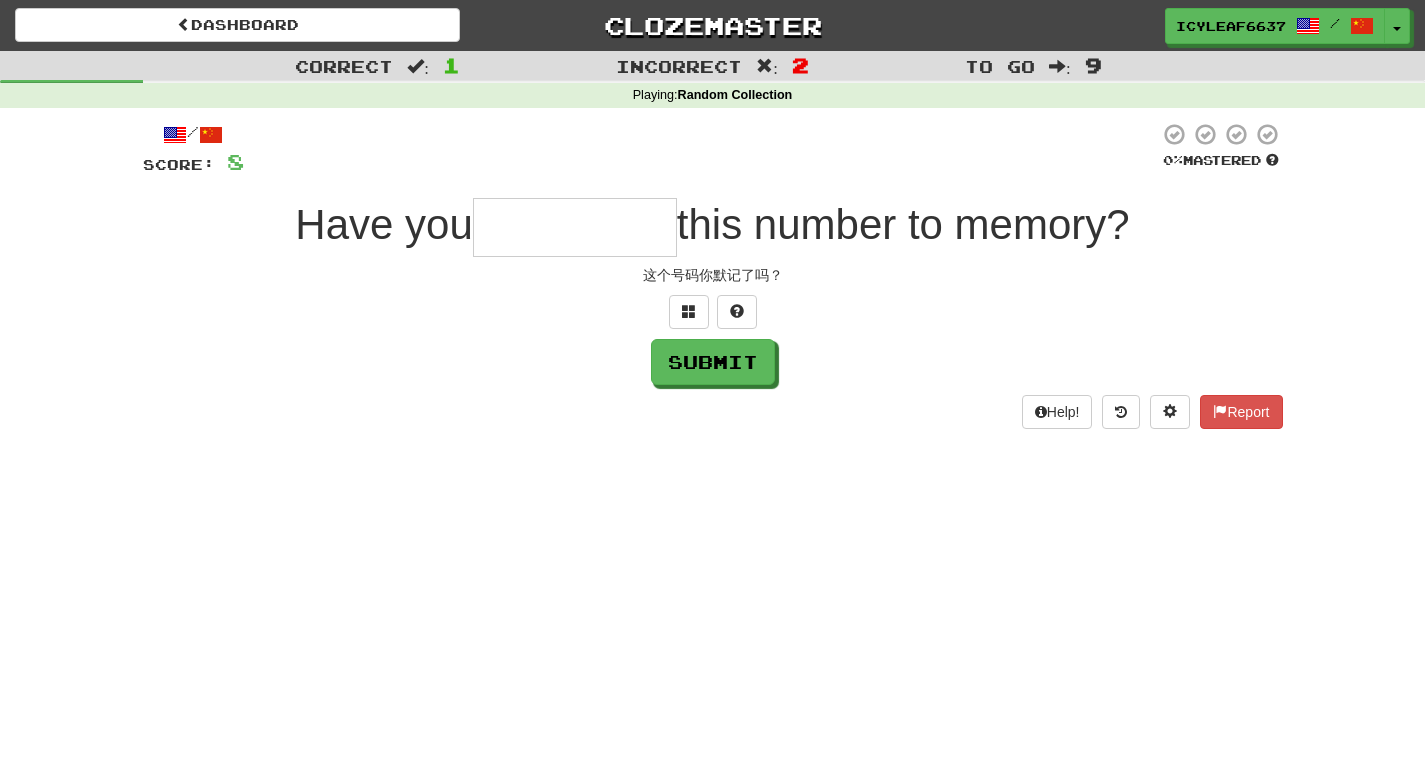 type on "*" 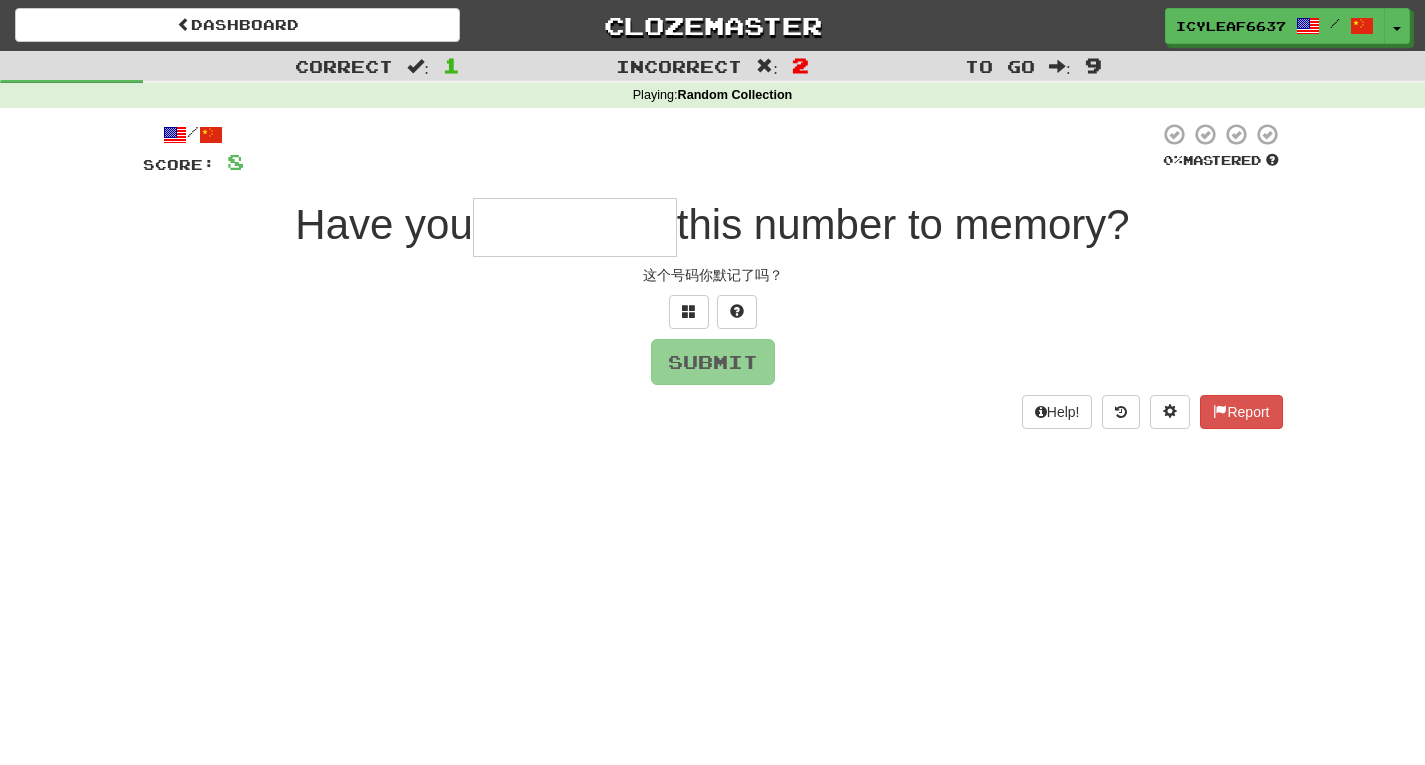 type on "*" 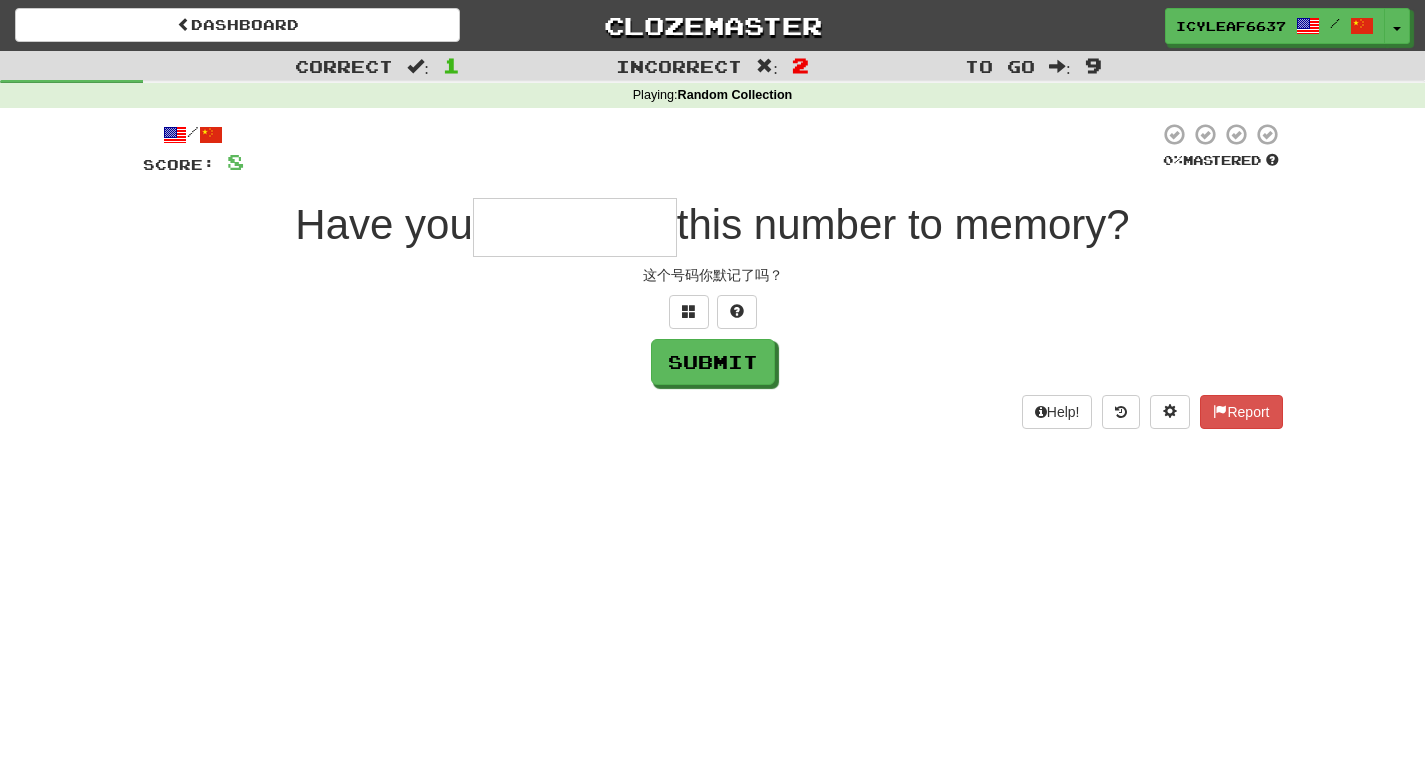 type on "*" 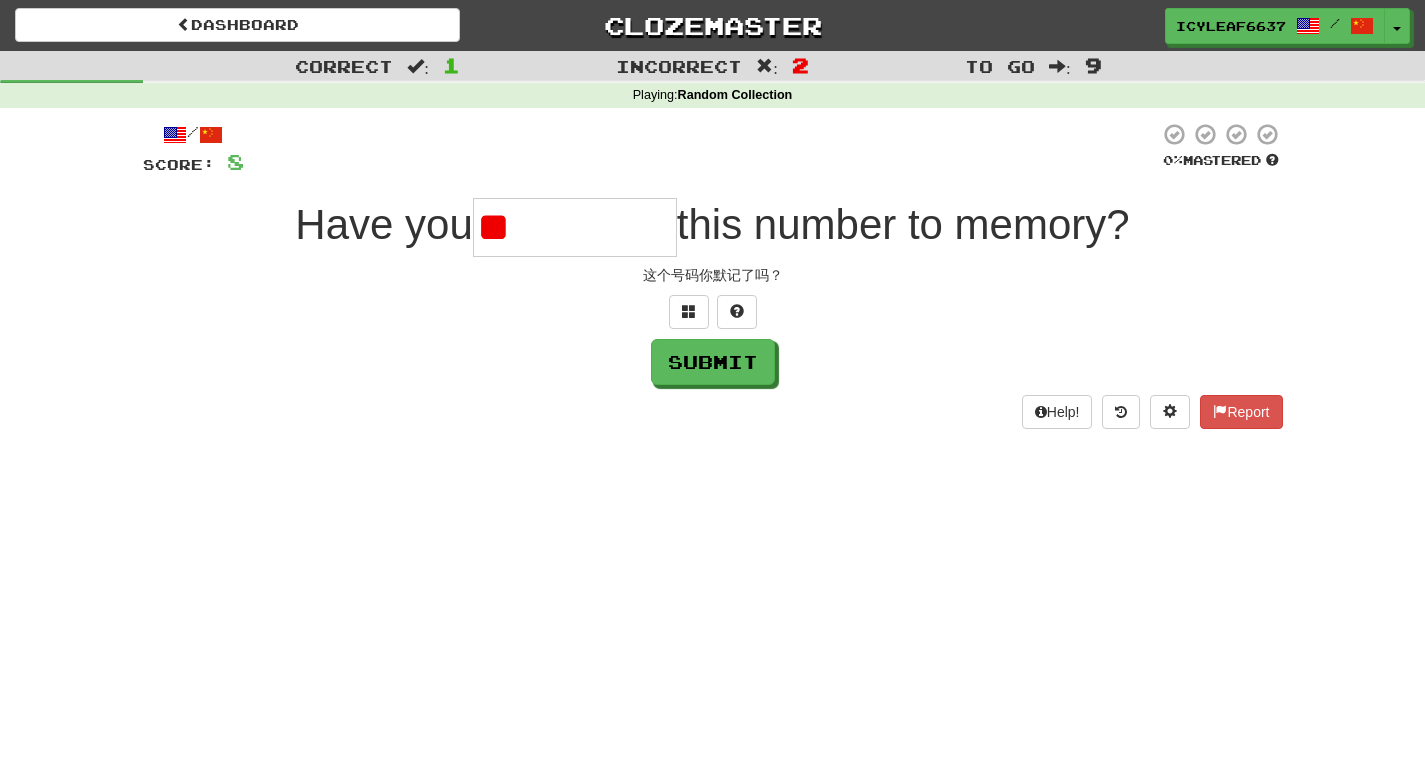 type on "*" 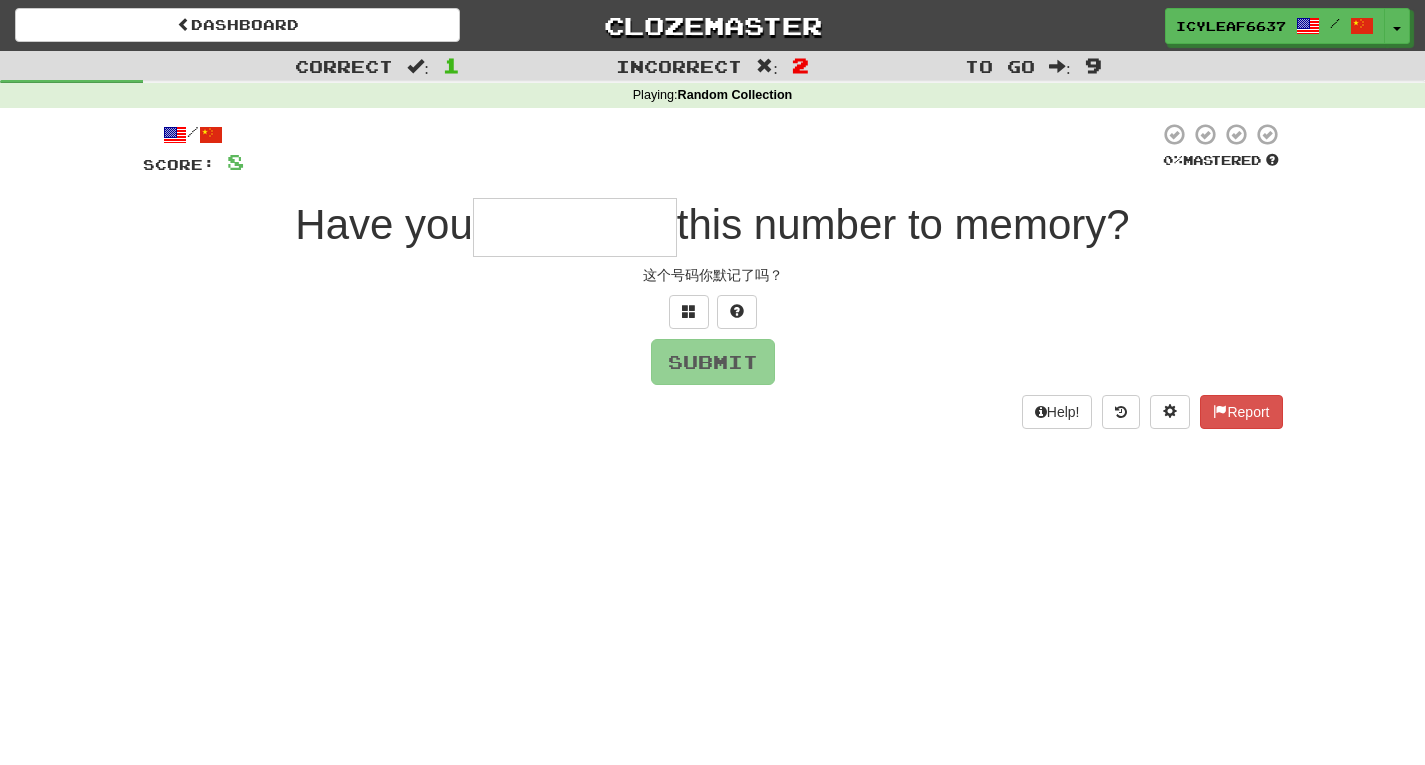 type on "*" 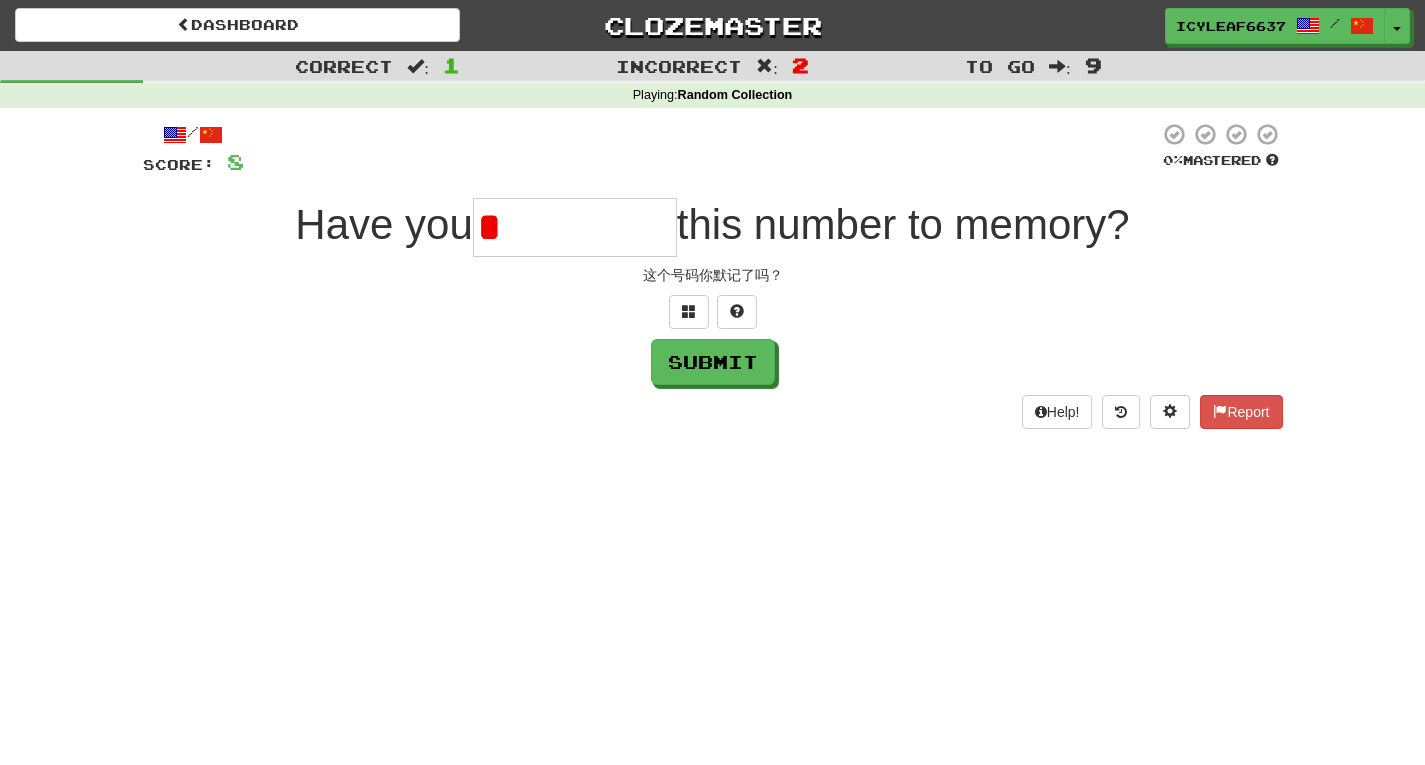 type on "*********" 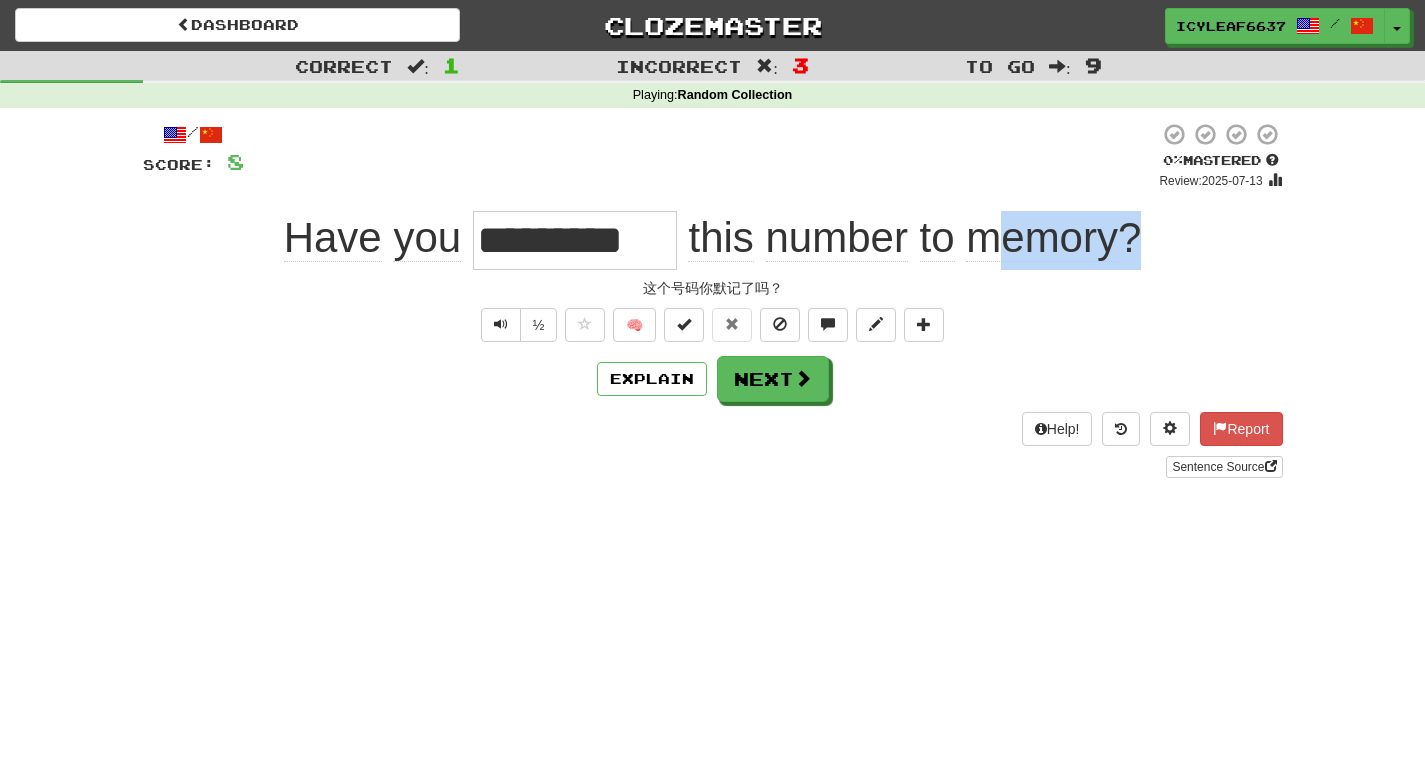 drag, startPoint x: 1138, startPoint y: 242, endPoint x: 545, endPoint y: 265, distance: 593.44586 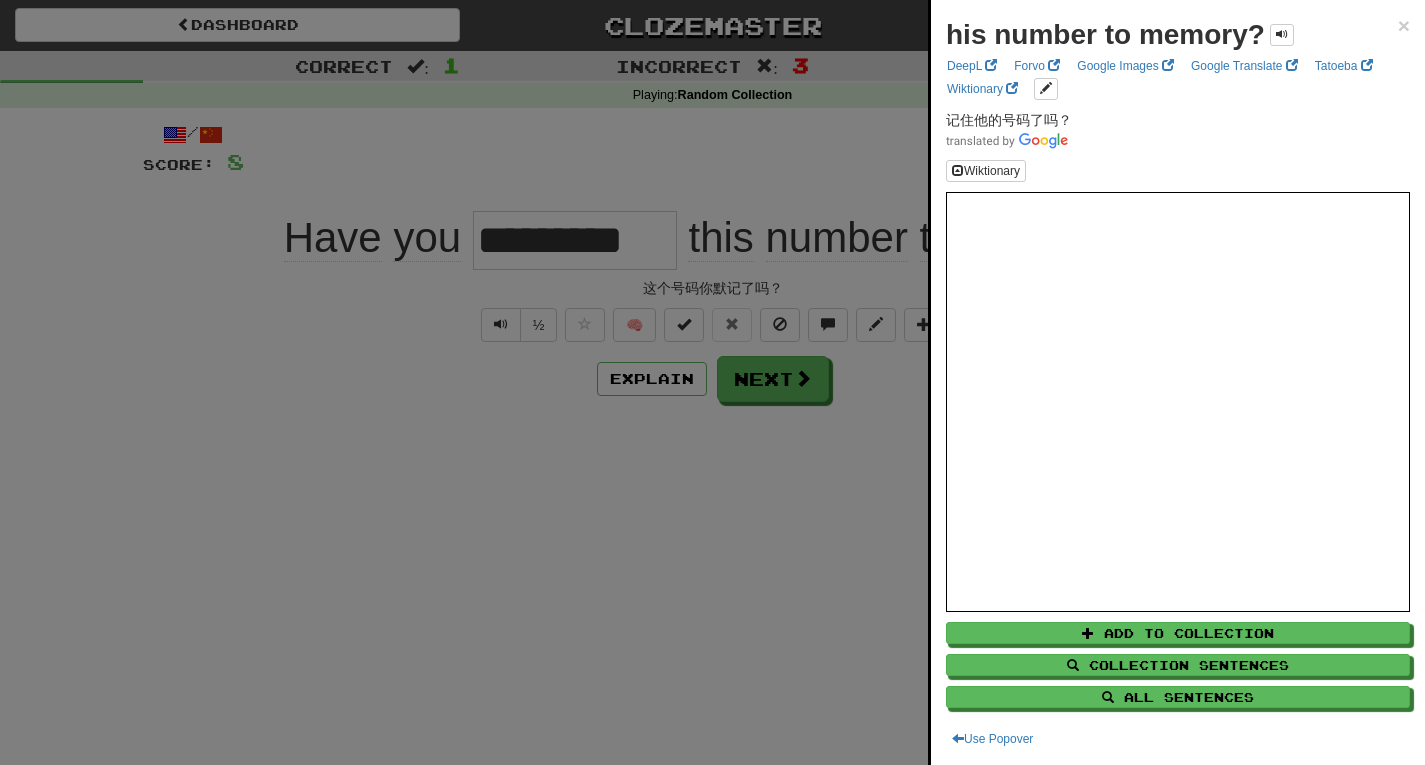 click at bounding box center (712, 382) 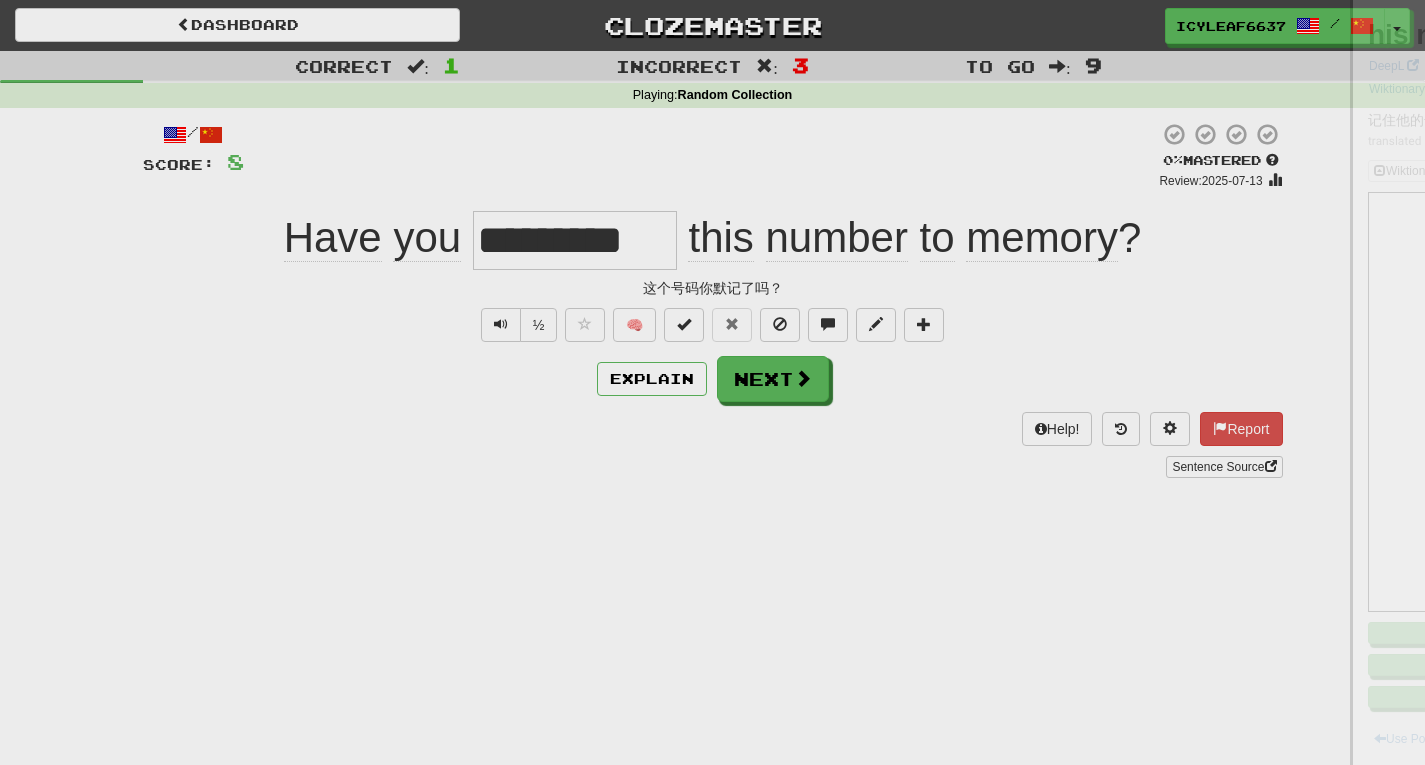 click at bounding box center [712, 382] 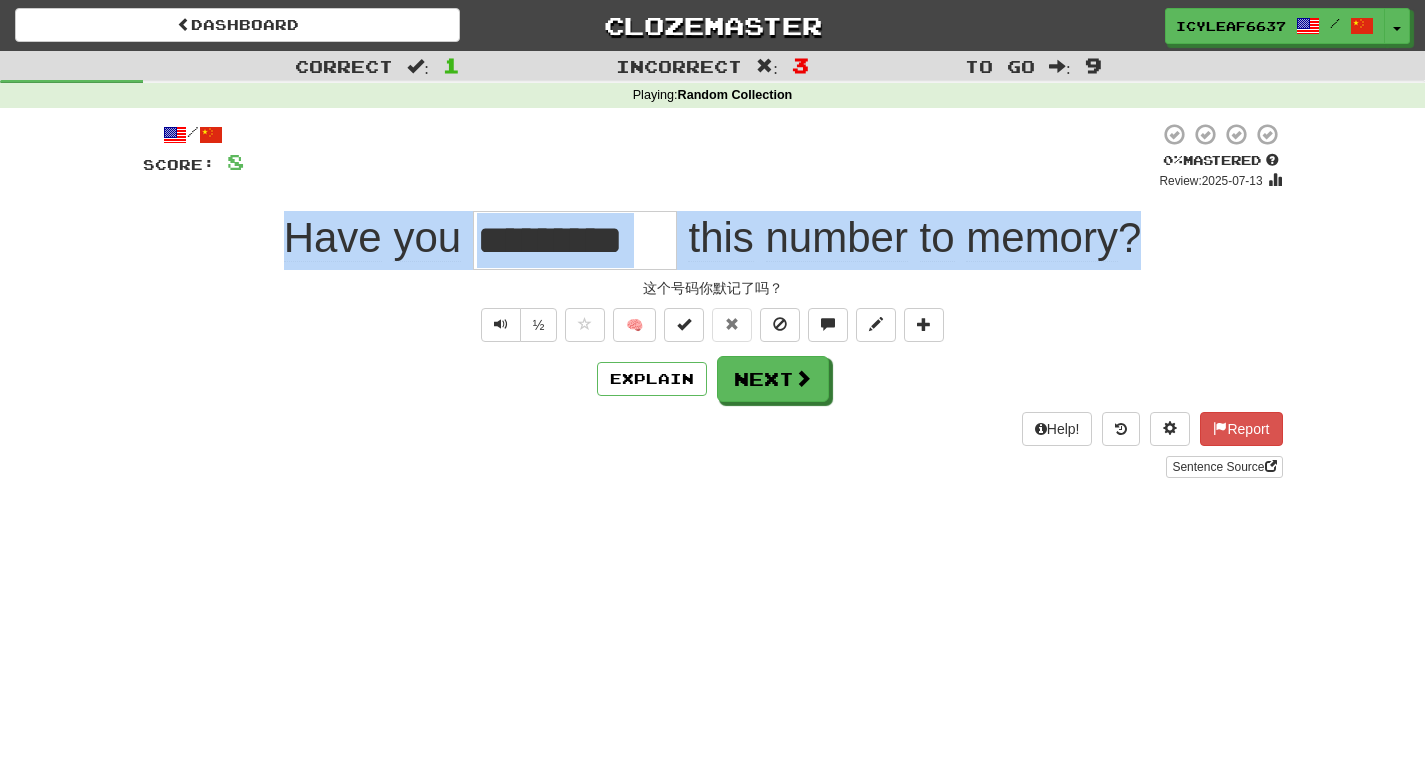 drag, startPoint x: 1139, startPoint y: 241, endPoint x: 98, endPoint y: 252, distance: 1041.0581 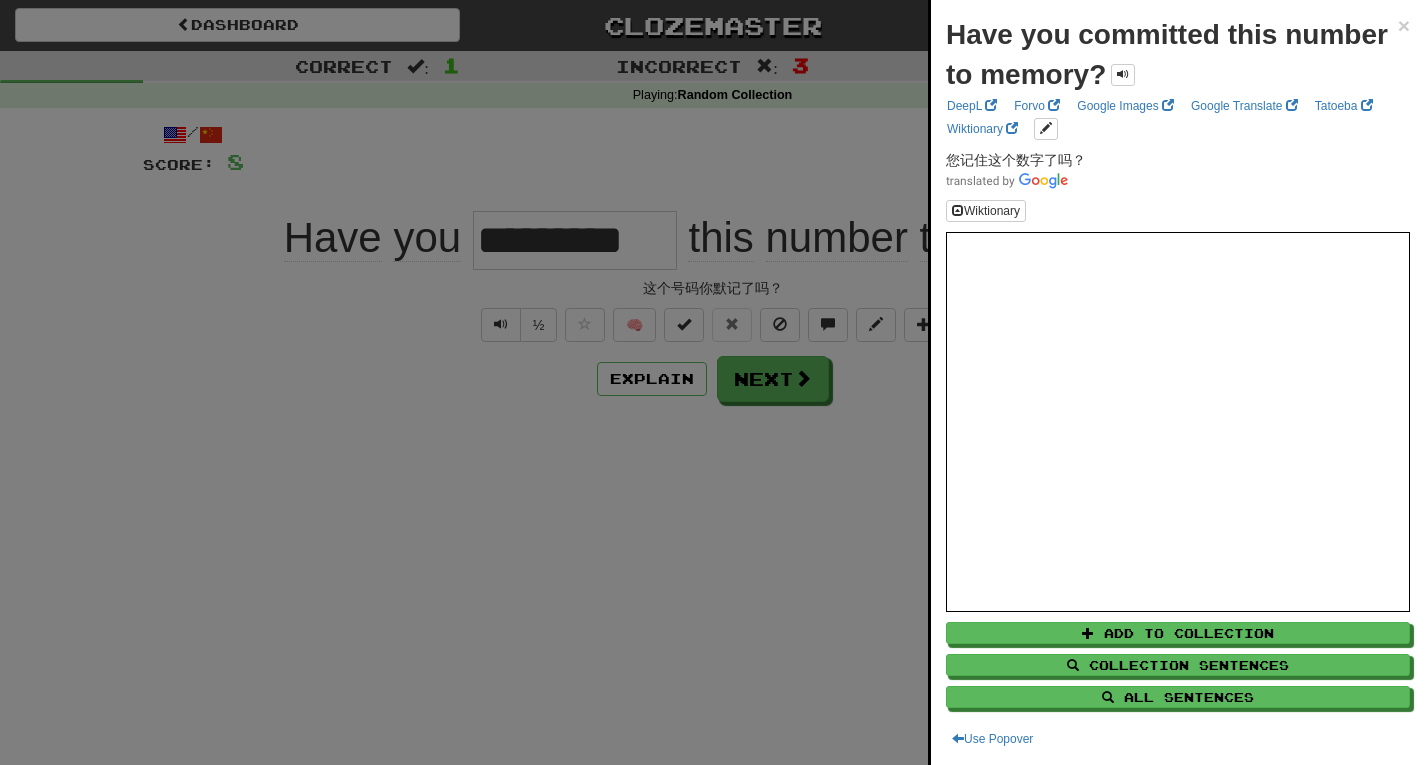 click at bounding box center [712, 382] 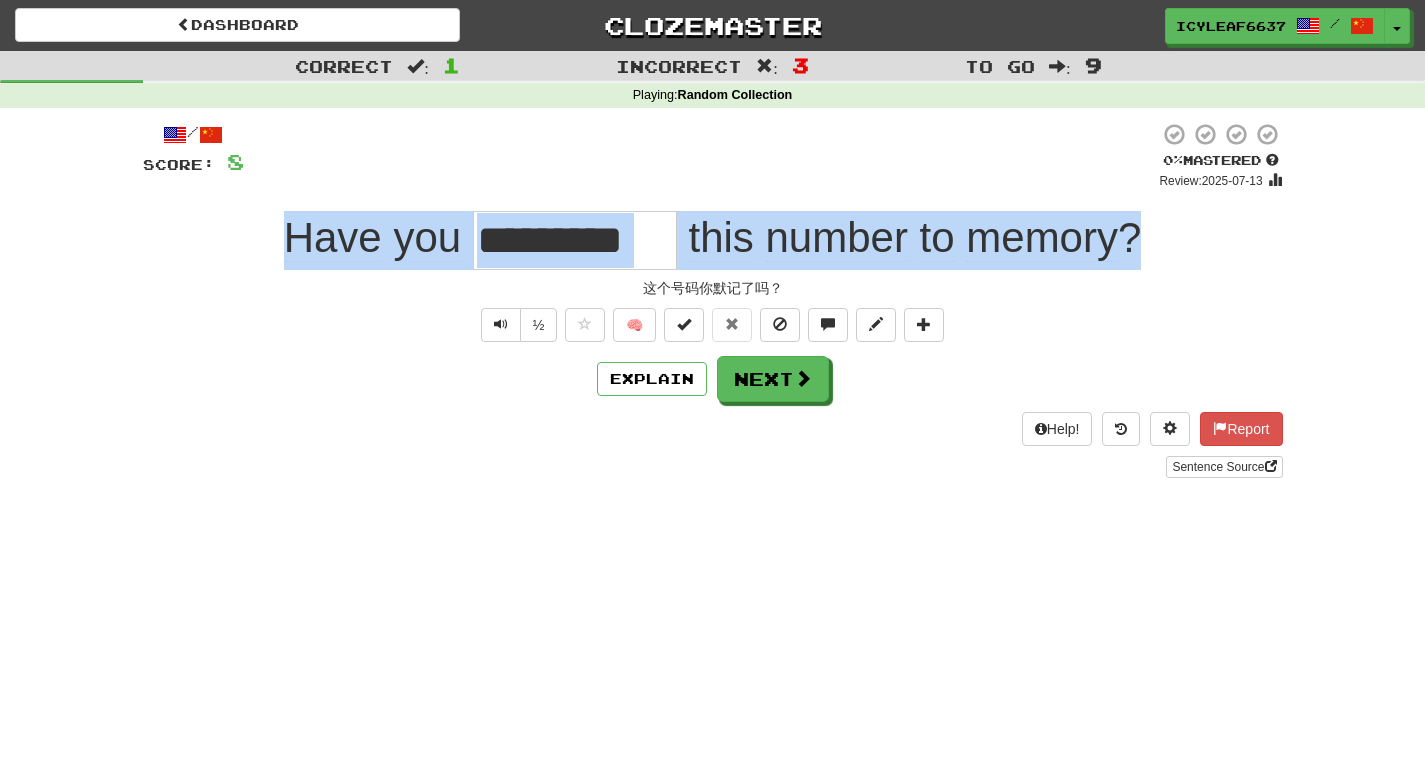drag, startPoint x: 1162, startPoint y: 242, endPoint x: 176, endPoint y: 241, distance: 986.0005 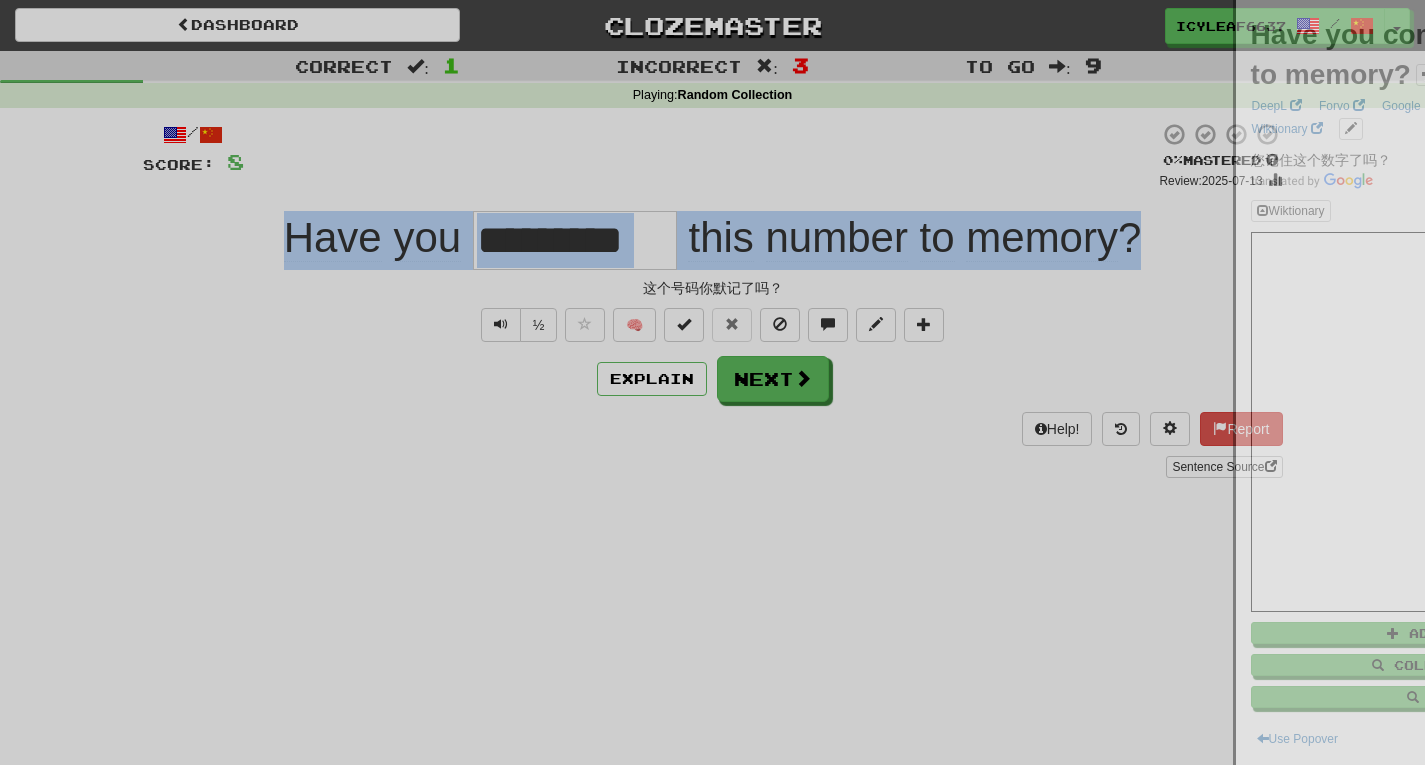 copy on "Have   you     this   number   to   memory ?" 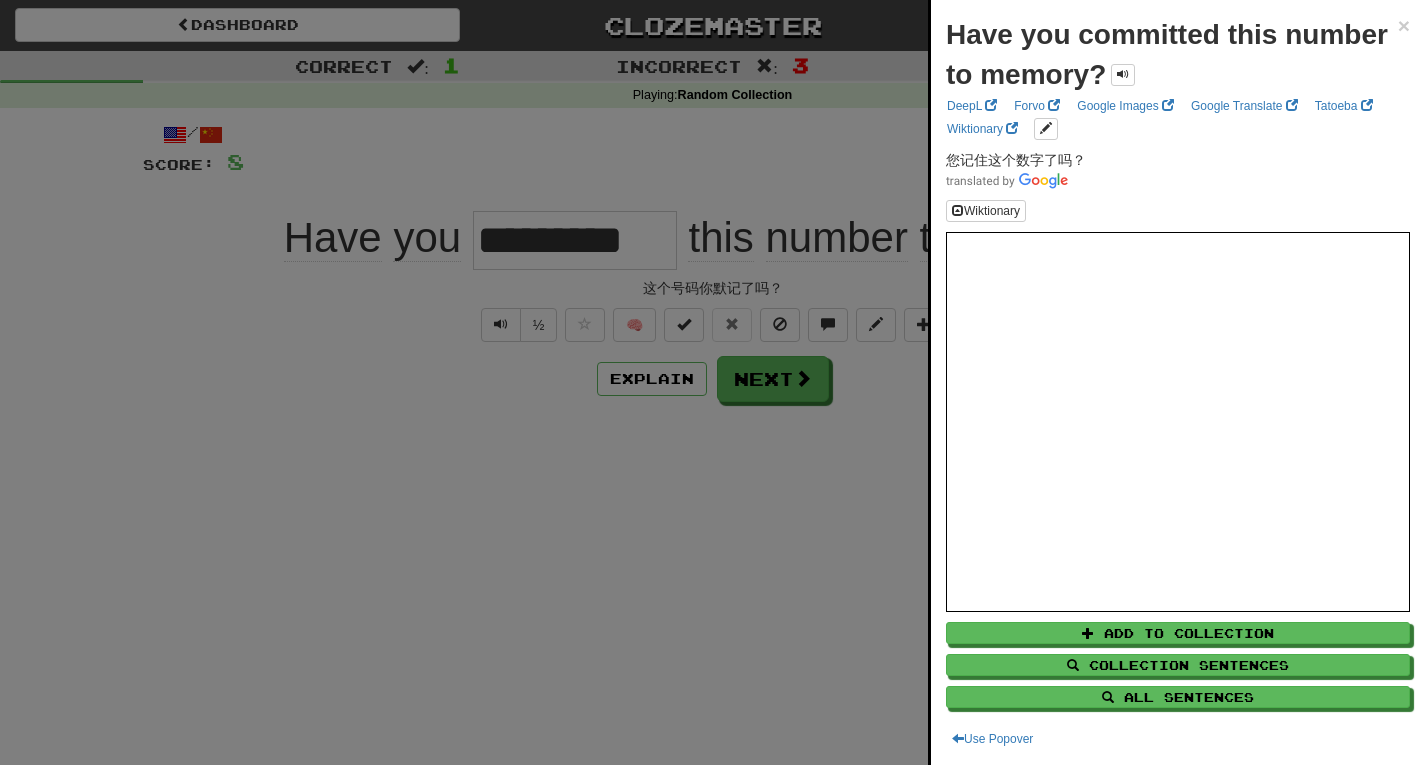 click at bounding box center [712, 382] 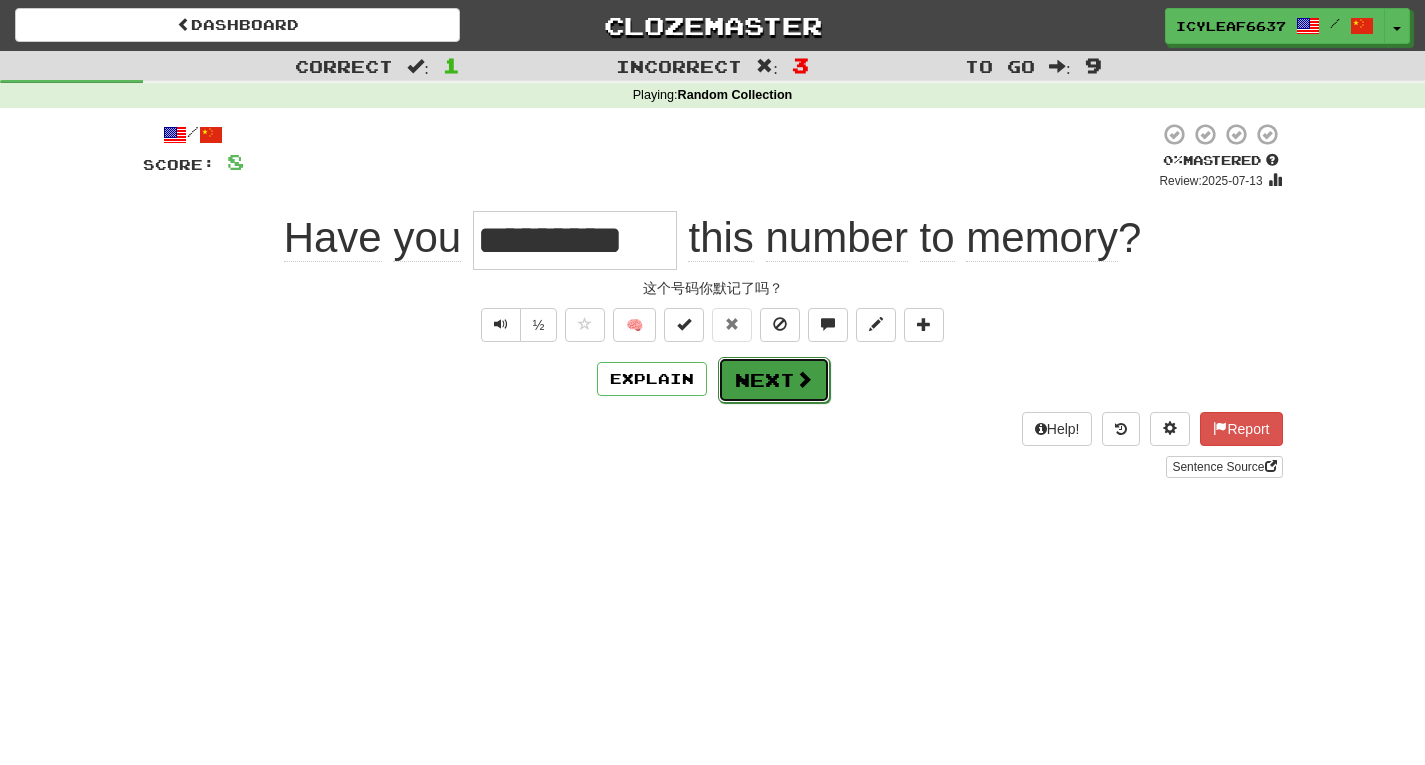 click on "Next" at bounding box center (774, 380) 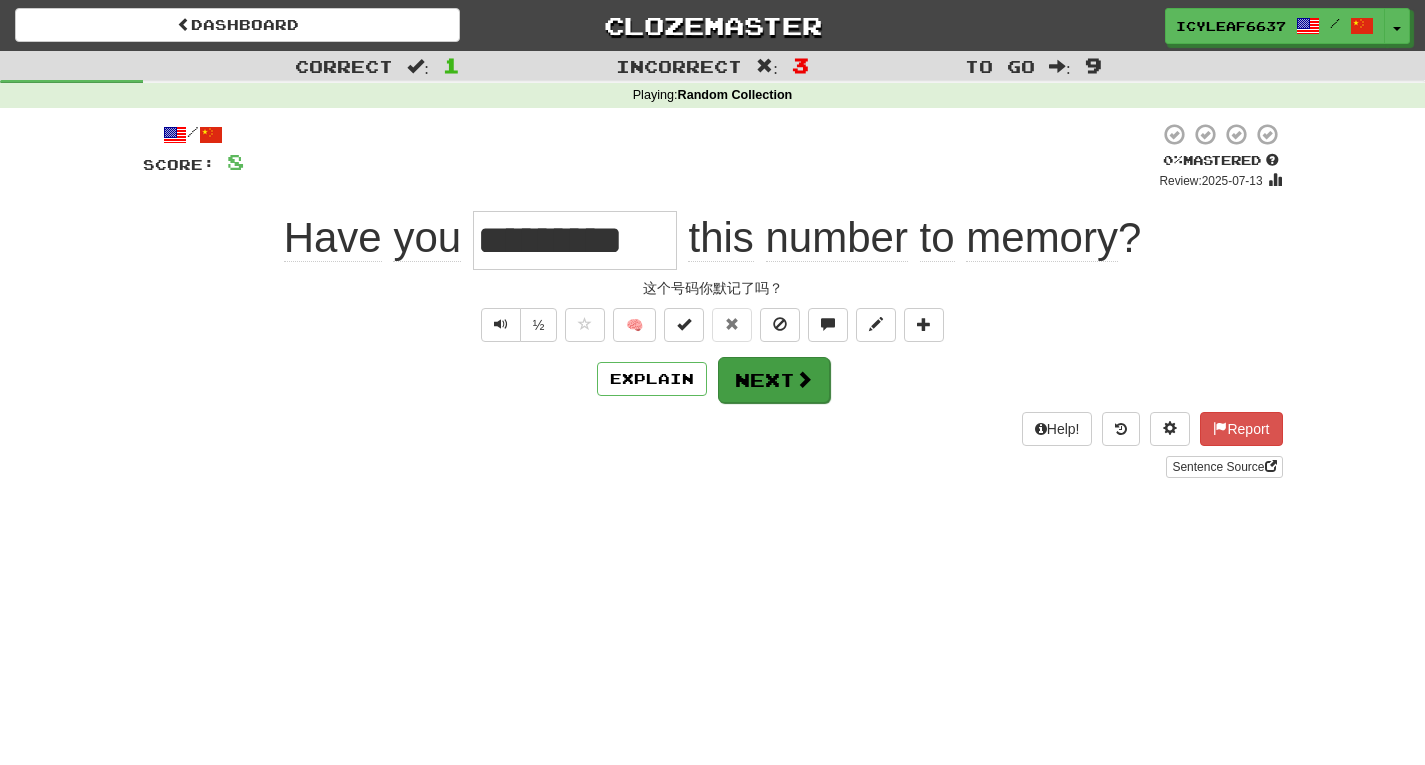 type 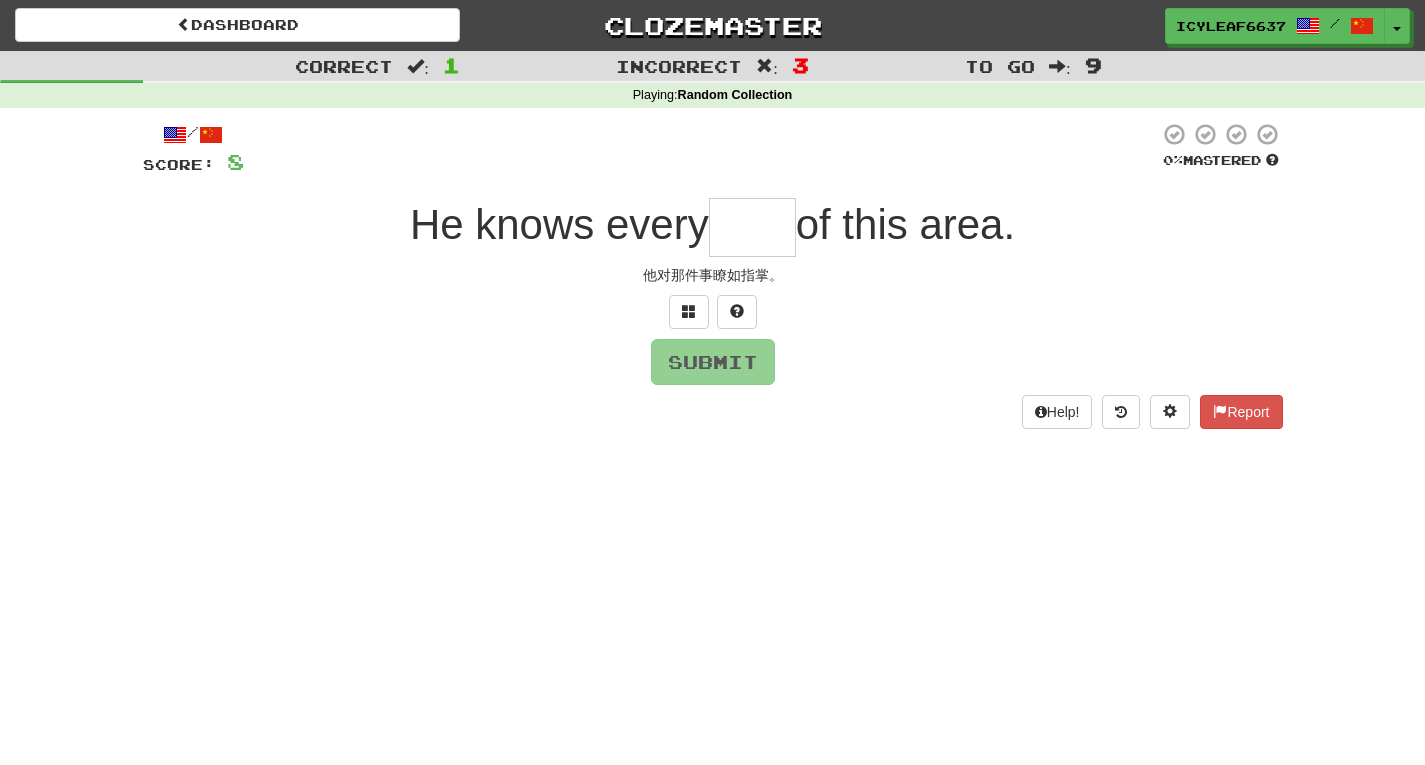click at bounding box center (752, 227) 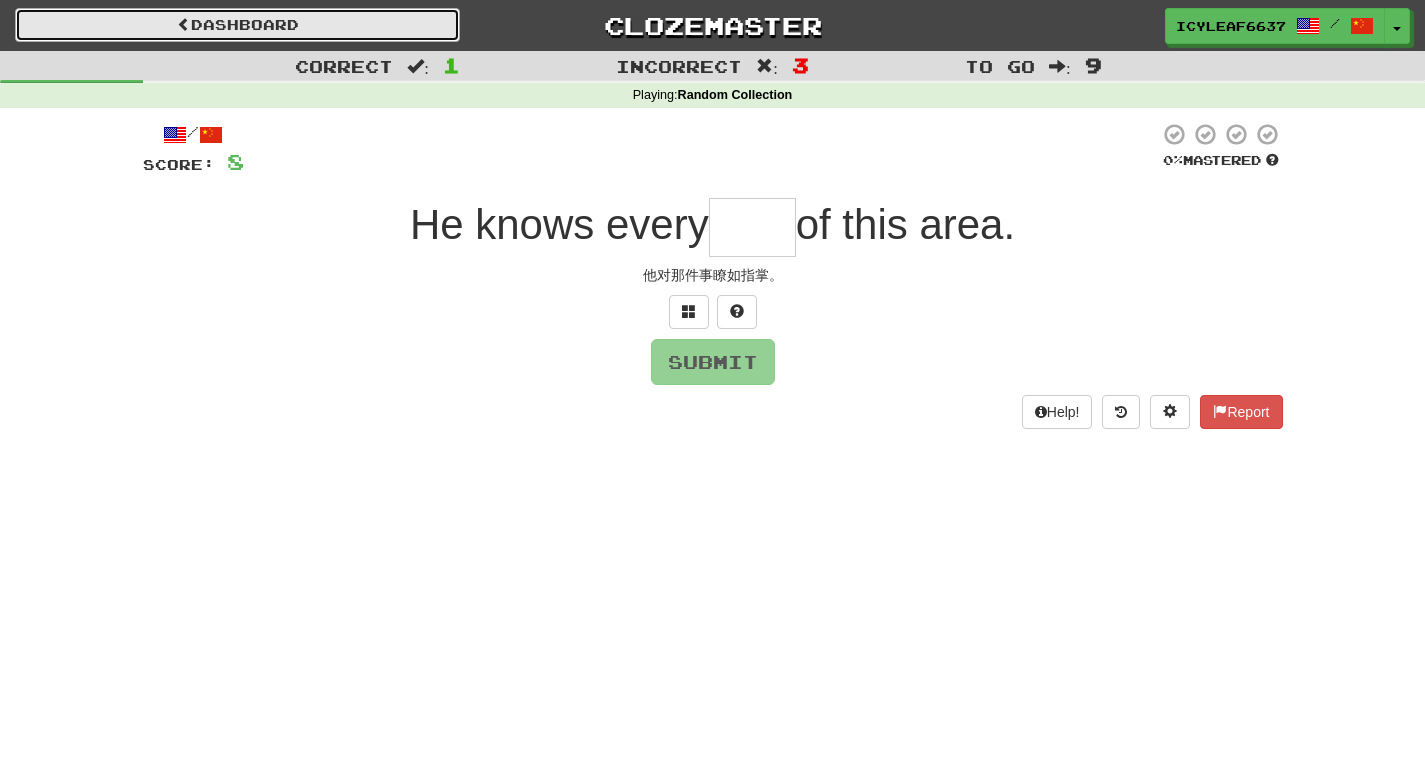 click on "Dashboard" at bounding box center [237, 25] 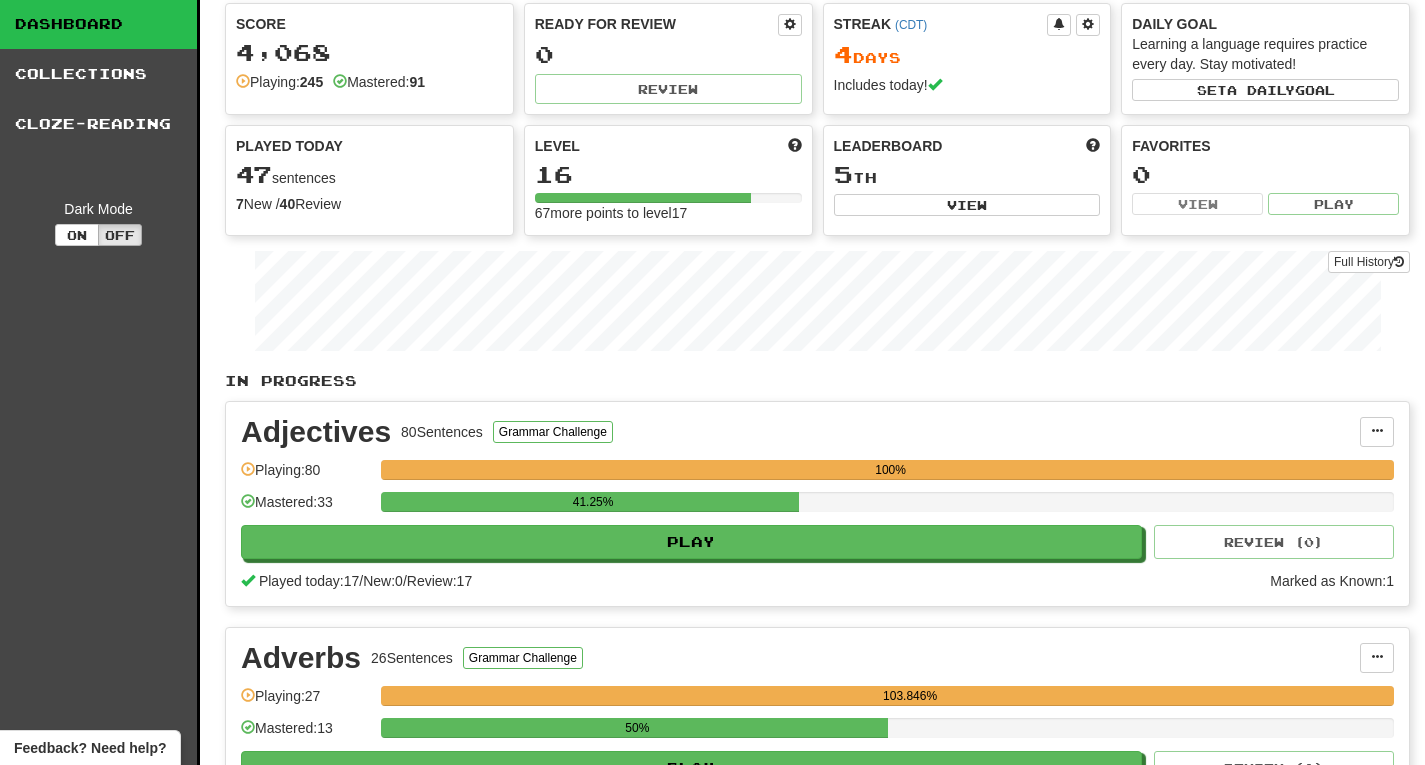 scroll, scrollTop: 0, scrollLeft: 0, axis: both 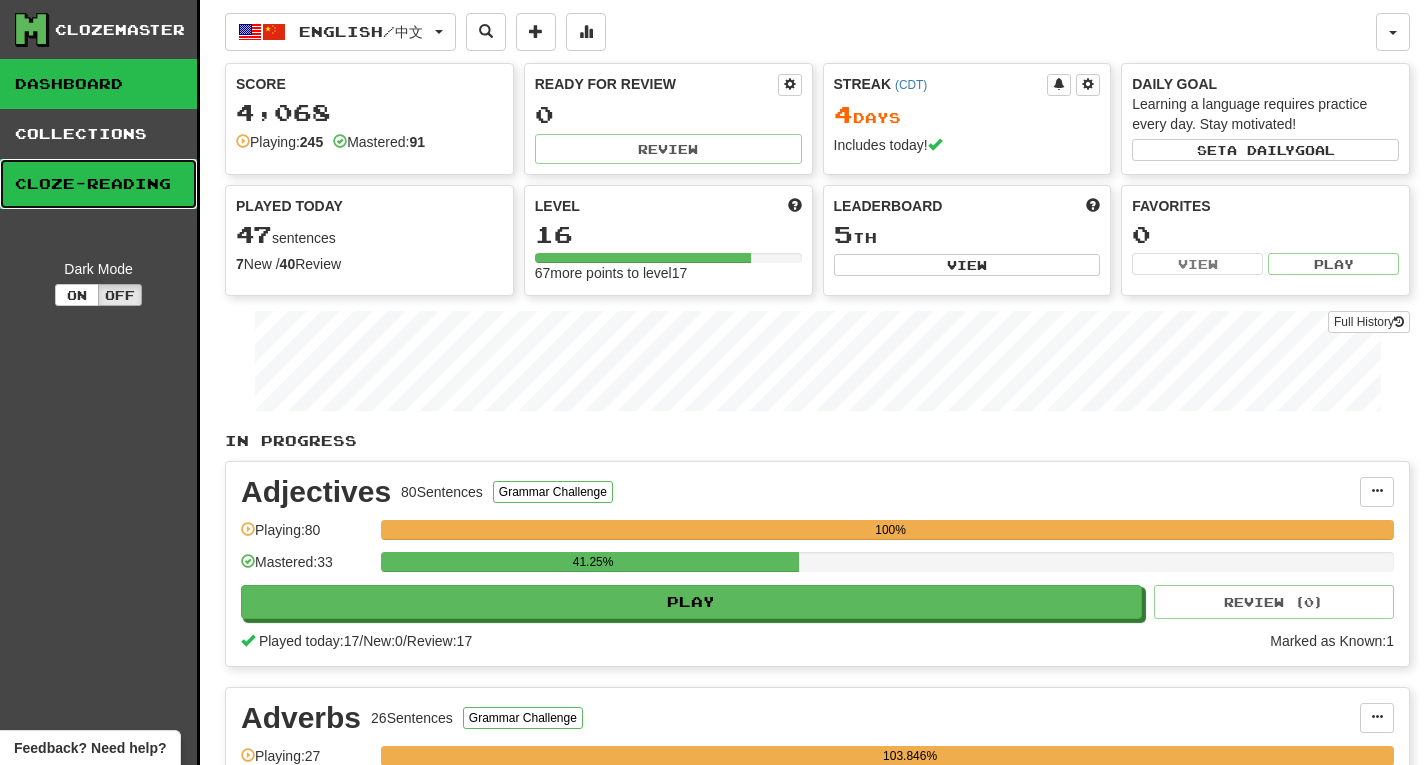 click on "Cloze-Reading" at bounding box center [98, 184] 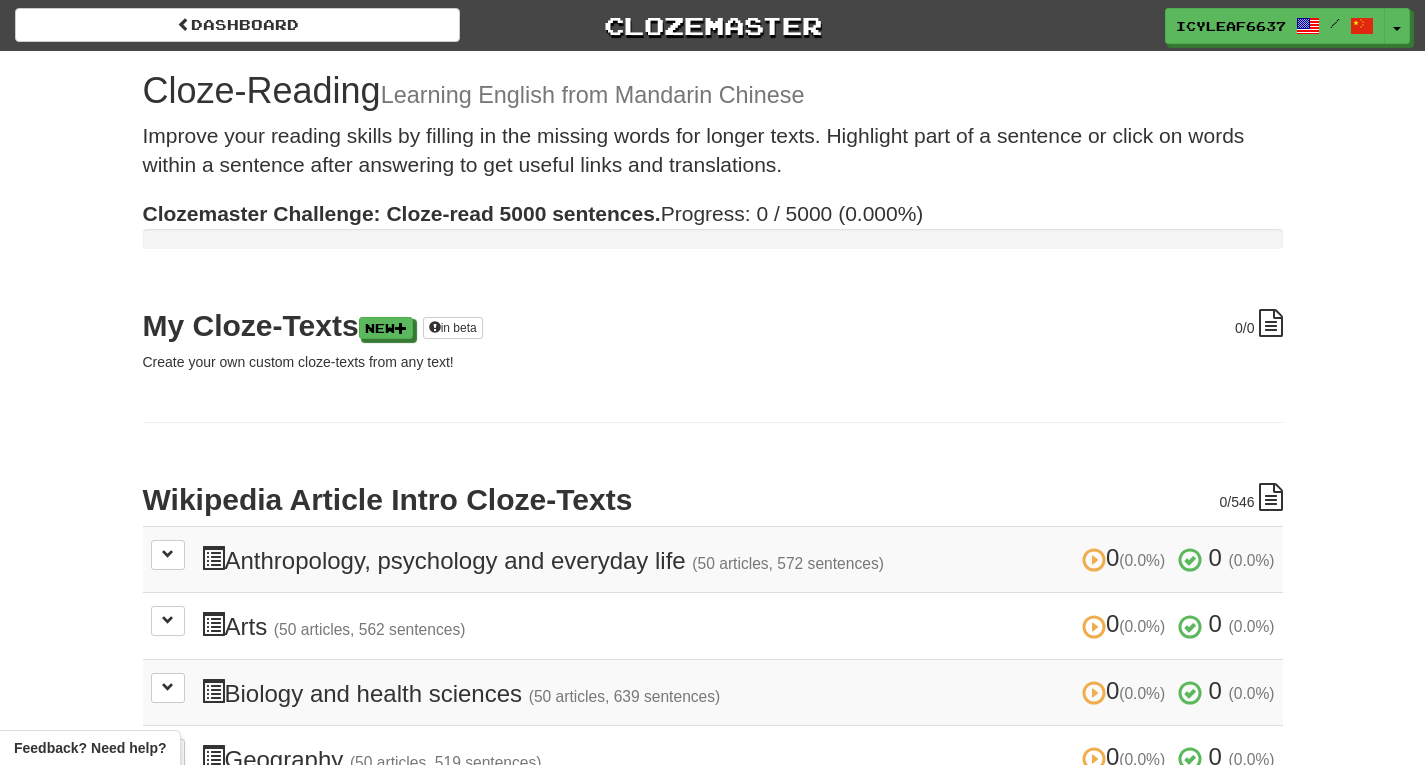 scroll, scrollTop: 0, scrollLeft: 0, axis: both 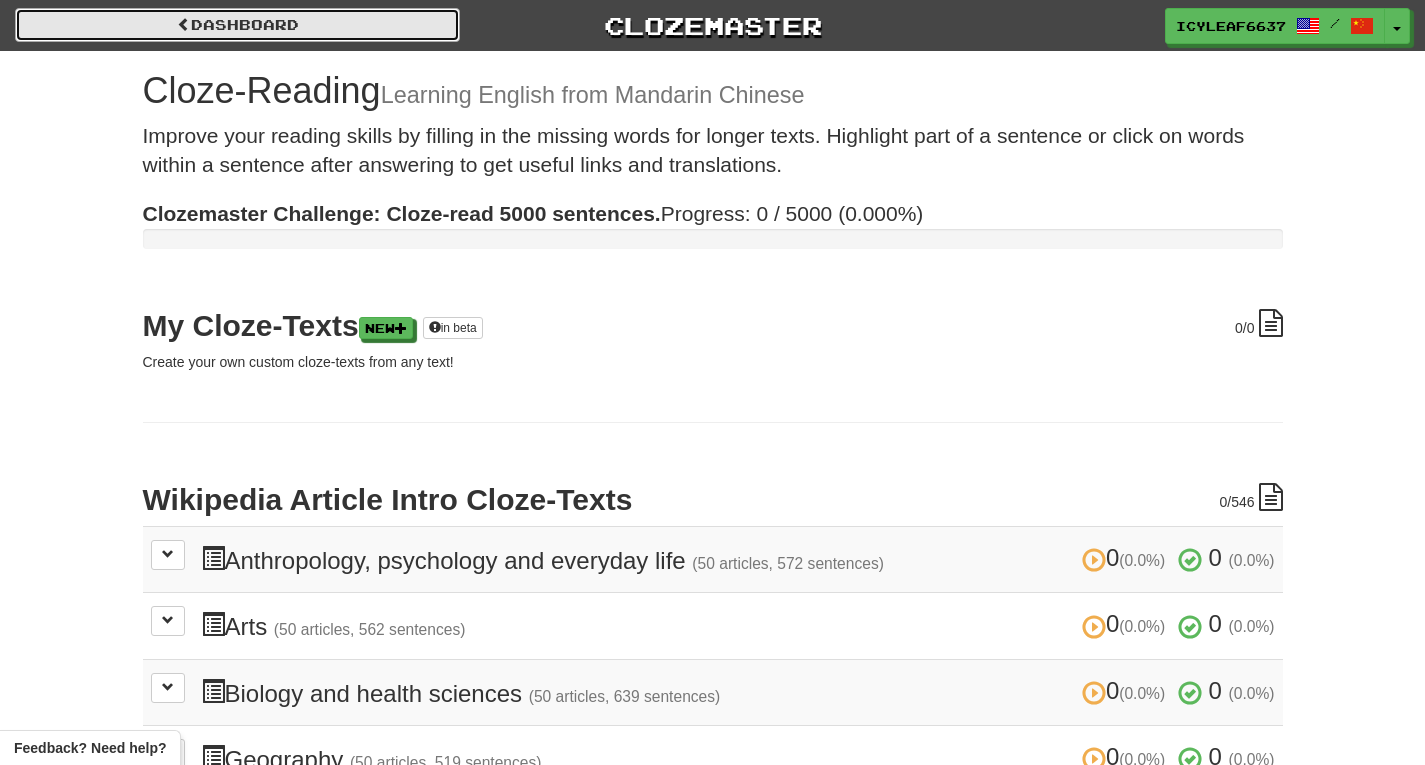 click on "Dashboard" at bounding box center (237, 25) 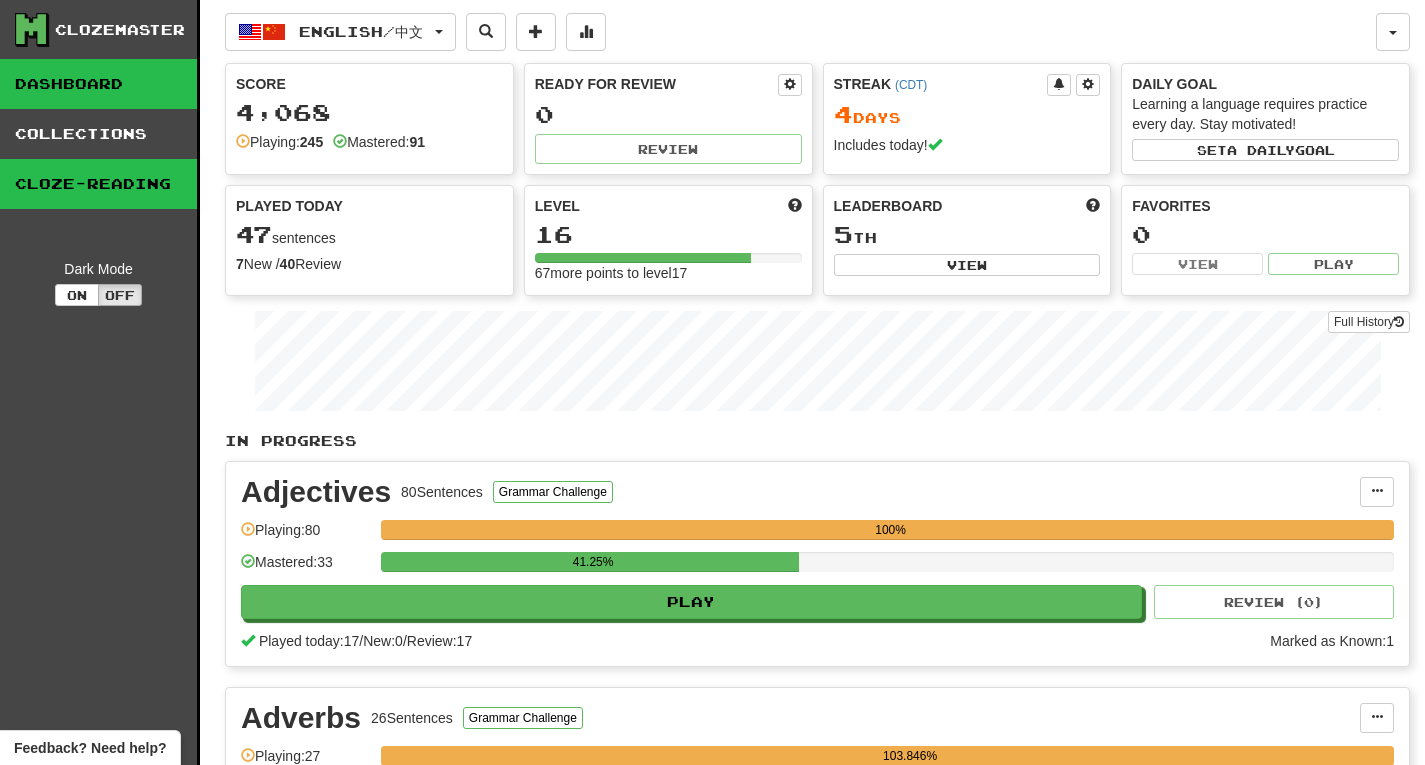 scroll, scrollTop: 0, scrollLeft: 0, axis: both 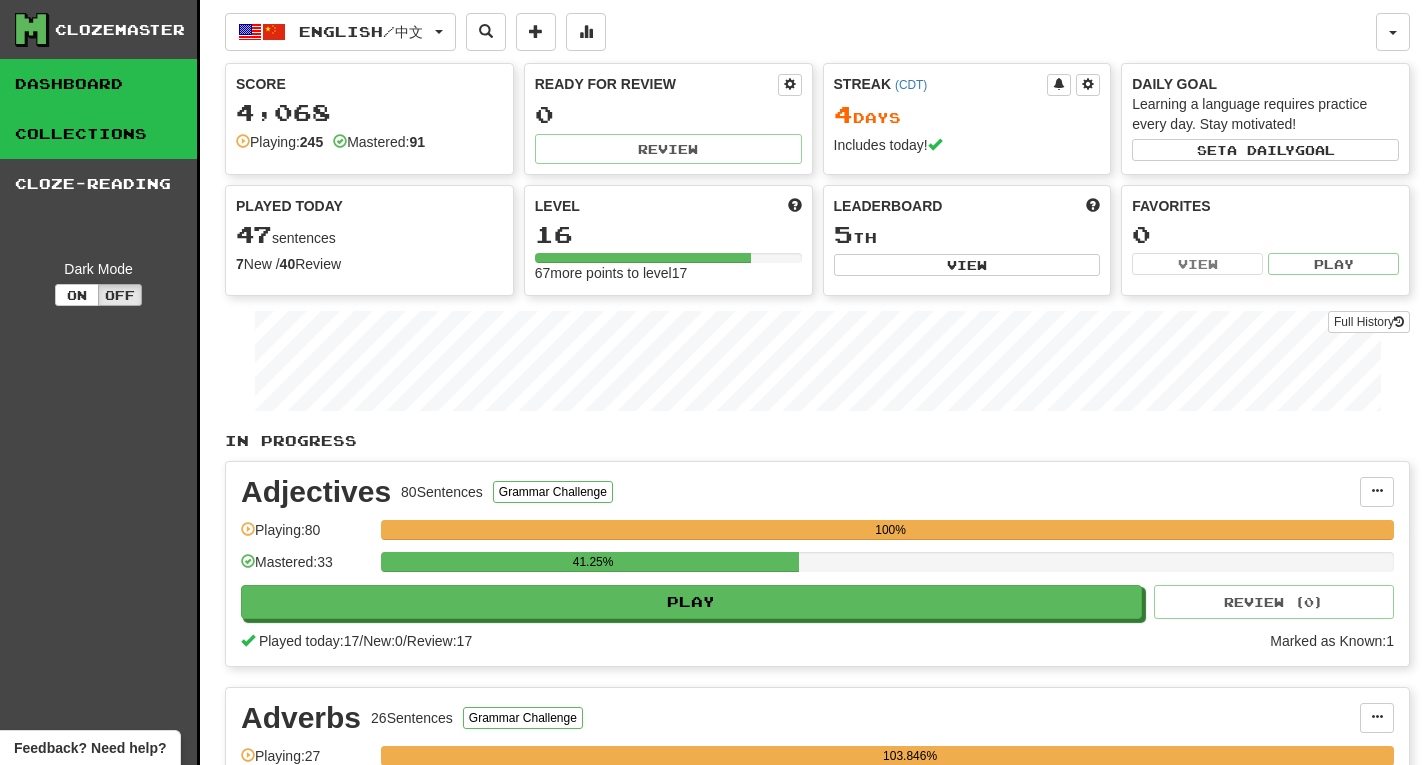 click on "Collections" at bounding box center (98, 134) 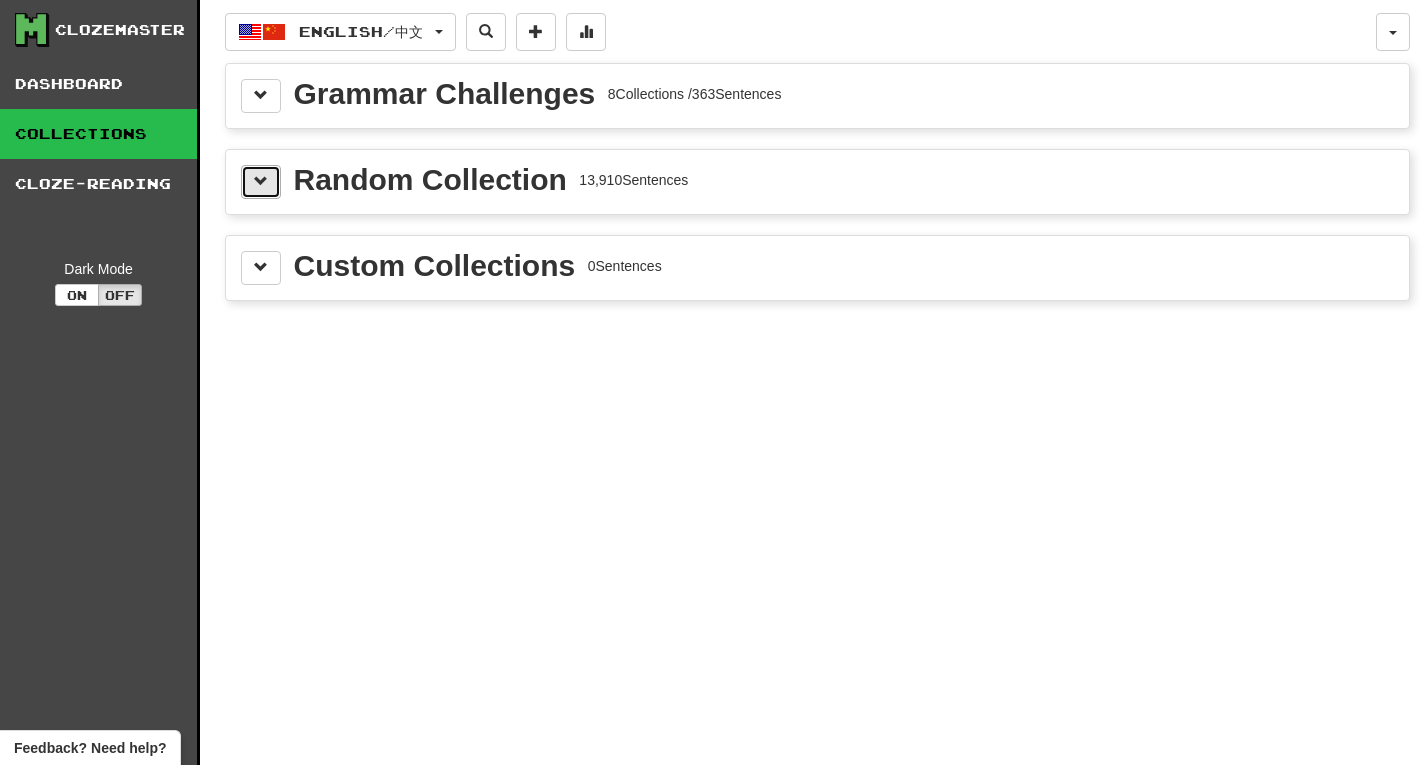 click at bounding box center [261, 182] 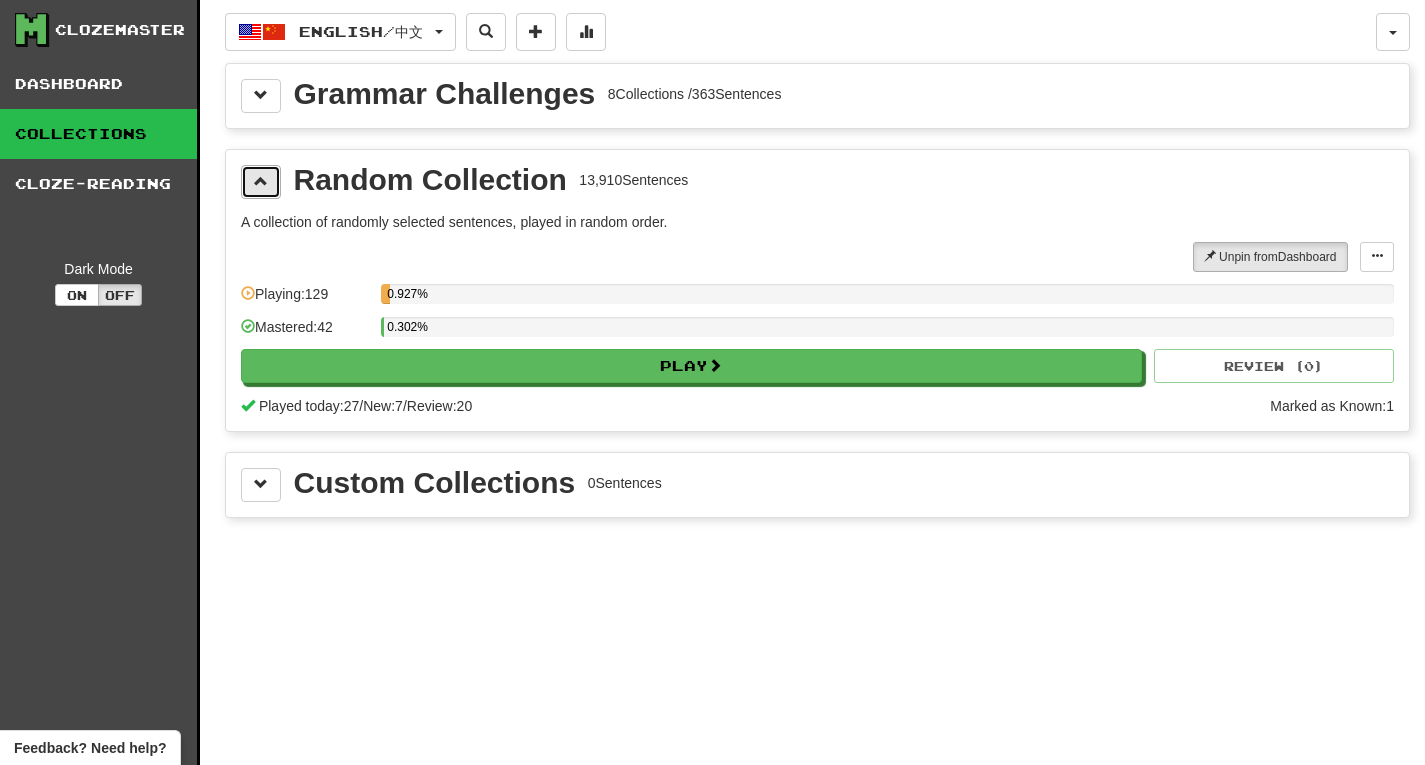 click at bounding box center (261, 181) 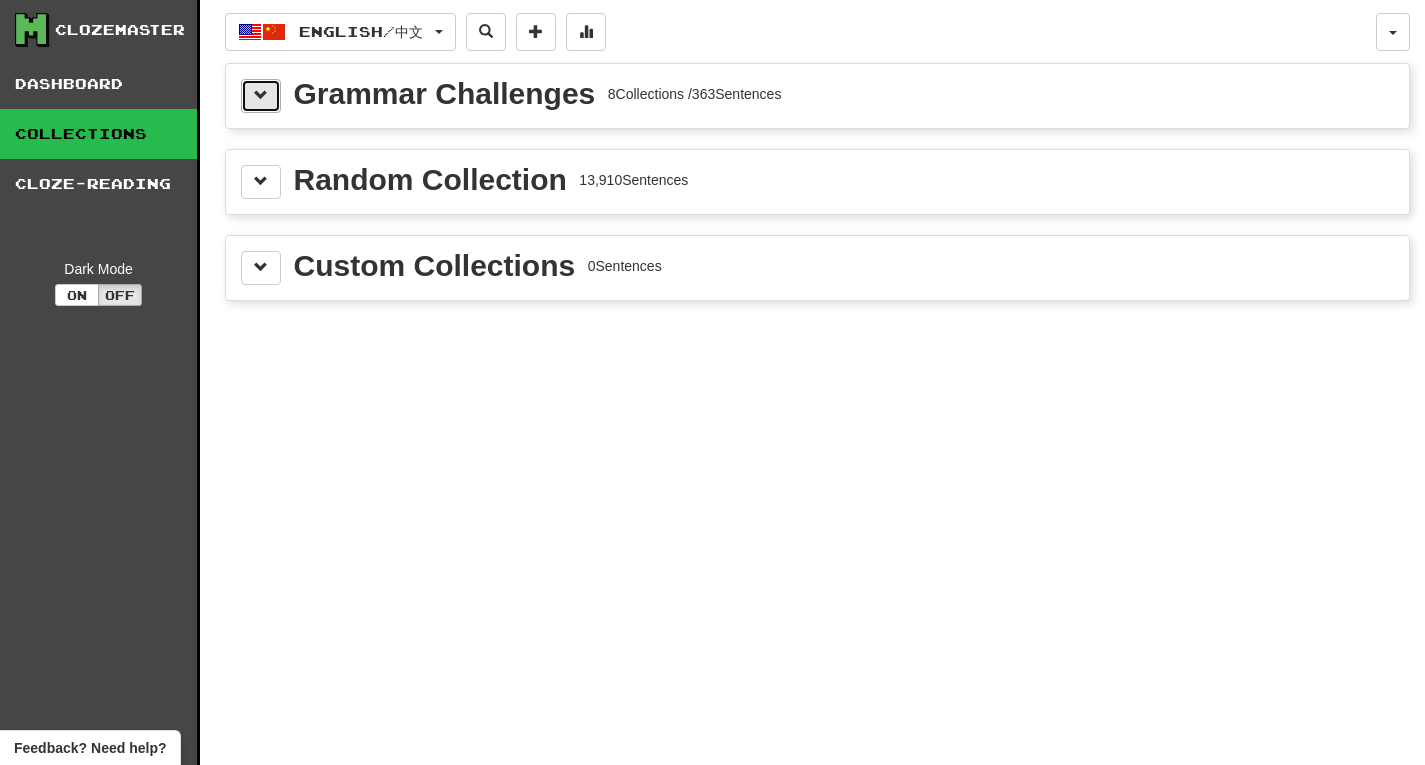 click at bounding box center [261, 96] 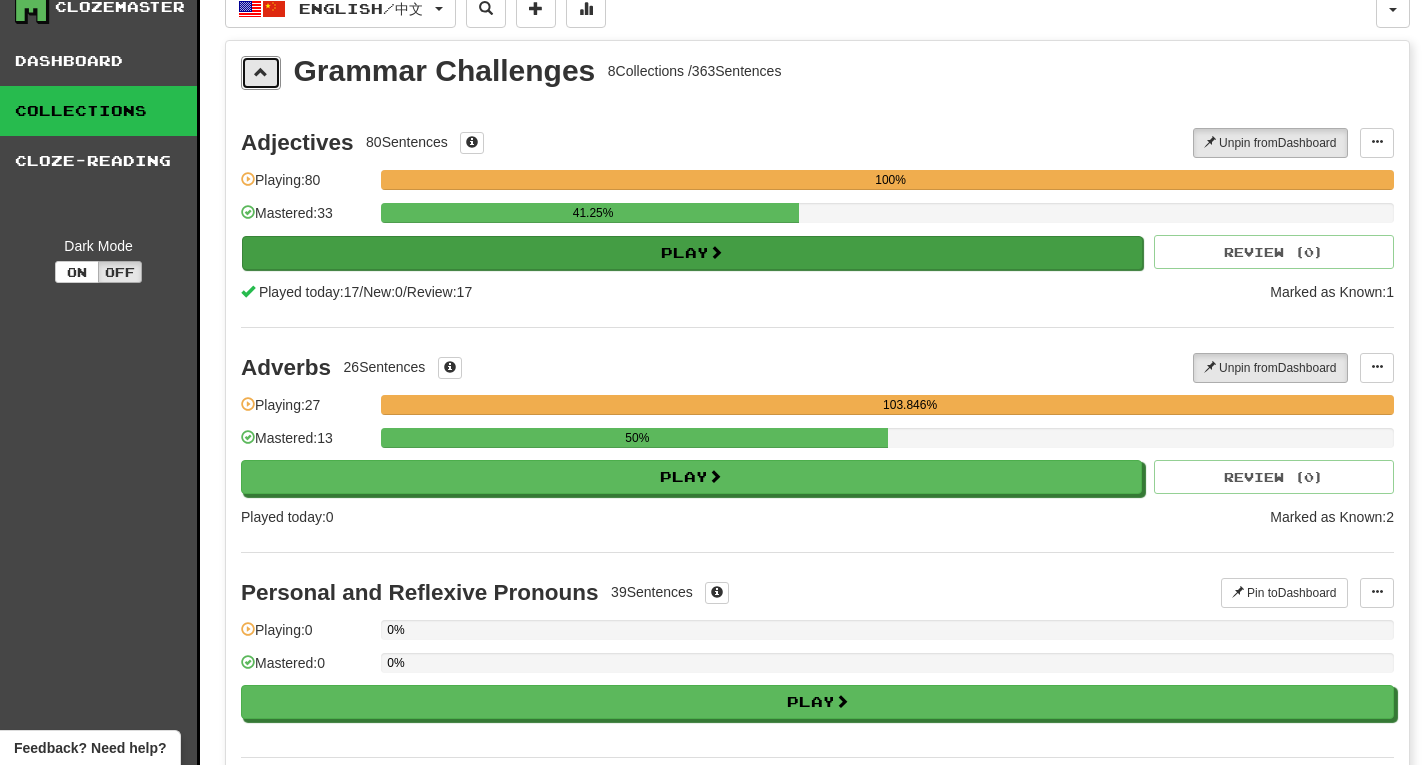 scroll, scrollTop: 0, scrollLeft: 0, axis: both 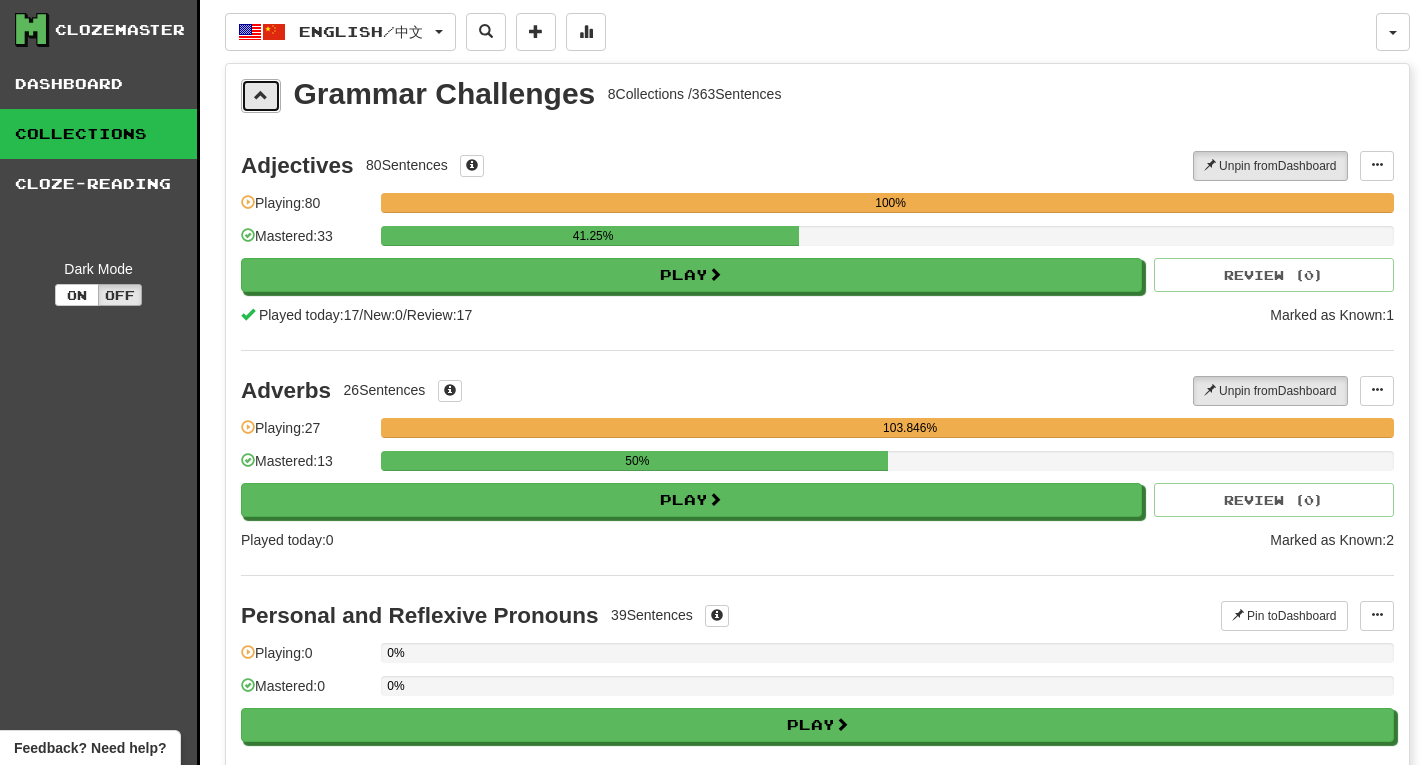 click at bounding box center (261, 96) 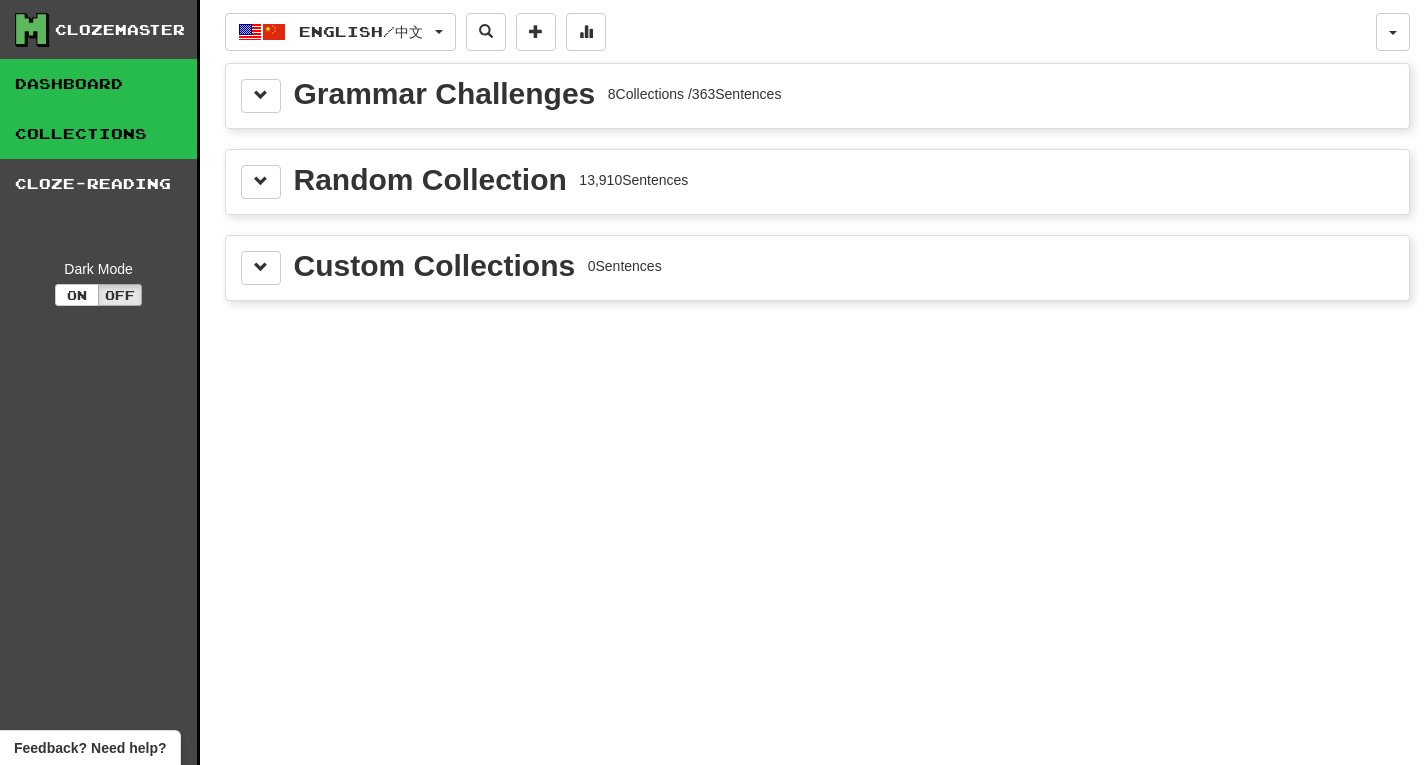click on "Dashboard" at bounding box center [98, 84] 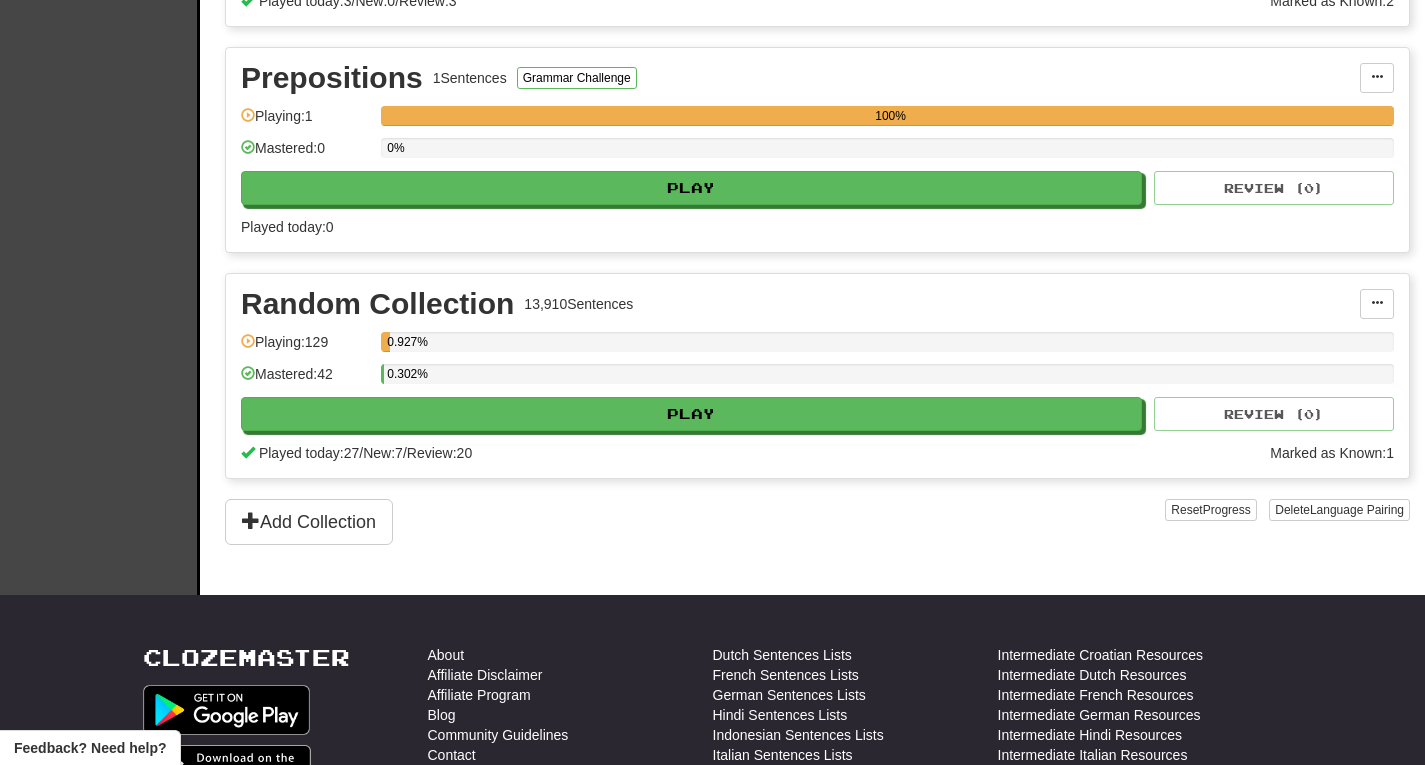 scroll, scrollTop: 1100, scrollLeft: 0, axis: vertical 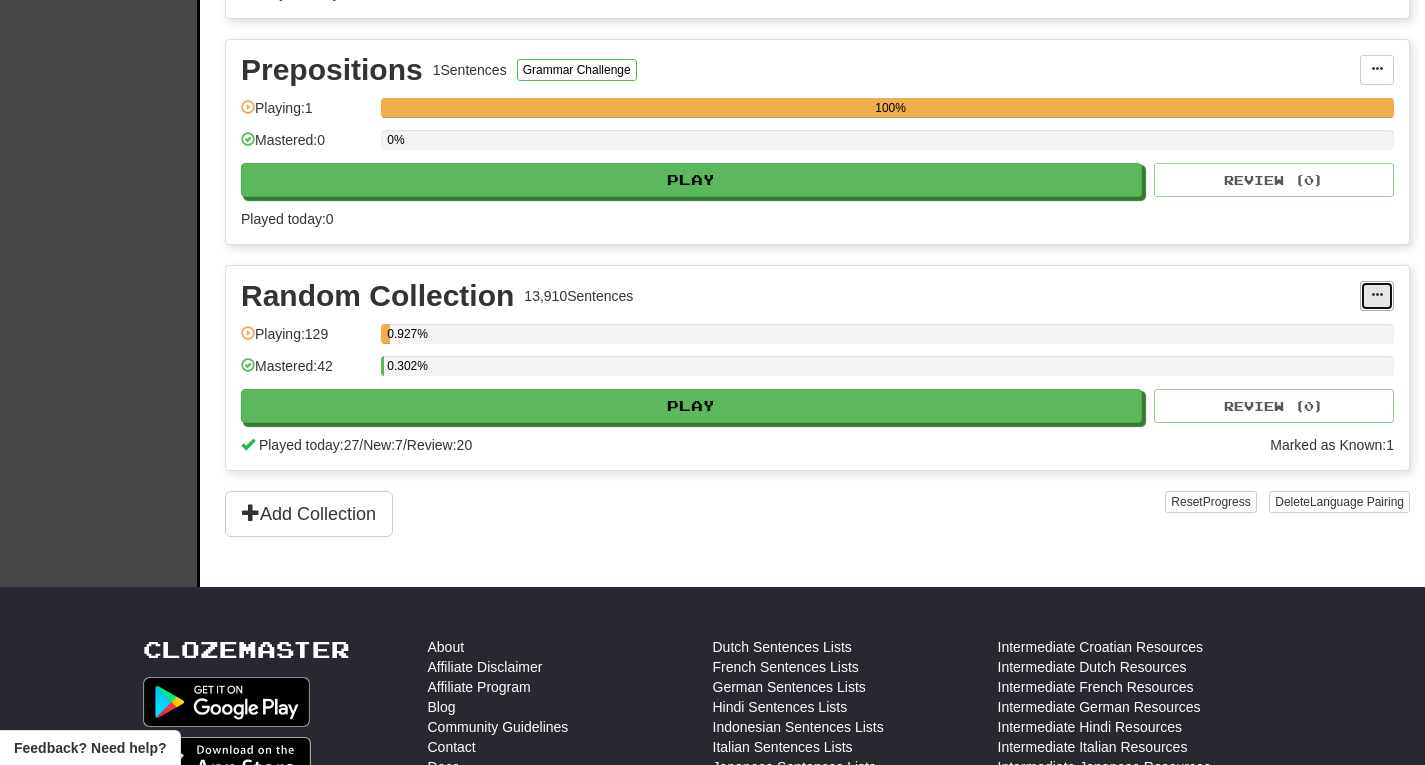 click at bounding box center (1377, 296) 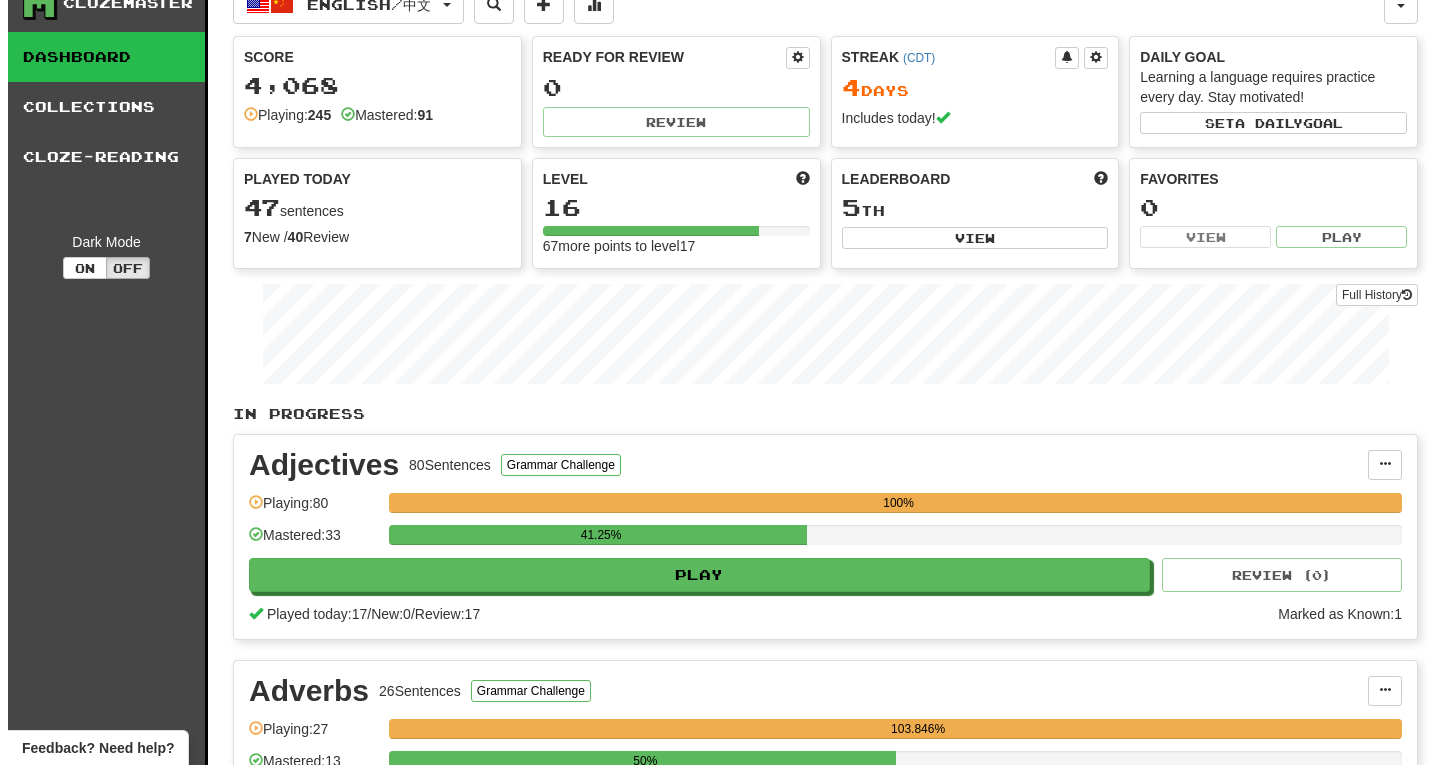 scroll, scrollTop: 0, scrollLeft: 0, axis: both 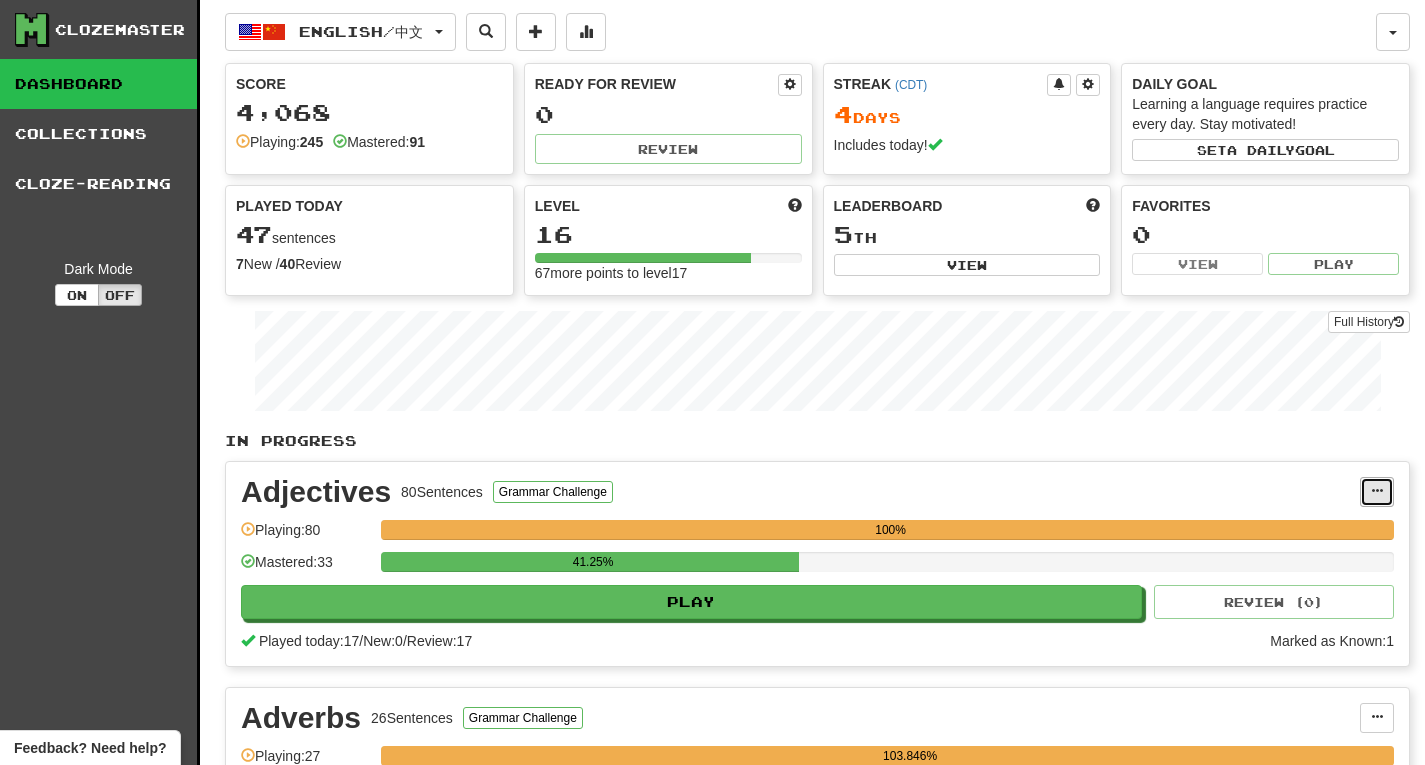 click at bounding box center (1377, 491) 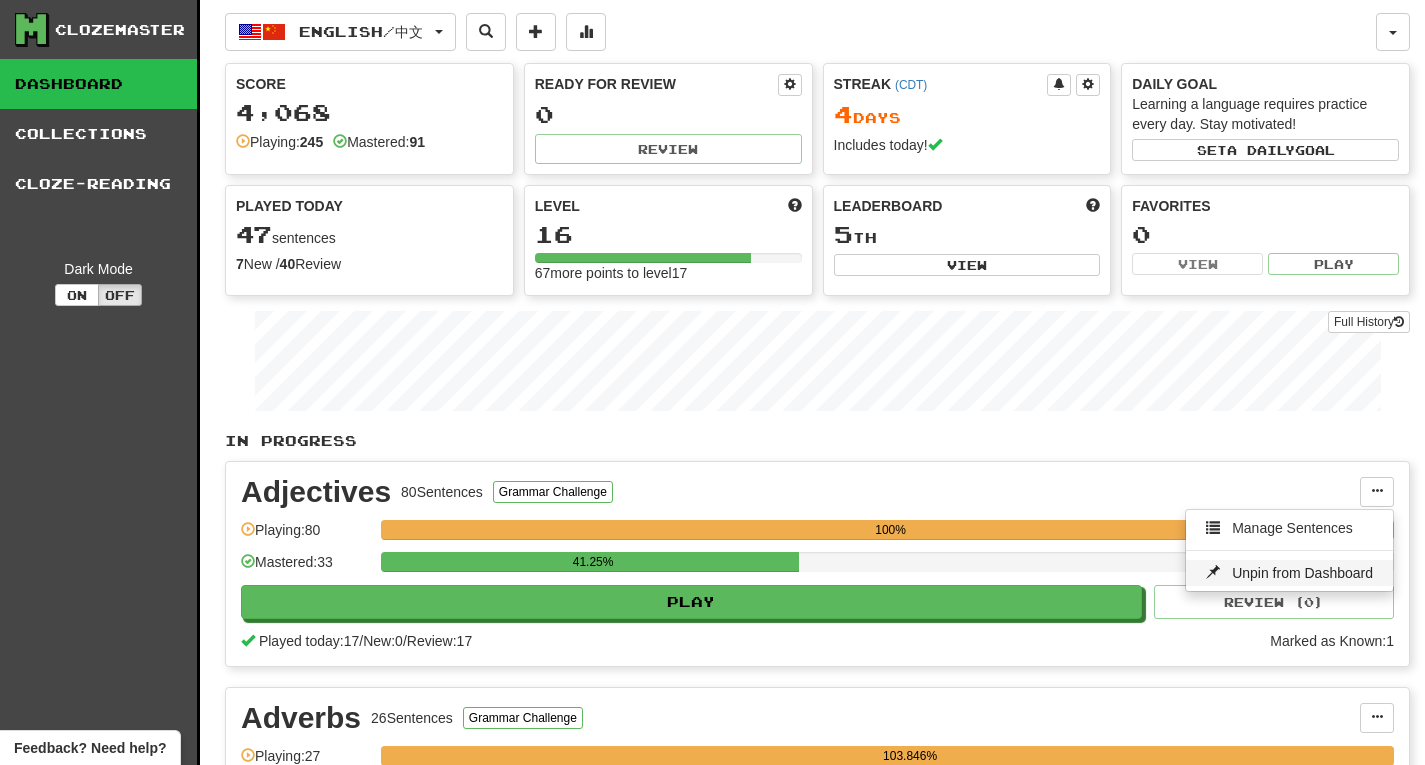 click on "Unpin from Dashboard" at bounding box center [1289, 573] 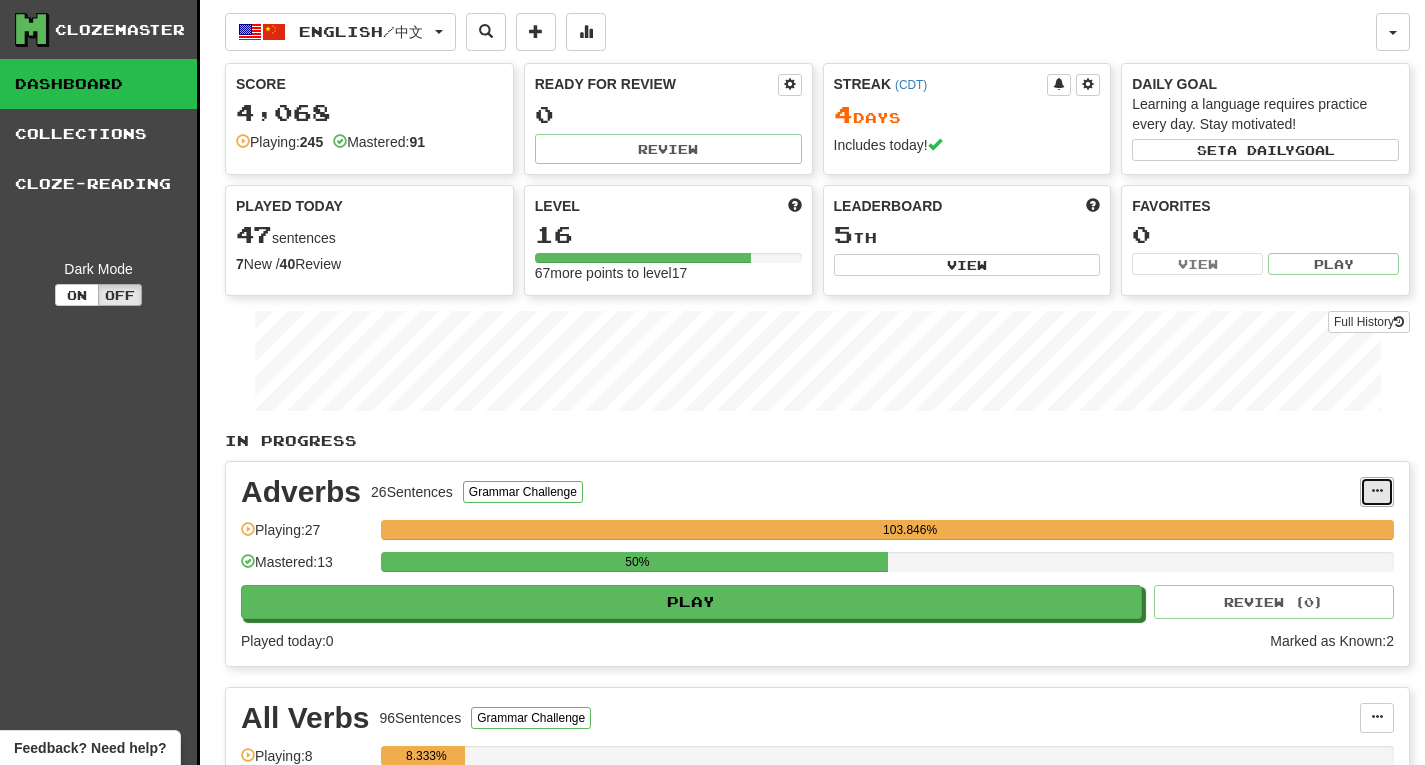 click at bounding box center (1377, 491) 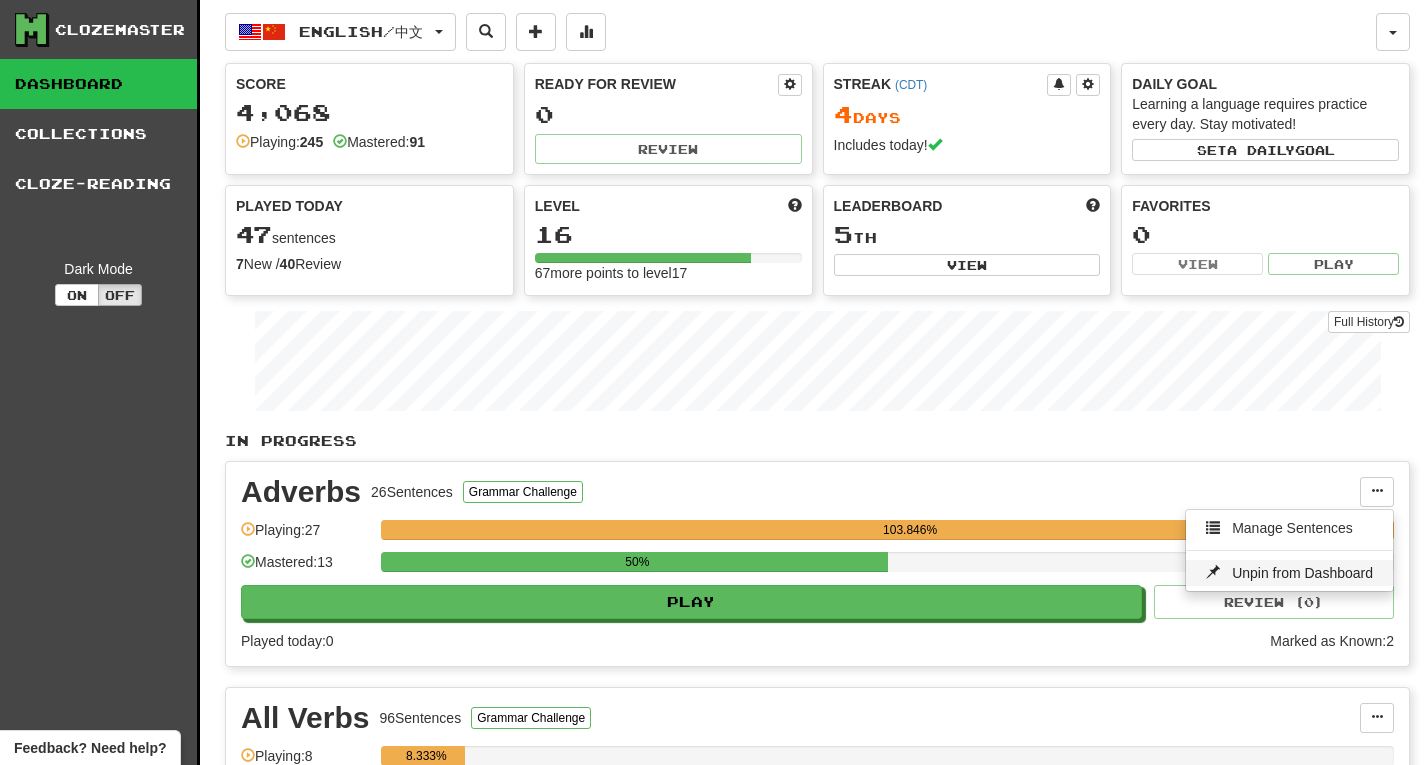 click on "Unpin from Dashboard" at bounding box center [1302, 573] 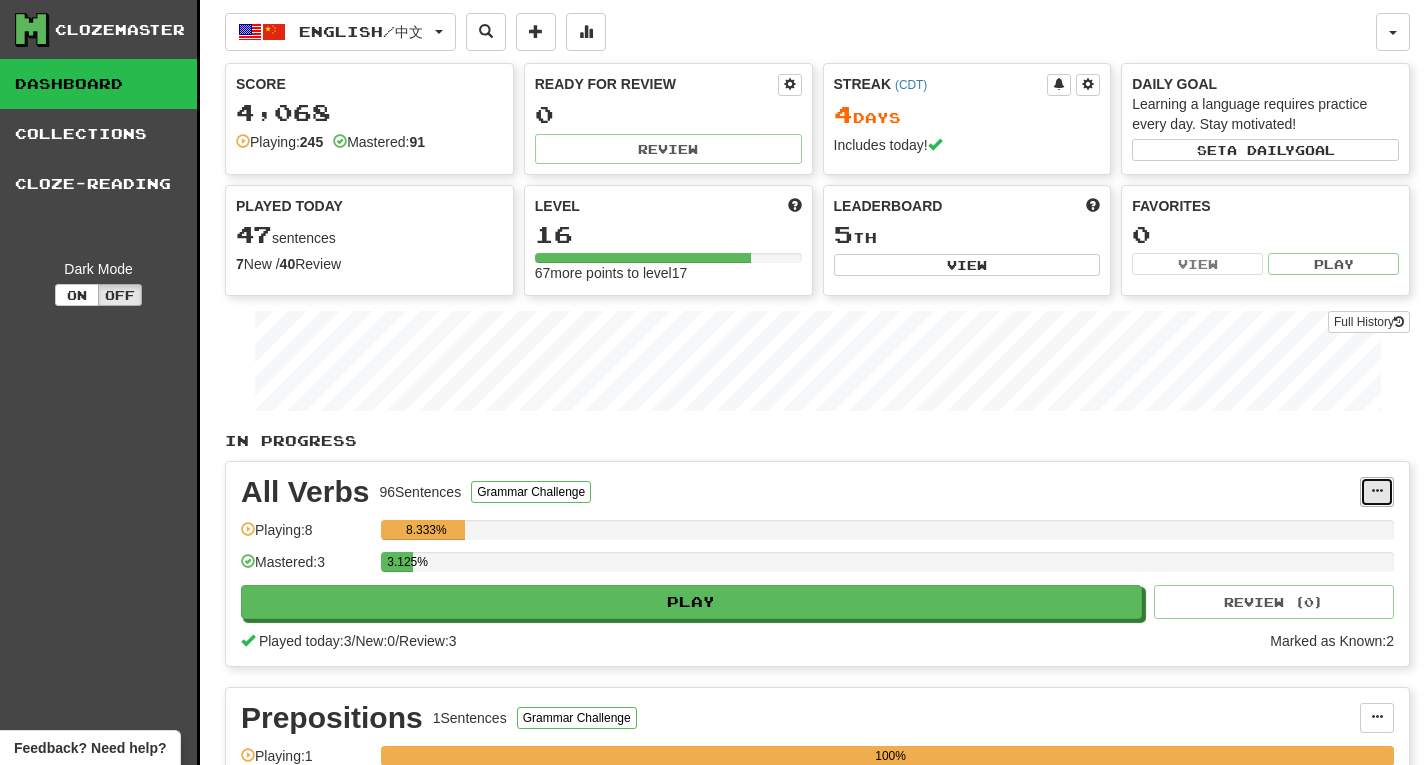 click at bounding box center (1377, 492) 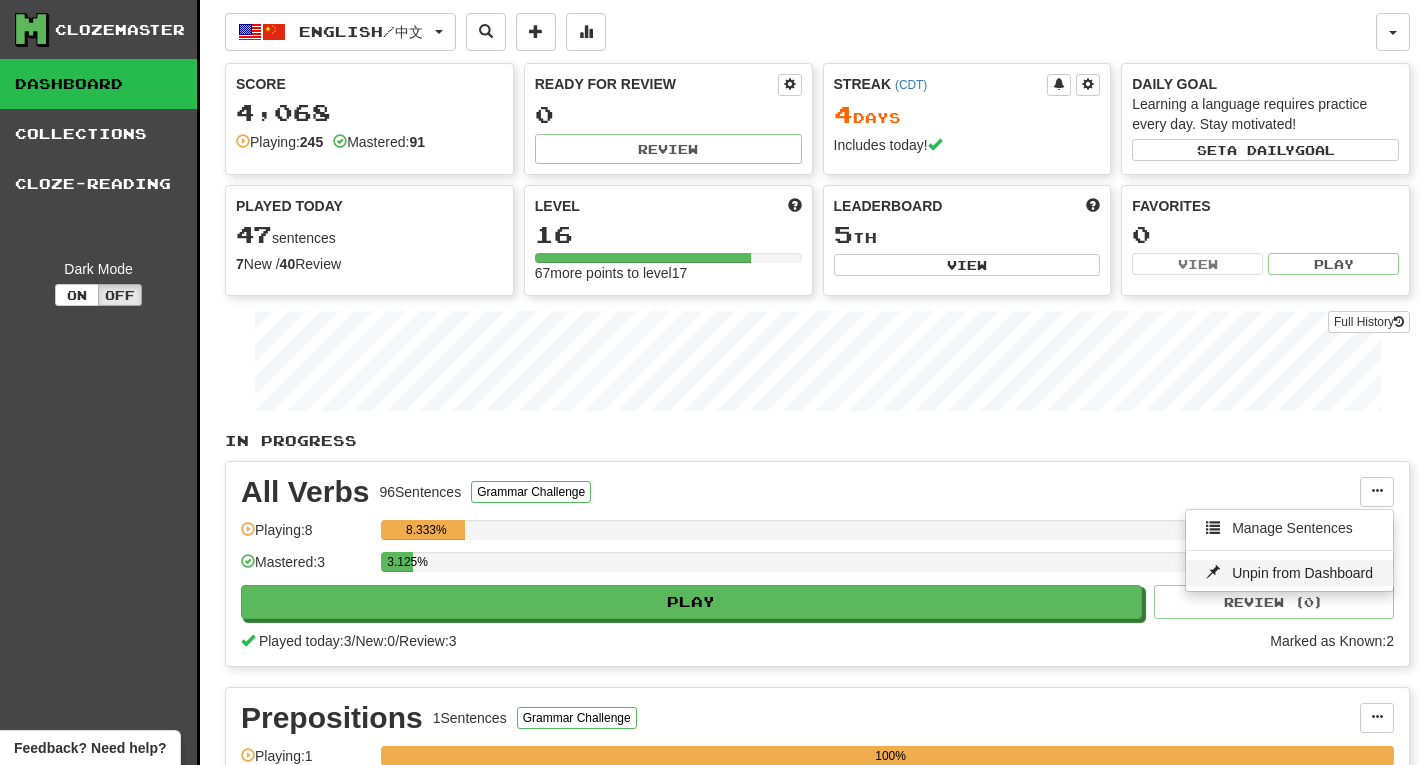 click on "Unpin from Dashboard" at bounding box center [1302, 573] 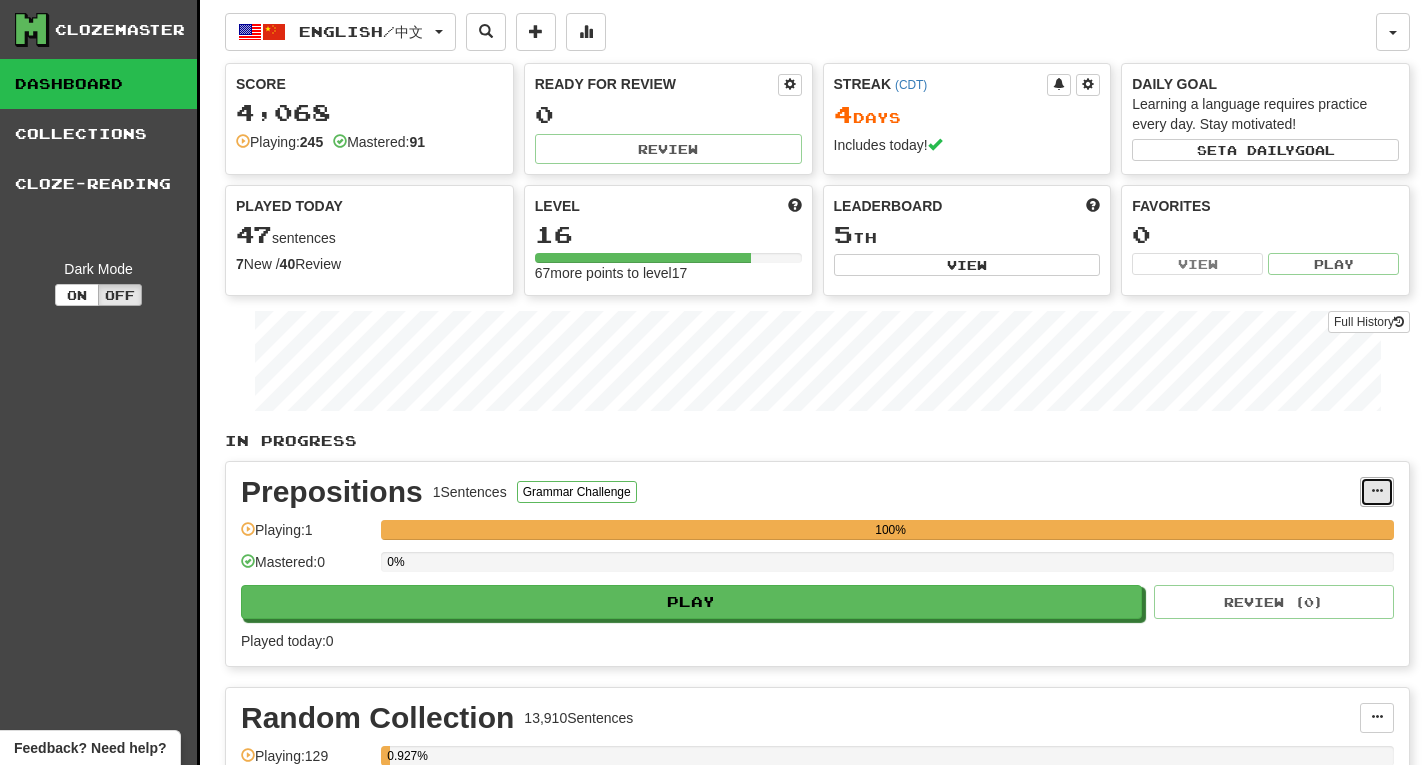 click at bounding box center [1377, 491] 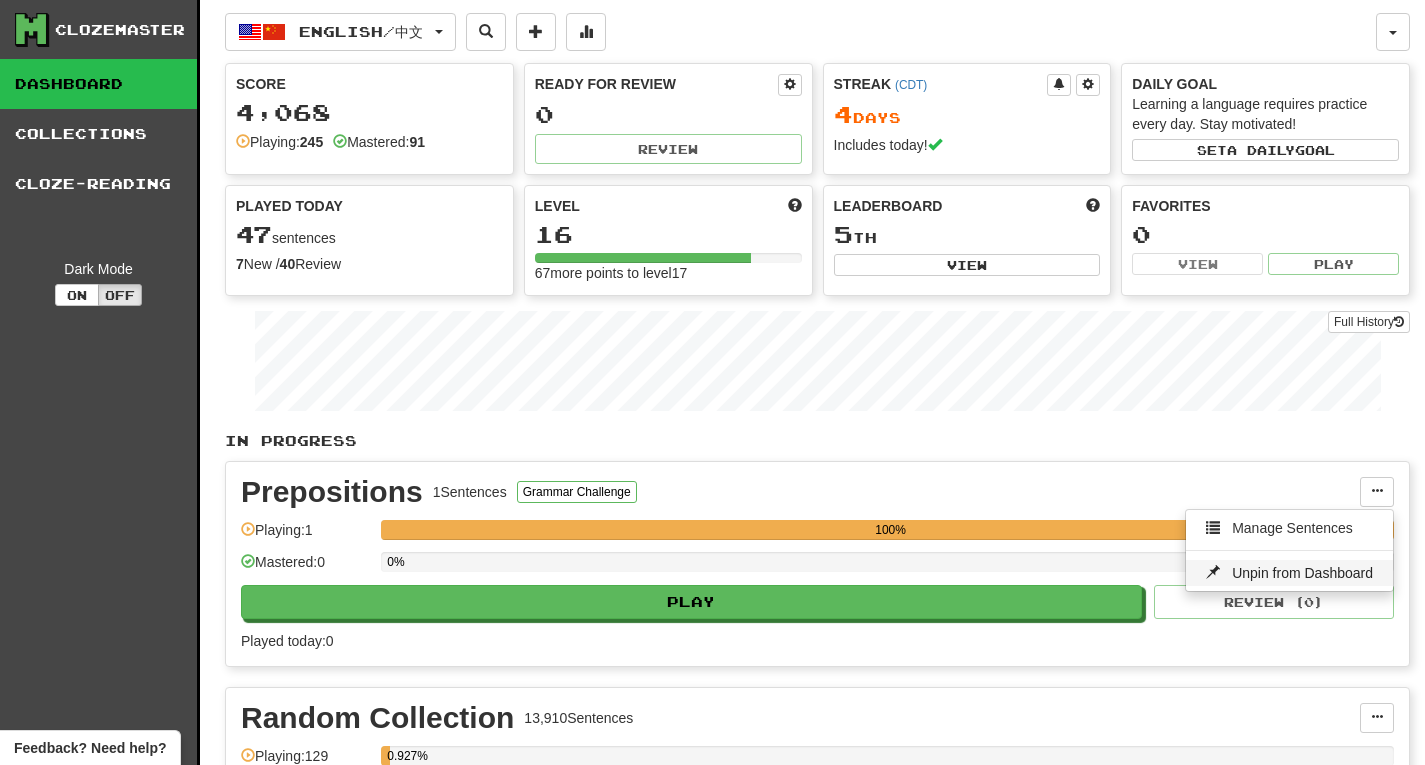 click on "Unpin from Dashboard" at bounding box center [1302, 573] 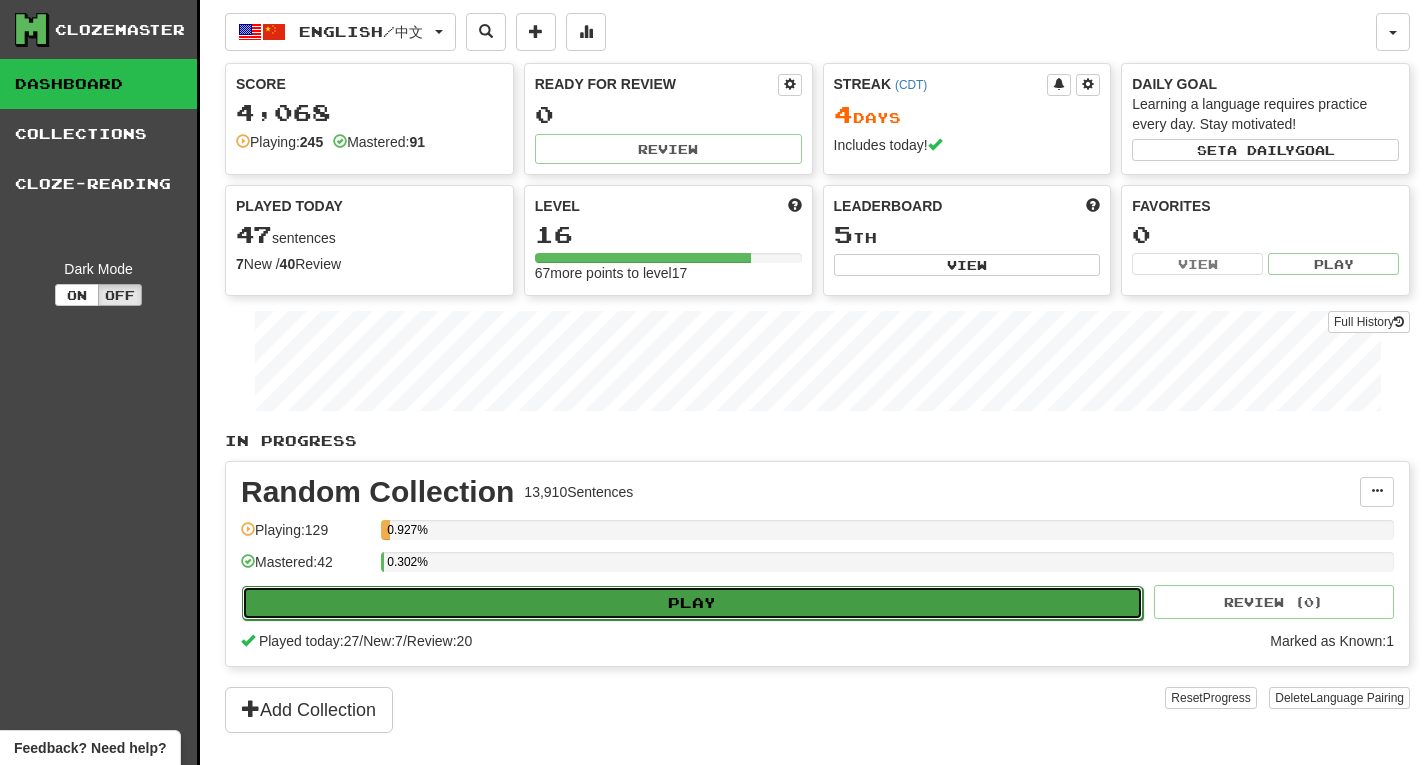 click on "Play" at bounding box center (692, 603) 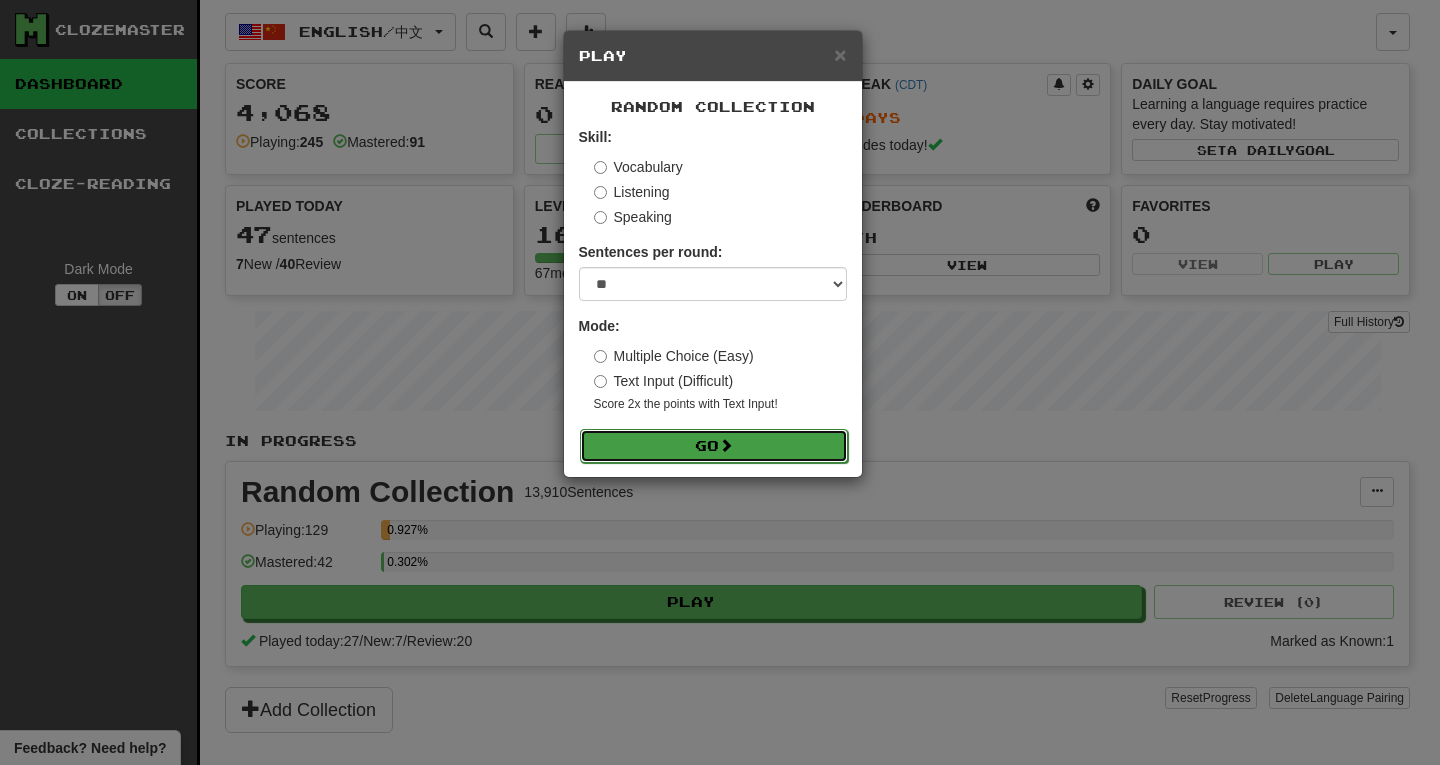 click on "Go" at bounding box center (714, 446) 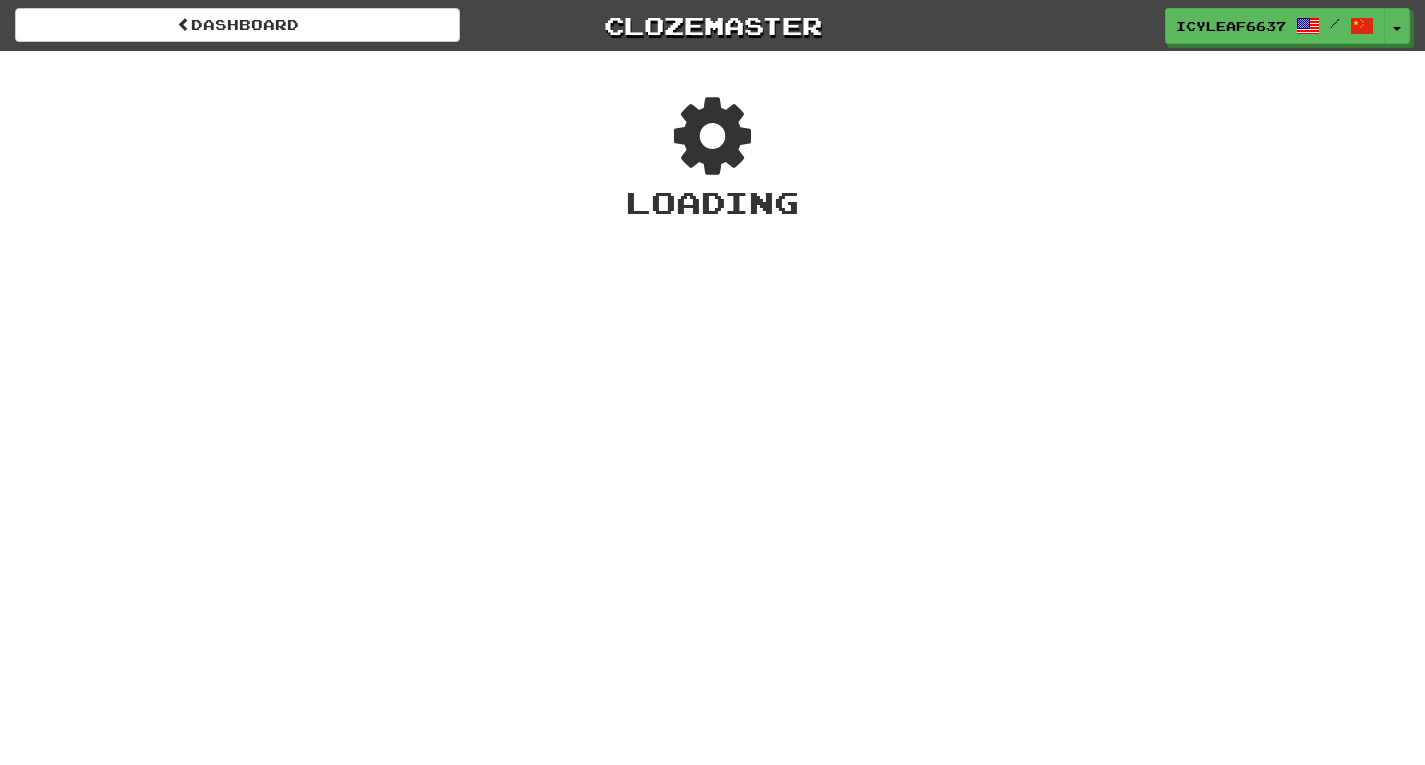 scroll, scrollTop: 0, scrollLeft: 0, axis: both 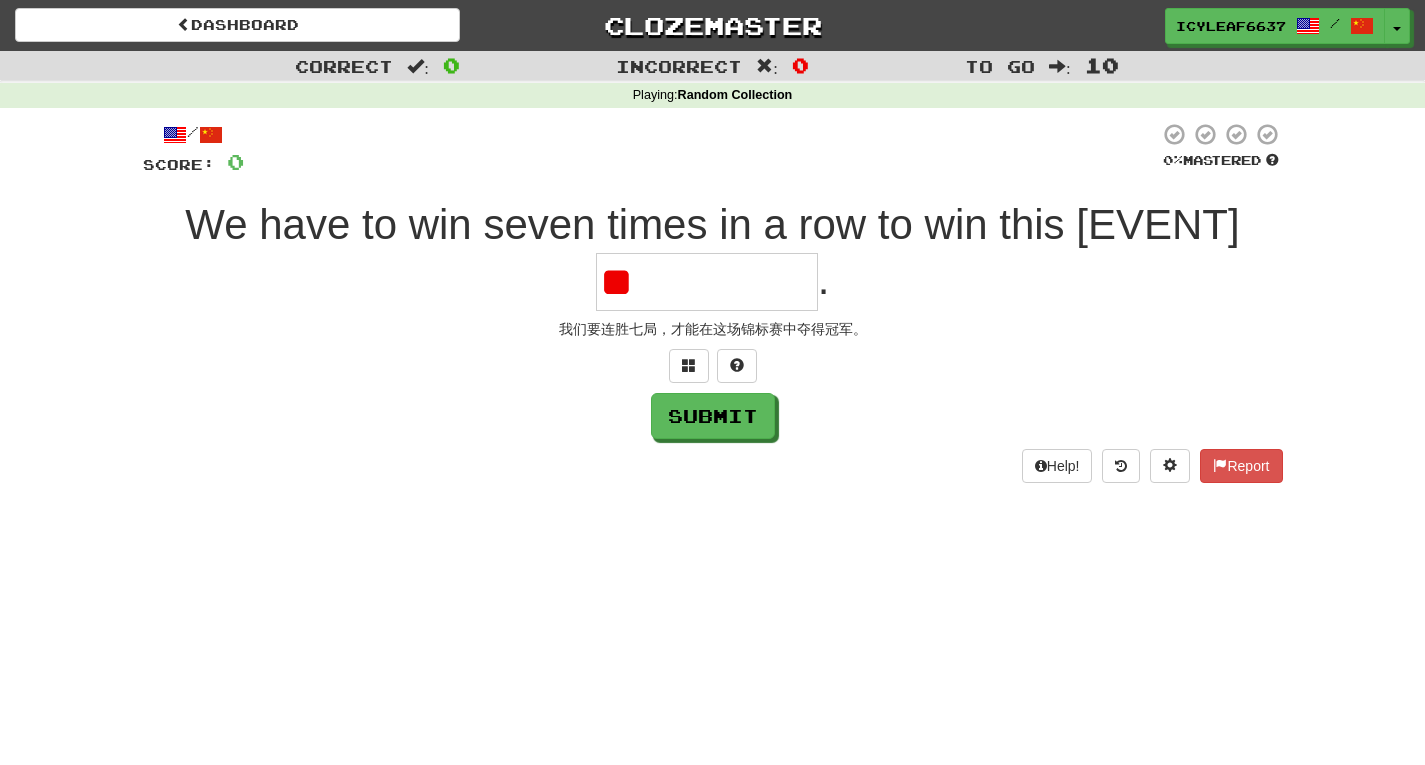 type on "*" 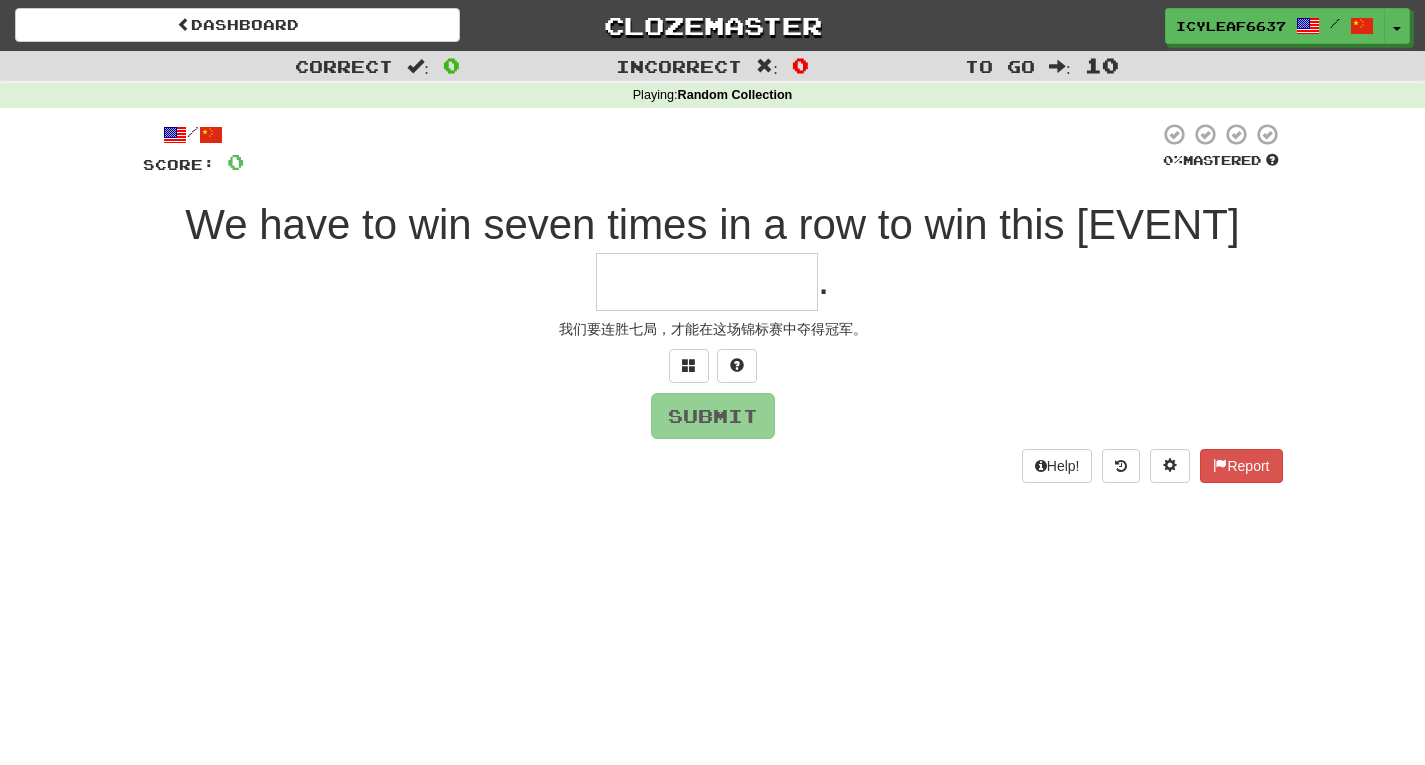 type on "*" 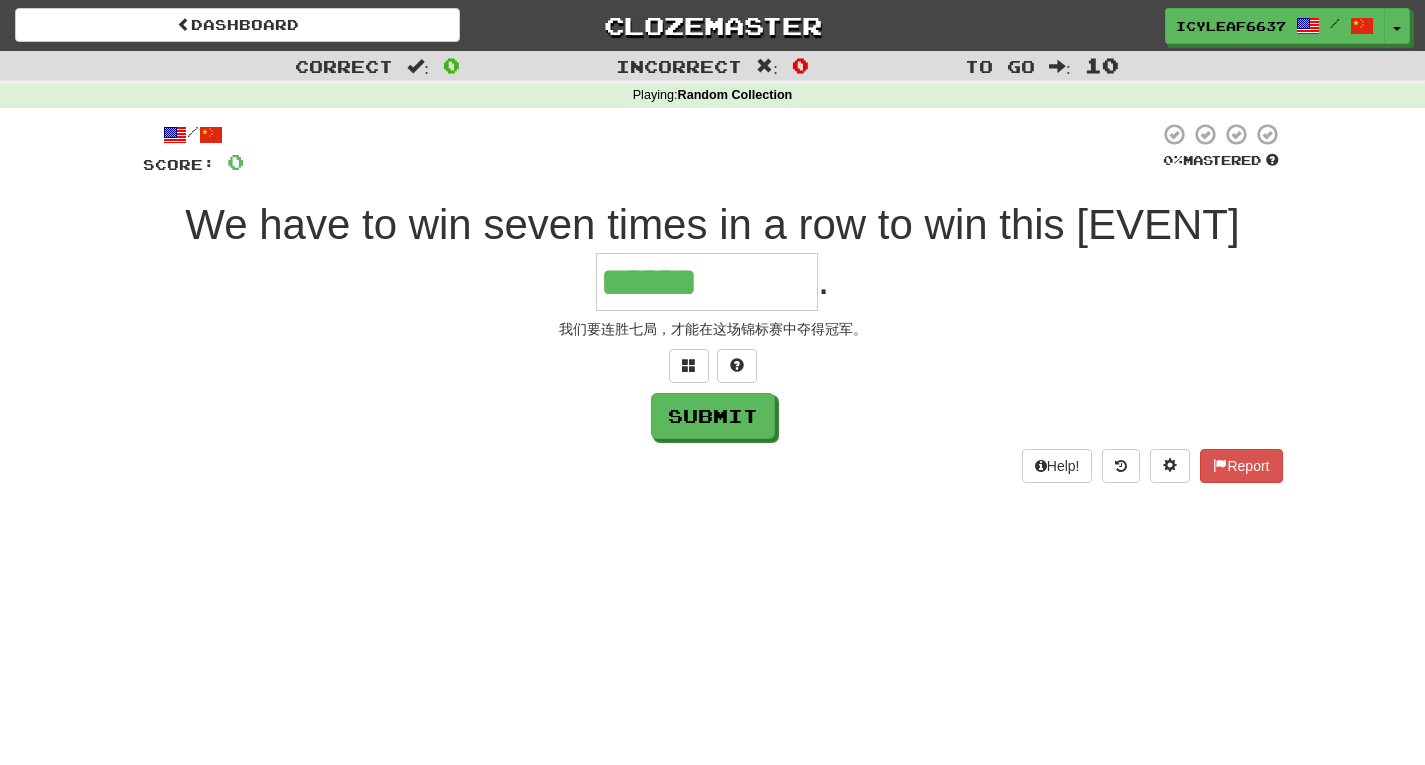 type on "**********" 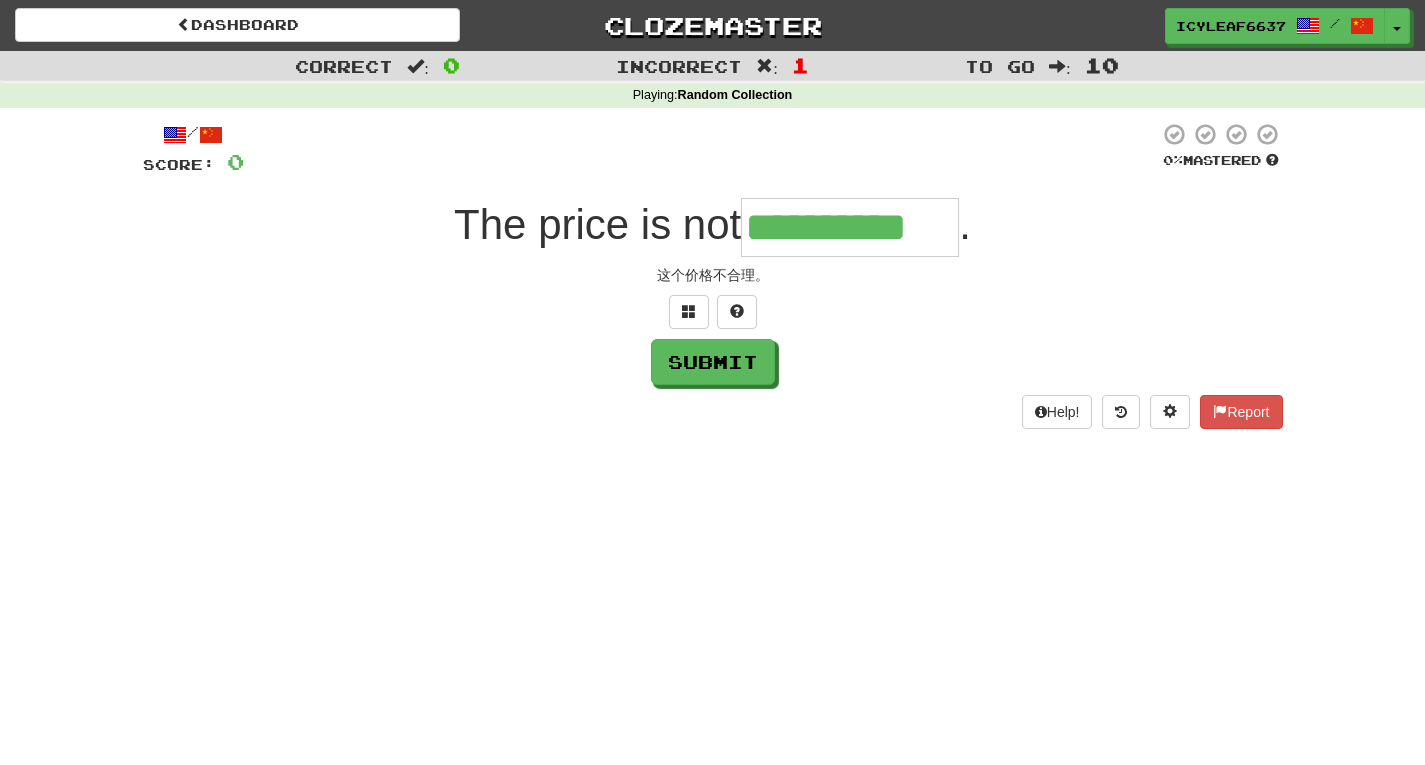 type on "**********" 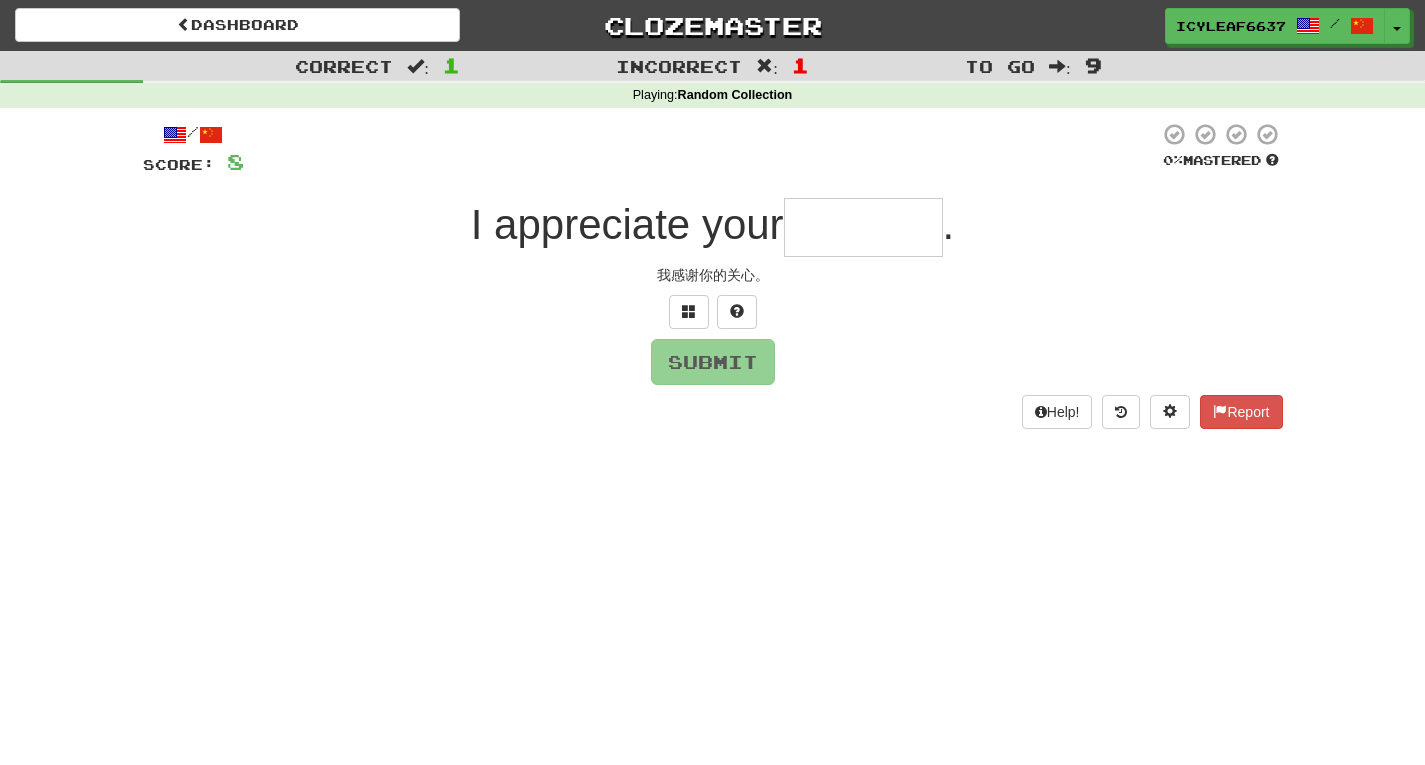 click at bounding box center (863, 227) 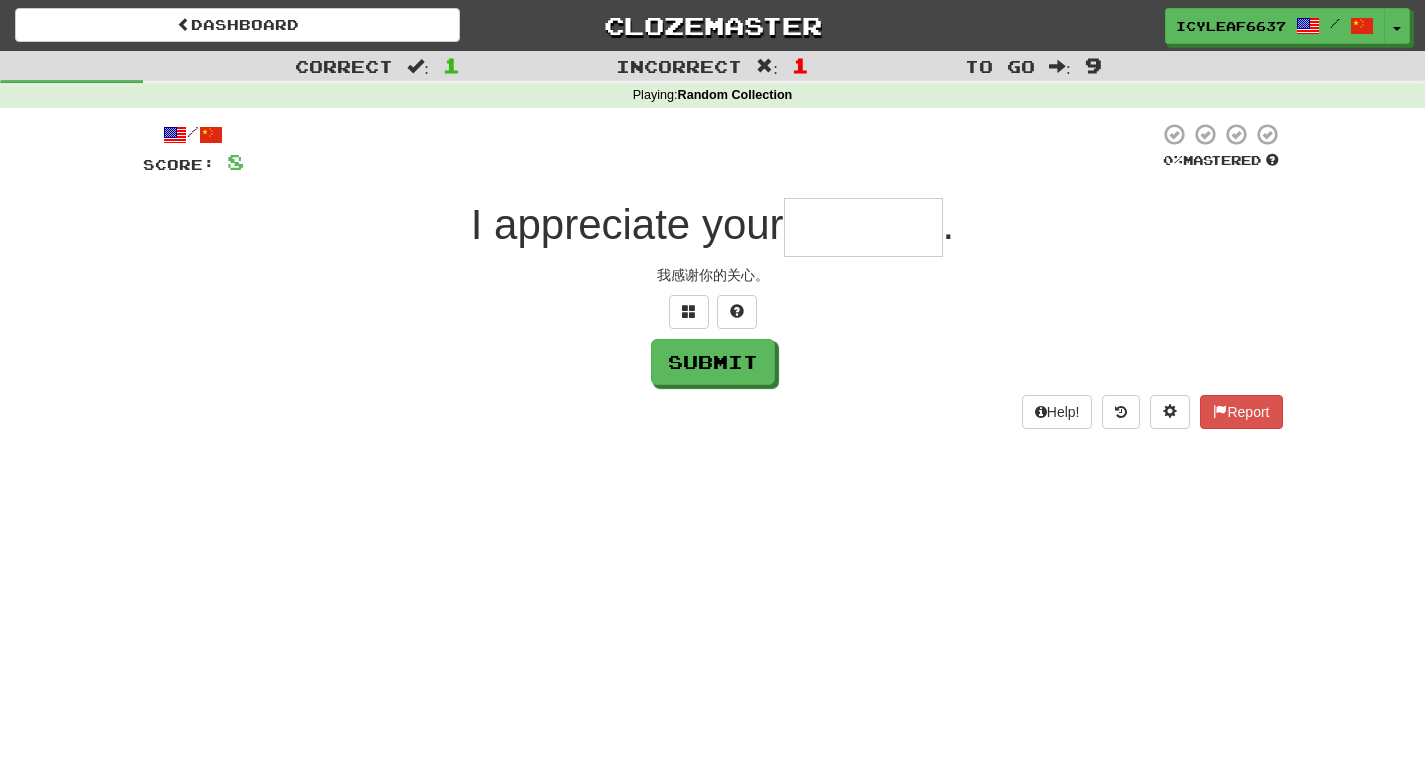 type on "*" 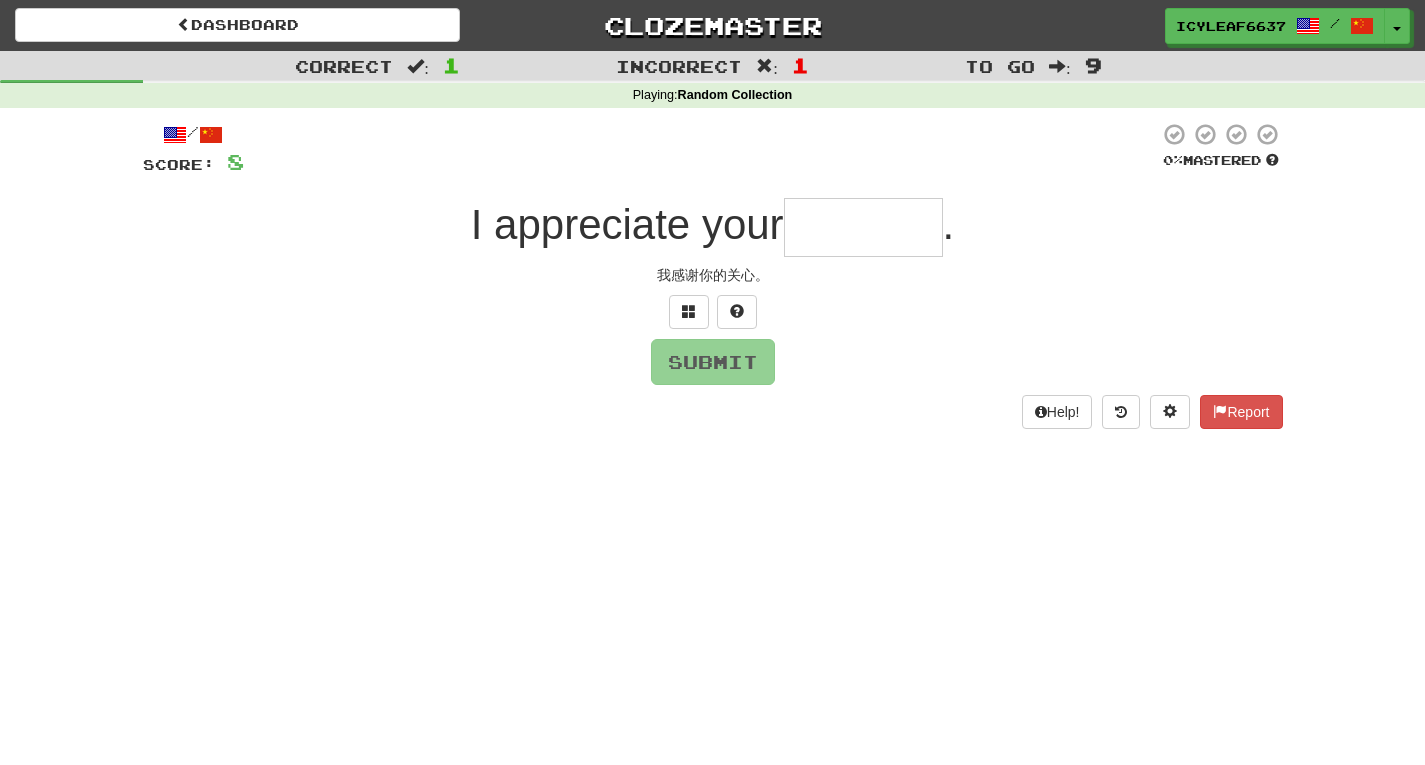 type on "*" 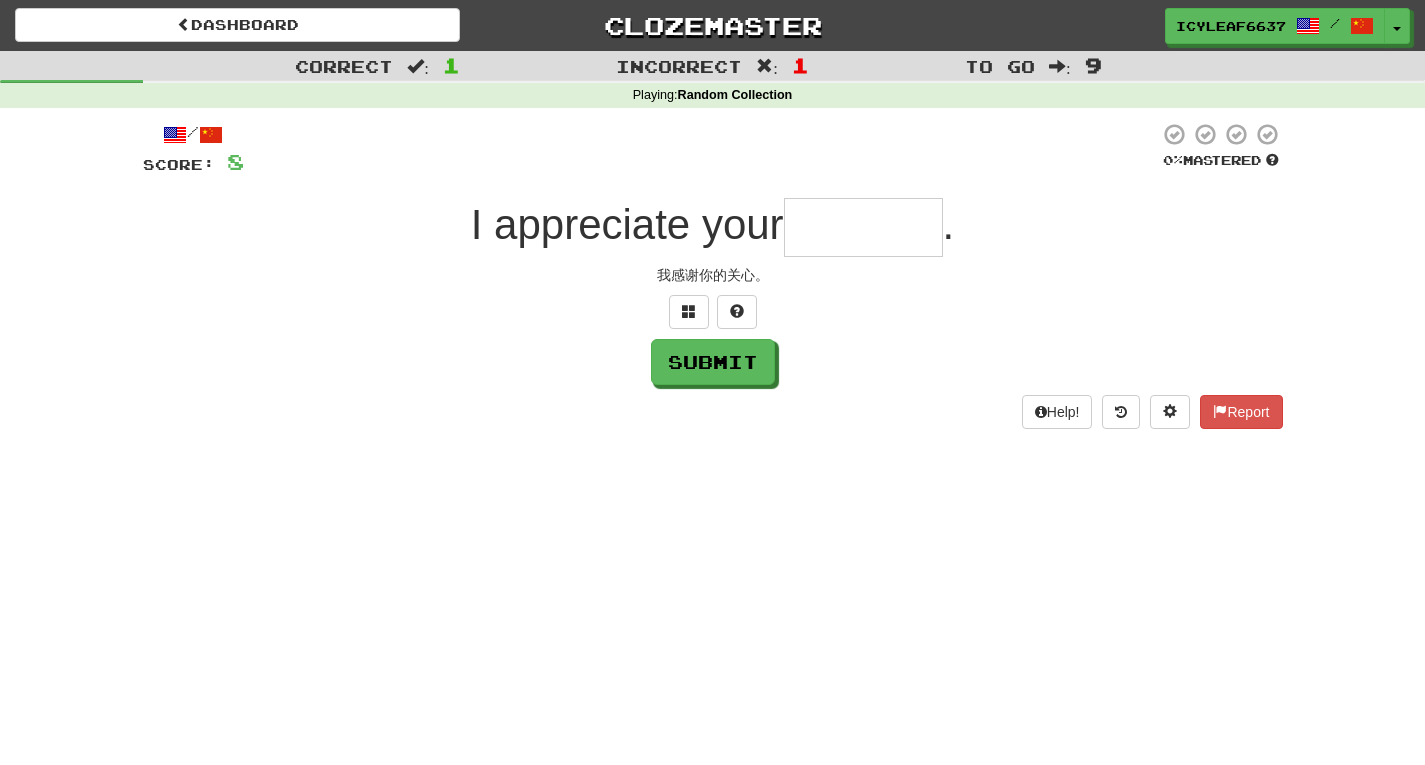 type on "*" 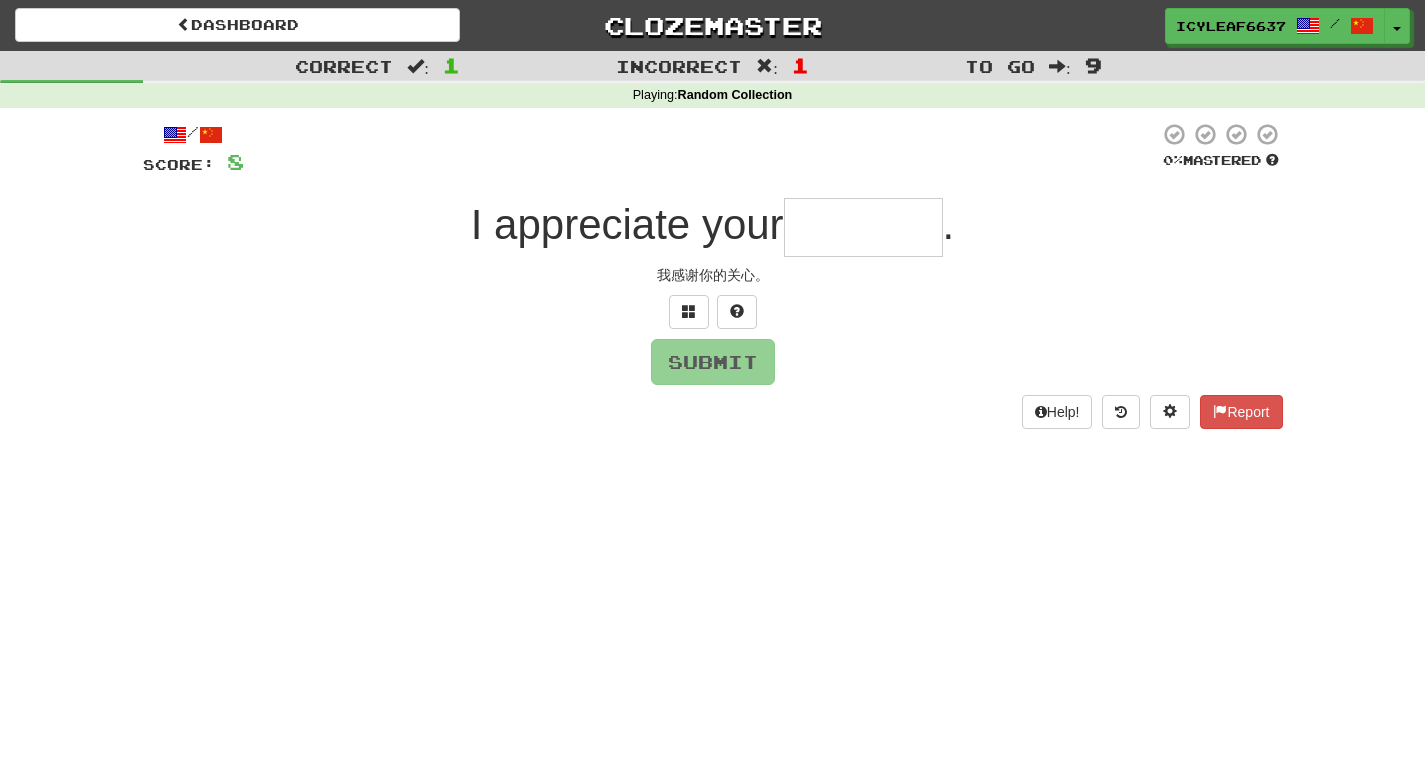type on "*" 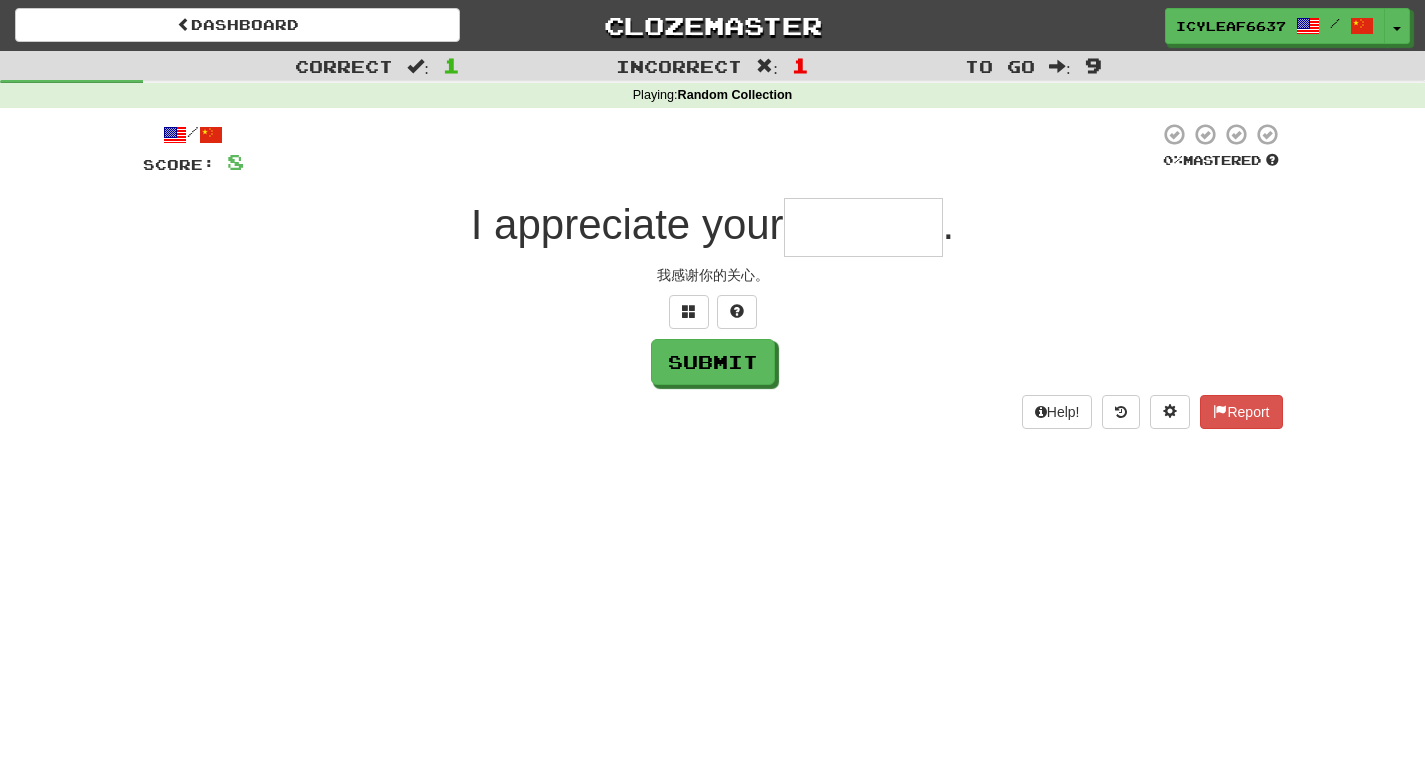type on "*" 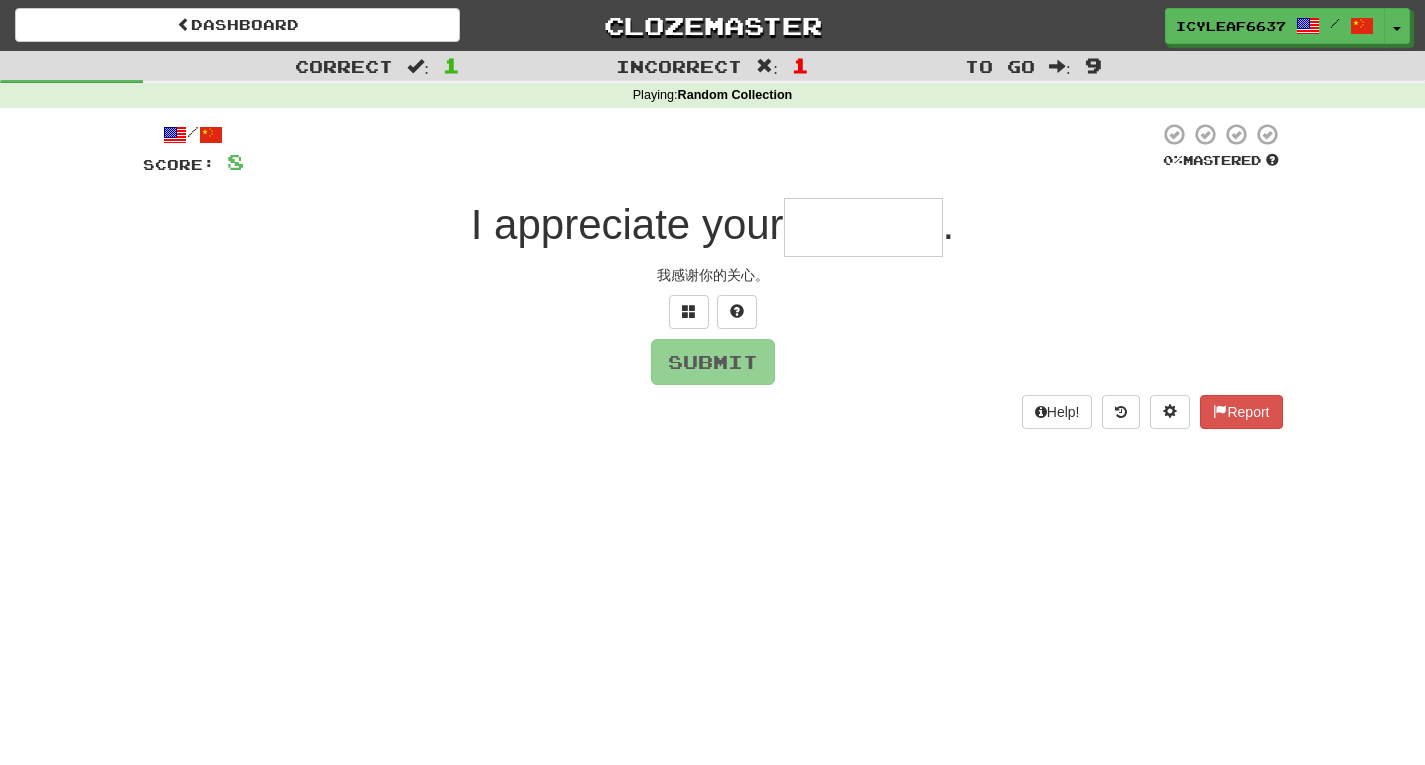 type on "*" 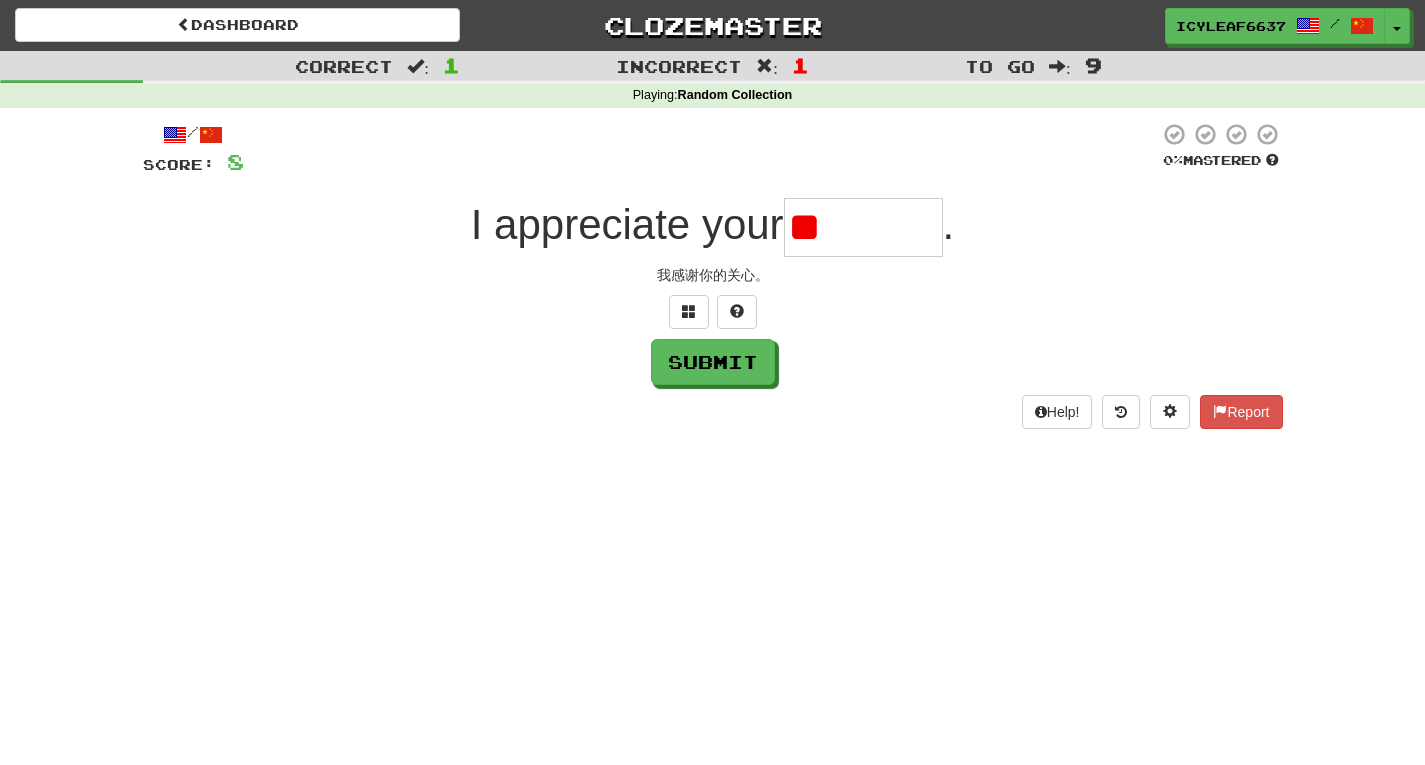 type on "*" 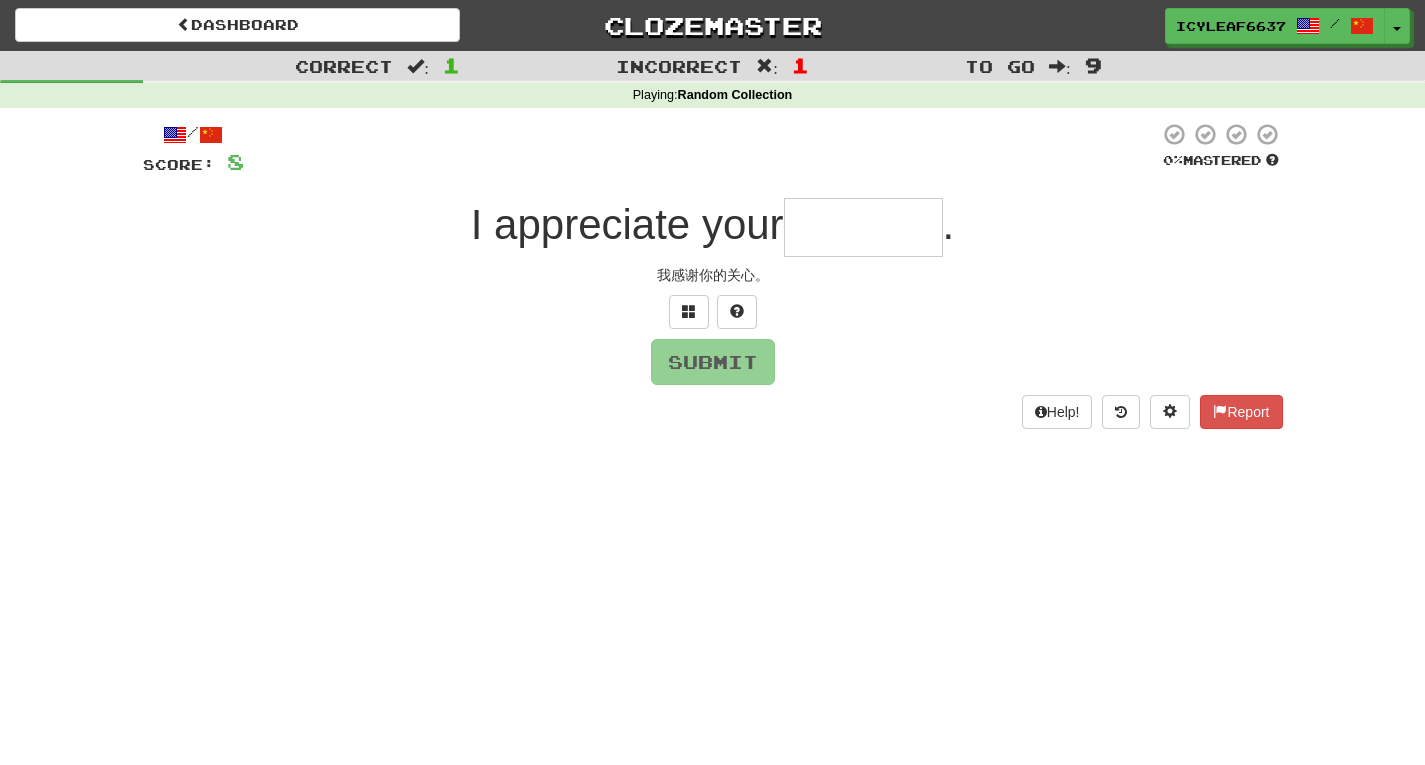 type on "*" 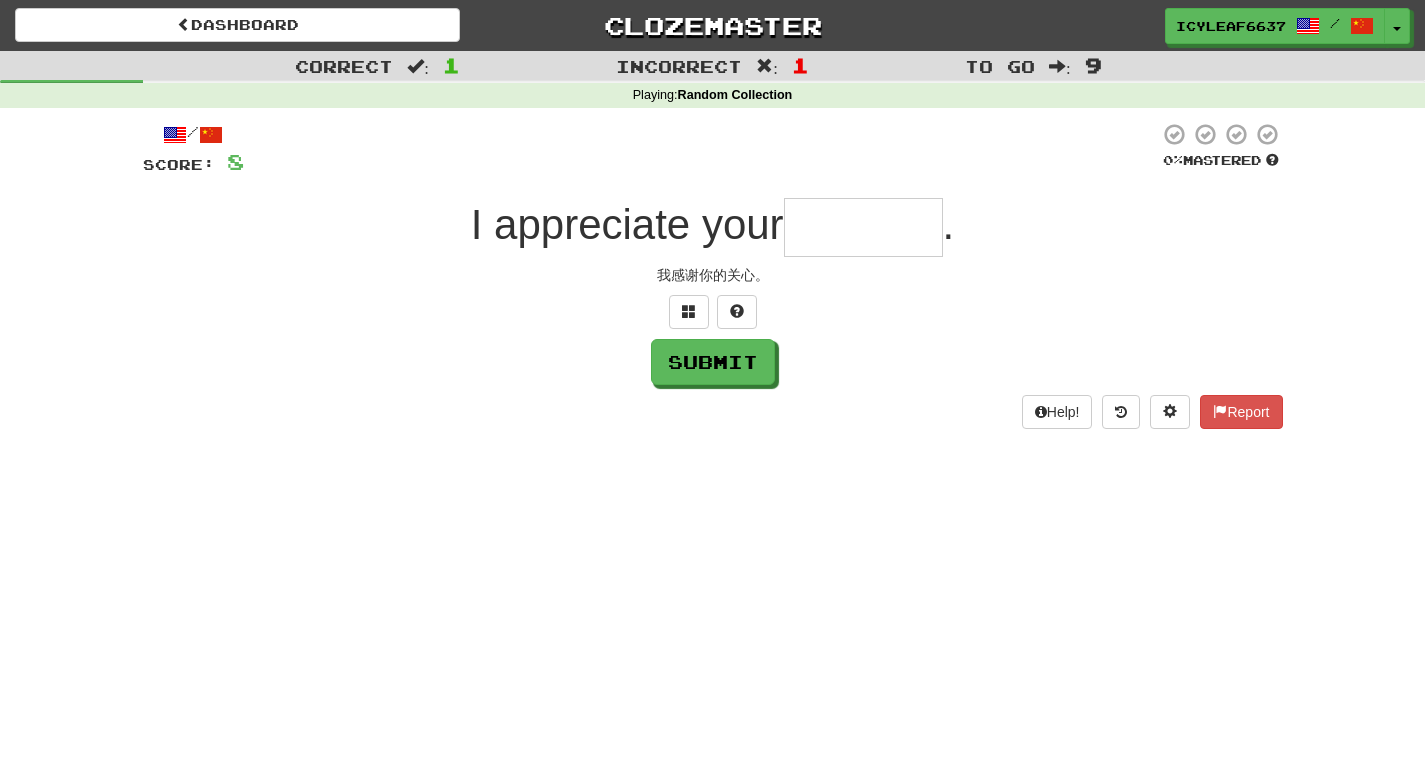 type on "*" 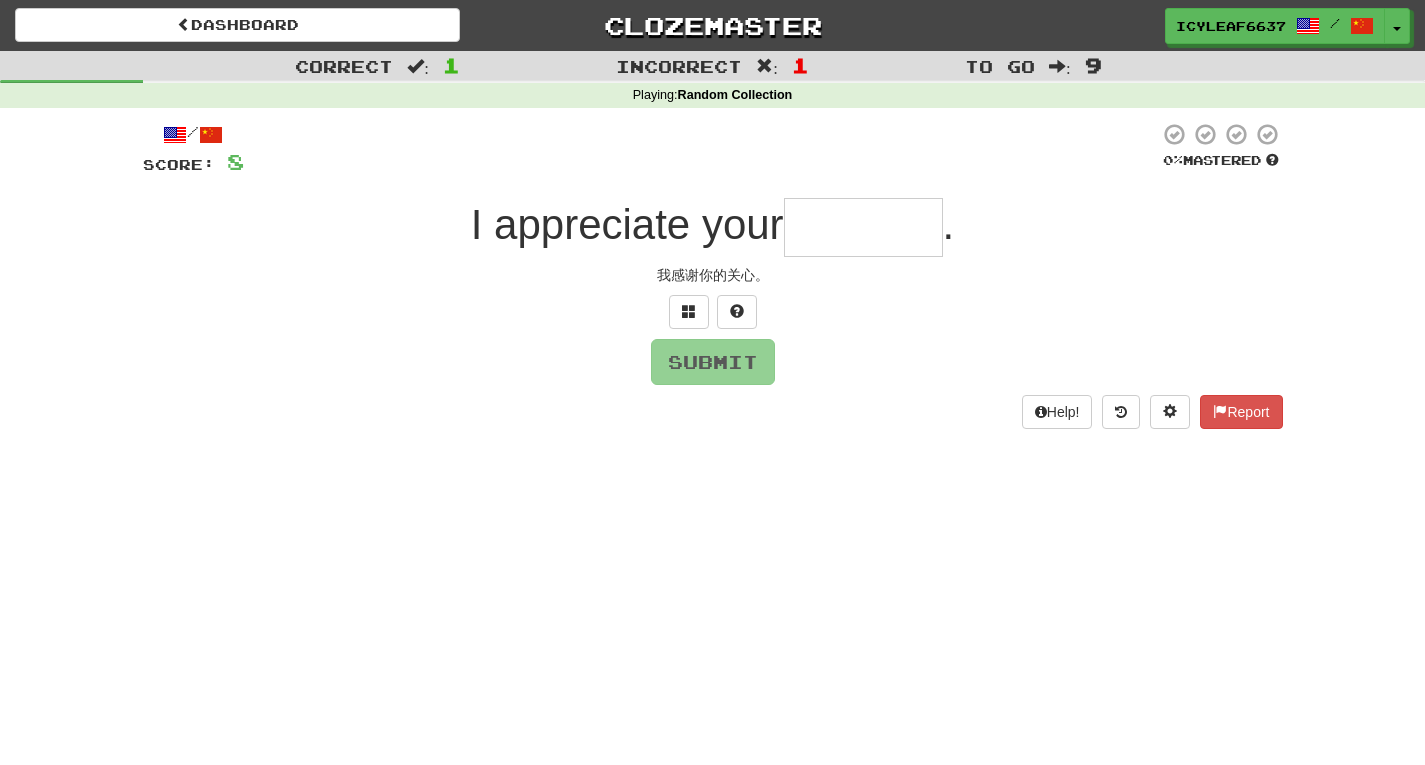 type on "*" 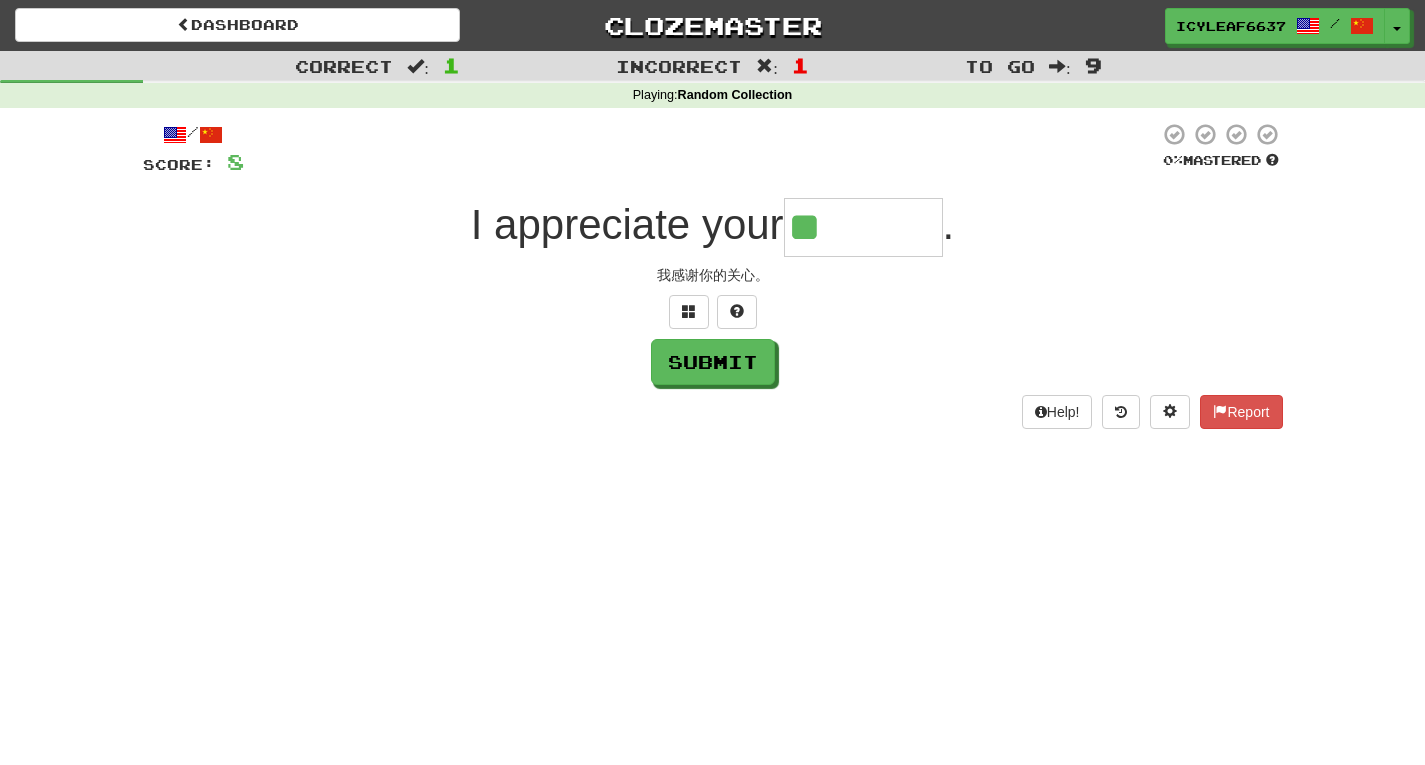 type on "*******" 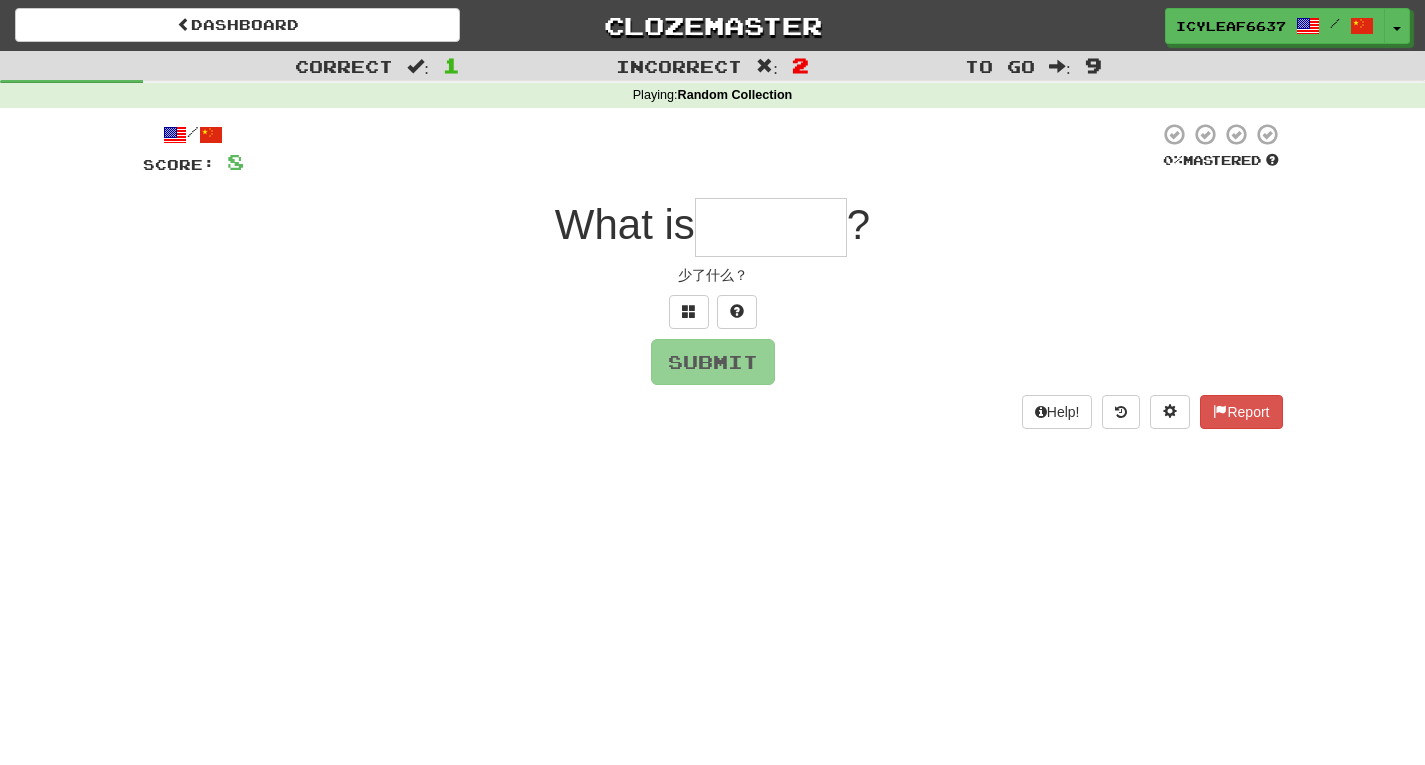 type on "*" 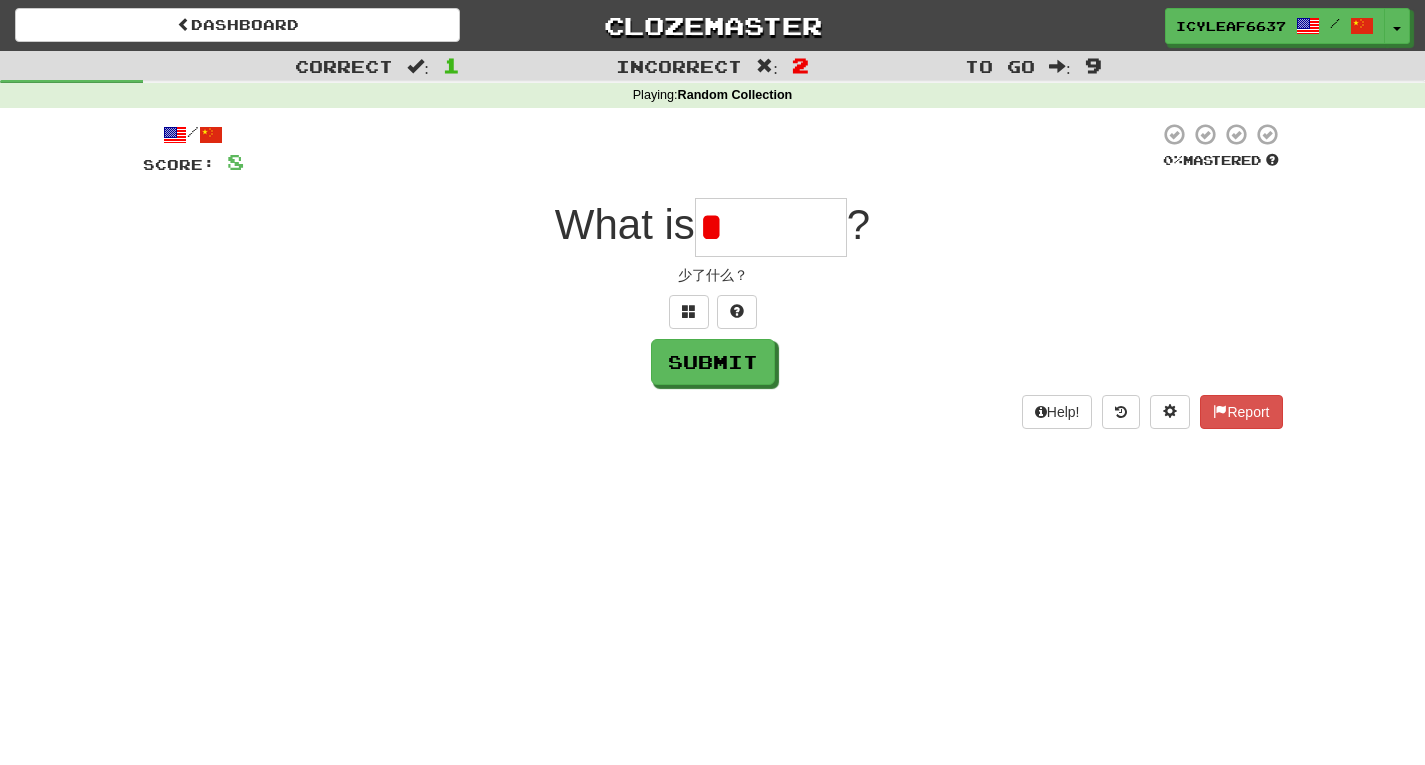type on "*******" 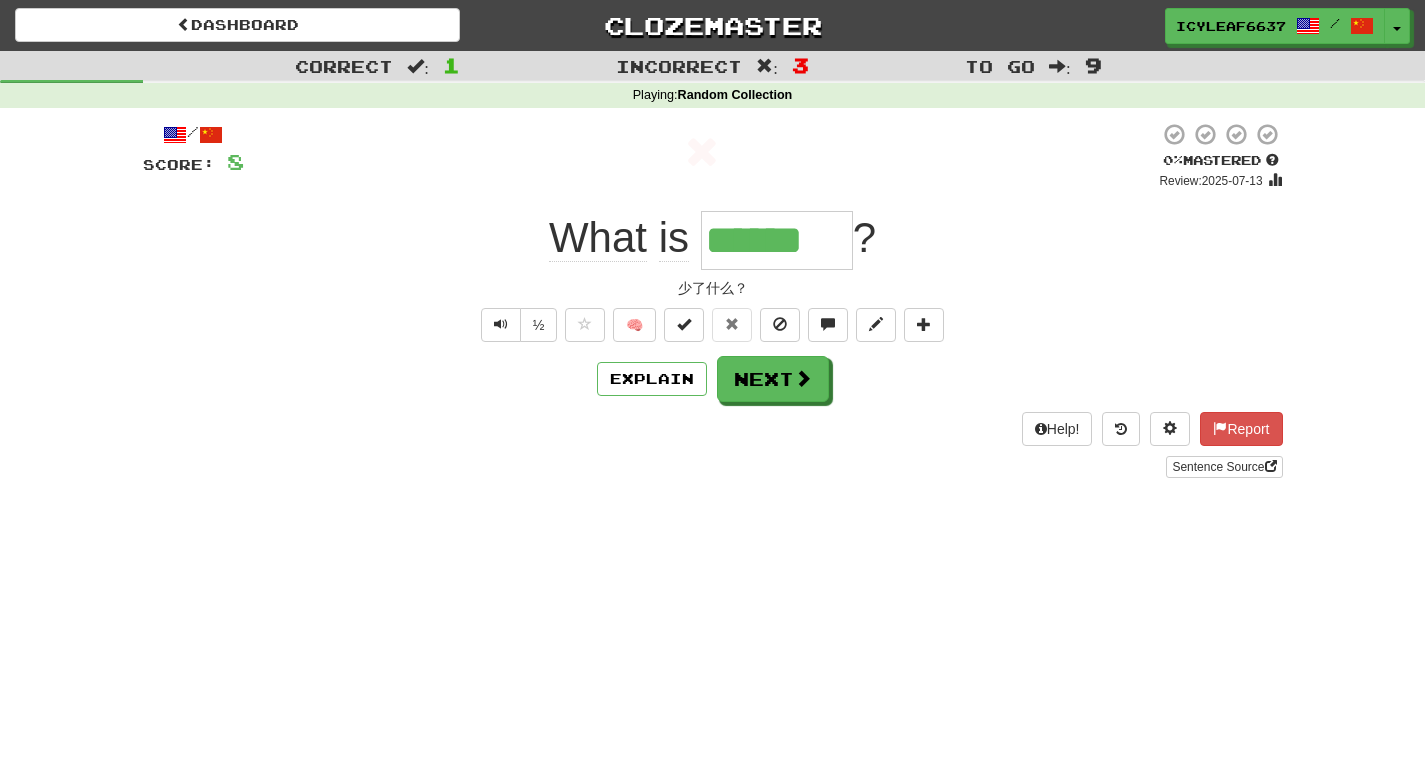 type on "*******" 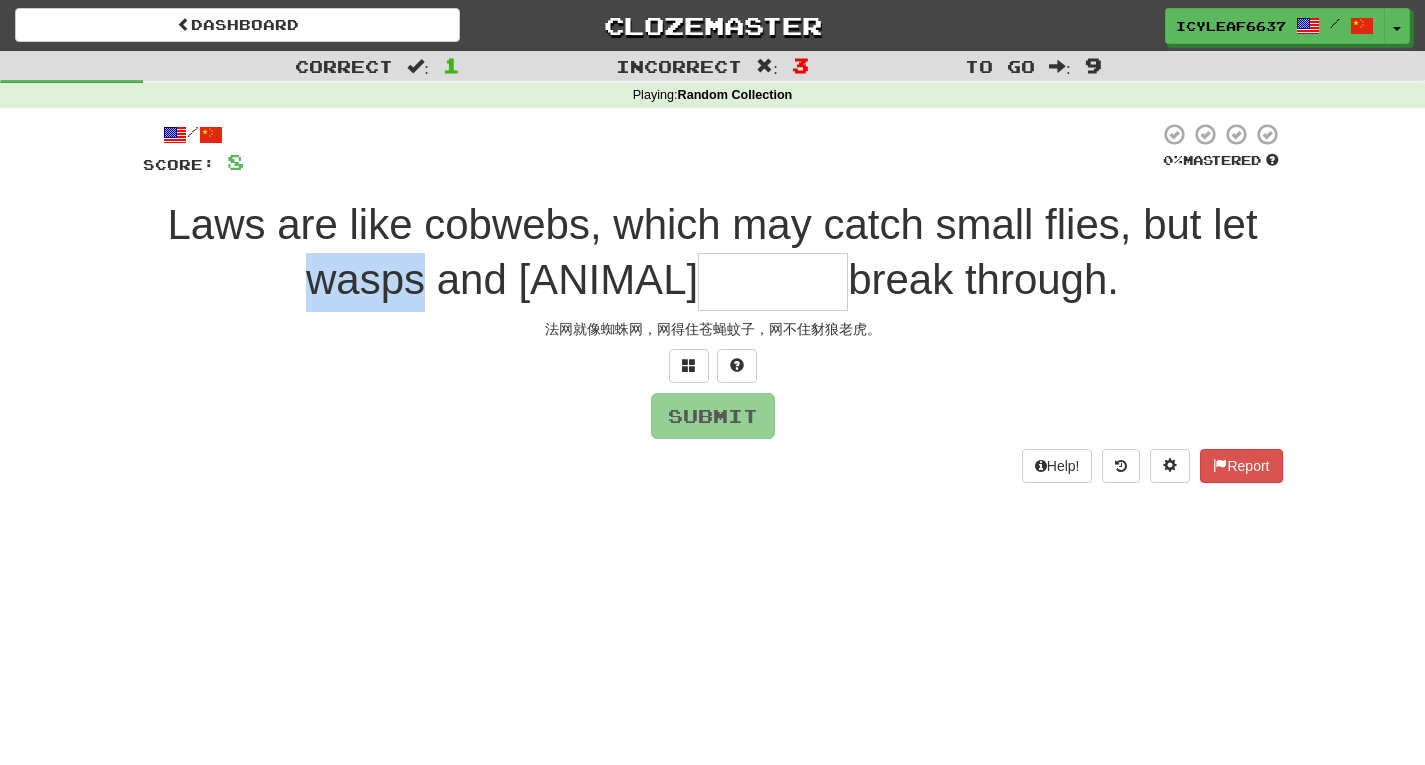 drag, startPoint x: 501, startPoint y: 276, endPoint x: 344, endPoint y: 295, distance: 158.14551 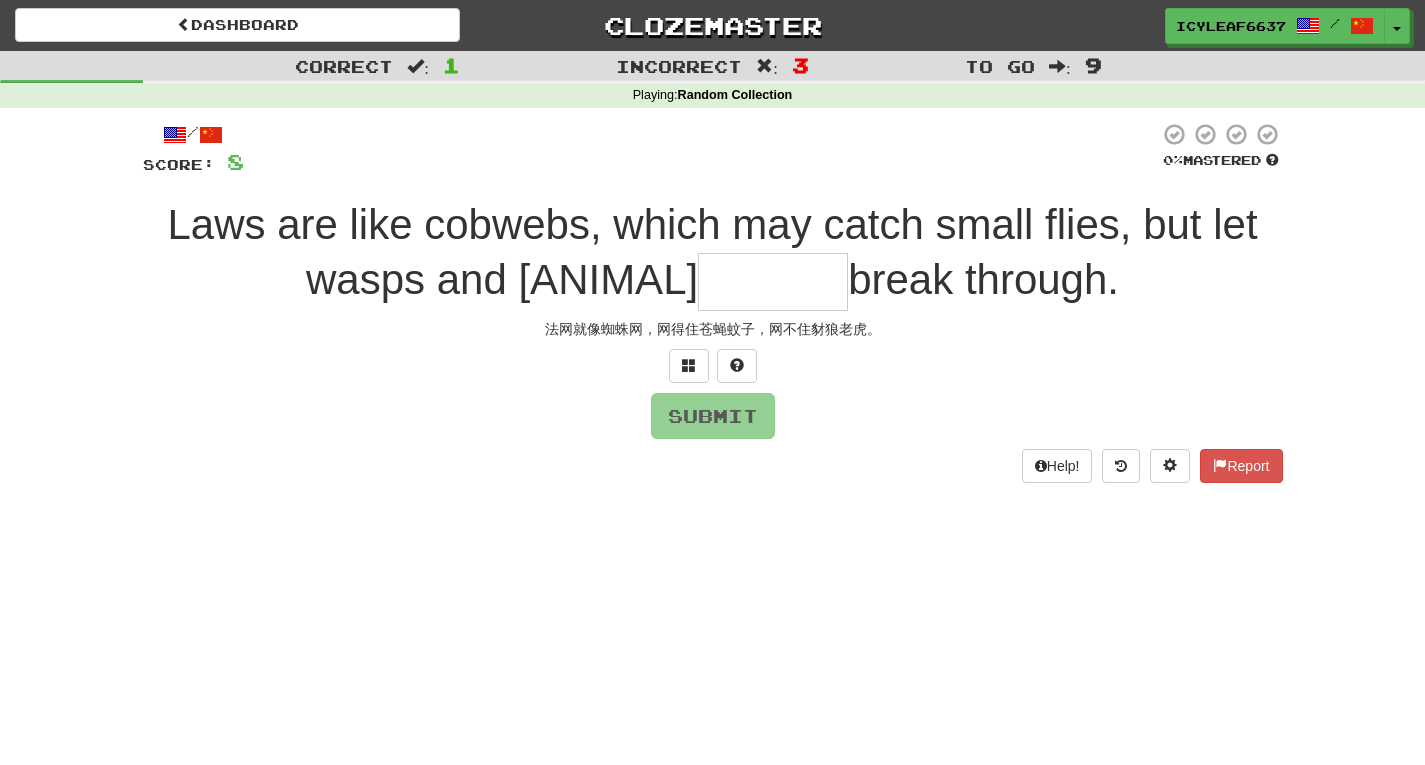 click at bounding box center [773, 282] 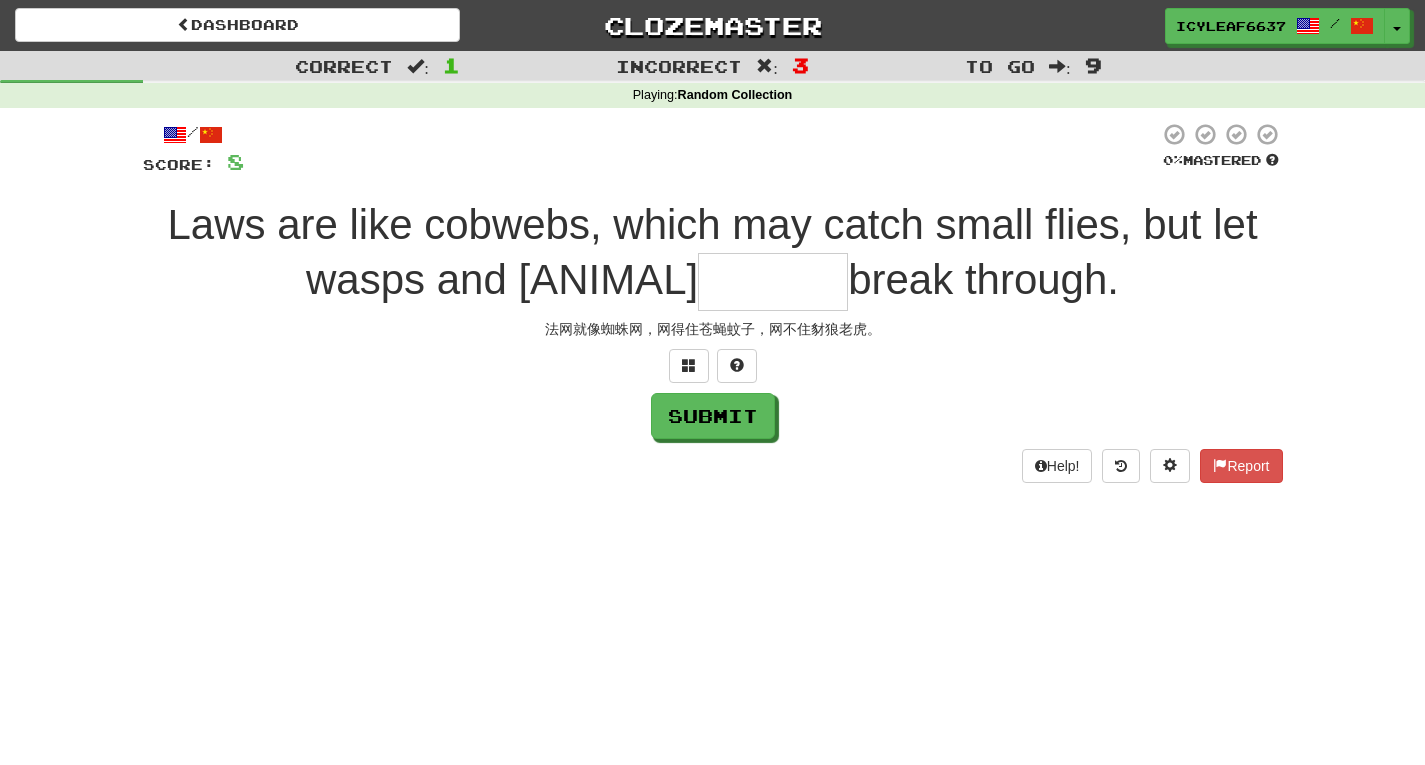 type on "*" 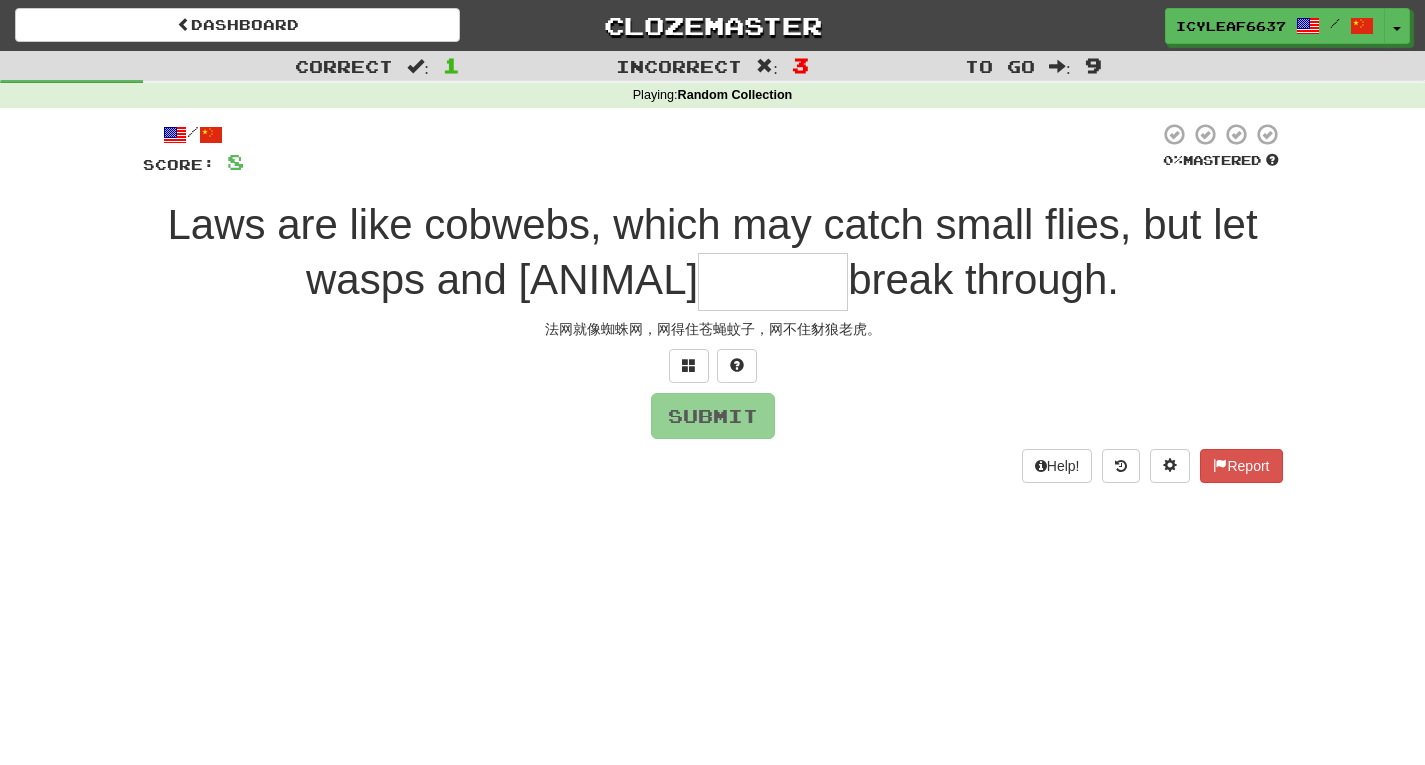 type on "*" 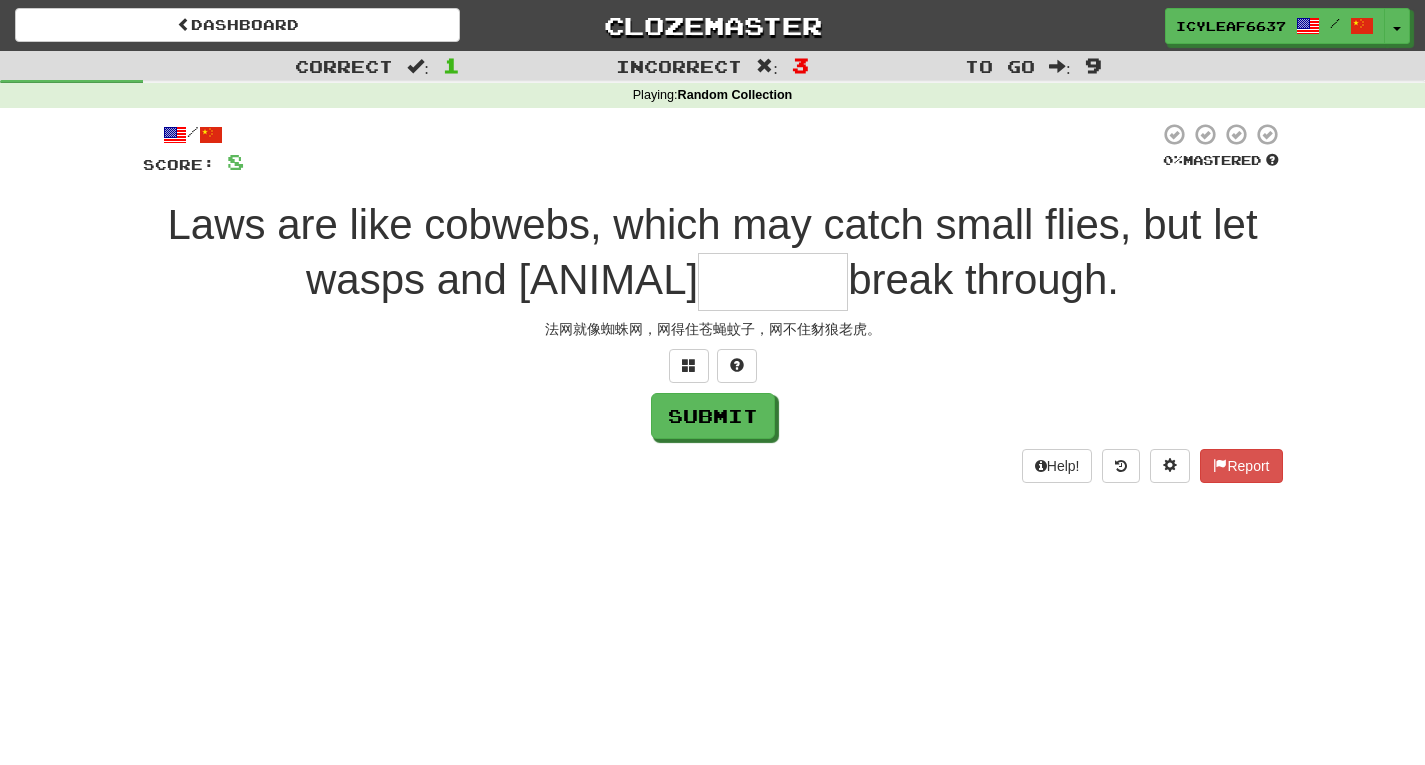 type on "*" 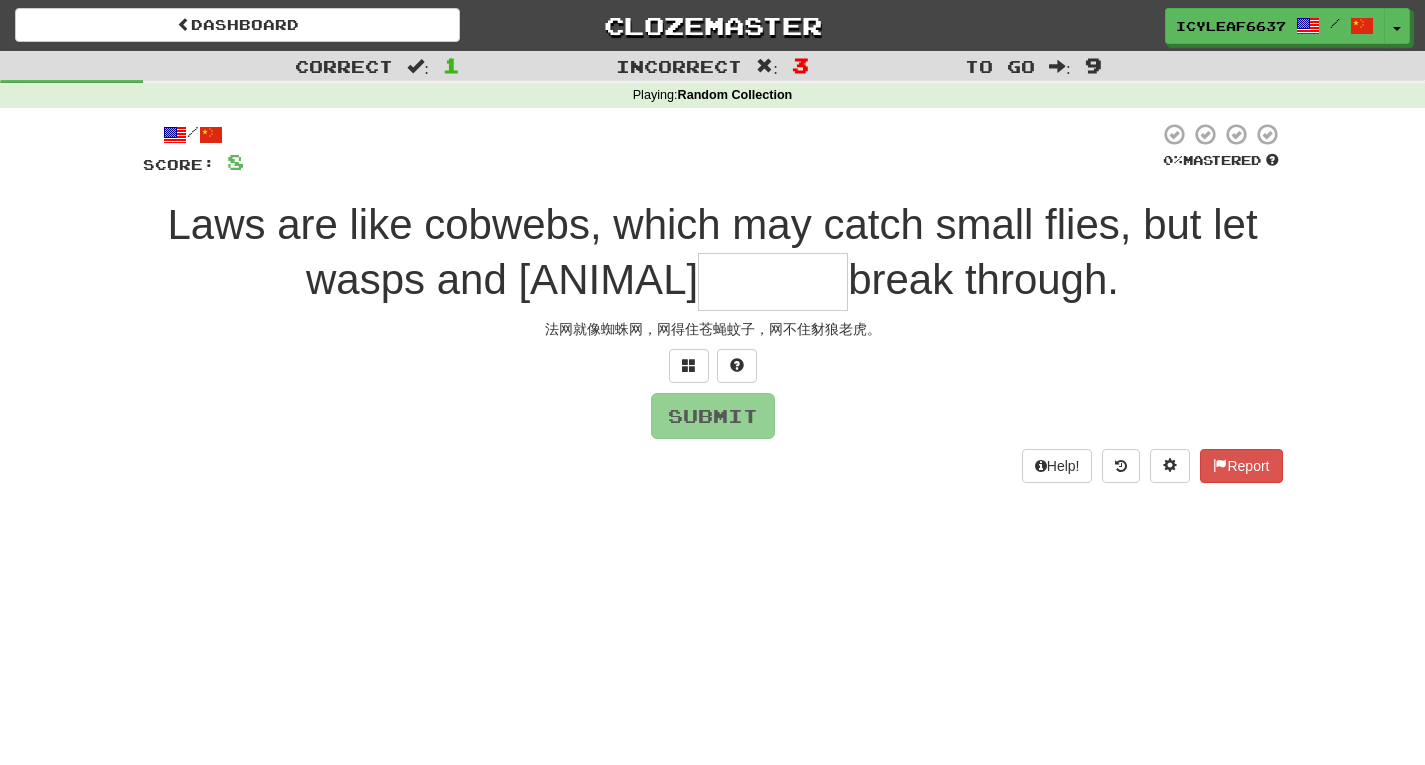 type on "*" 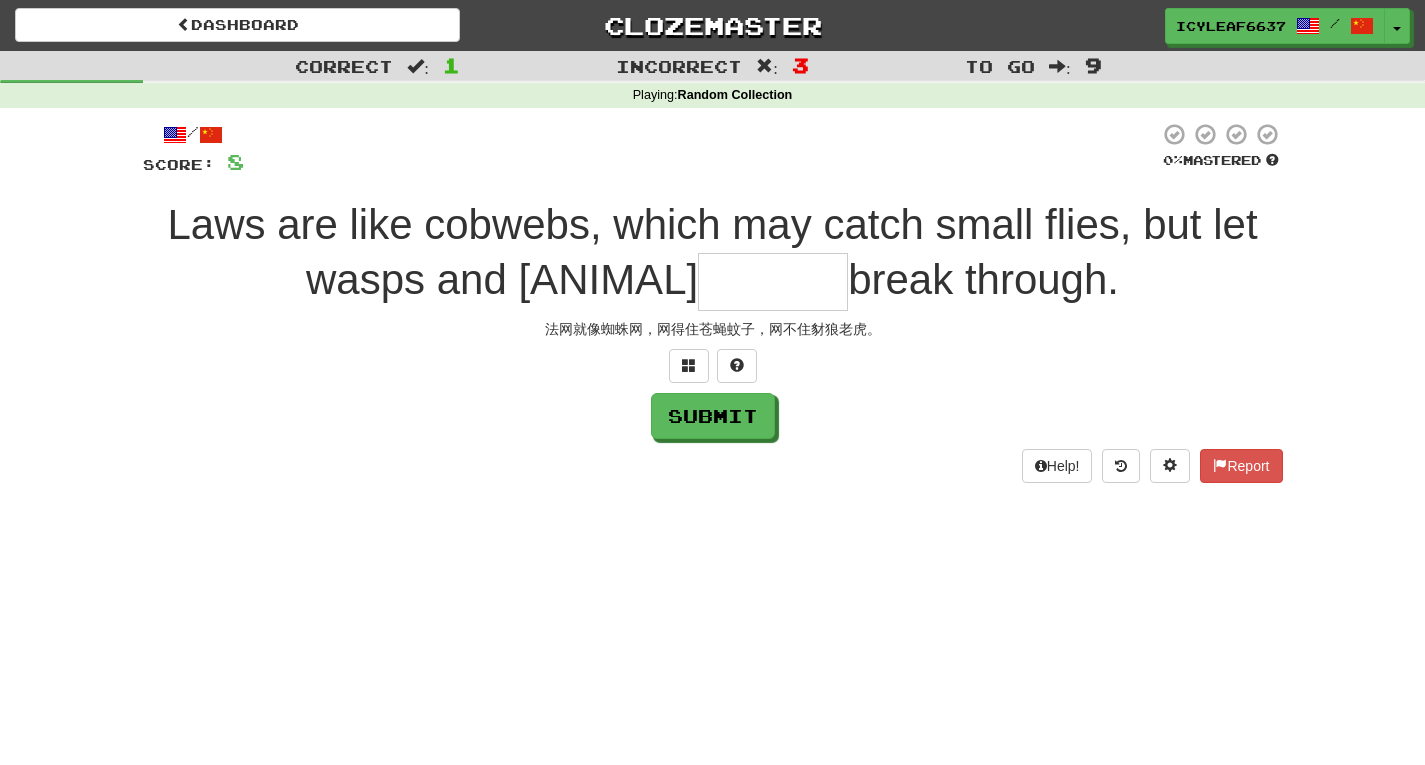 type on "*" 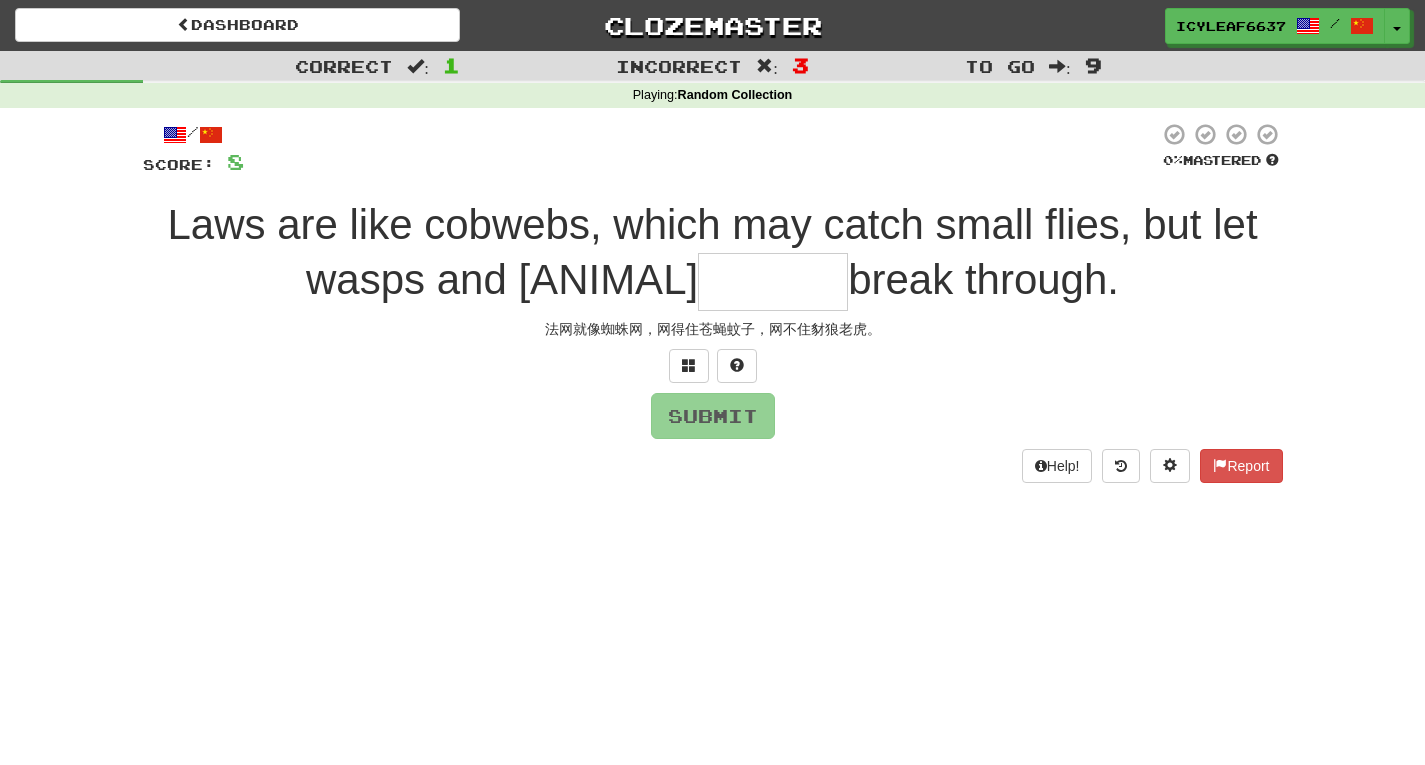 type on "*" 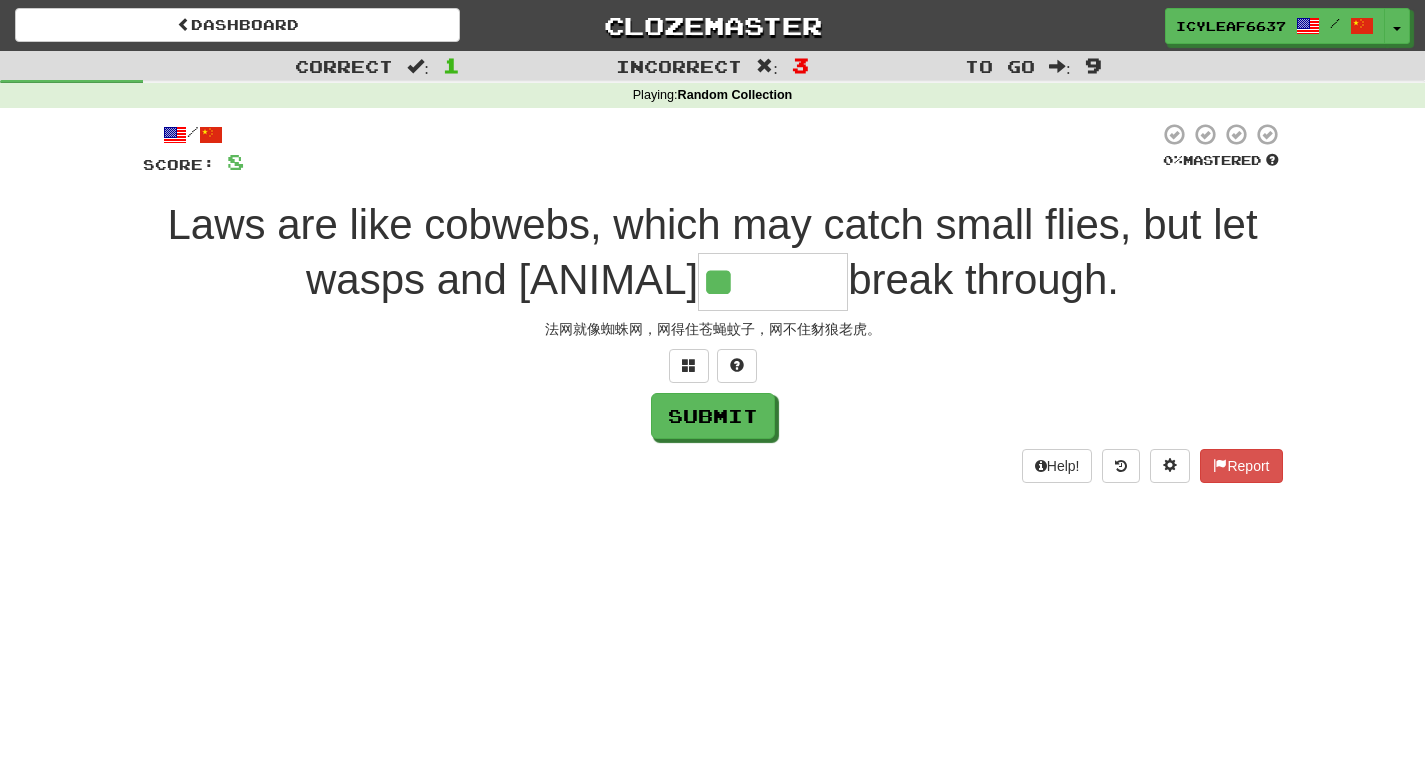 type on "*******" 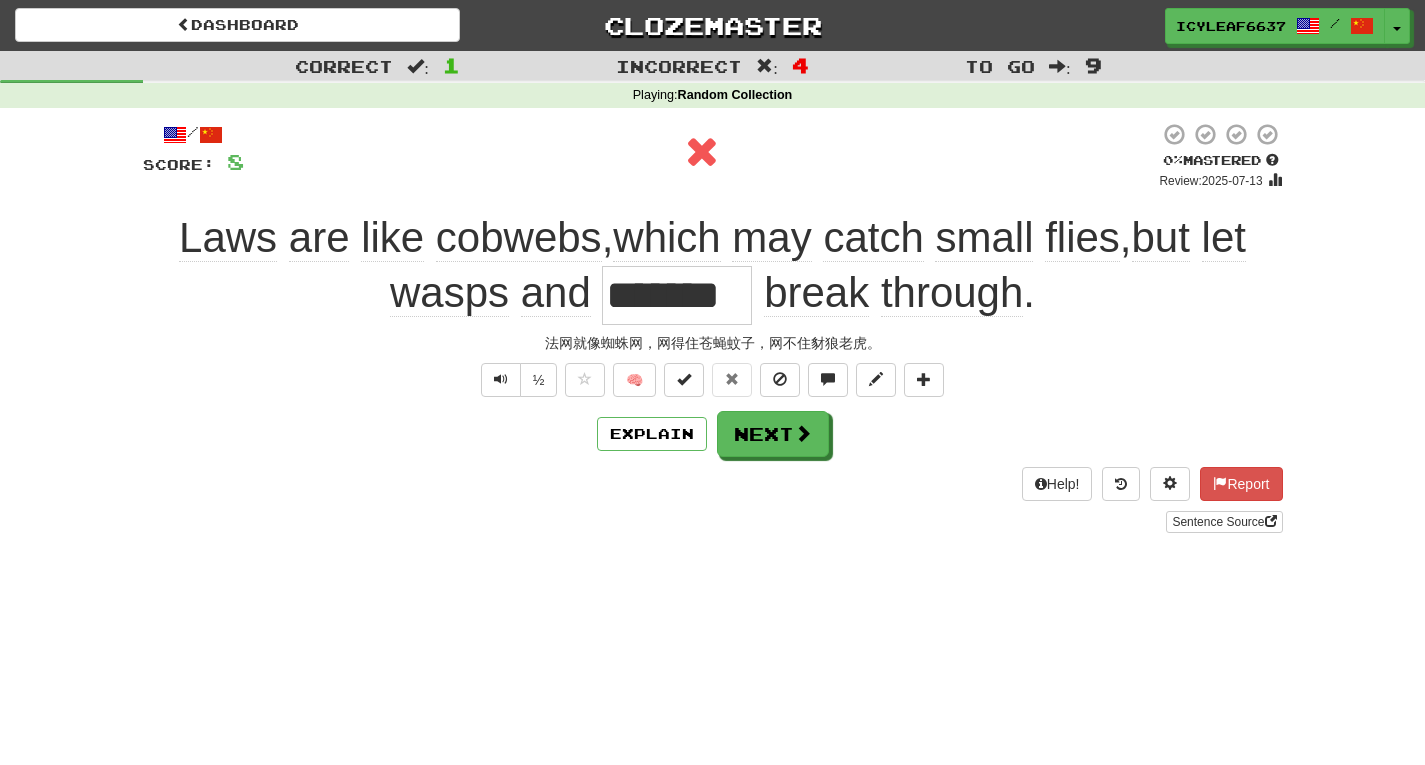 drag, startPoint x: 744, startPoint y: 301, endPoint x: 390, endPoint y: 287, distance: 354.27673 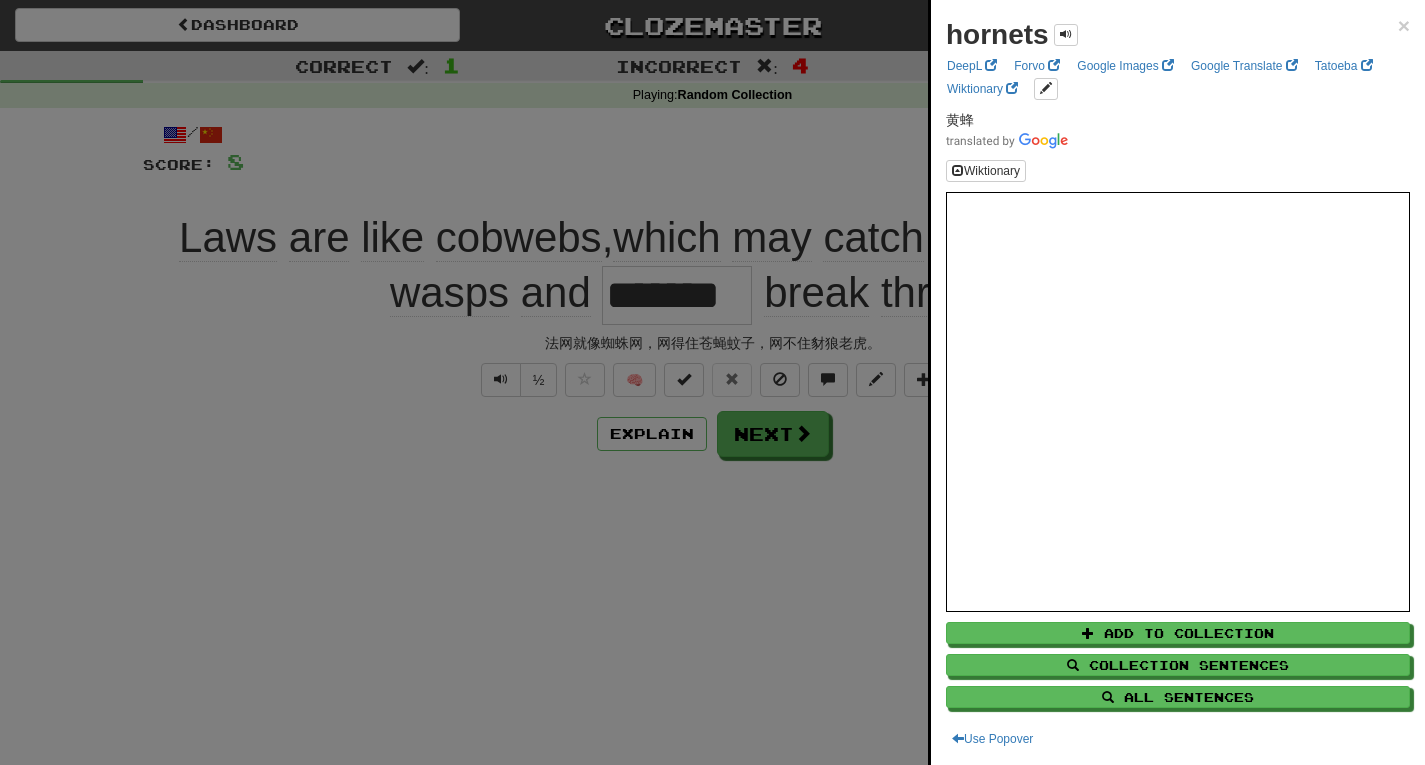 click at bounding box center [712, 382] 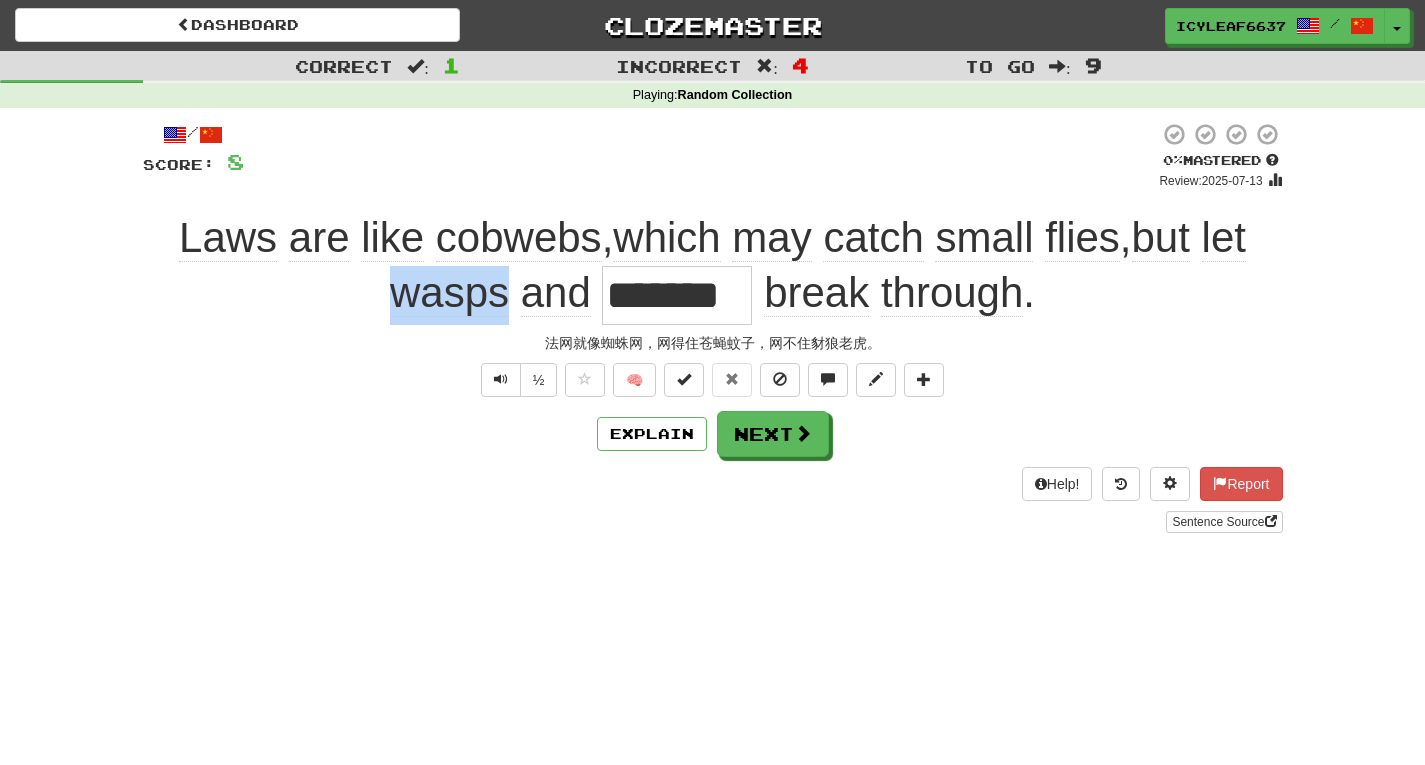 drag, startPoint x: 506, startPoint y: 292, endPoint x: 394, endPoint y: 294, distance: 112.01785 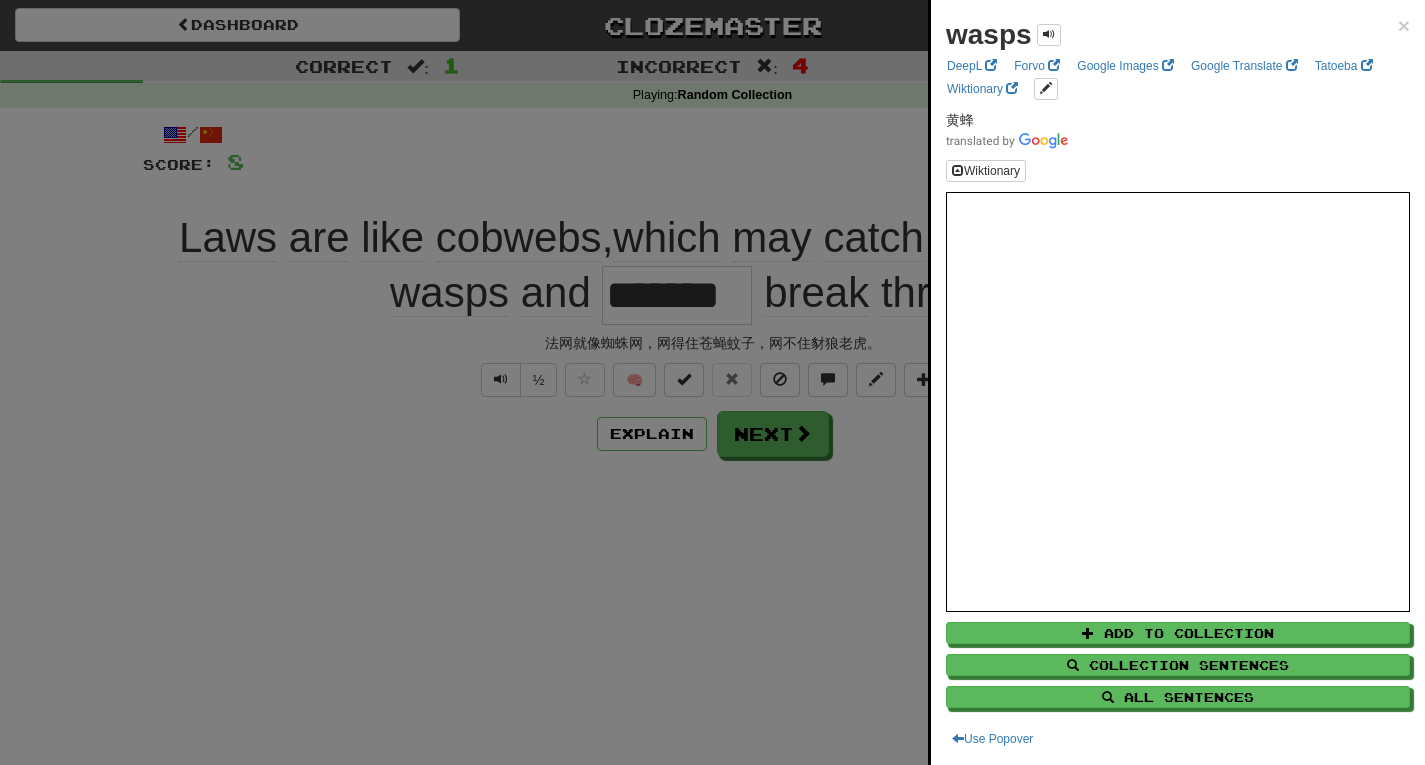 click at bounding box center (712, 382) 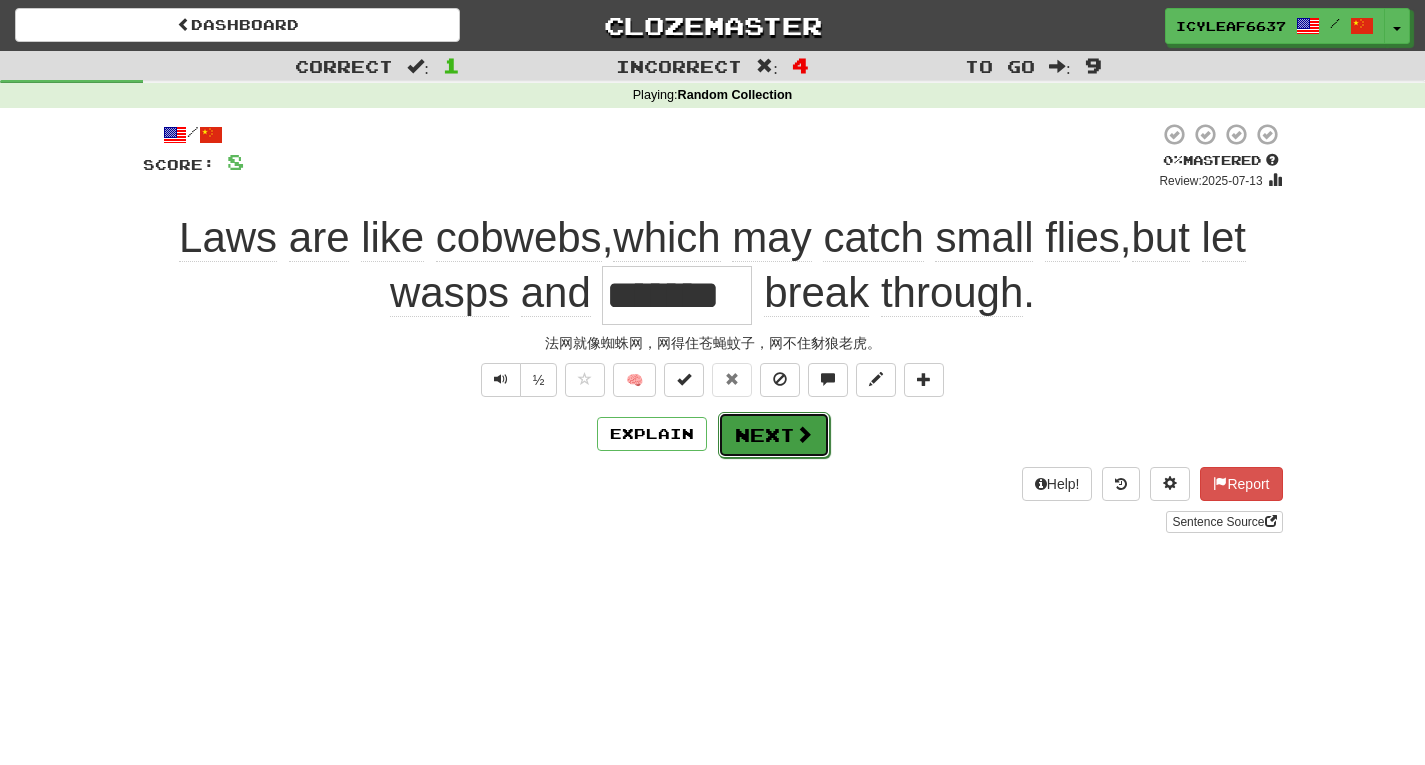 click on "Next" at bounding box center [774, 435] 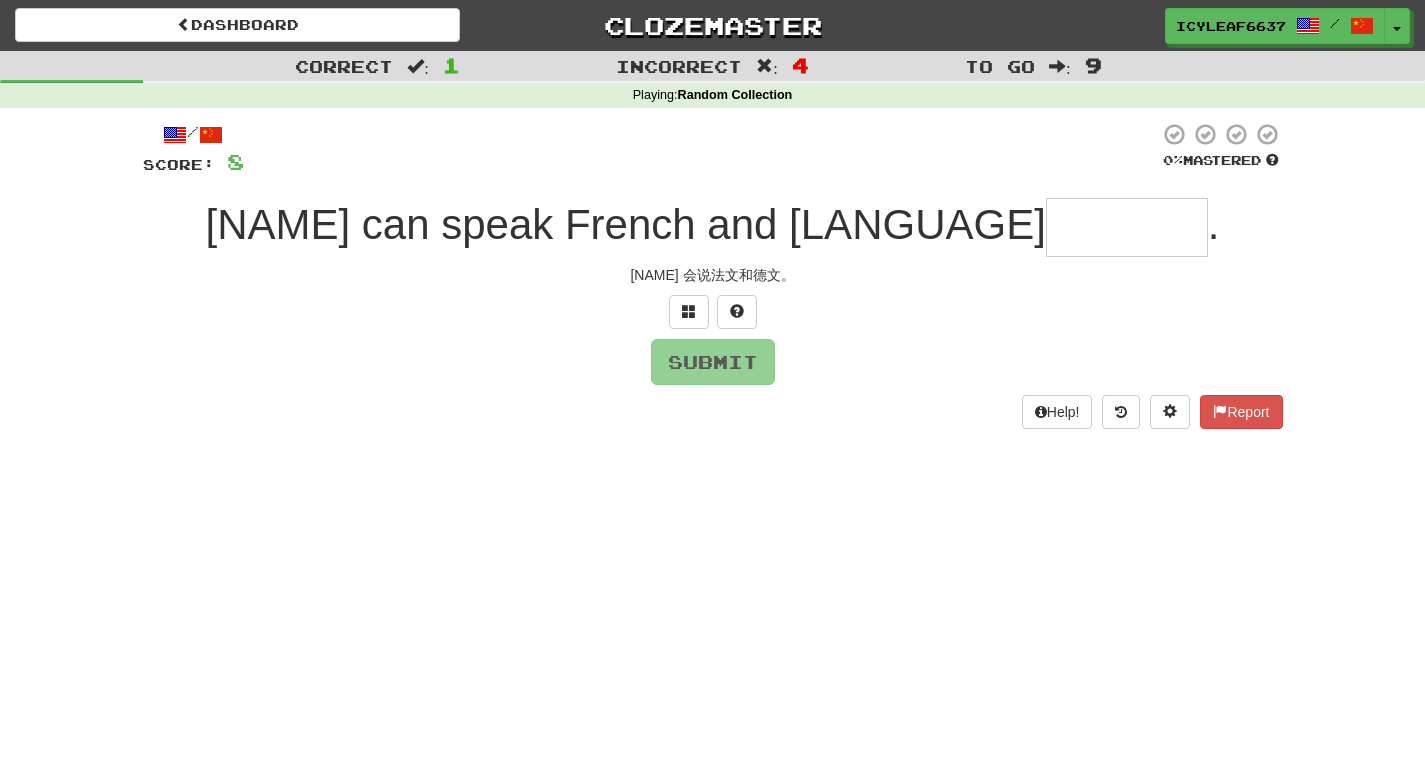click at bounding box center [1127, 227] 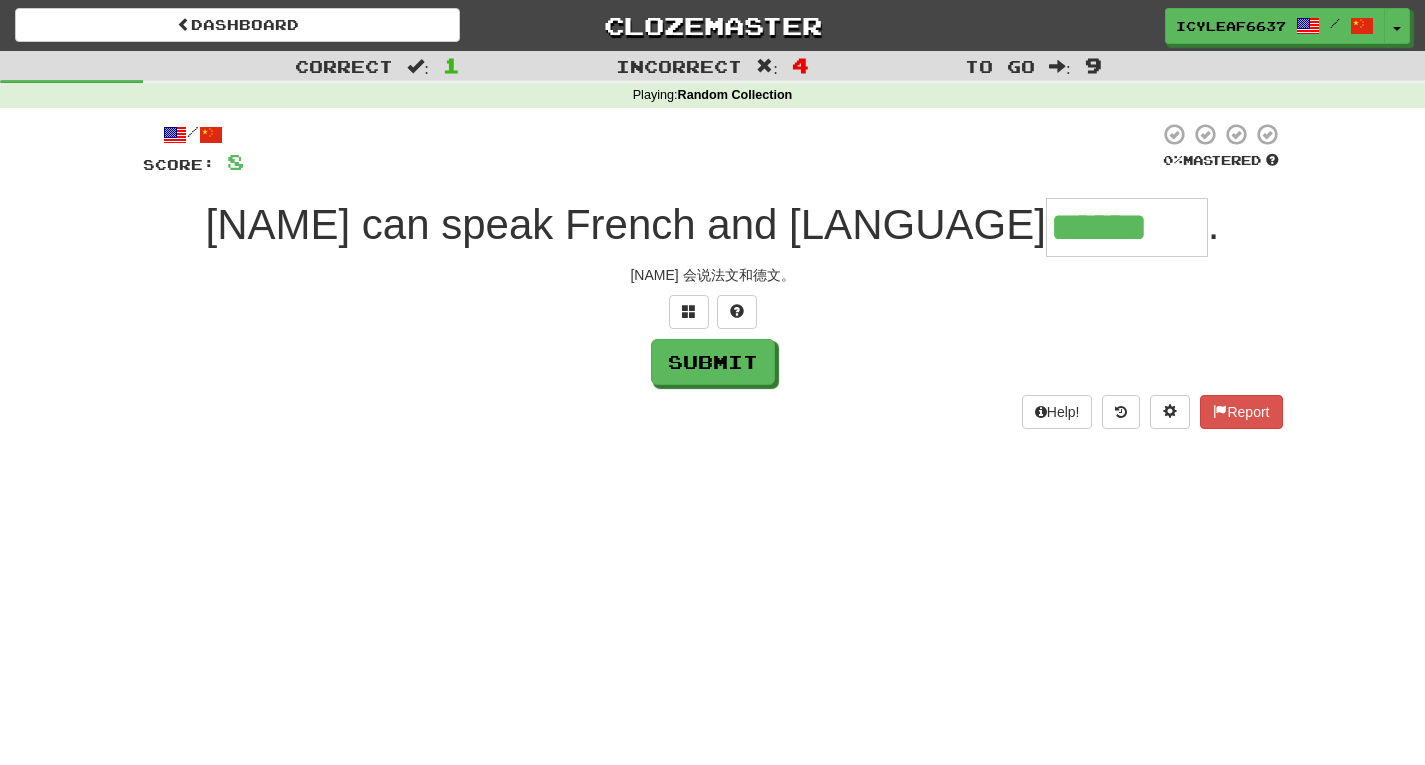type on "******" 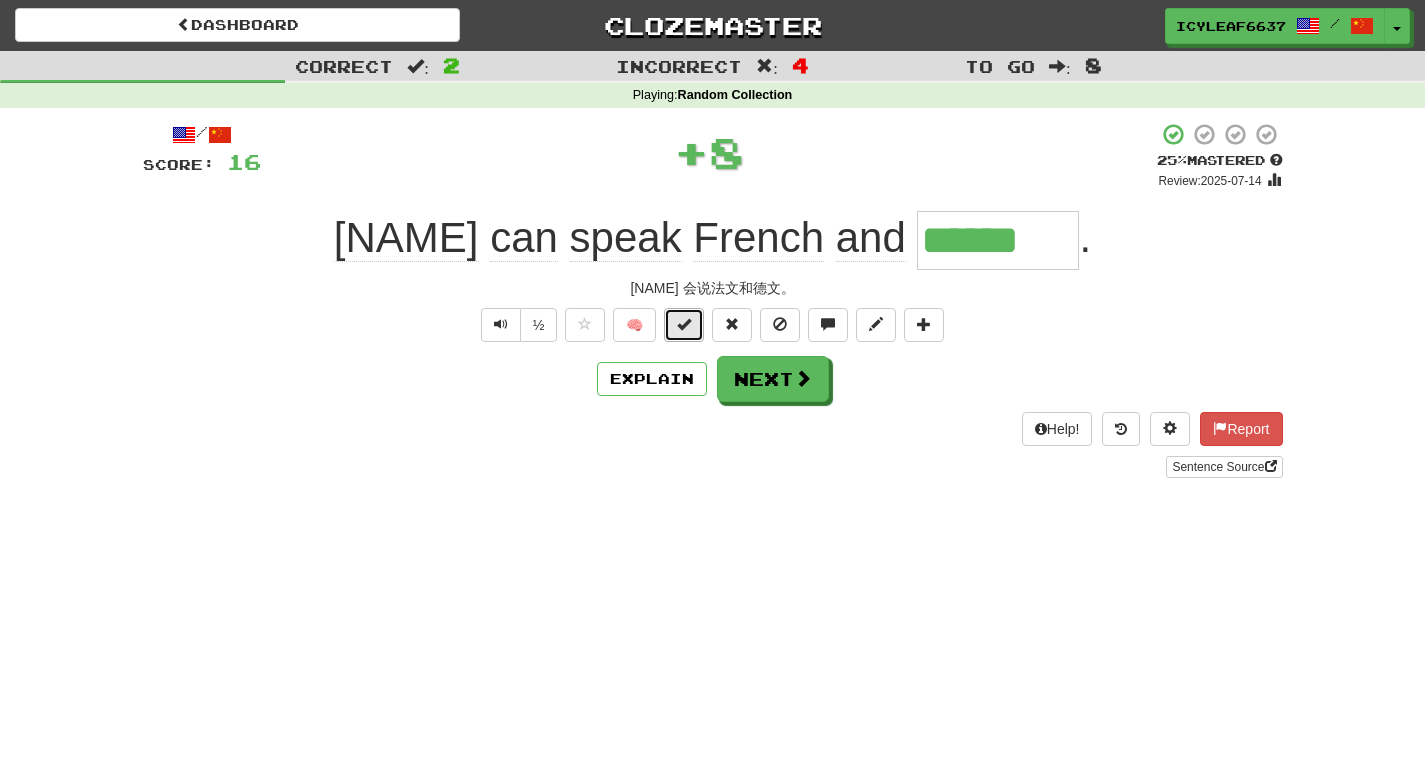 click at bounding box center (684, 324) 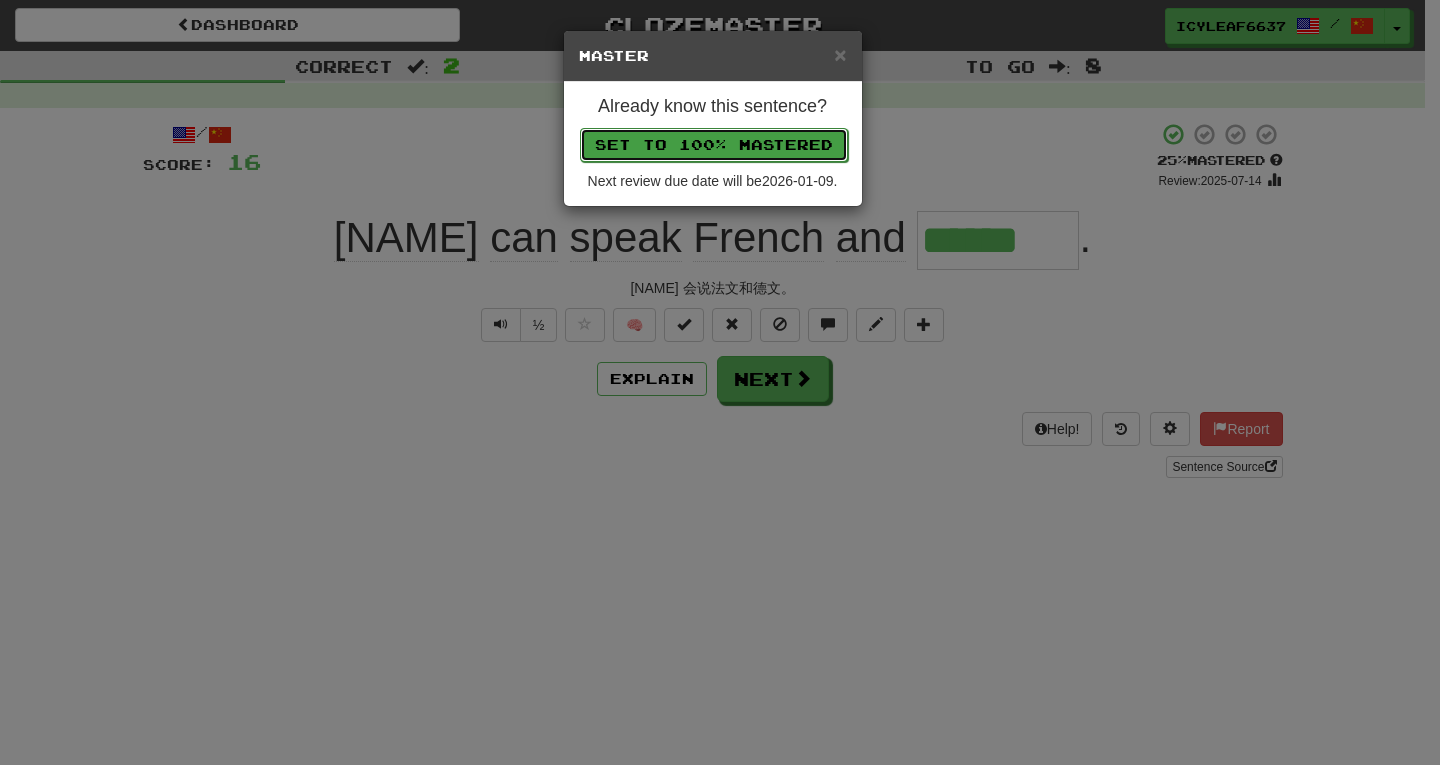 click on "Set to 100% Mastered" at bounding box center (714, 145) 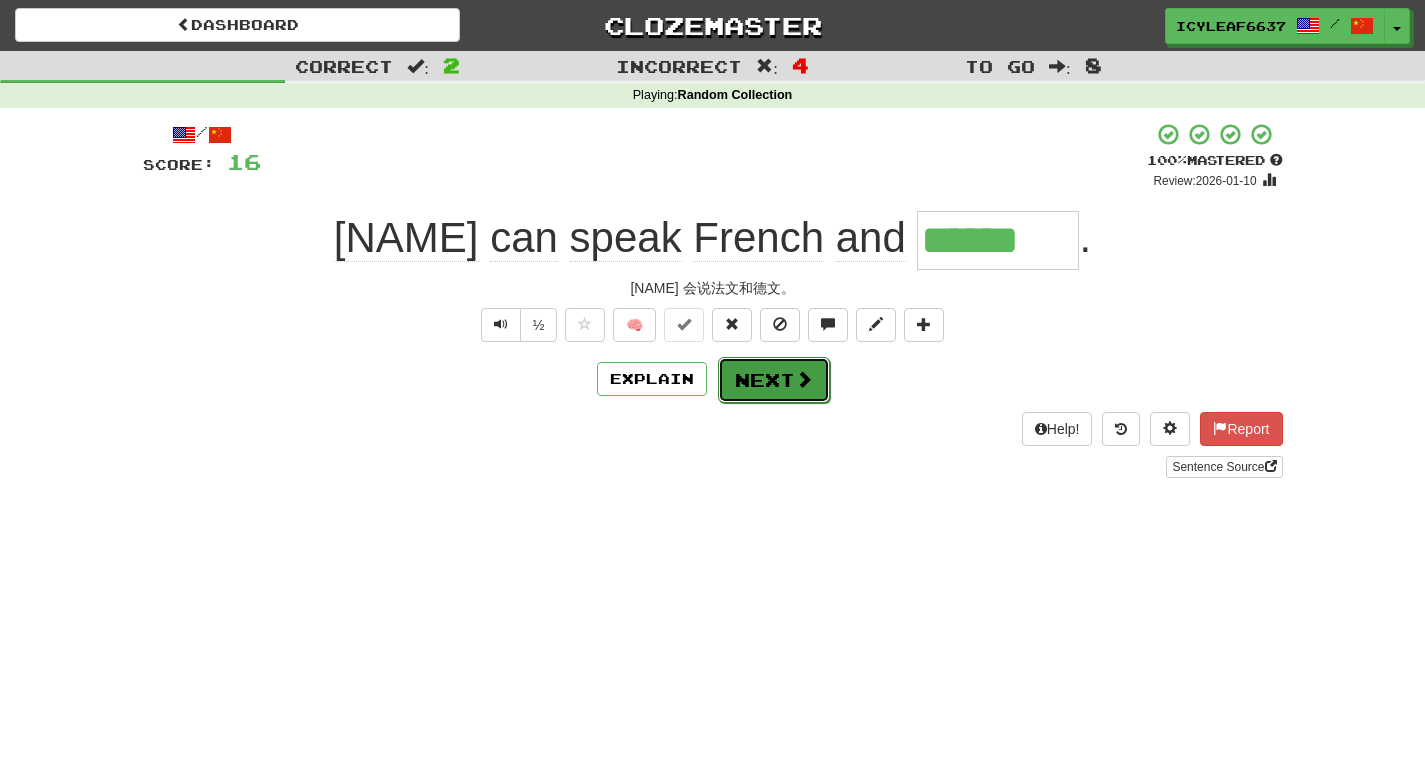 click on "Next" at bounding box center [774, 380] 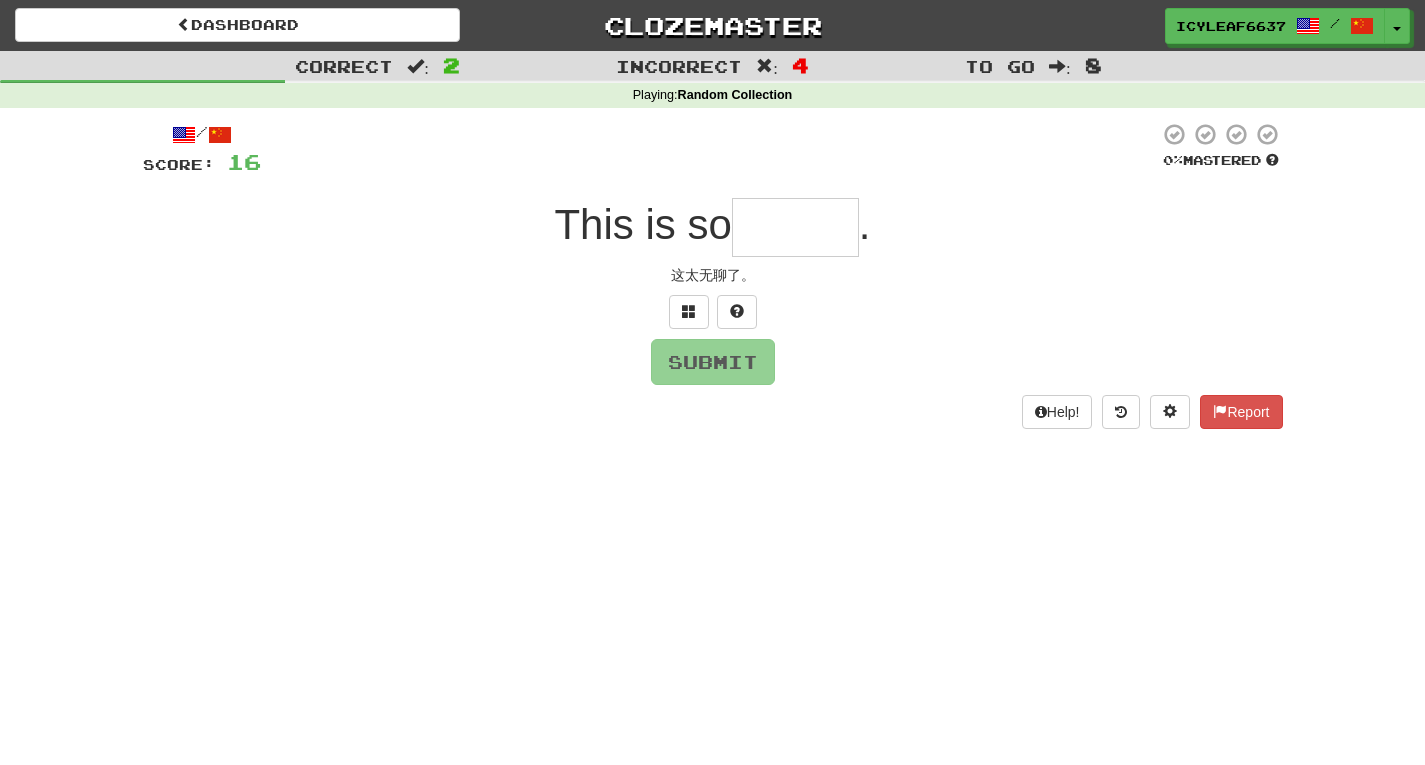click at bounding box center [795, 227] 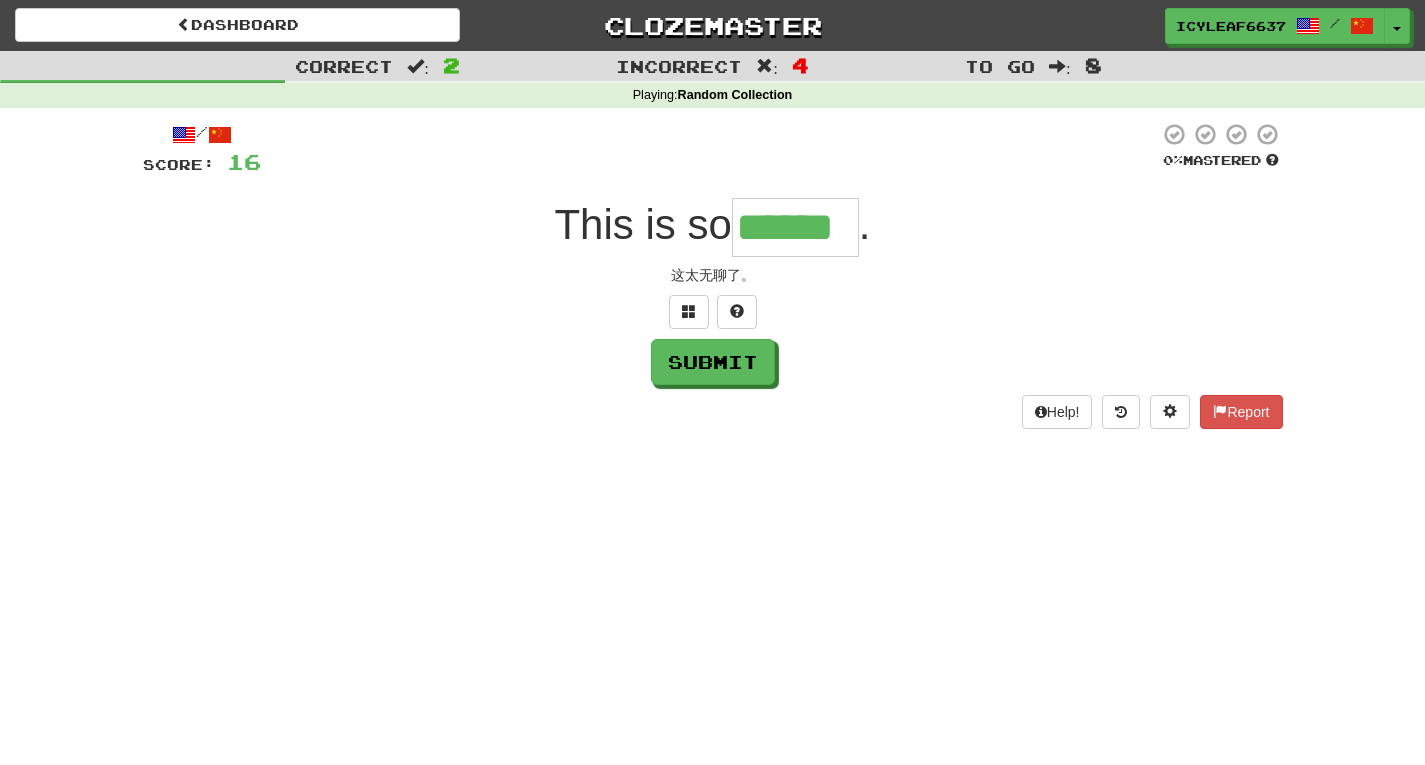 type on "******" 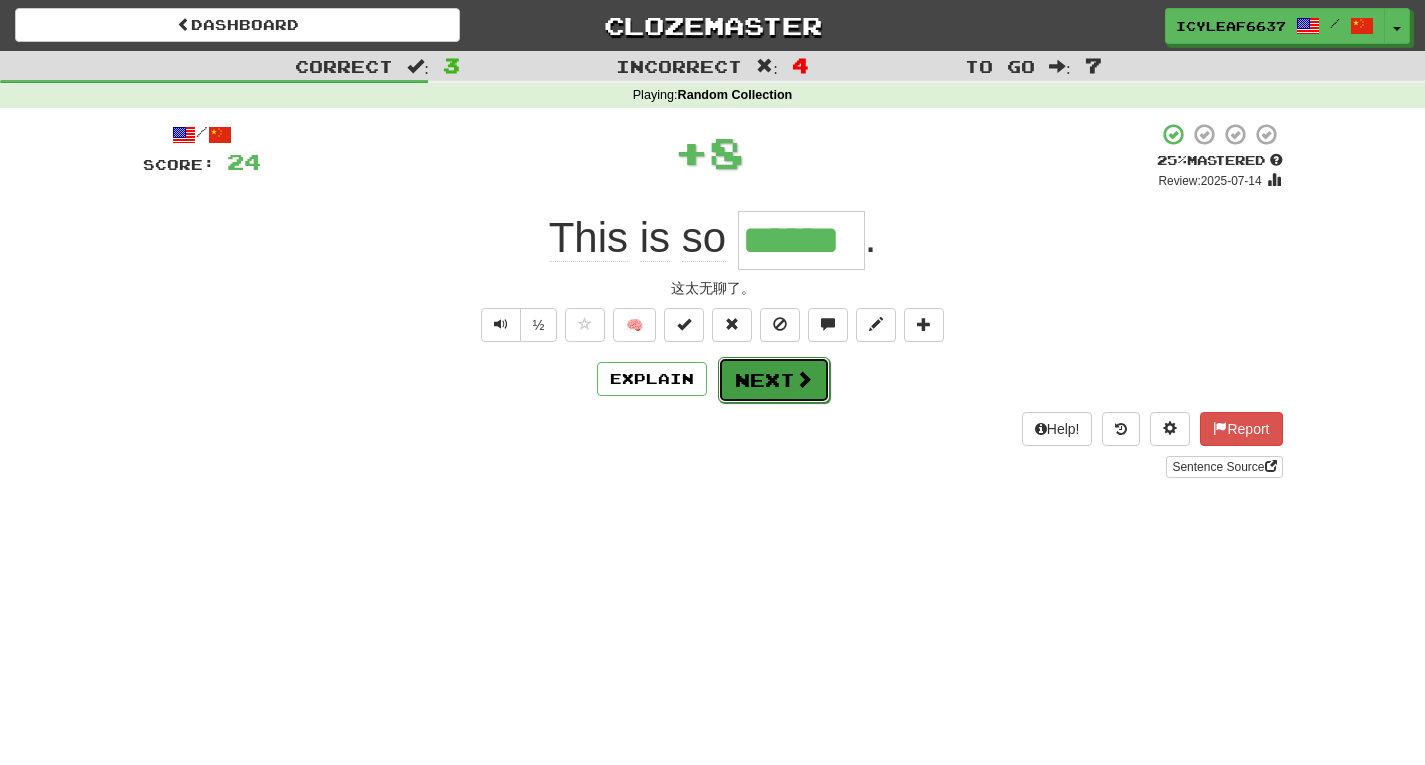 click on "Next" at bounding box center (774, 380) 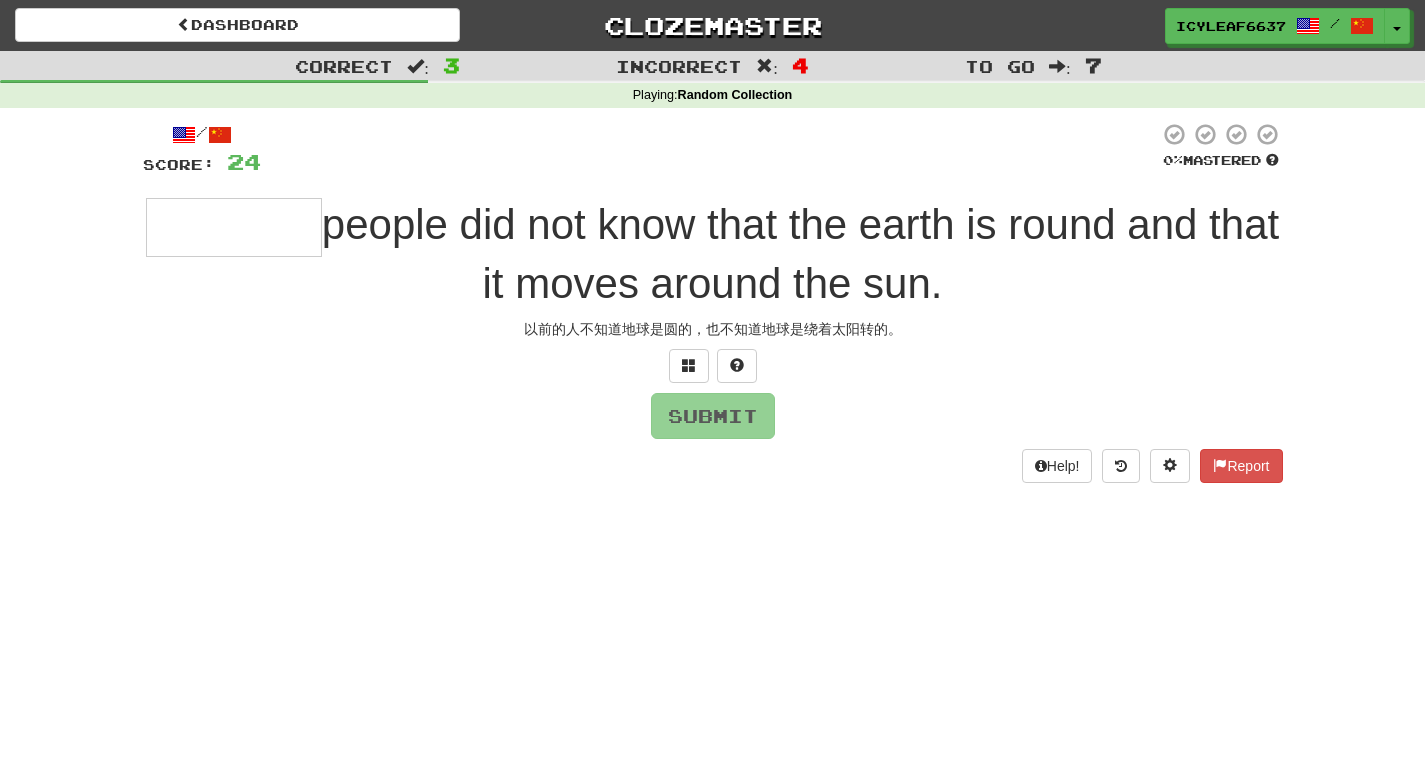 click at bounding box center (234, 227) 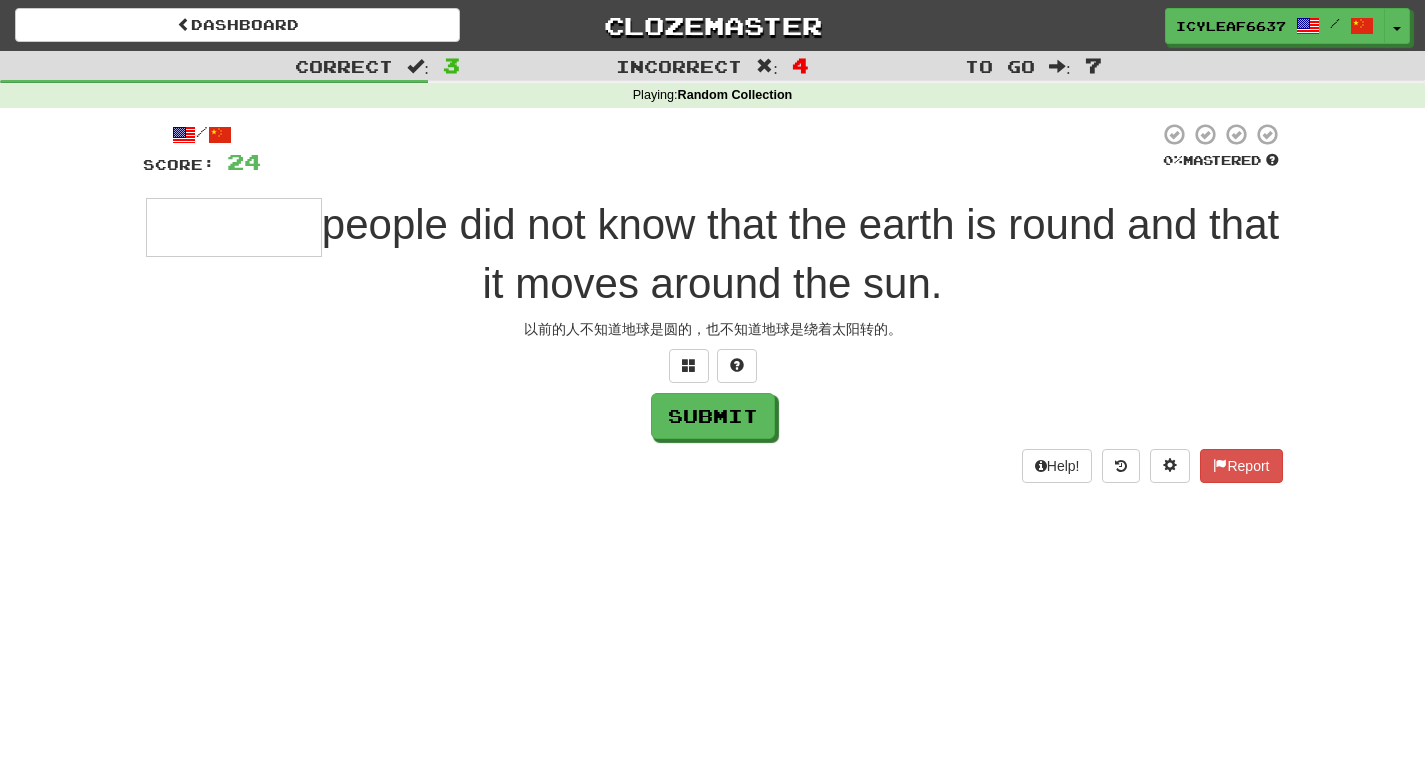 type on "*" 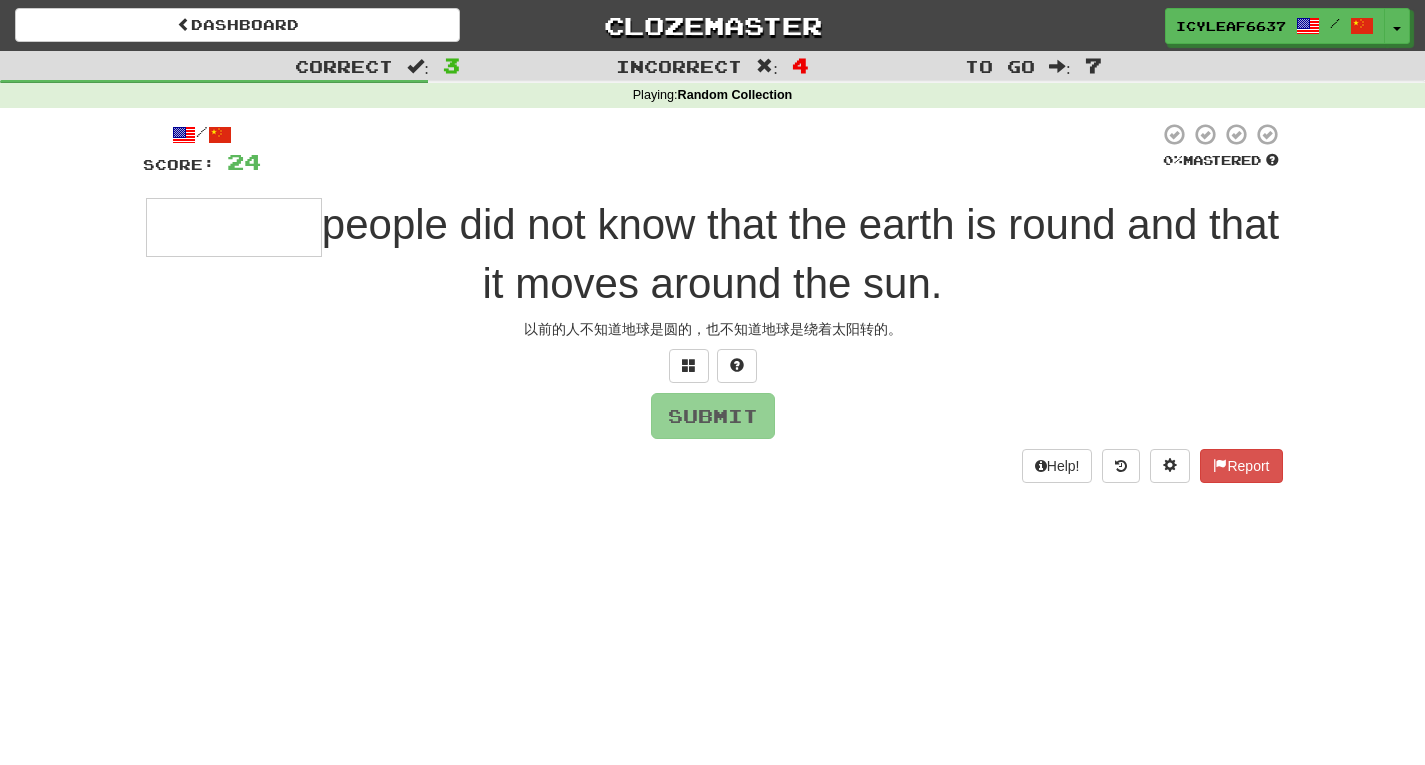 type on "*" 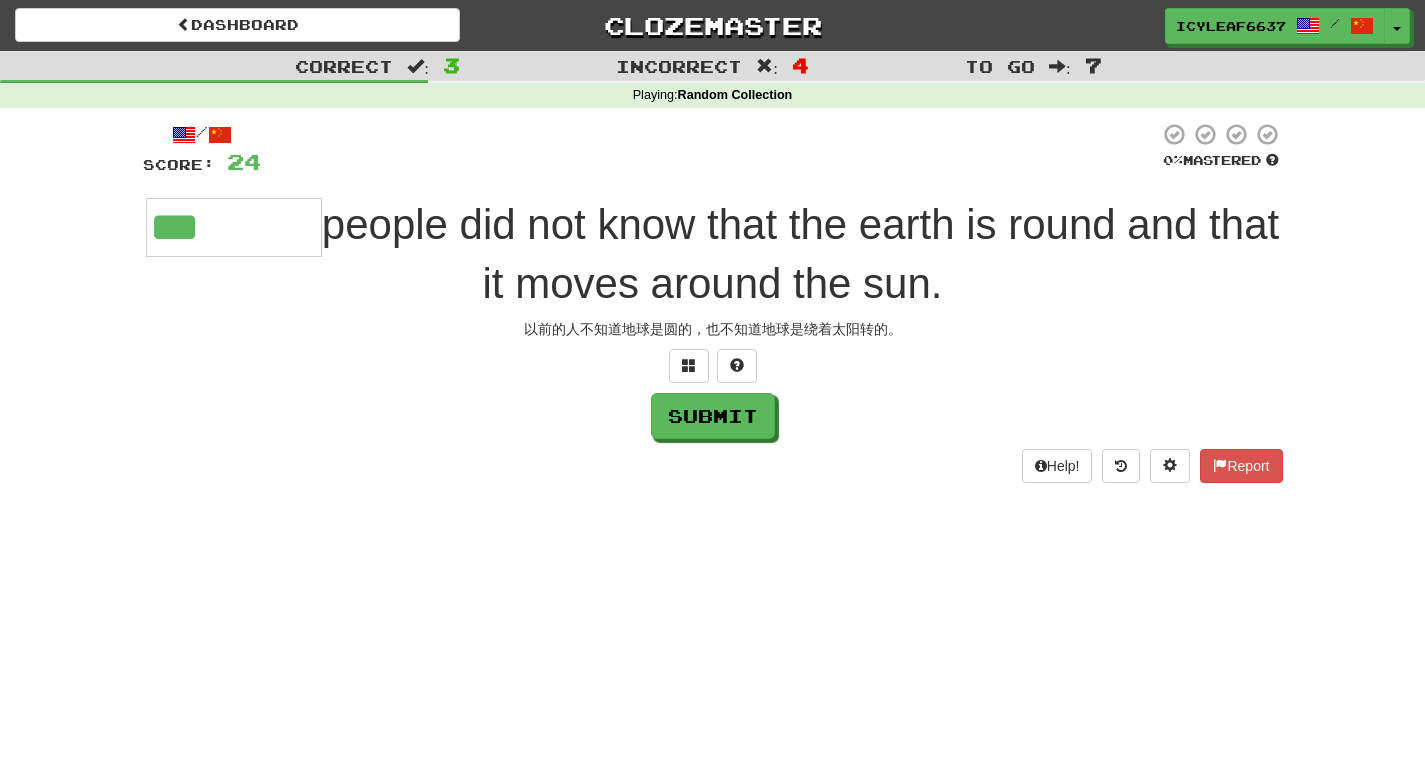 type on "********" 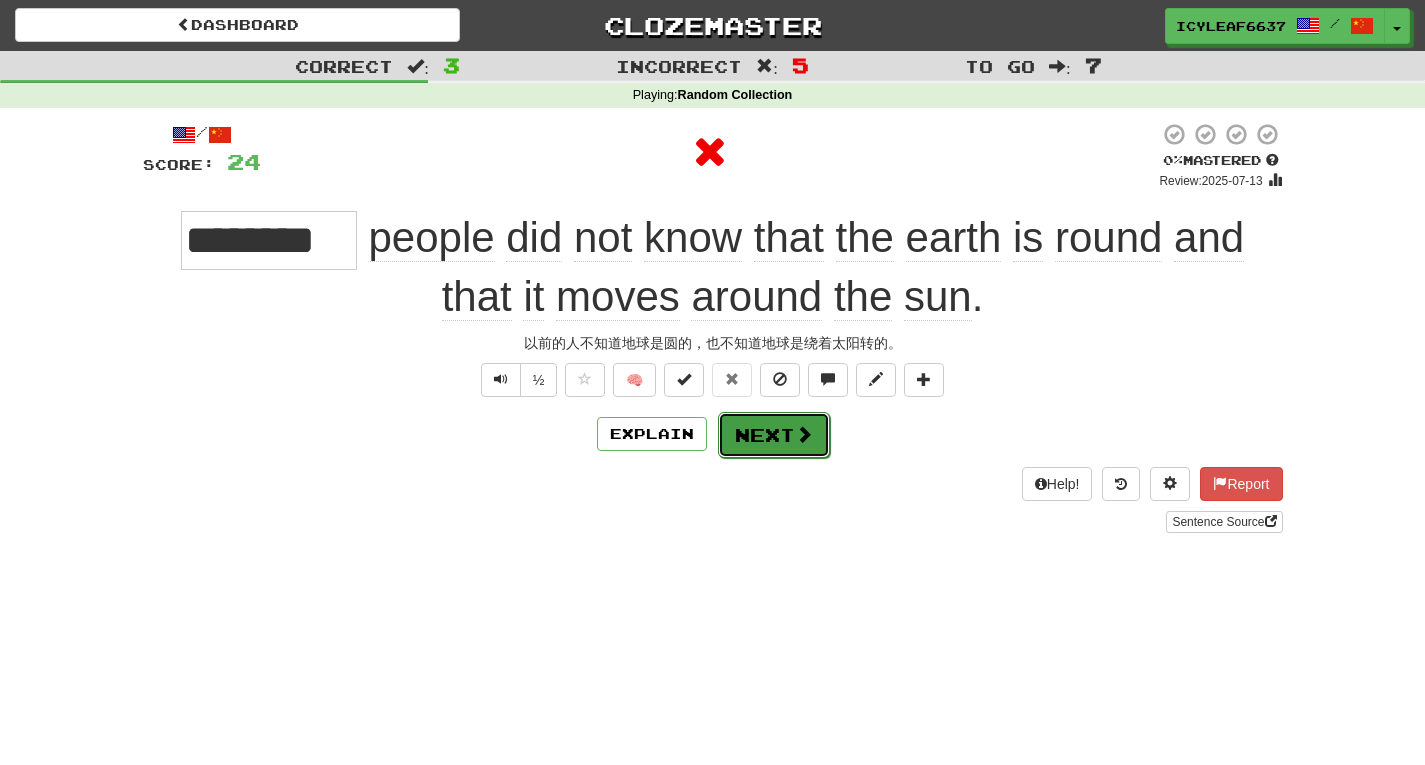 click on "Next" at bounding box center (774, 435) 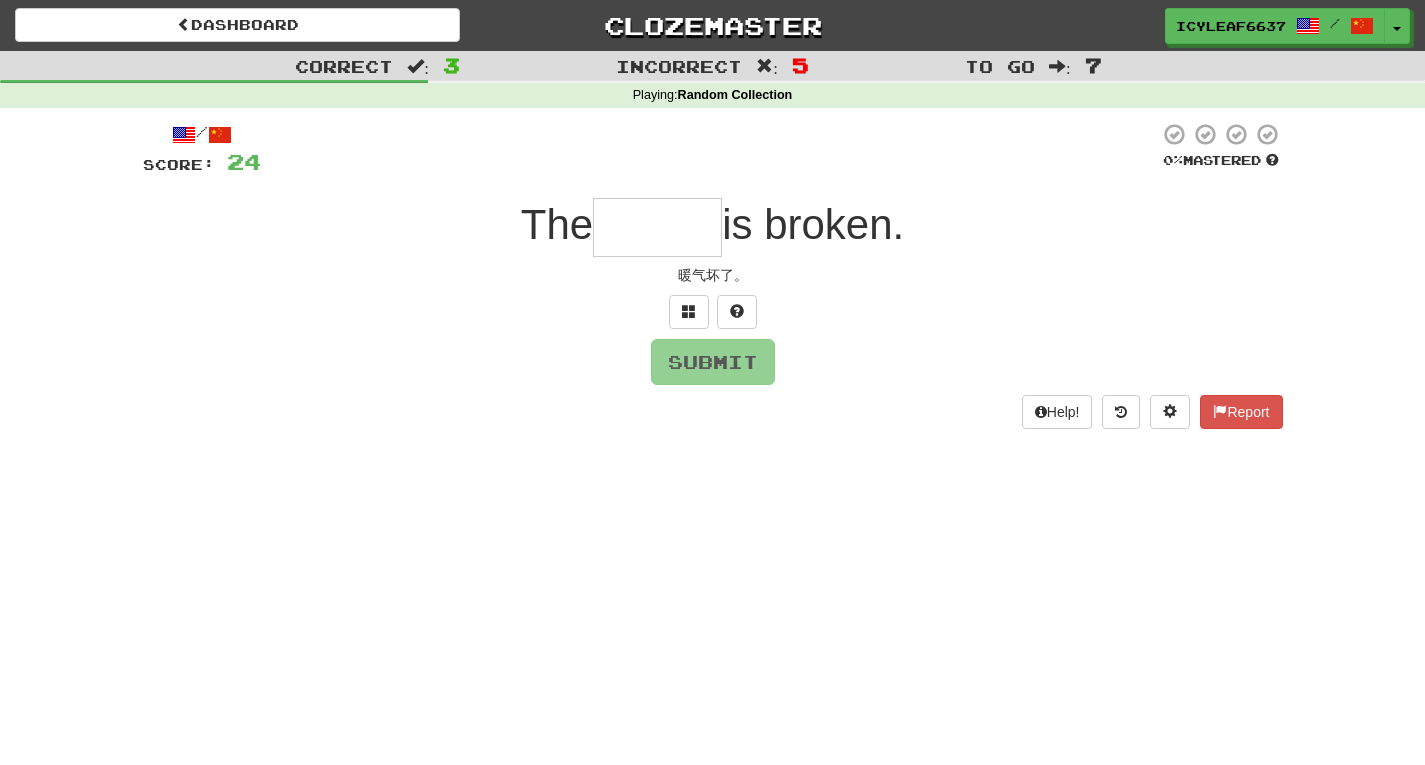 click at bounding box center (657, 227) 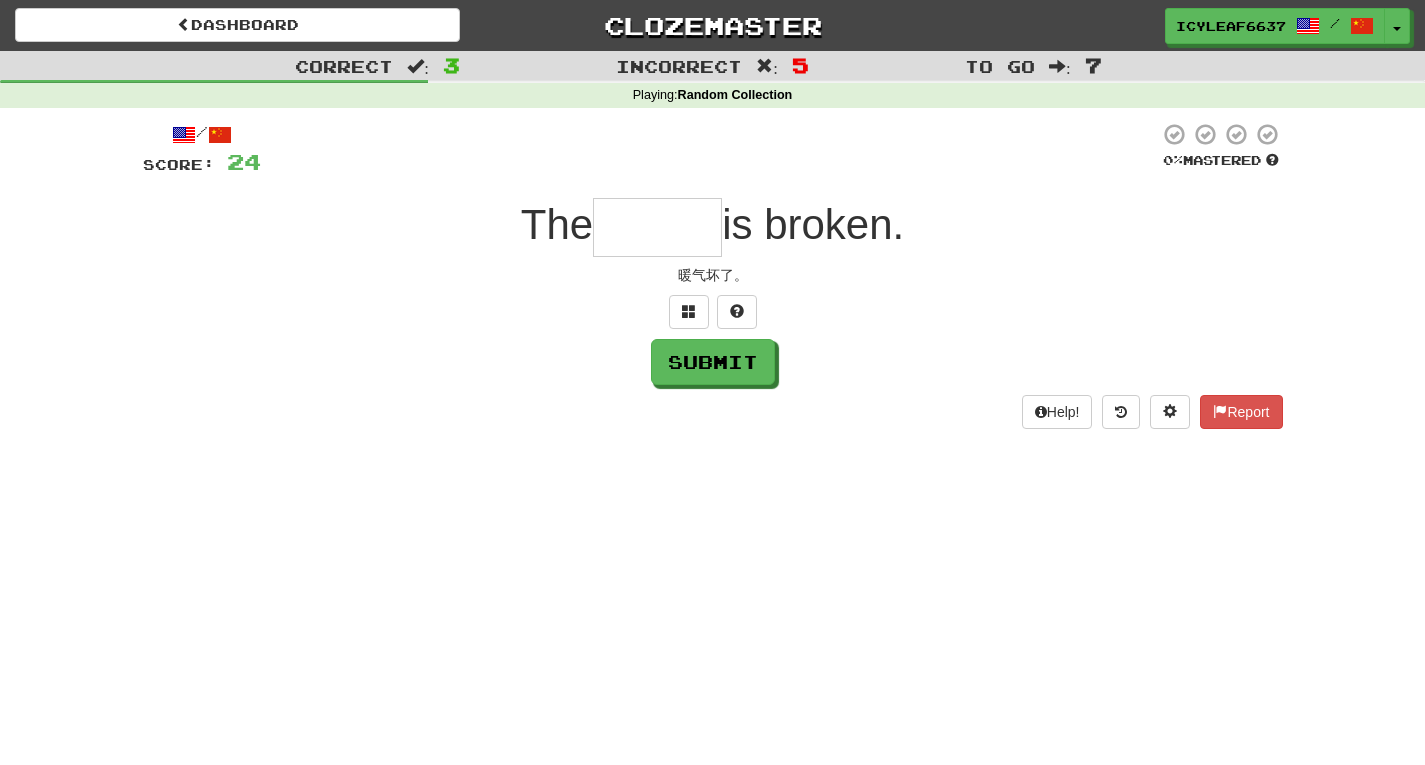 type on "*" 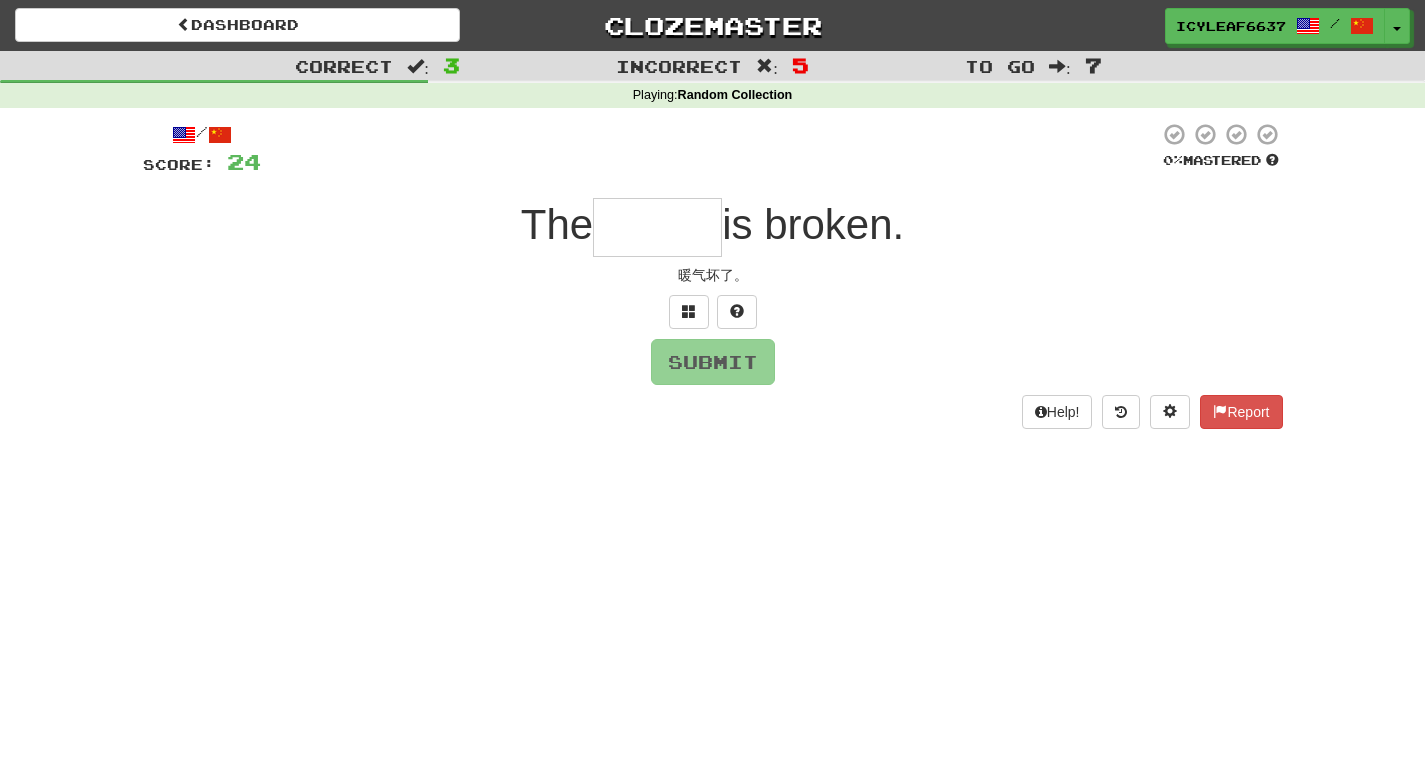 type on "*" 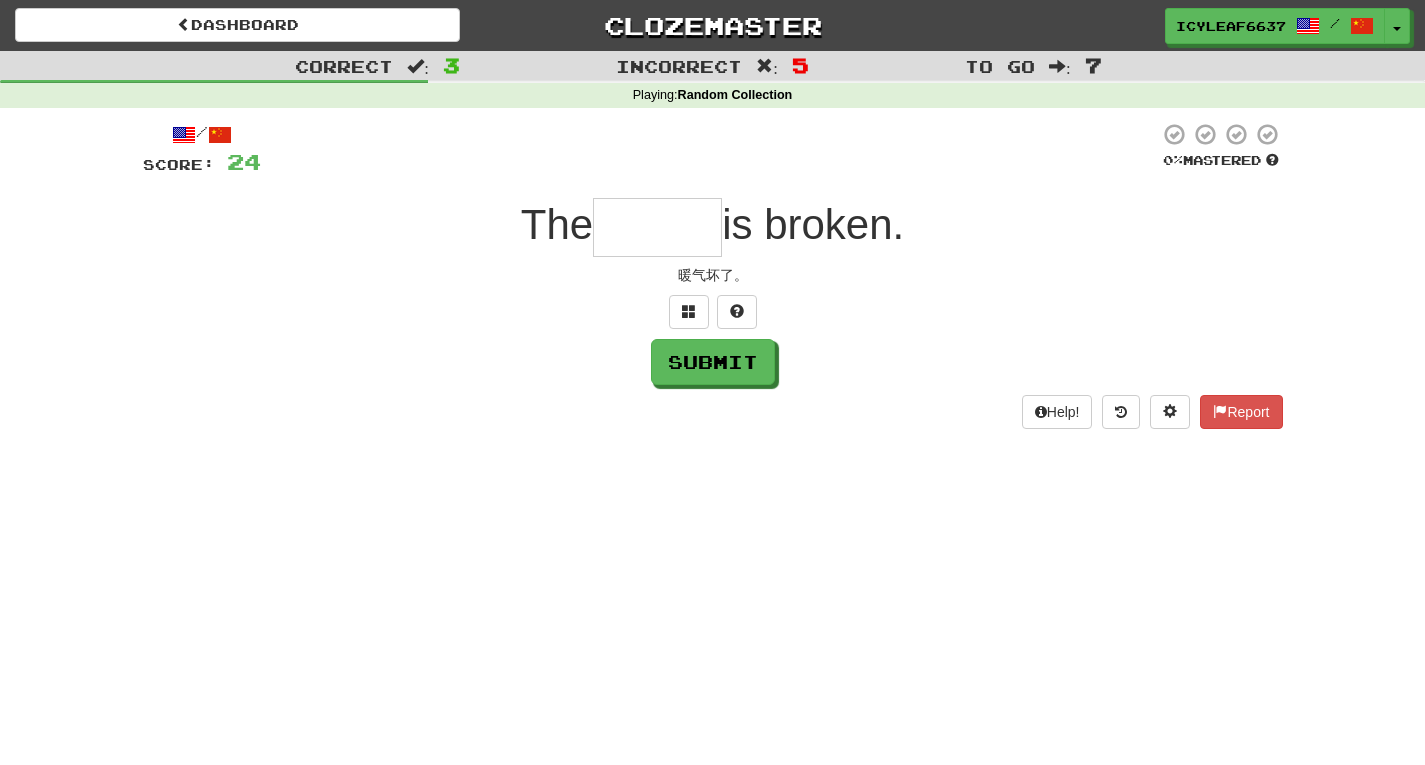 type on "*" 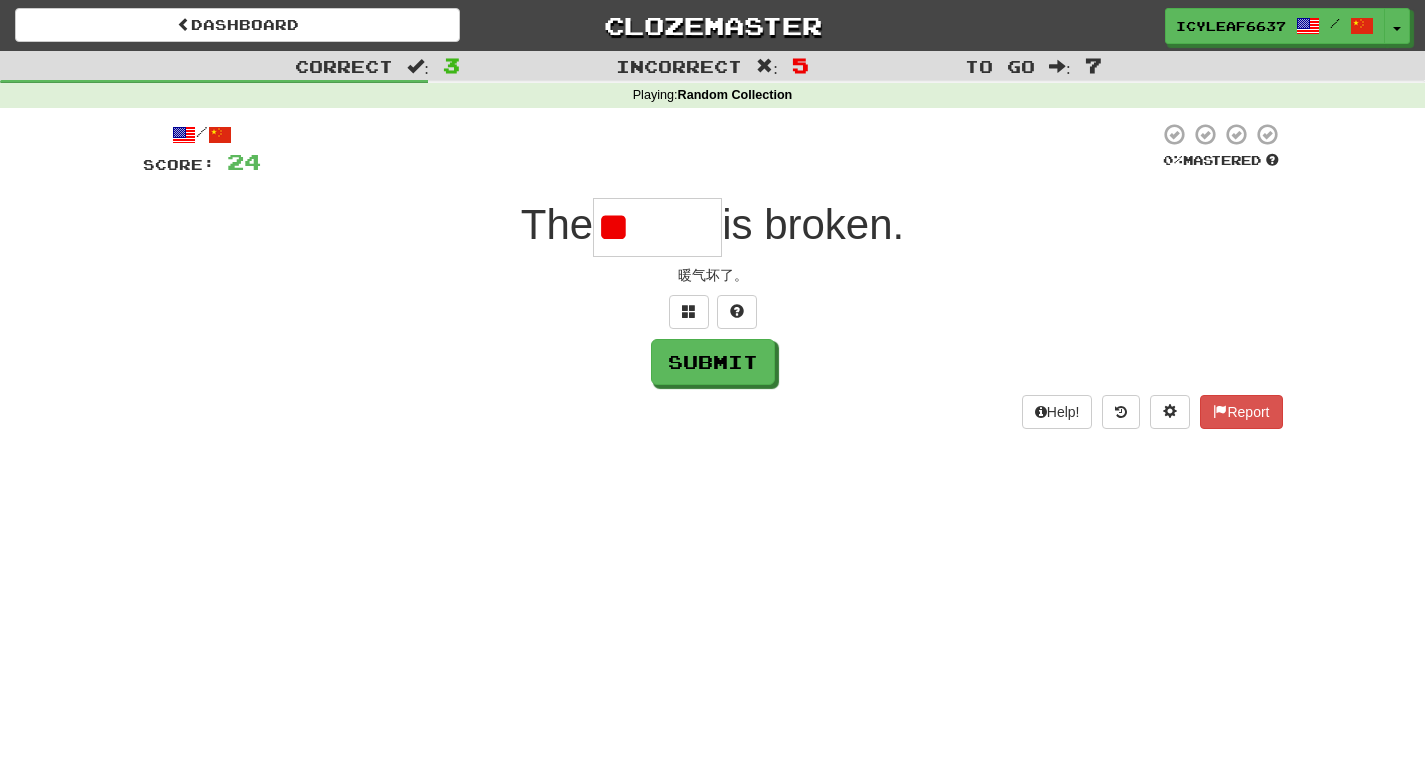 type on "*" 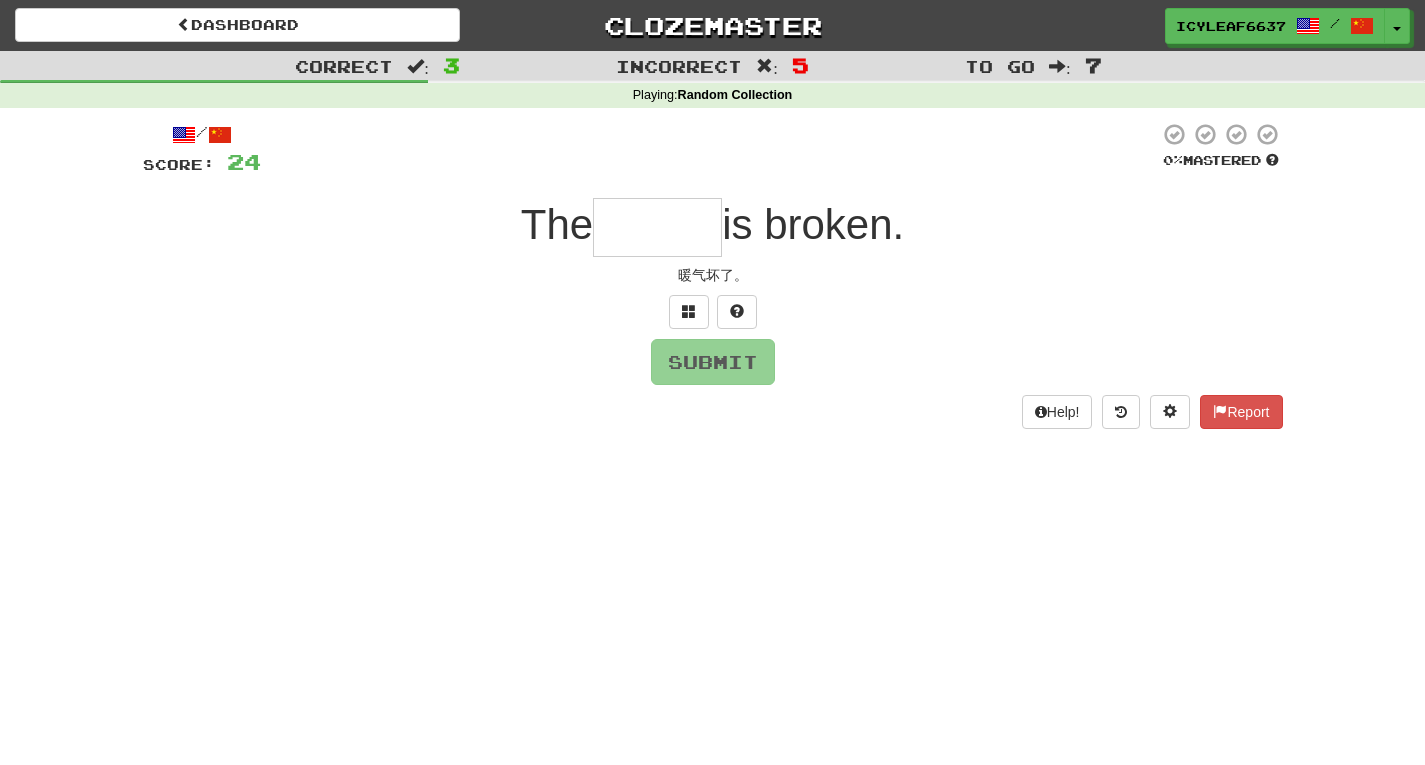 type on "*" 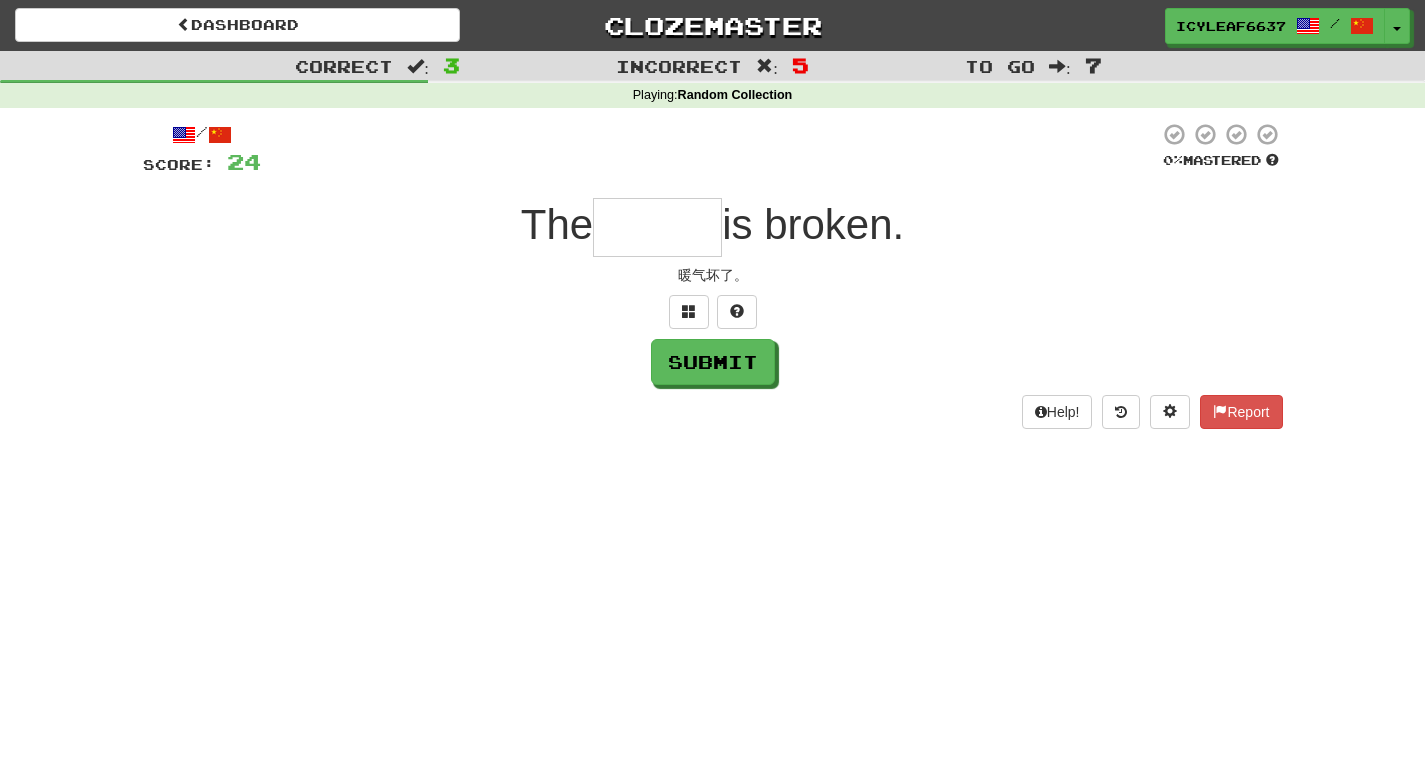 type on "*" 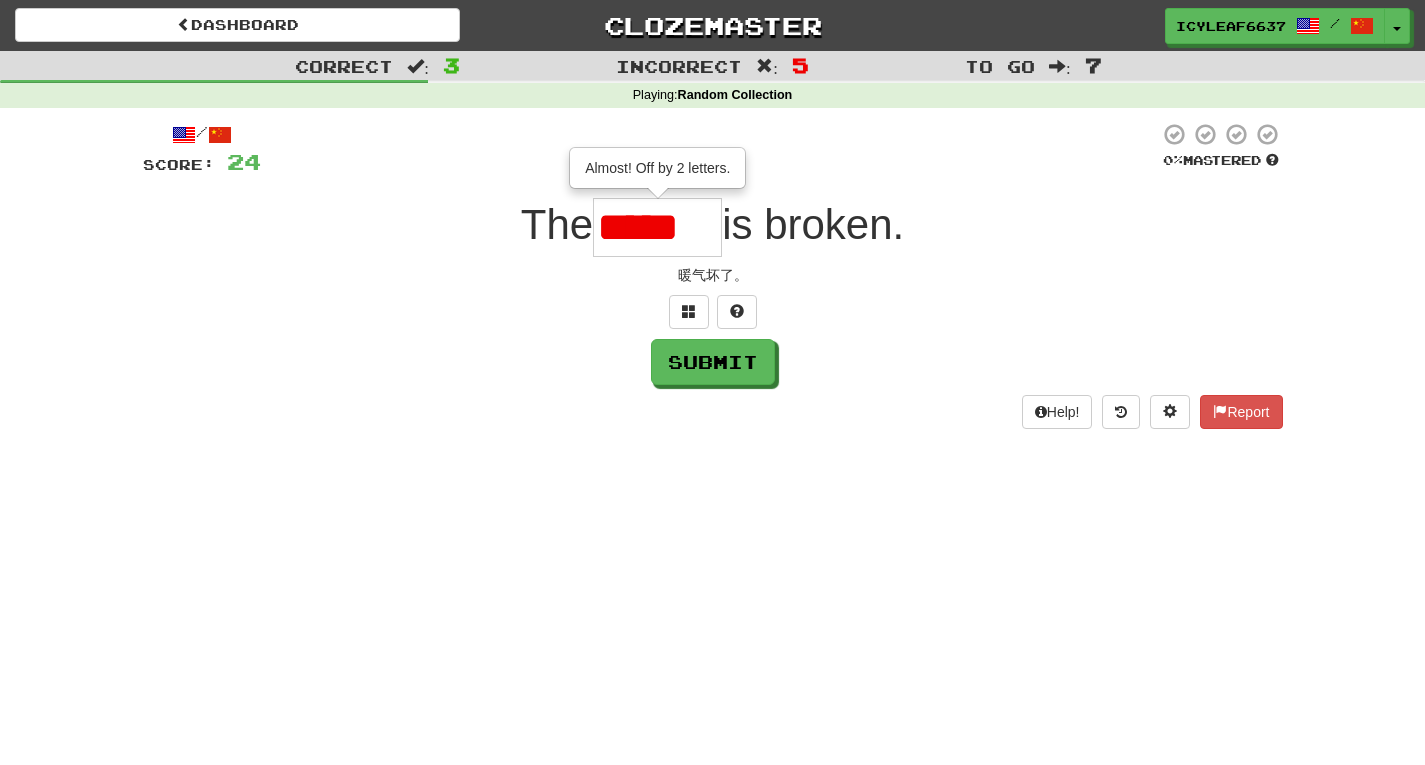 scroll, scrollTop: 0, scrollLeft: 0, axis: both 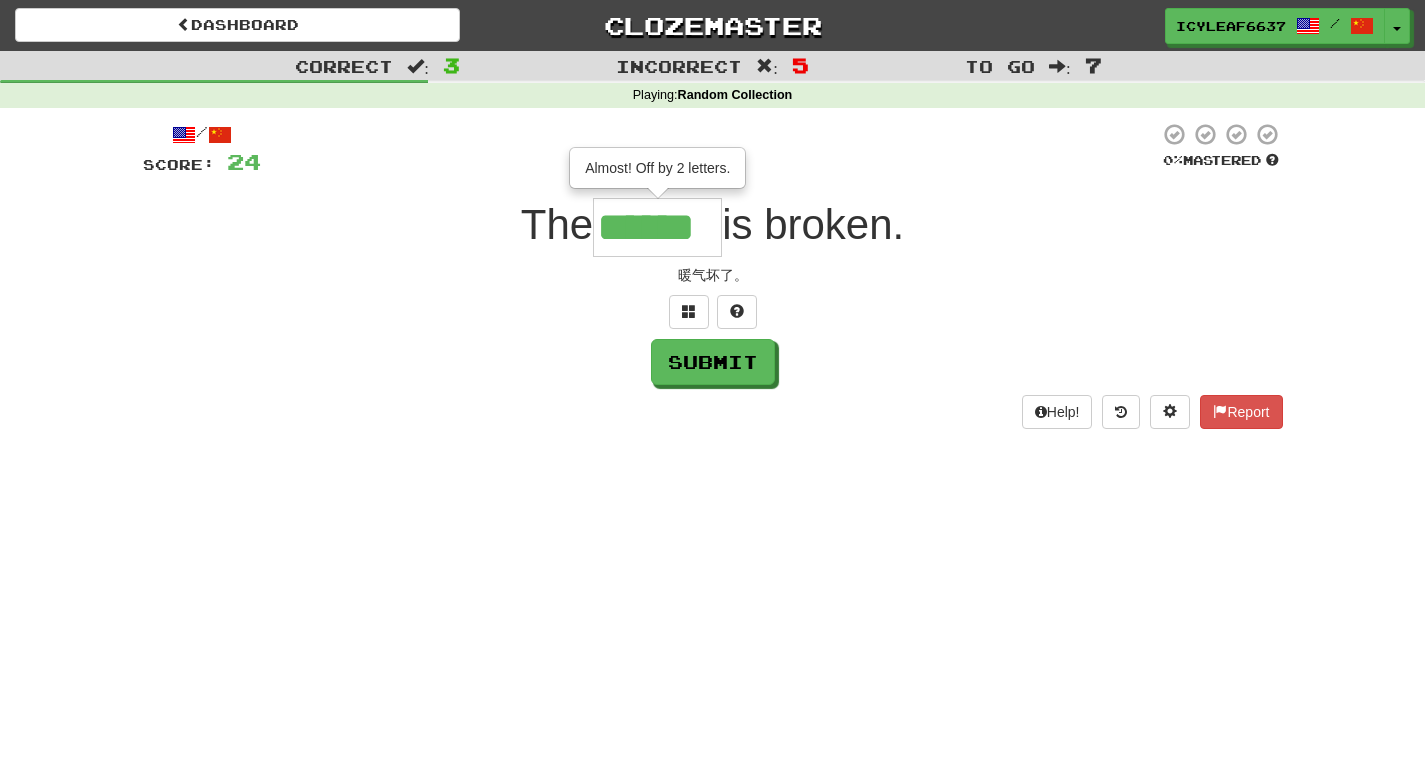 type on "******" 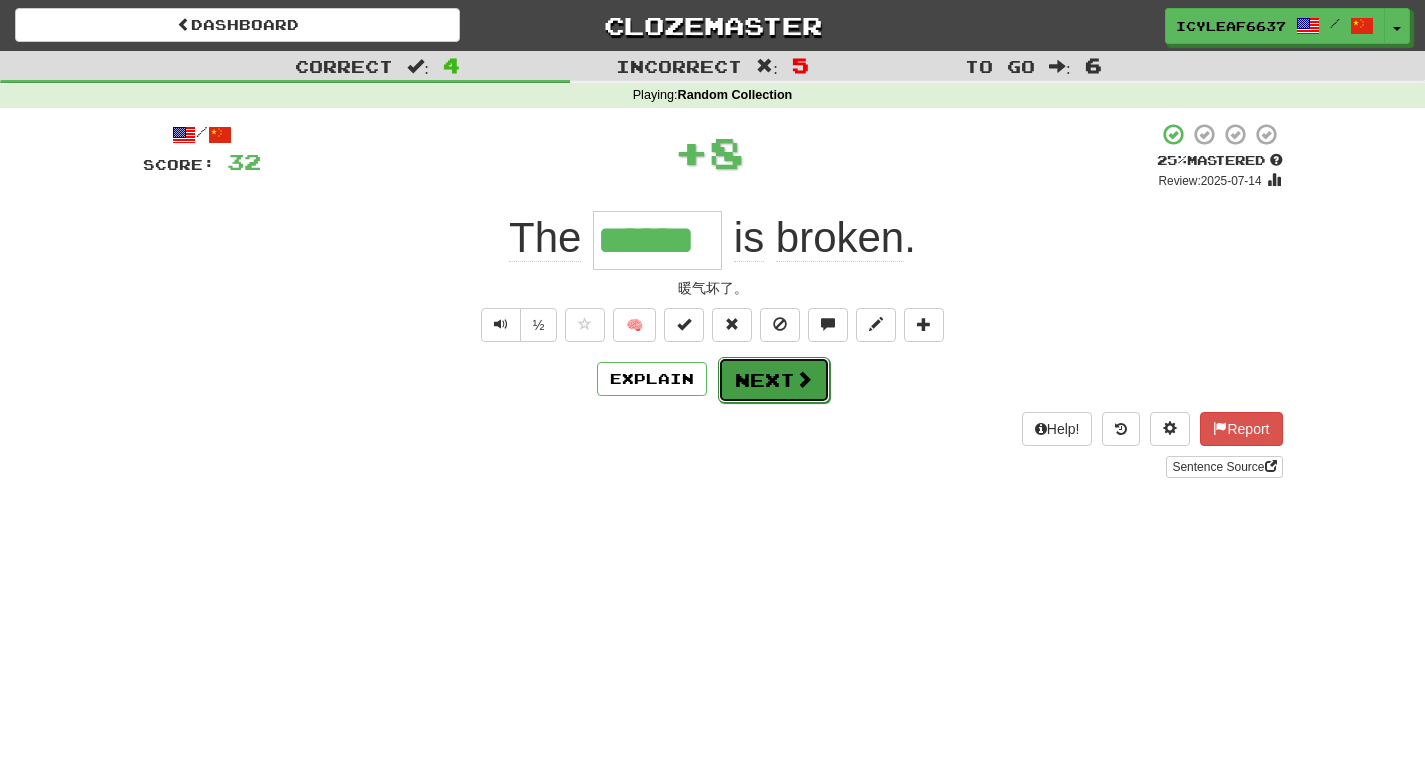 click on "Next" at bounding box center (774, 380) 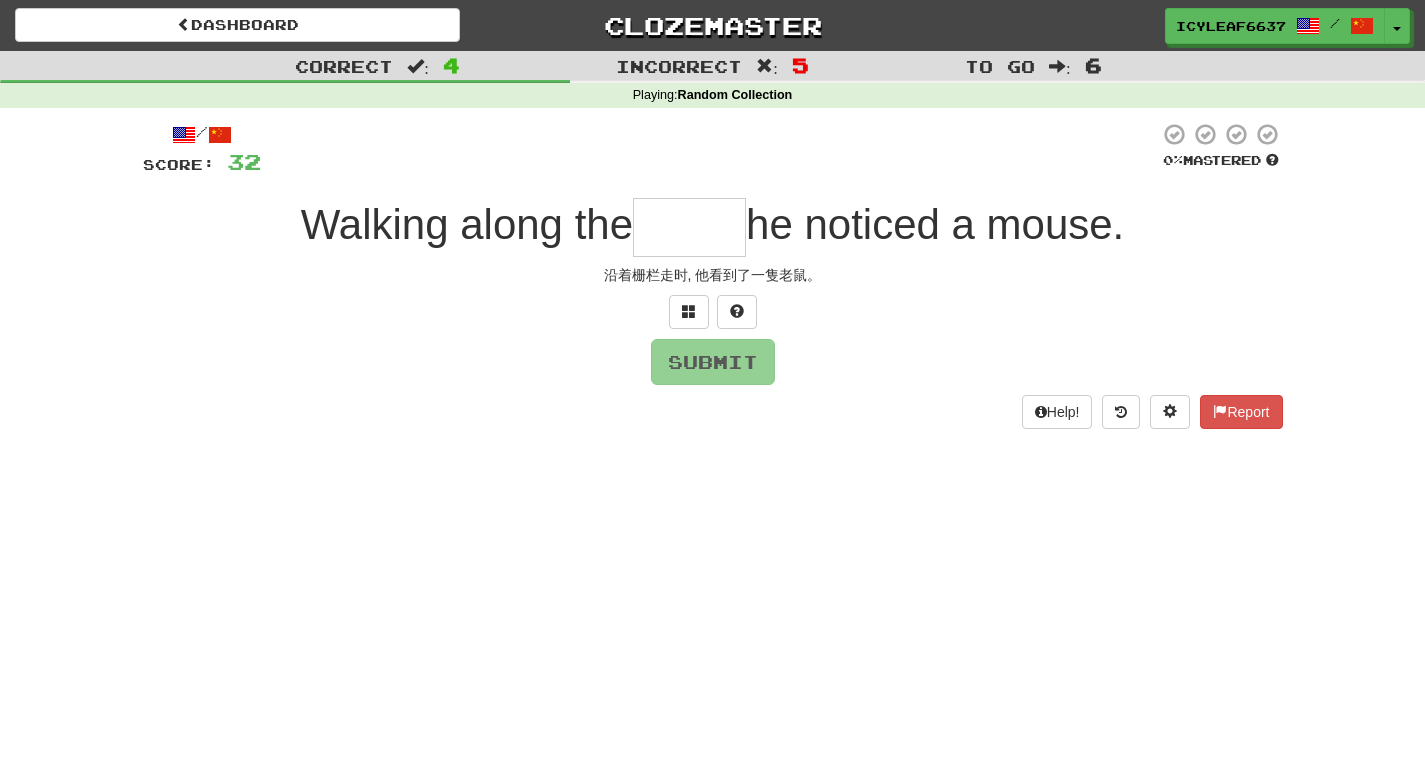click at bounding box center (689, 227) 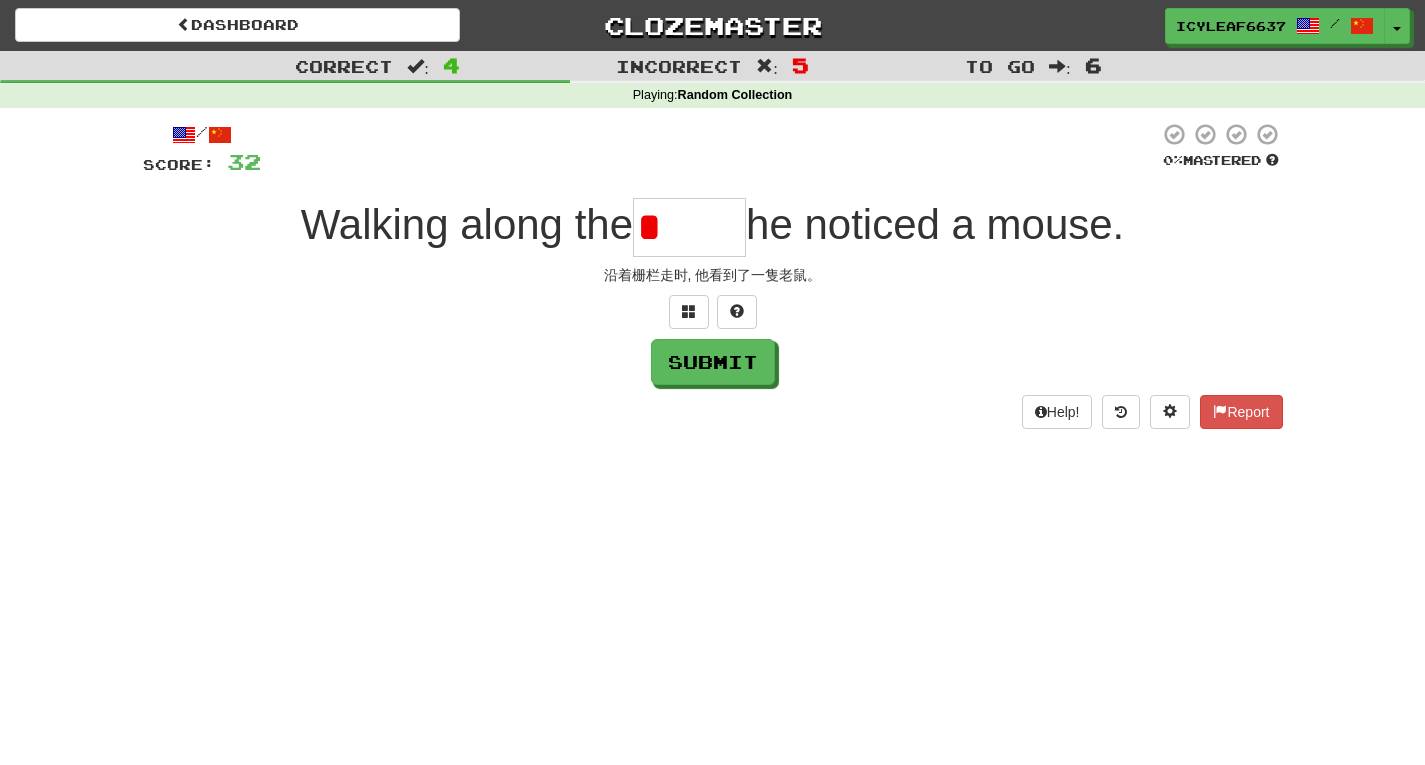 type on "*****" 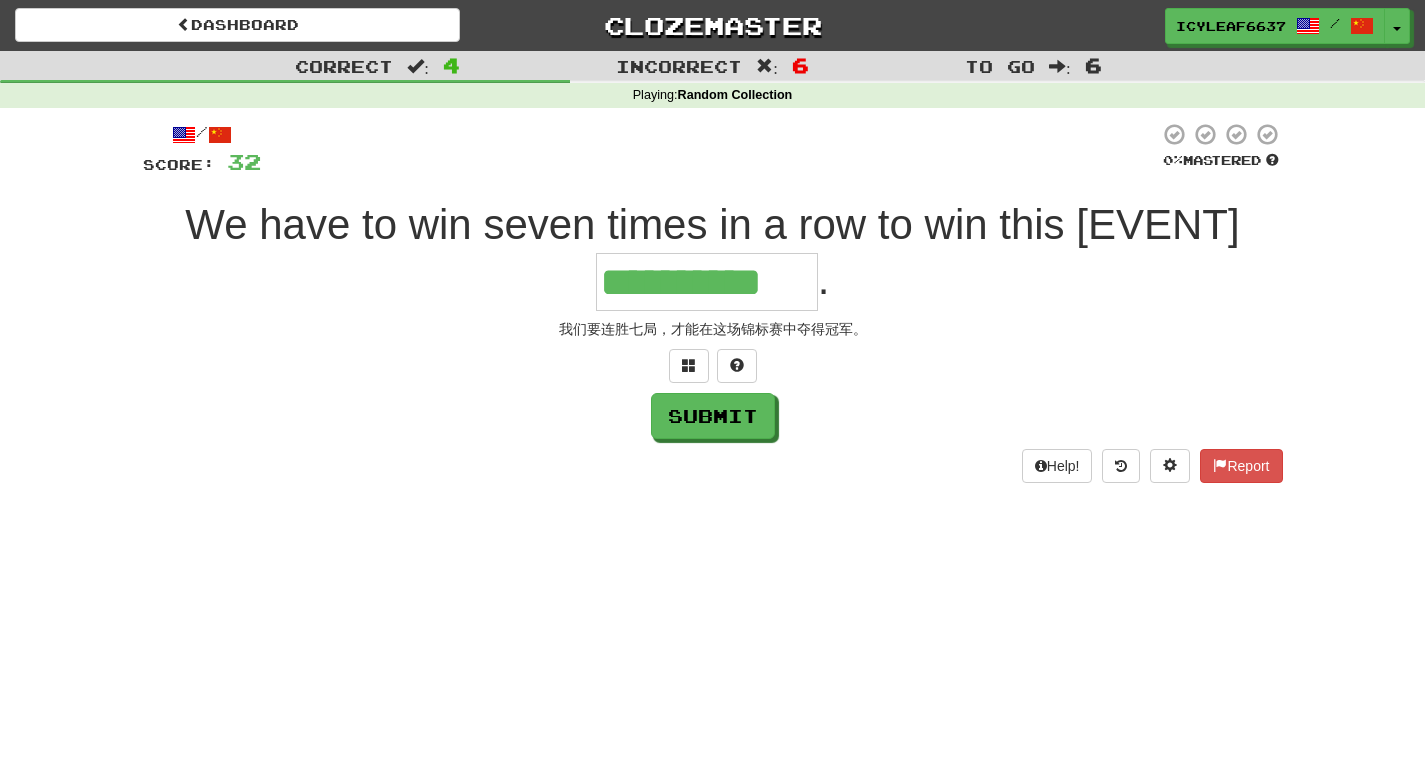 type on "**********" 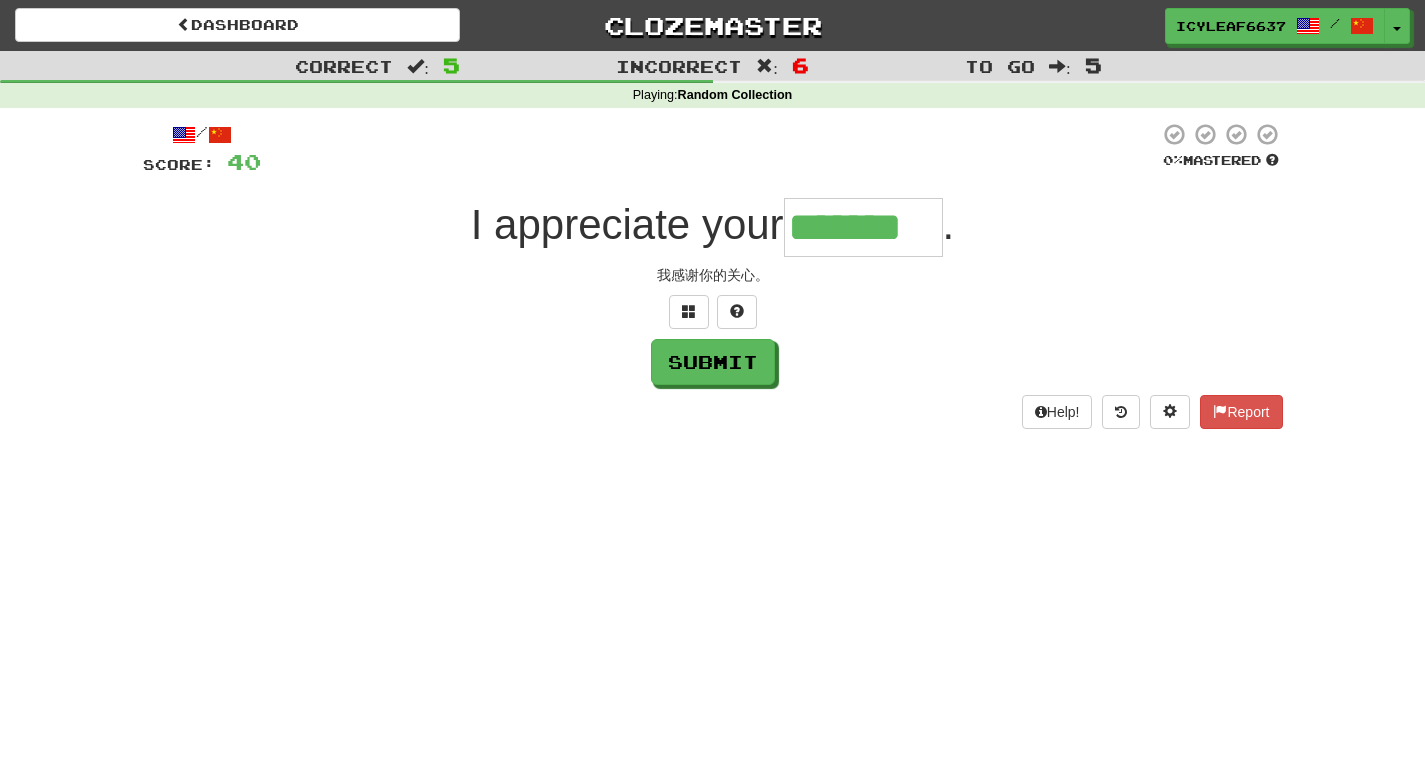 type on "*******" 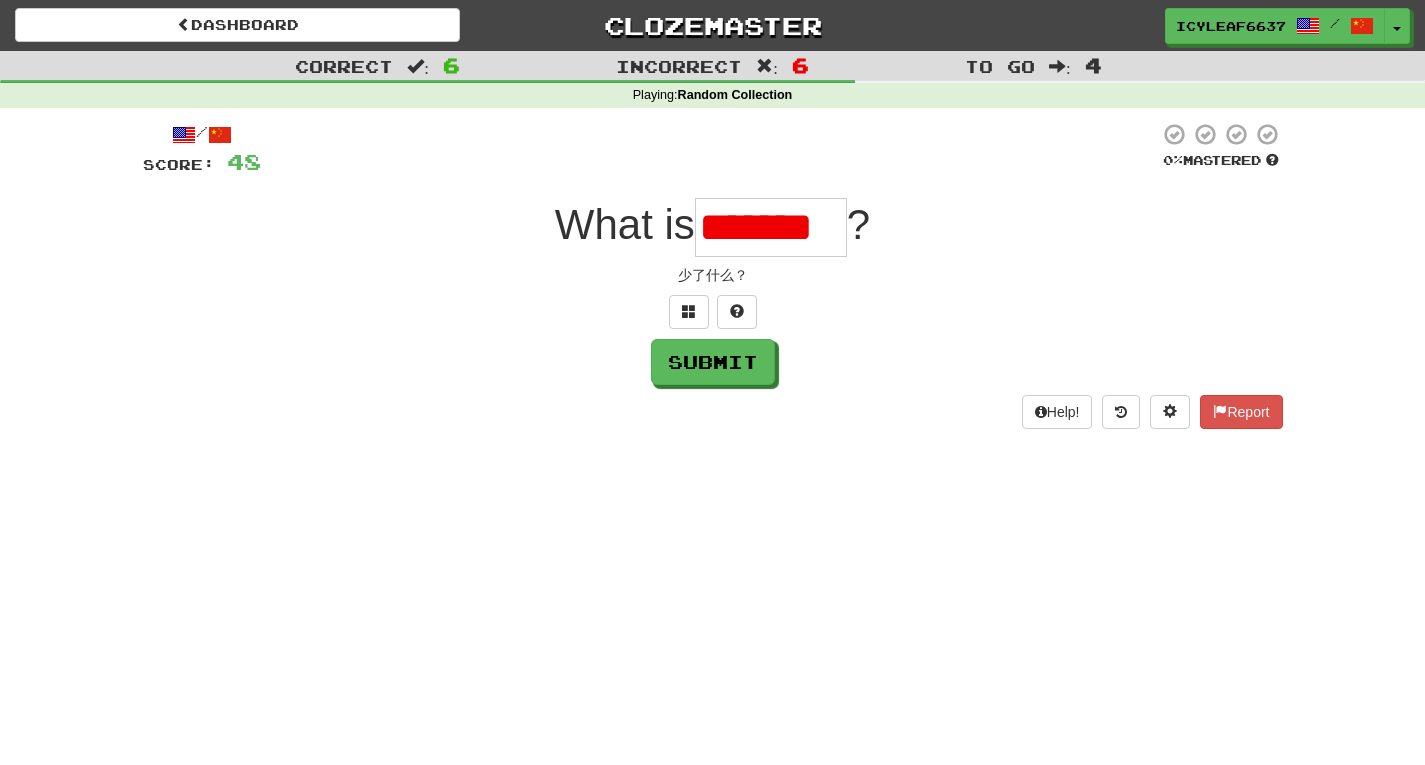 scroll, scrollTop: 0, scrollLeft: 0, axis: both 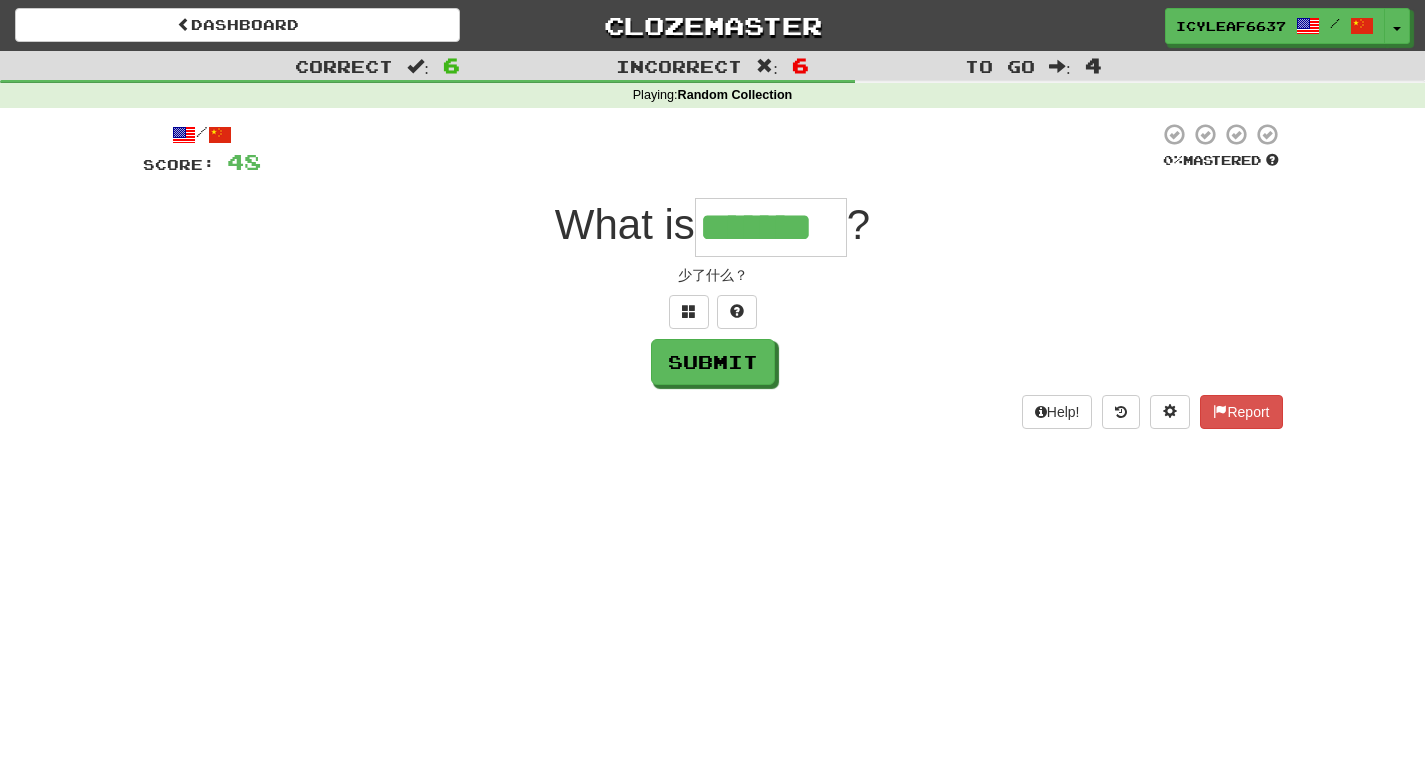 type on "*******" 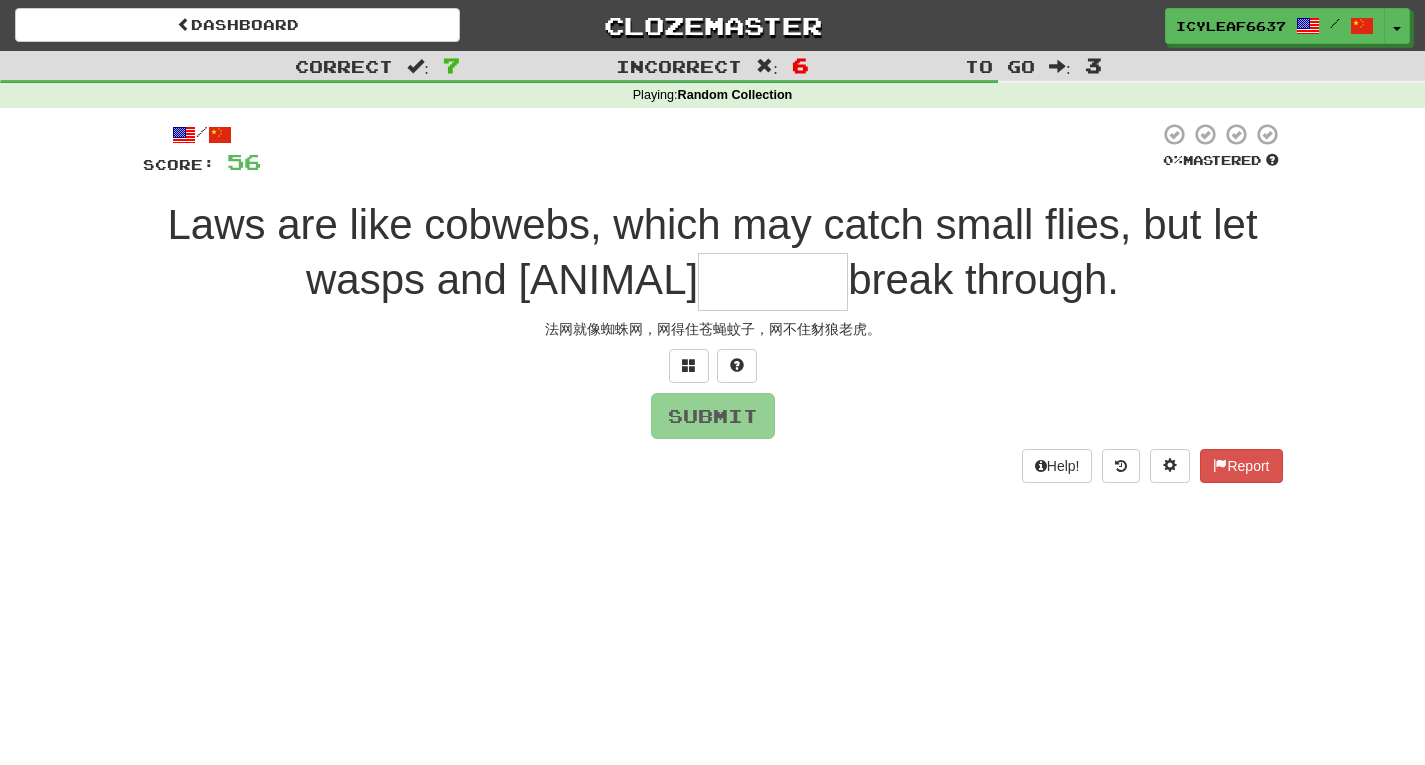 click at bounding box center [773, 282] 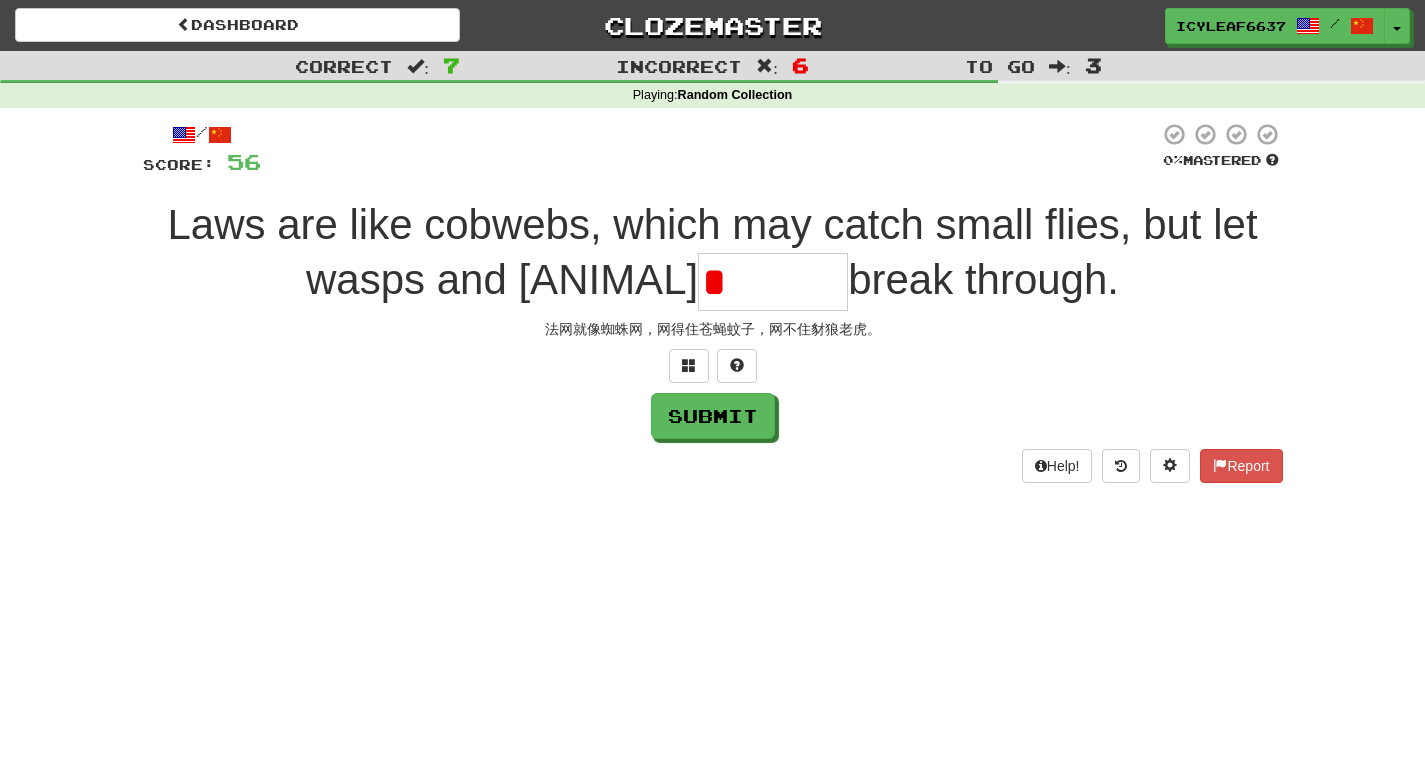 type on "*******" 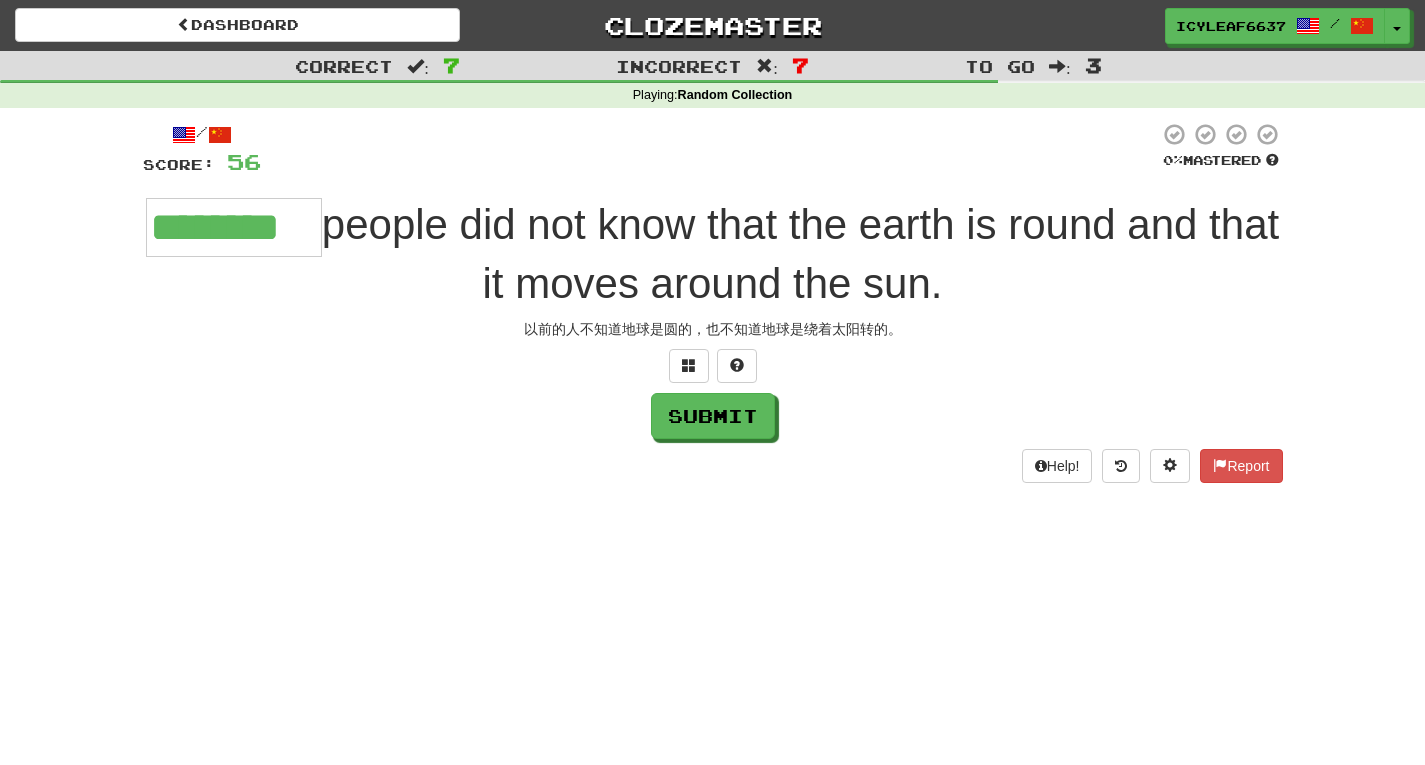 type on "********" 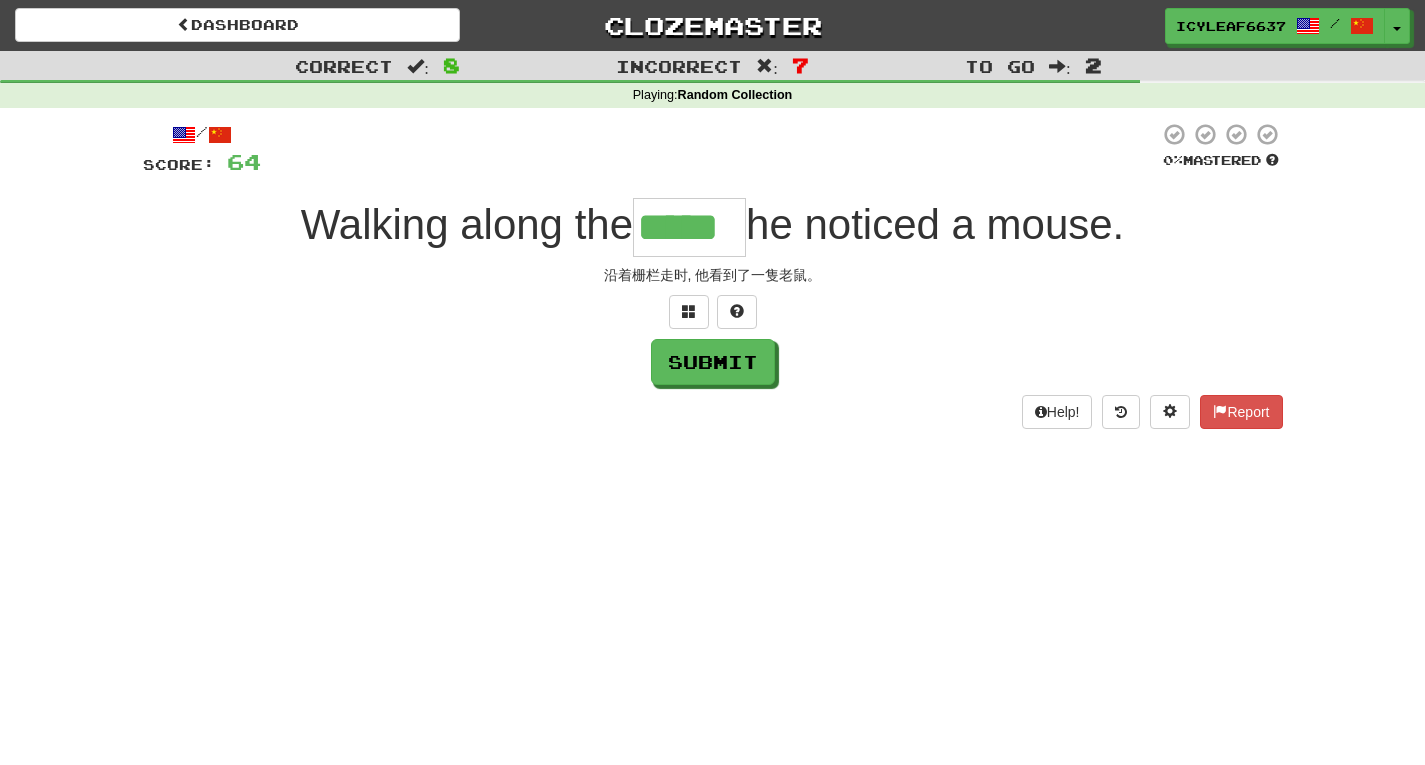 type on "*****" 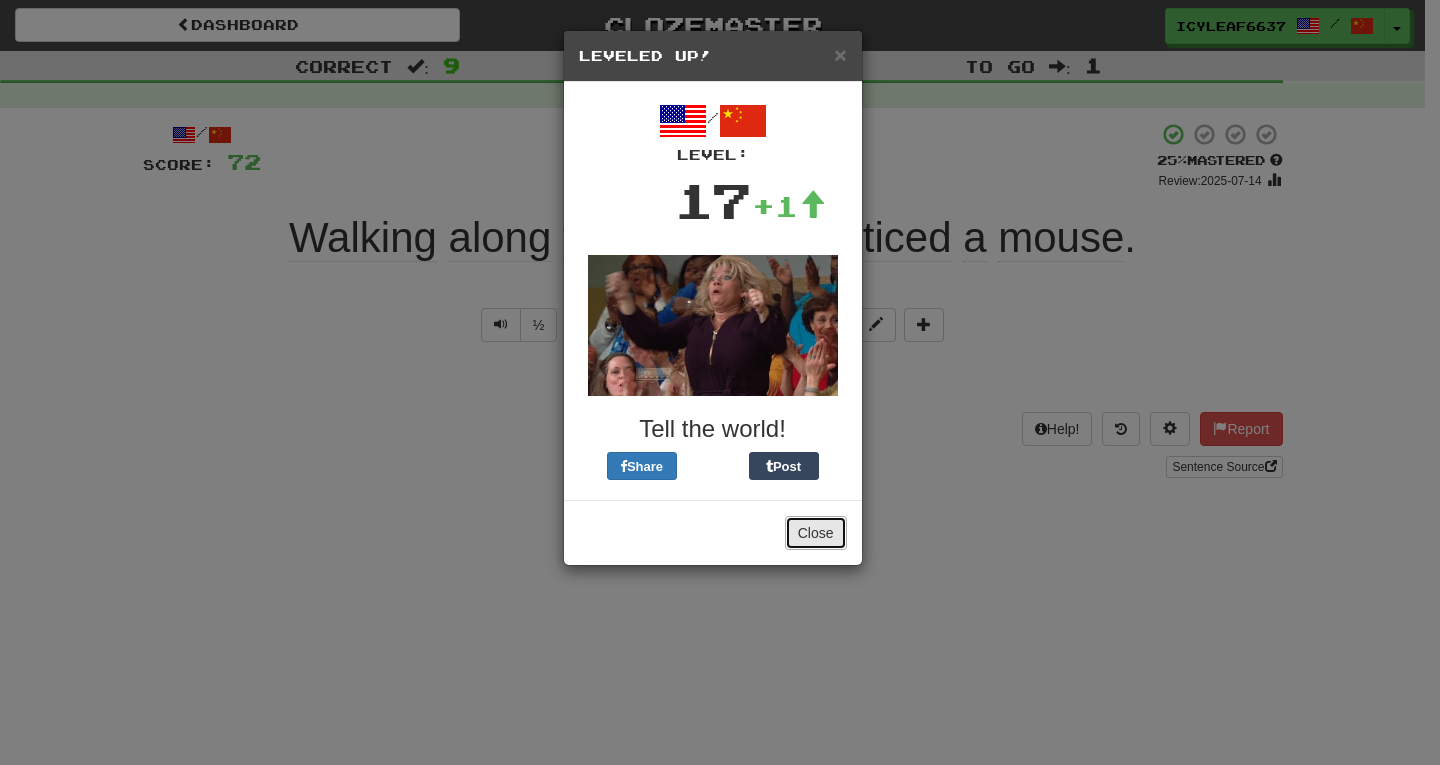 click on "Close" at bounding box center (816, 533) 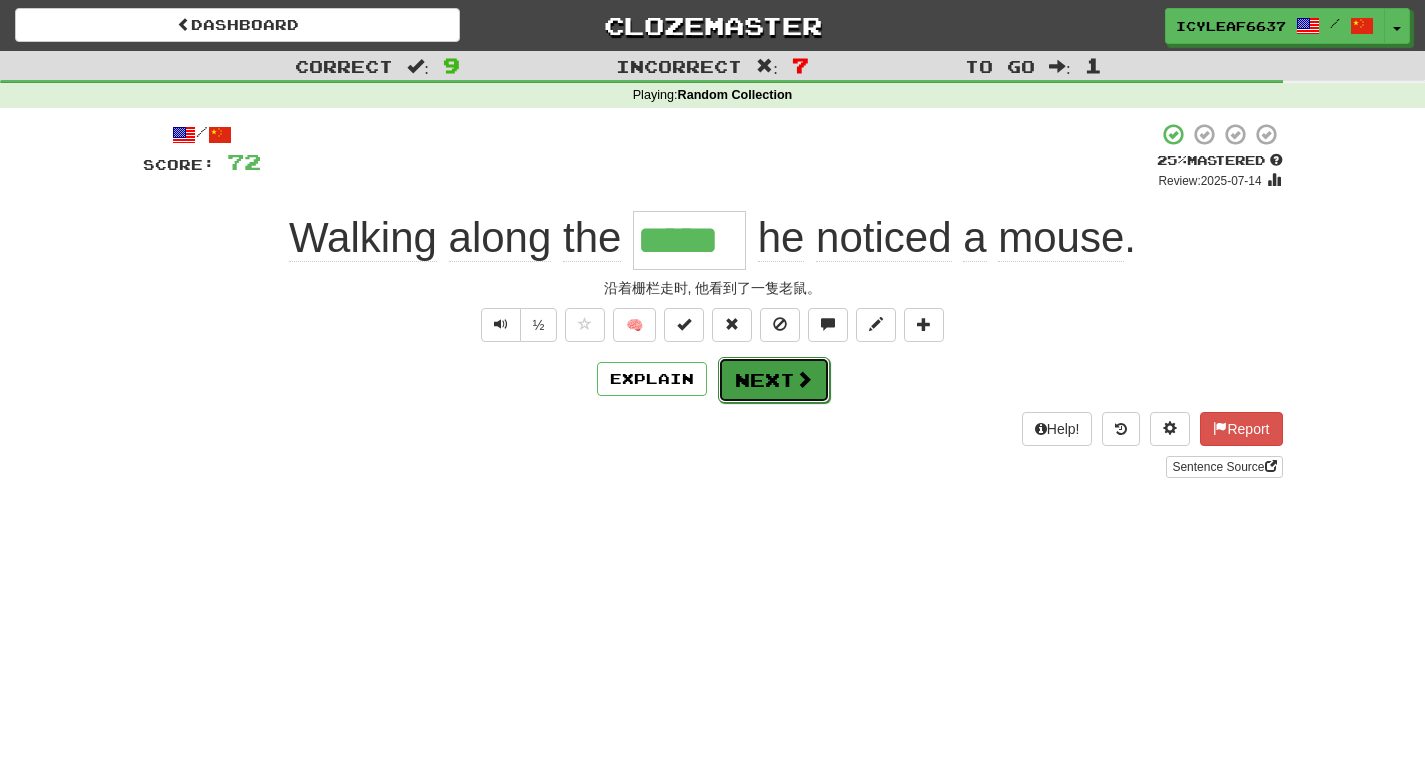 click on "Next" at bounding box center (774, 380) 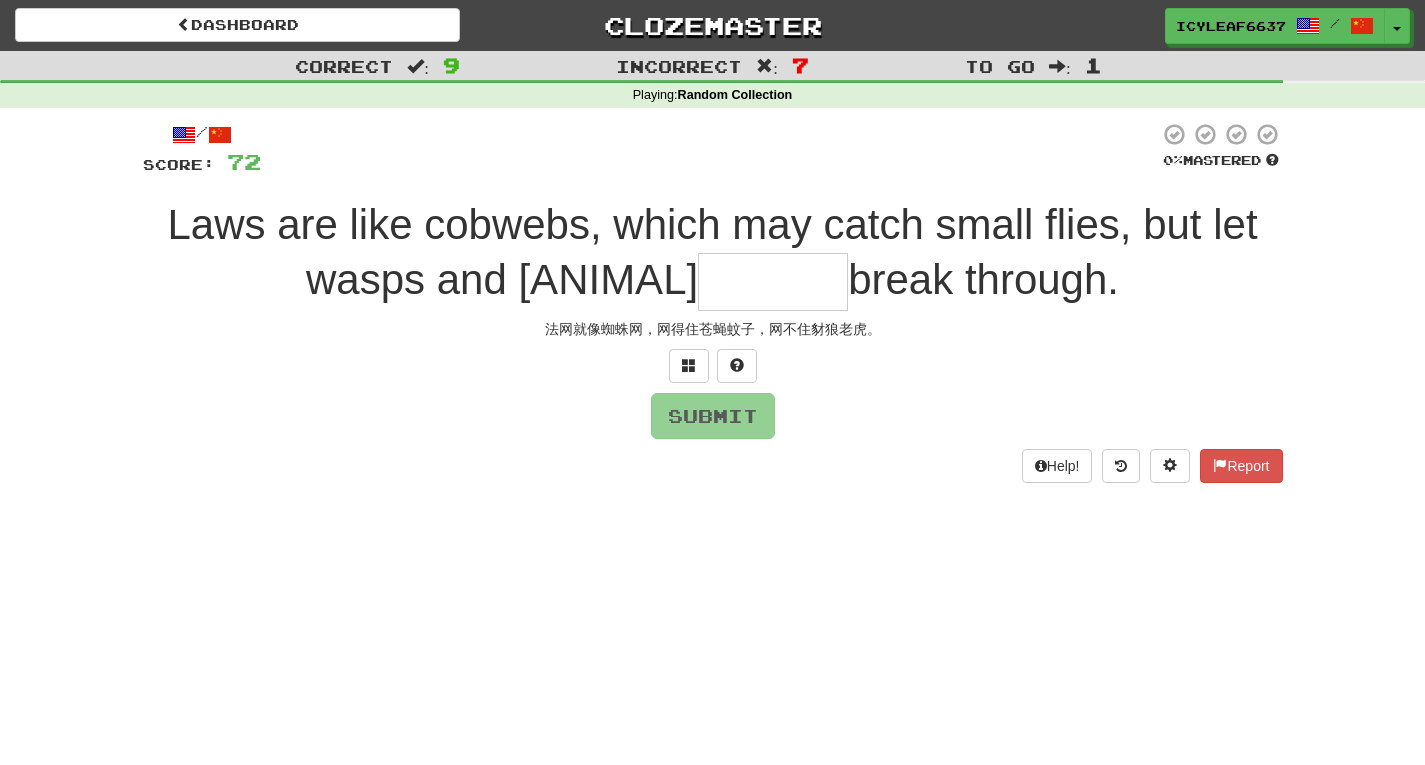 type on "*" 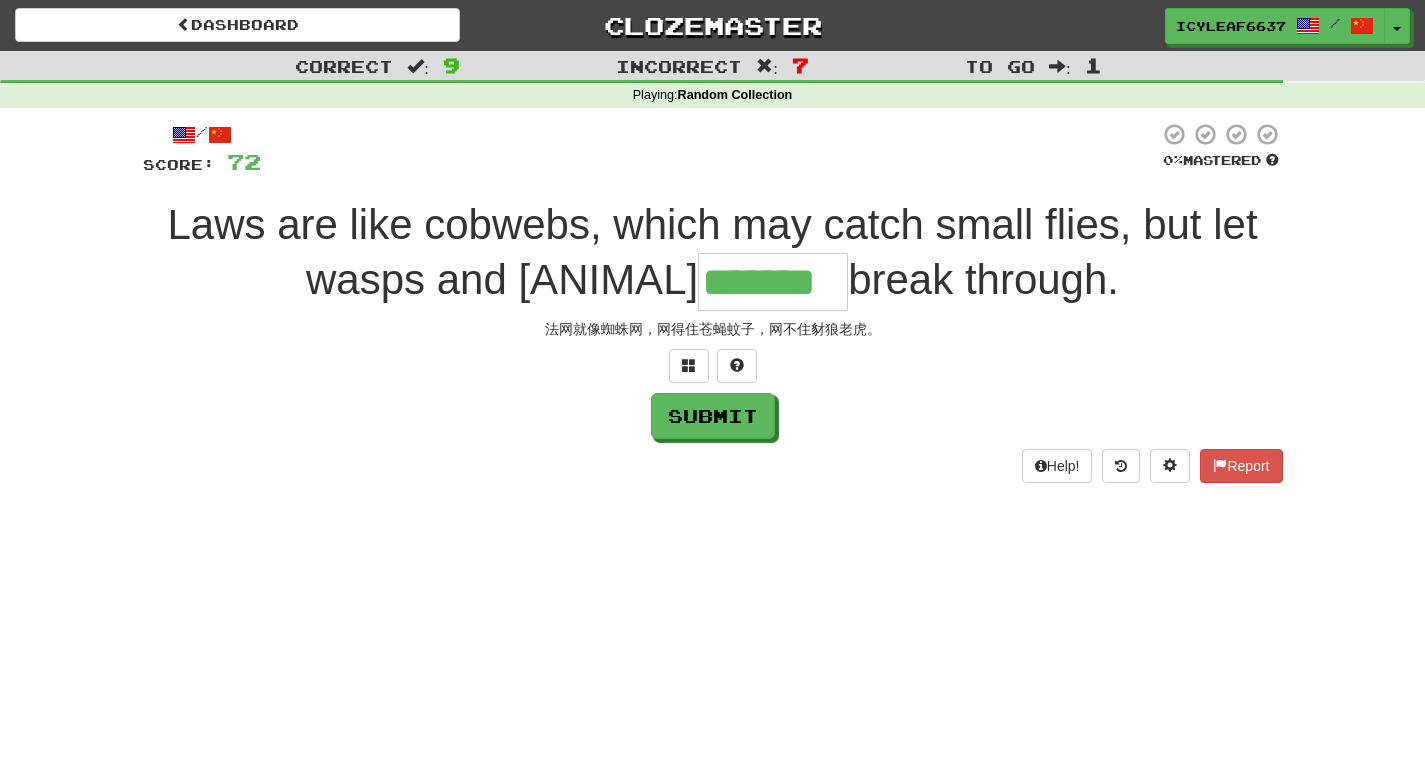 type on "*******" 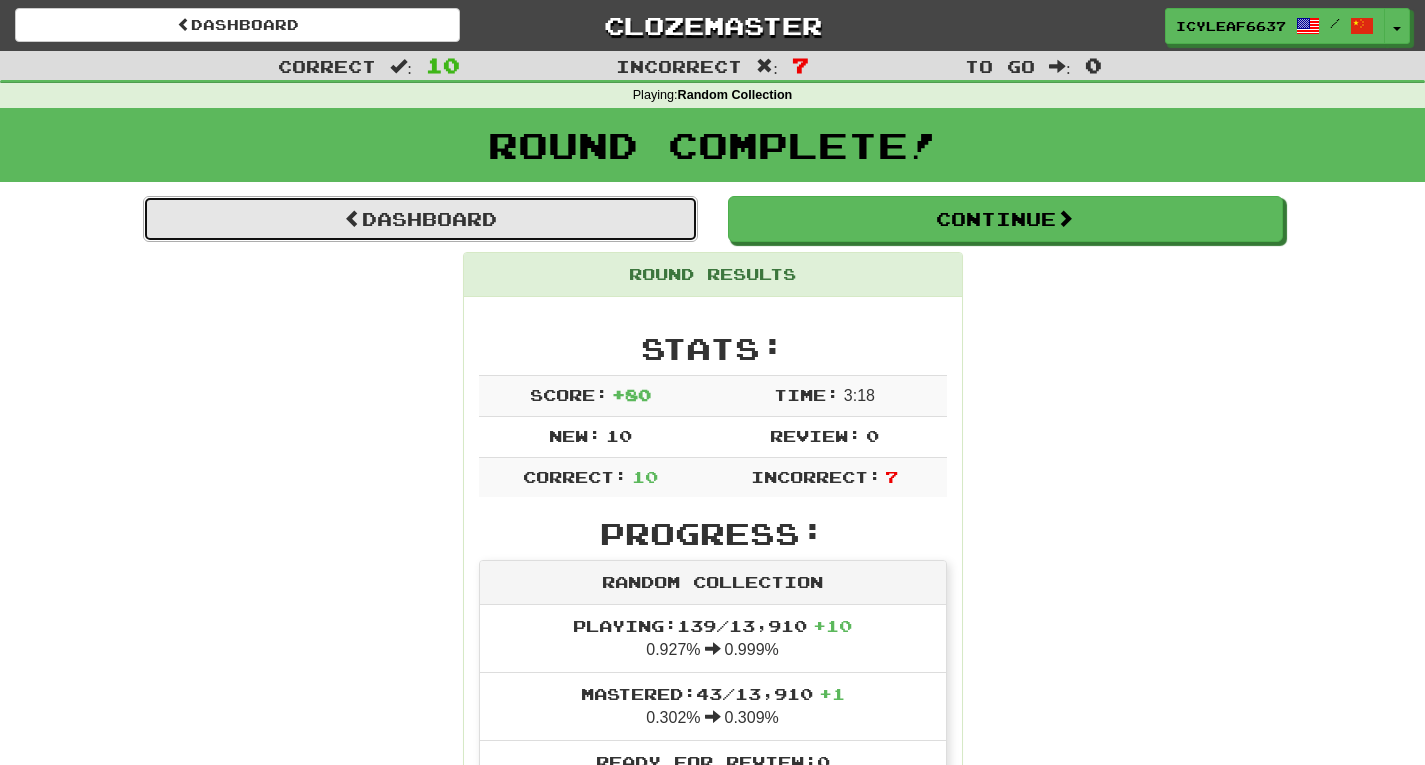 click on "Dashboard" at bounding box center [420, 219] 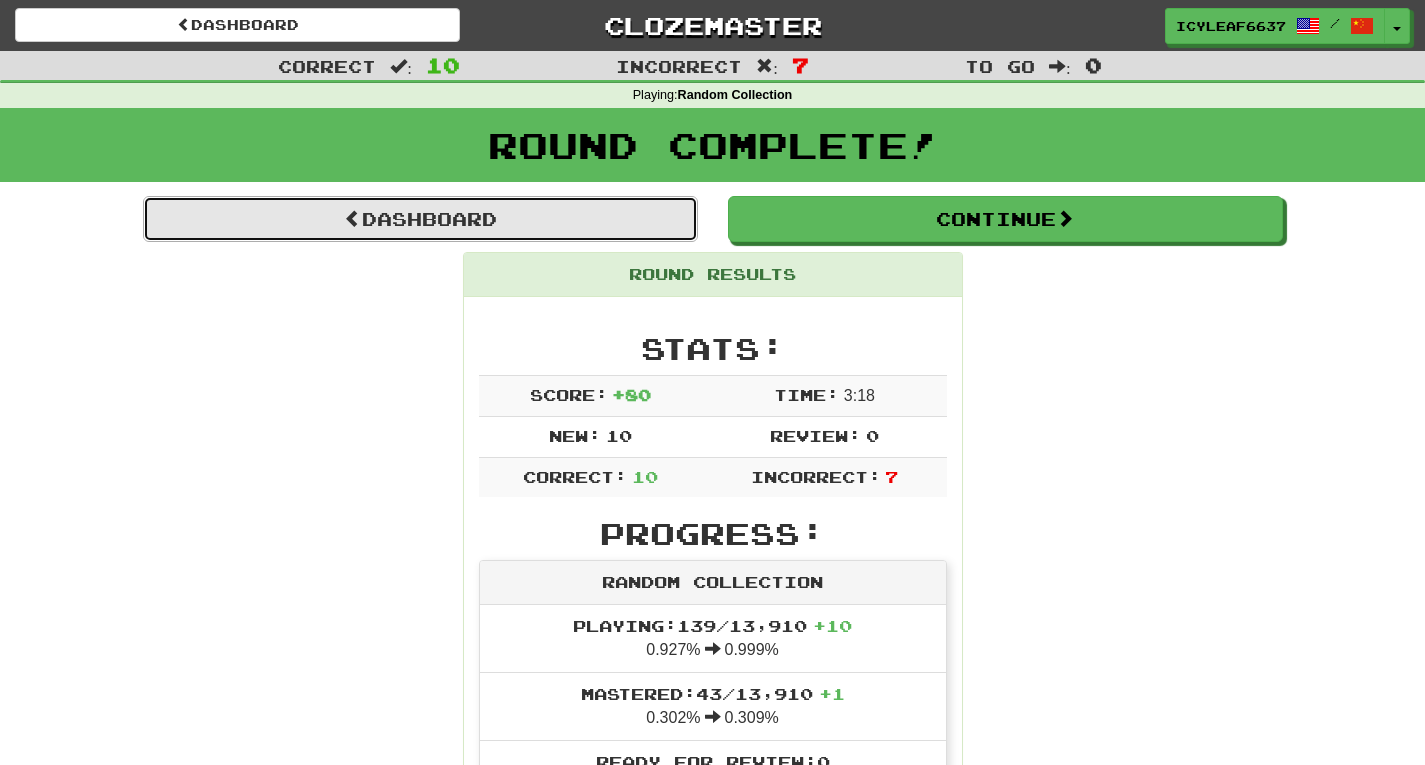 click on "Dashboard" at bounding box center (420, 219) 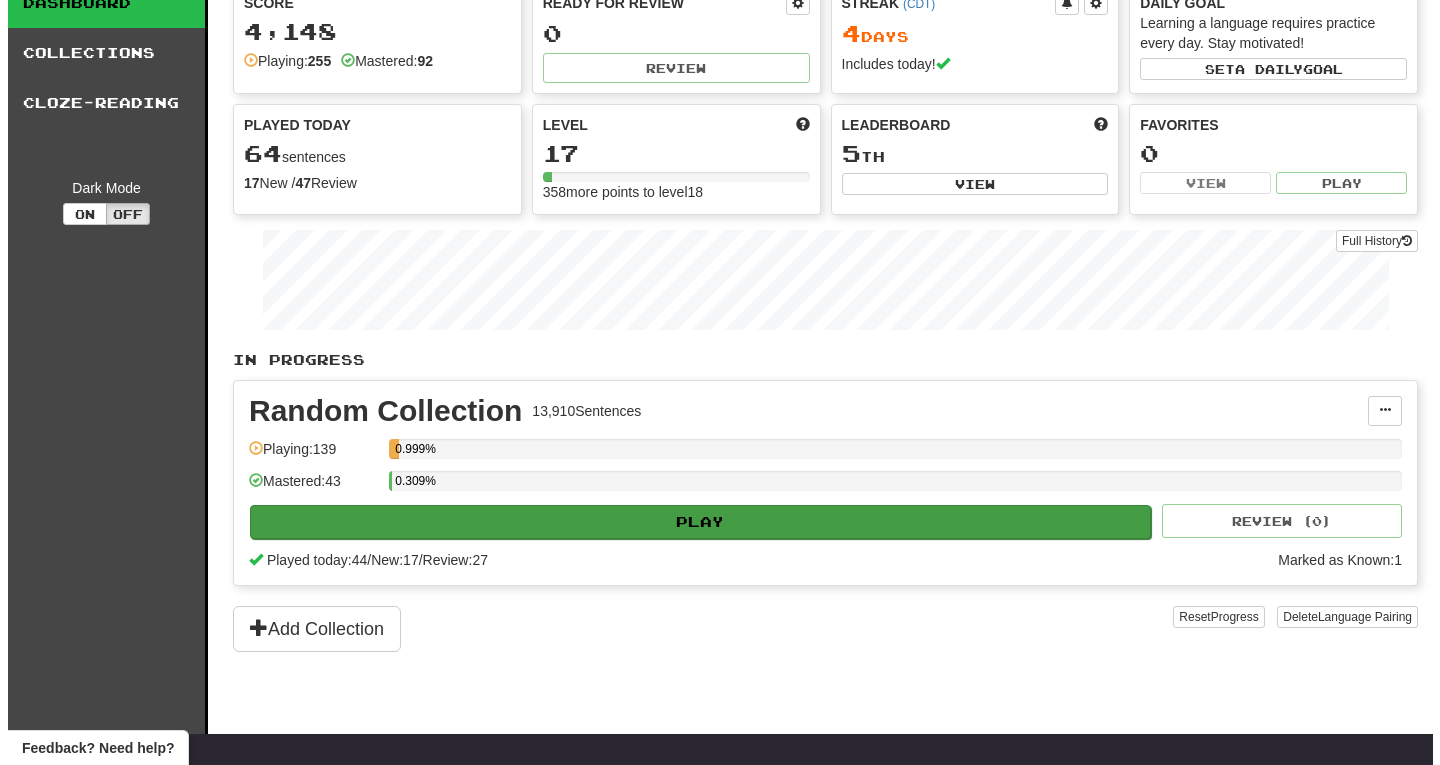 scroll, scrollTop: 0, scrollLeft: 0, axis: both 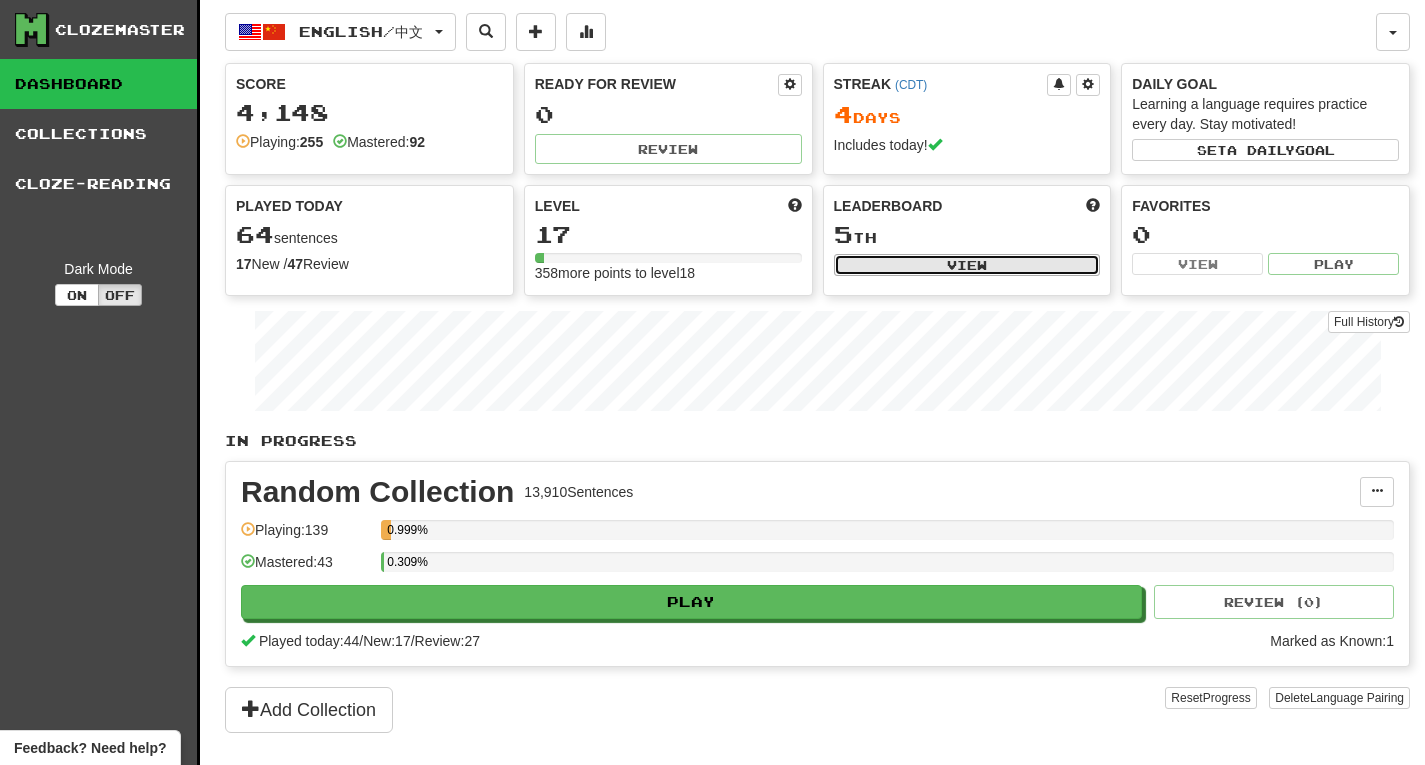 click on "View" at bounding box center (967, 265) 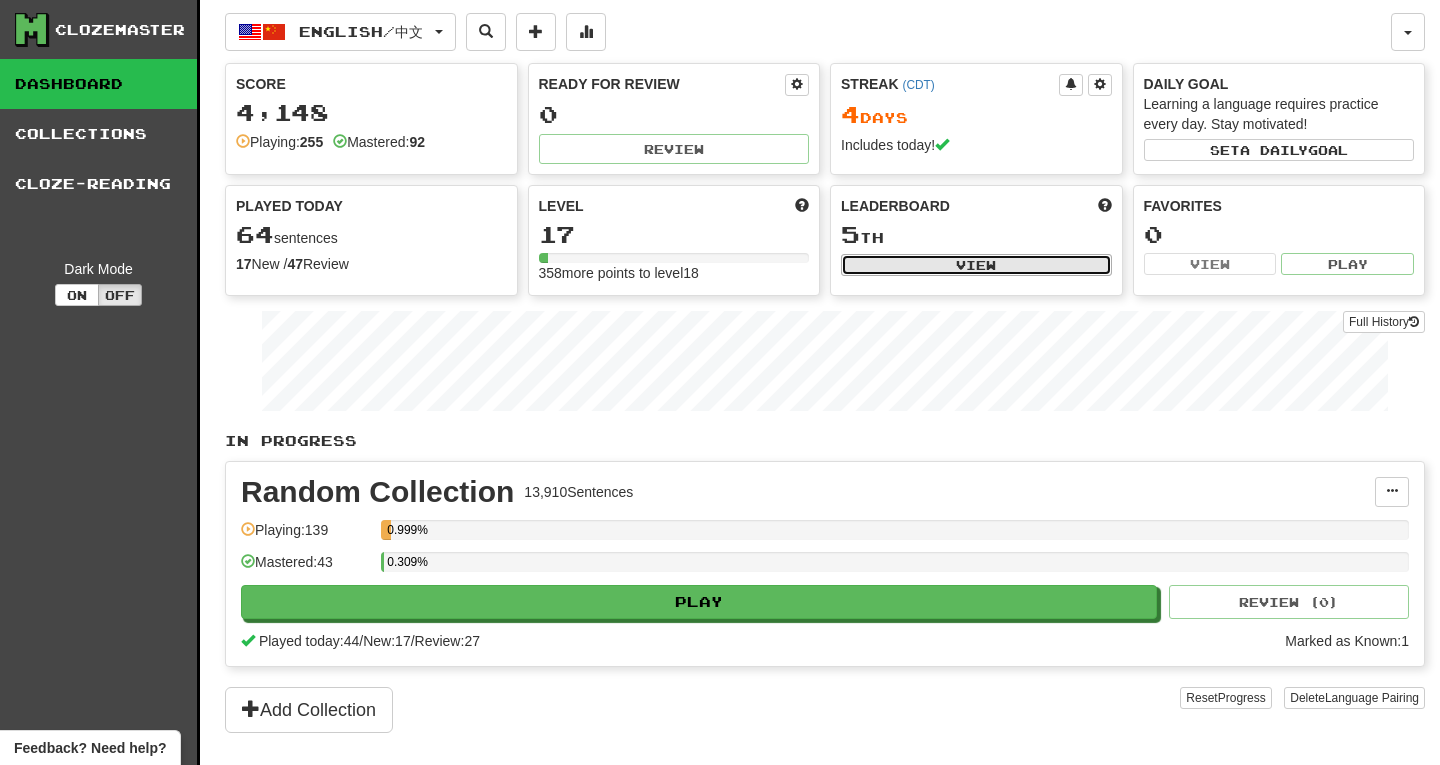 select on "**********" 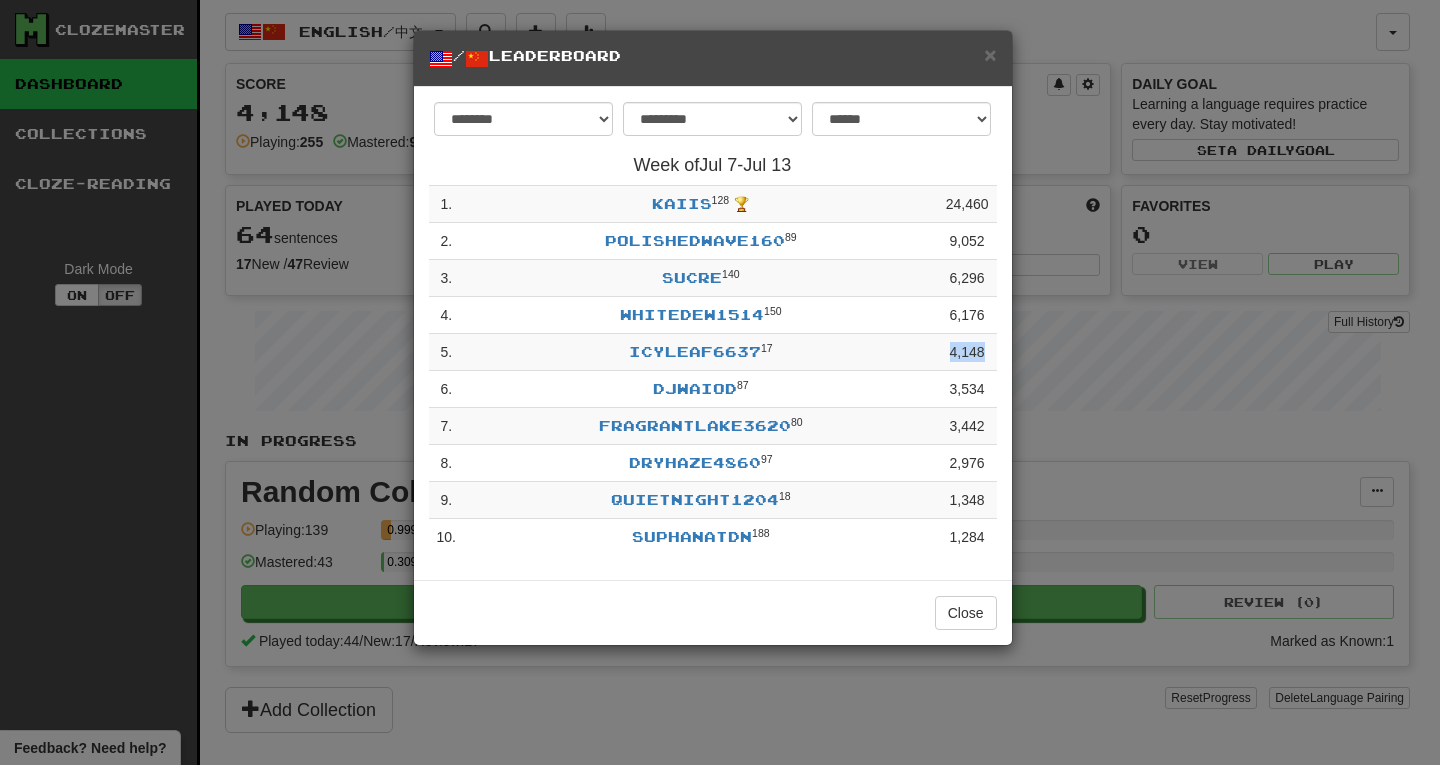 drag, startPoint x: 937, startPoint y: 359, endPoint x: 996, endPoint y: 349, distance: 59.841457 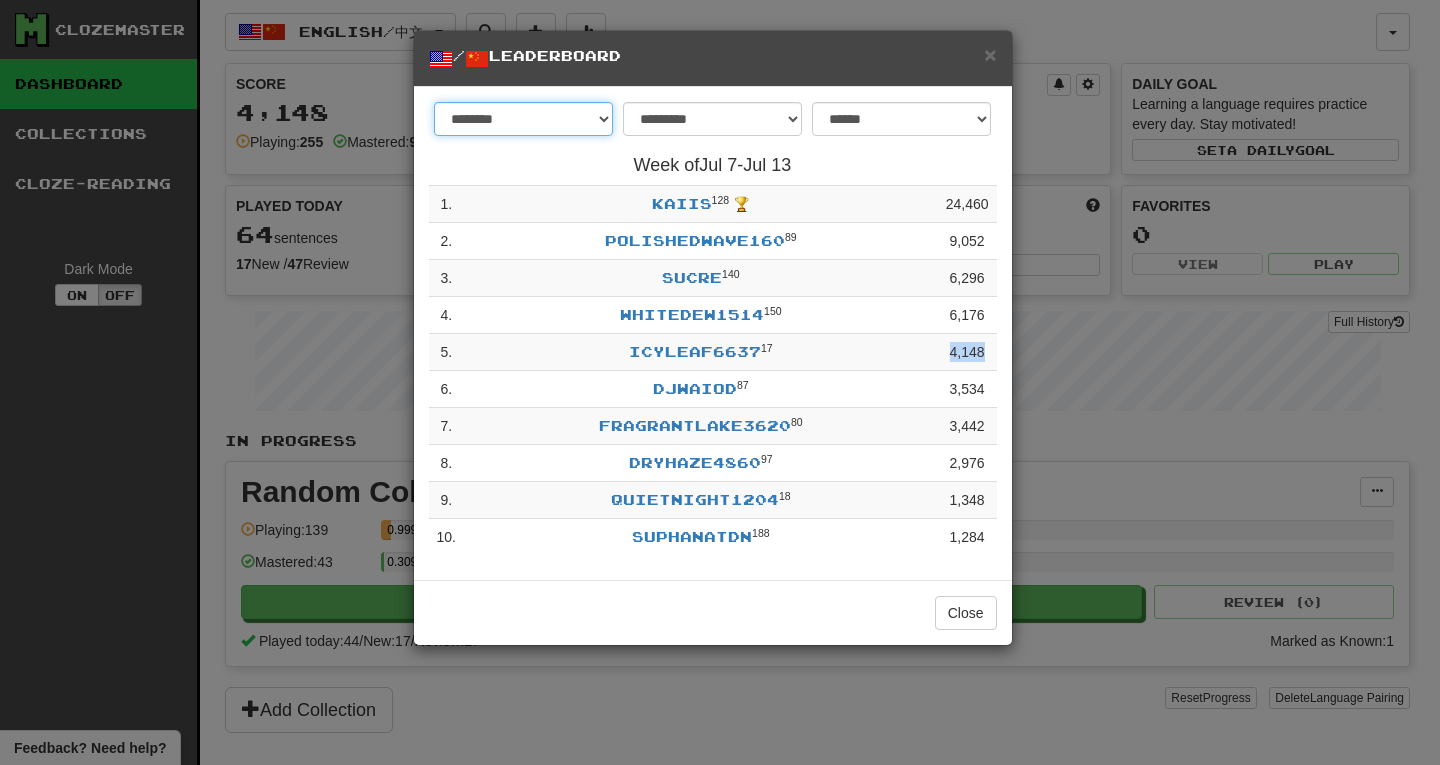 click on "******** *********" at bounding box center (523, 119) 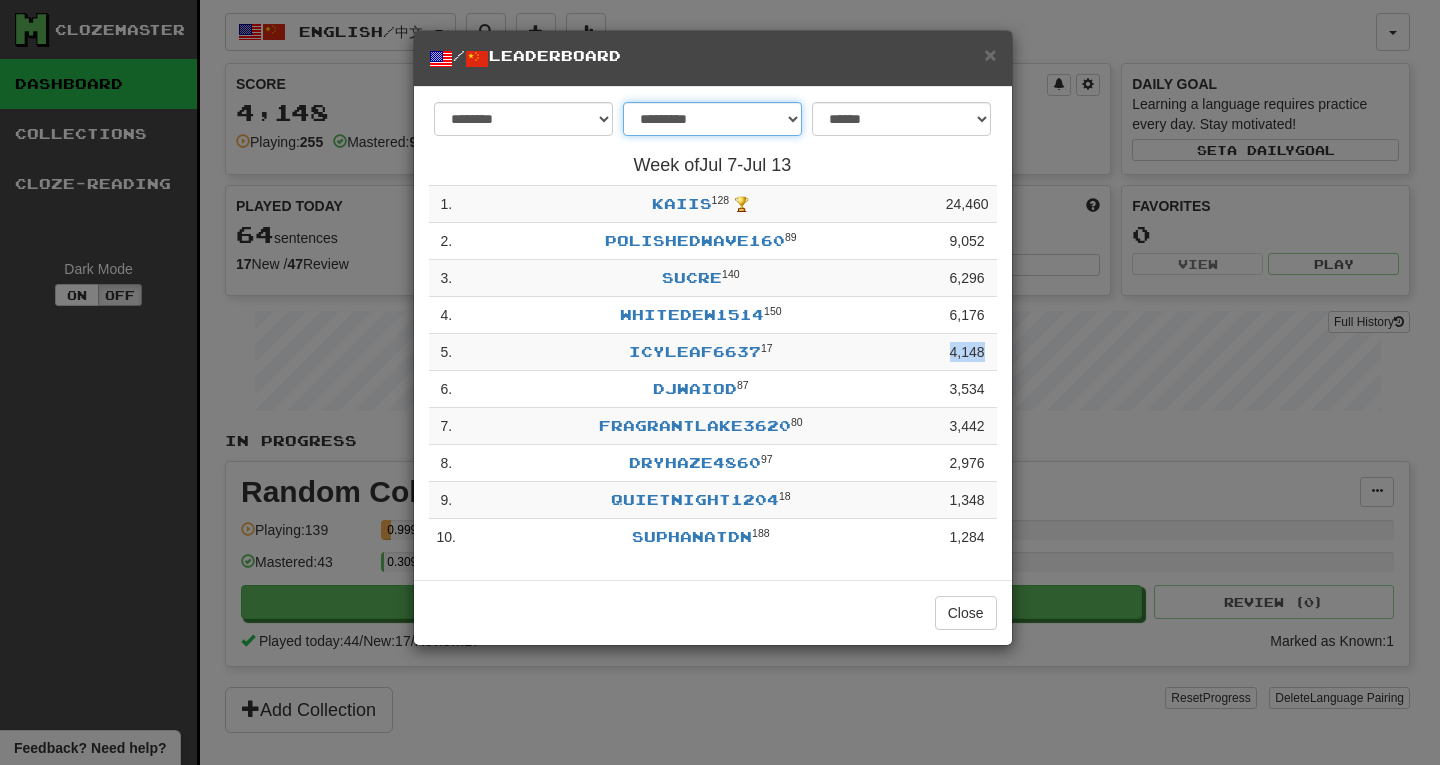 click on "**********" at bounding box center [712, 119] 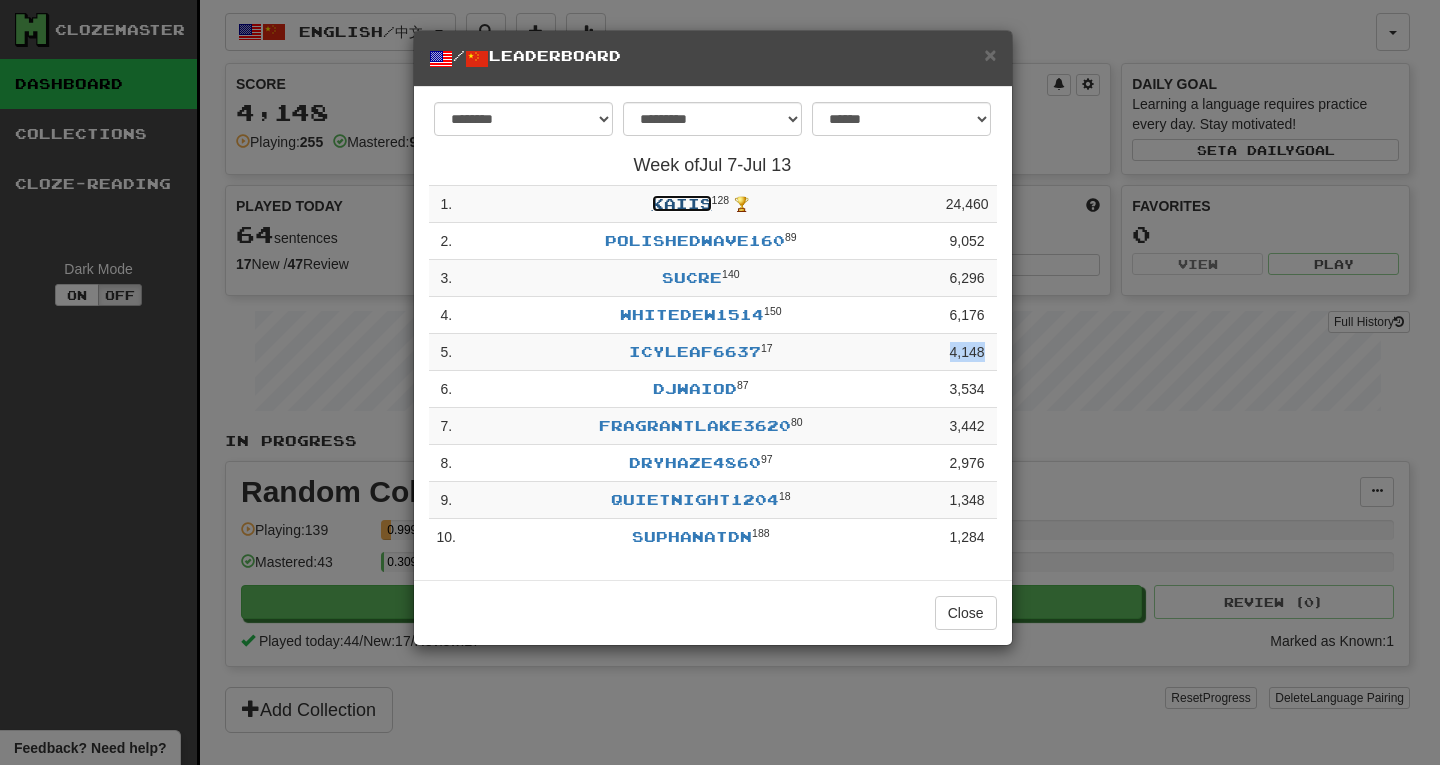 click on "kaiis" at bounding box center [682, 203] 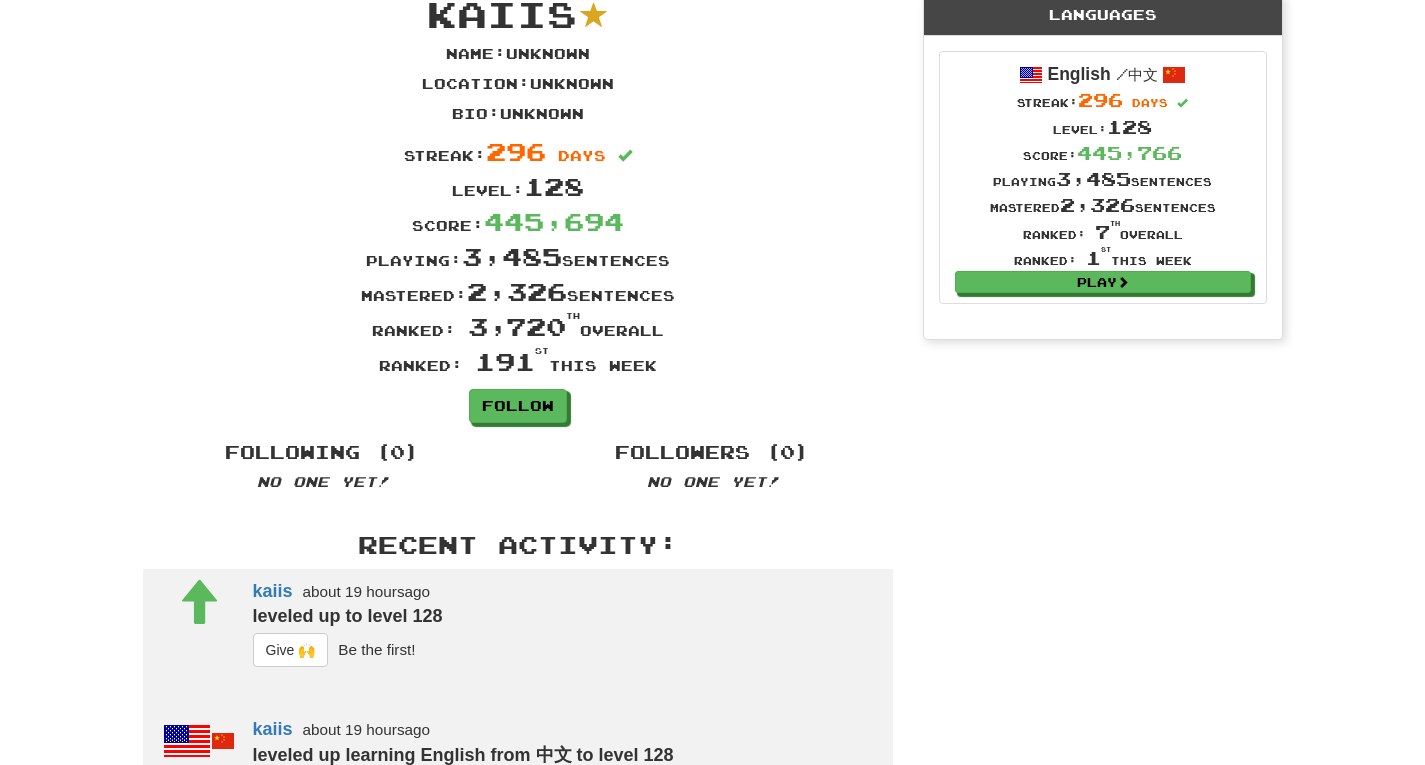 scroll, scrollTop: 0, scrollLeft: 0, axis: both 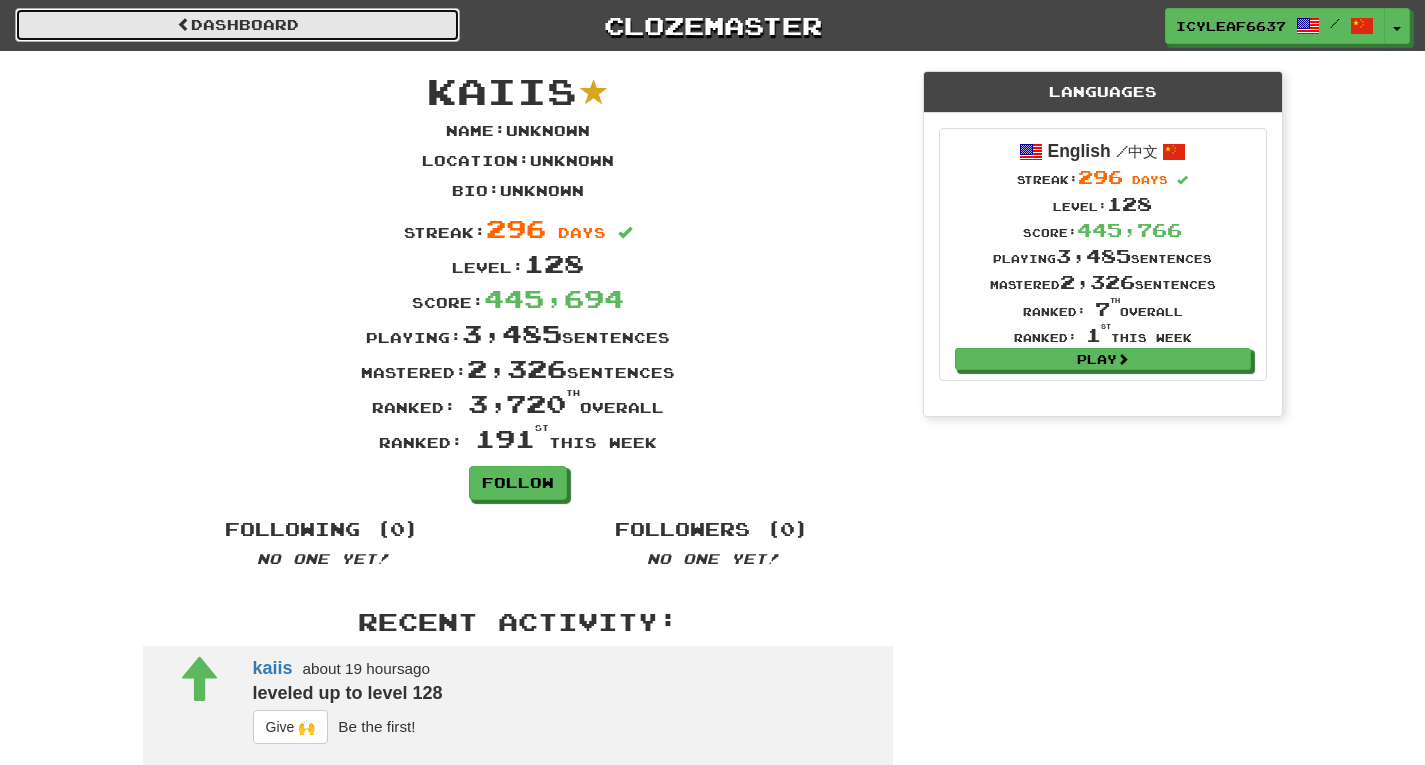 click on "Dashboard" at bounding box center [237, 25] 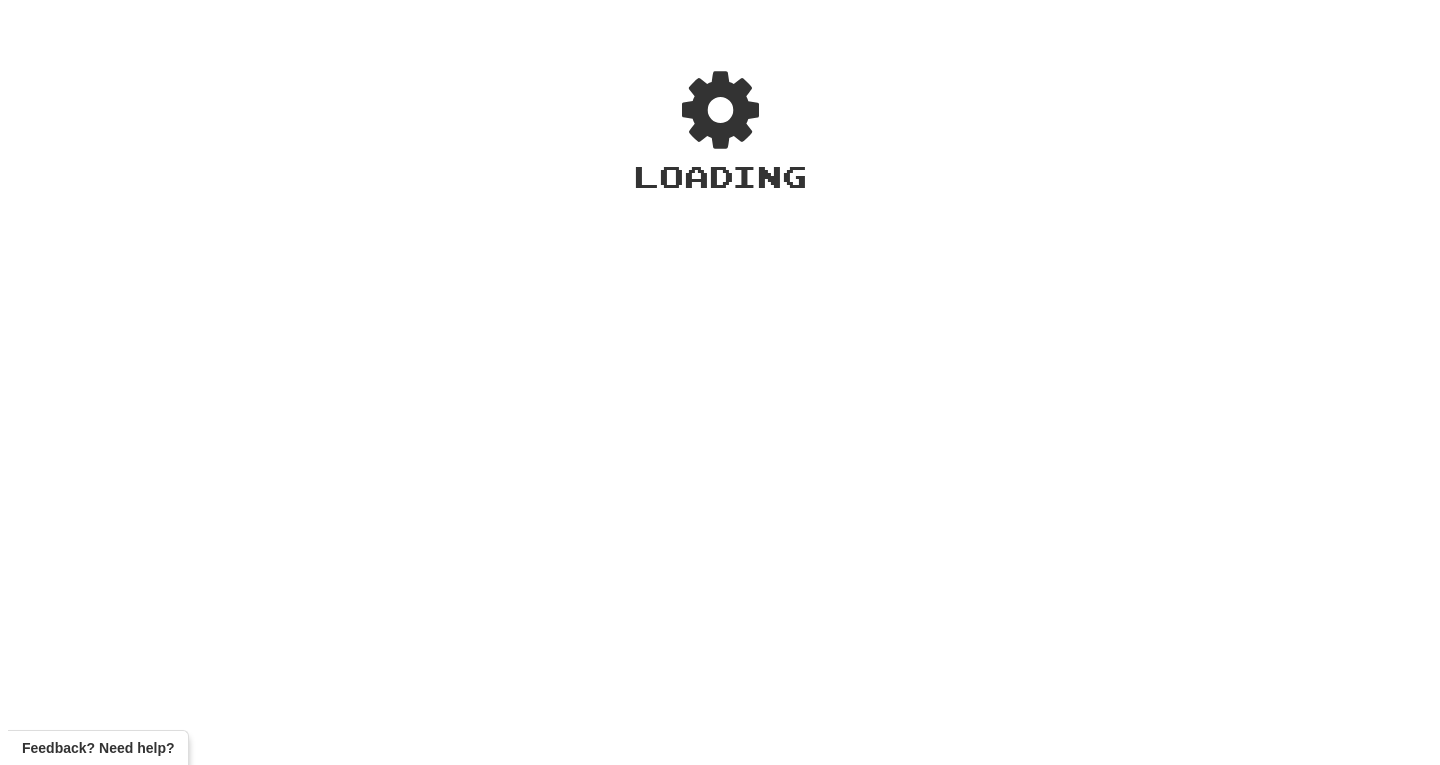 scroll, scrollTop: 0, scrollLeft: 0, axis: both 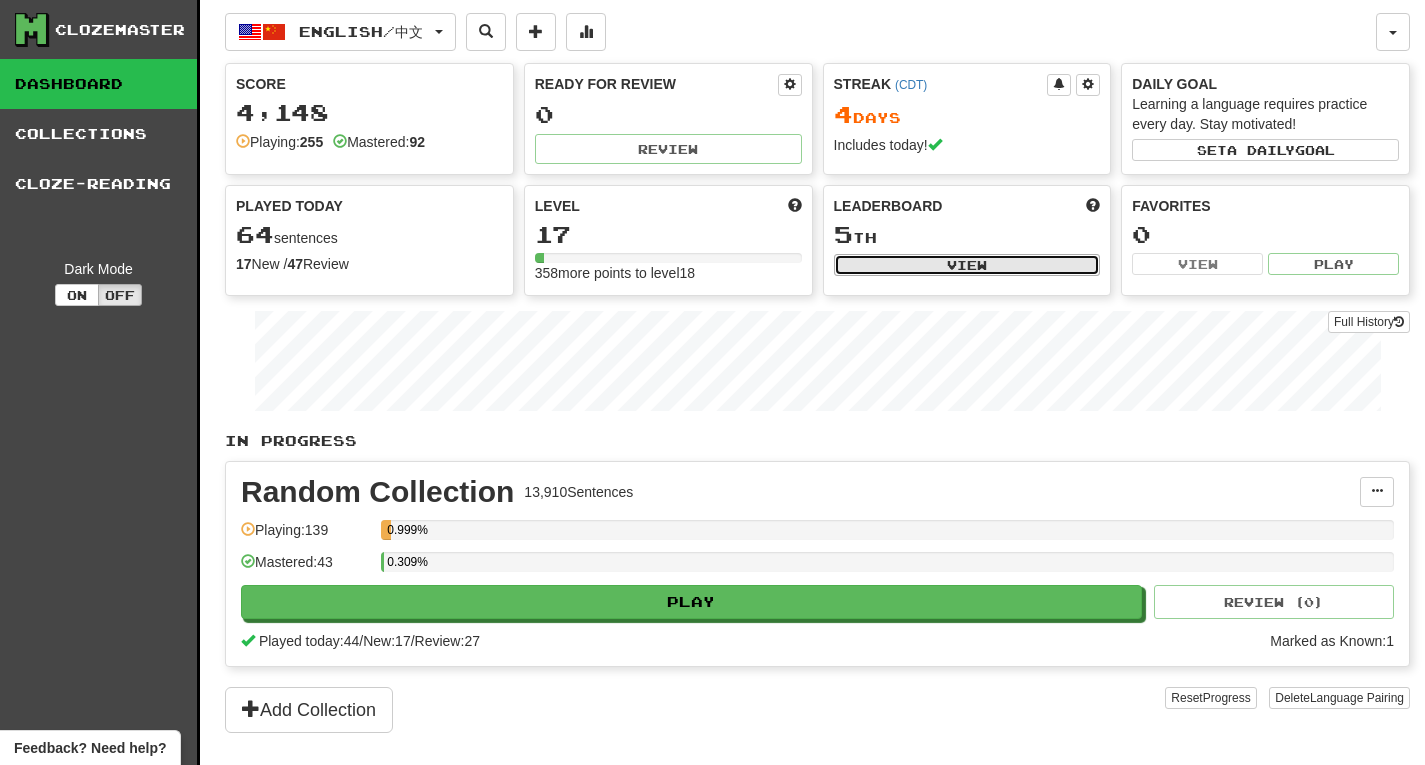 click on "View" at bounding box center (967, 265) 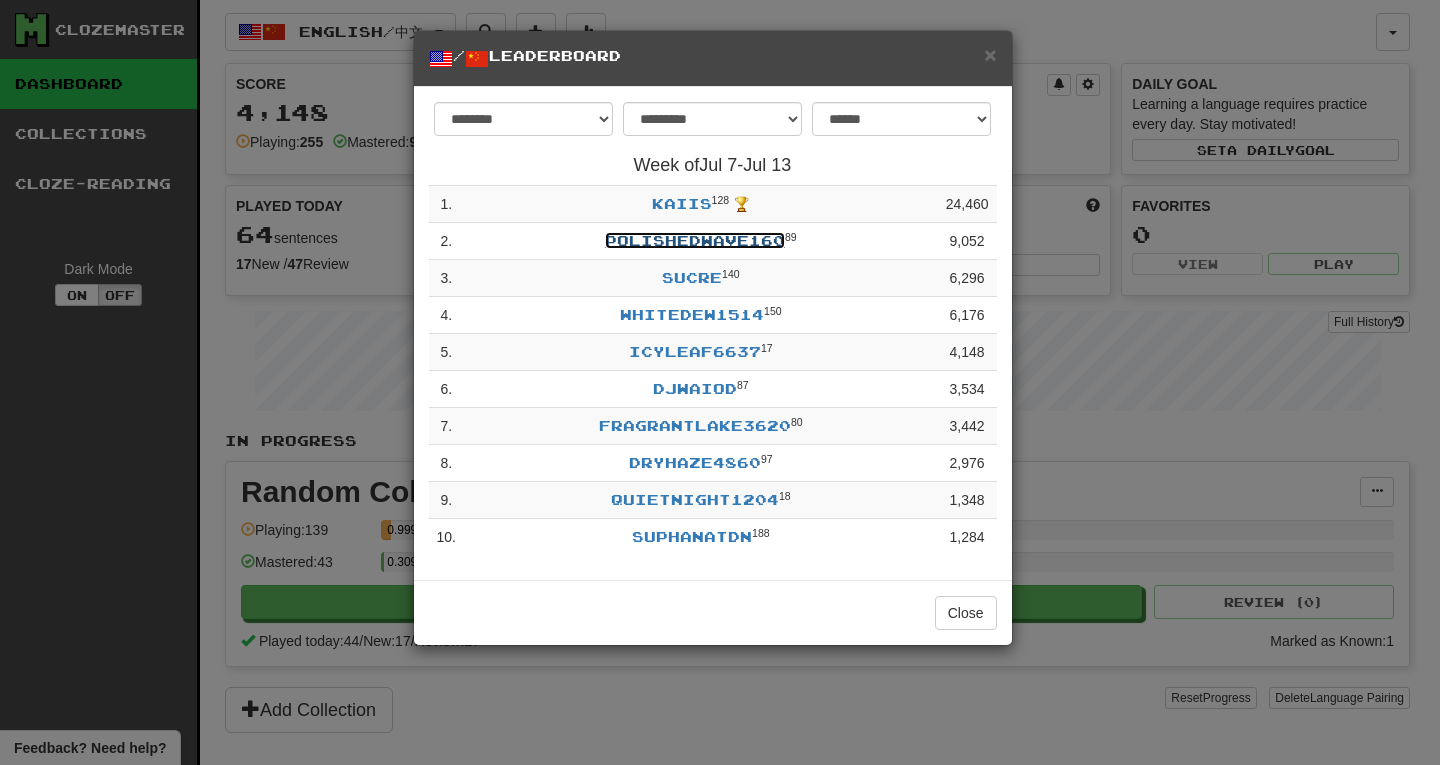 click on "PolishedWave160" at bounding box center [695, 240] 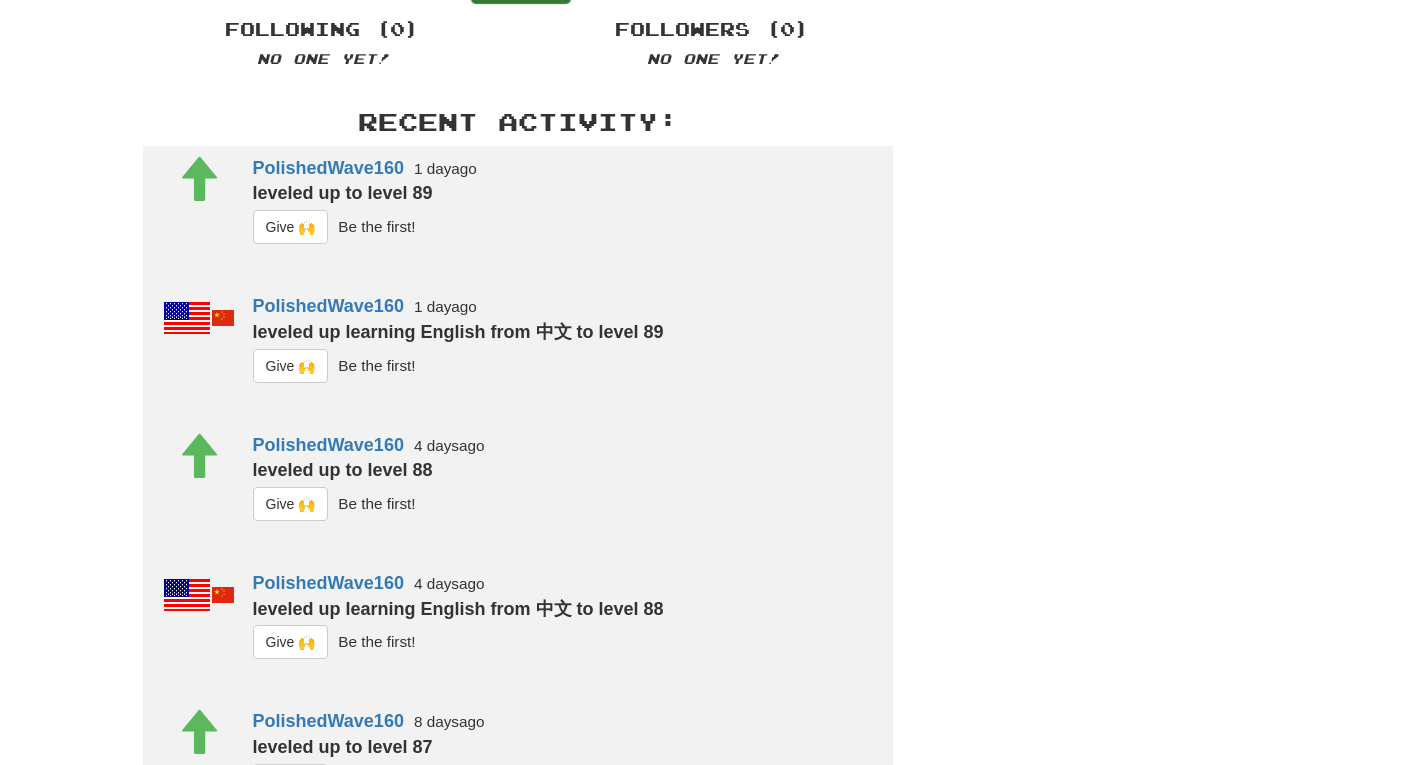 scroll, scrollTop: 0, scrollLeft: 0, axis: both 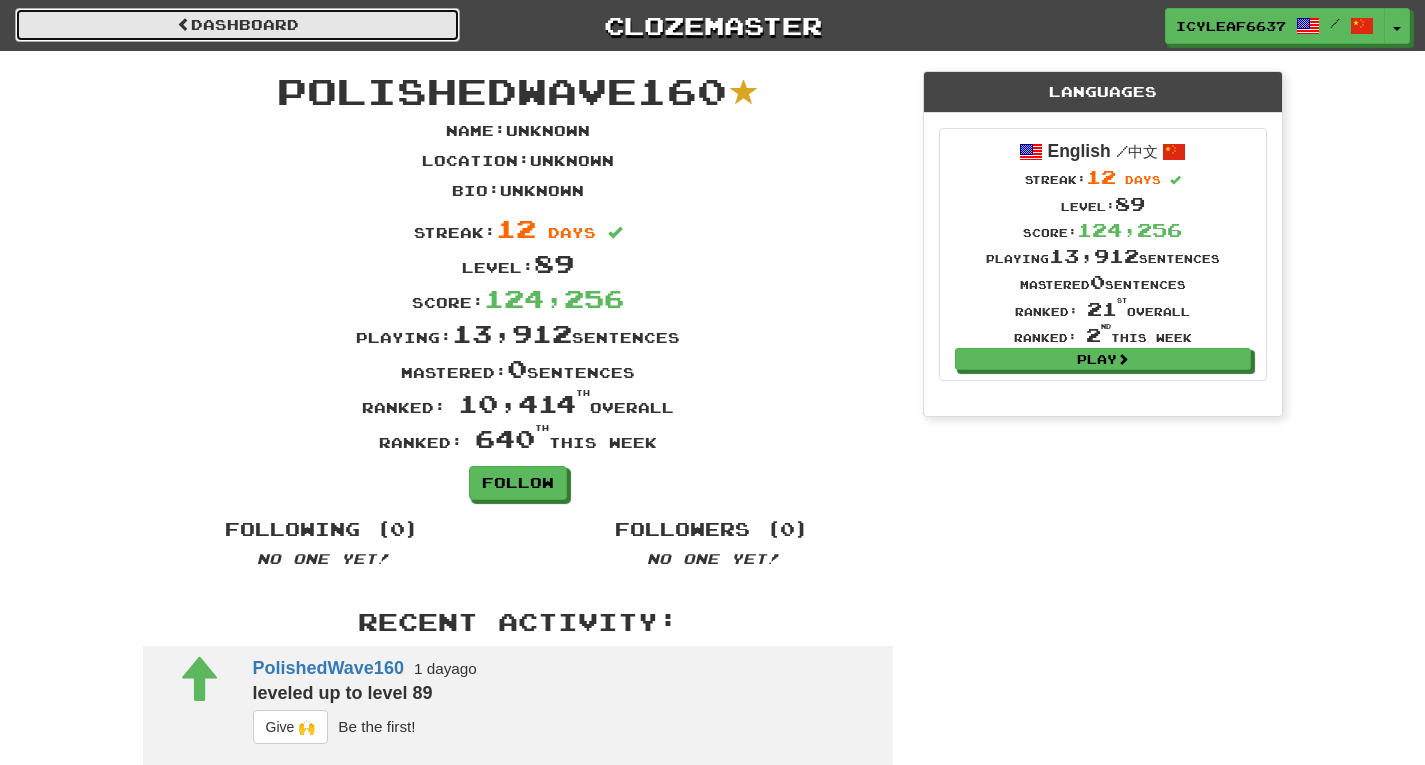 click on "Dashboard" at bounding box center [237, 25] 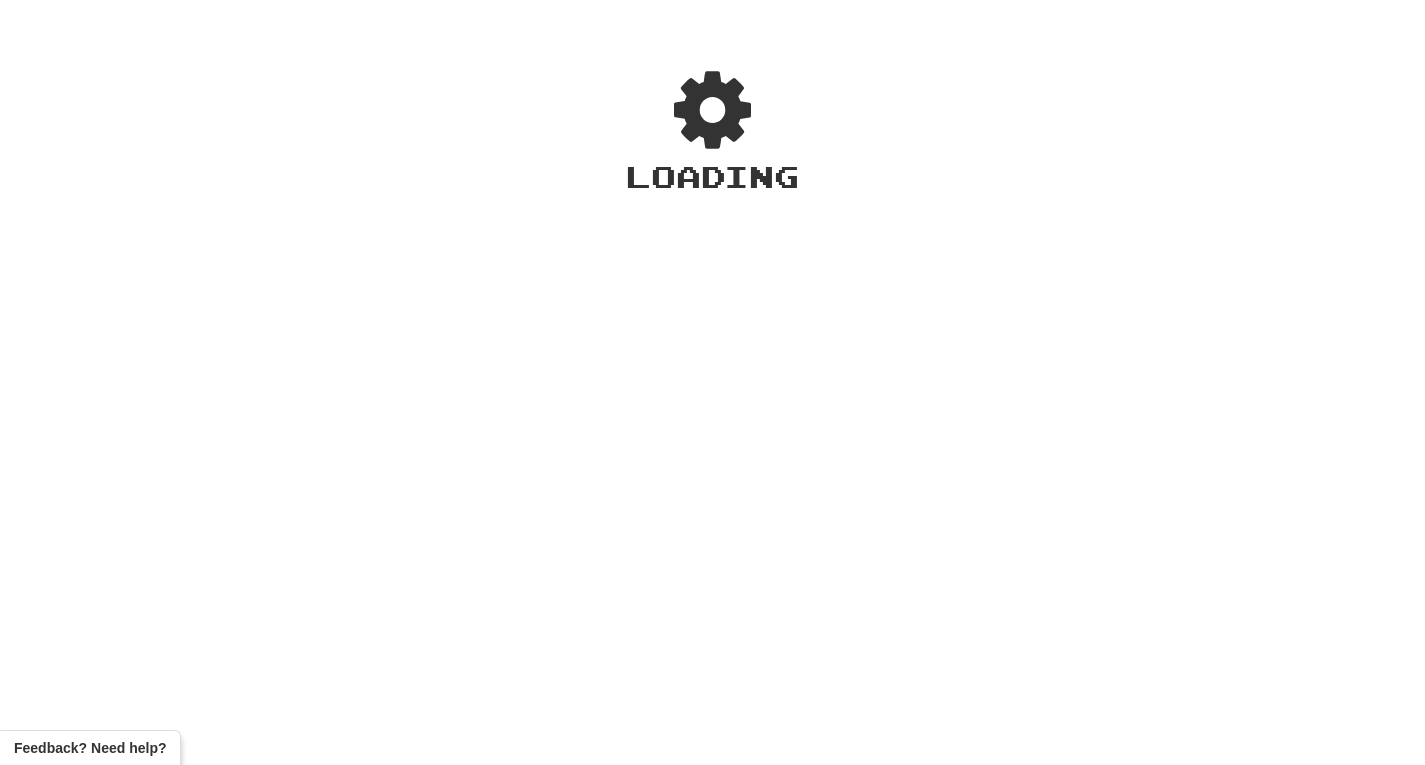 scroll, scrollTop: 0, scrollLeft: 0, axis: both 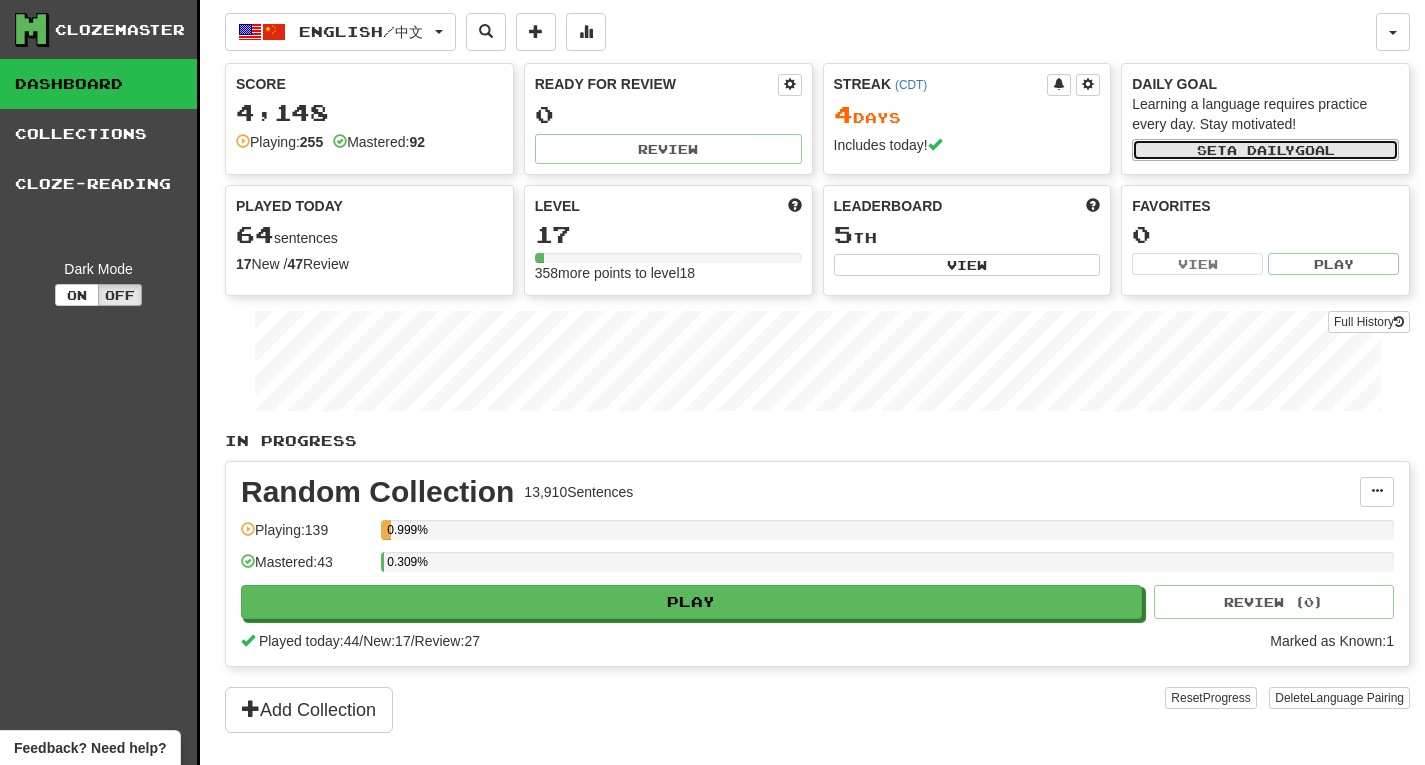 click on "Set  a daily  goal" at bounding box center (1265, 150) 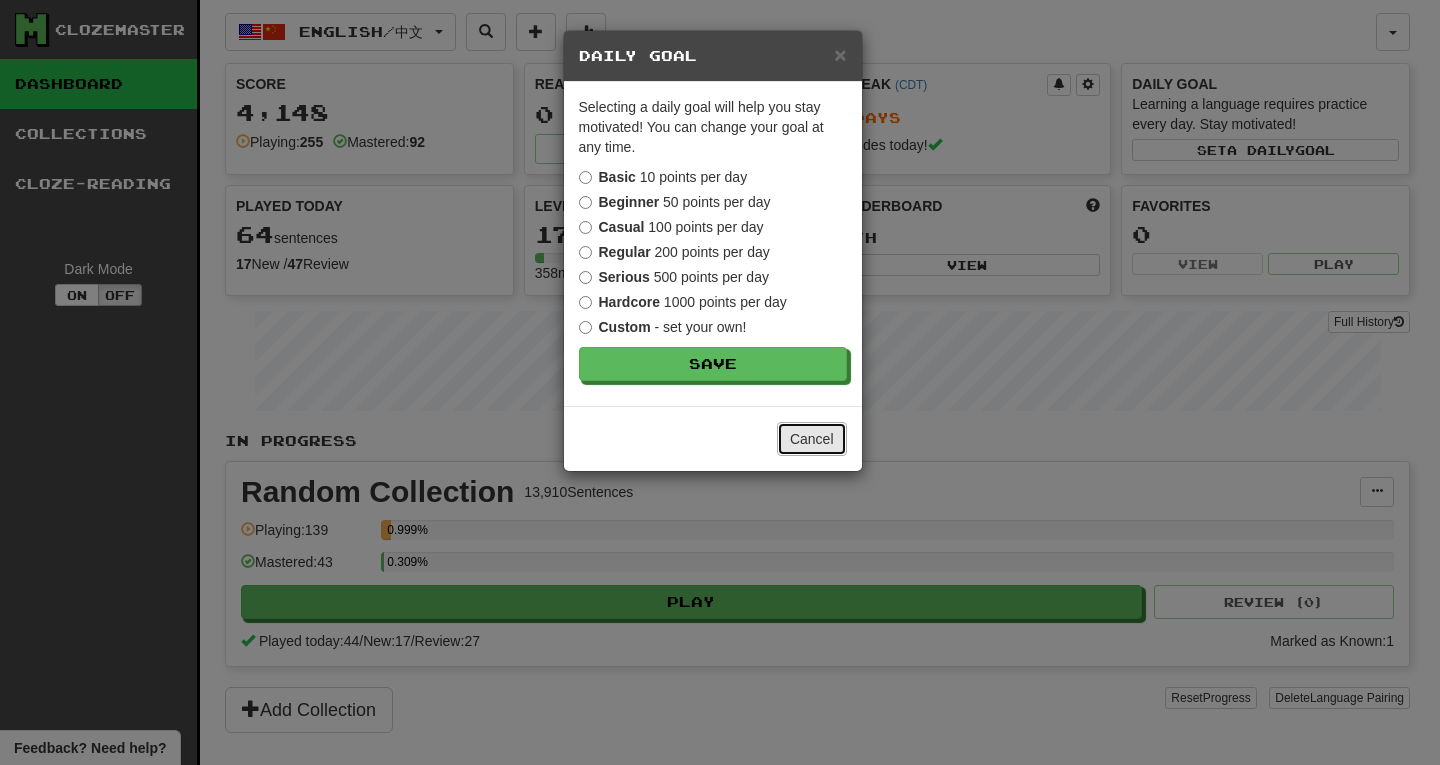 click on "Cancel" at bounding box center (812, 439) 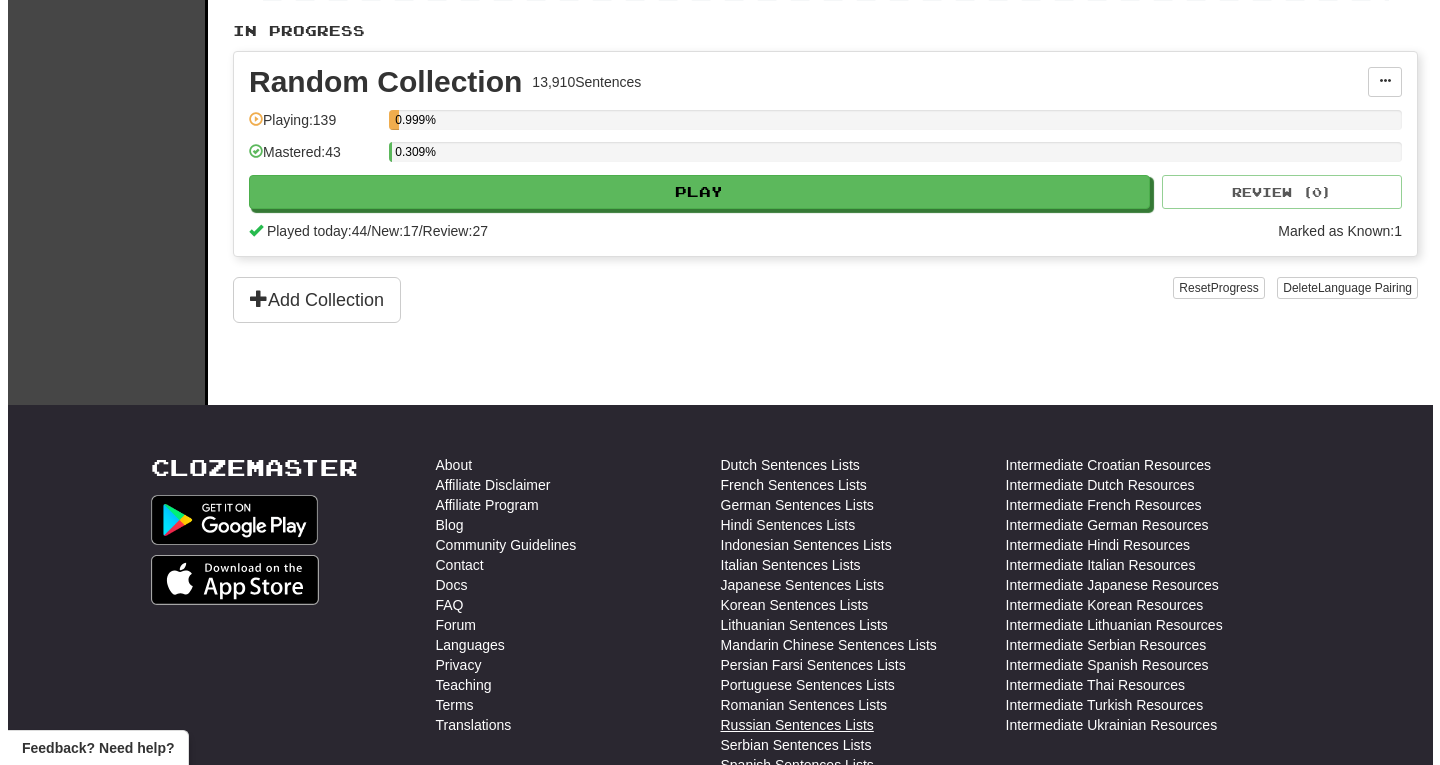 scroll, scrollTop: 310, scrollLeft: 0, axis: vertical 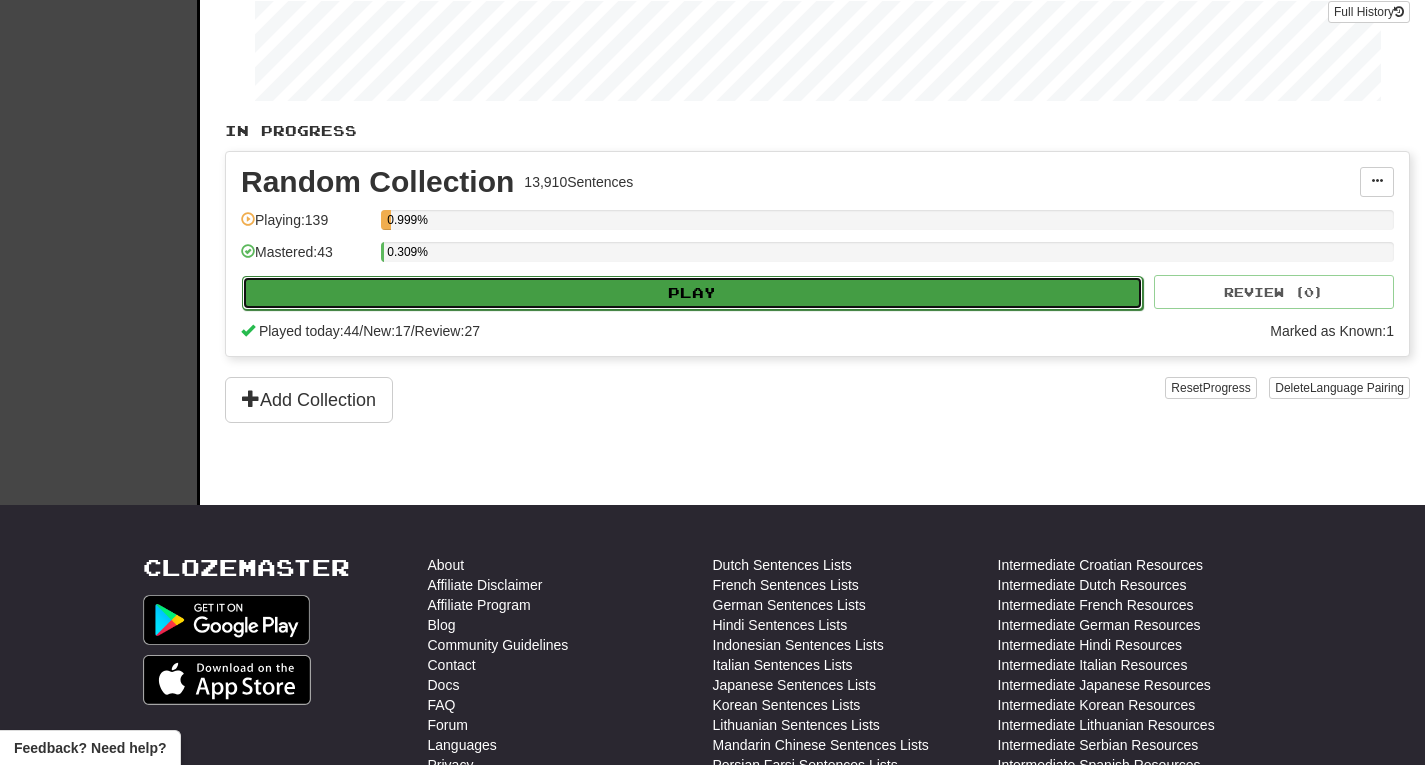 click on "Play" at bounding box center (692, 293) 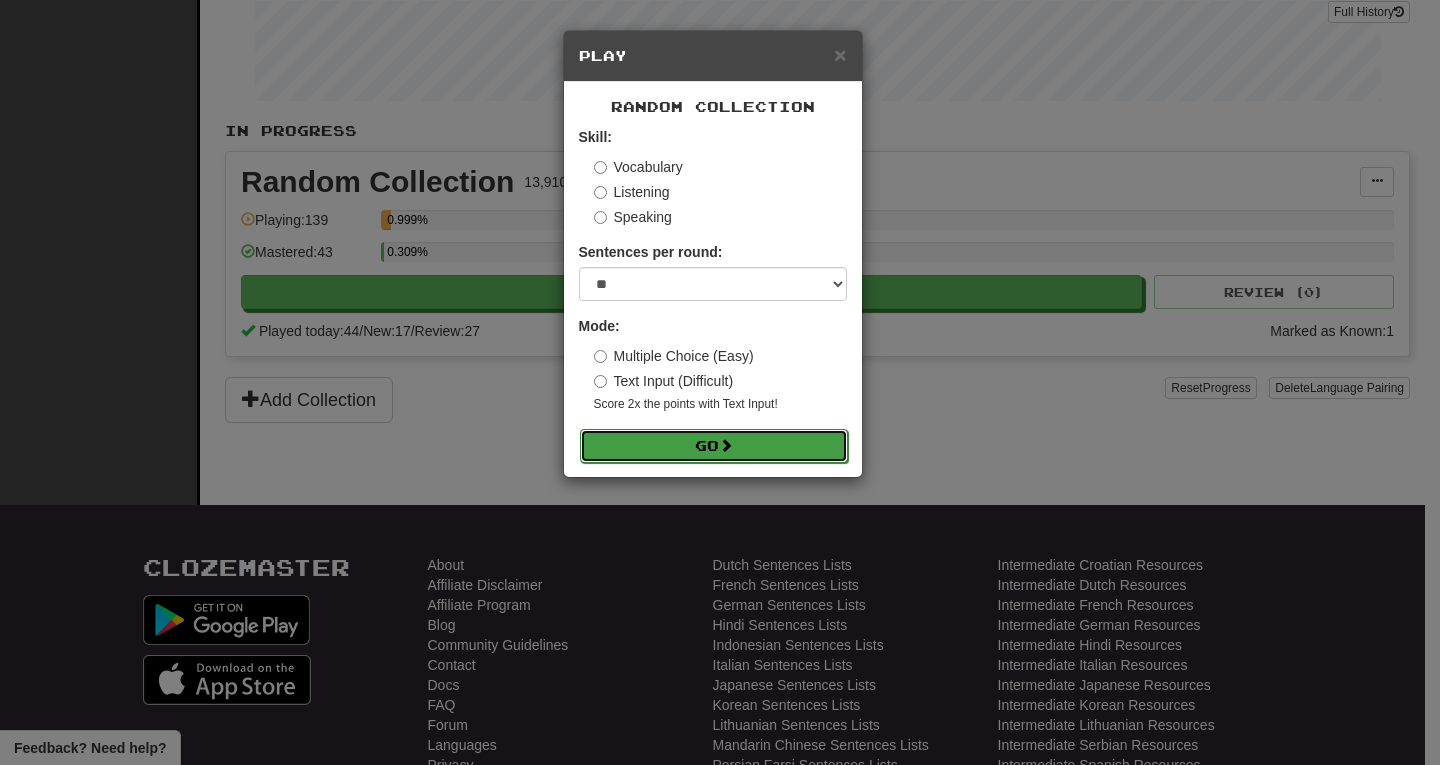 click at bounding box center (726, 445) 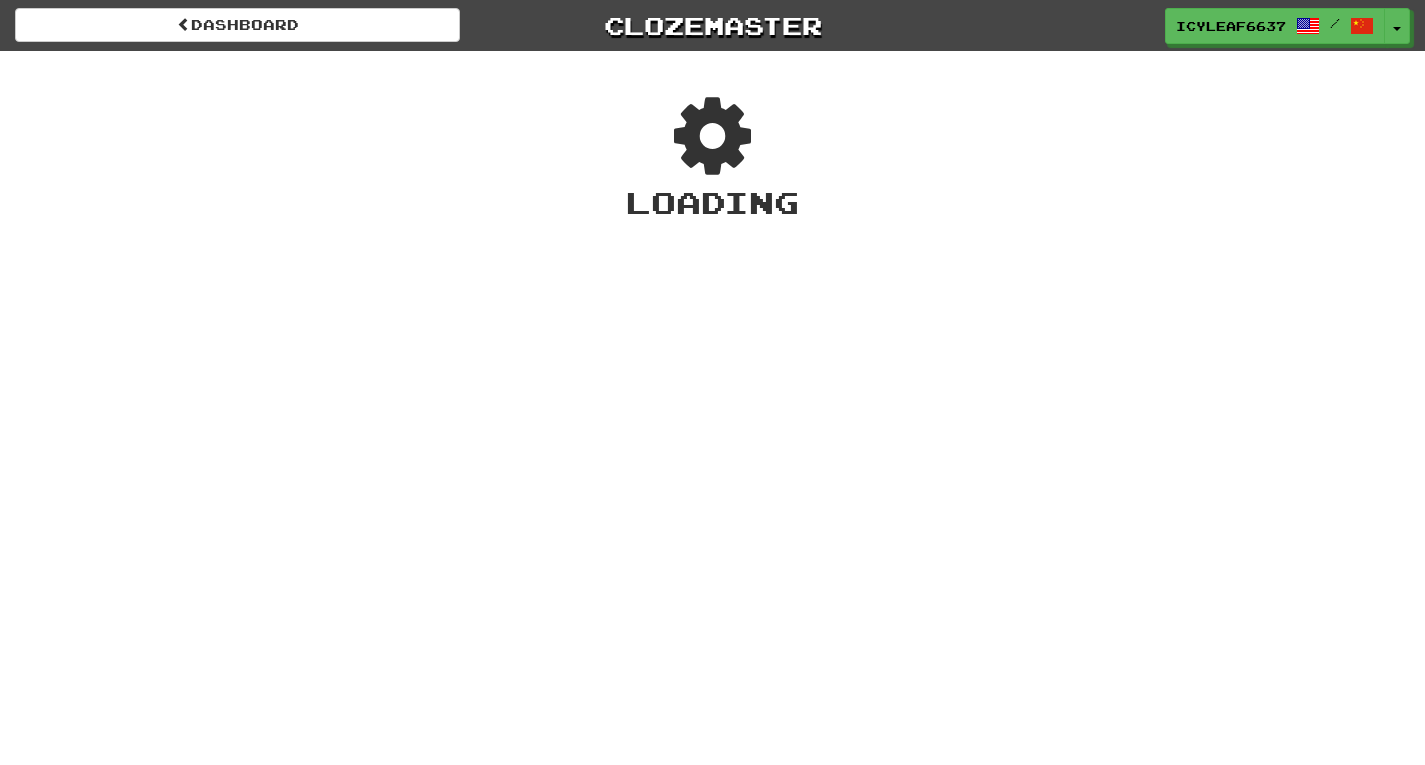 scroll, scrollTop: 0, scrollLeft: 0, axis: both 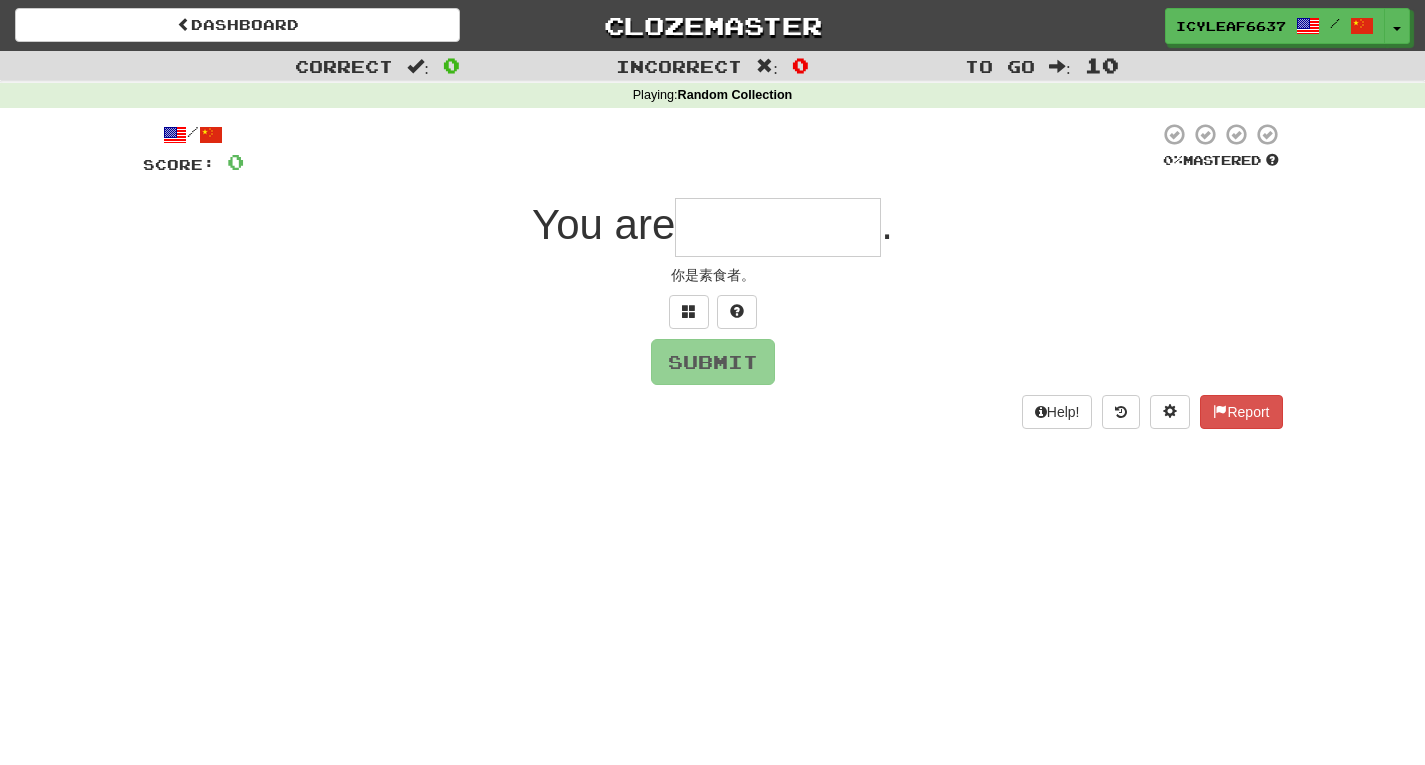 click at bounding box center (778, 227) 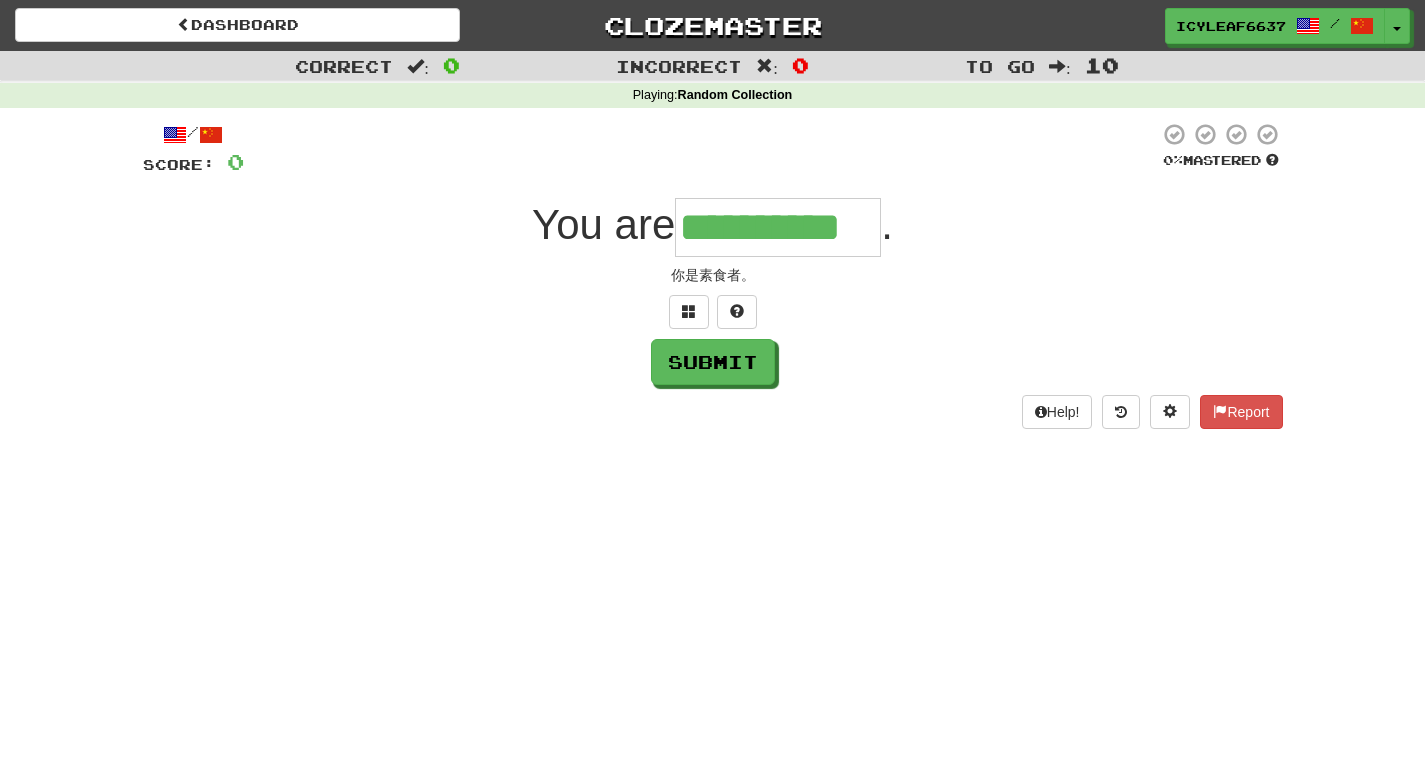 type on "**********" 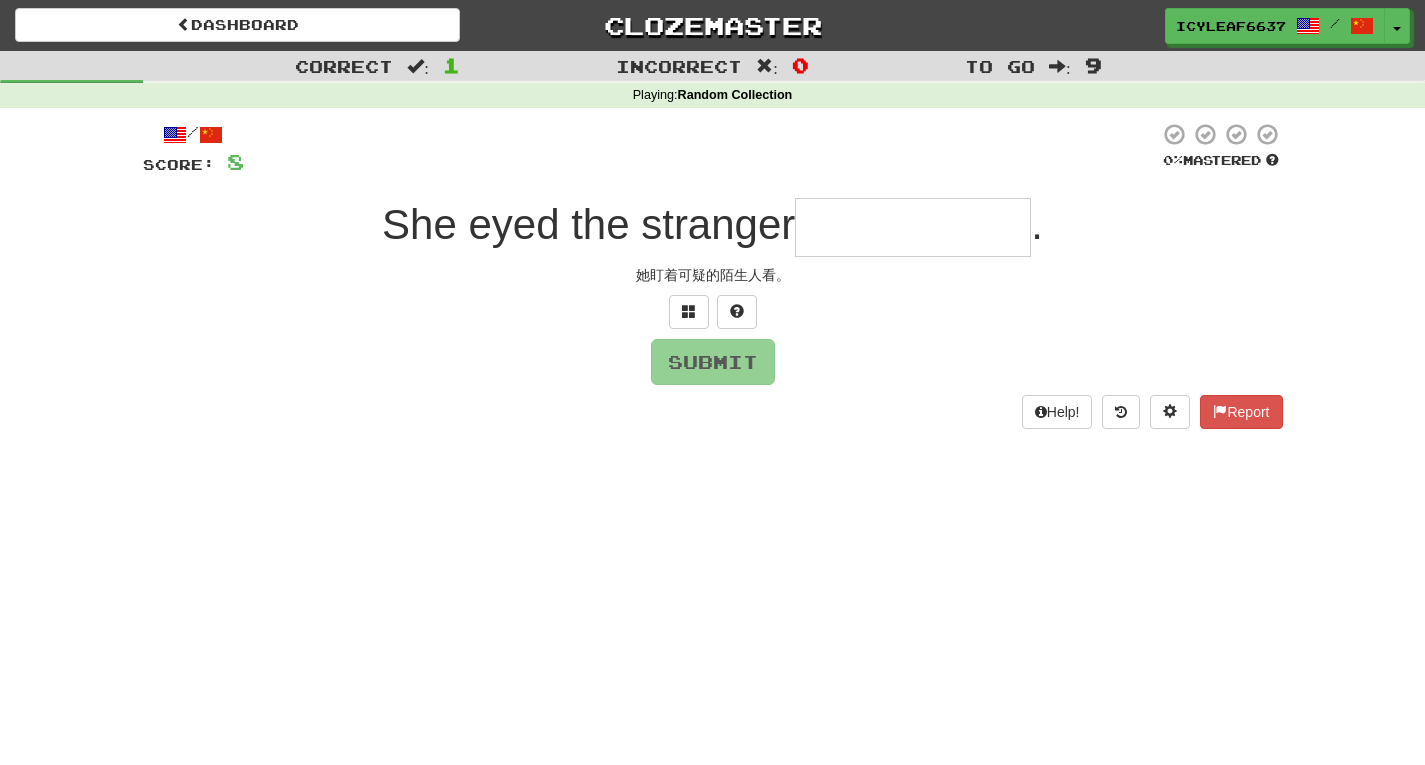 click at bounding box center [913, 227] 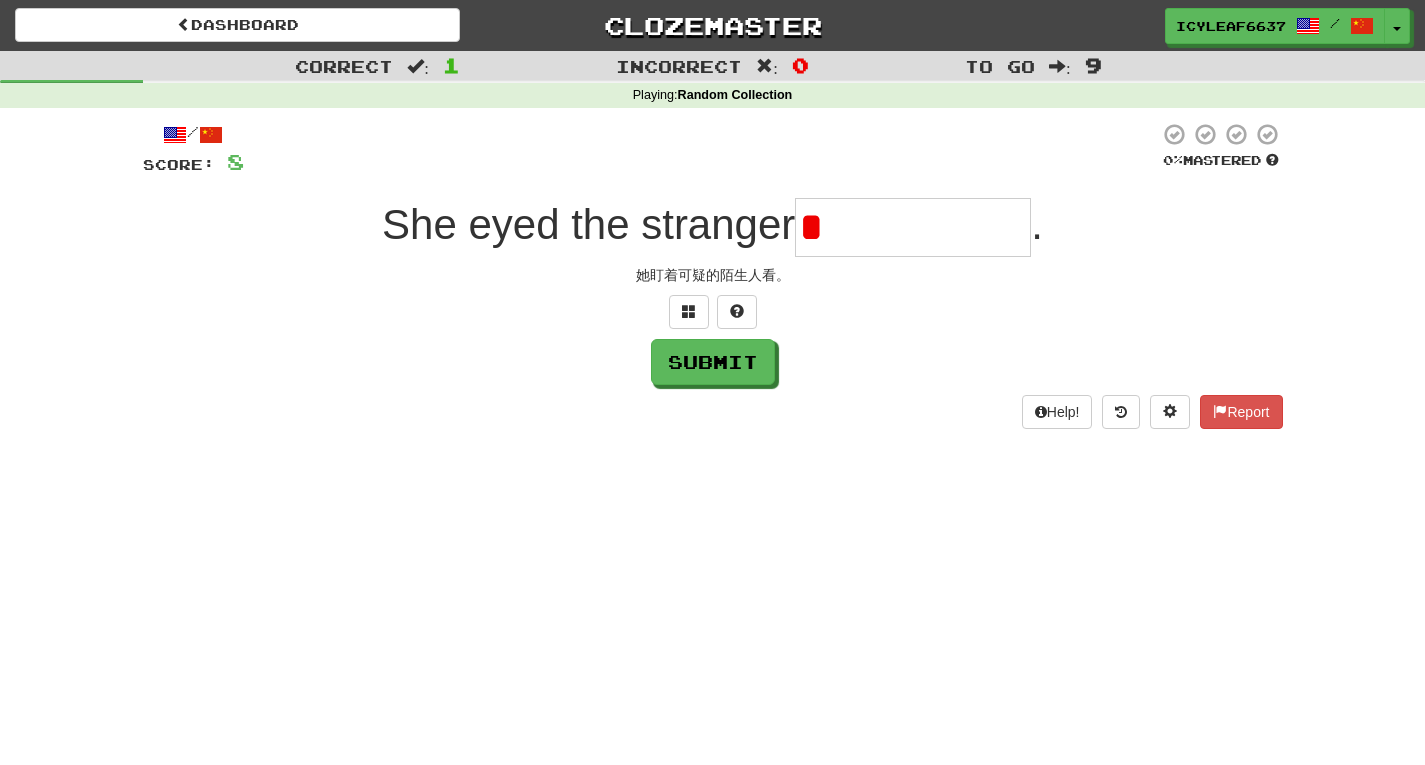 type on "**********" 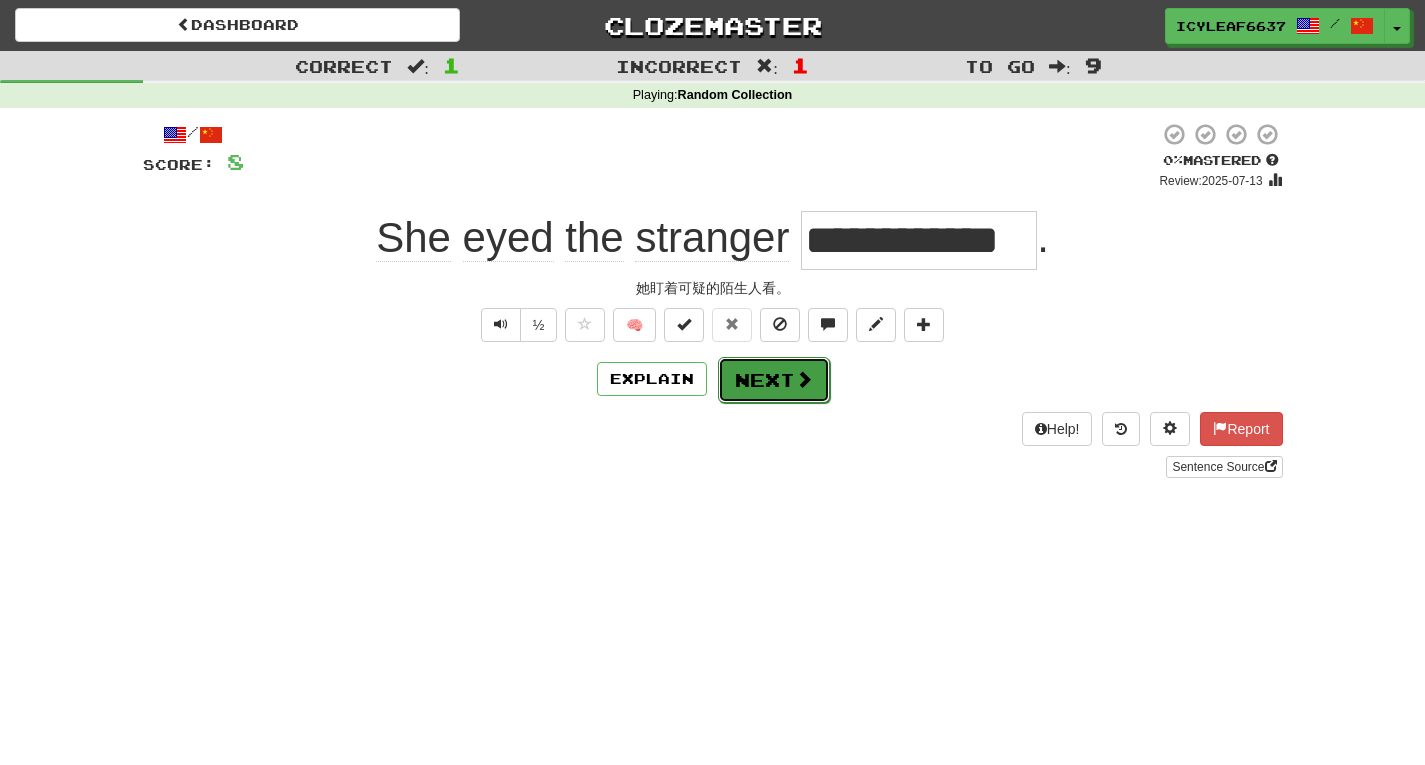 click at bounding box center [804, 379] 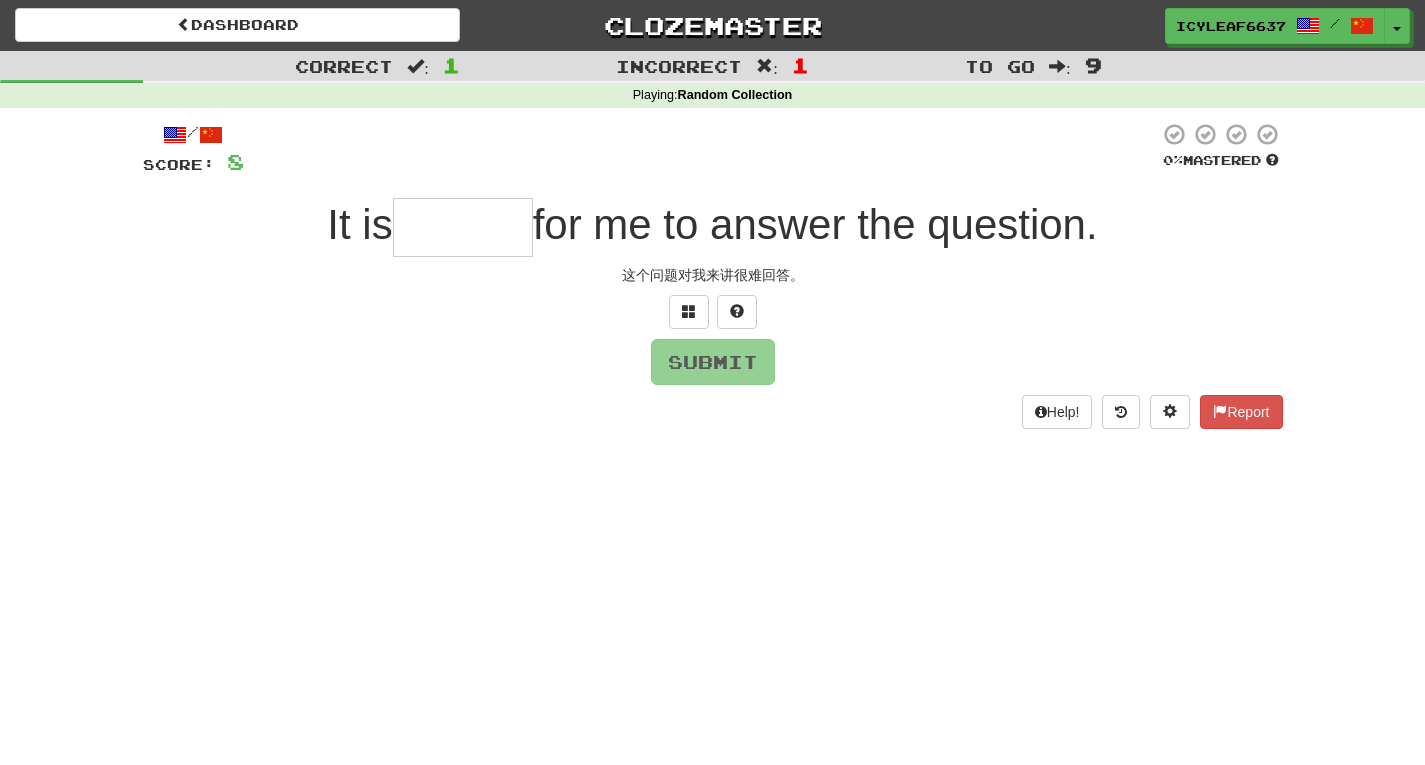 click at bounding box center (463, 227) 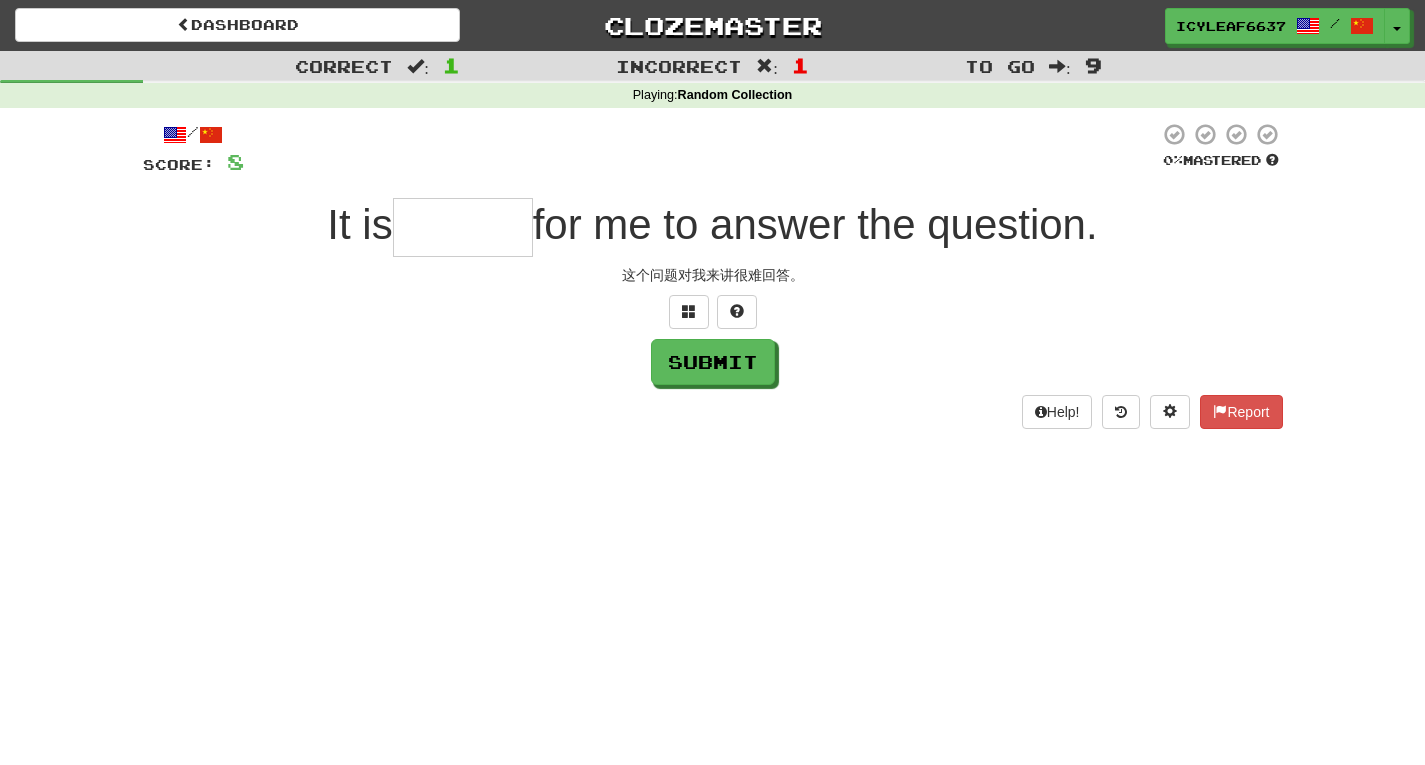 type on "*" 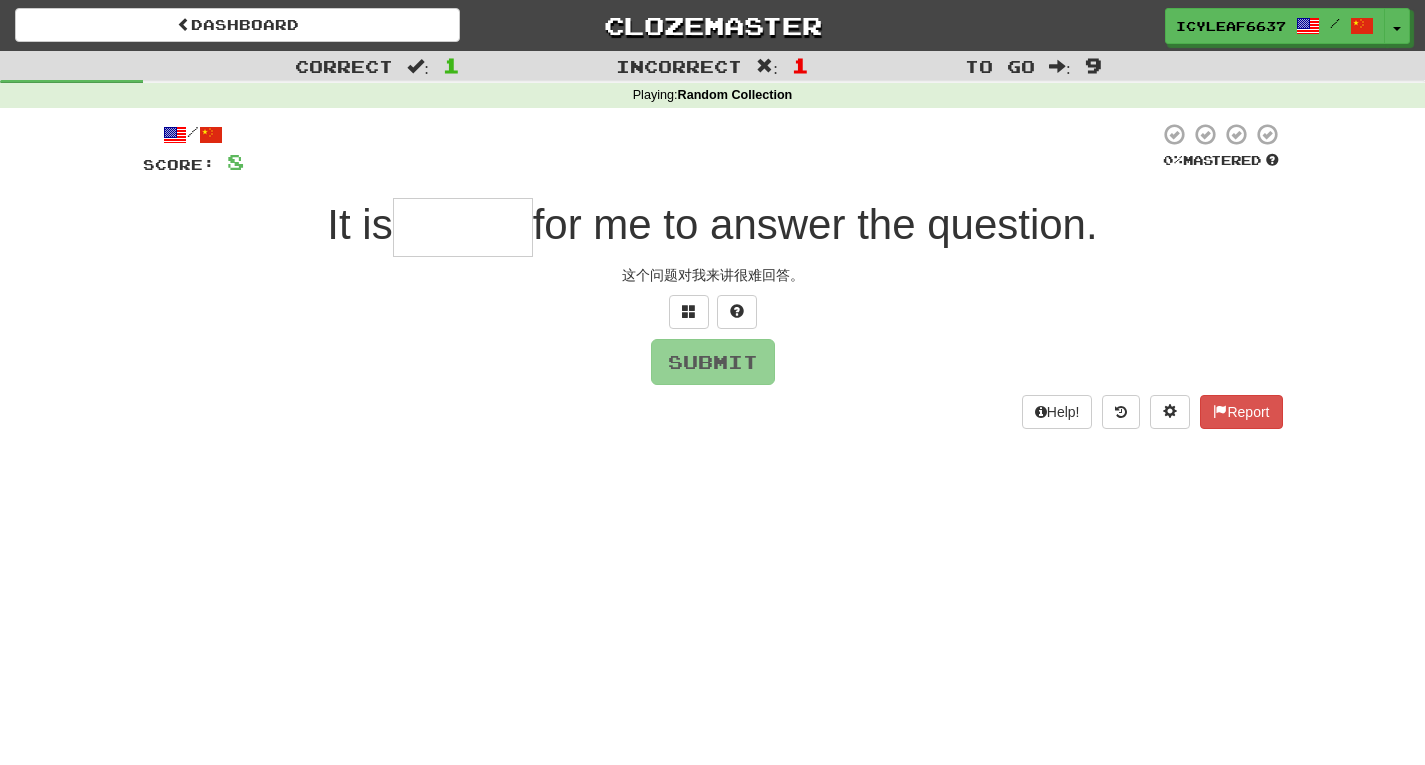 type on "*" 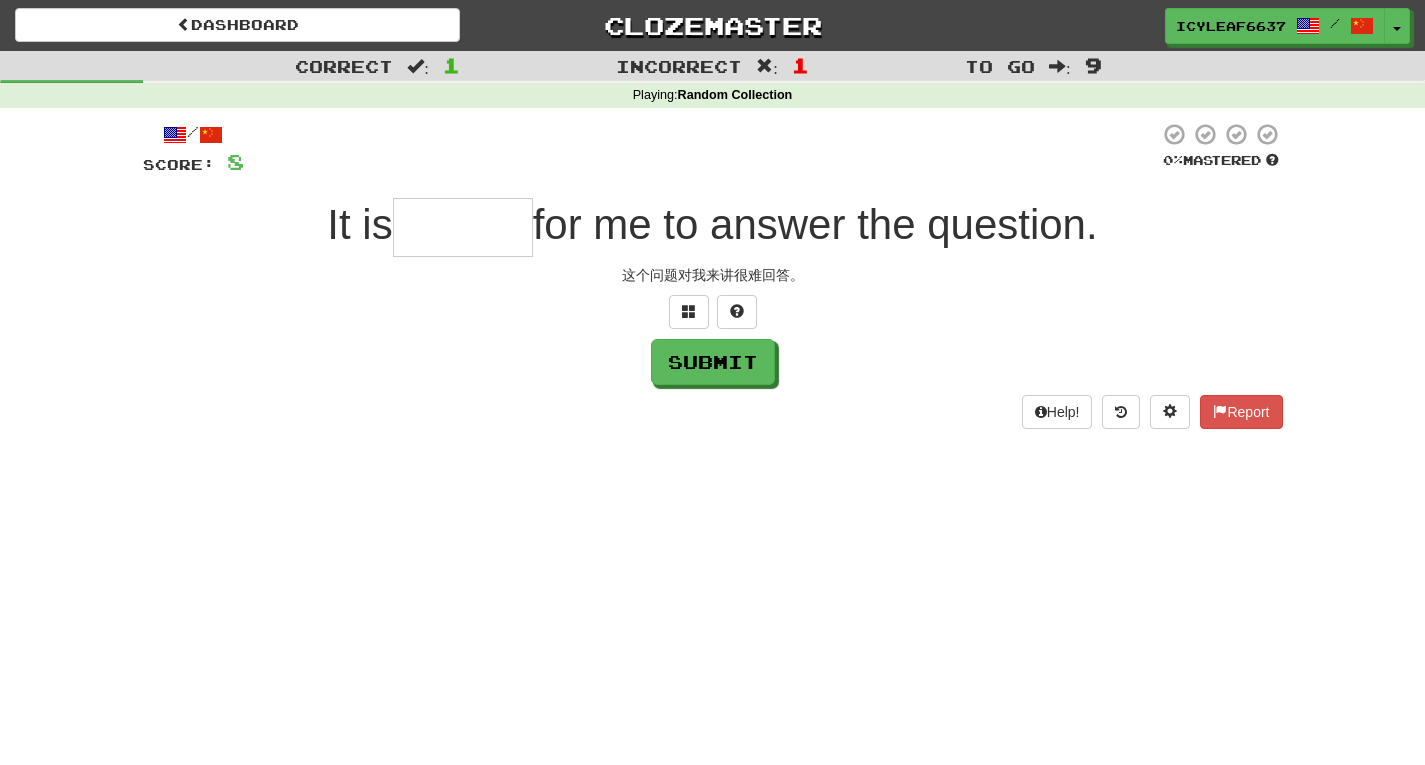 type on "*" 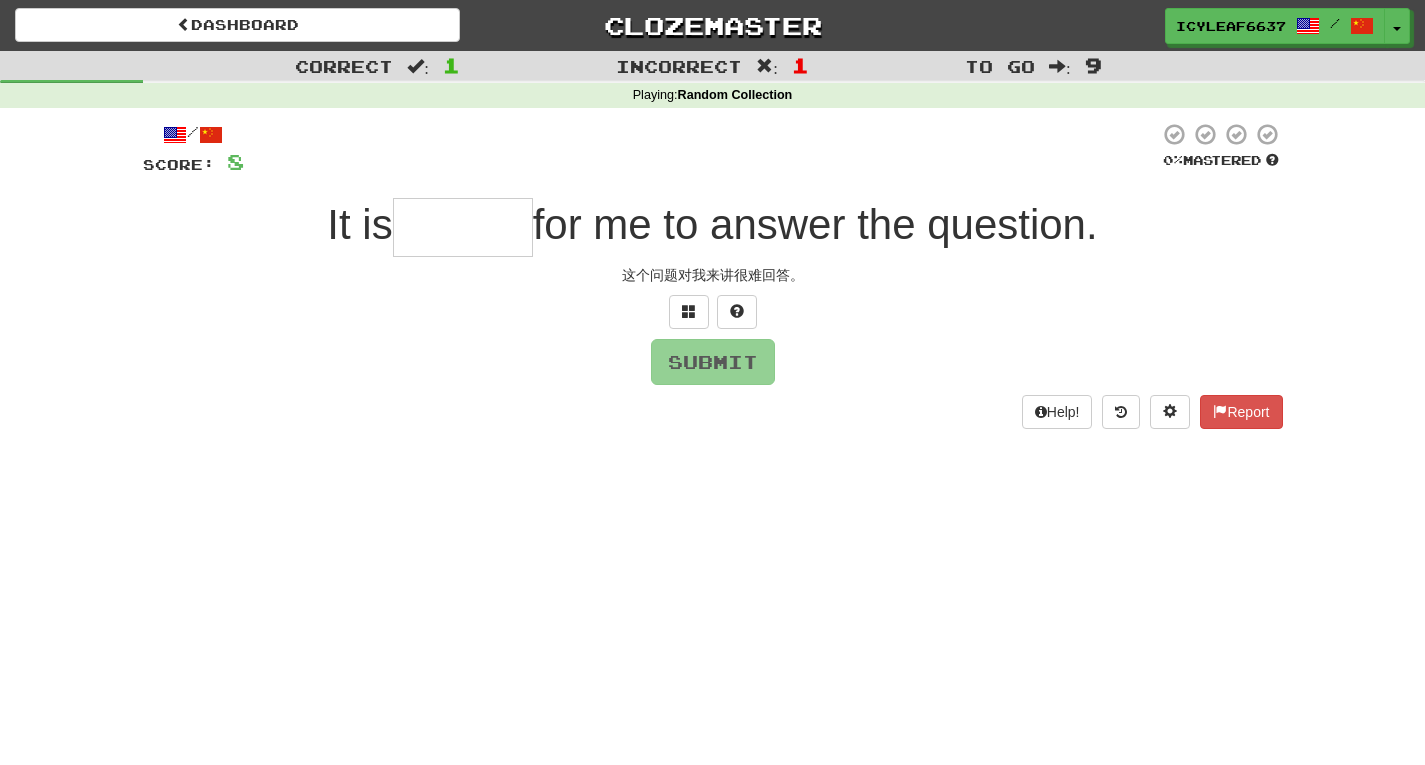 type on "*" 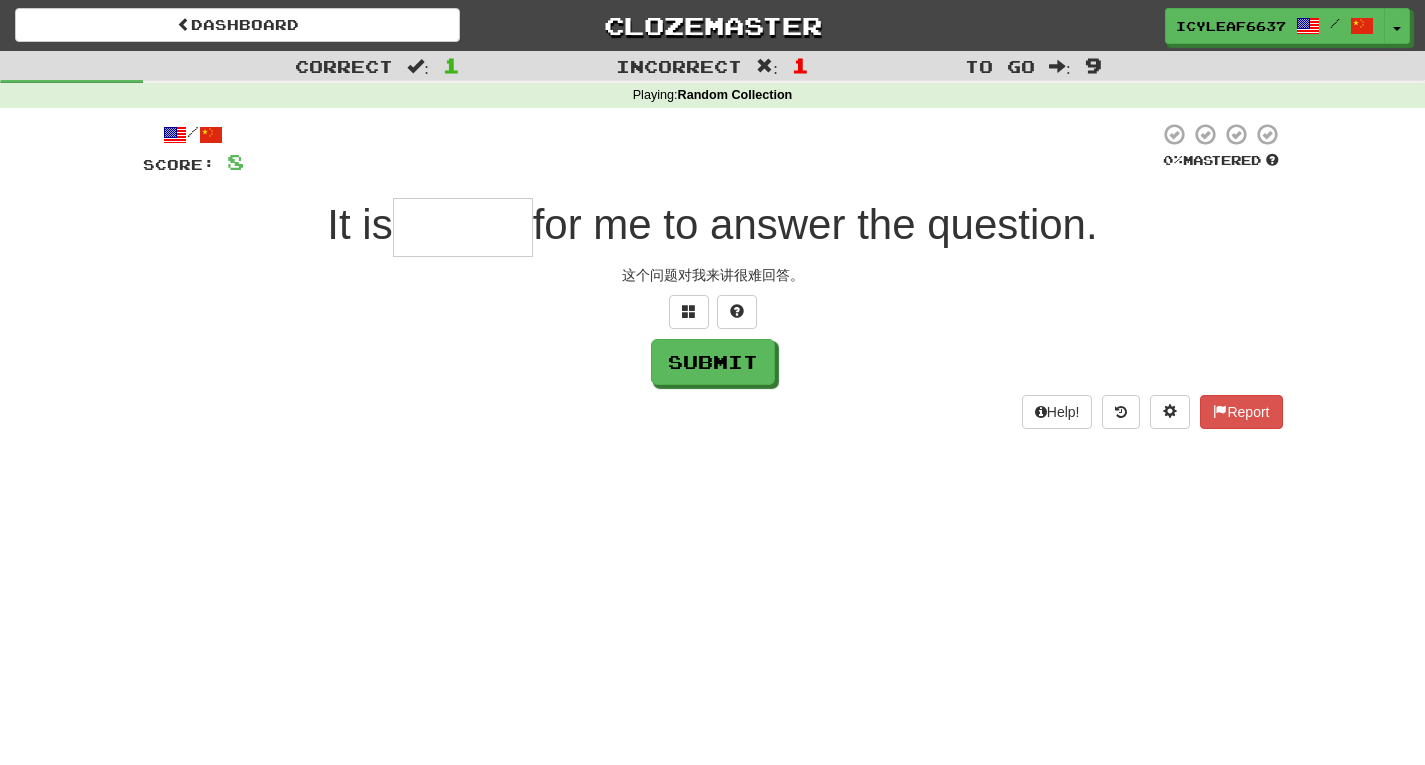 type on "*" 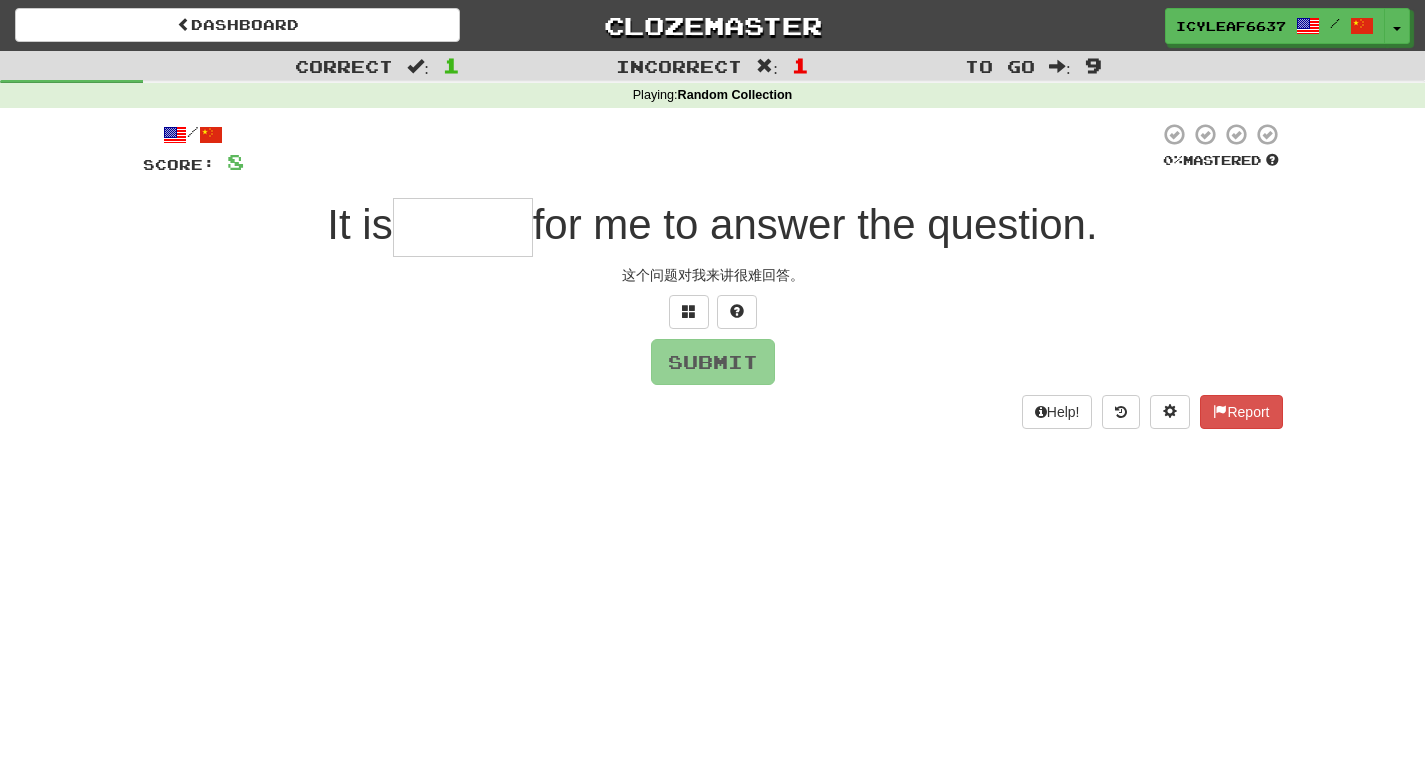 type on "*" 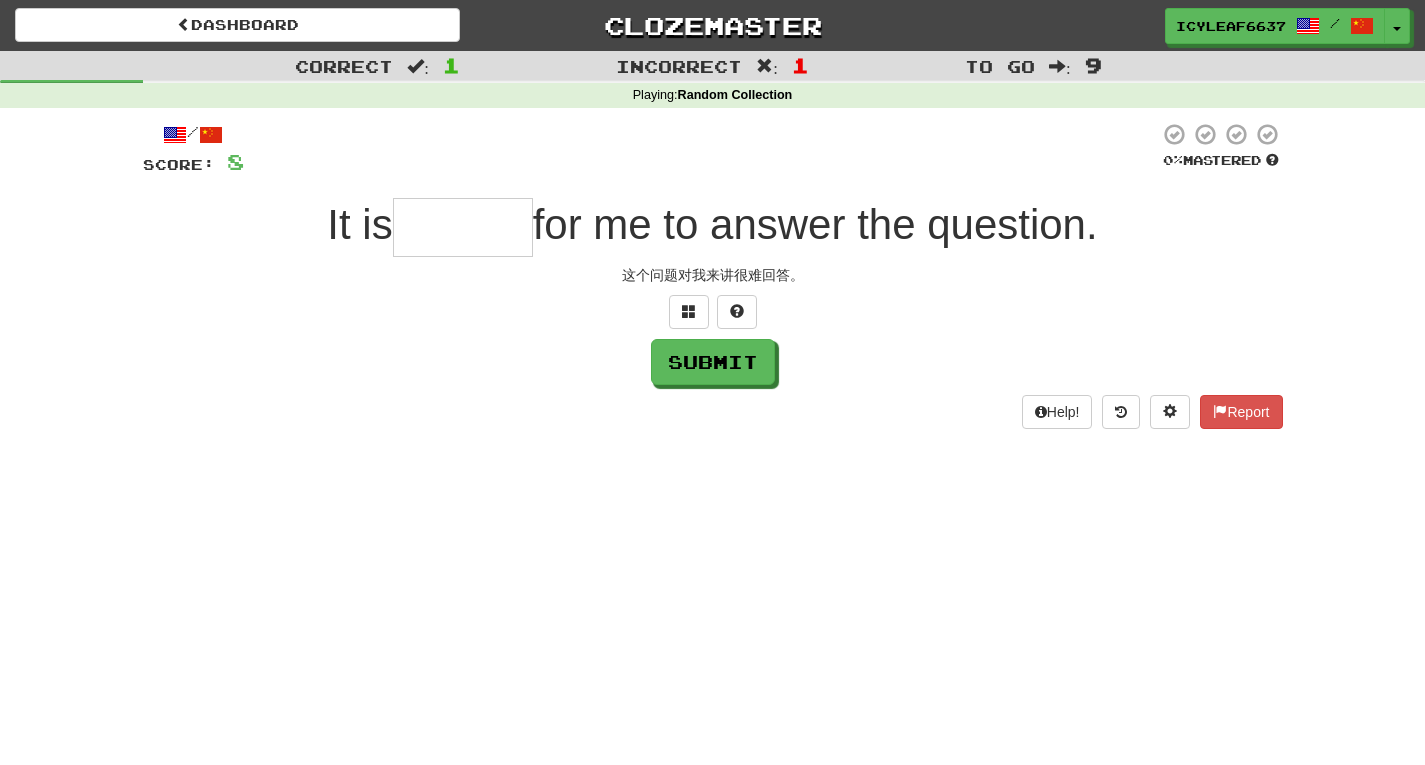 type on "*" 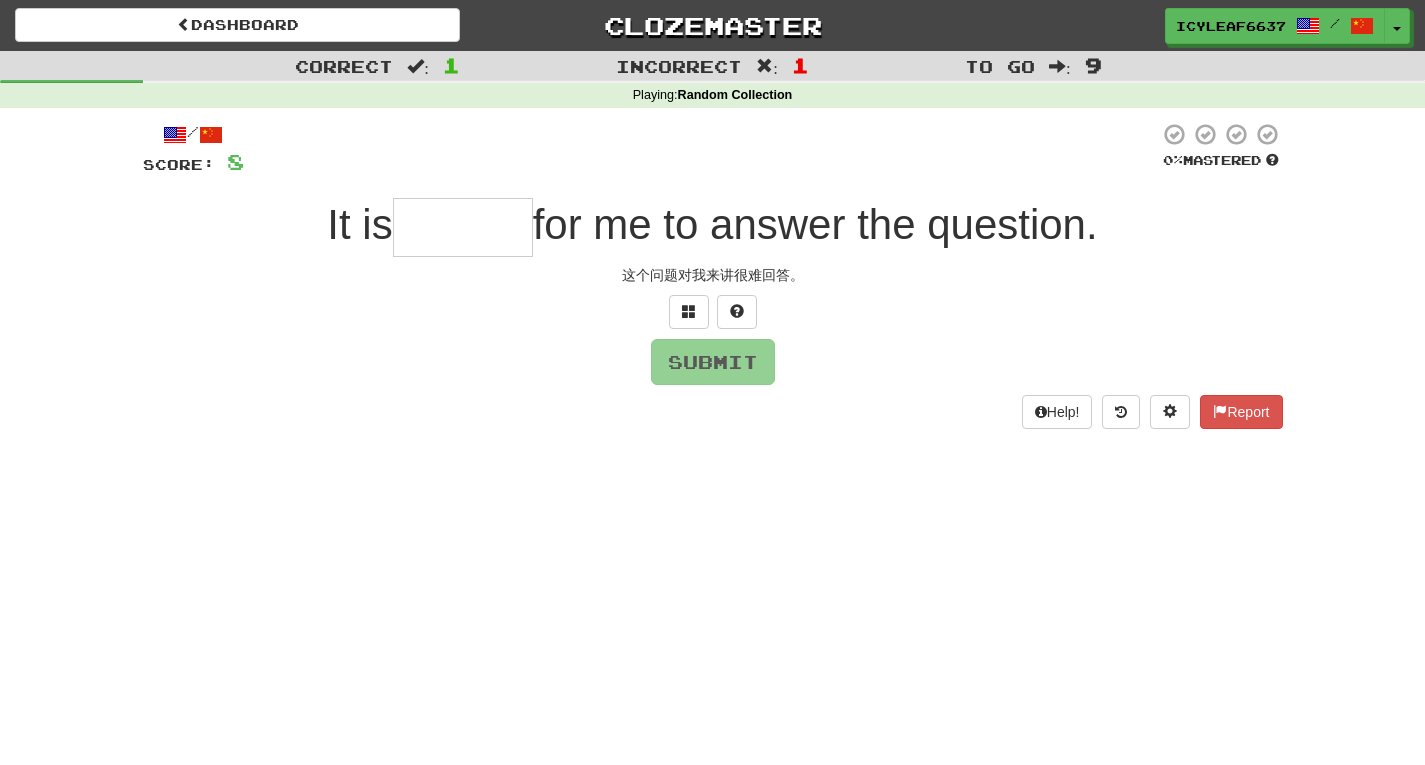 type on "*" 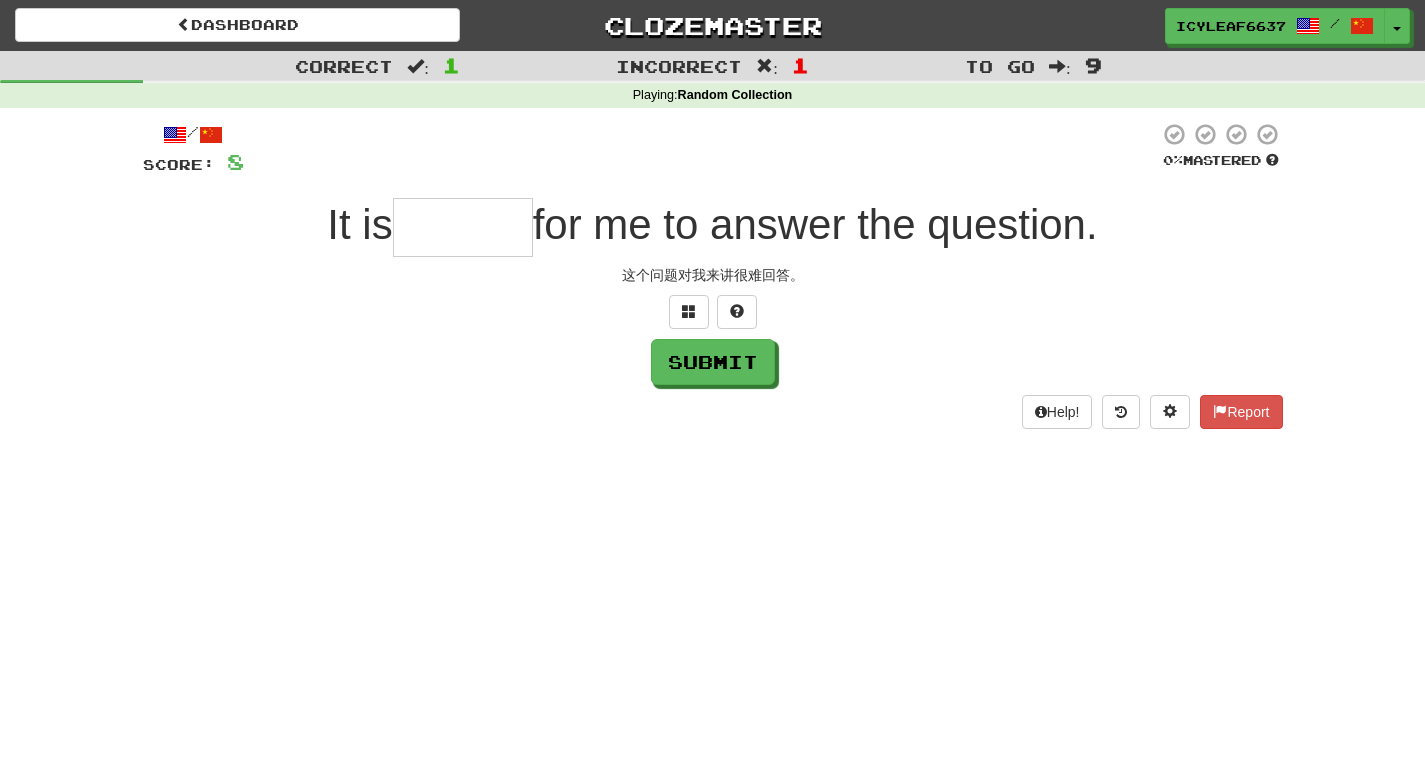 type on "*" 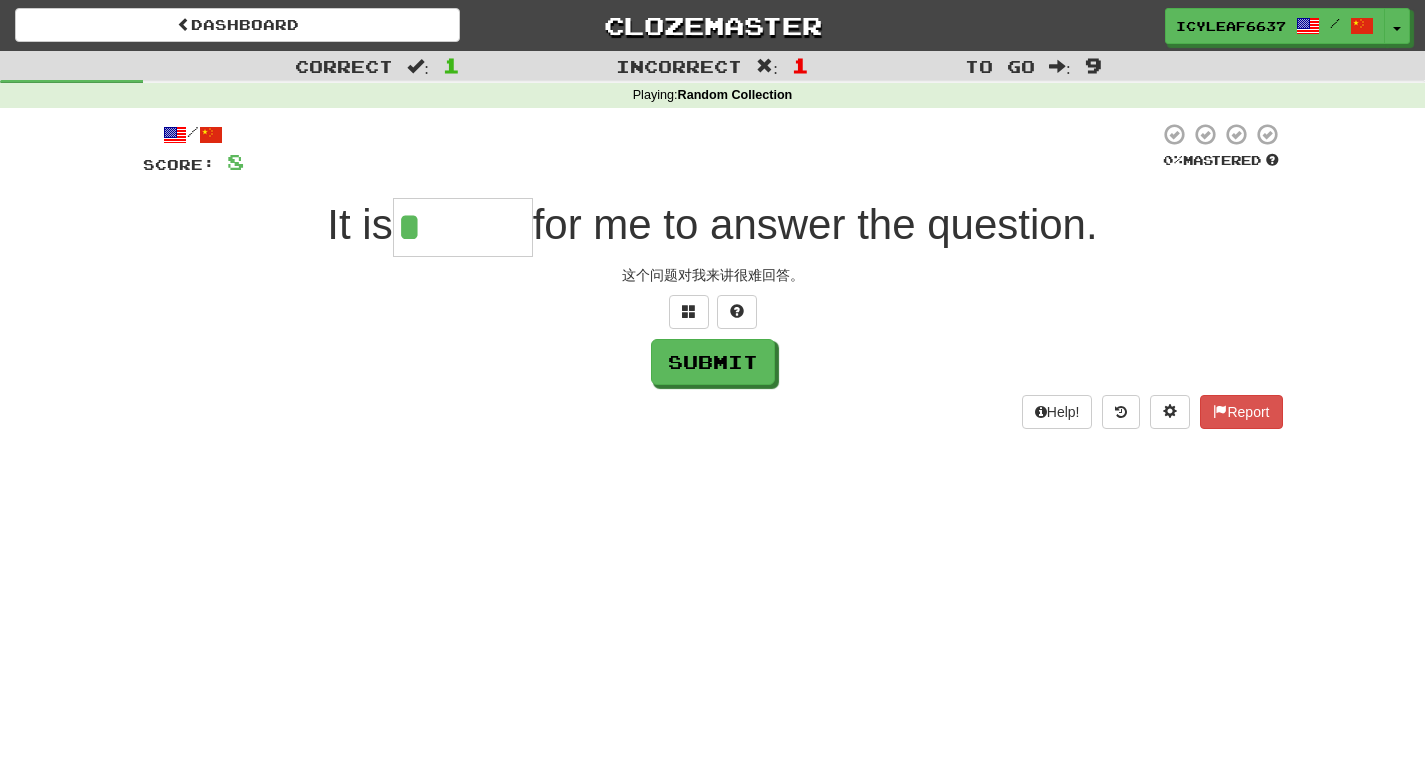 type on "*********" 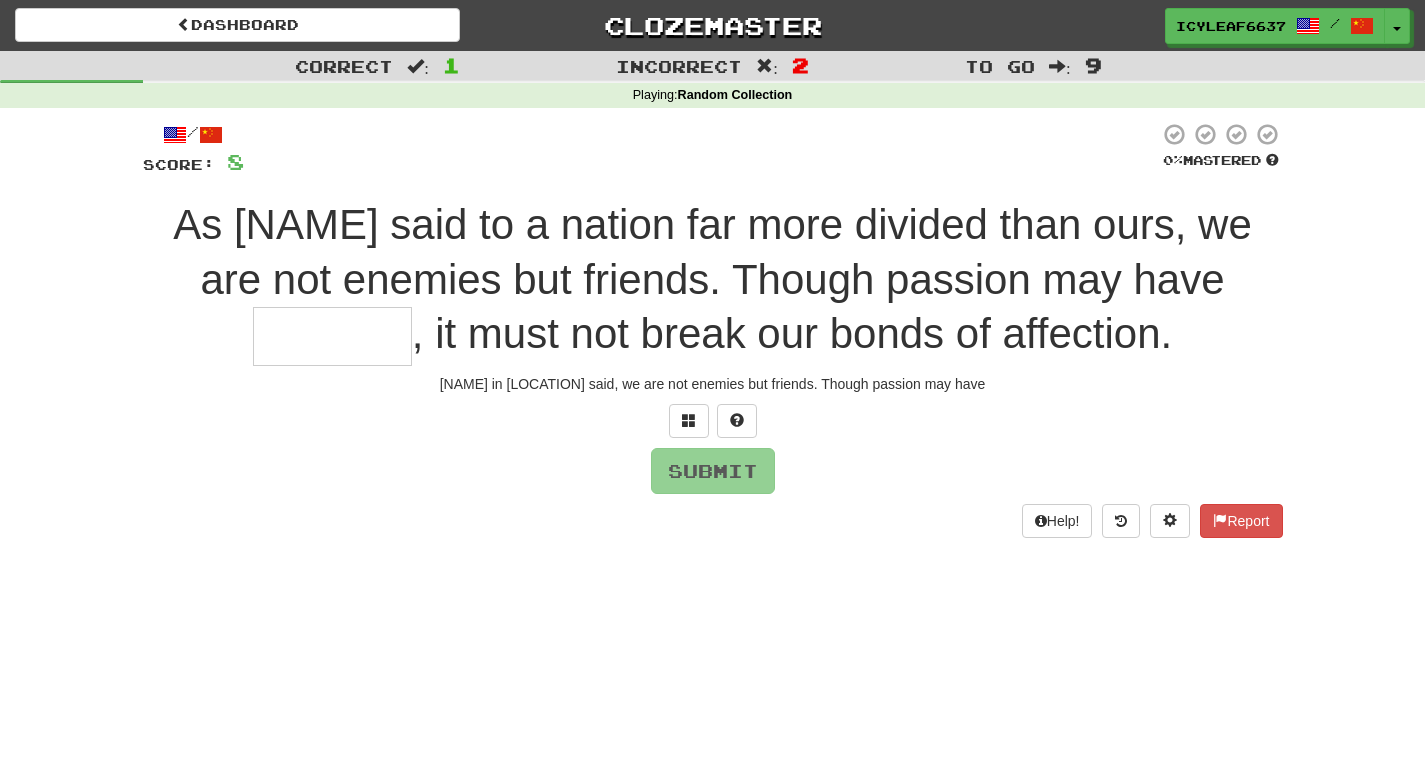 type on "*" 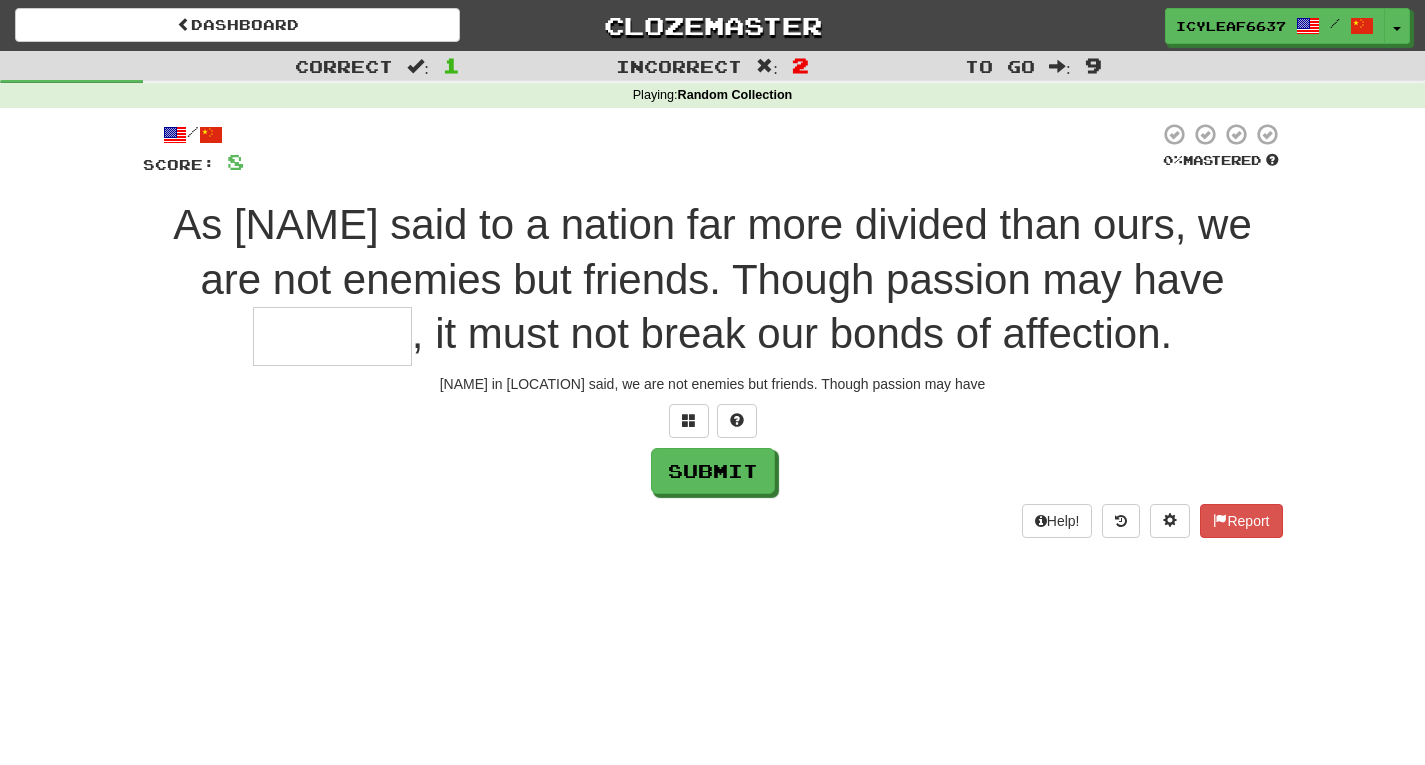 type on "*" 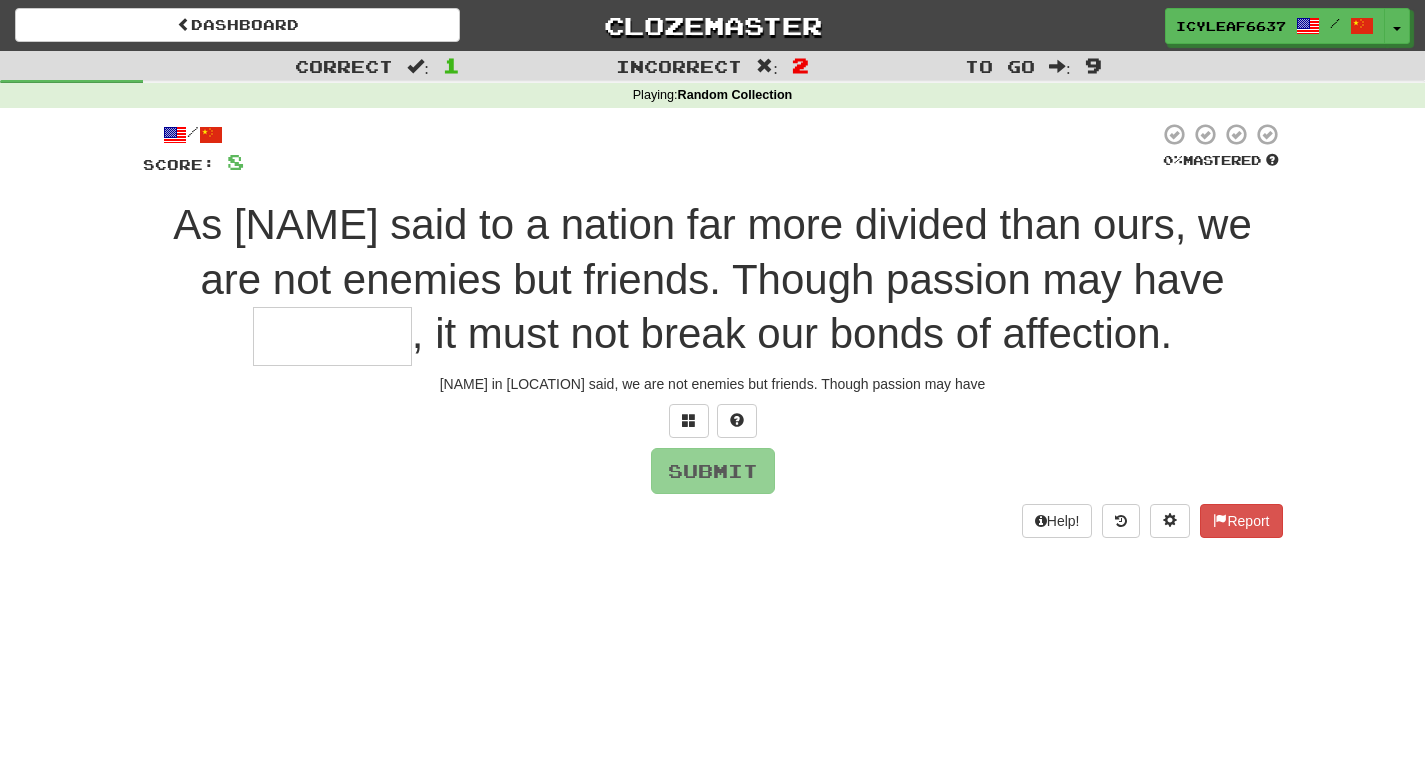 type on "*" 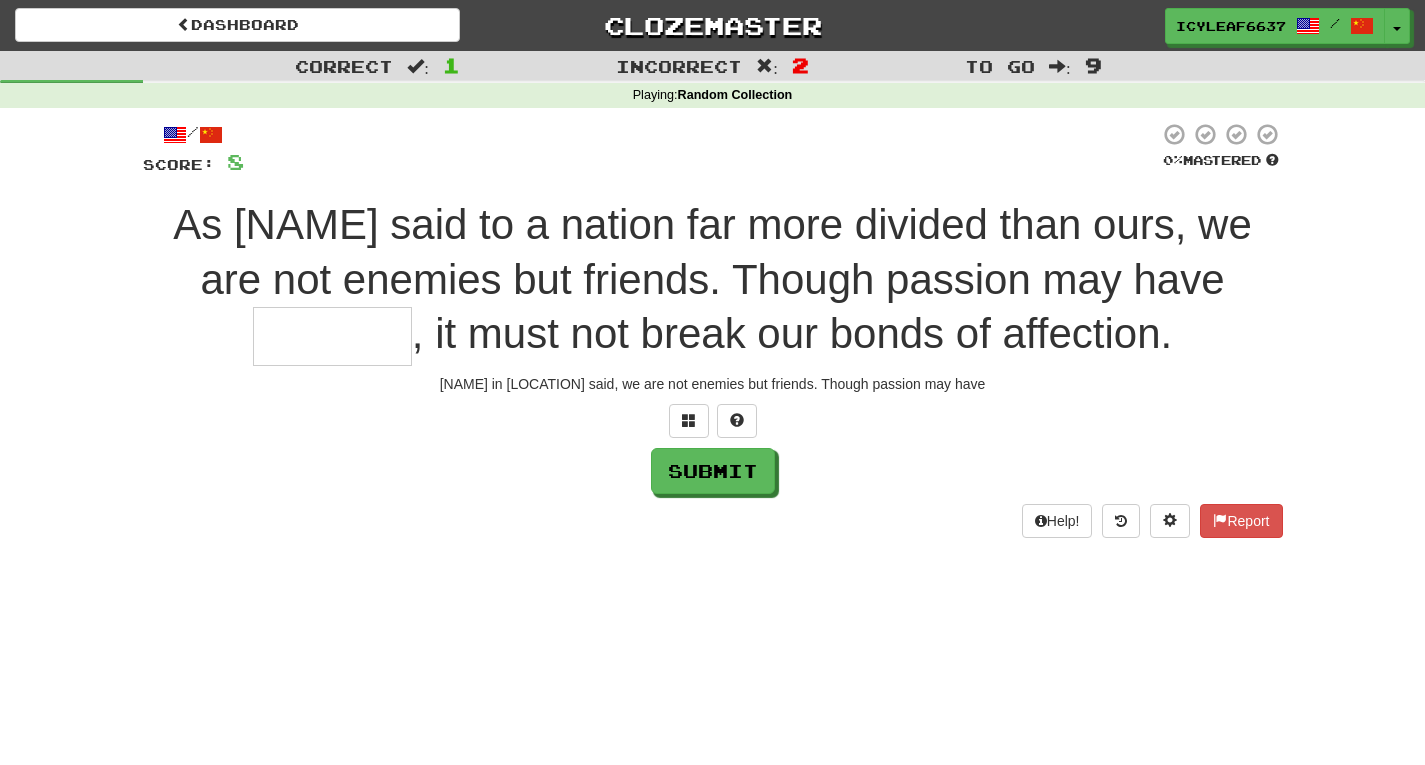 type on "*" 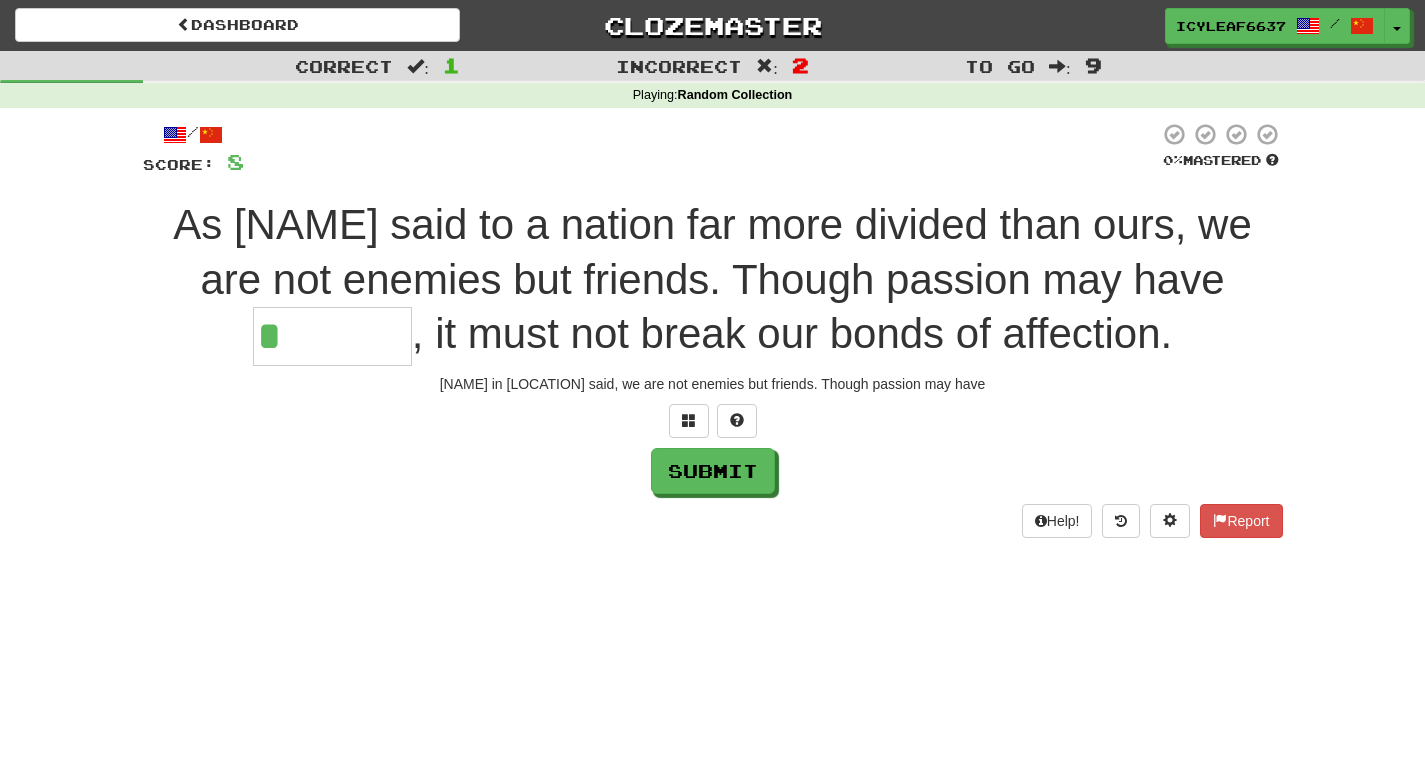 type on "********" 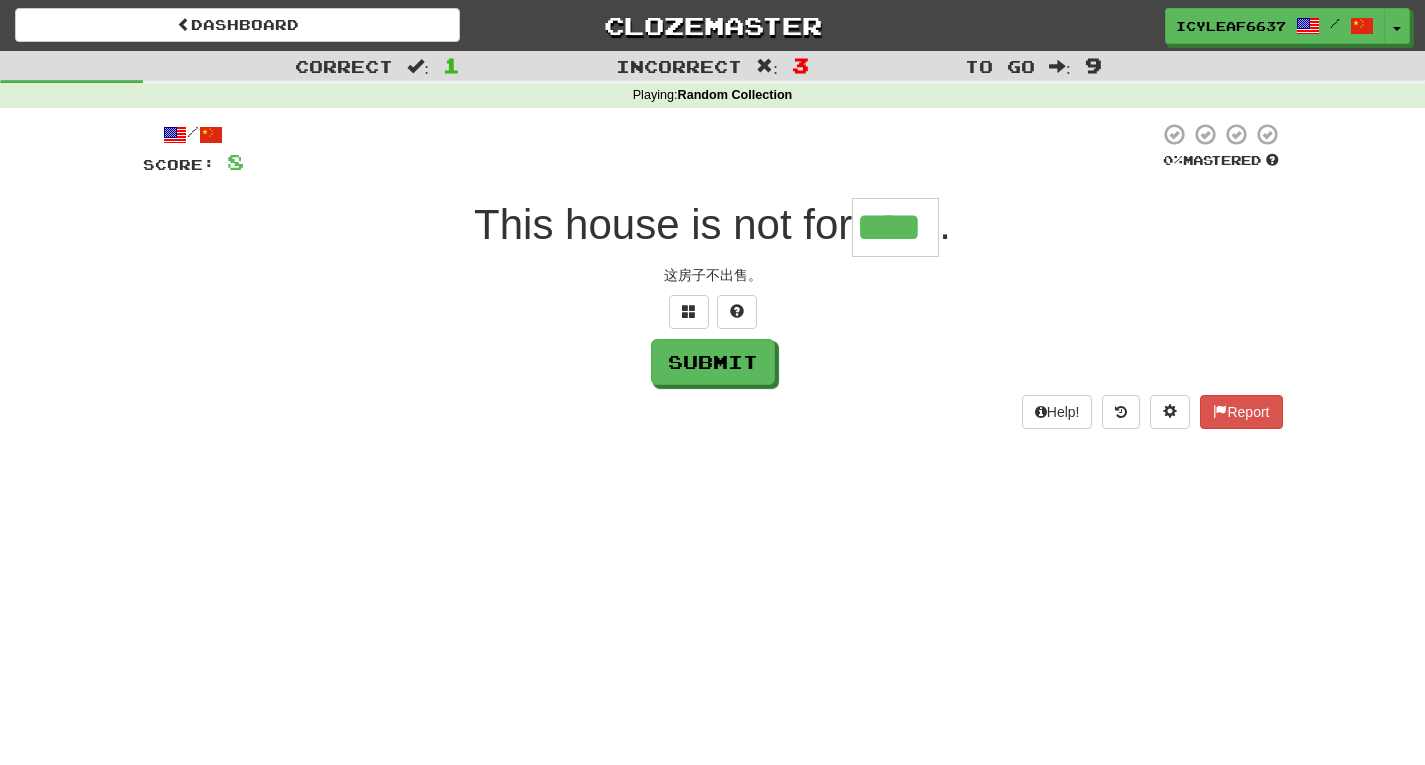 type on "****" 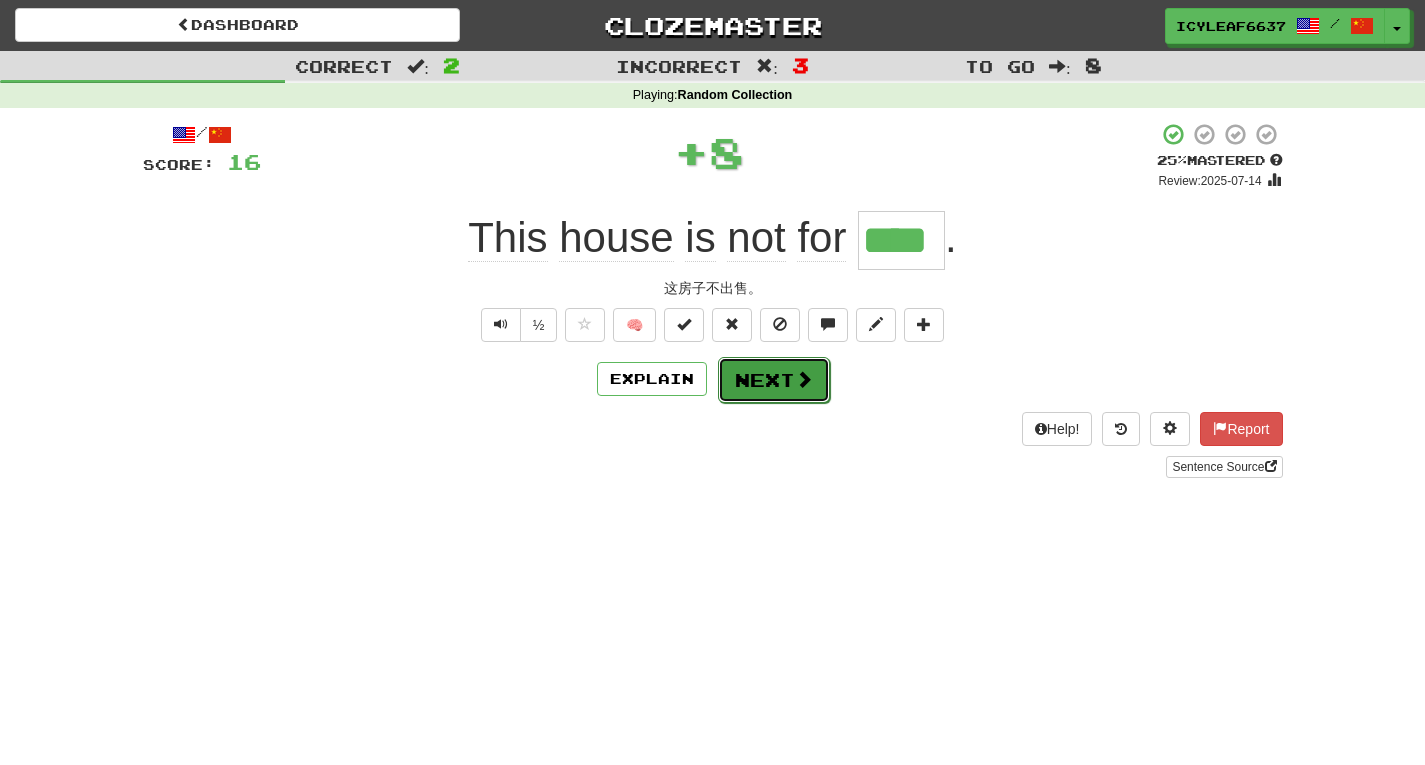 click on "Next" at bounding box center (774, 380) 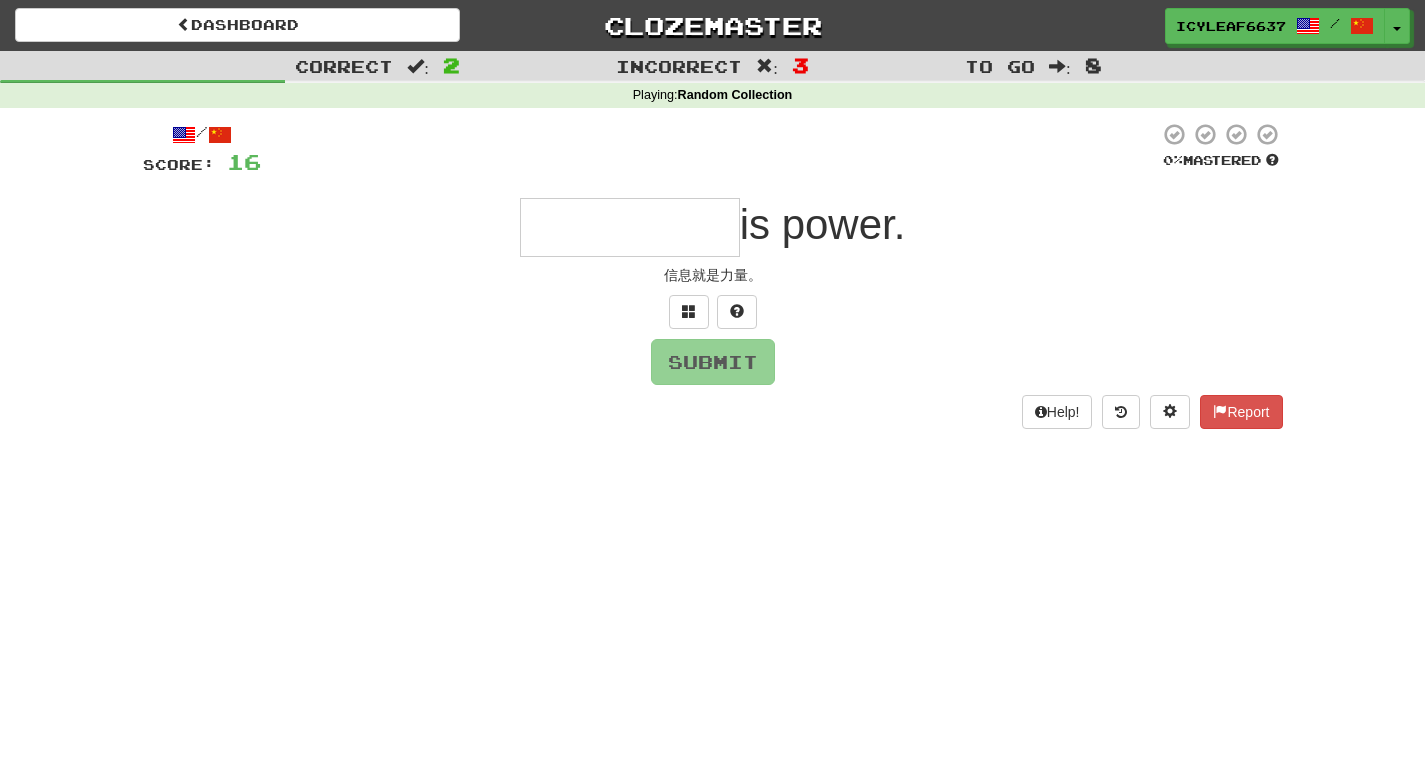 click at bounding box center [630, 227] 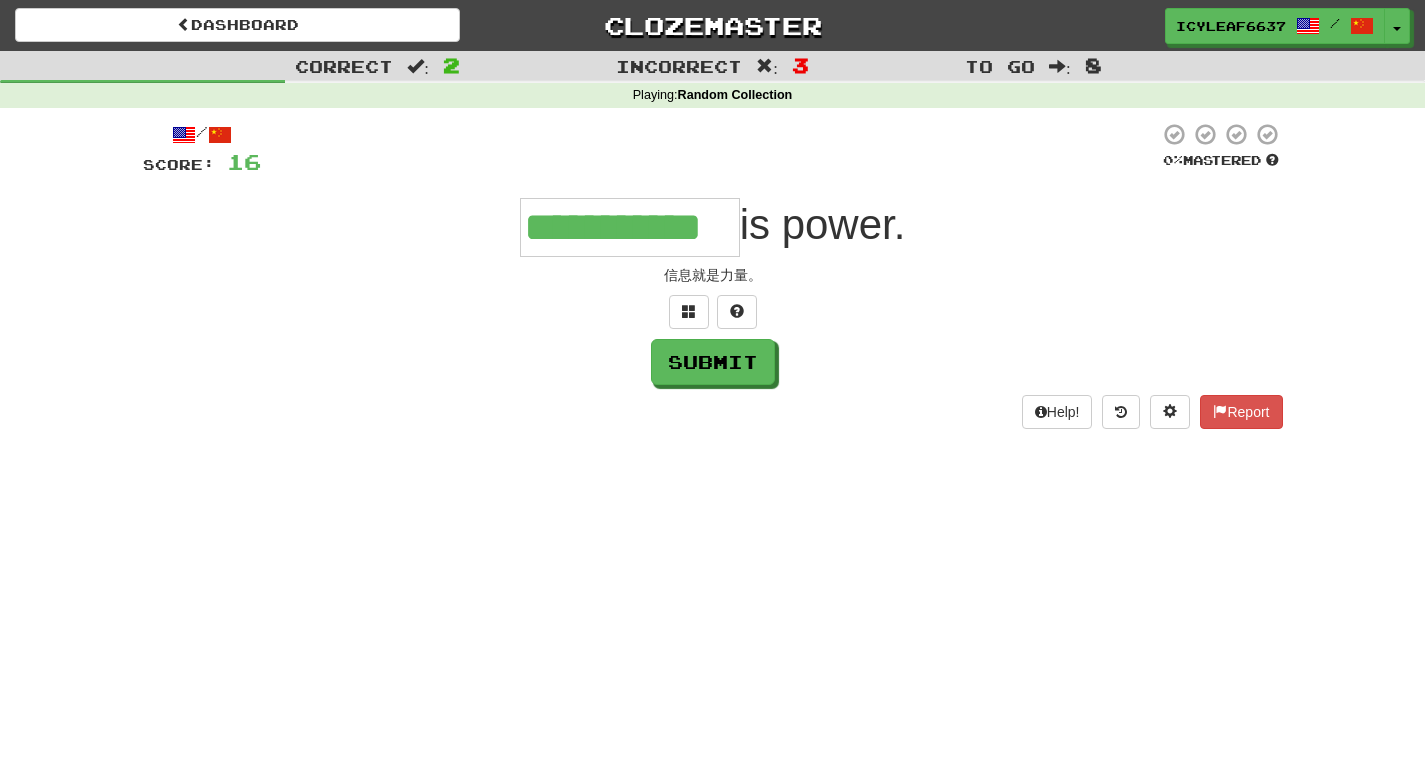 type on "**********" 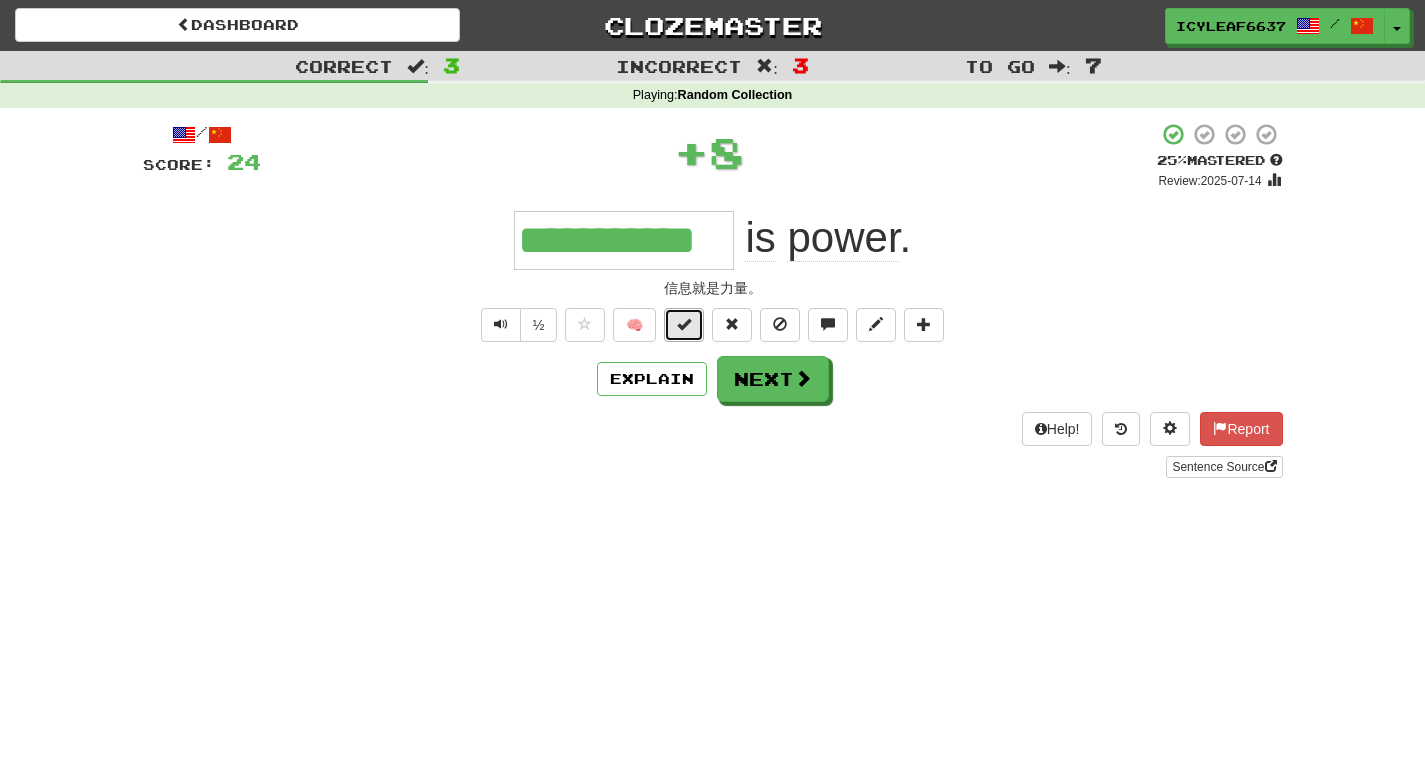 click at bounding box center (684, 325) 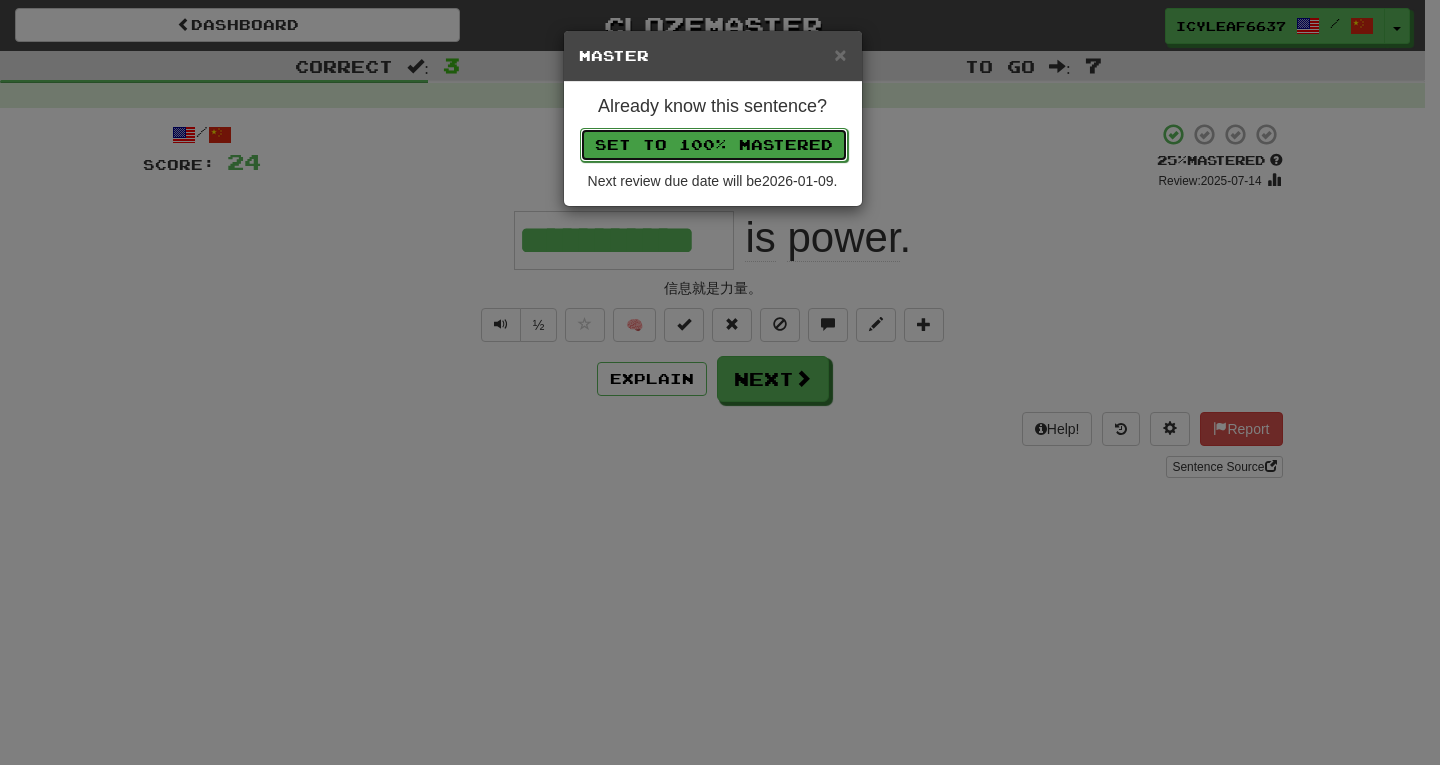 click on "Set to 100% Mastered" at bounding box center (714, 145) 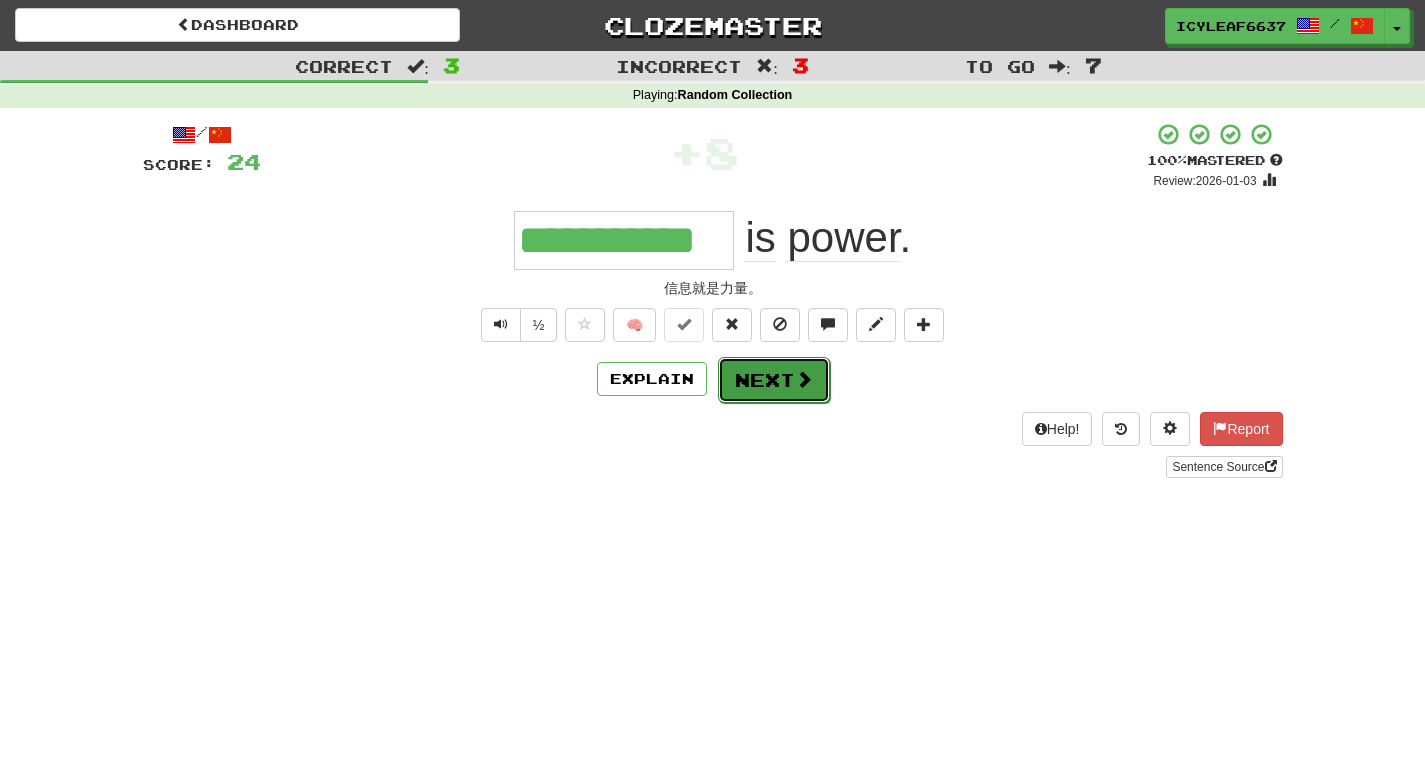 click on "Next" at bounding box center [774, 380] 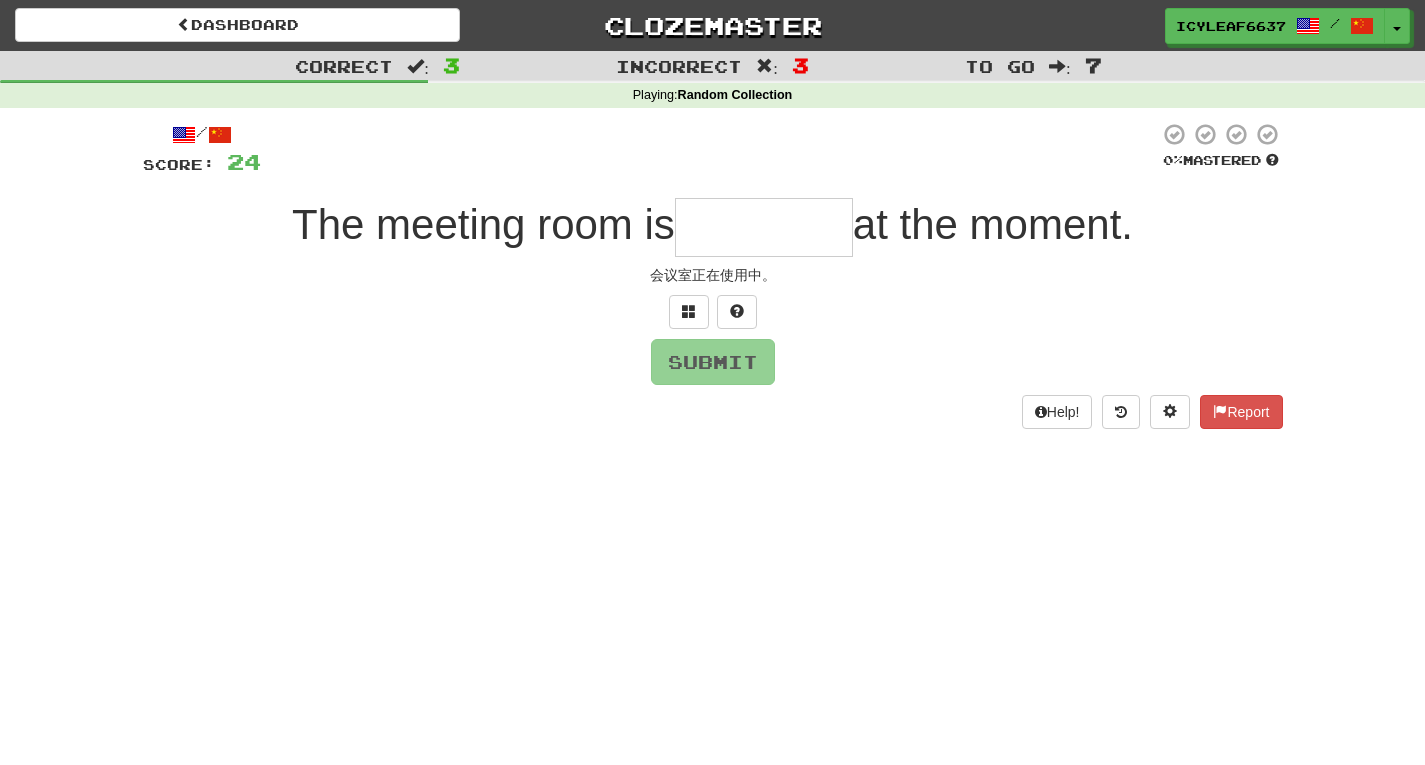 click at bounding box center [764, 227] 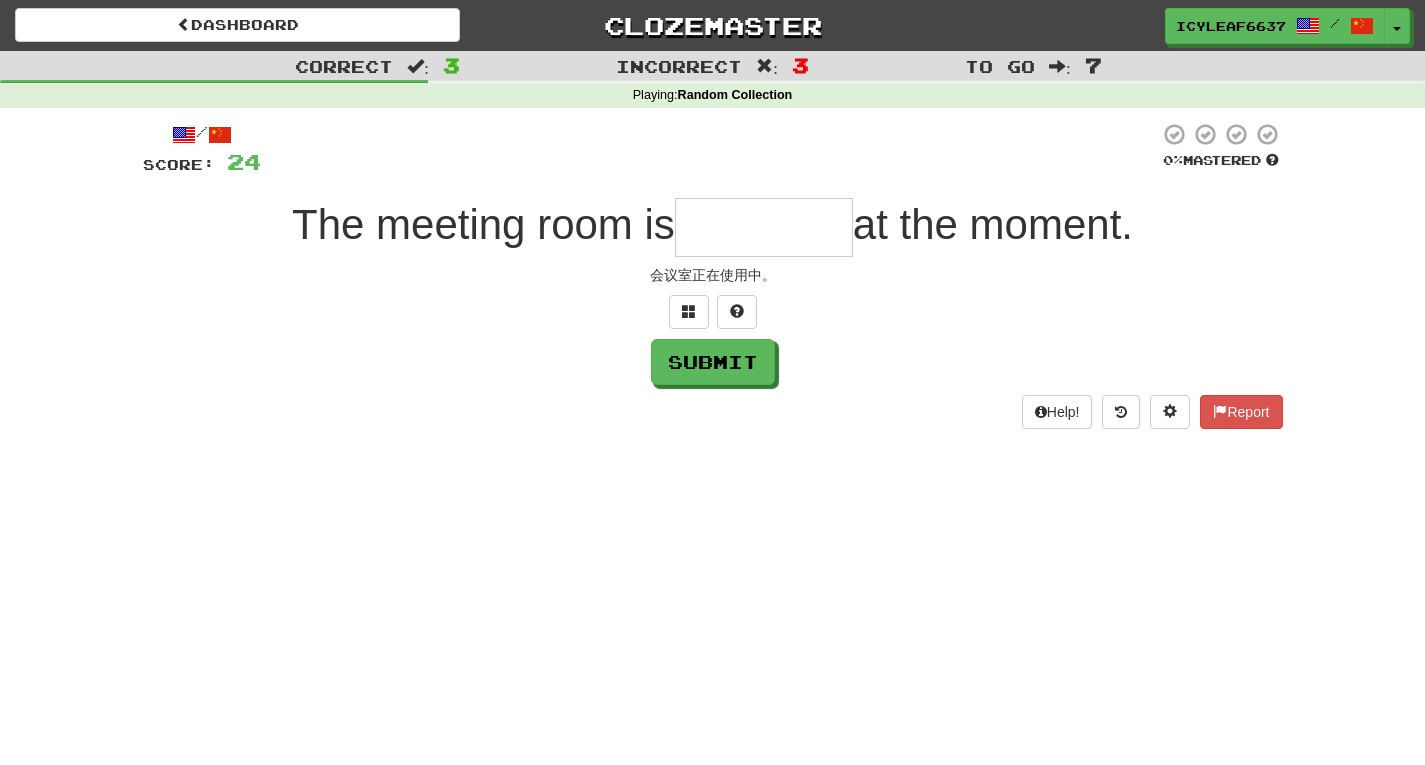 type on "*" 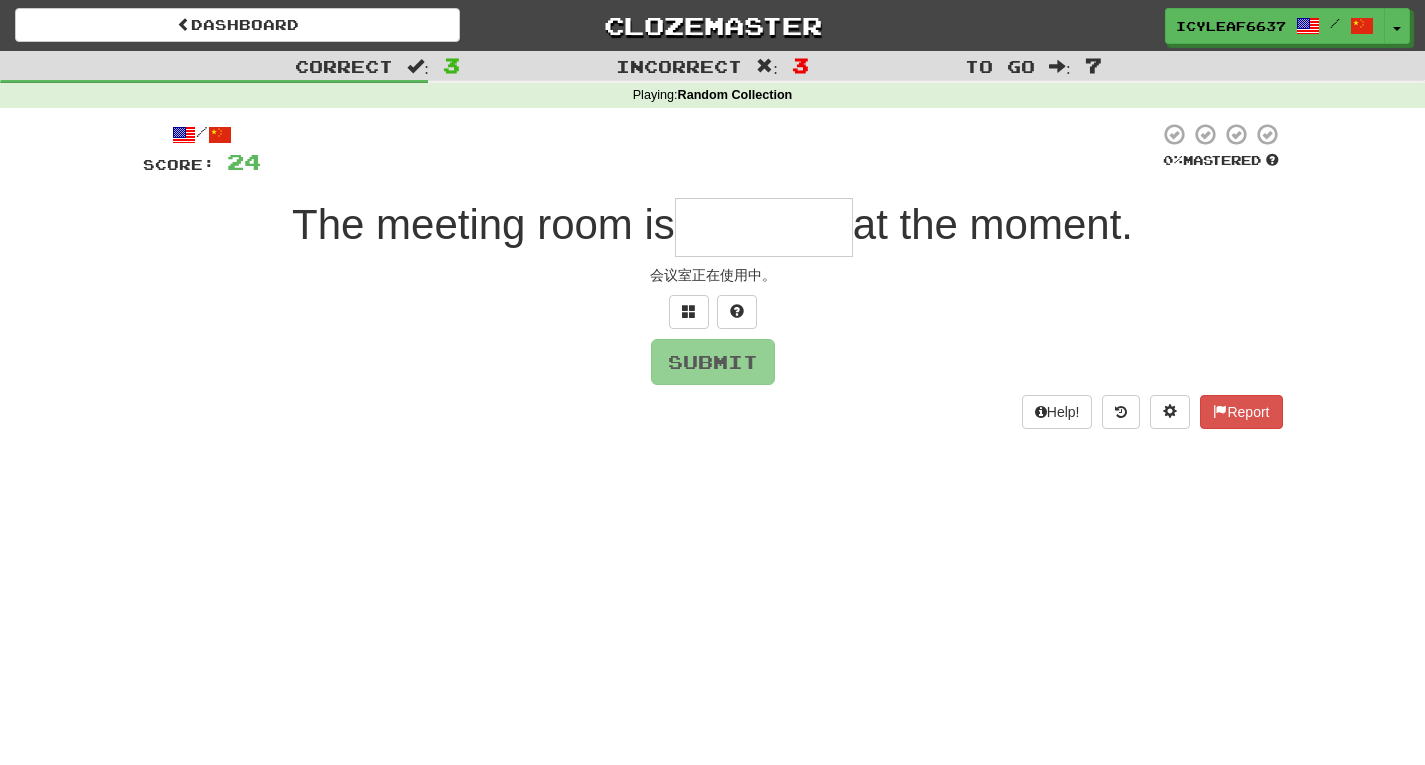 type on "*" 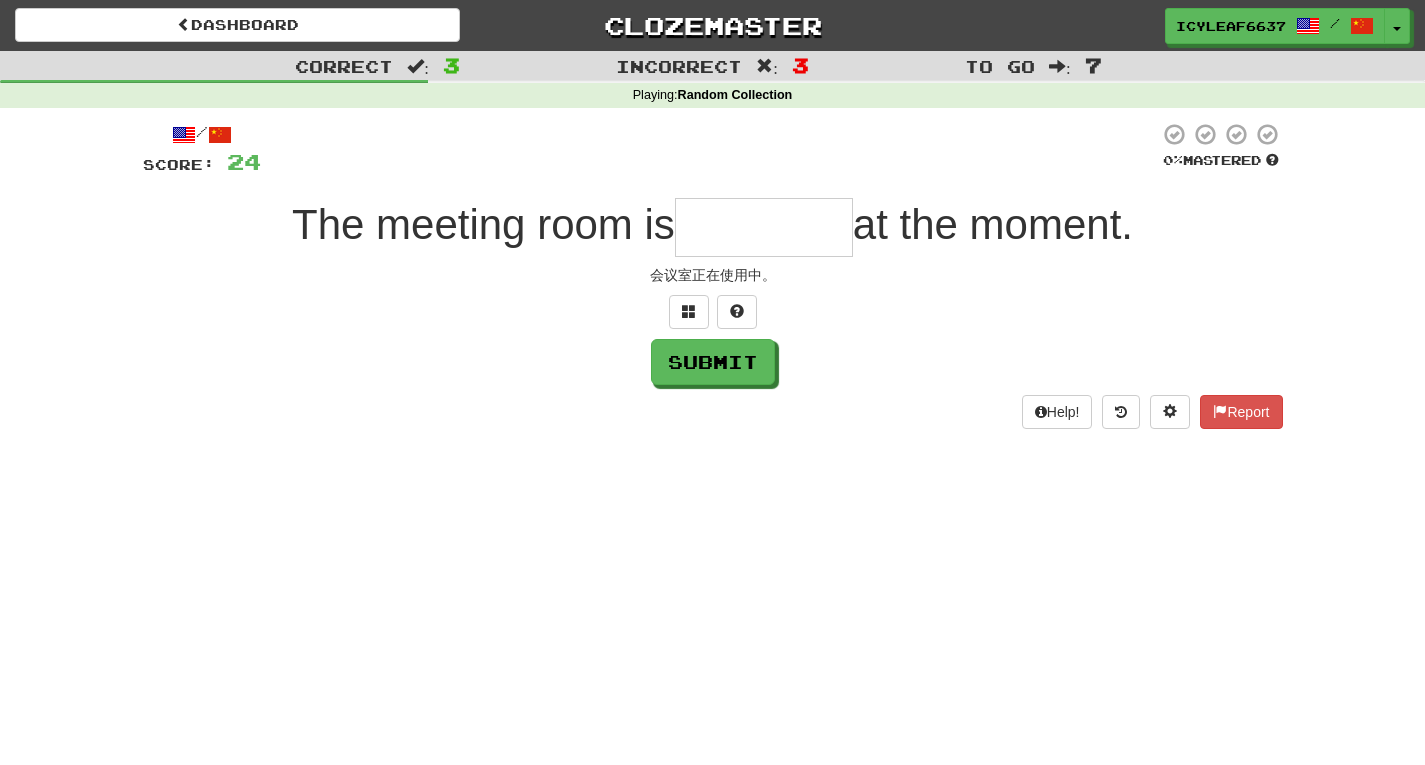 type on "*" 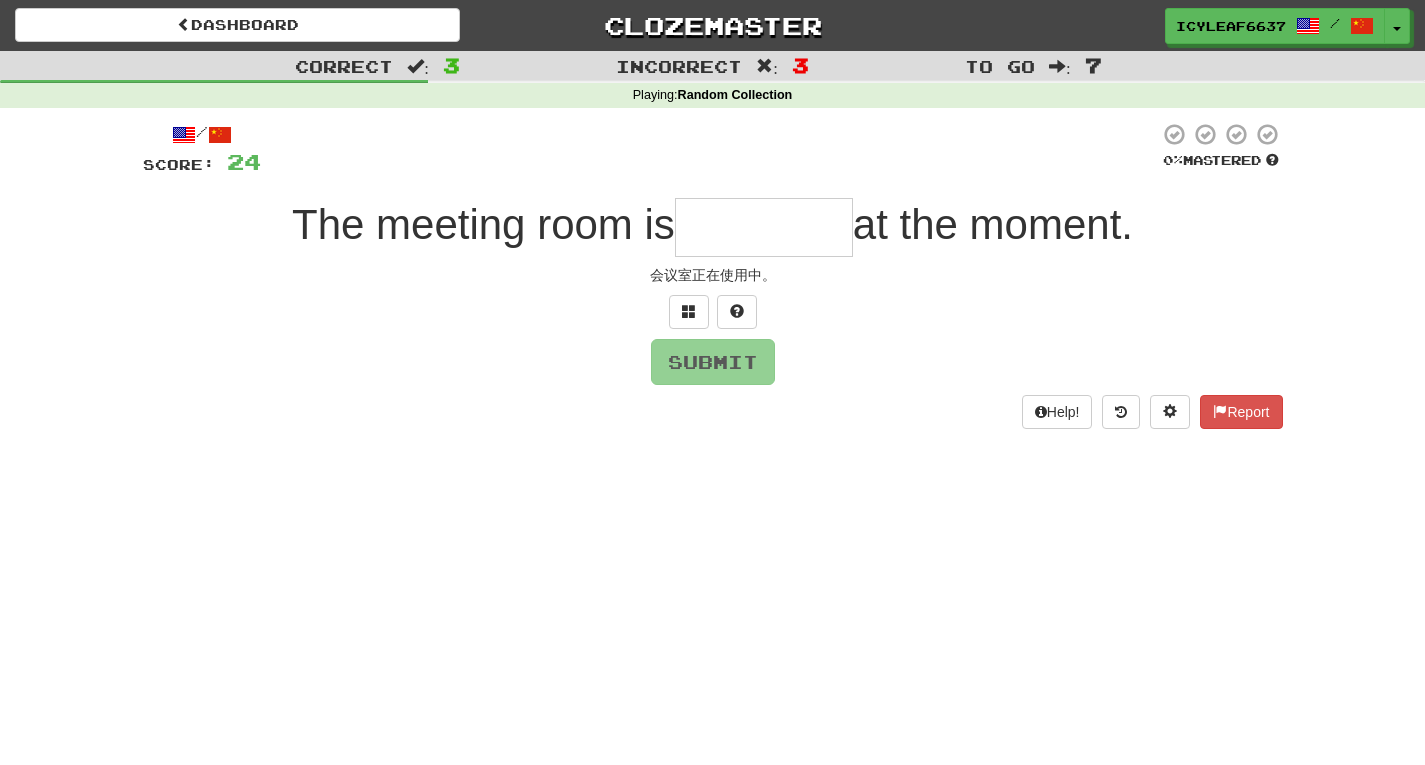 type on "*" 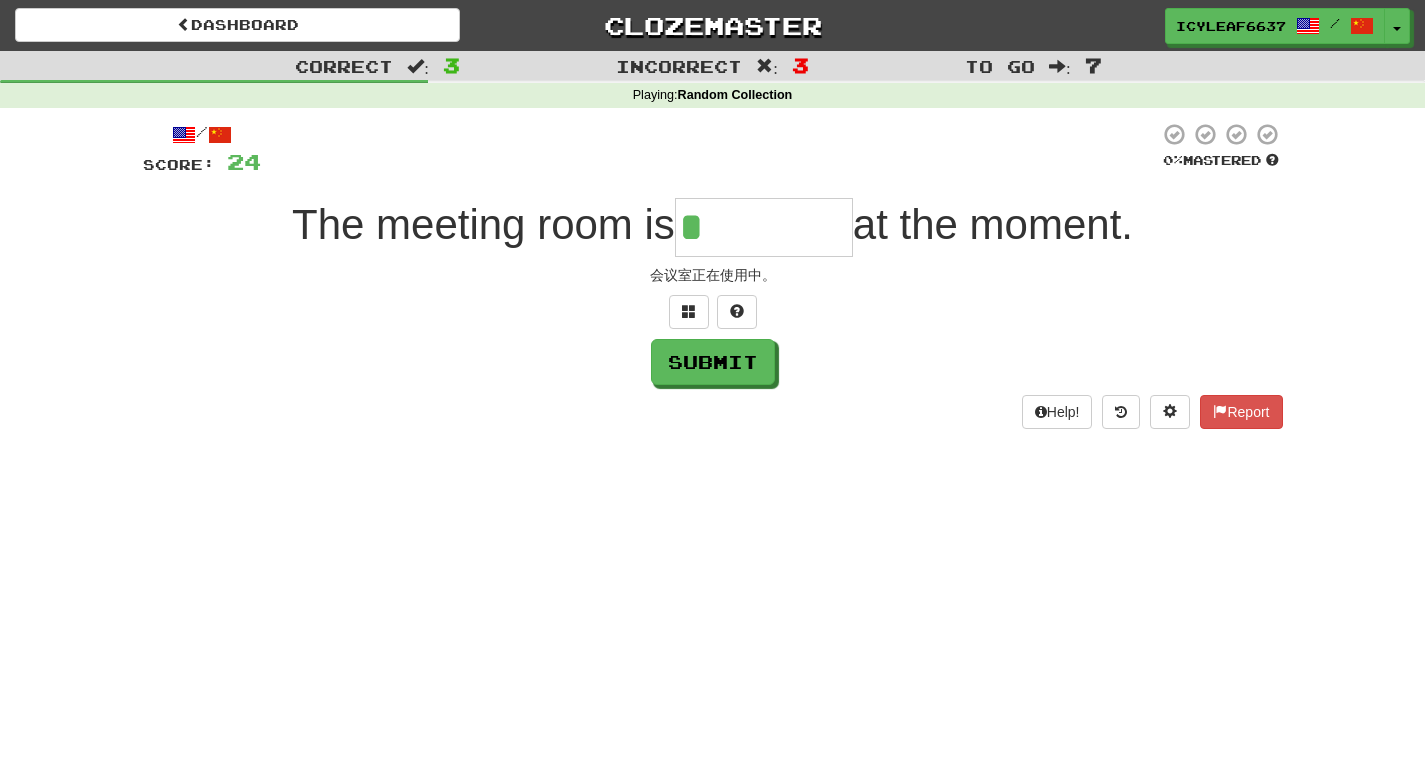type on "********" 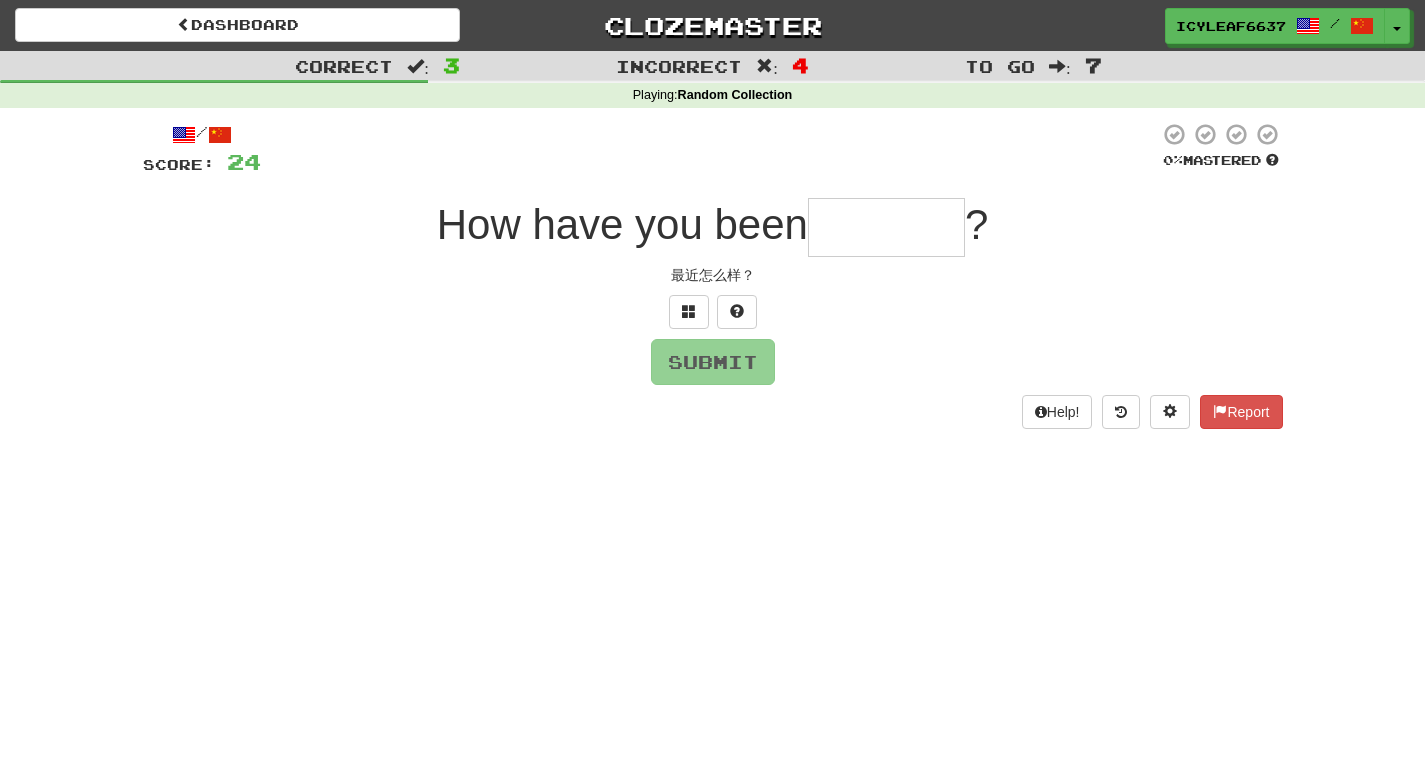 type on "*" 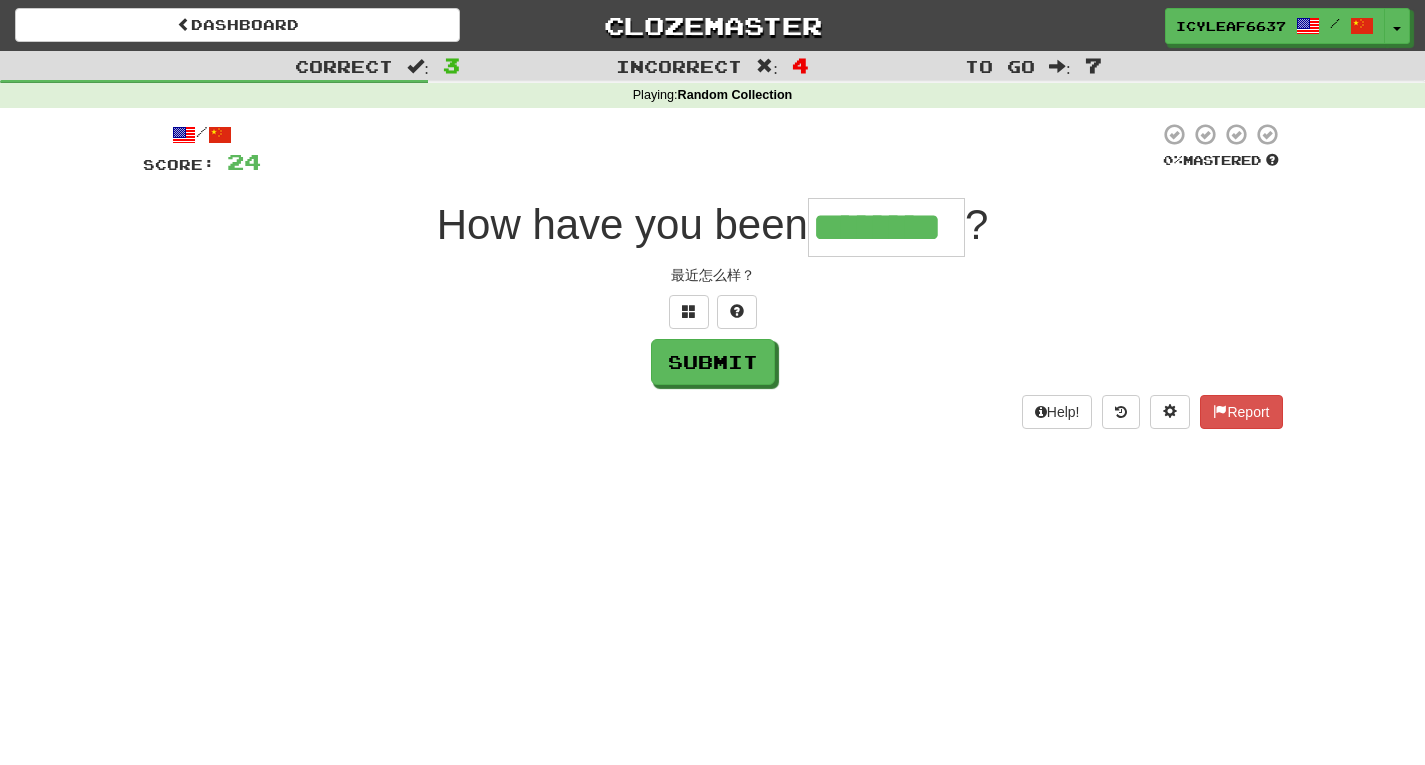 type on "********" 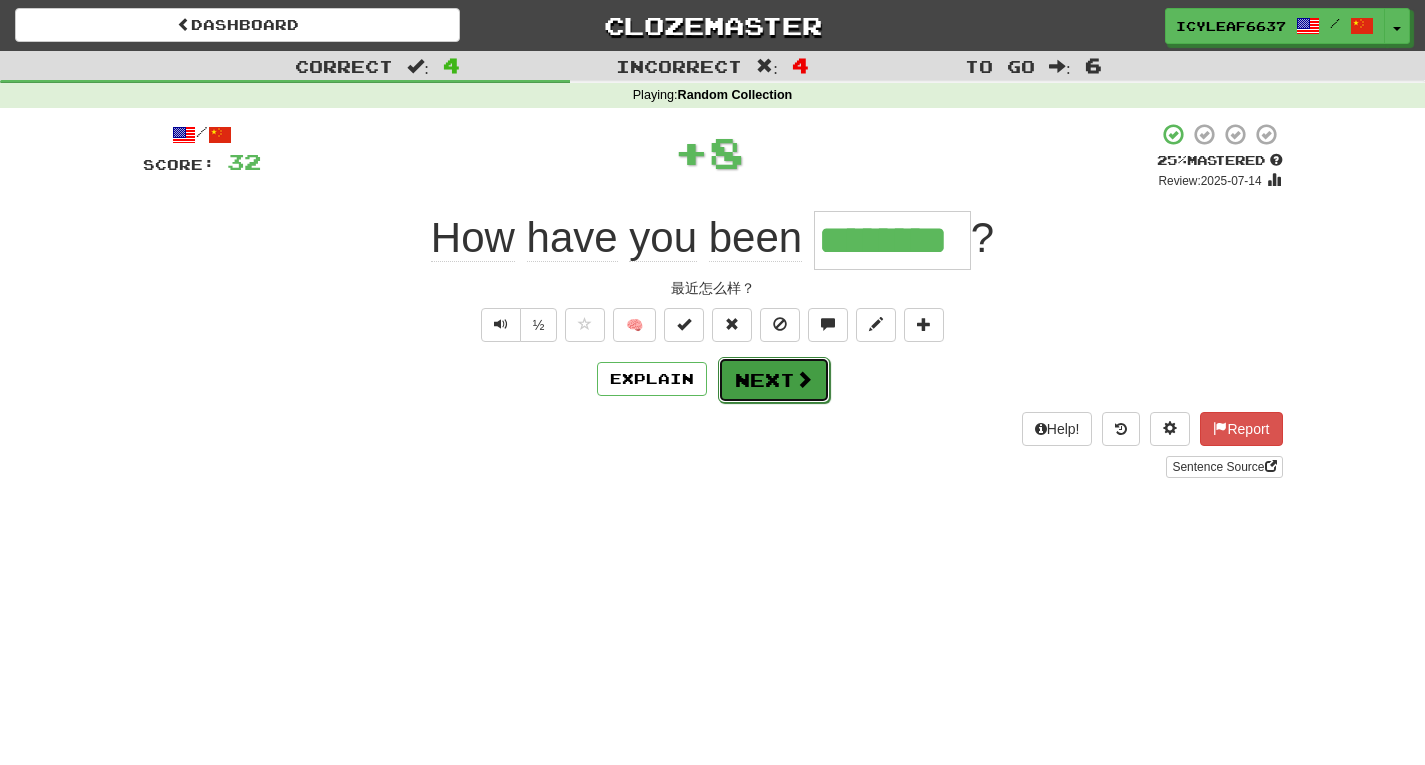 click on "Next" at bounding box center (774, 380) 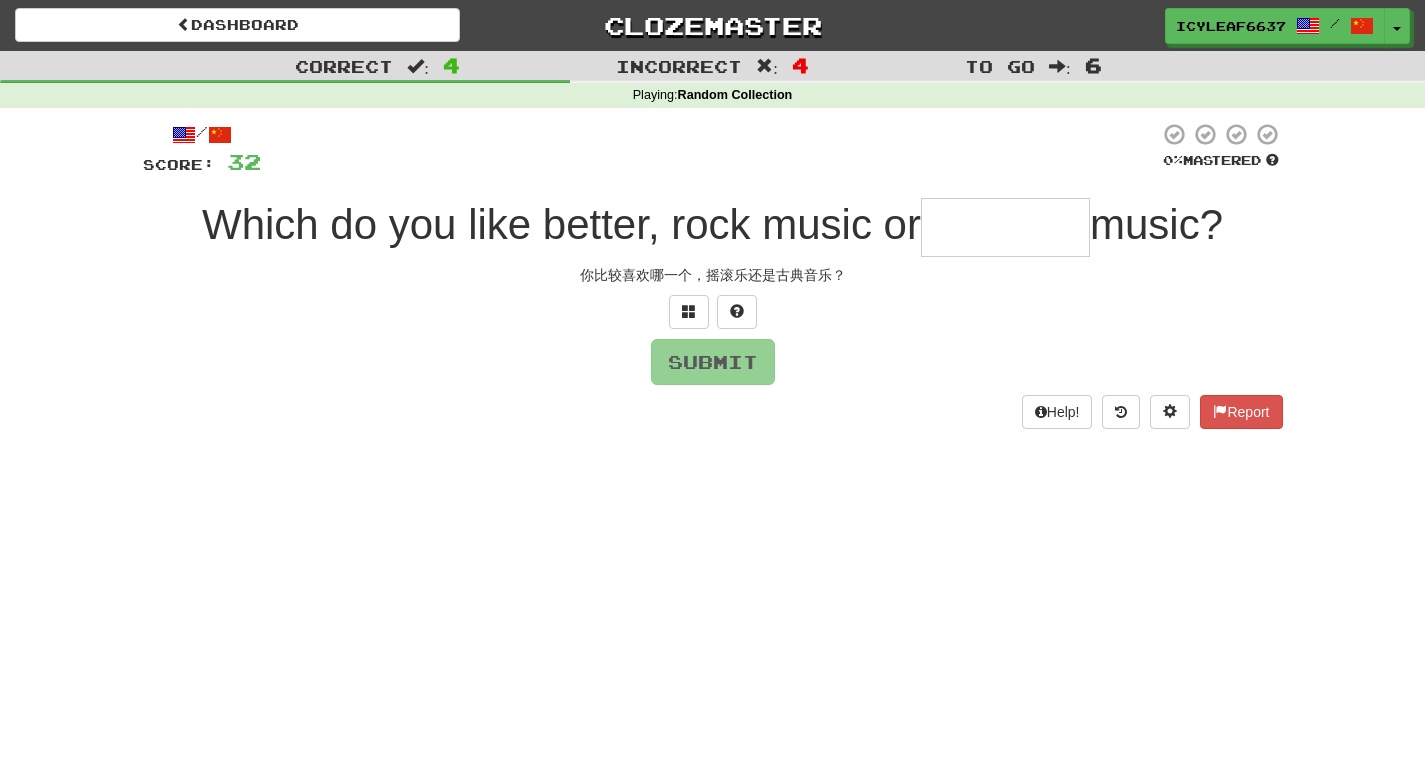 click at bounding box center (1005, 227) 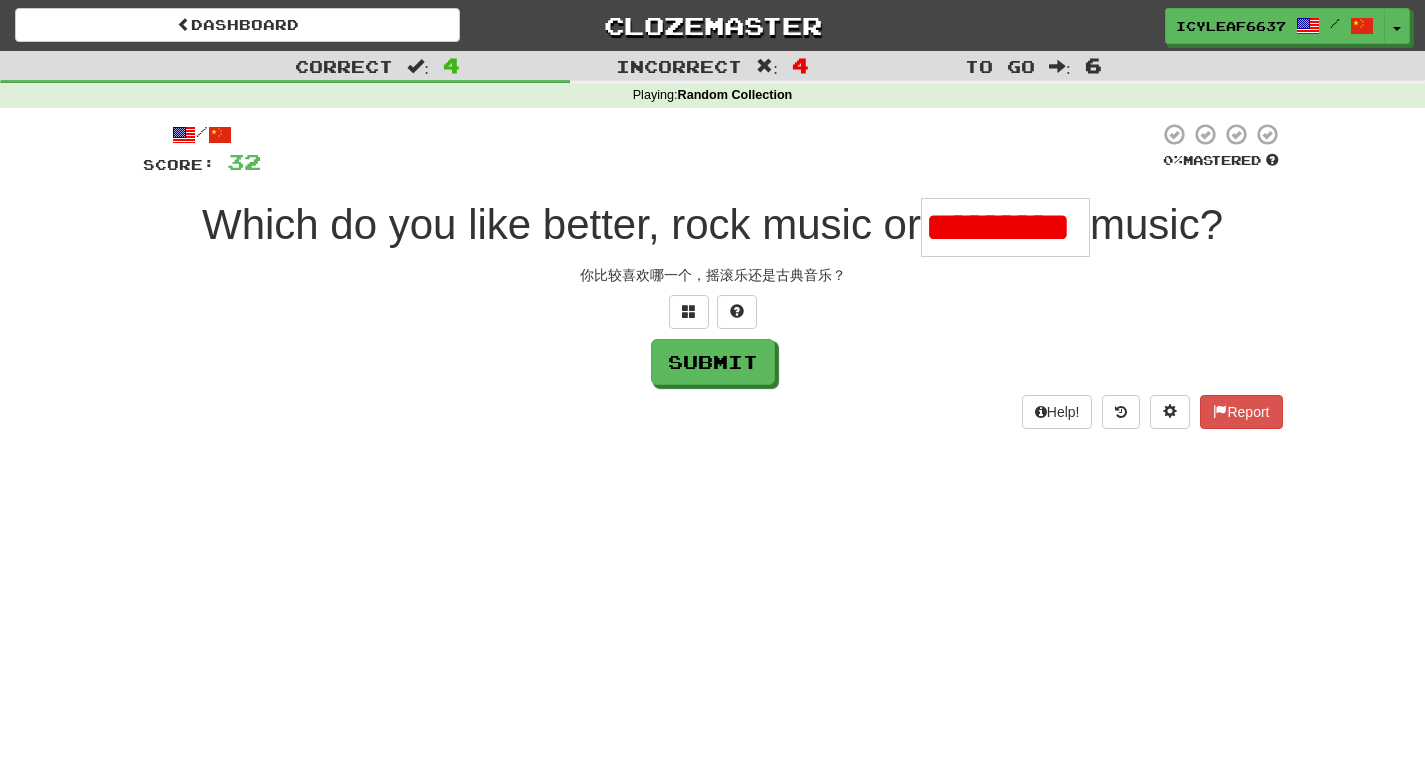 scroll, scrollTop: 0, scrollLeft: 0, axis: both 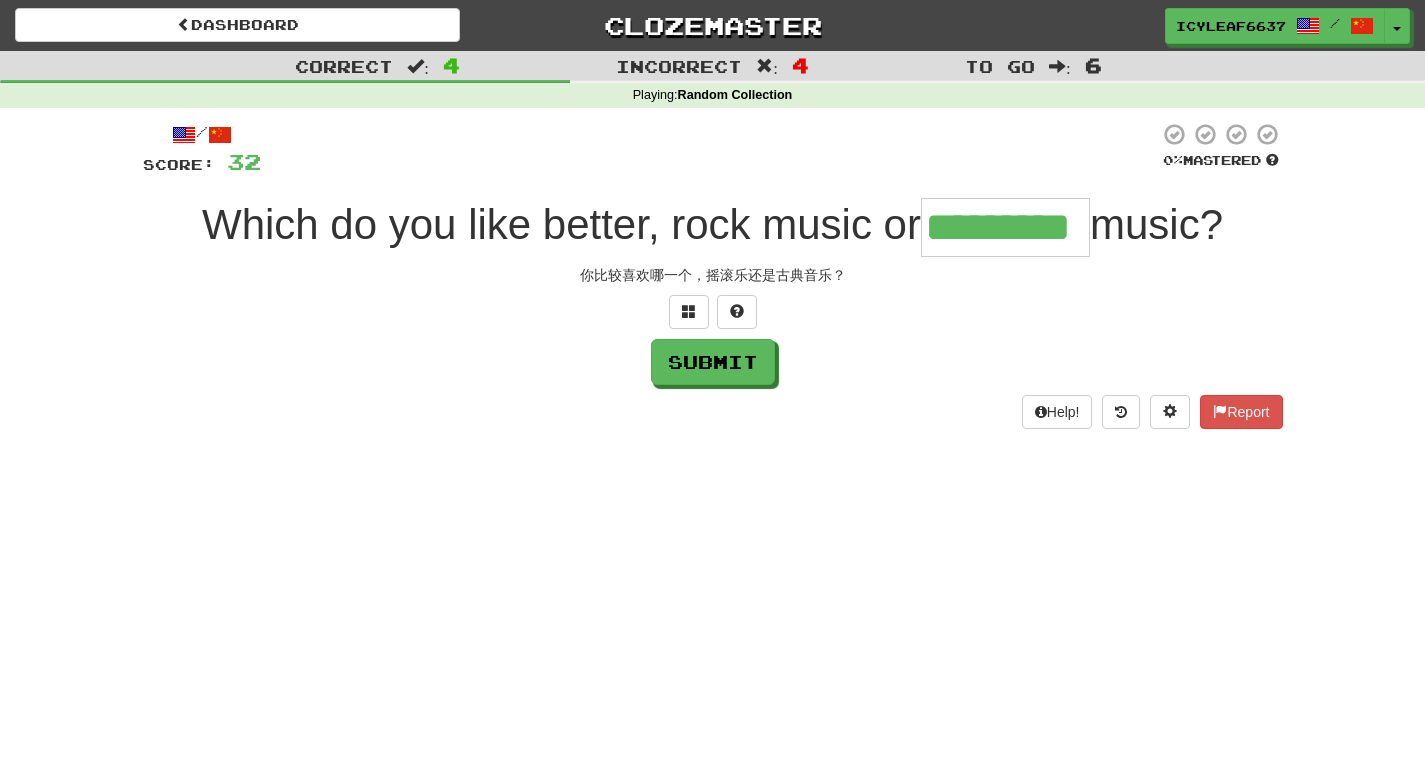 type on "*********" 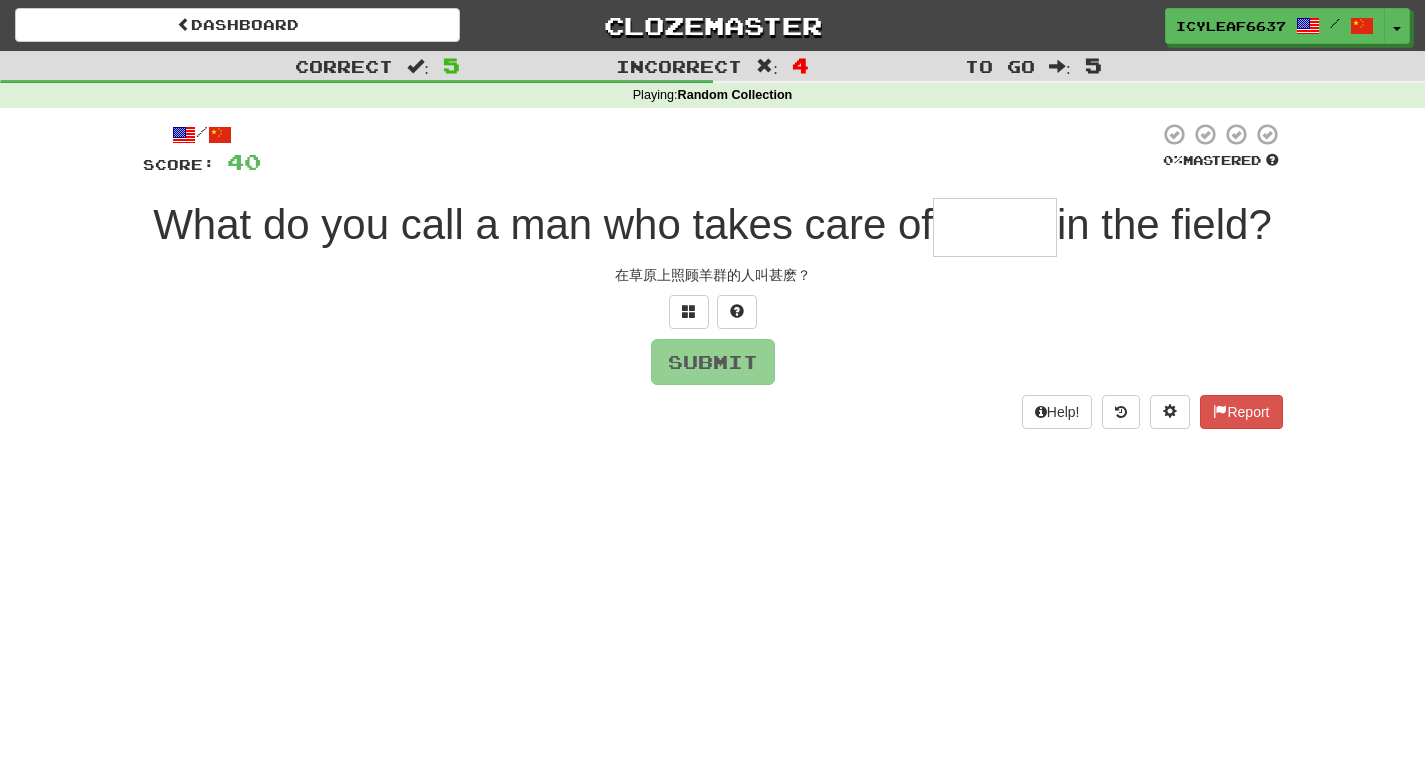 click at bounding box center [995, 227] 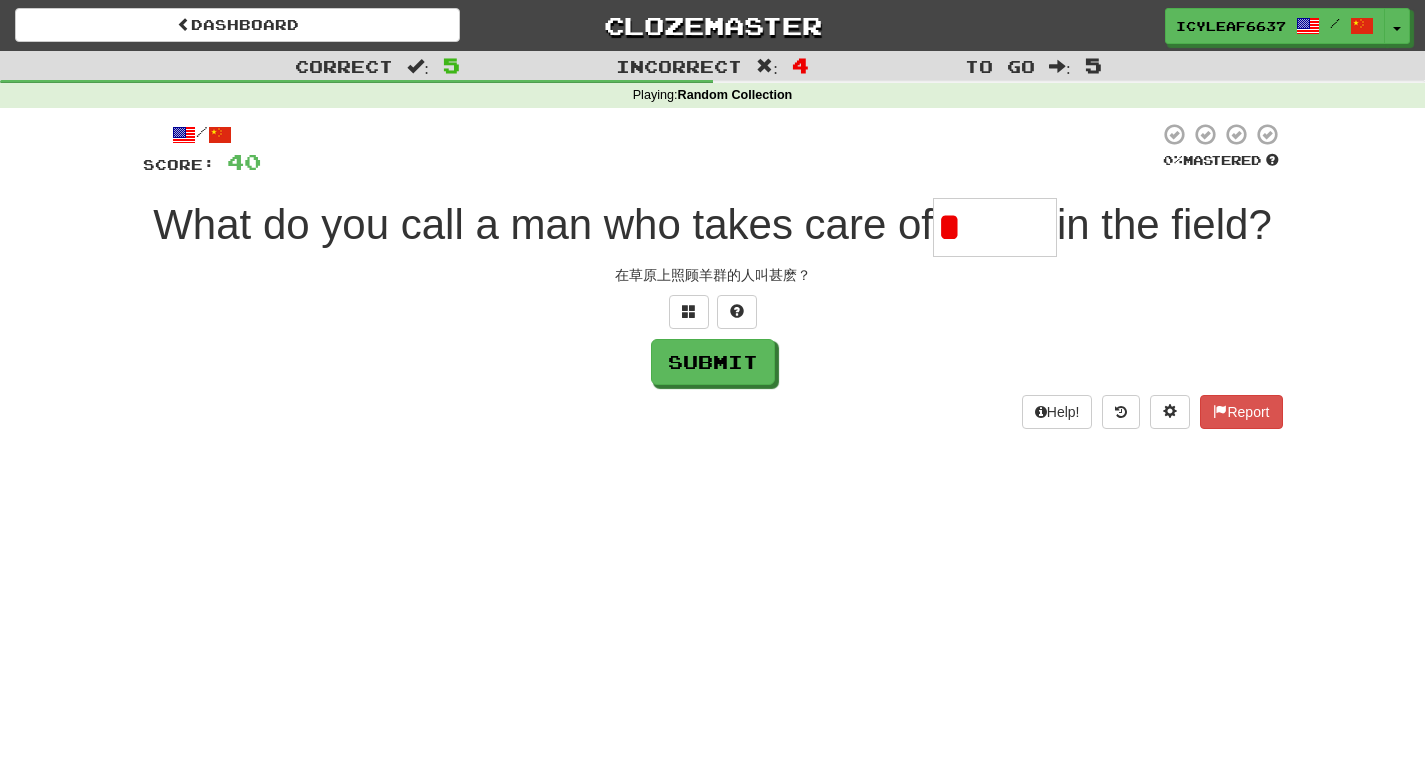 type on "*****" 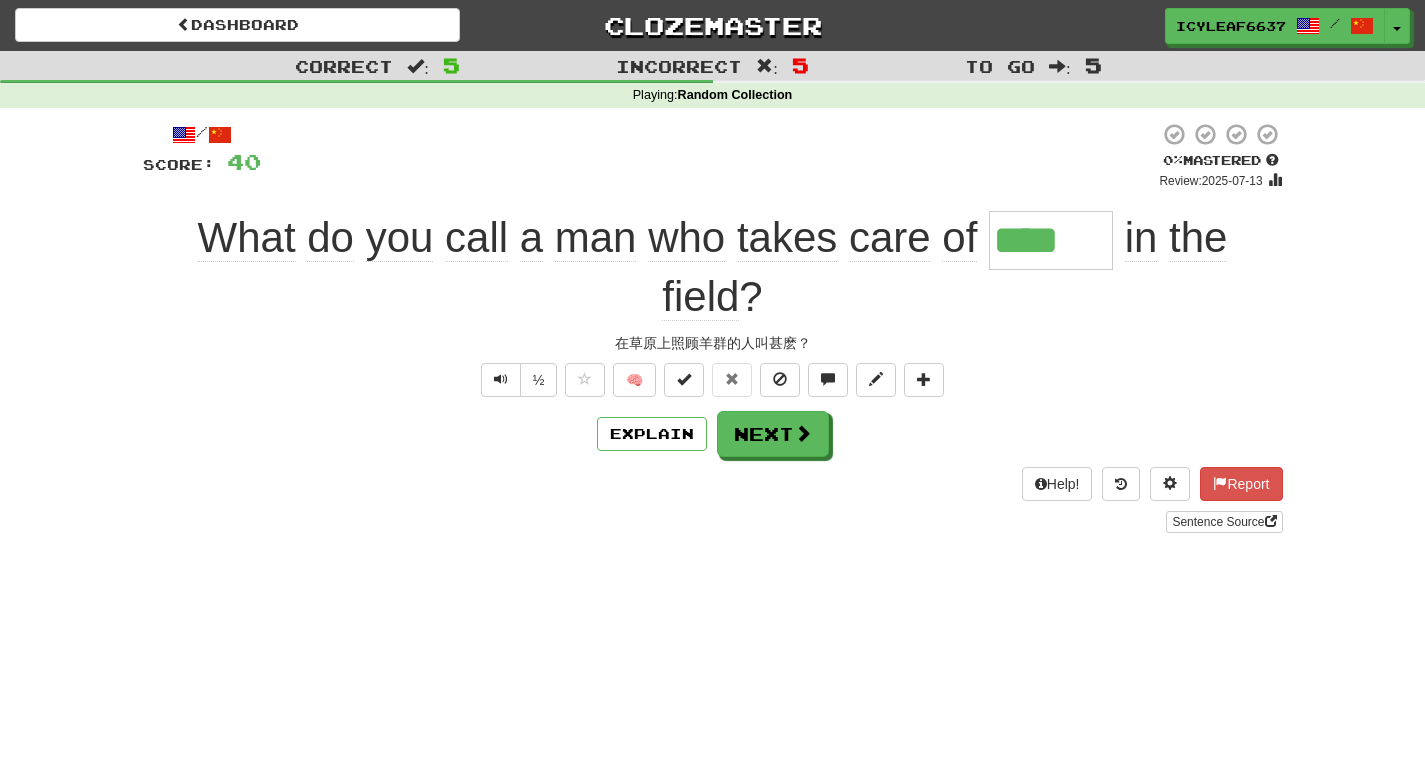 type on "*****" 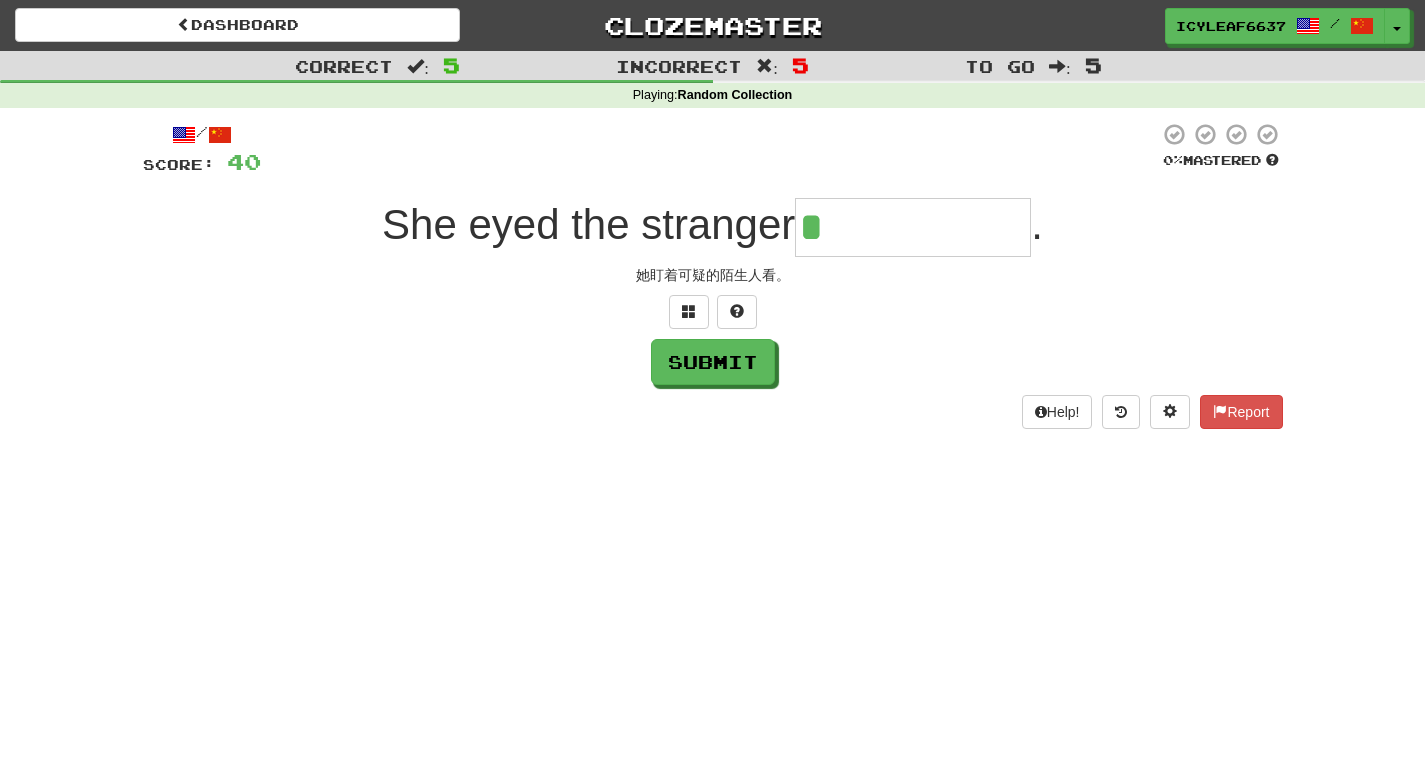 type on "**********" 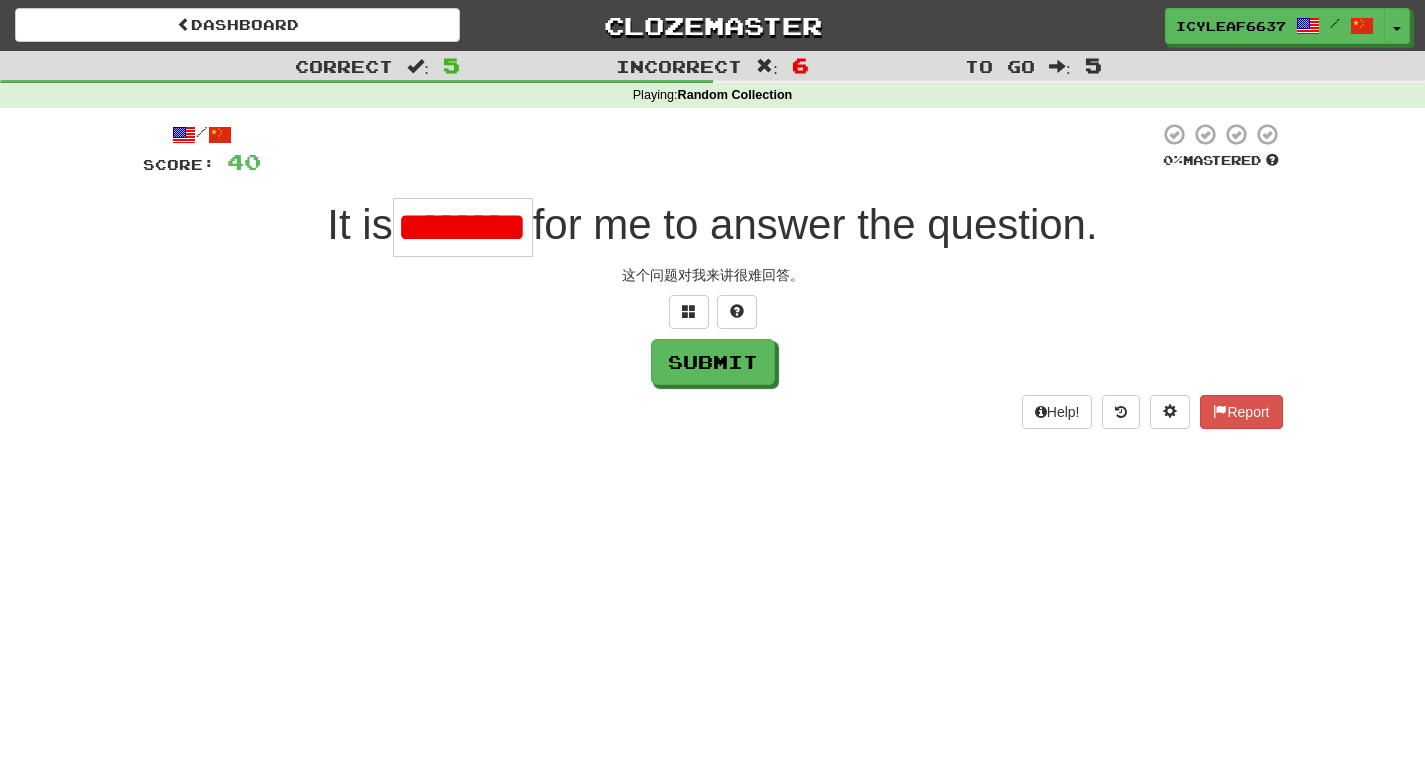 scroll, scrollTop: 0, scrollLeft: 0, axis: both 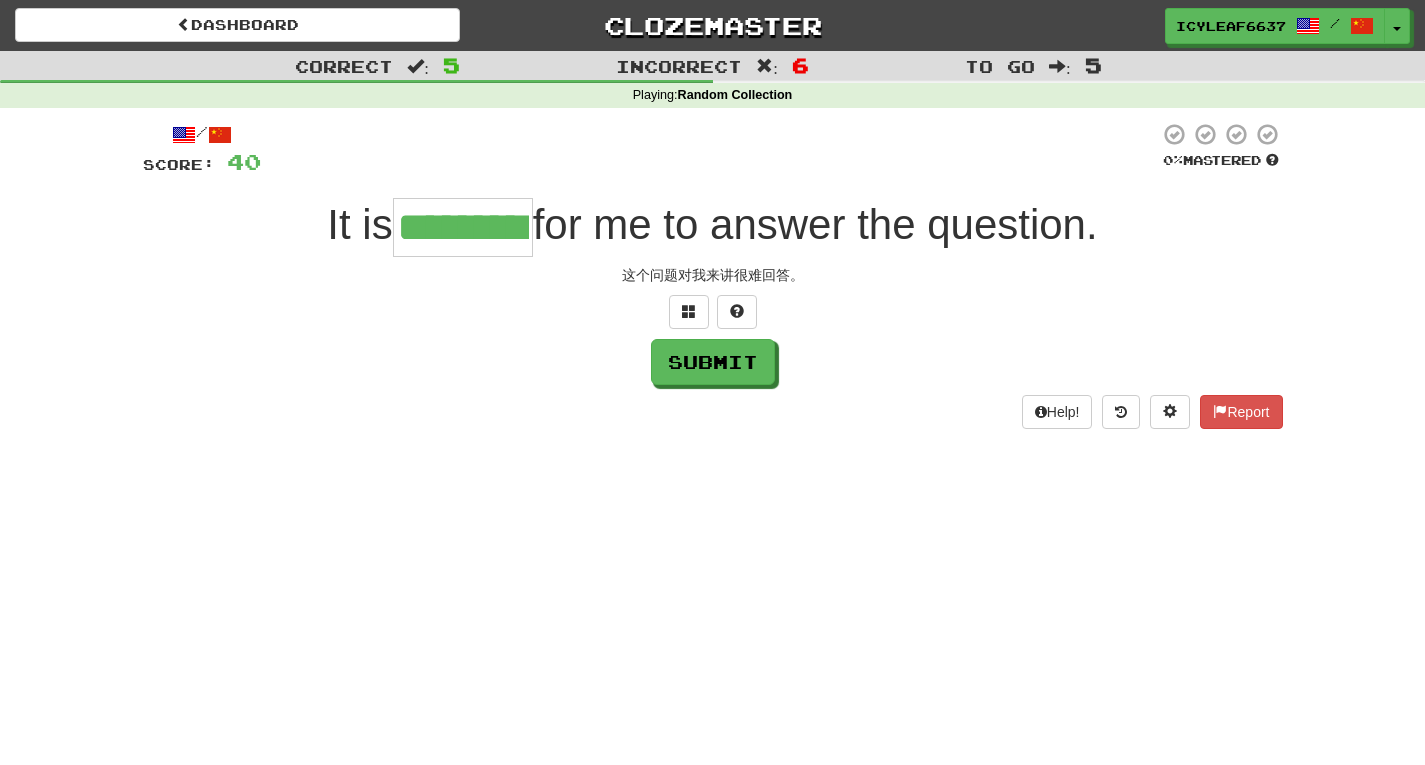 type on "*********" 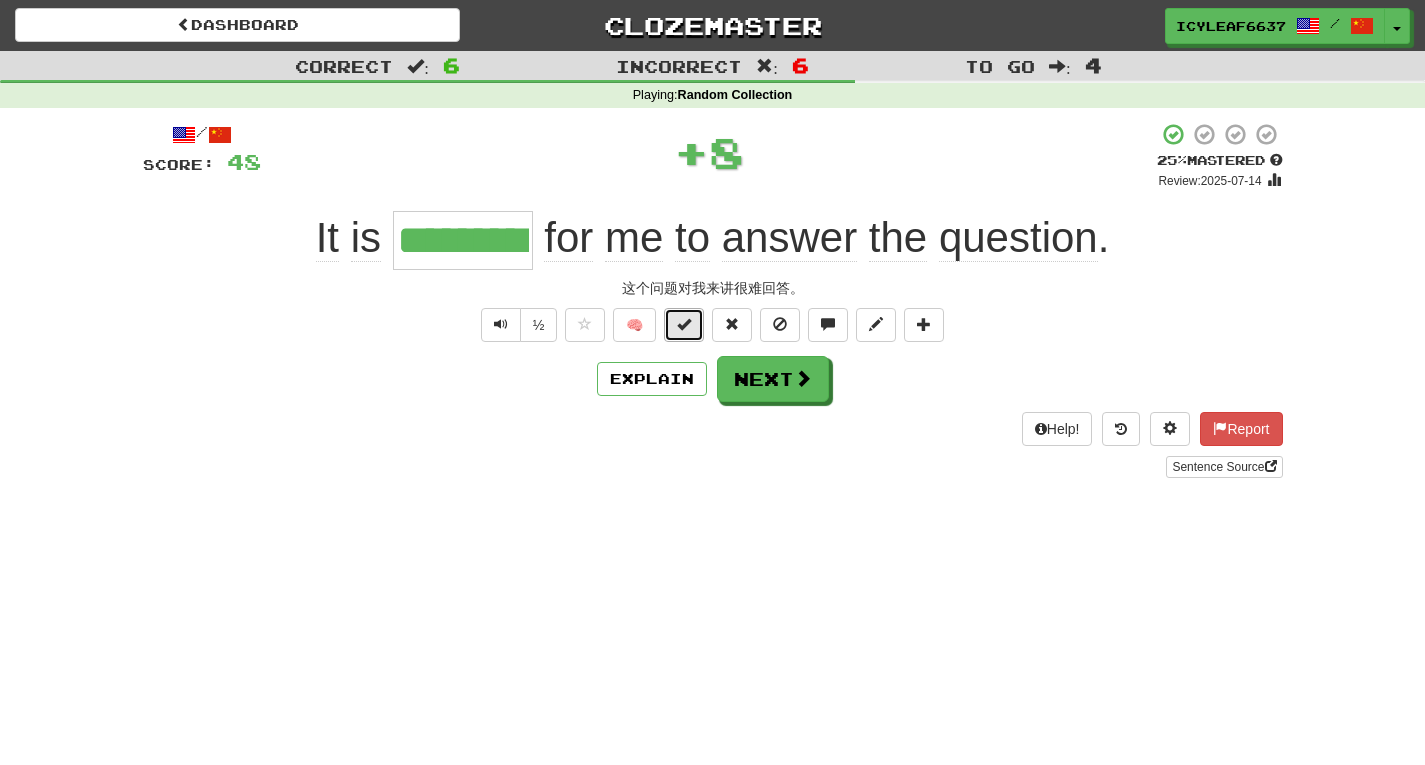 click at bounding box center (684, 324) 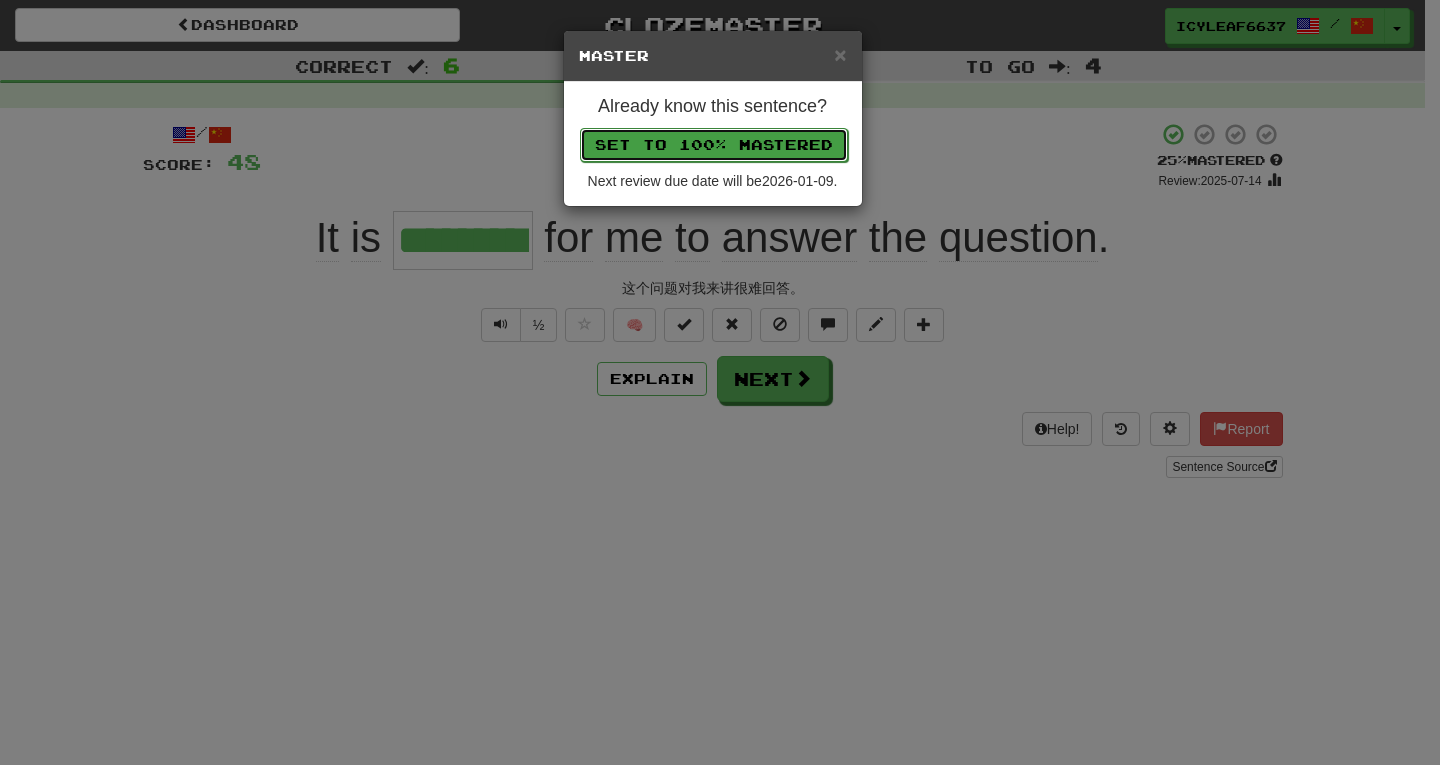 click on "Set to 100% Mastered" at bounding box center [714, 145] 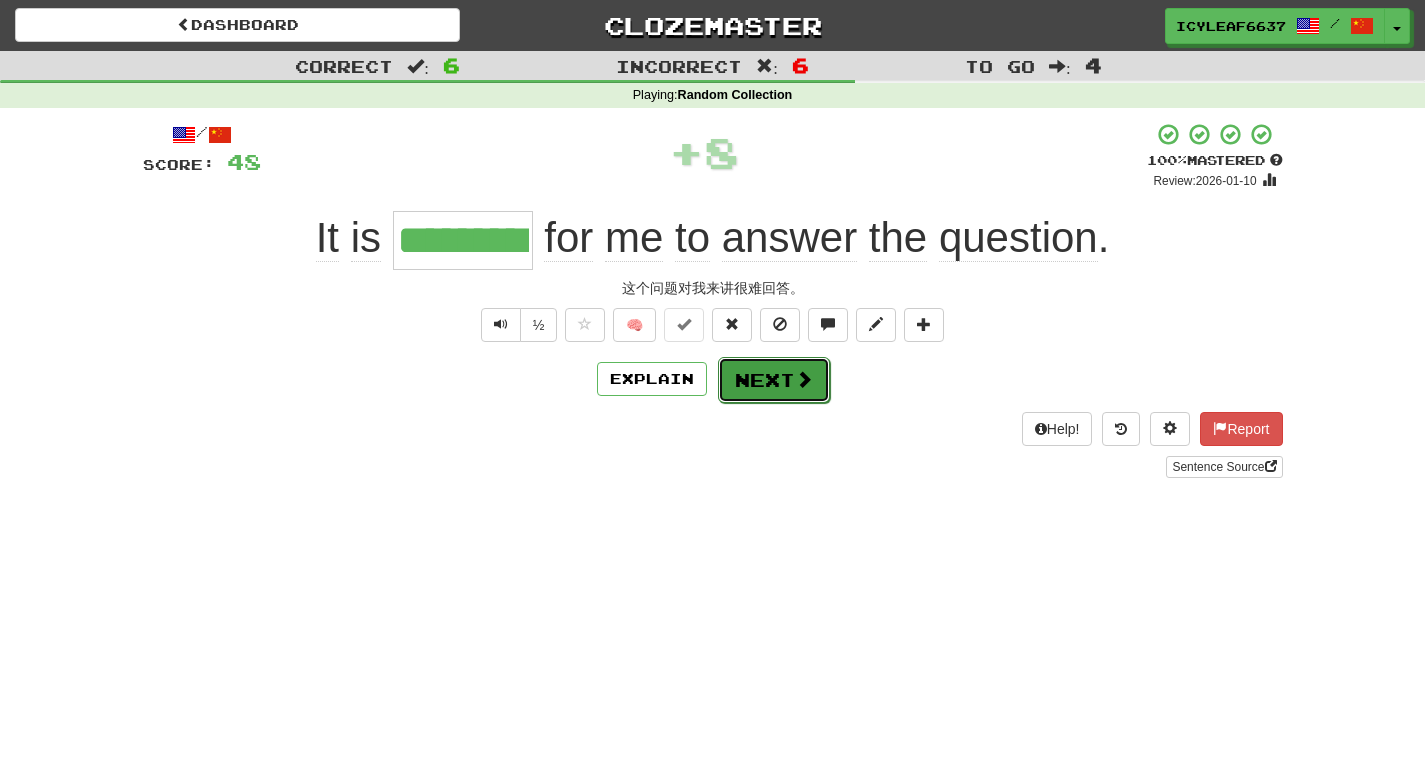click on "Next" at bounding box center [774, 380] 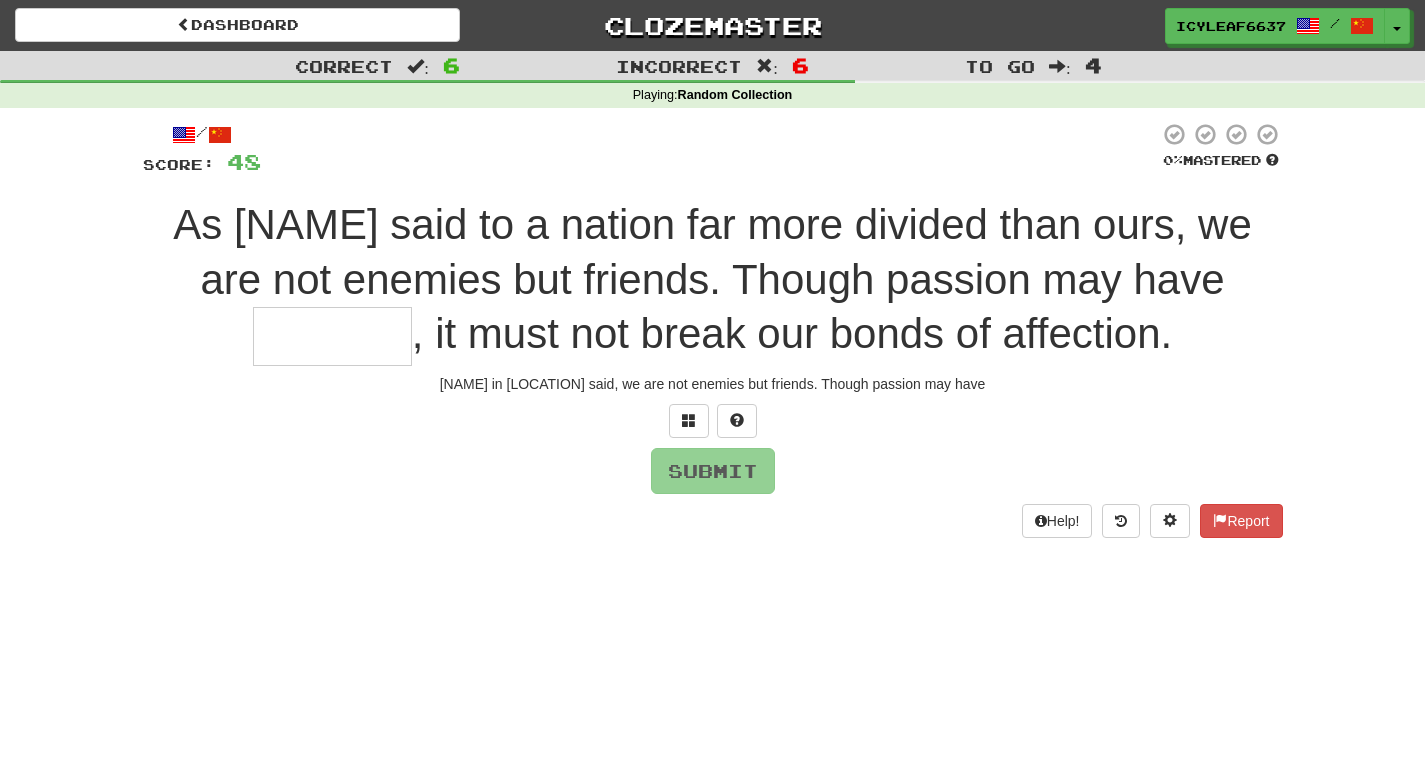 click at bounding box center [332, 336] 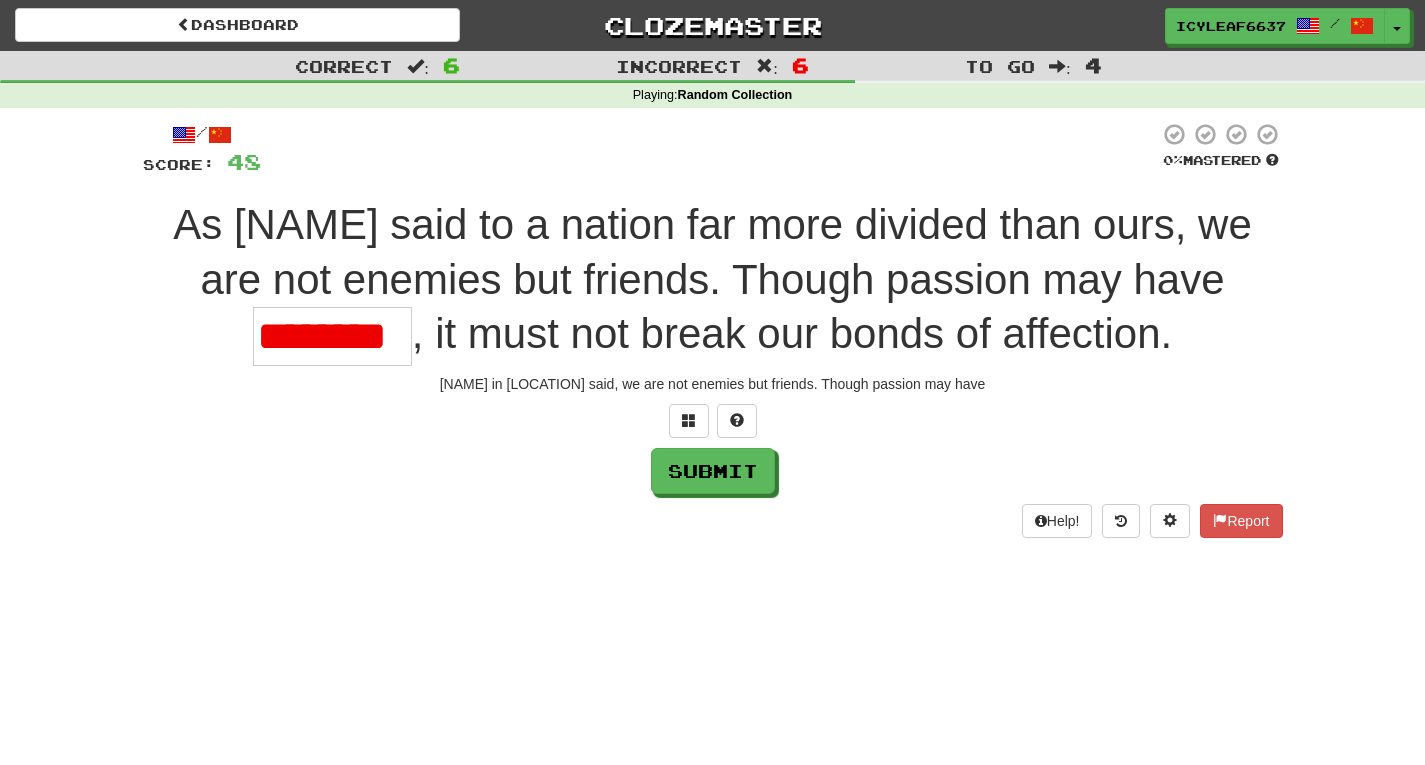 scroll, scrollTop: 0, scrollLeft: 0, axis: both 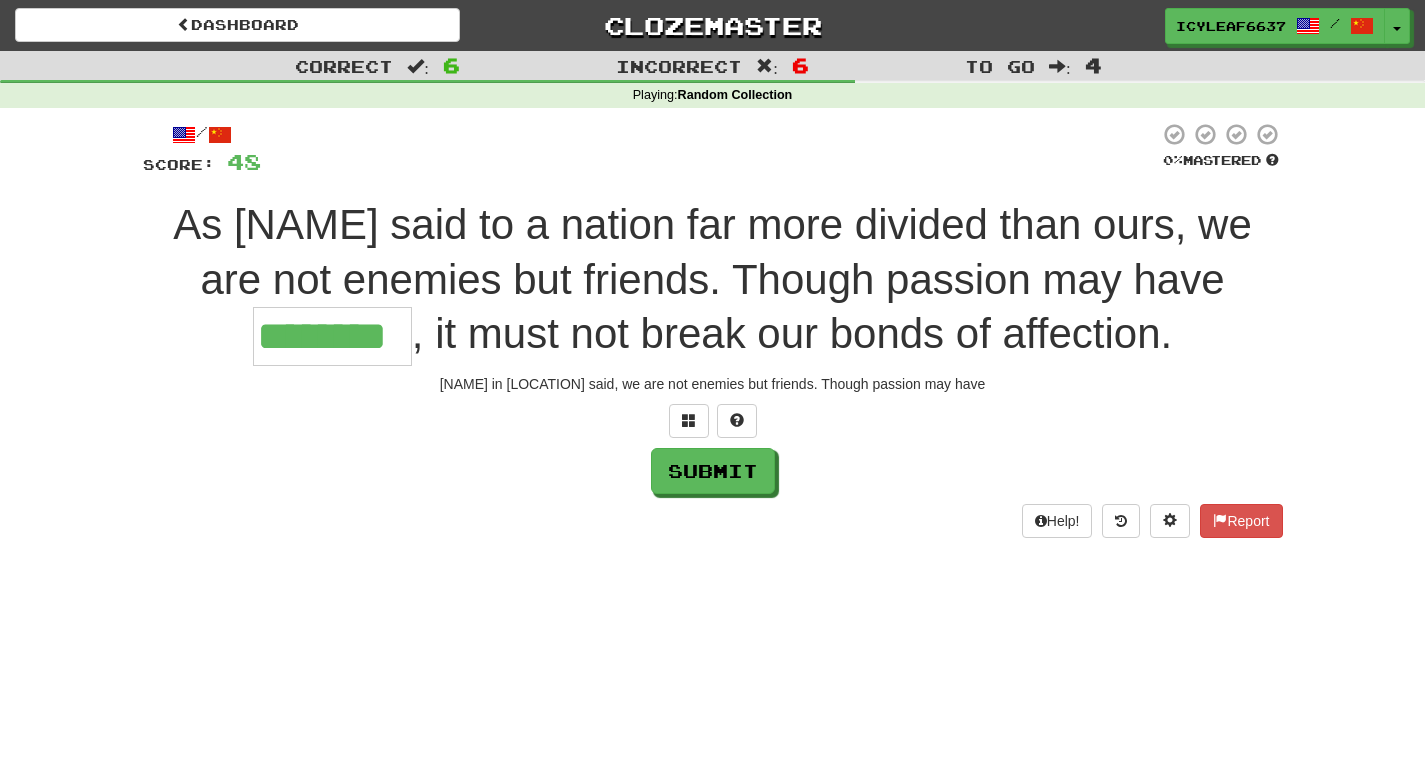 type on "********" 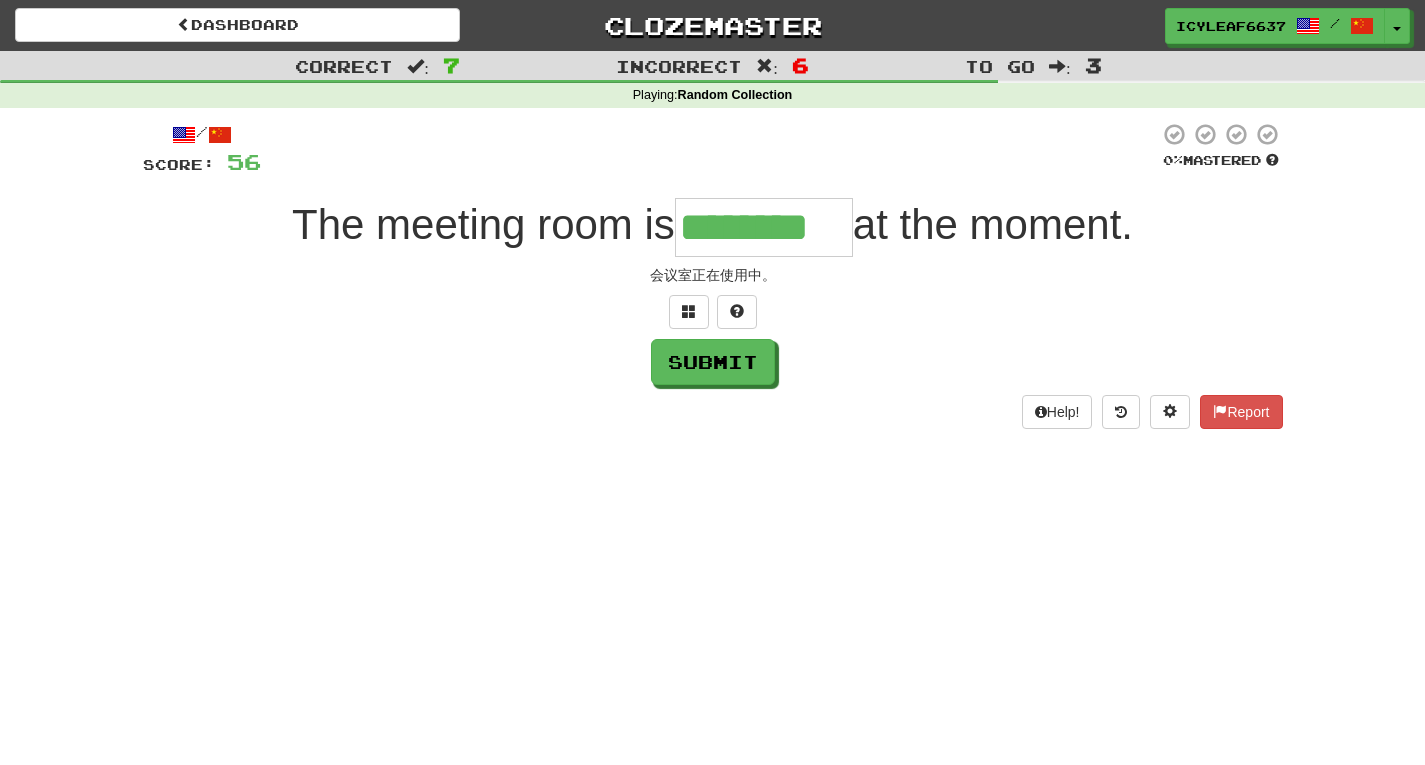 type on "********" 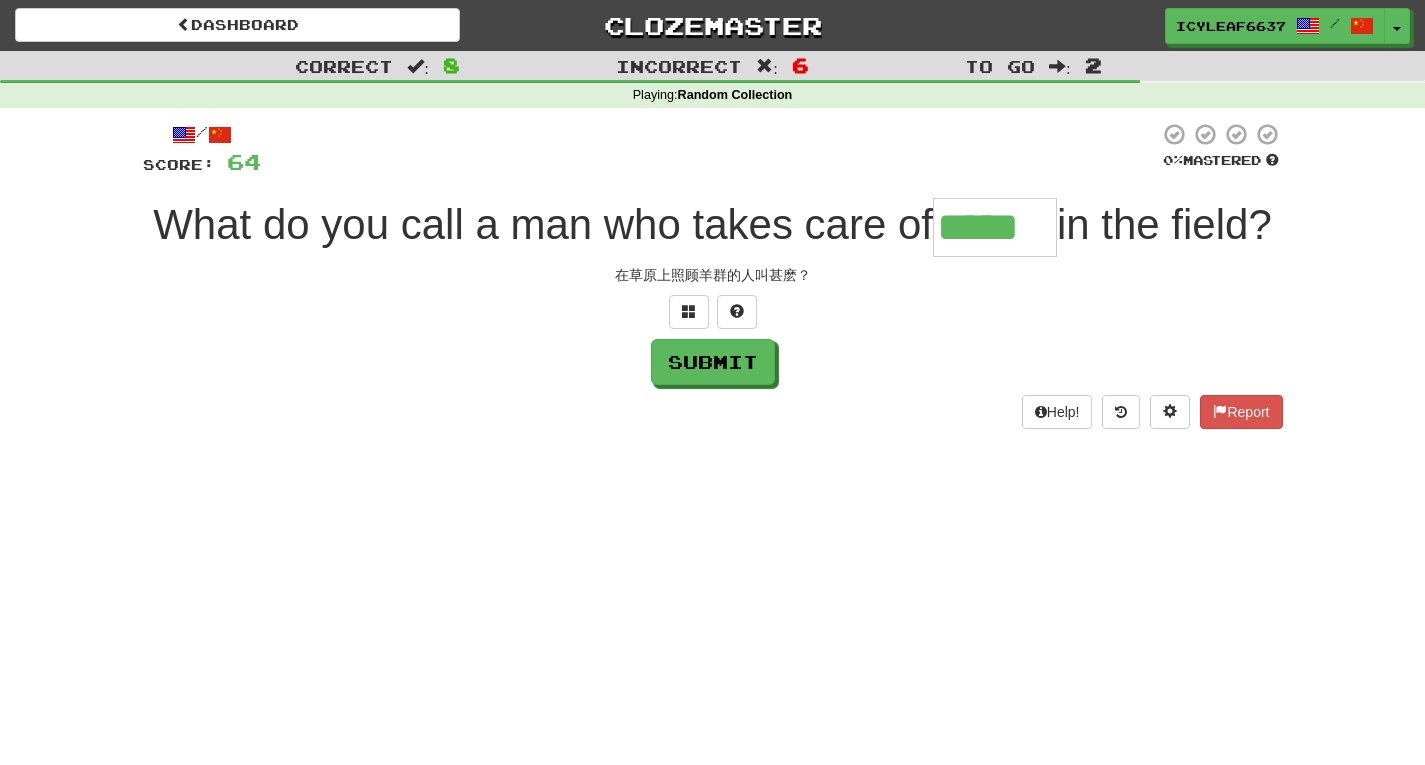 type on "*****" 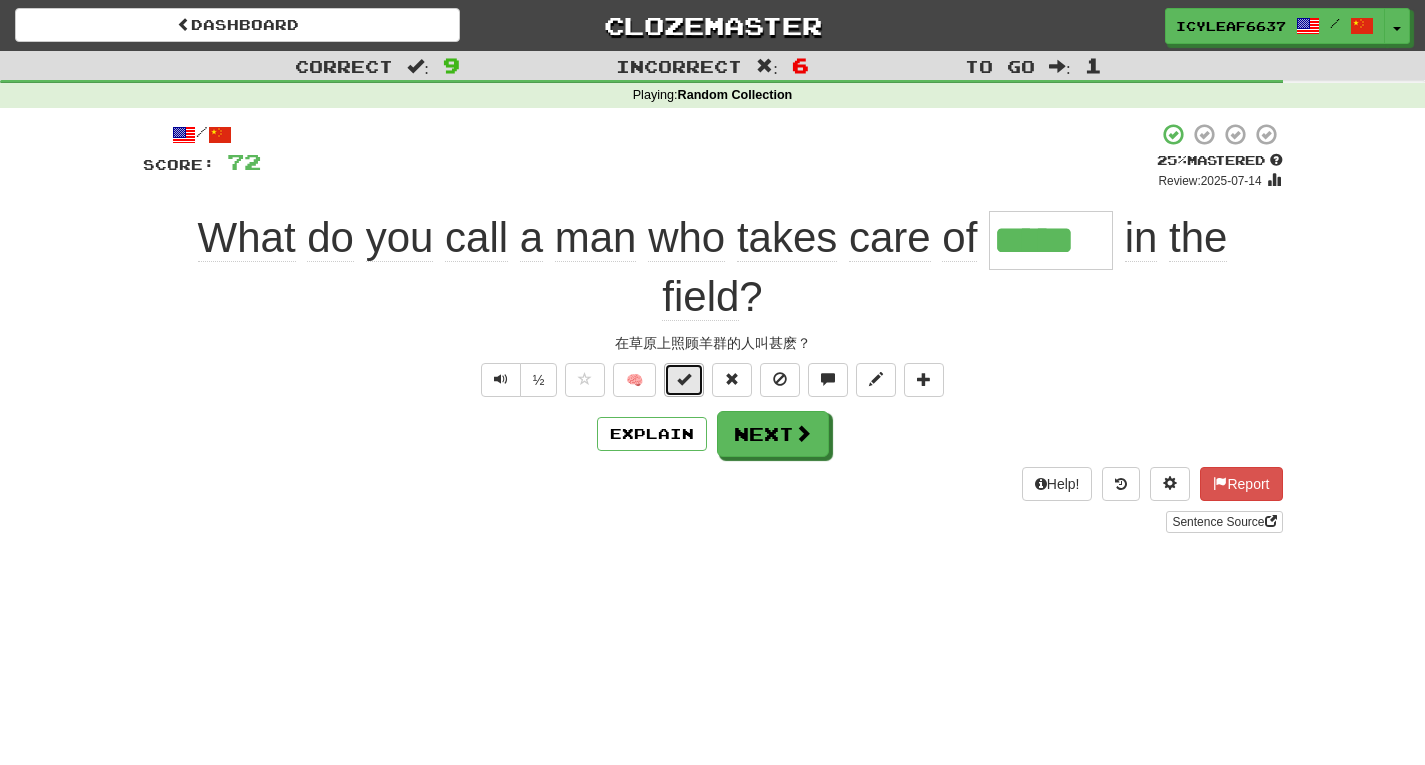 click at bounding box center [684, 379] 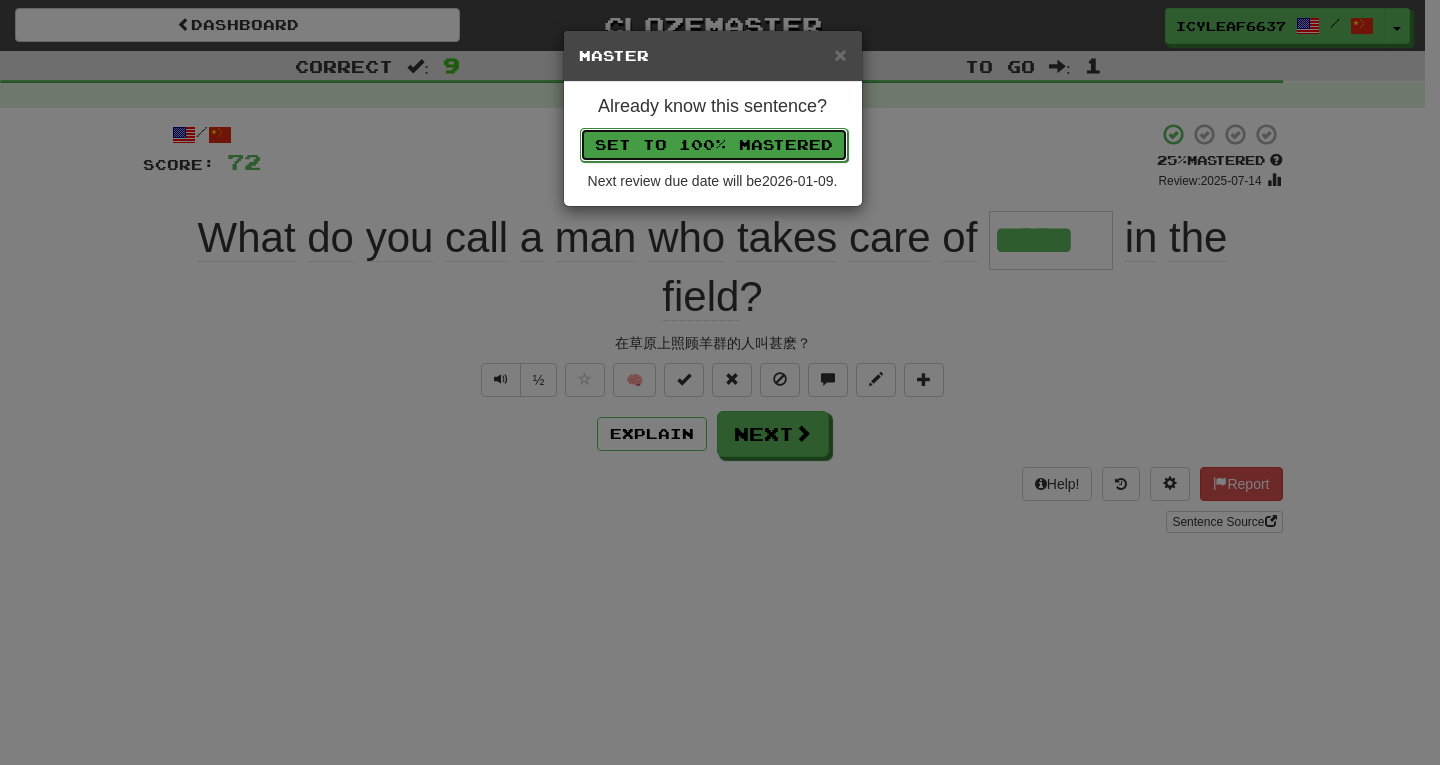 click on "Set to 100% Mastered" at bounding box center [714, 145] 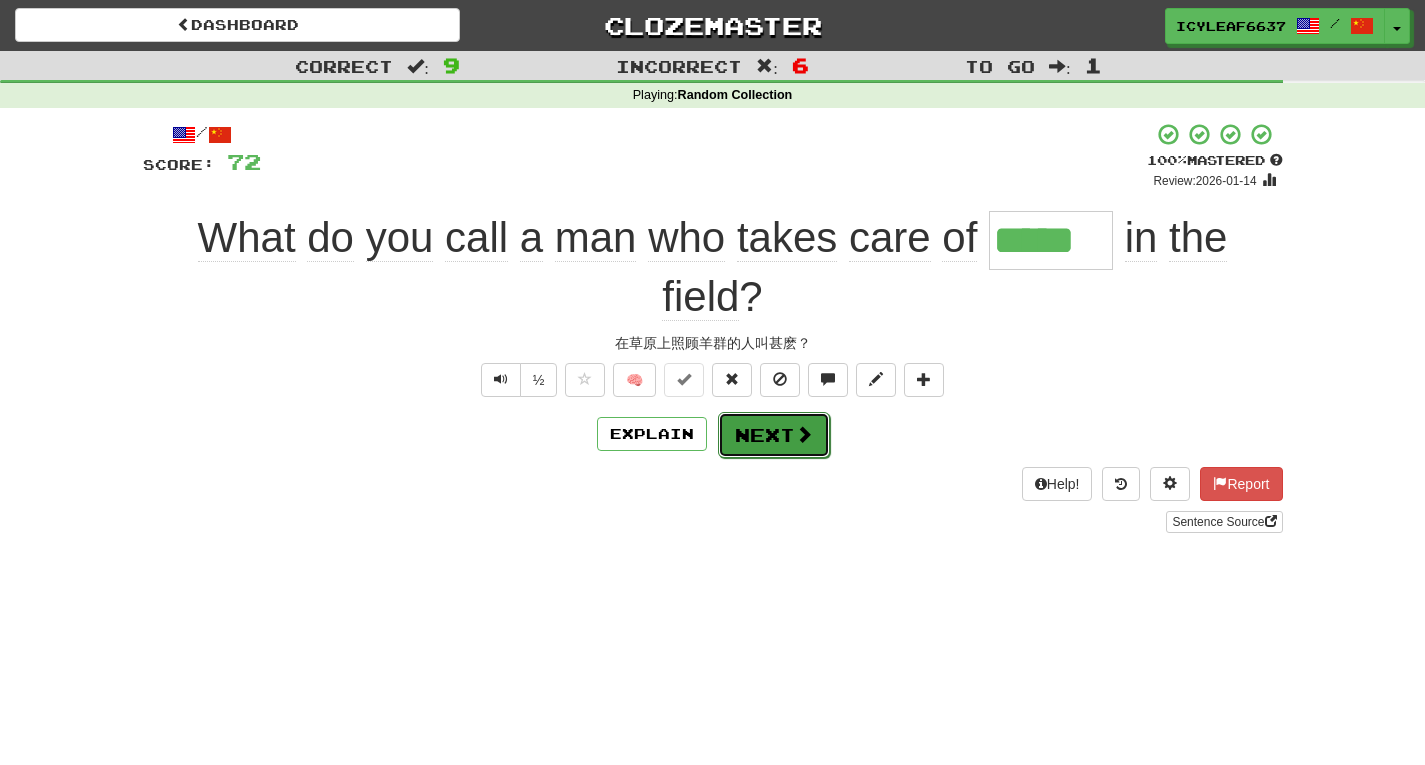 click on "Next" at bounding box center [774, 435] 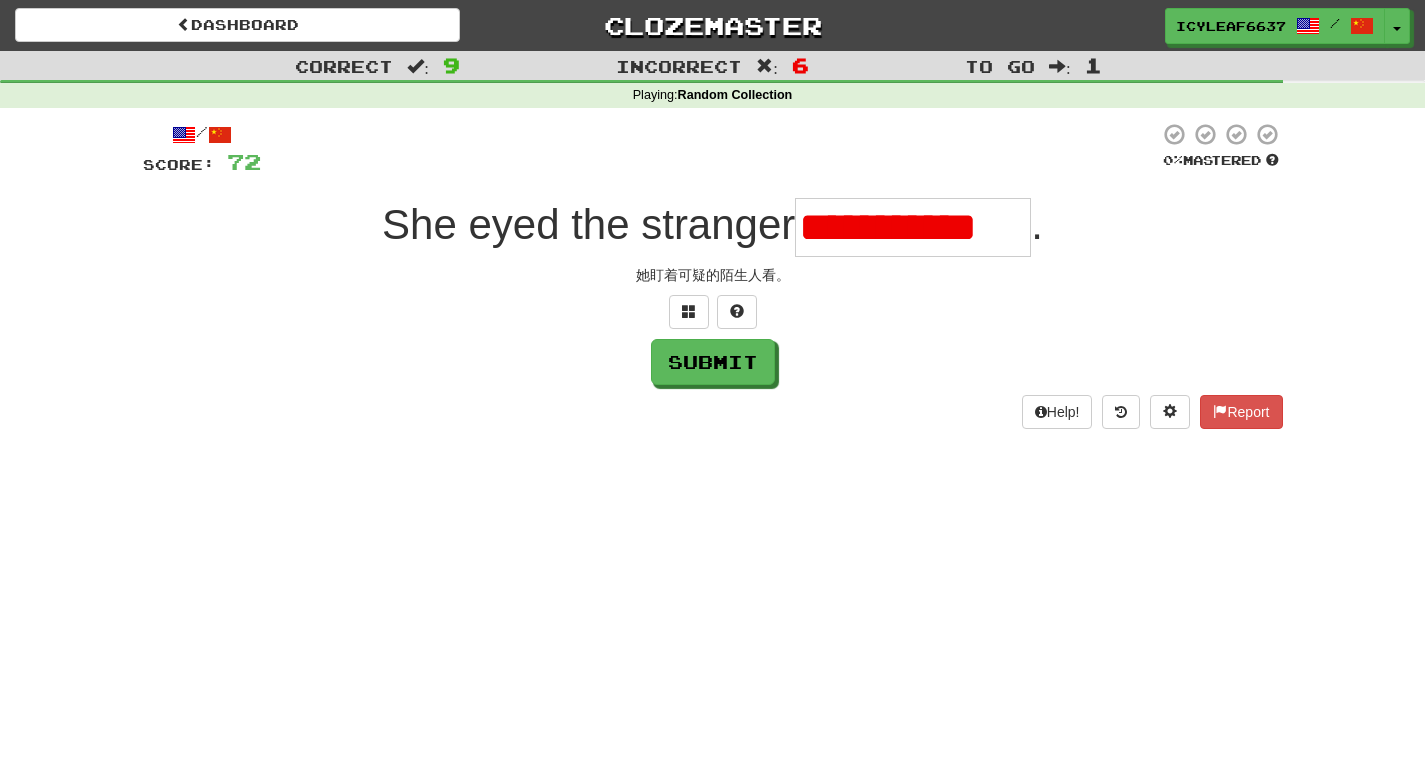 scroll, scrollTop: 0, scrollLeft: 0, axis: both 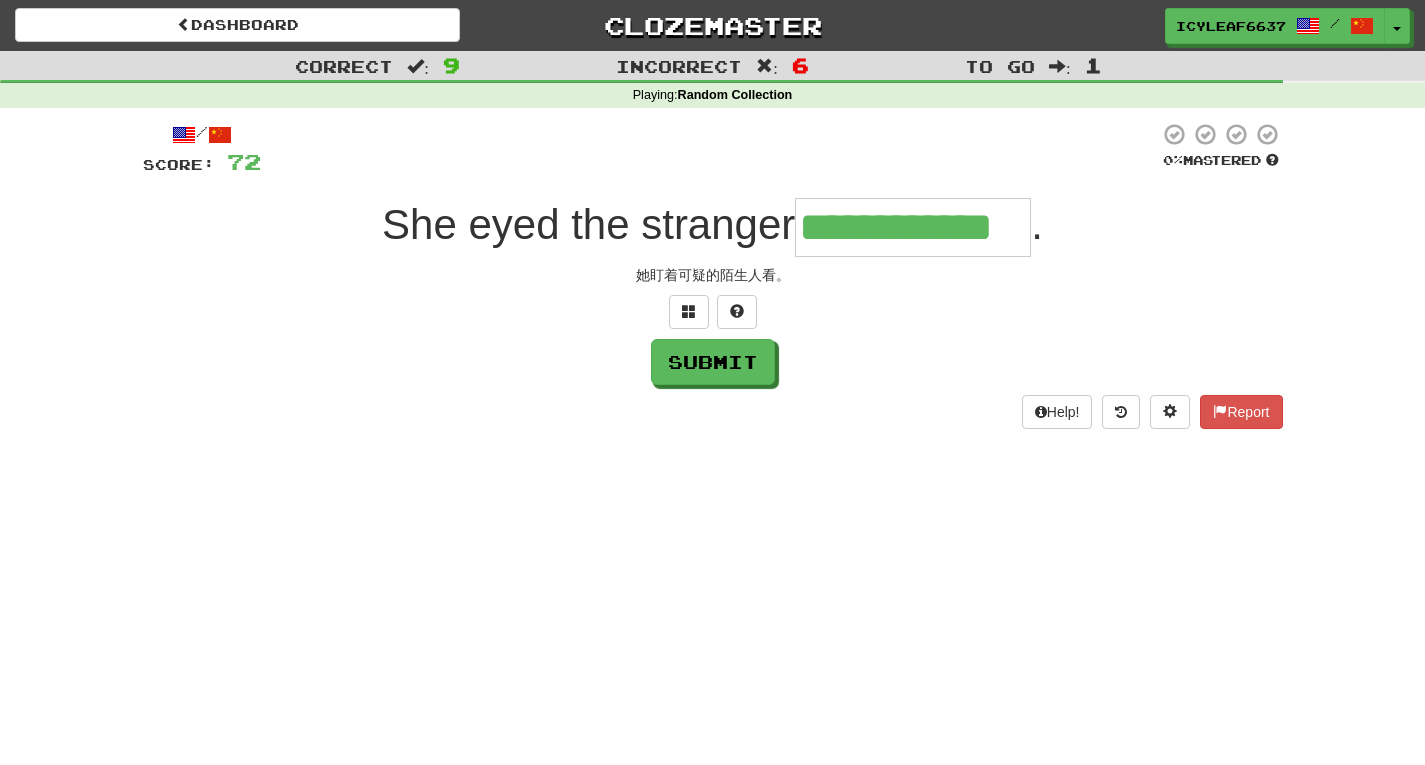 type on "**********" 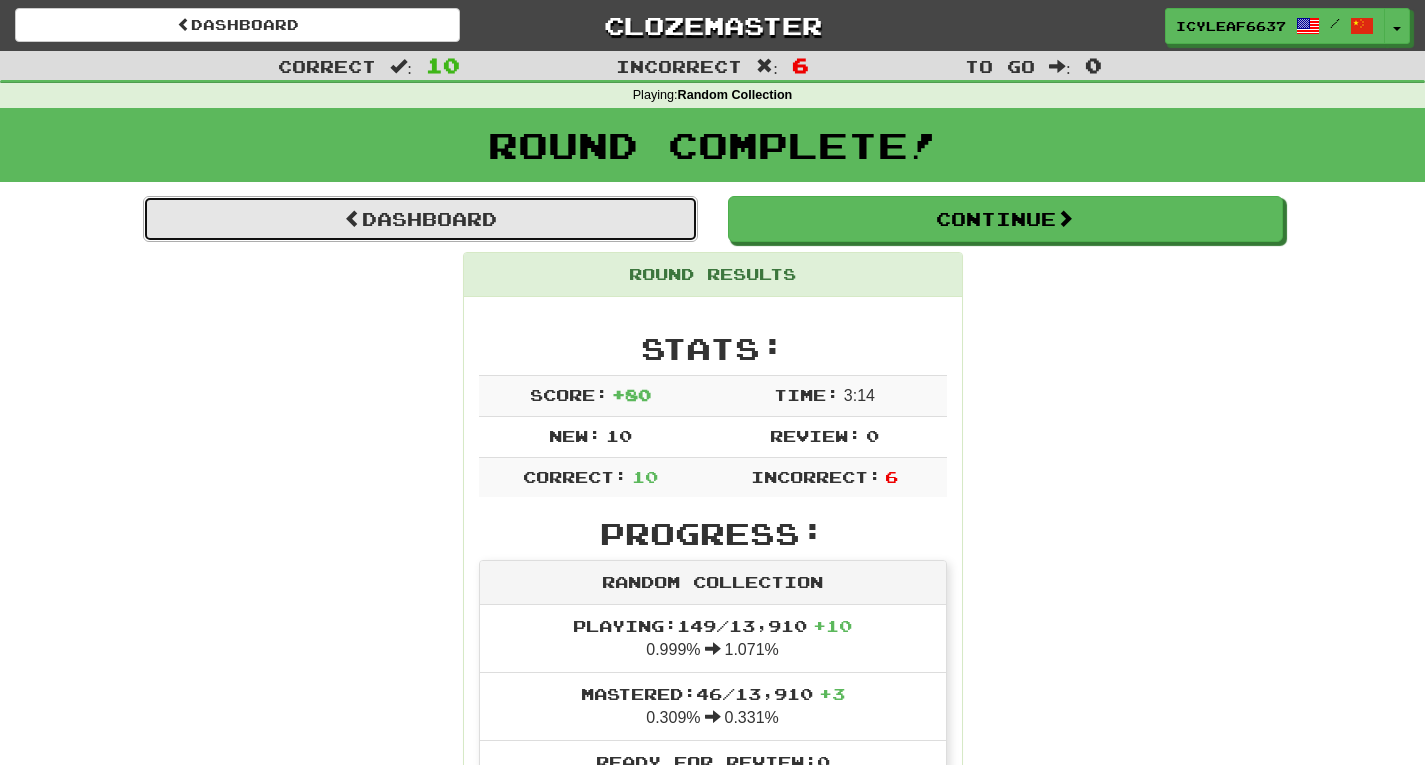 click on "Dashboard" at bounding box center [420, 219] 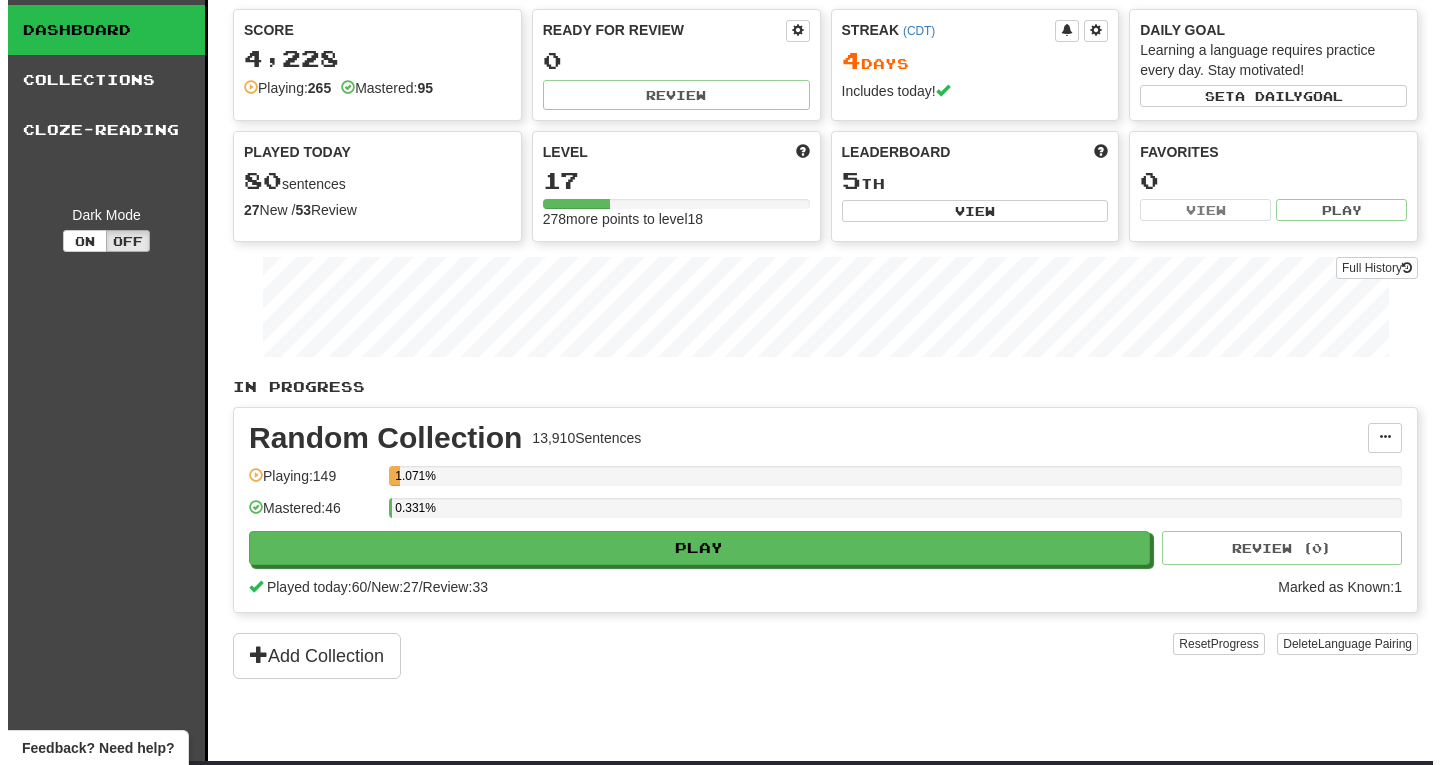 scroll, scrollTop: 0, scrollLeft: 0, axis: both 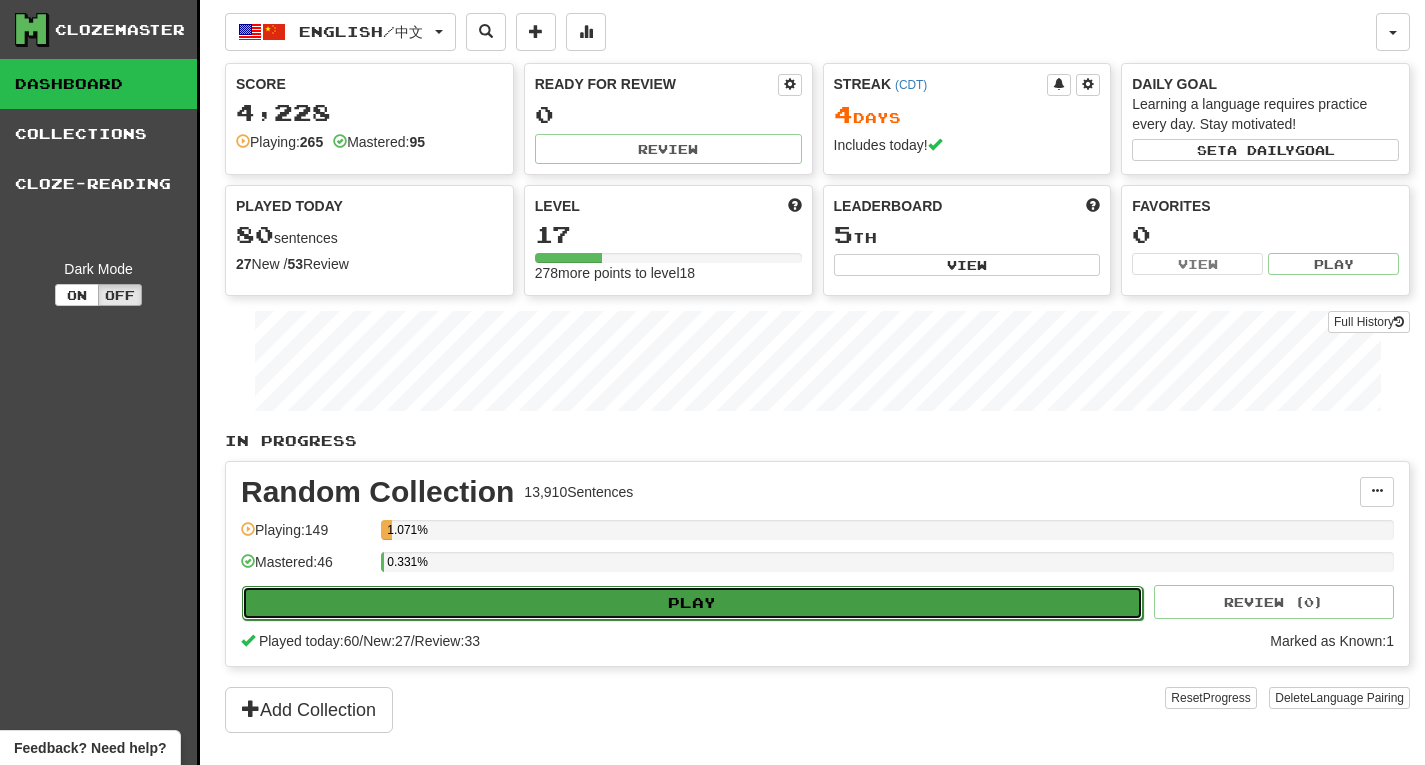 click on "Play" at bounding box center [692, 603] 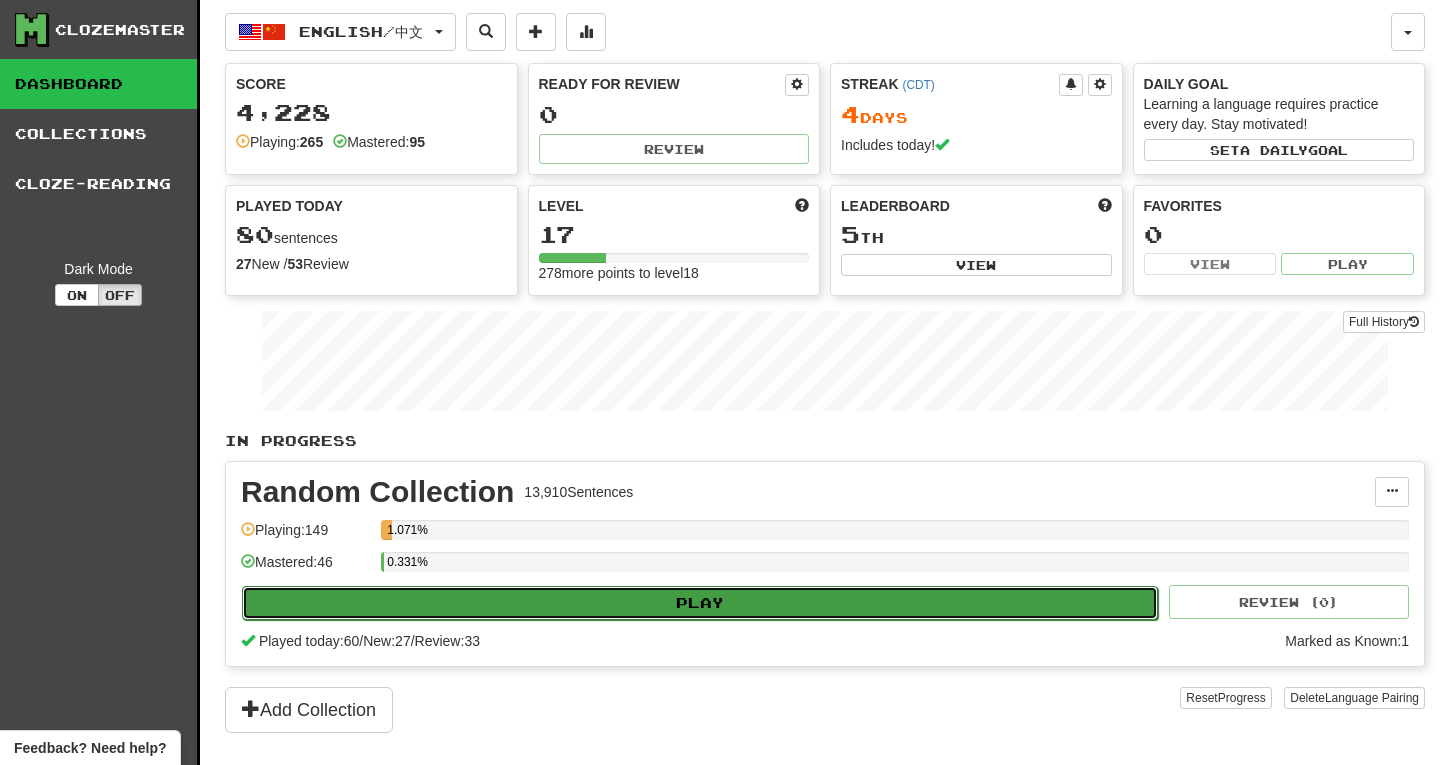 select on "**" 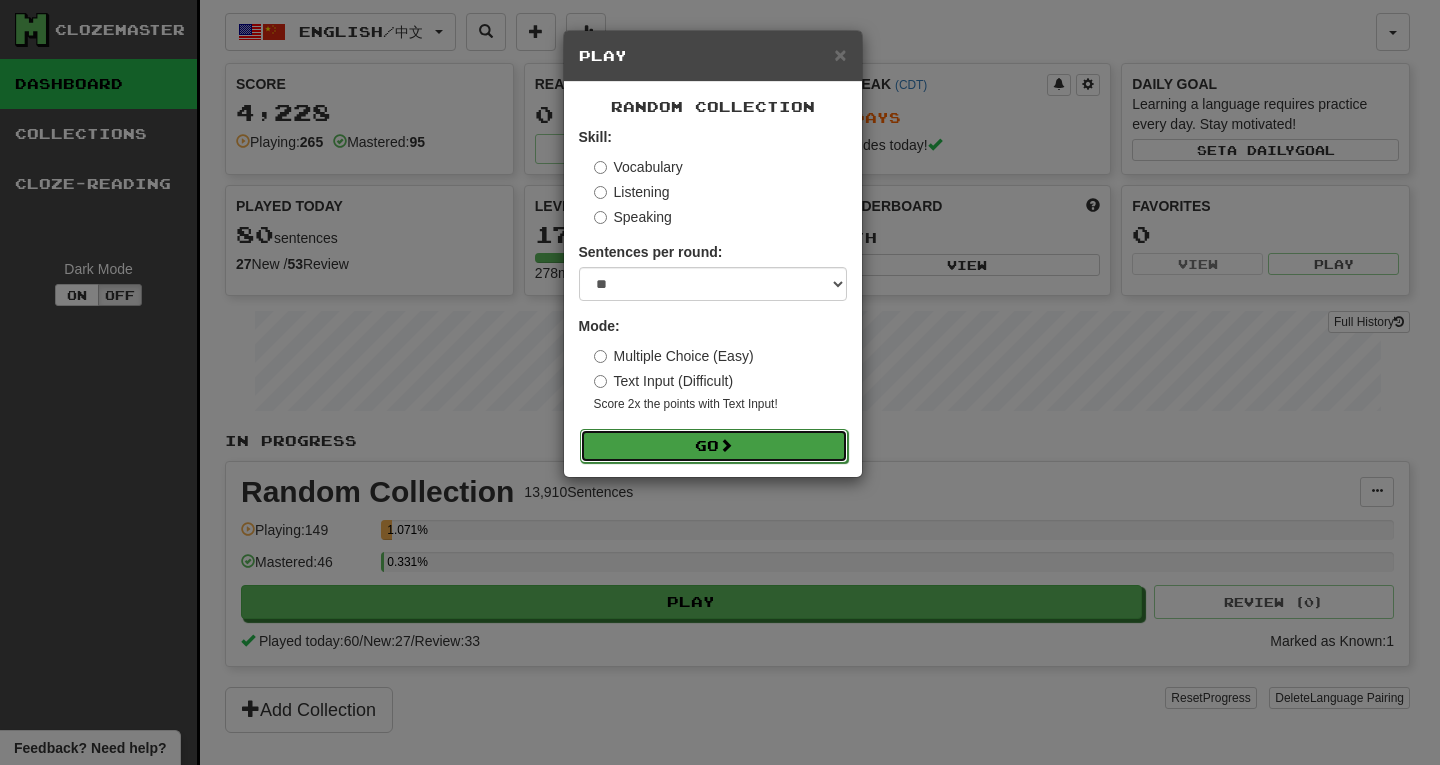 click on "Go" at bounding box center (714, 446) 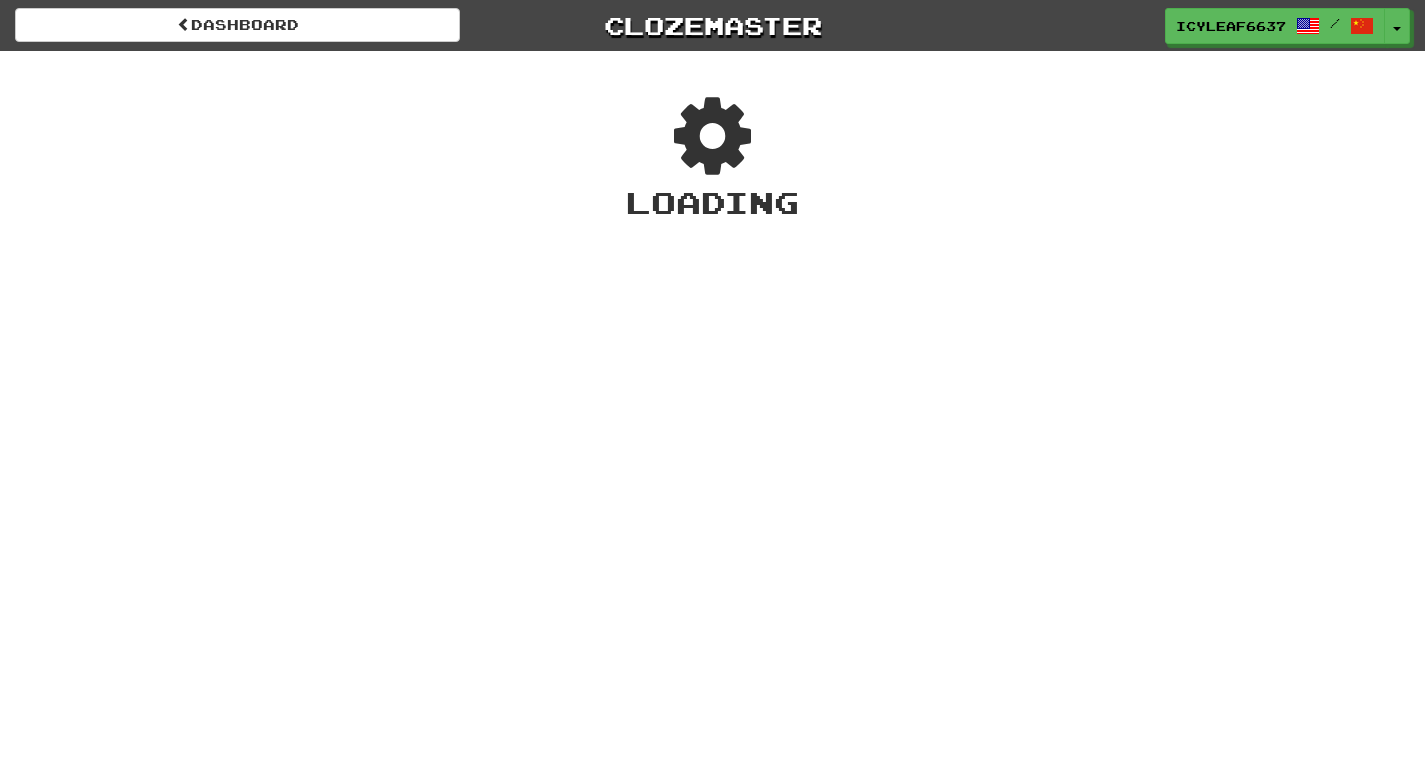 scroll, scrollTop: 0, scrollLeft: 0, axis: both 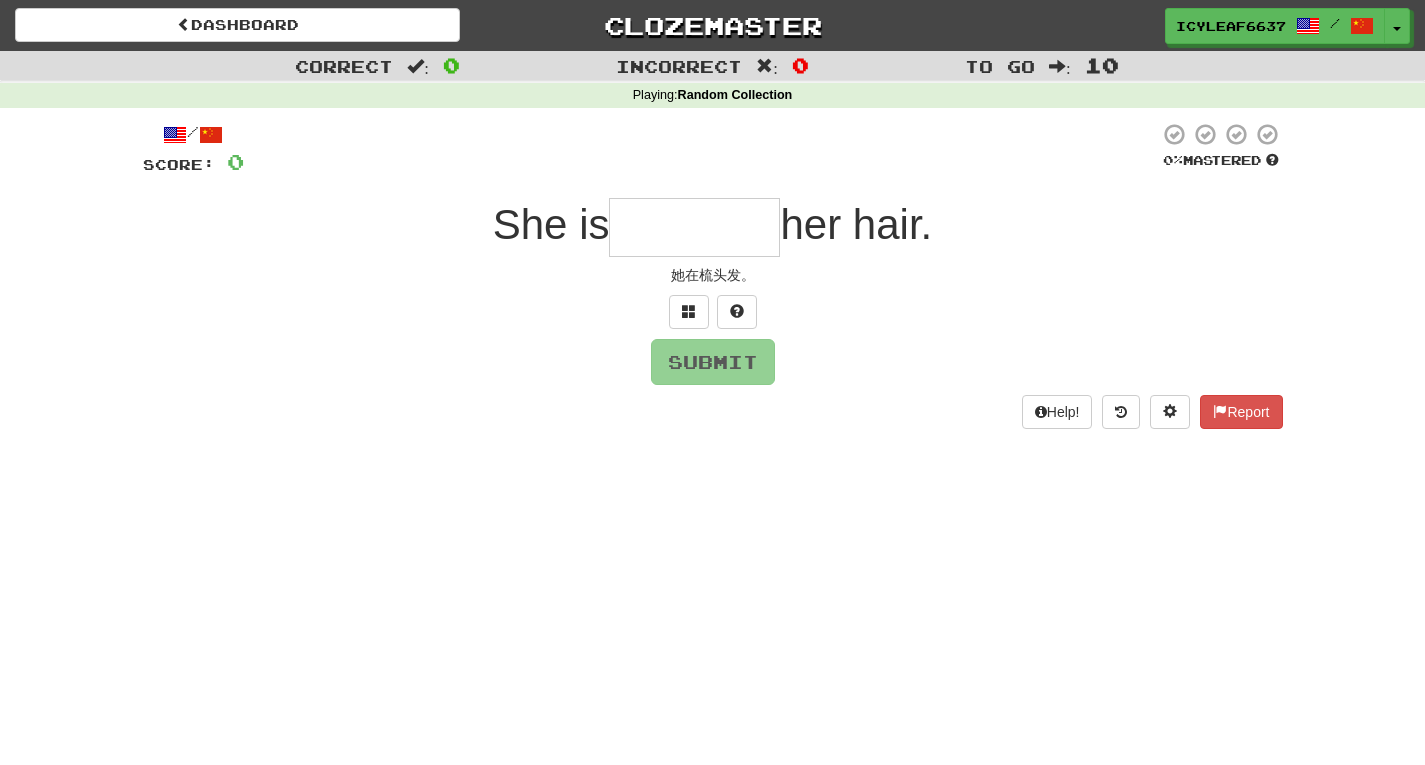 type on "*" 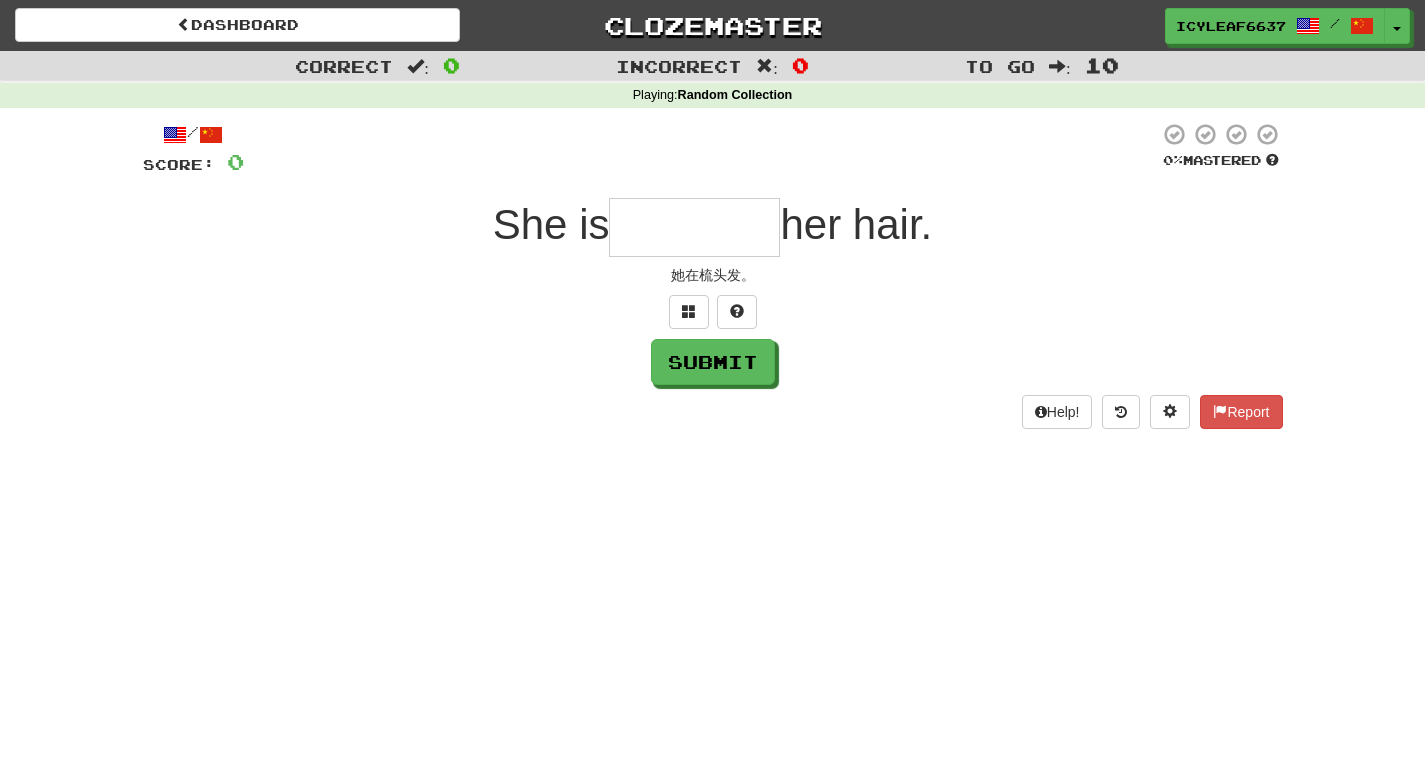type on "*" 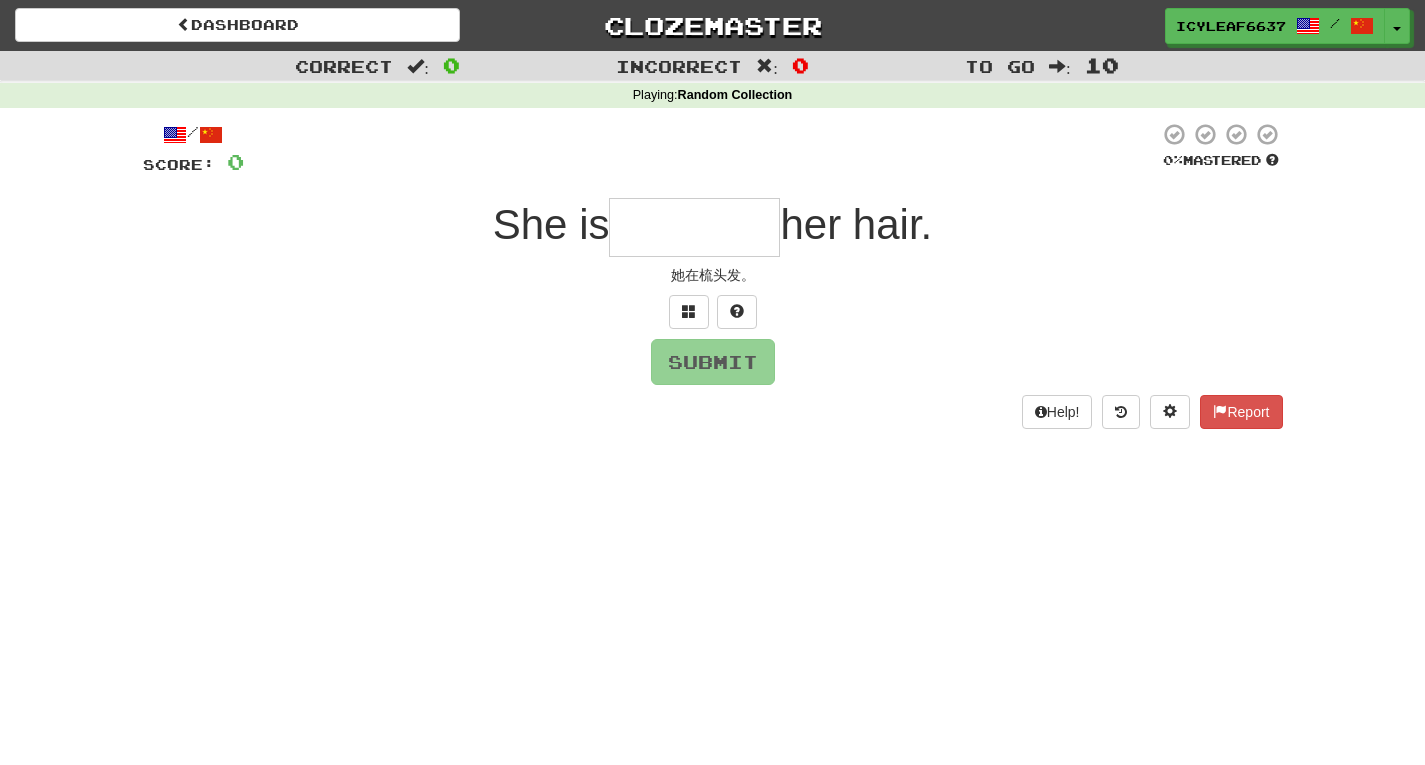 type on "*" 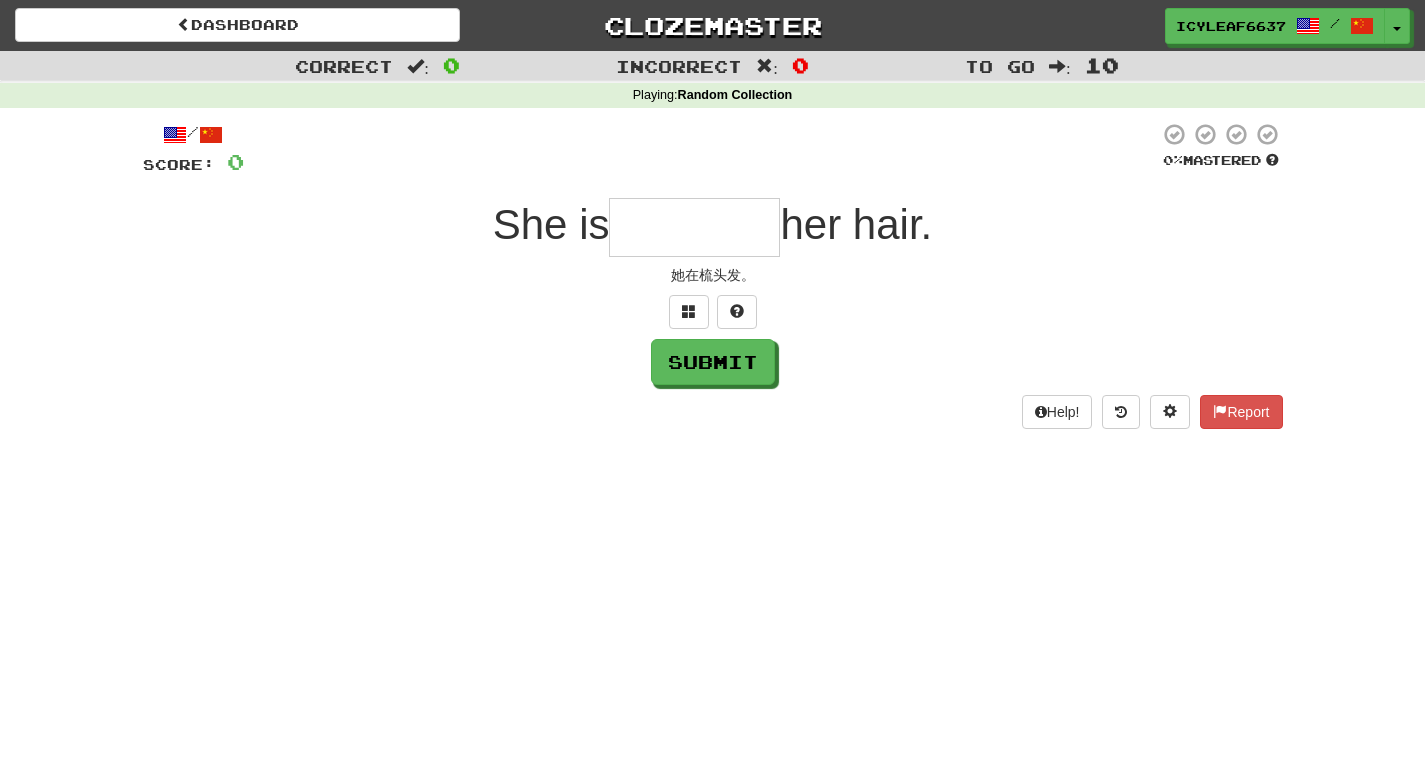 type on "*" 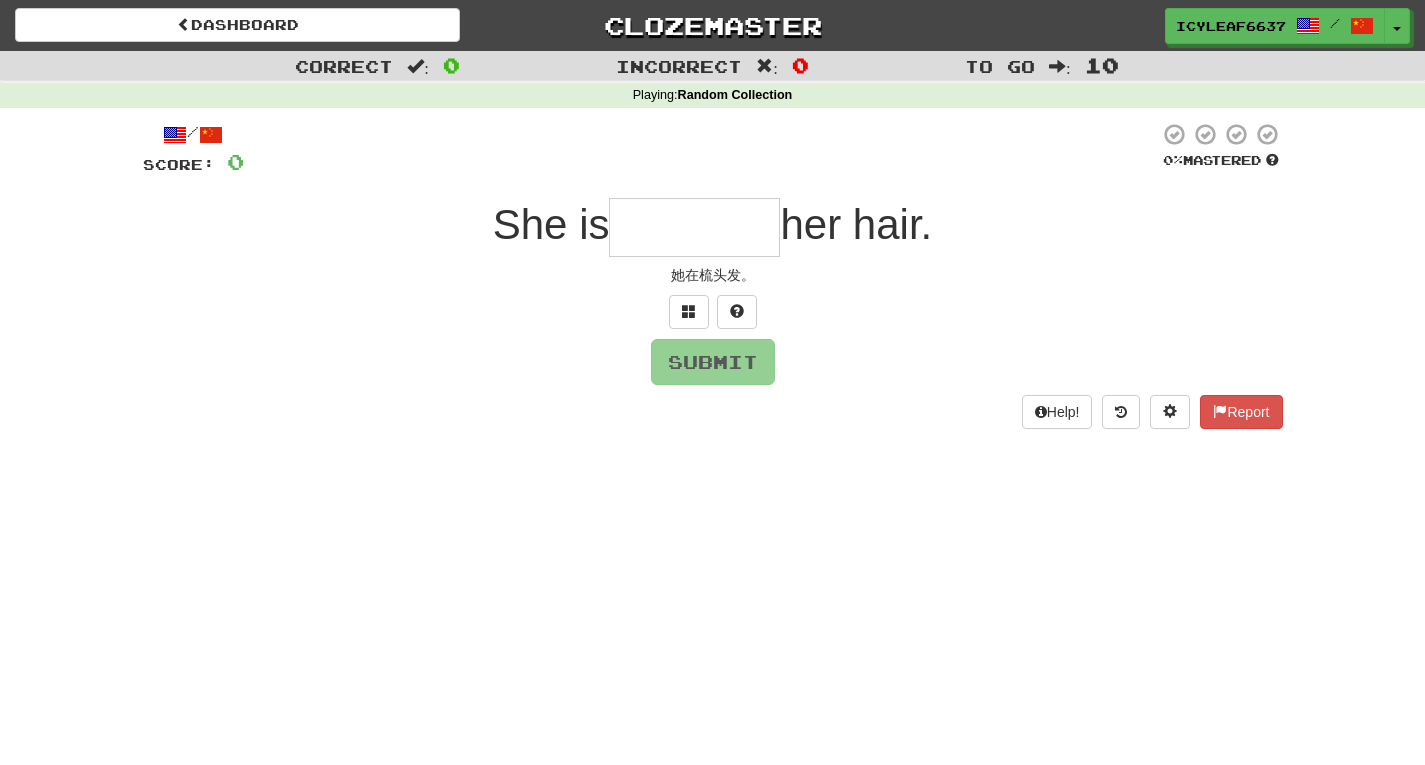 type on "*" 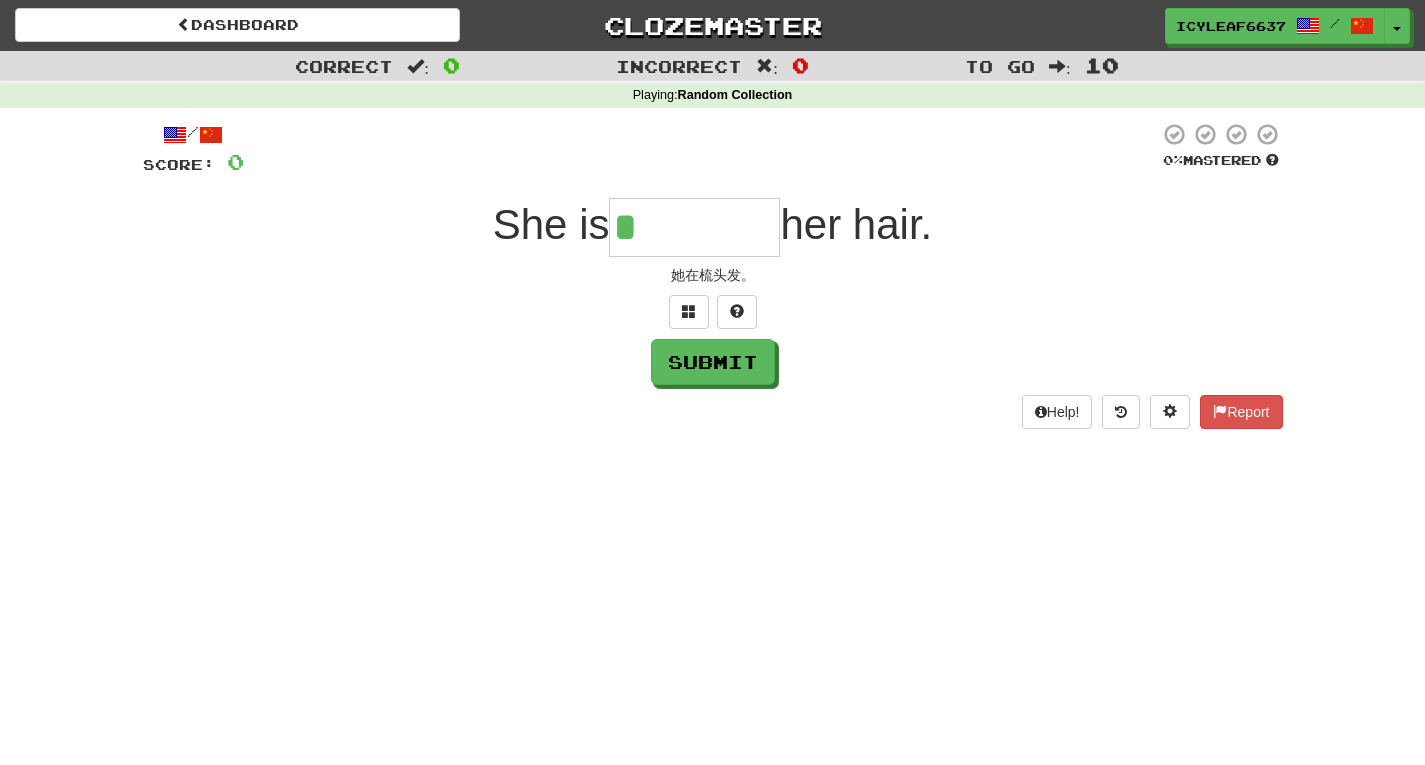 type on "********" 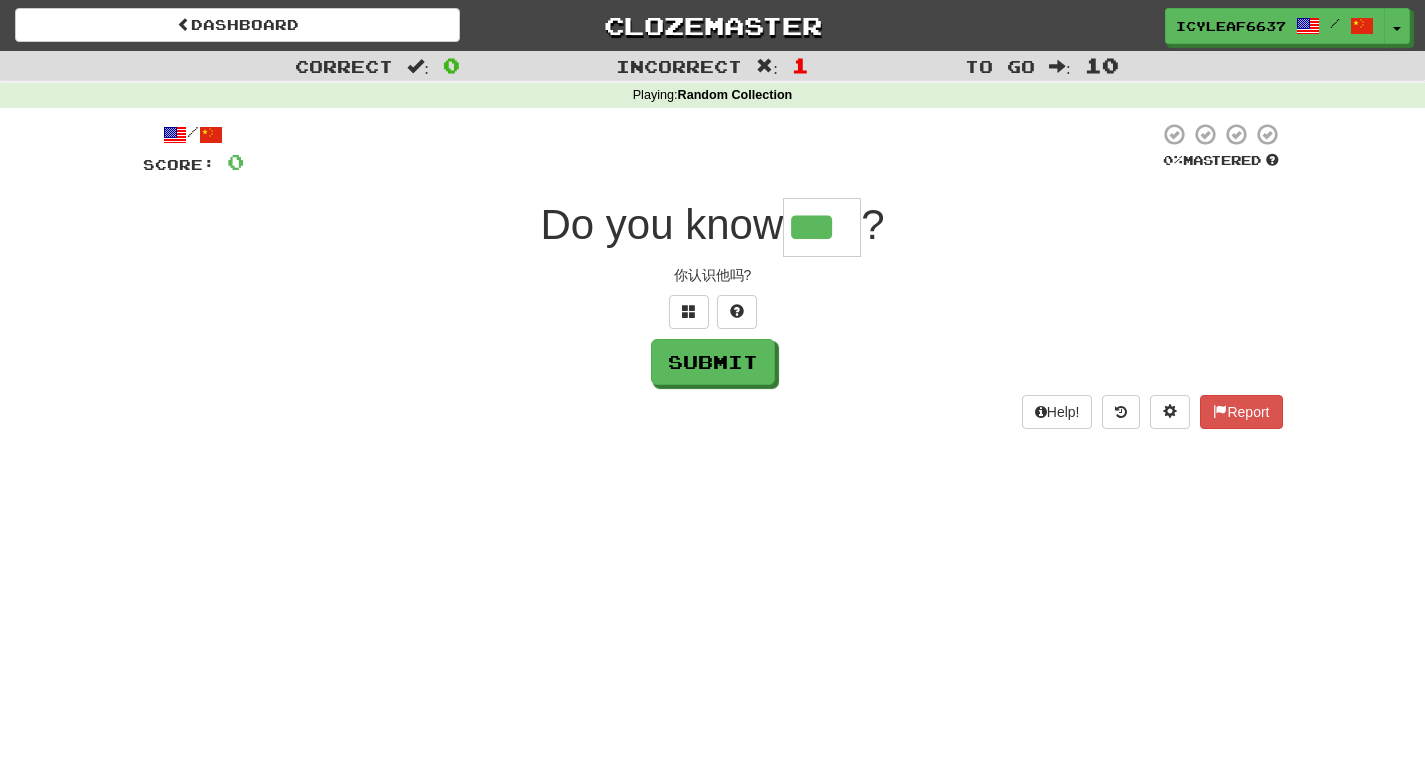 type on "***" 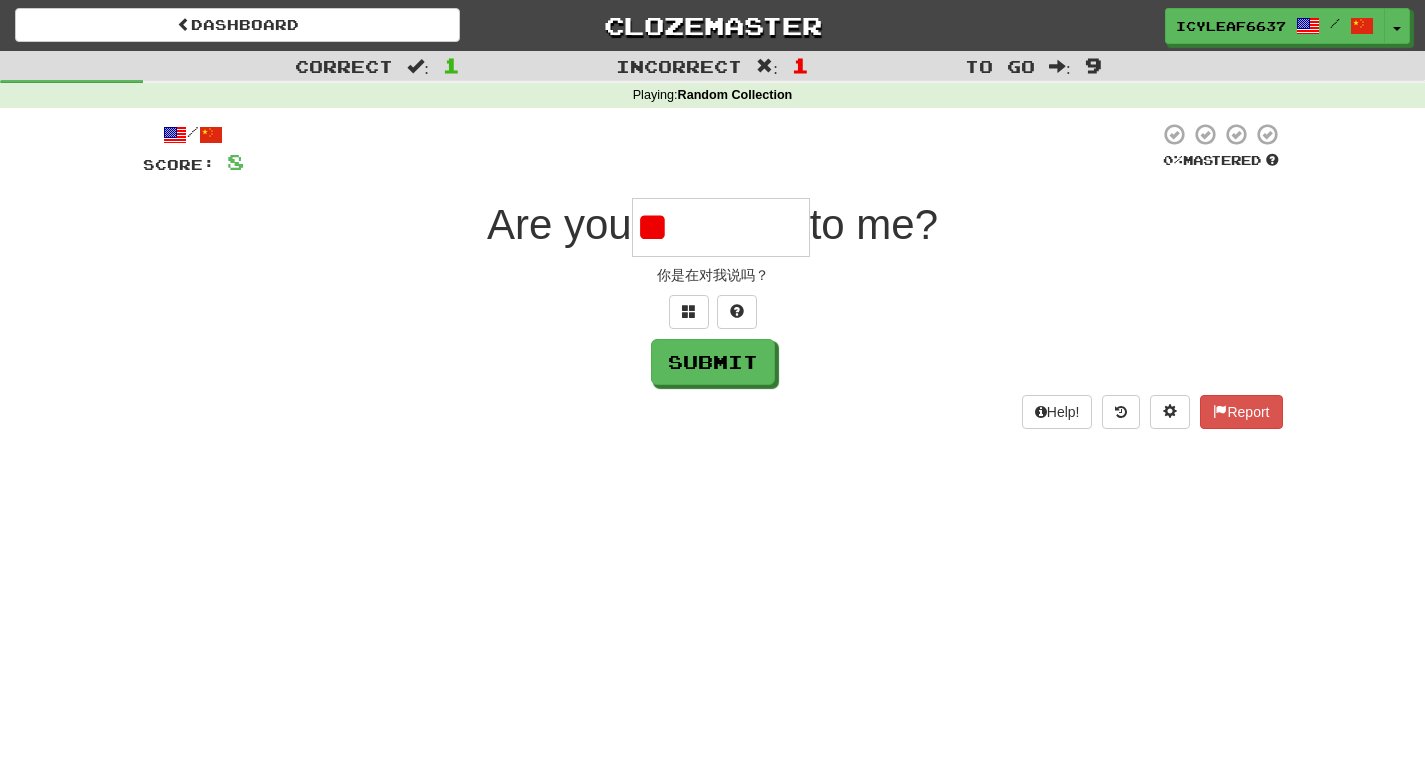 type on "*" 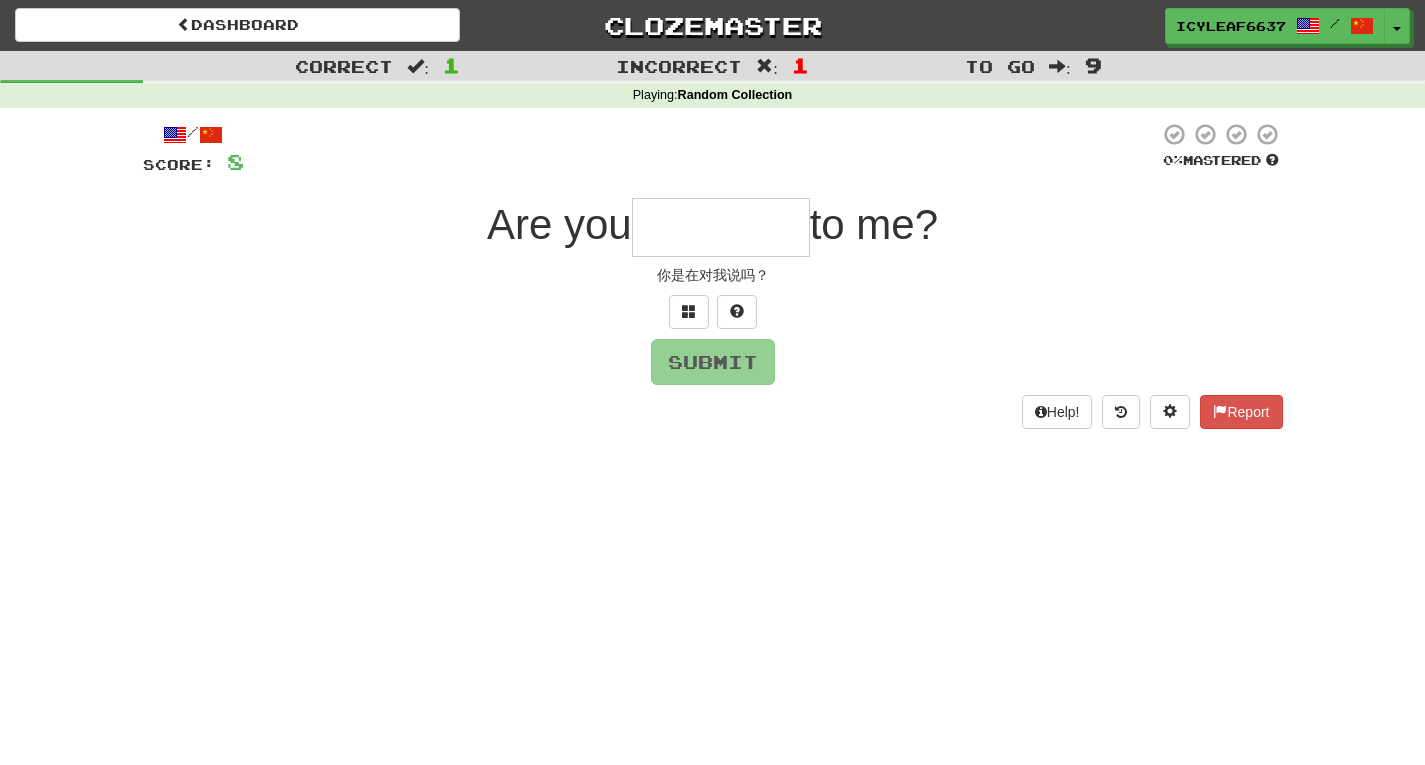 type on "*" 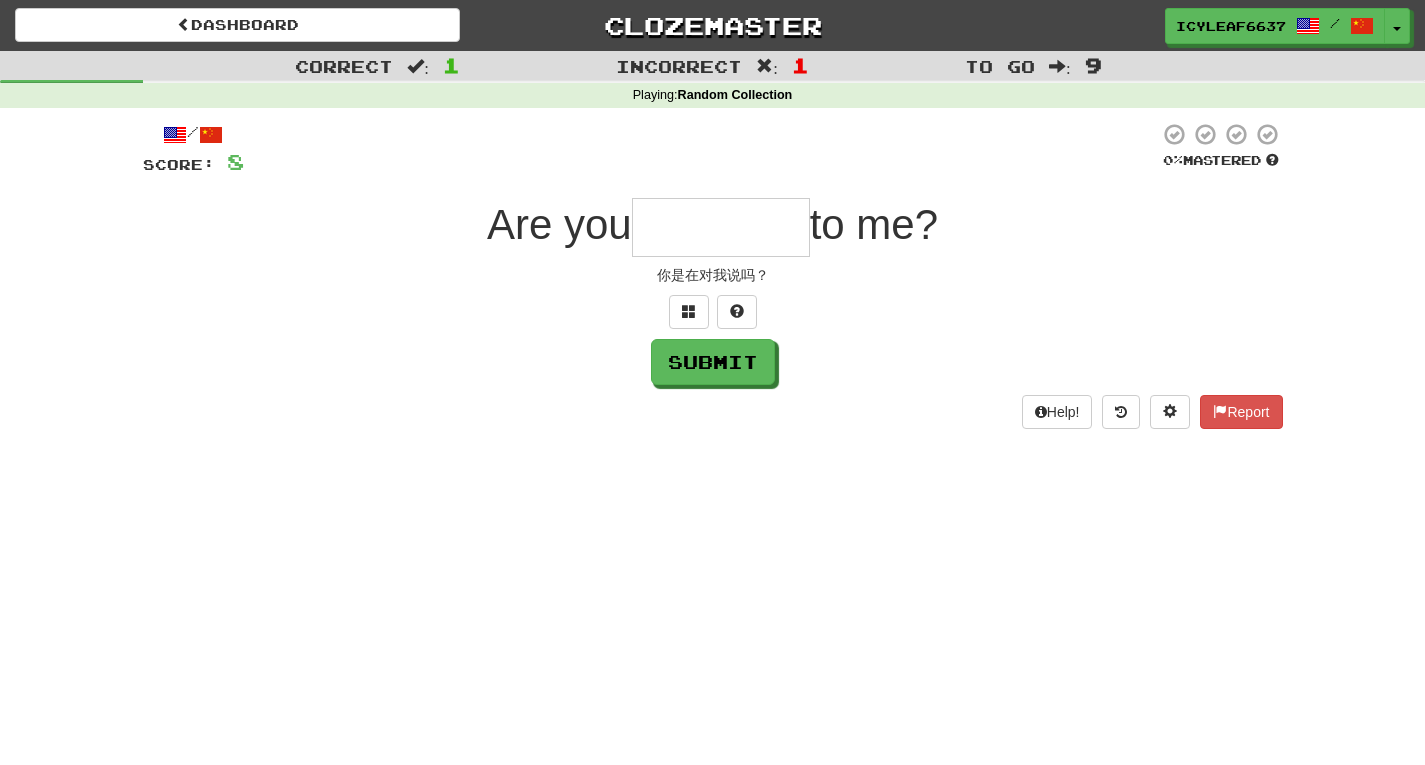 type on "*" 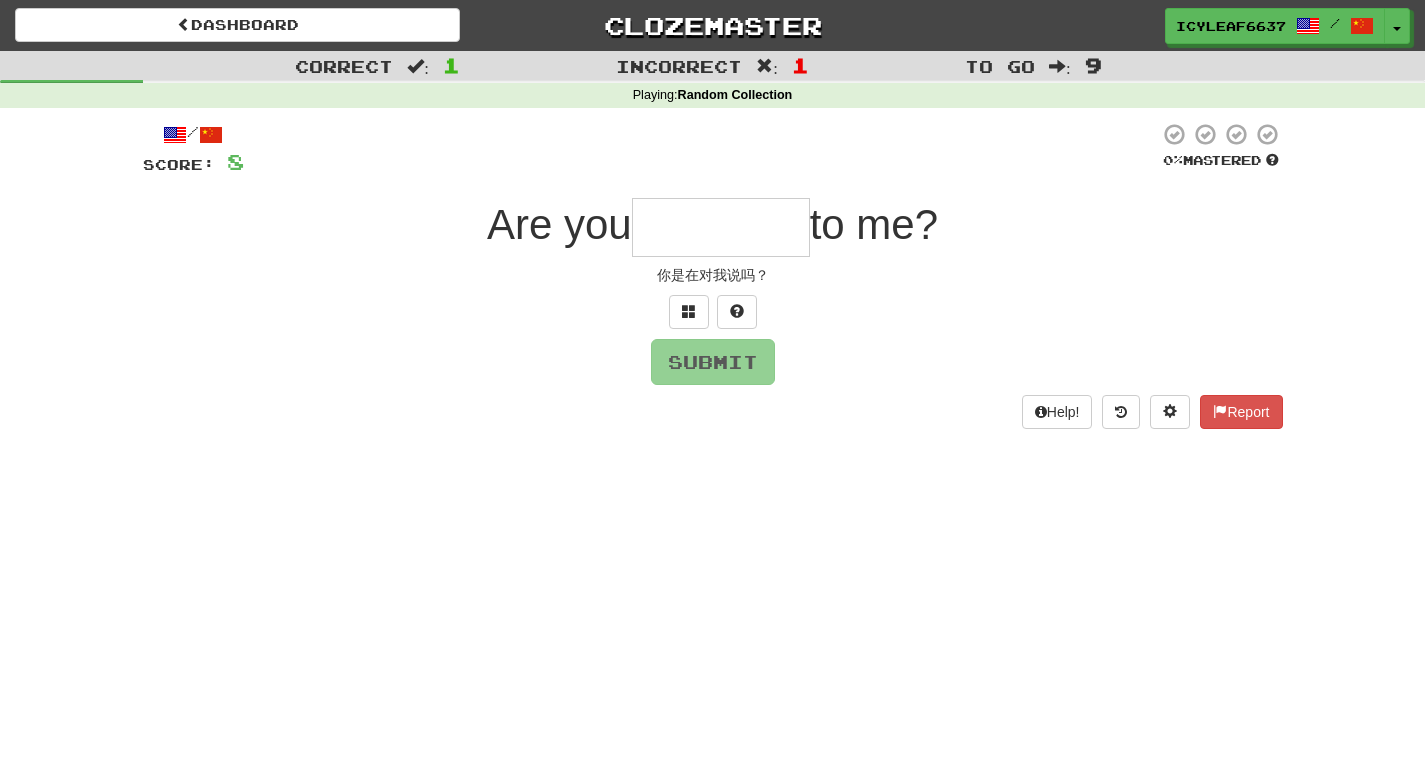type on "*" 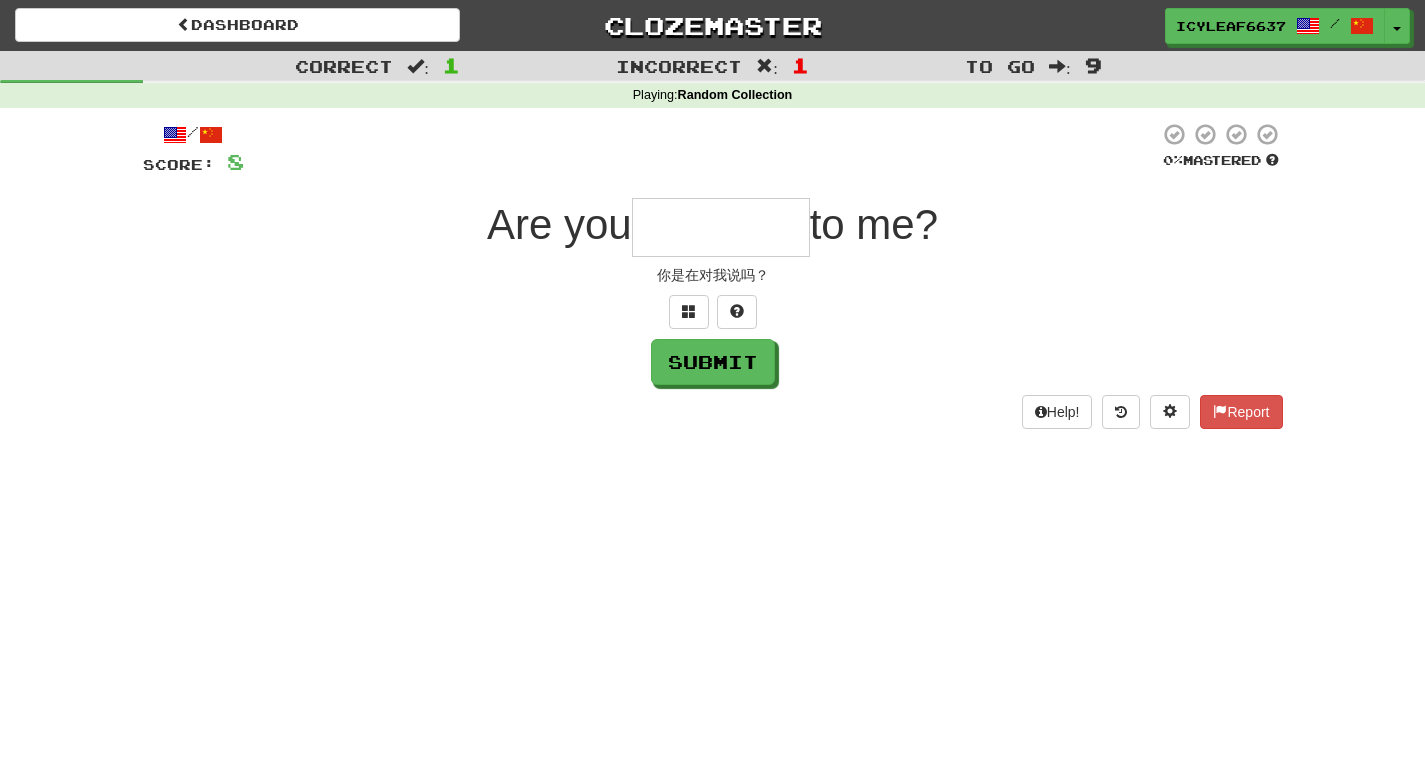 type on "*" 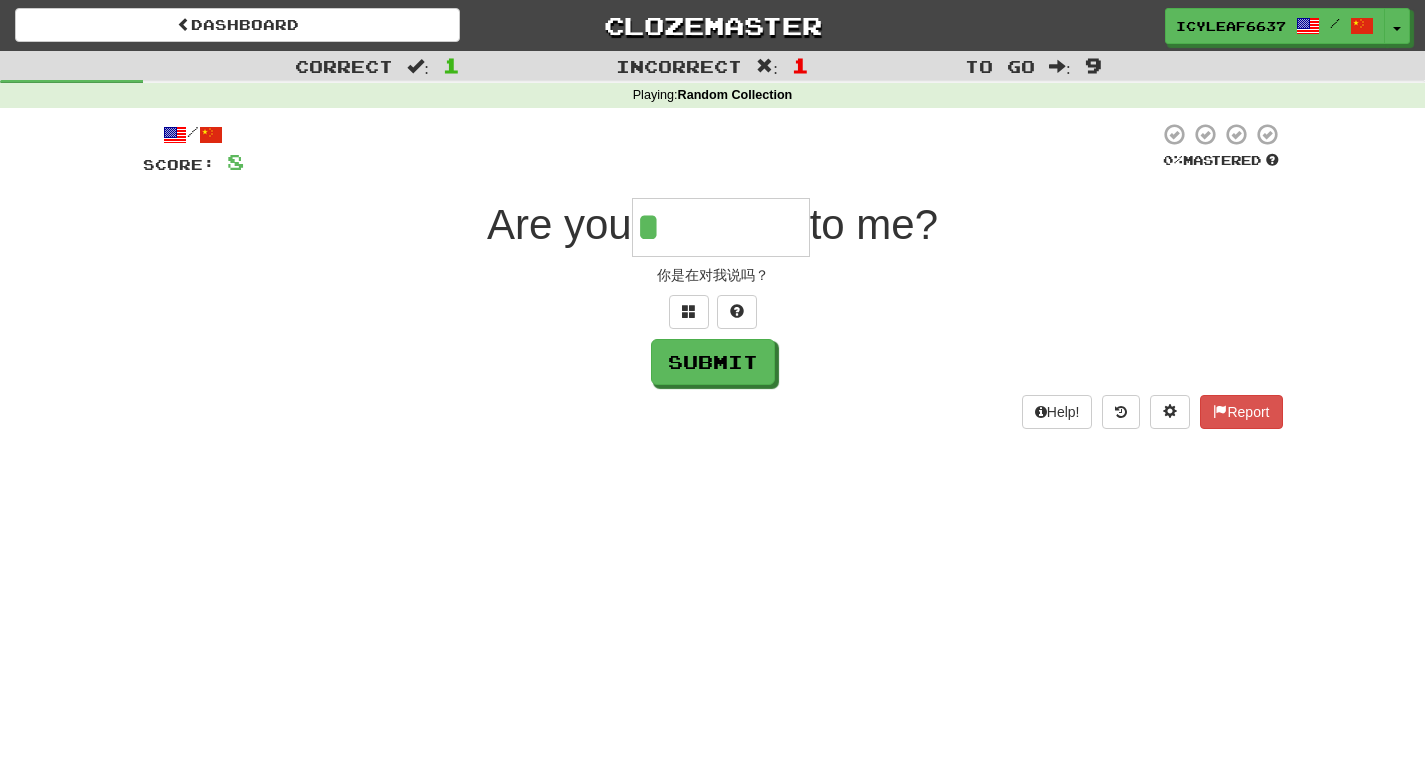 type on "********" 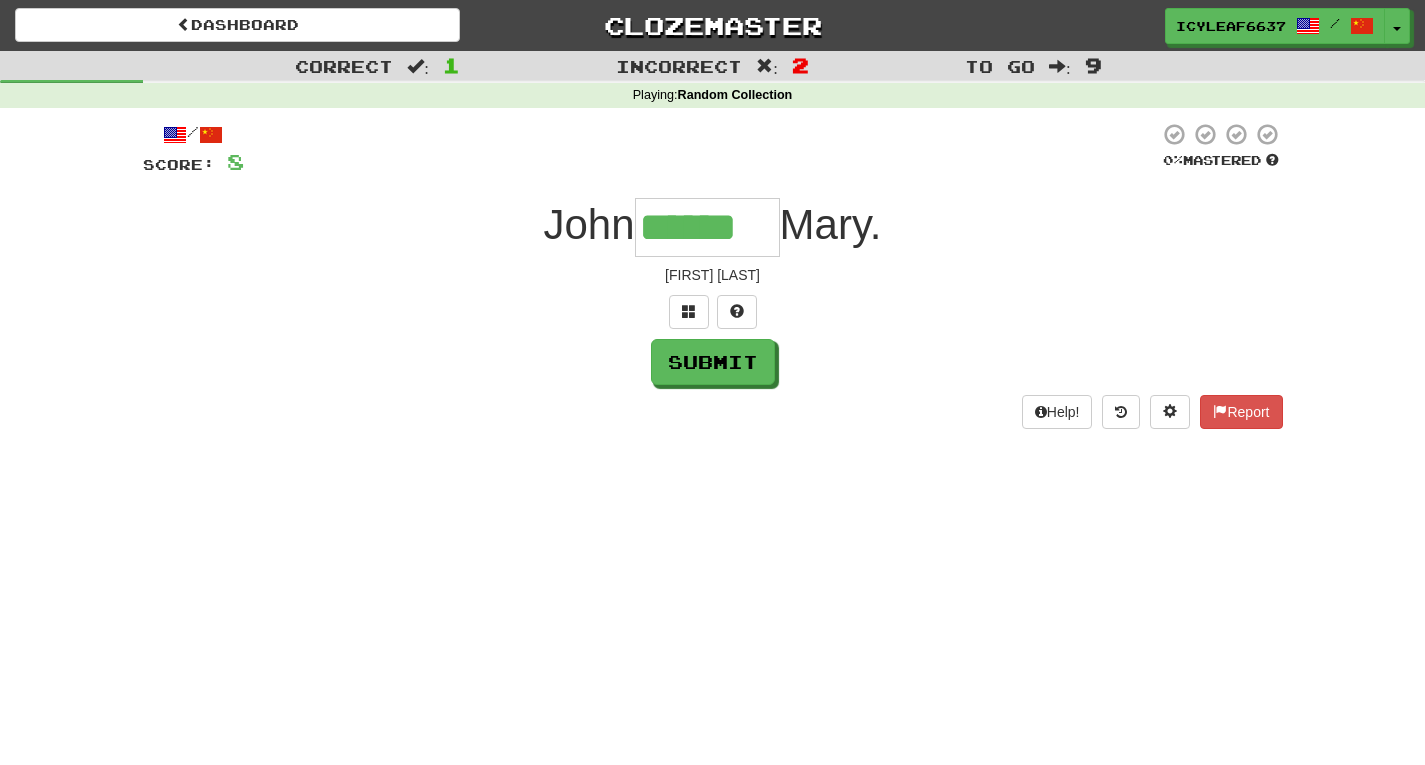 type on "******" 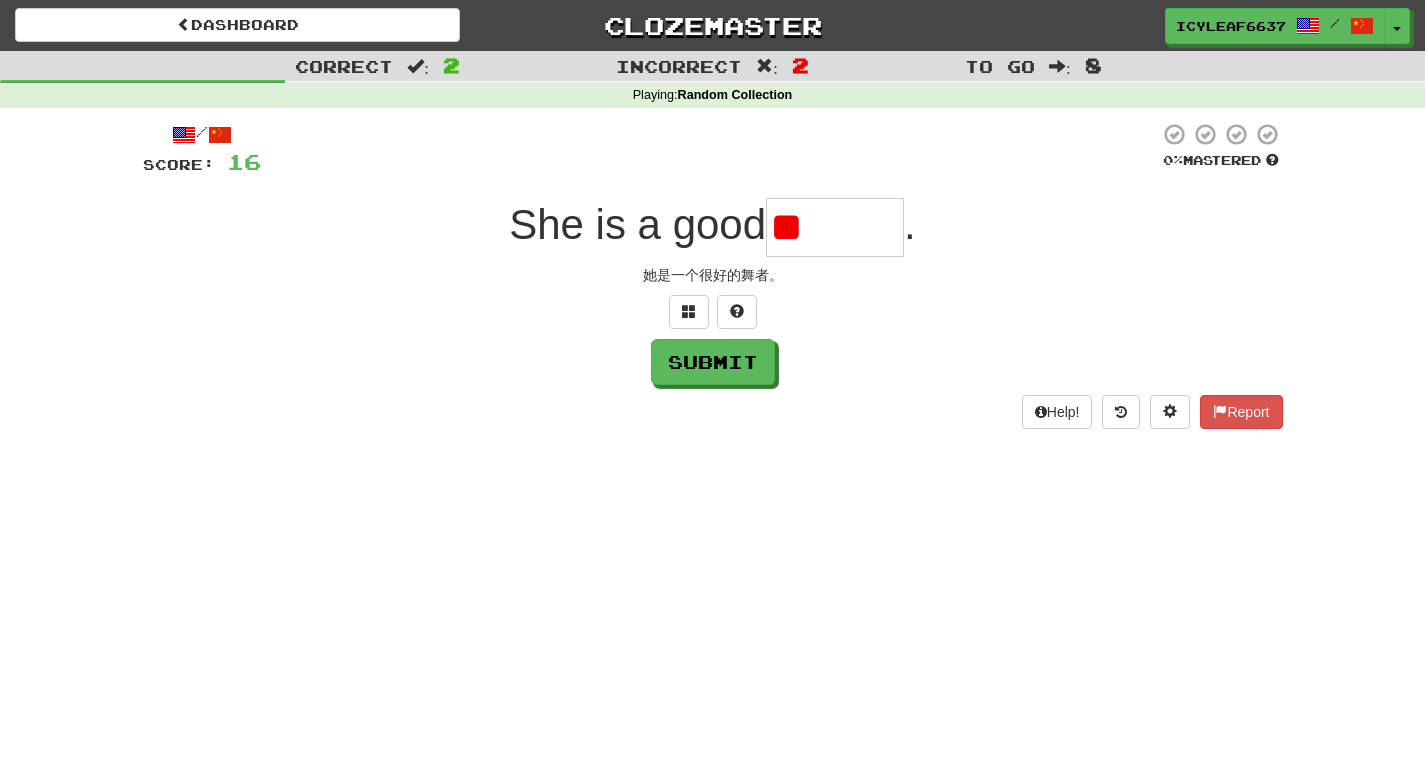 type on "*" 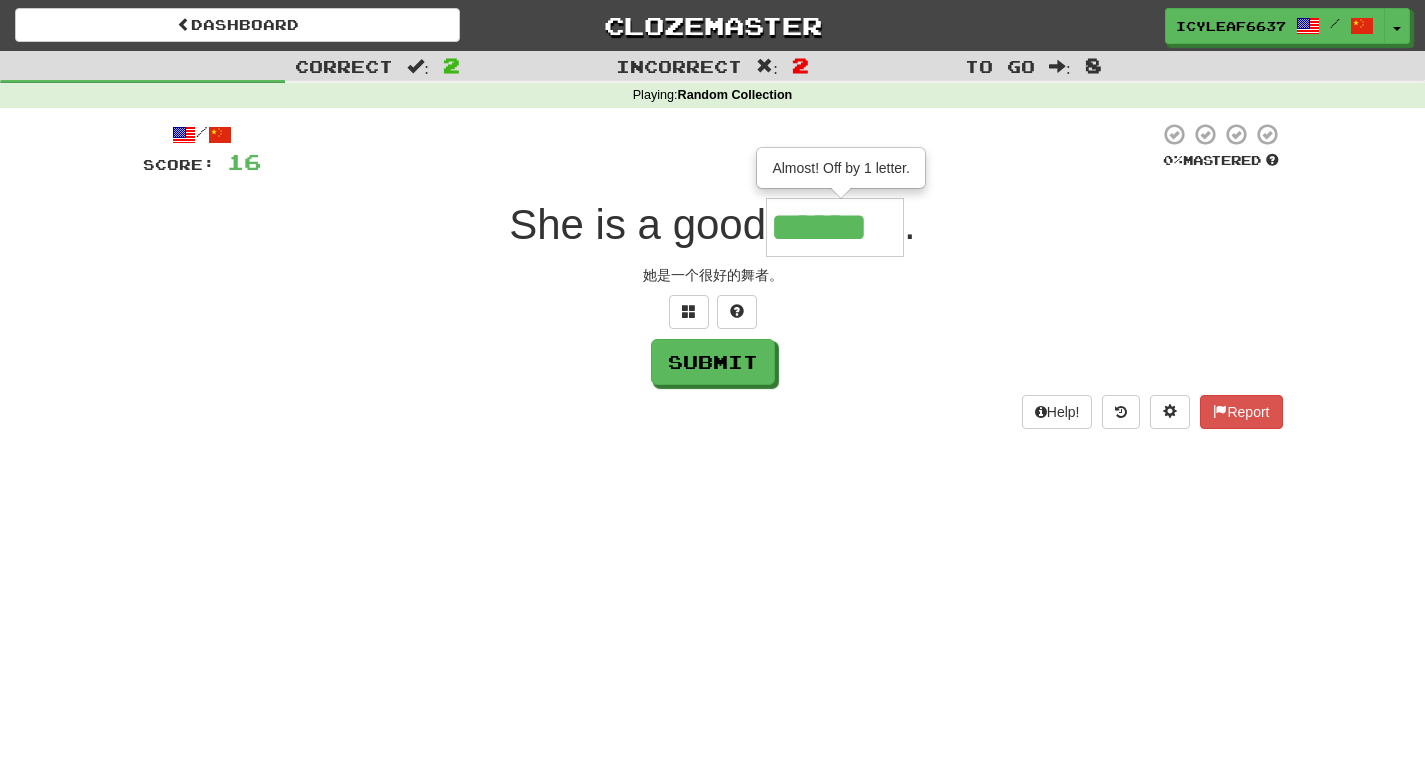 type on "******" 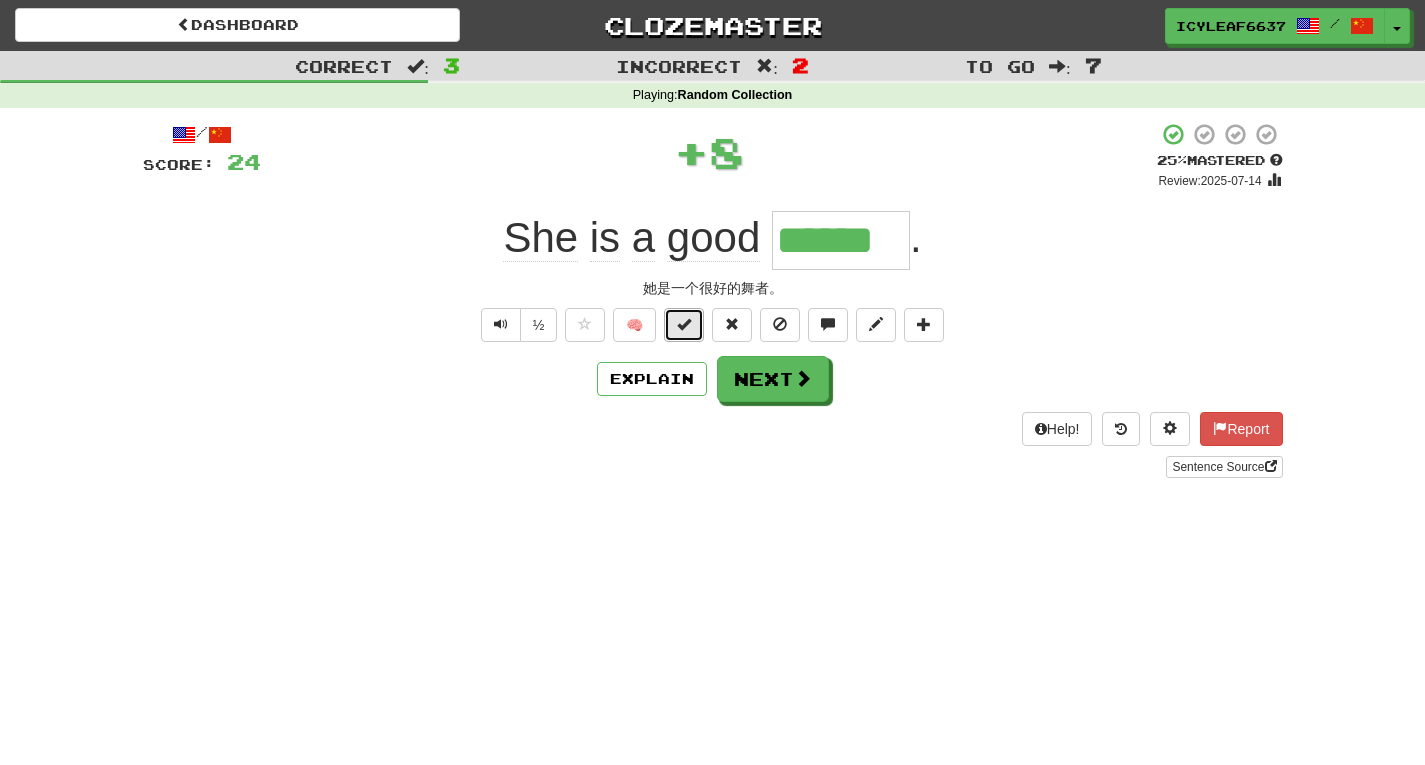click at bounding box center (684, 325) 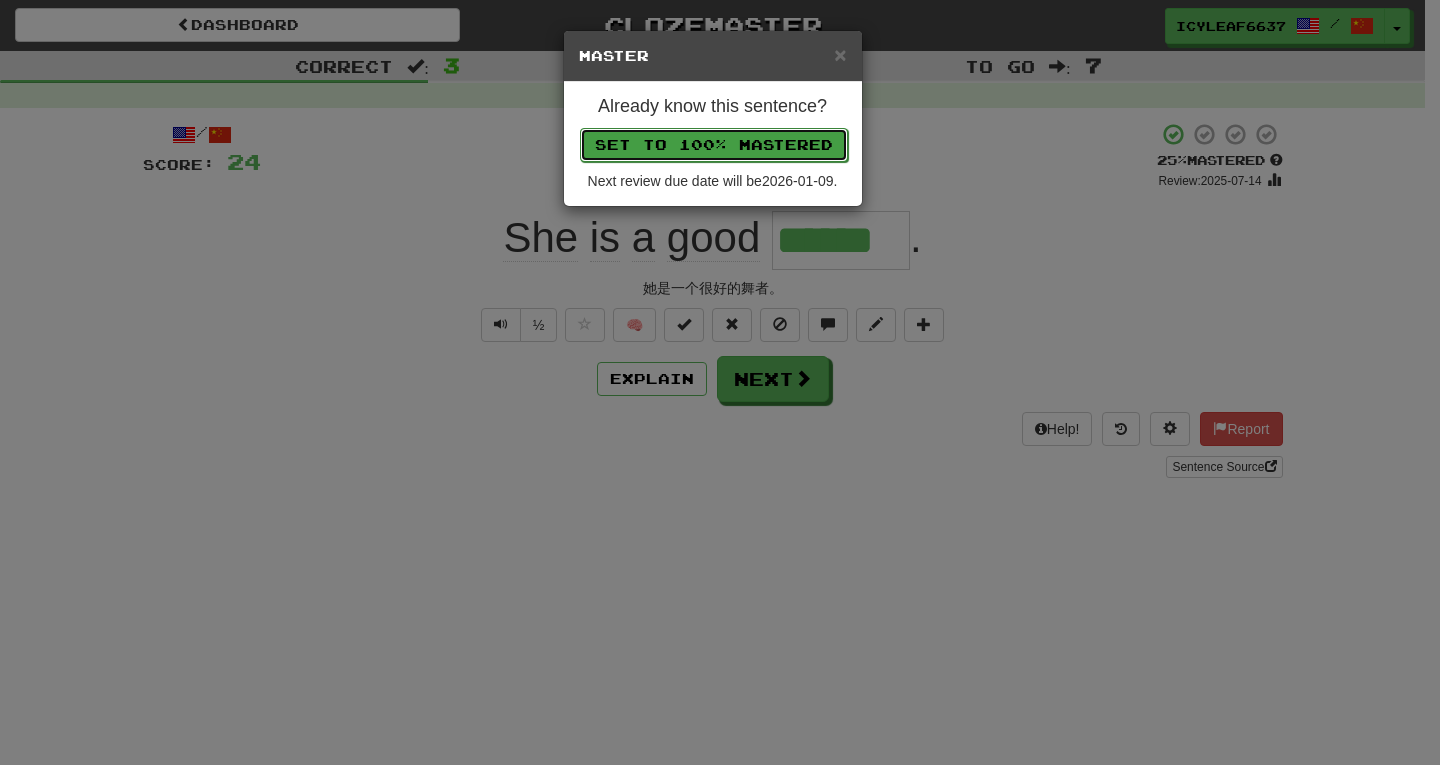 click on "Set to 100% Mastered" at bounding box center [714, 145] 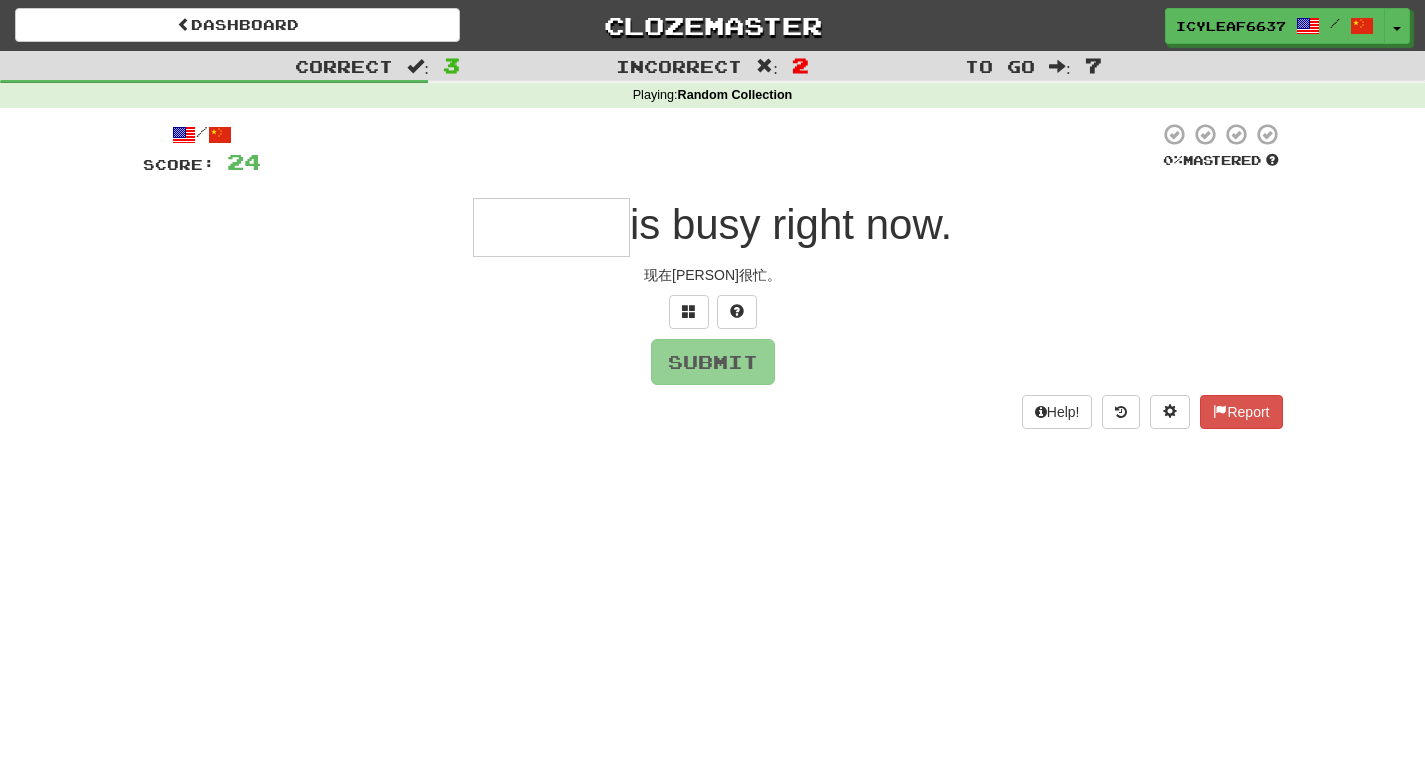click at bounding box center (551, 227) 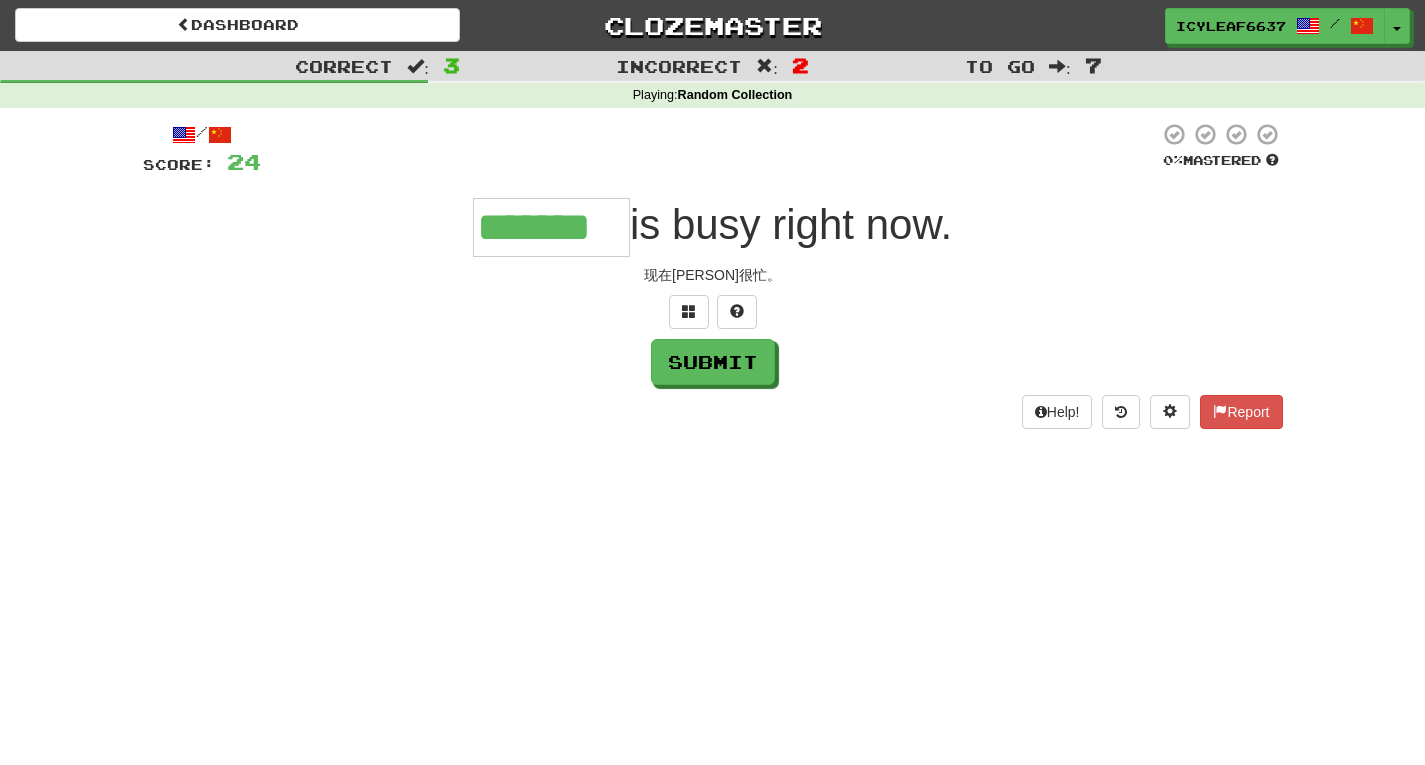 type on "*******" 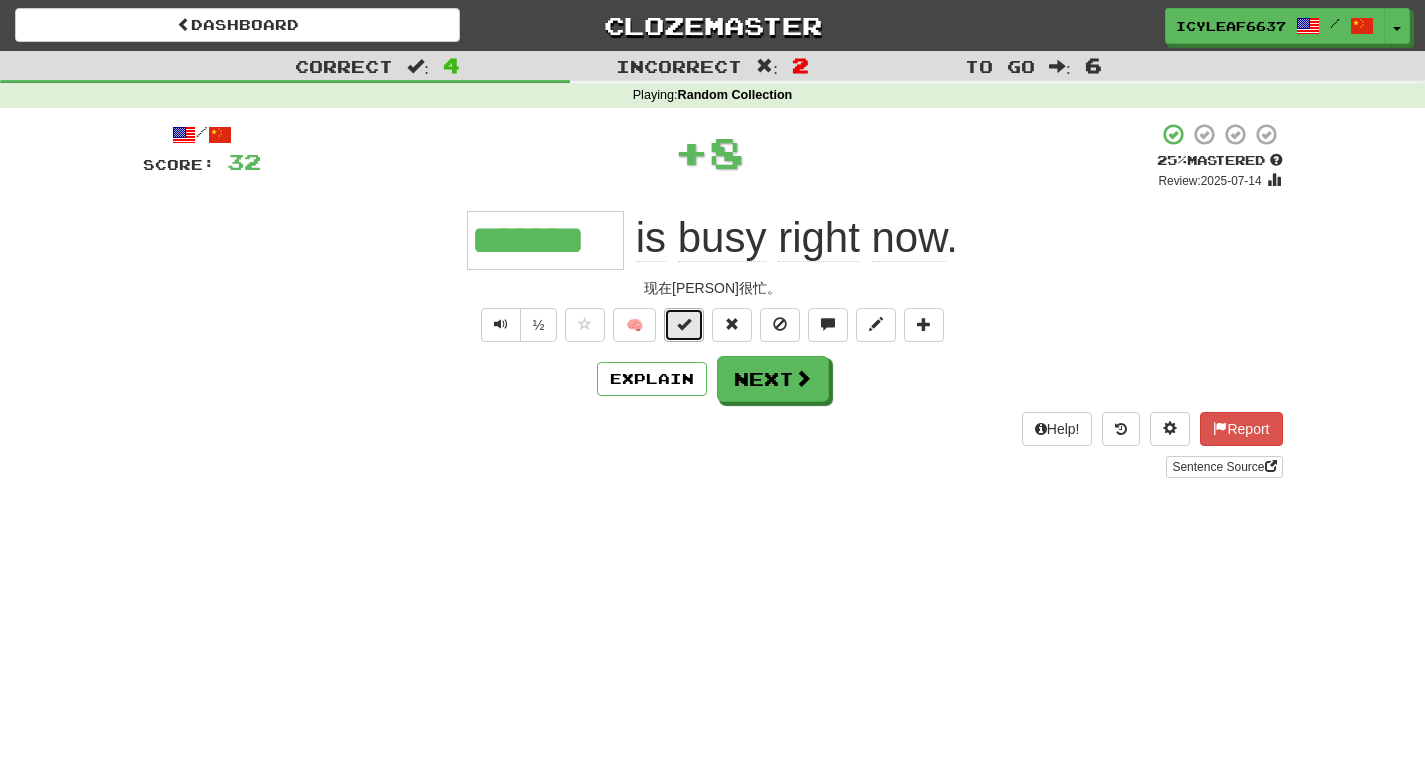 click at bounding box center [684, 324] 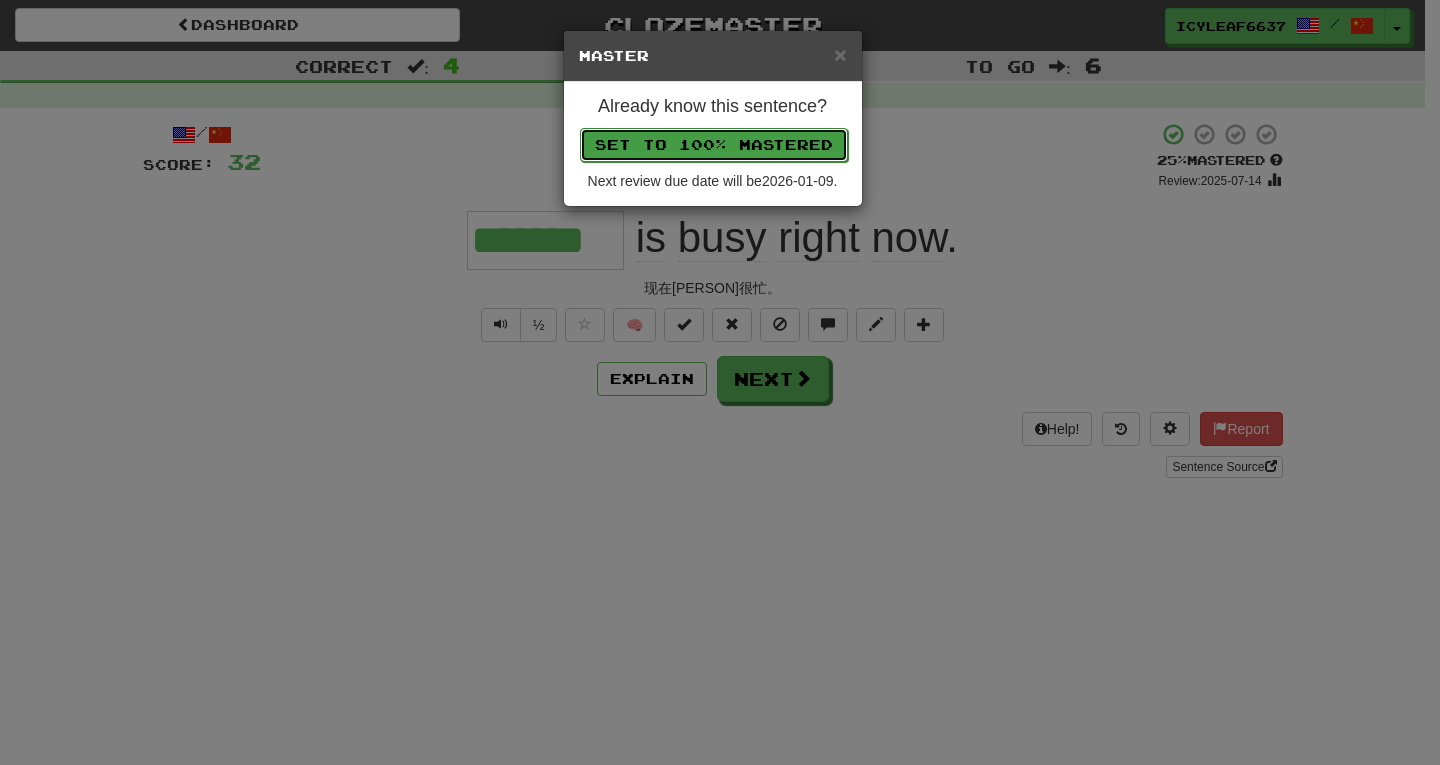 click on "Set to 100% Mastered" at bounding box center [714, 145] 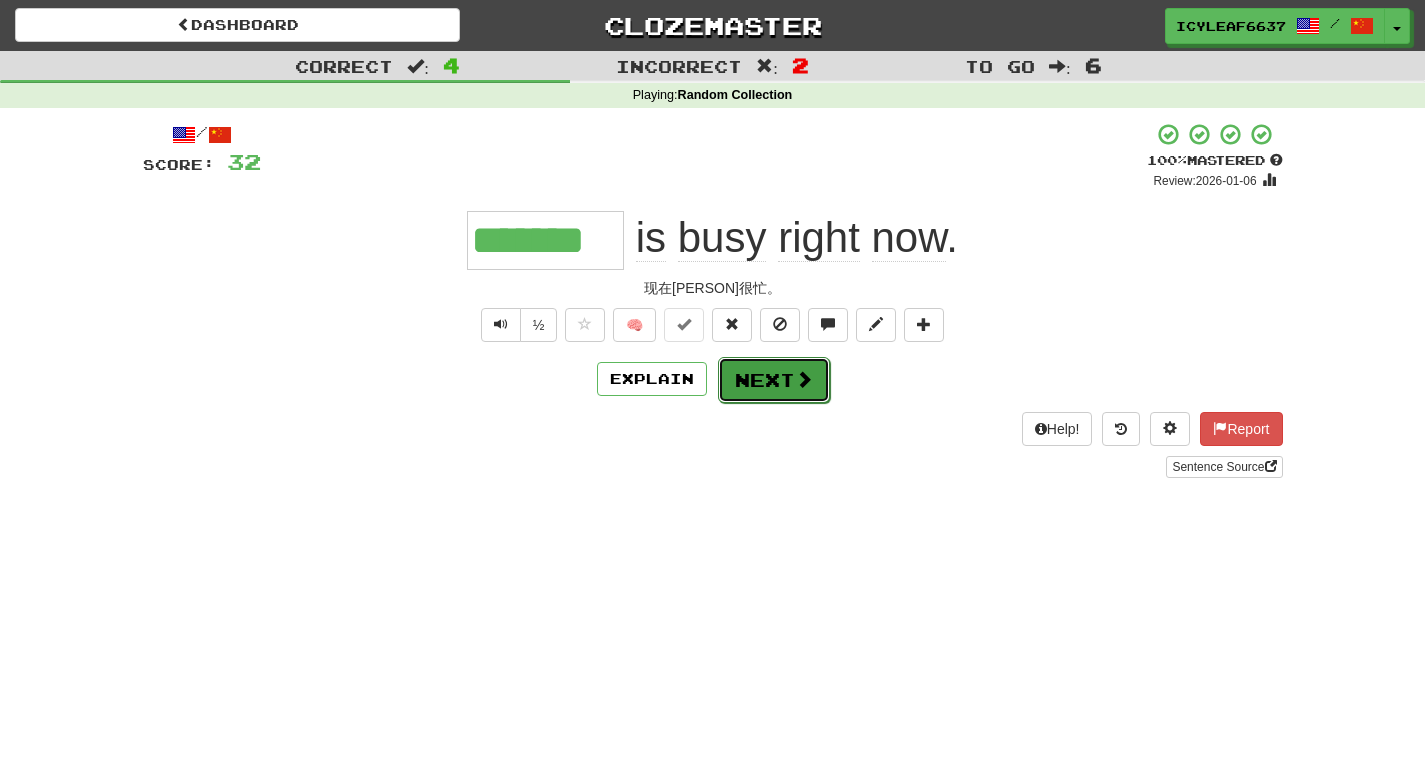 click on "Next" at bounding box center [774, 380] 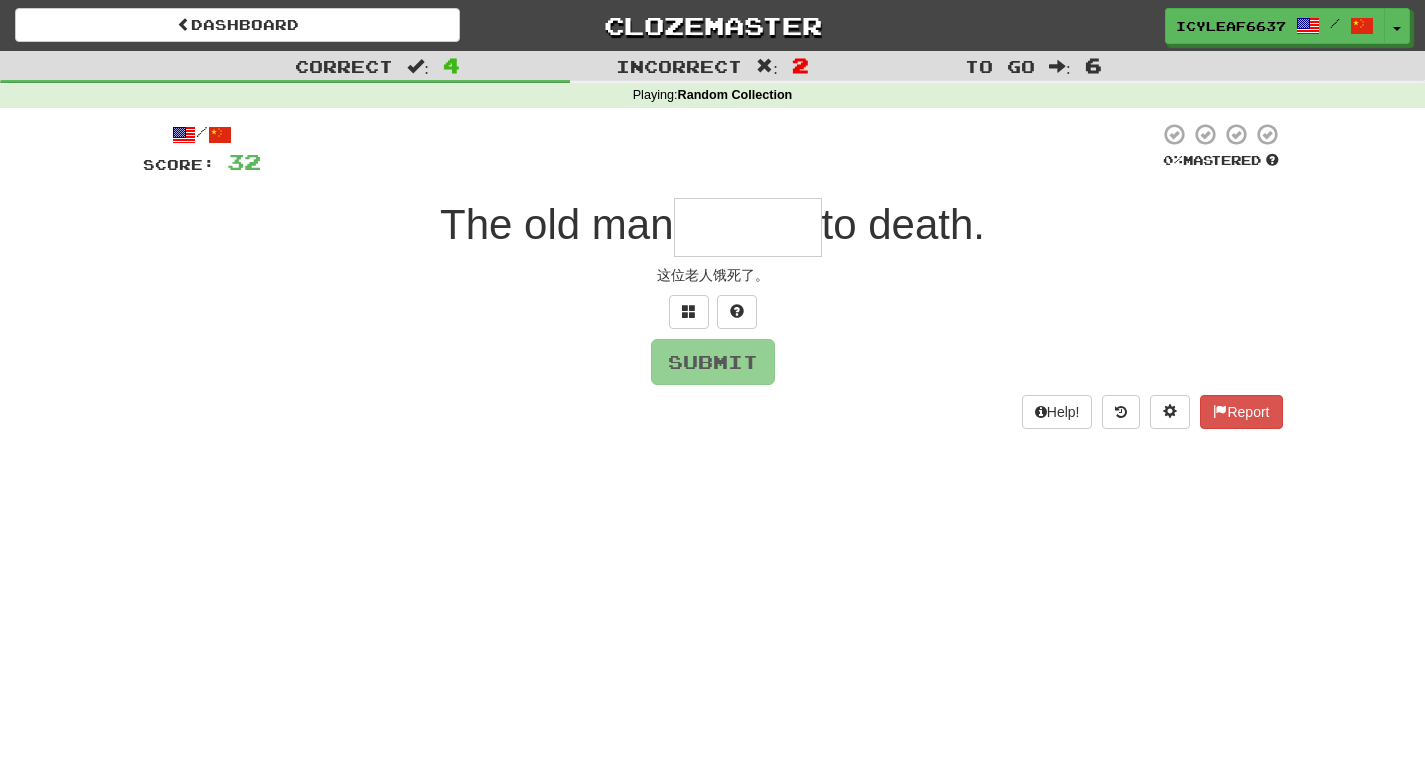 click at bounding box center [748, 227] 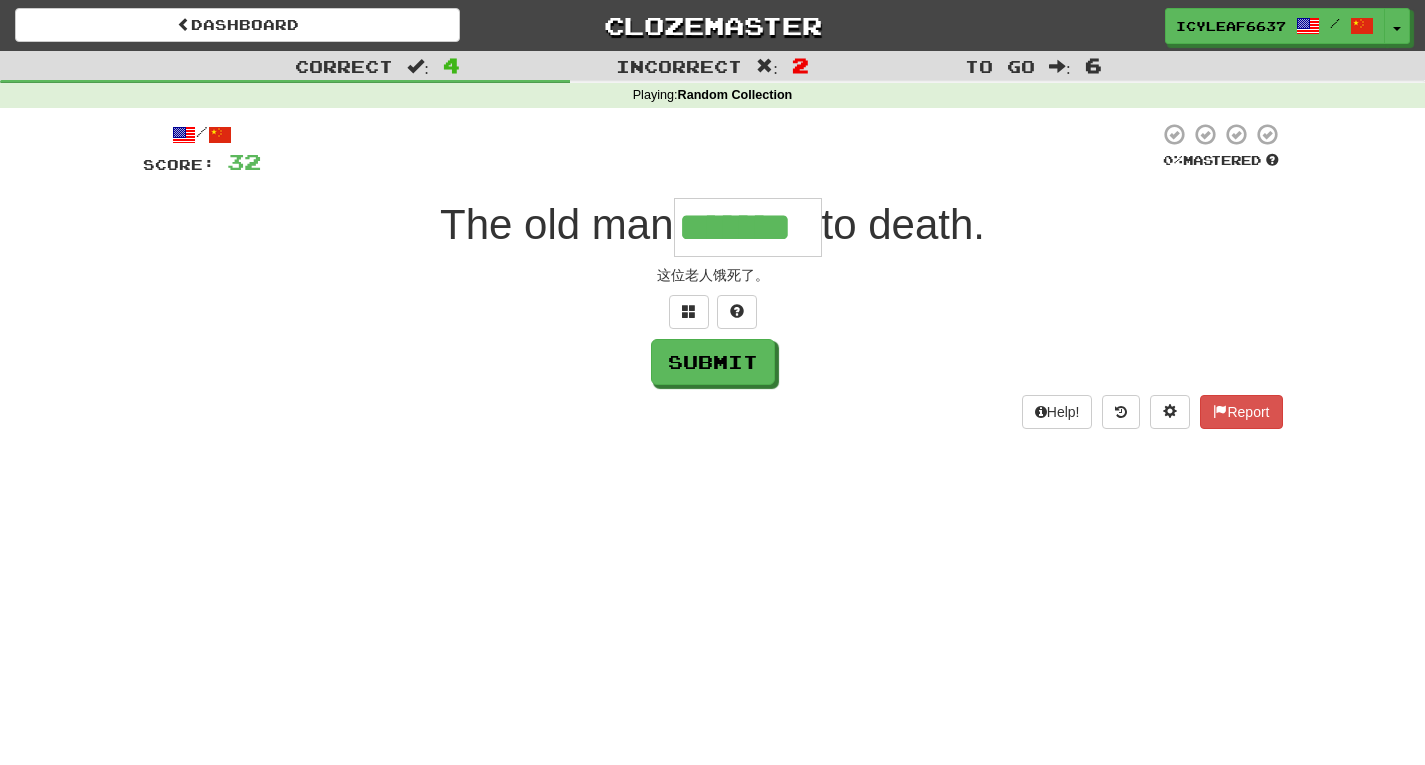 type on "*******" 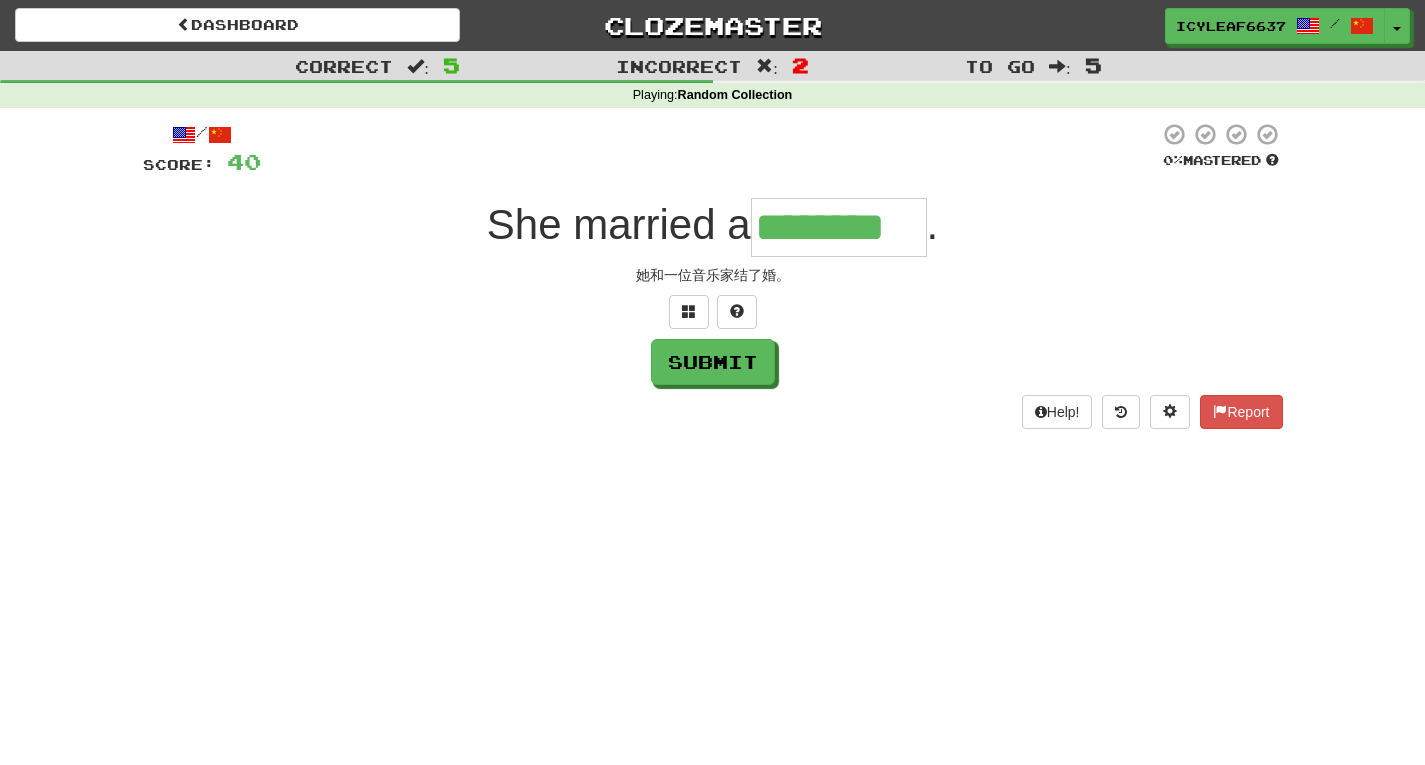 type on "********" 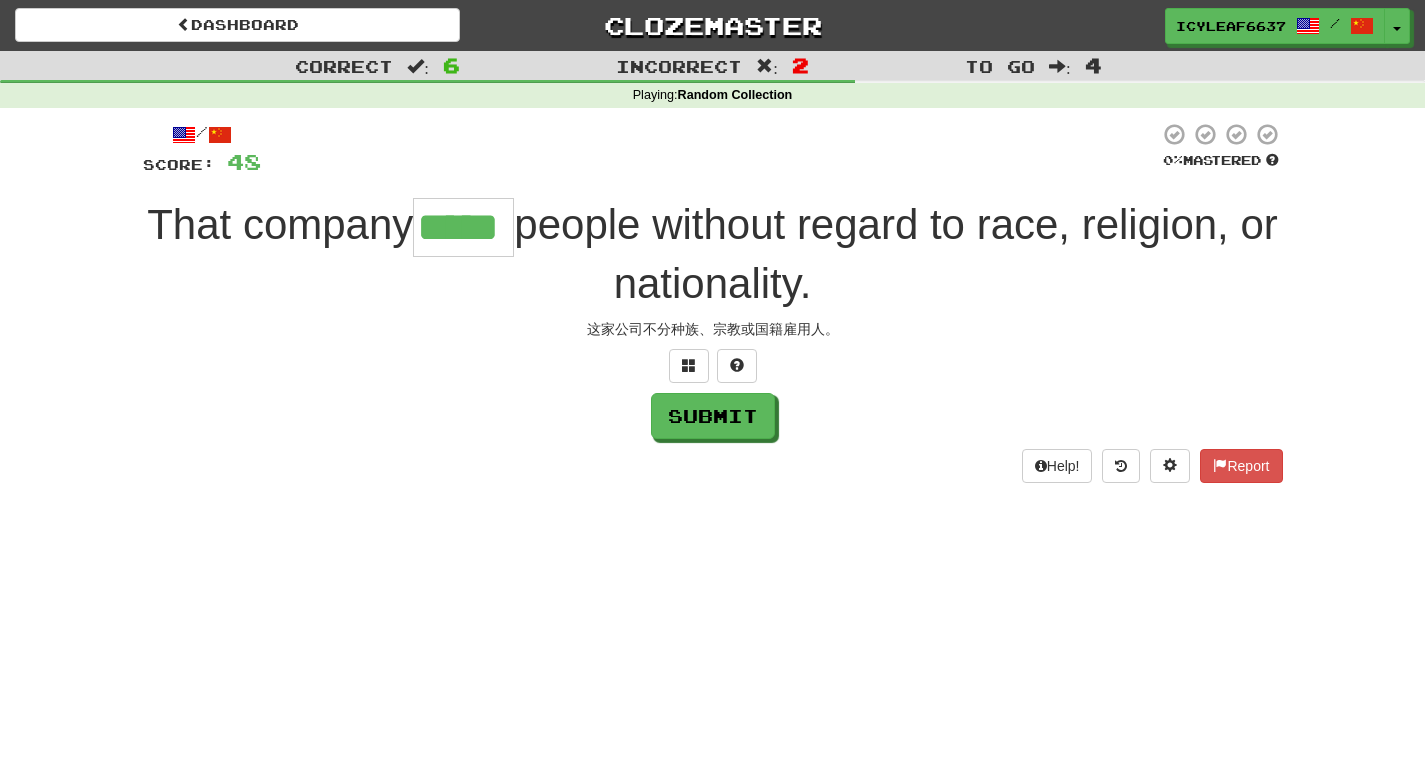 type on "*****" 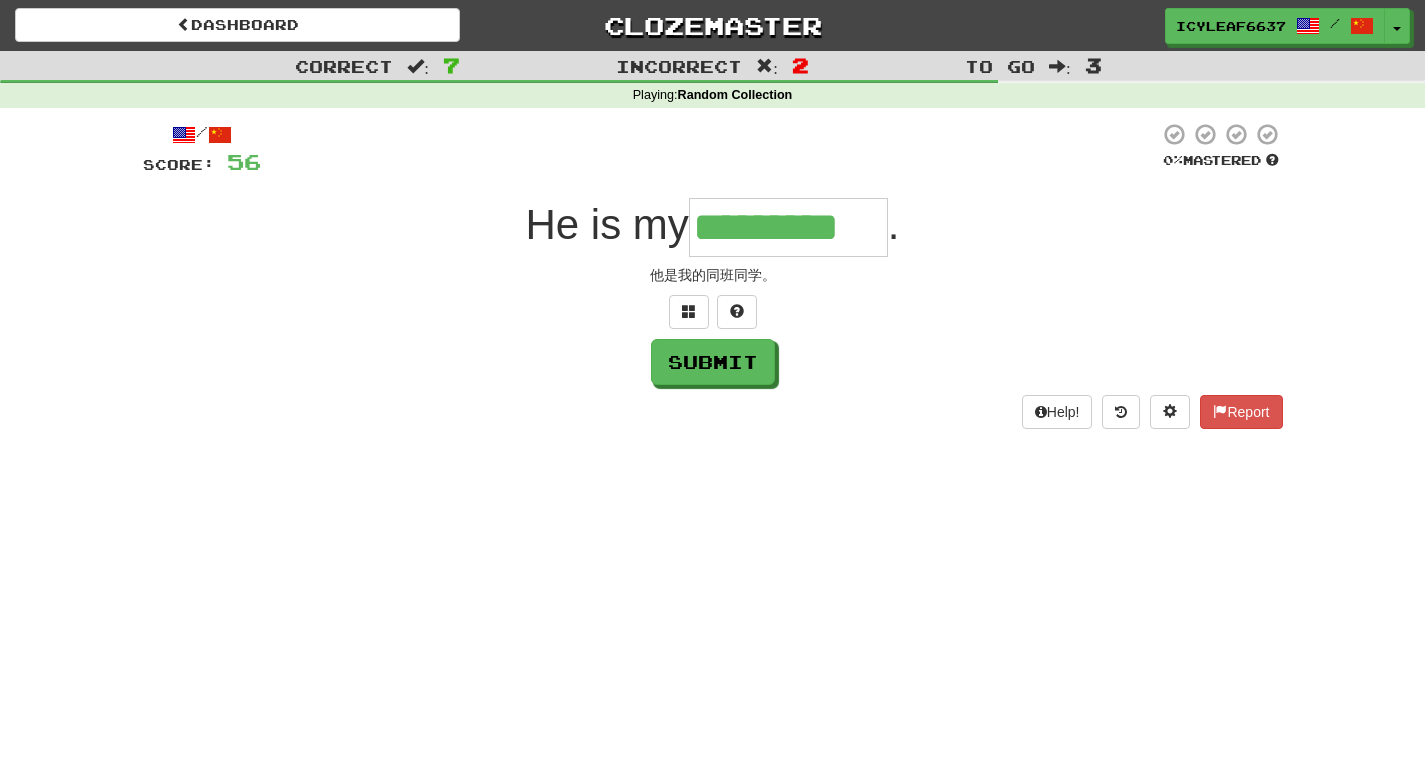 type on "*********" 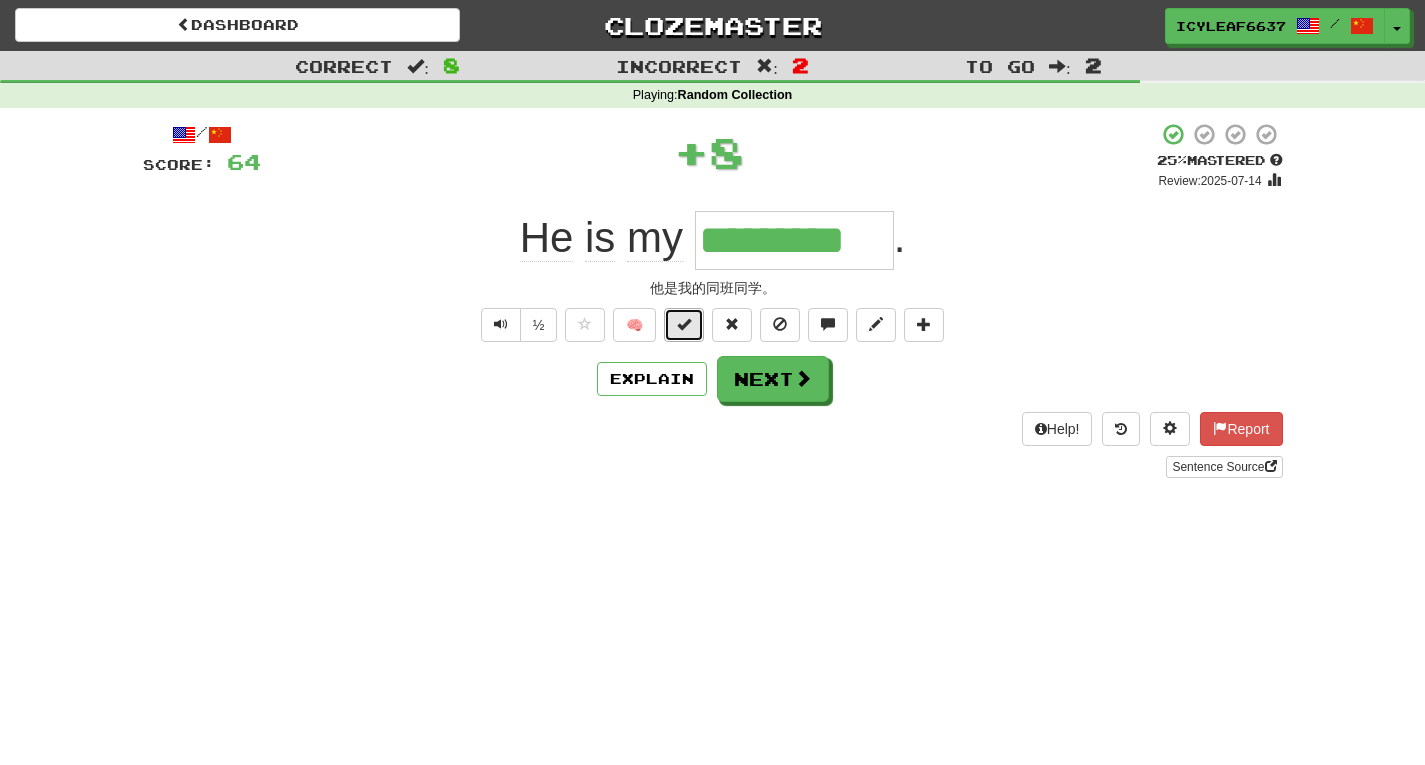 click at bounding box center (684, 324) 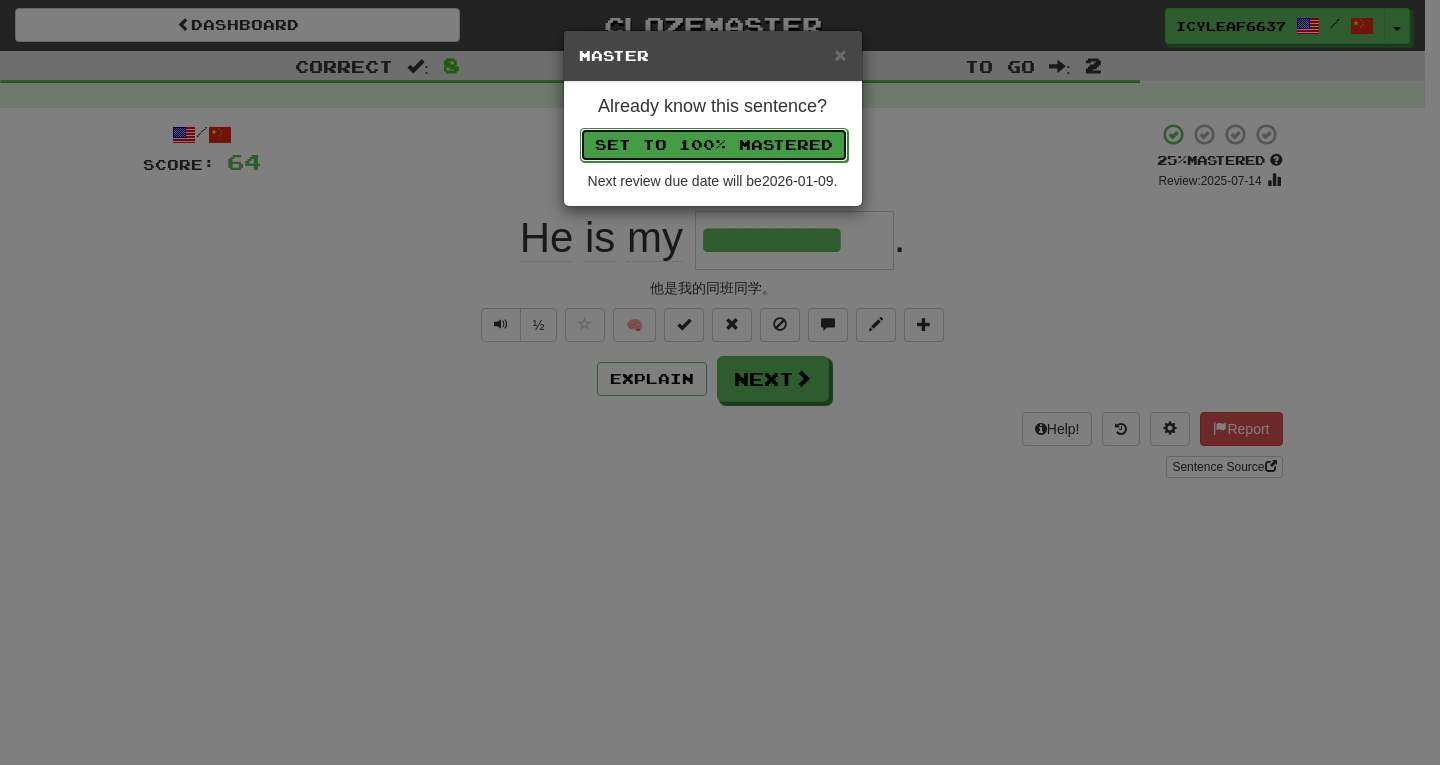 click on "Set to 100% Mastered" at bounding box center [714, 145] 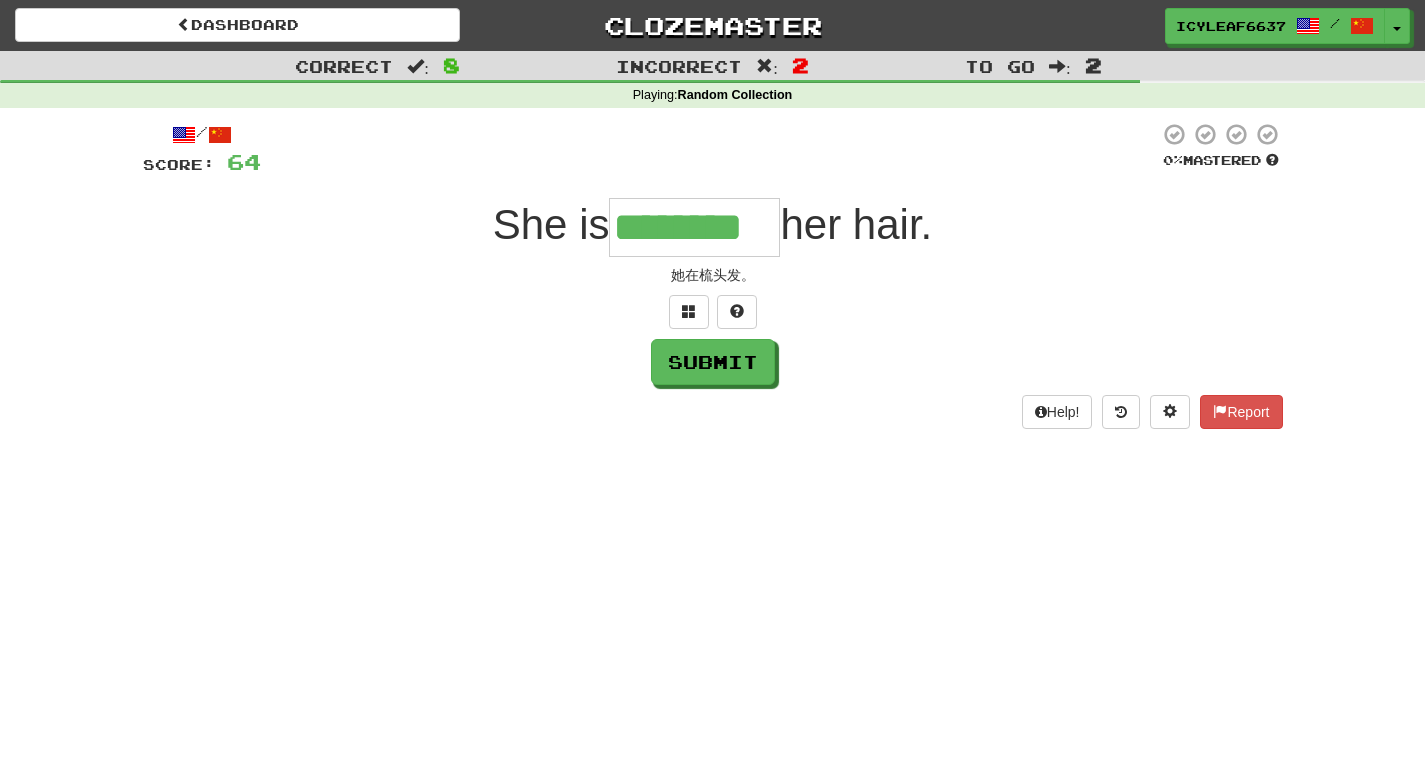 type on "********" 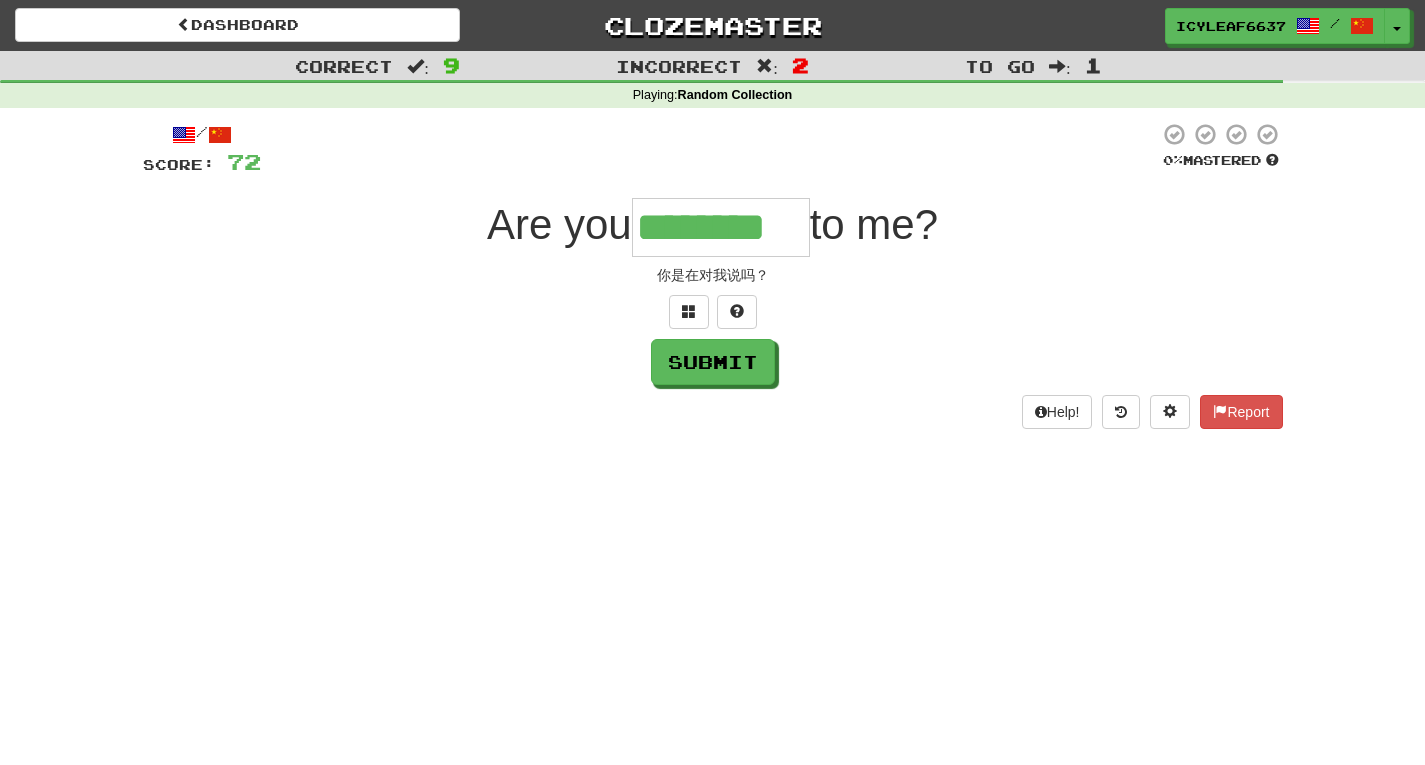 type on "********" 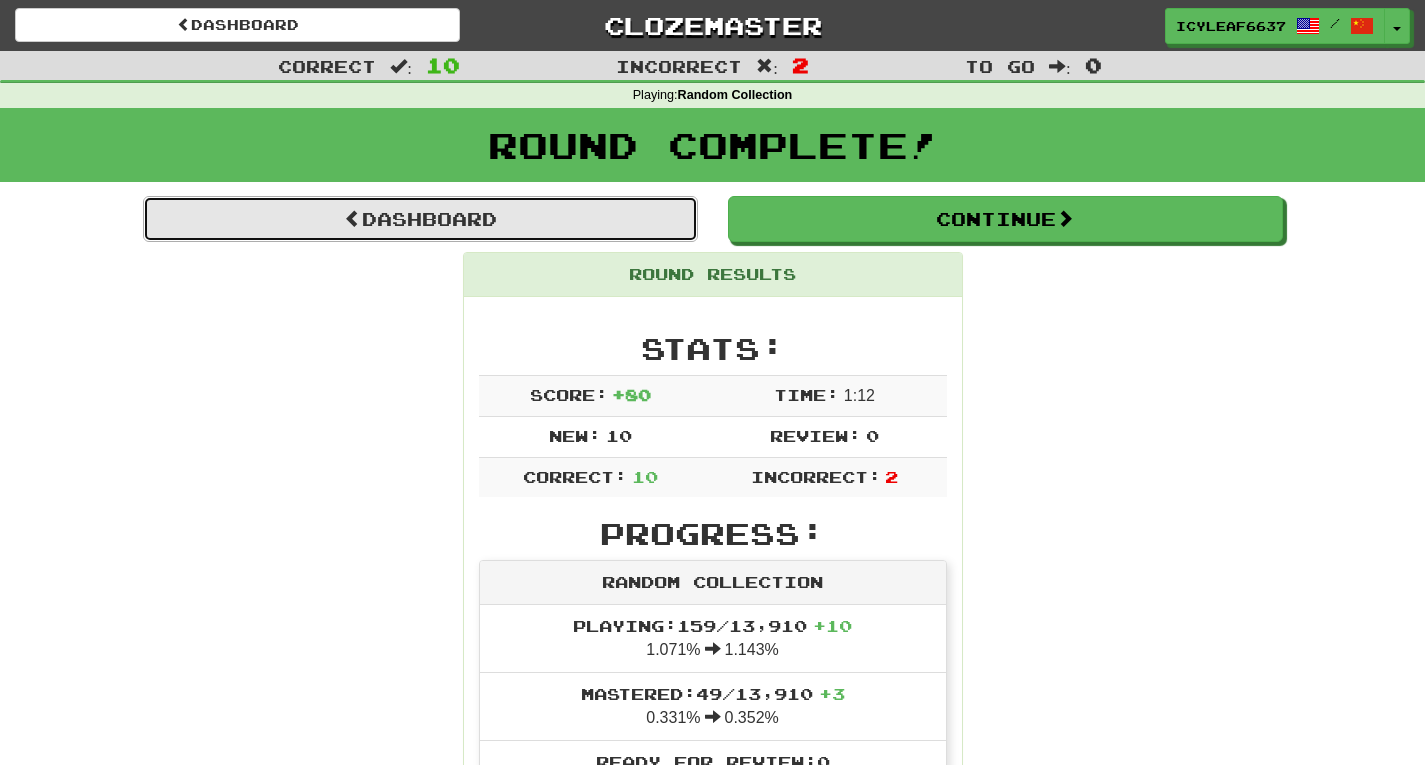 click on "Dashboard" at bounding box center [420, 219] 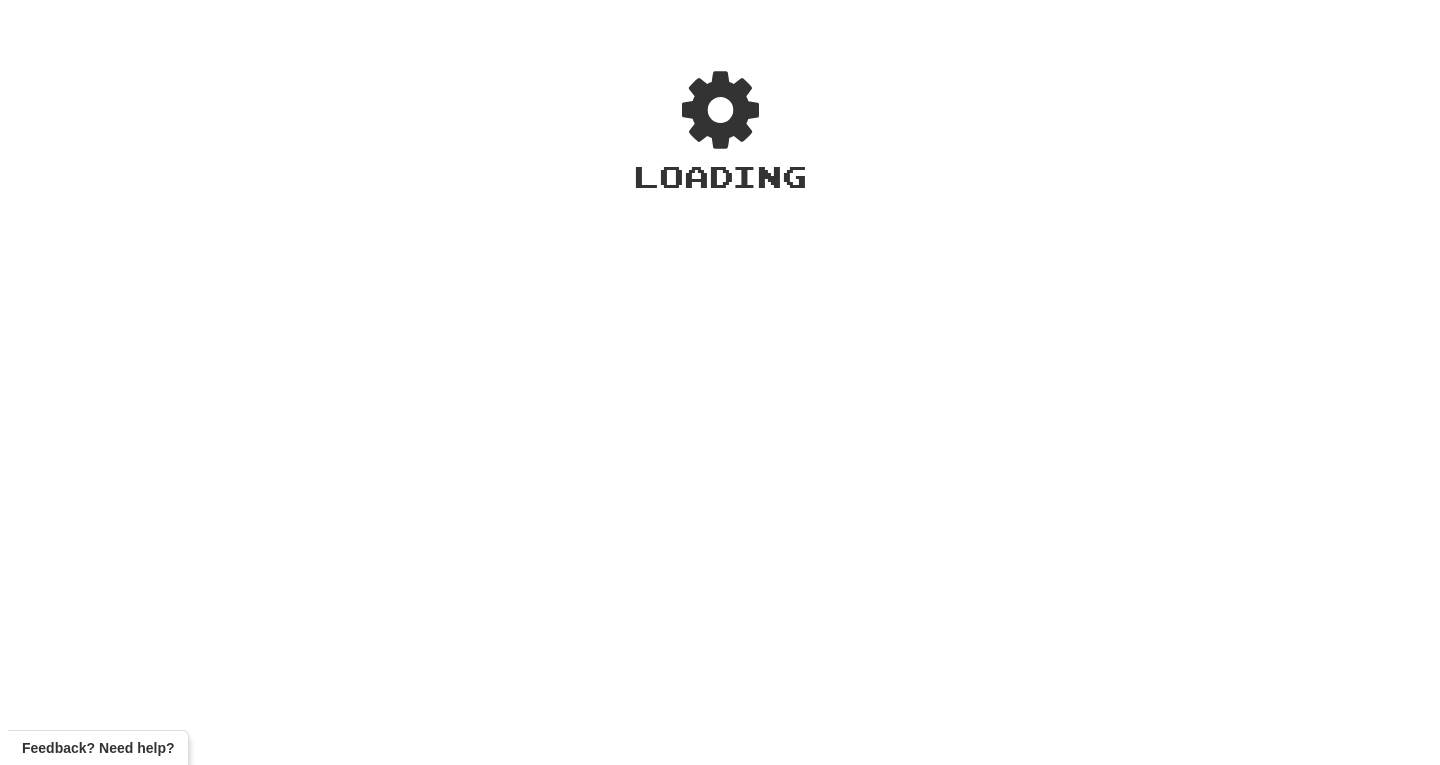 scroll, scrollTop: 0, scrollLeft: 0, axis: both 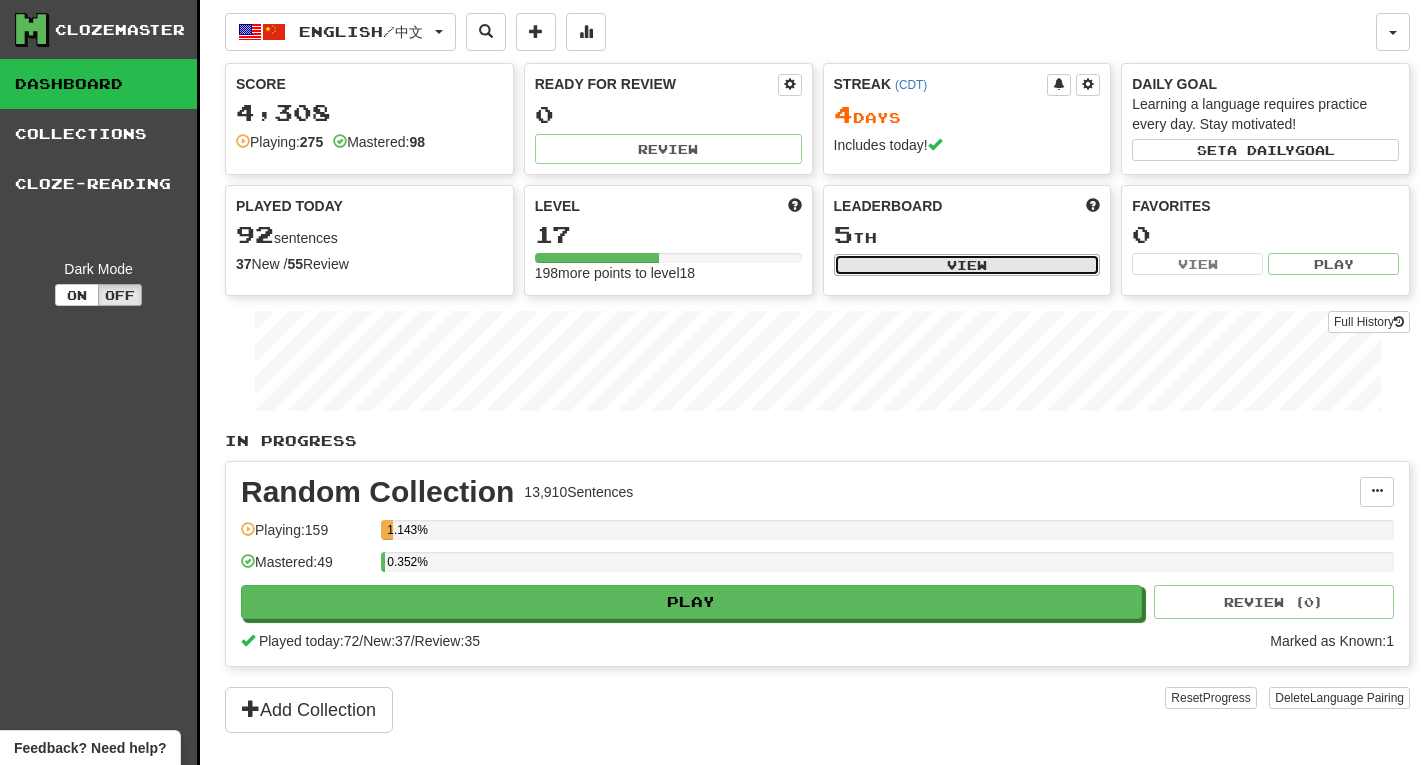 click on "View" at bounding box center (967, 265) 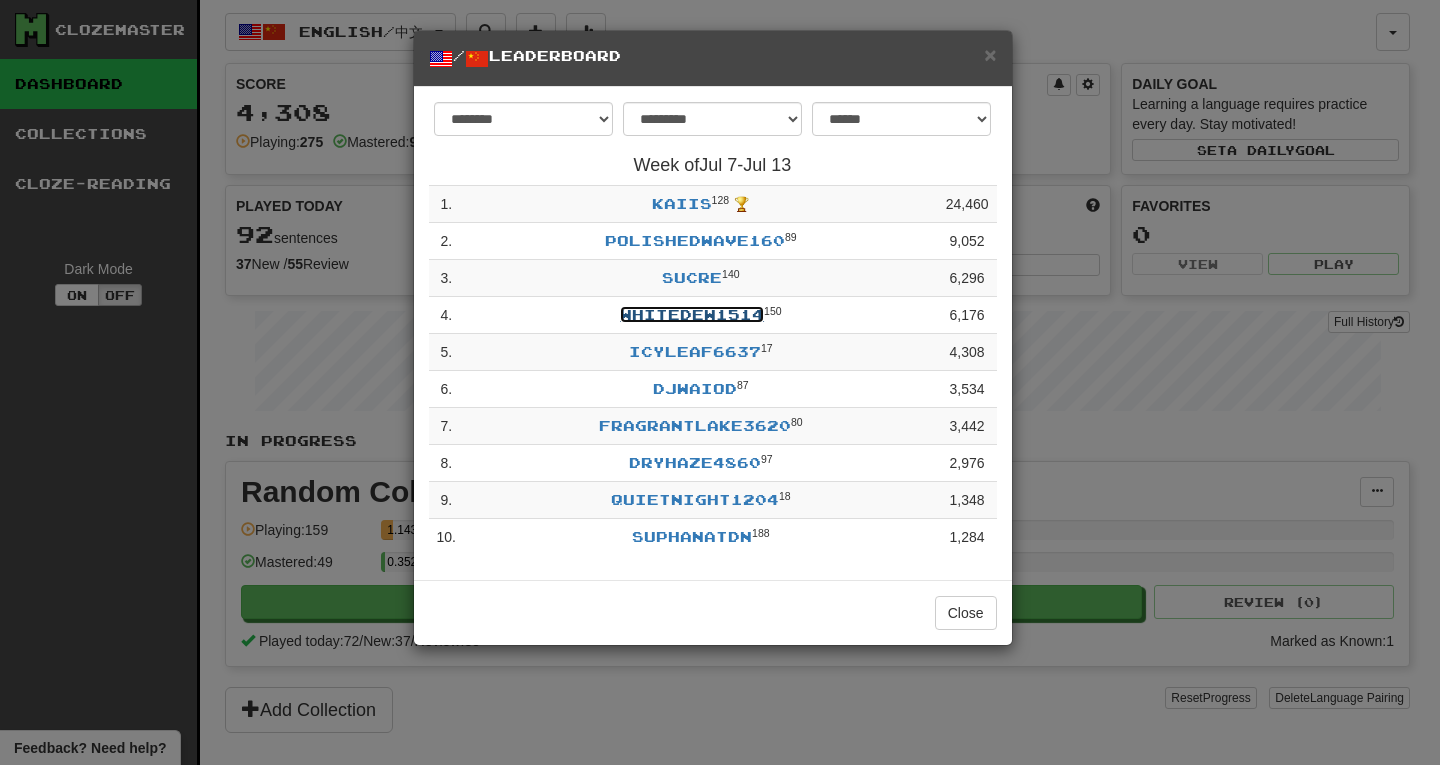 click on "WhiteDew1514" at bounding box center (692, 314) 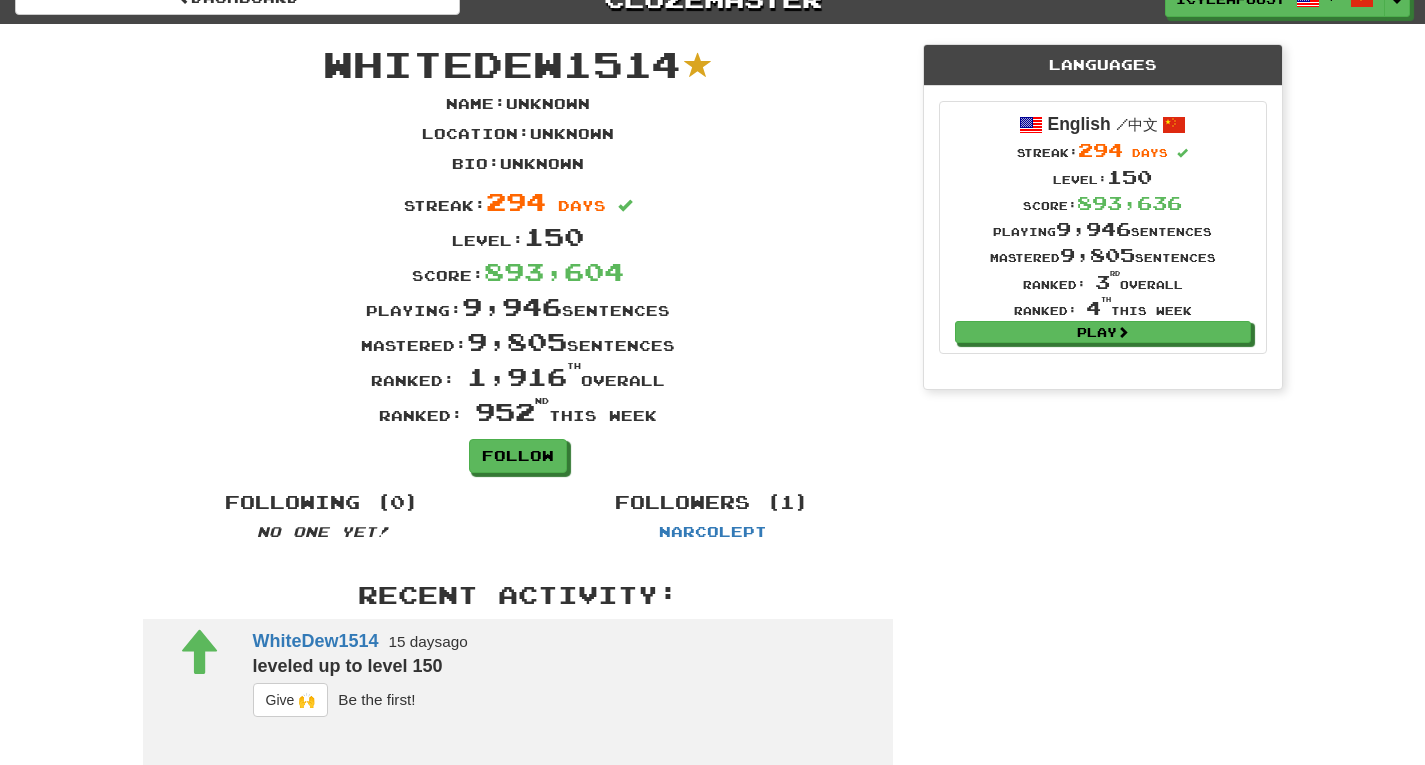 scroll, scrollTop: 0, scrollLeft: 0, axis: both 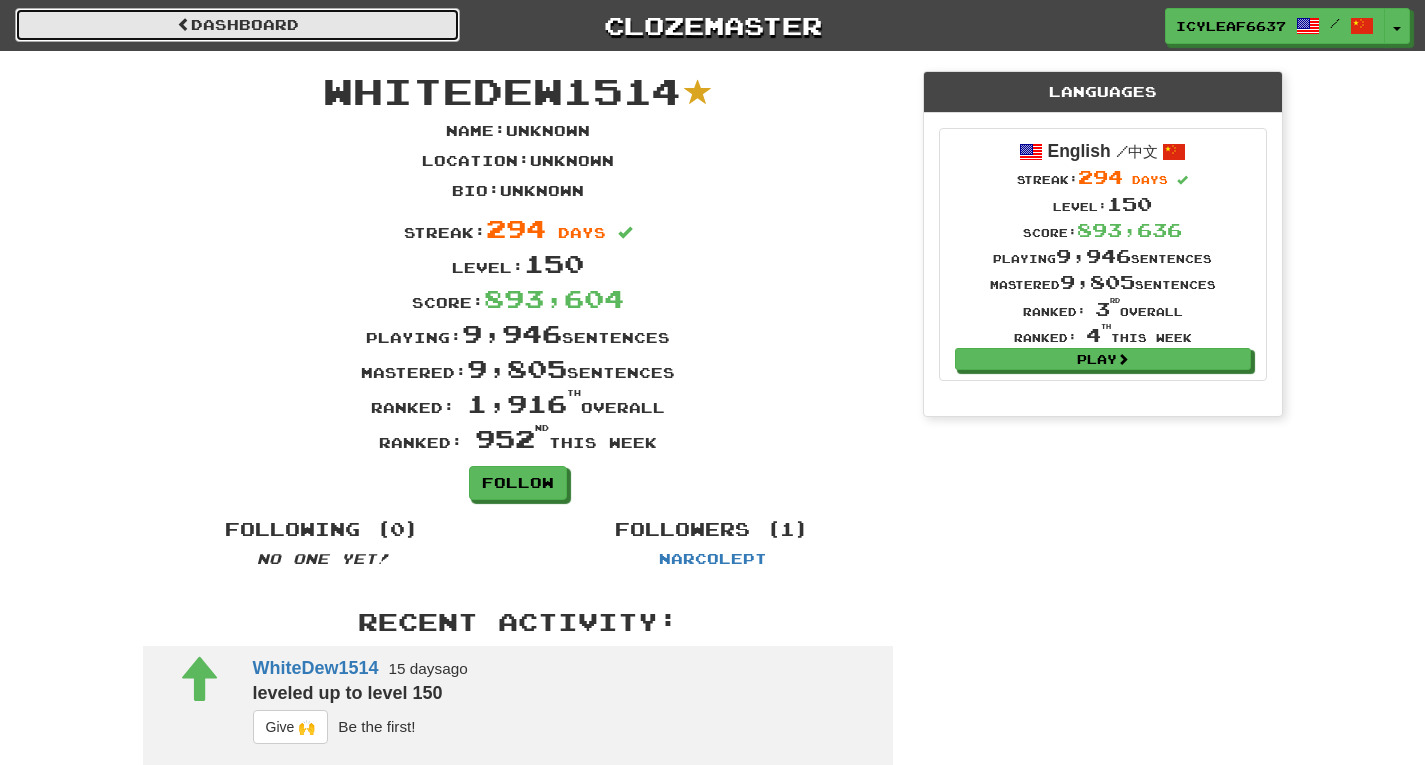 click on "Dashboard" at bounding box center (237, 25) 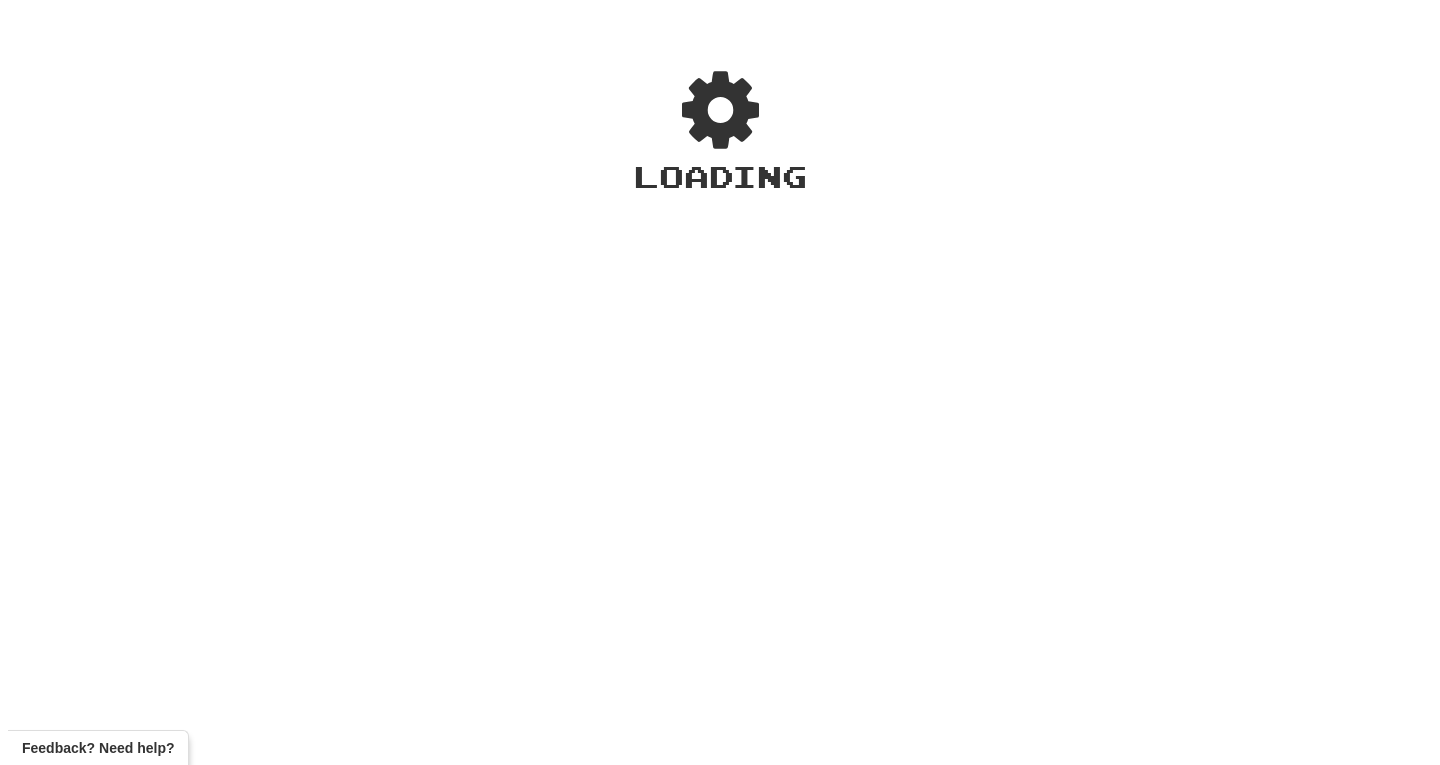 scroll, scrollTop: 0, scrollLeft: 0, axis: both 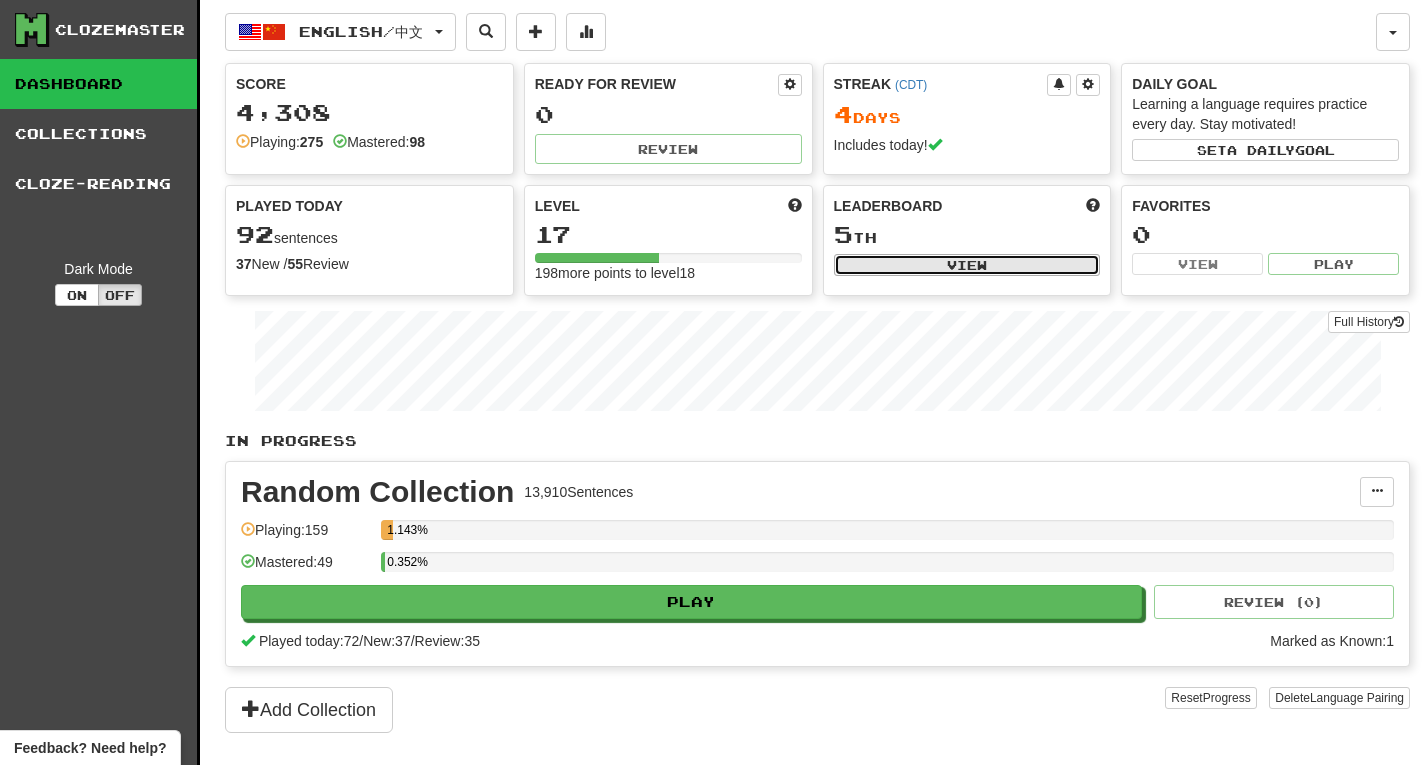 click on "View" at bounding box center (967, 265) 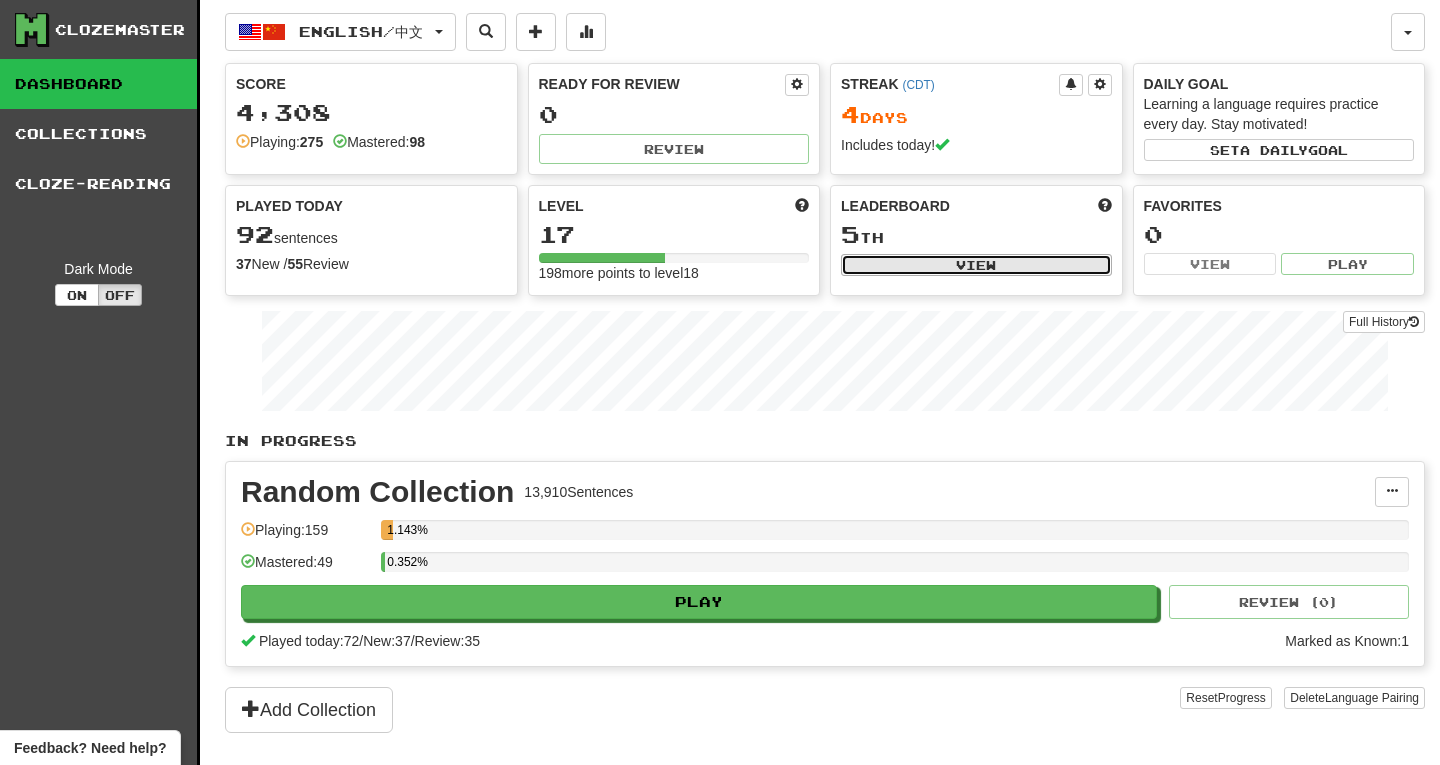 select on "**********" 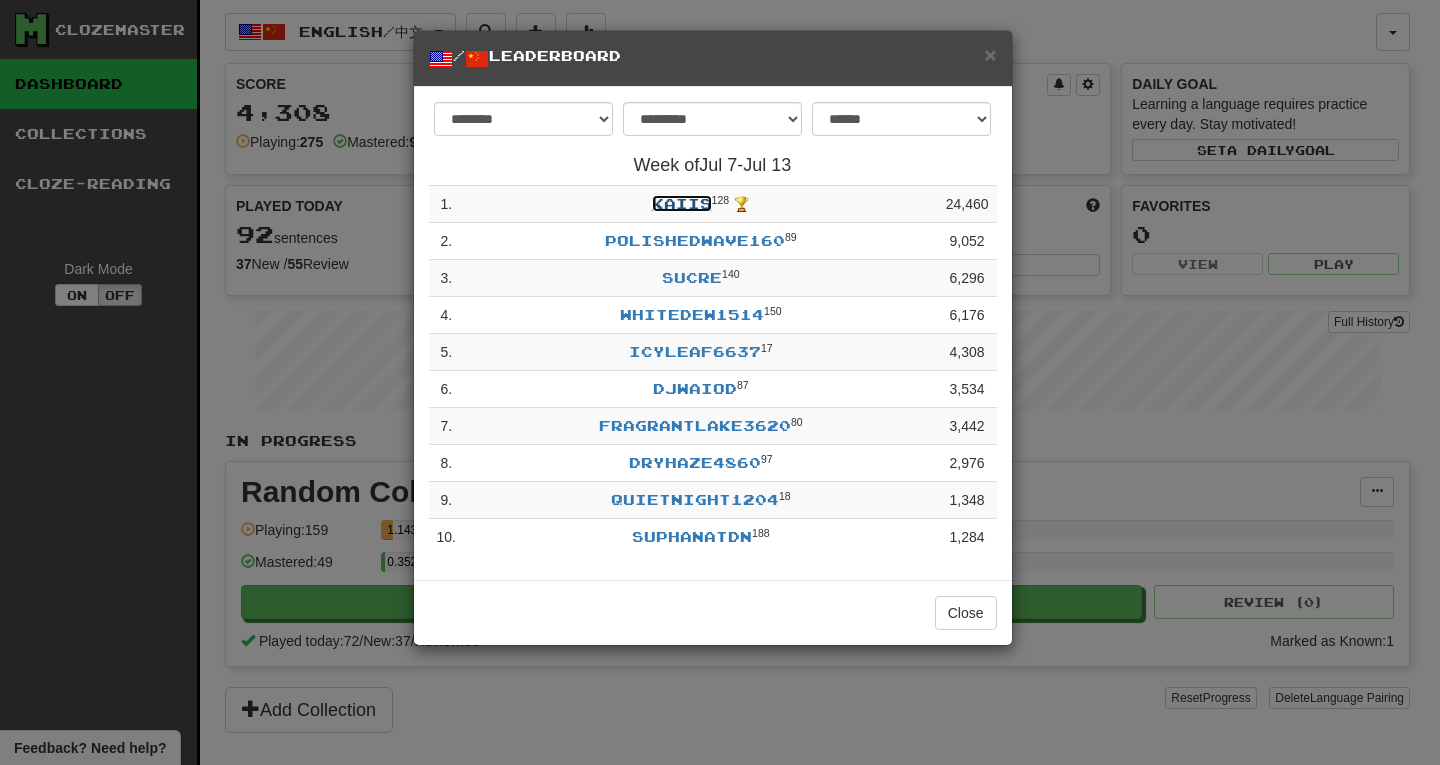click on "kaiis" at bounding box center (682, 203) 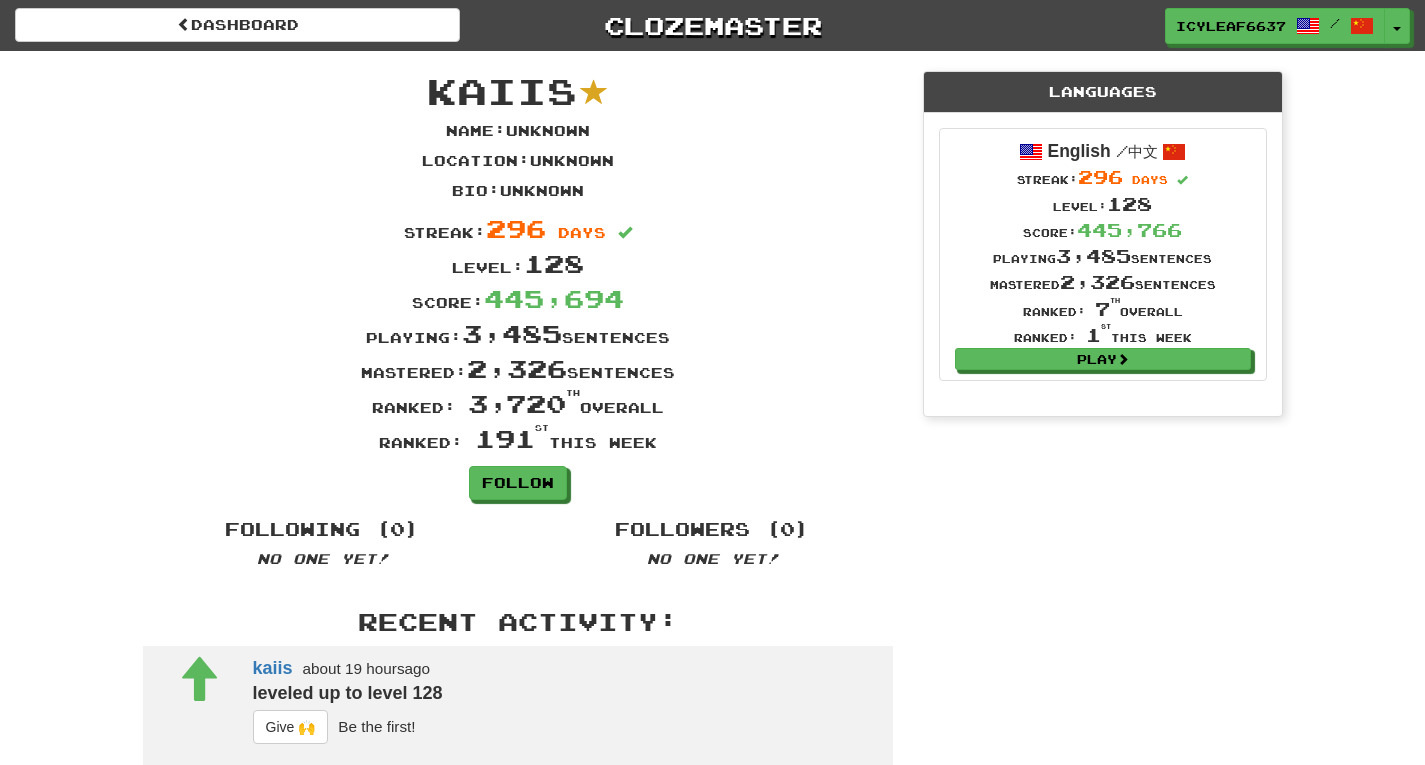 scroll, scrollTop: 0, scrollLeft: 0, axis: both 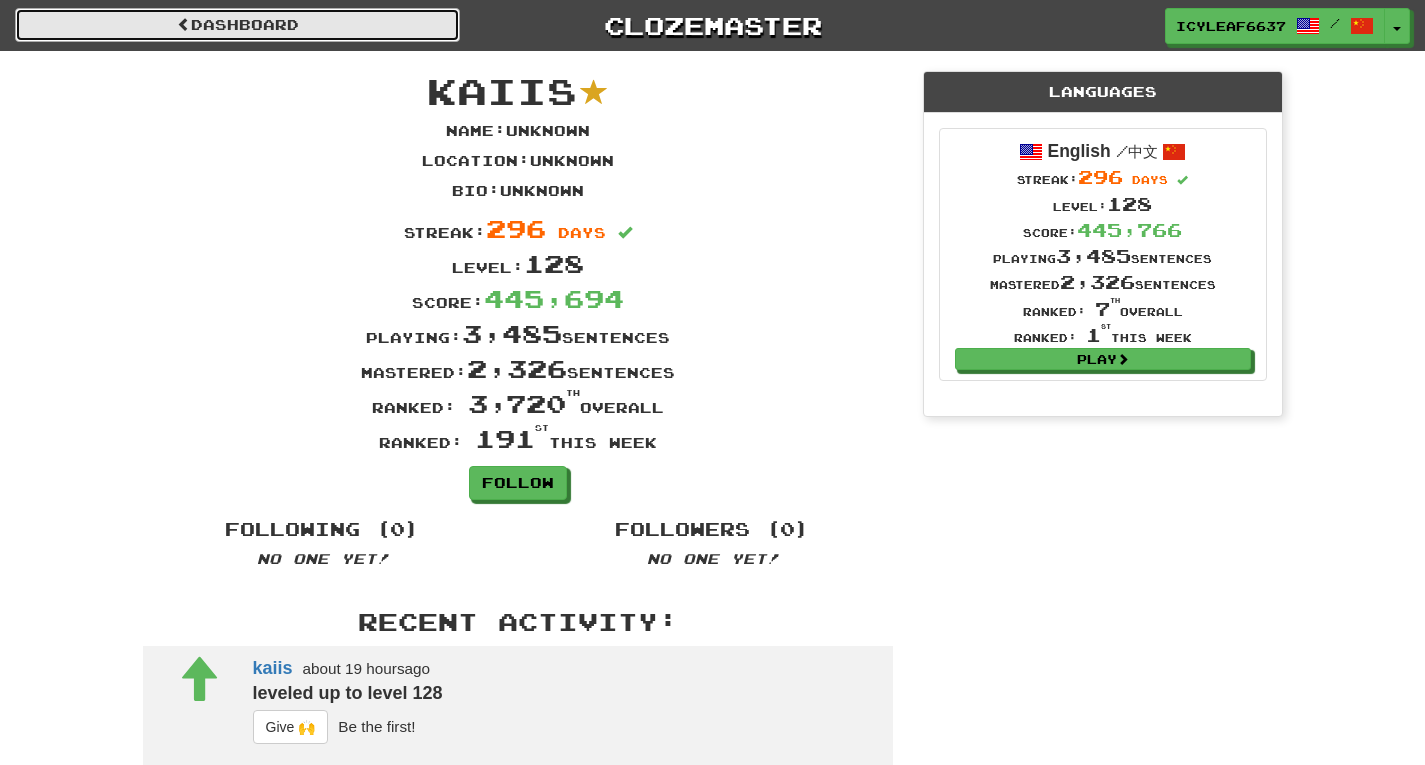click on "Dashboard" at bounding box center [237, 25] 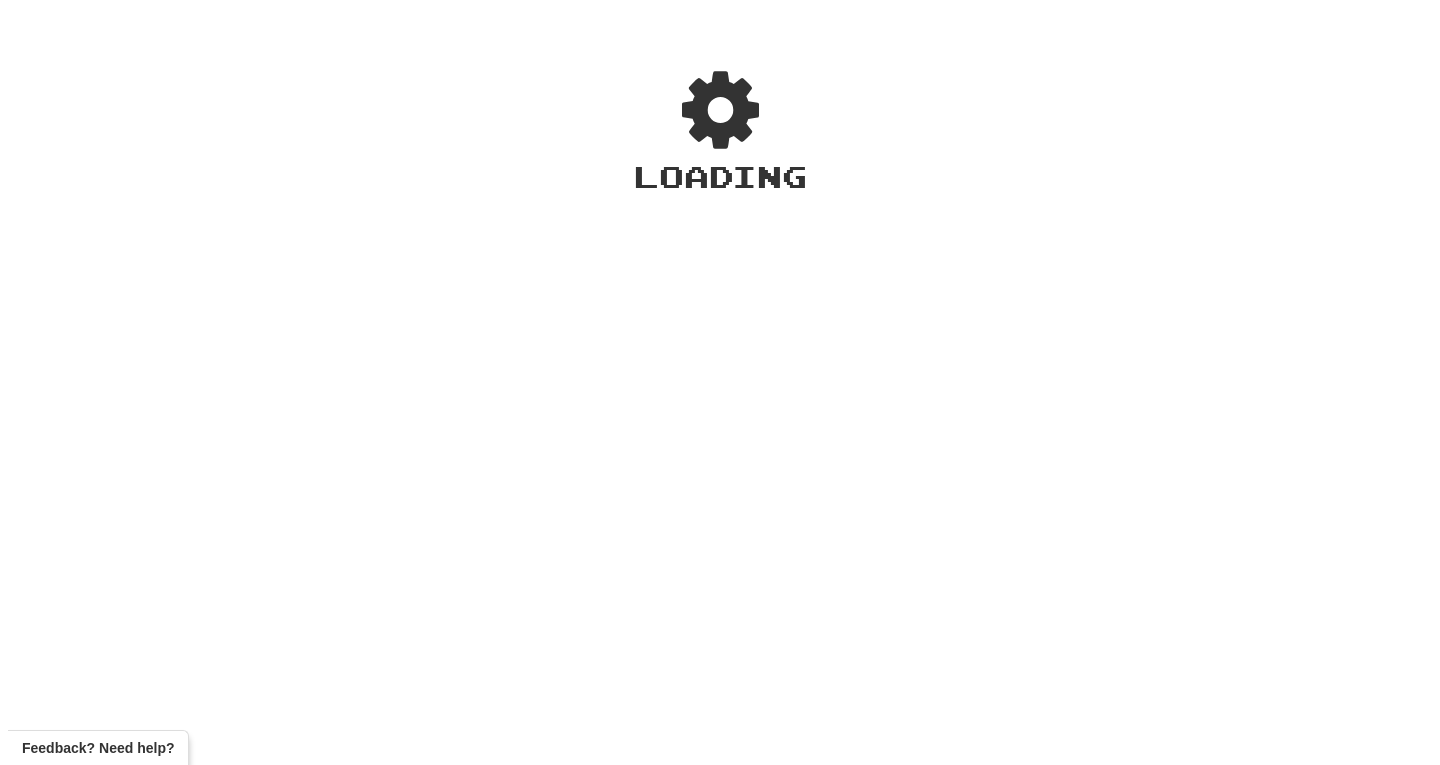 scroll, scrollTop: 0, scrollLeft: 0, axis: both 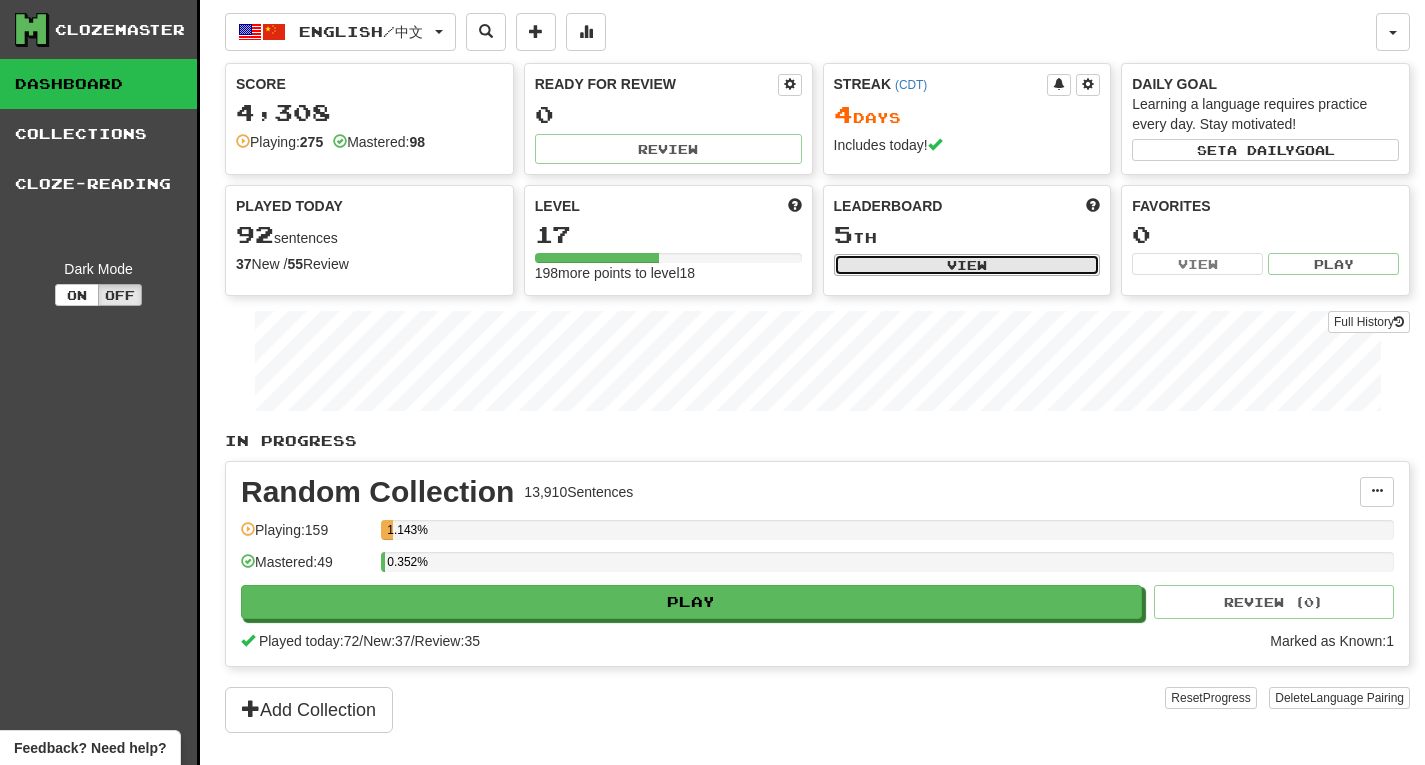 click on "View" at bounding box center (967, 265) 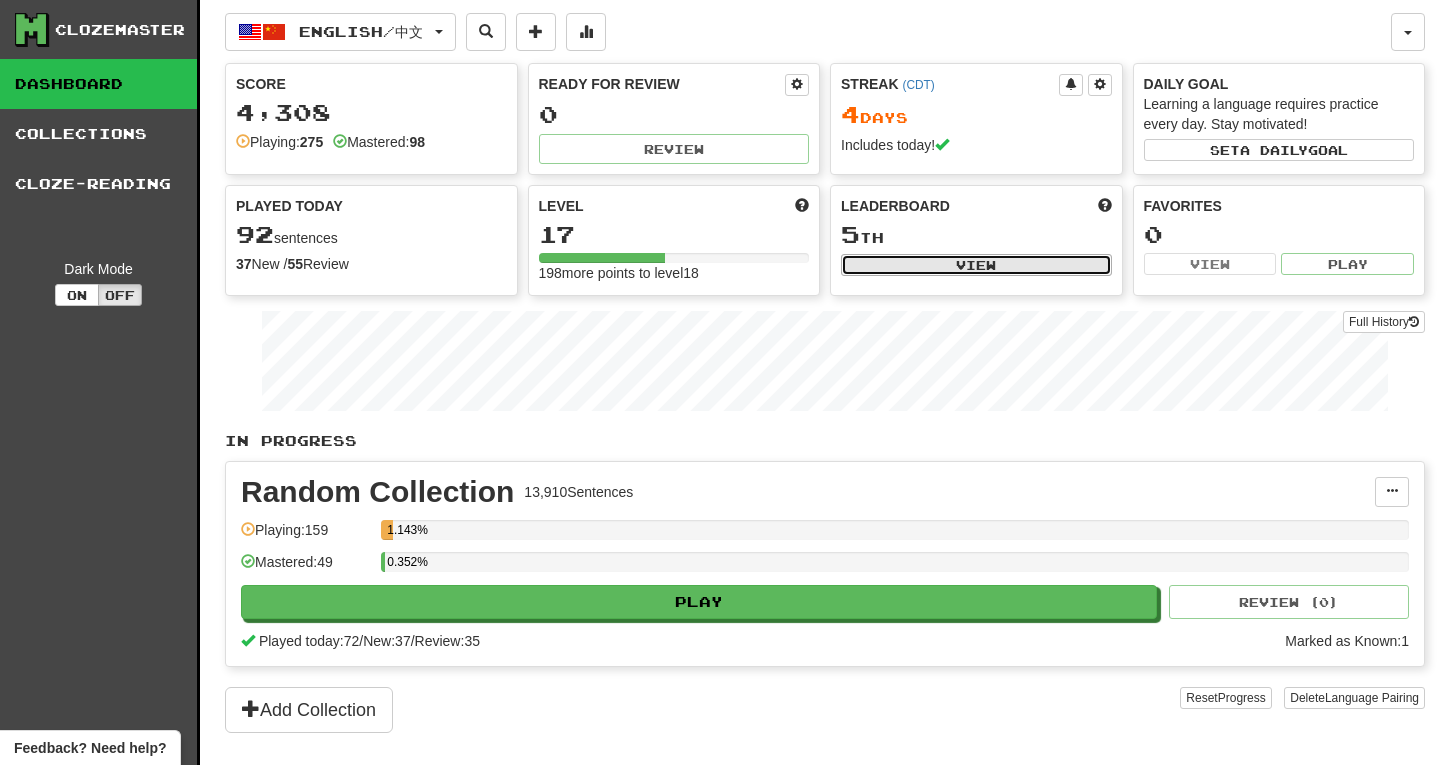 select on "**********" 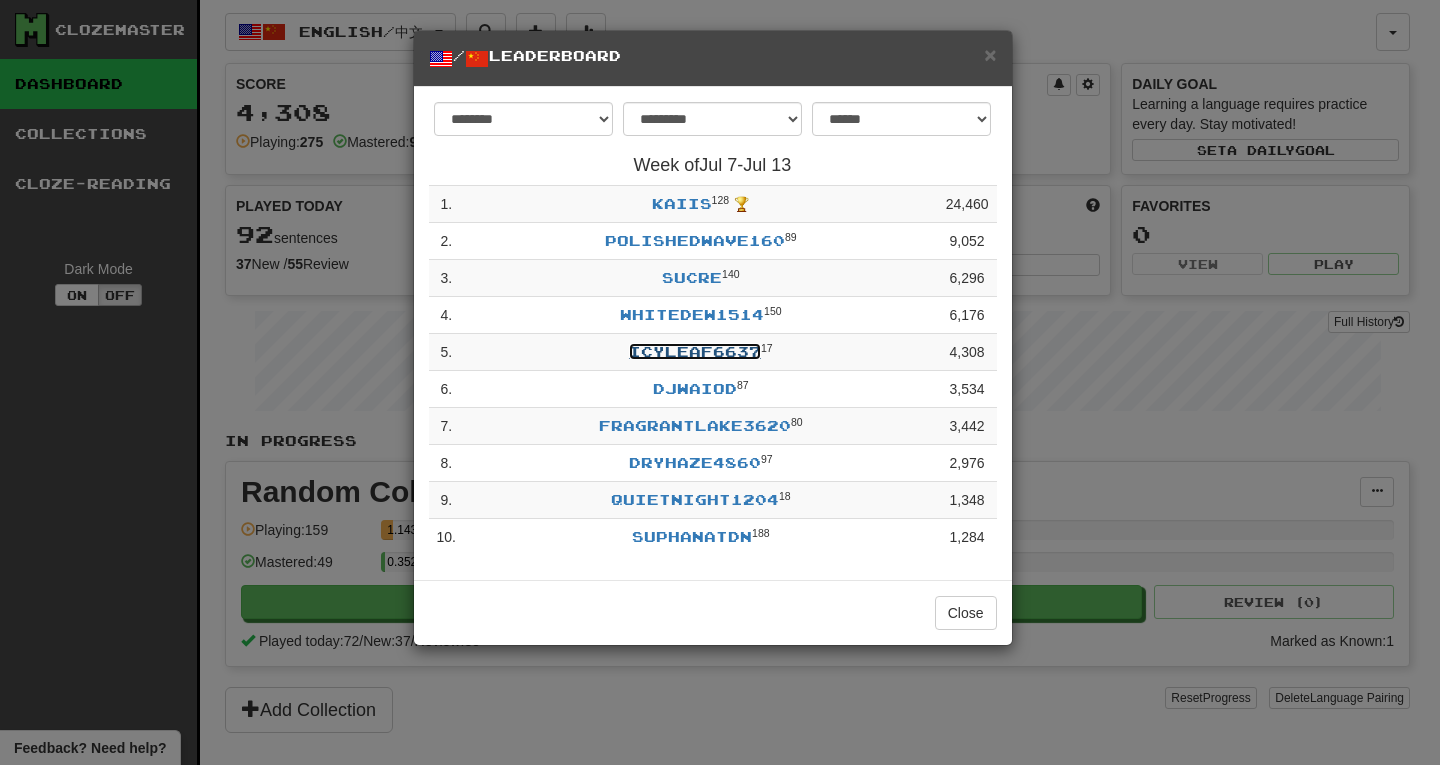 click on "IcyLeaf6637" at bounding box center [695, 351] 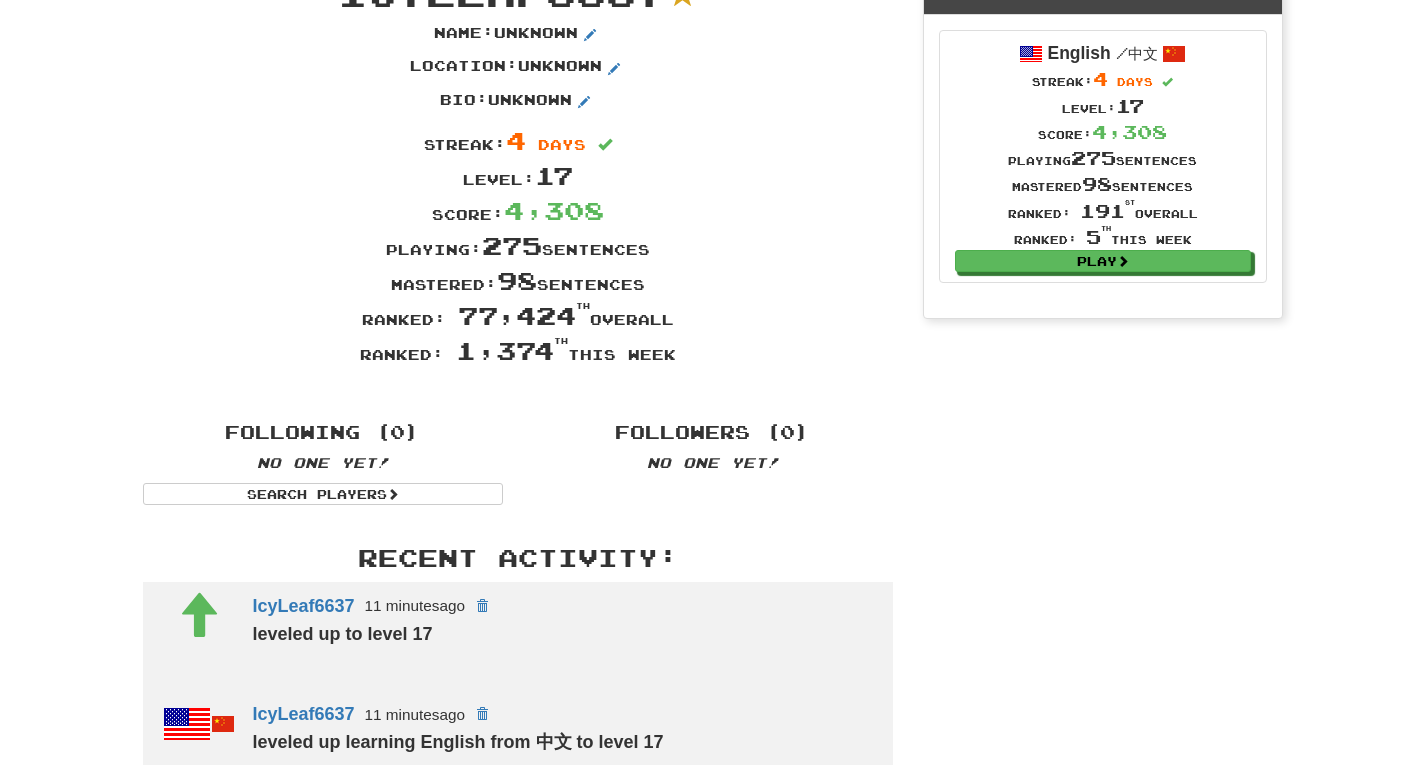 scroll, scrollTop: 0, scrollLeft: 0, axis: both 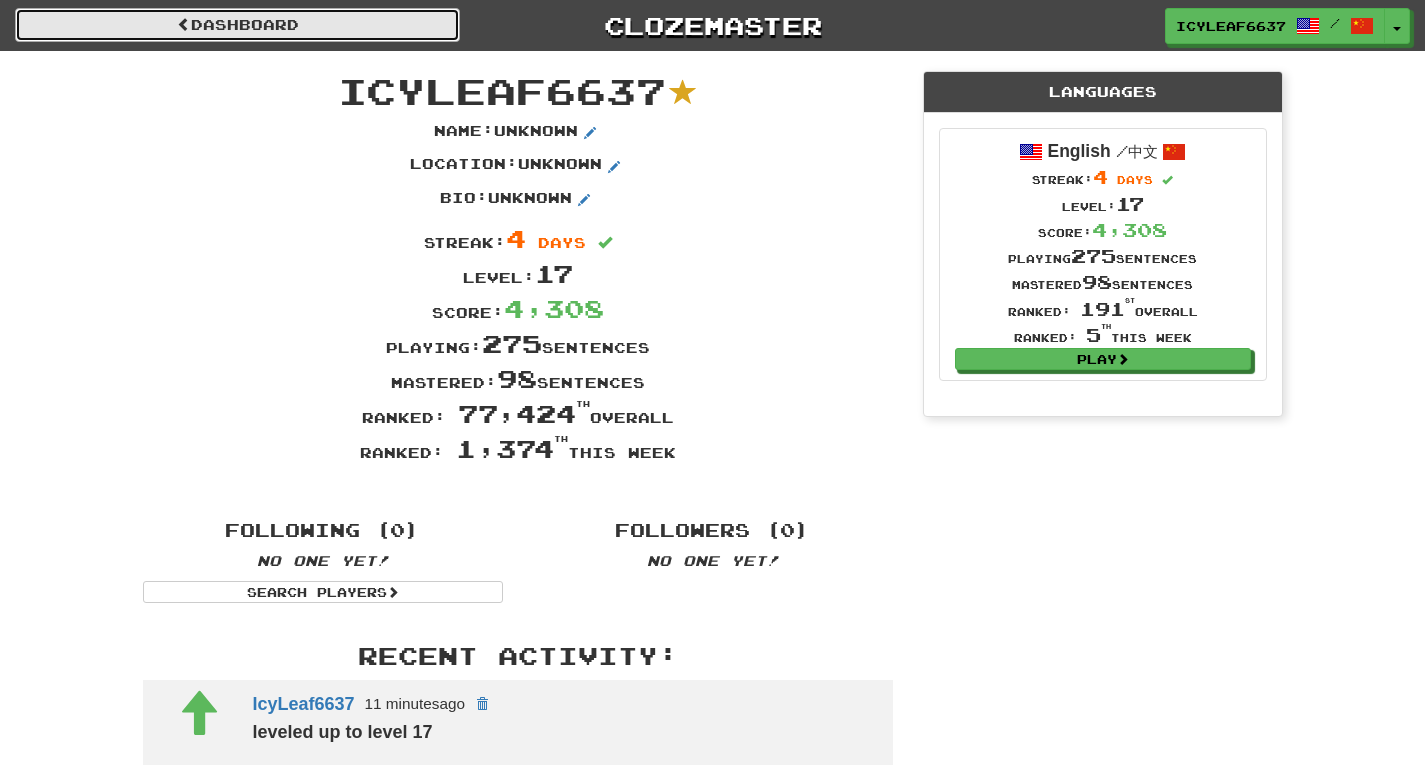 click on "Dashboard" at bounding box center (237, 25) 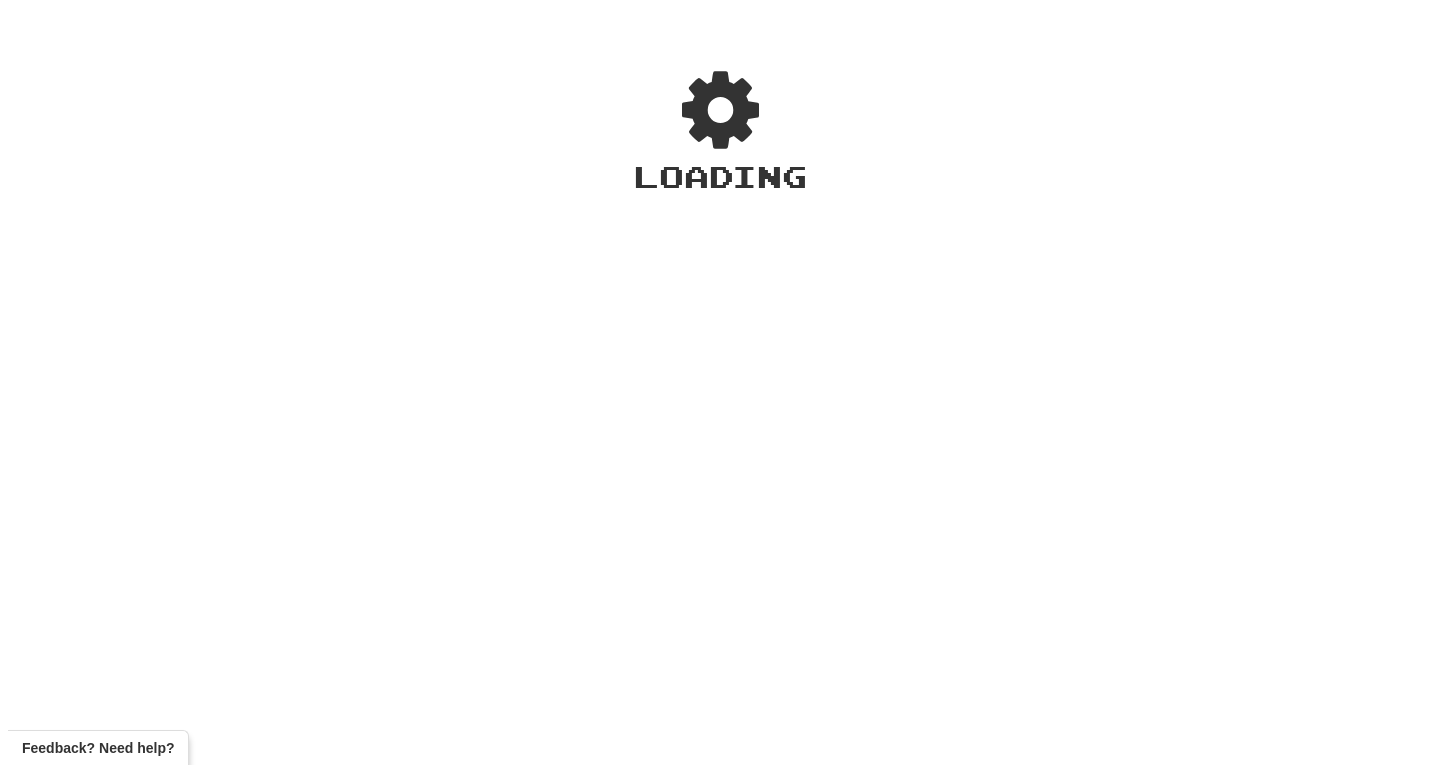 scroll, scrollTop: 0, scrollLeft: 0, axis: both 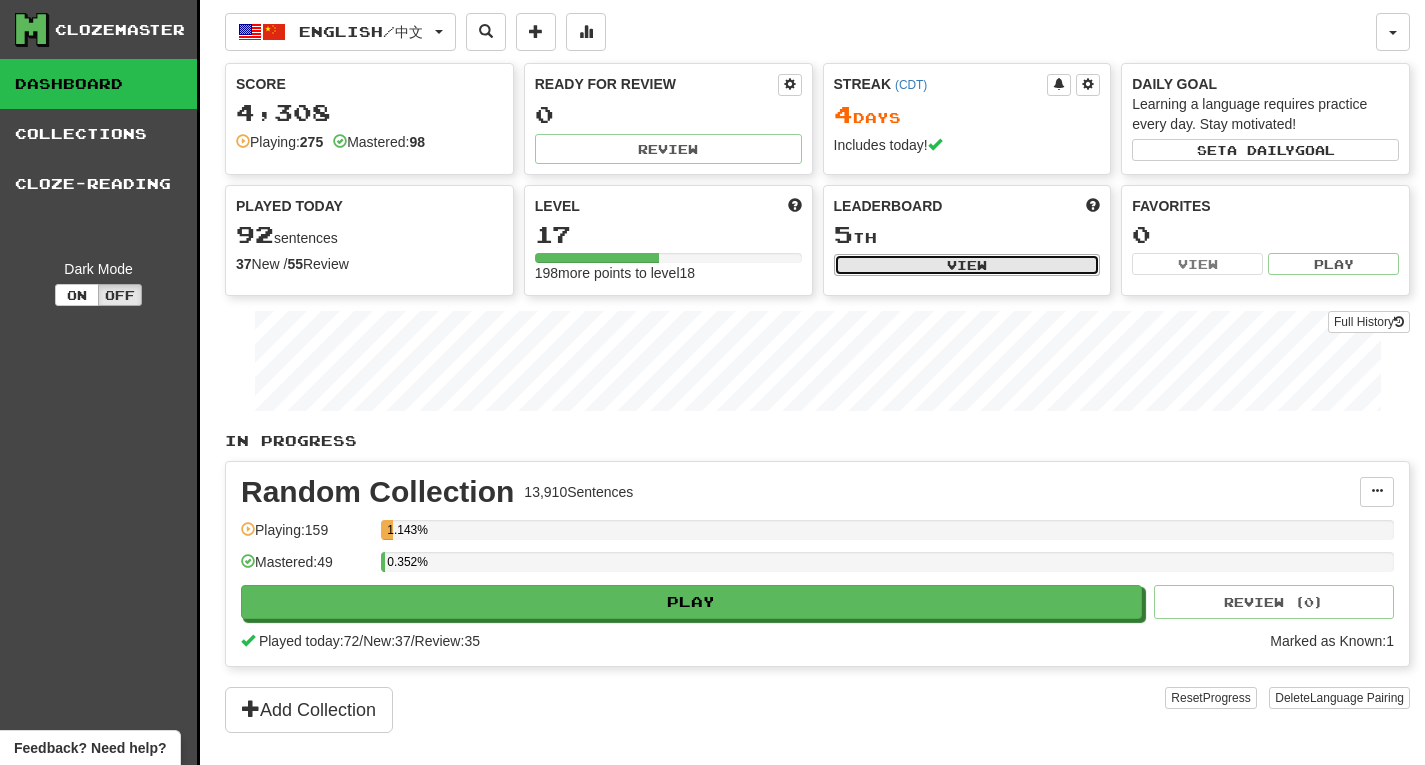 click on "View" at bounding box center [967, 265] 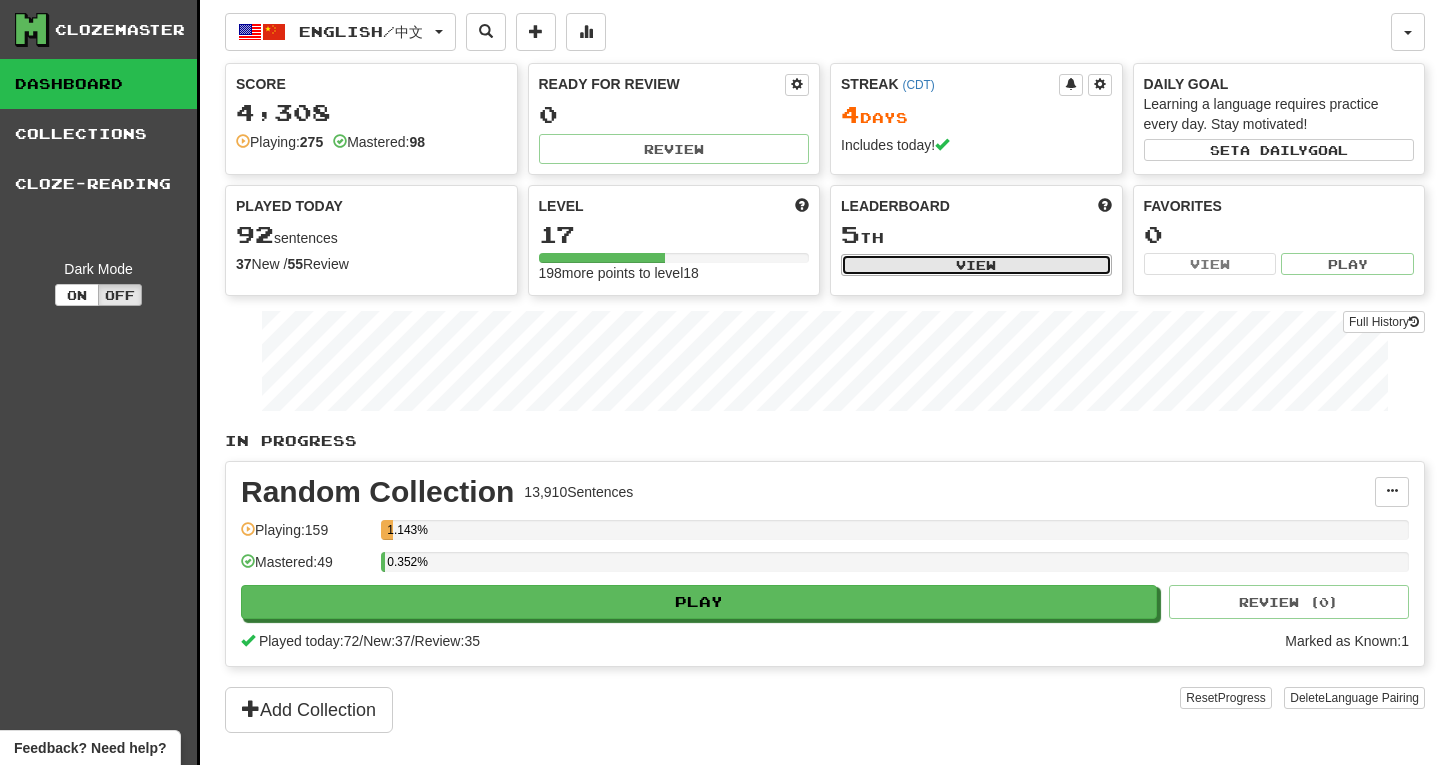 select on "**********" 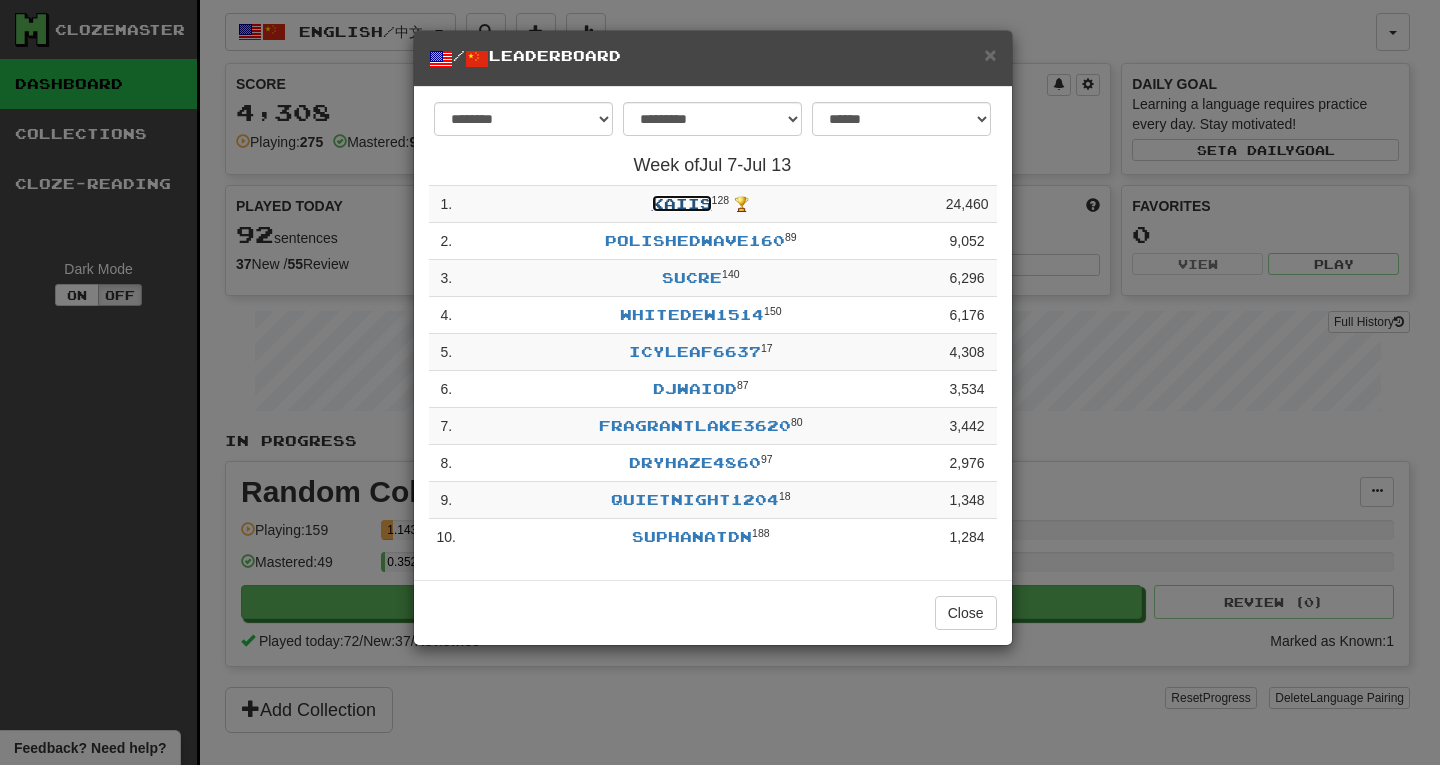 click on "kaiis" at bounding box center (682, 203) 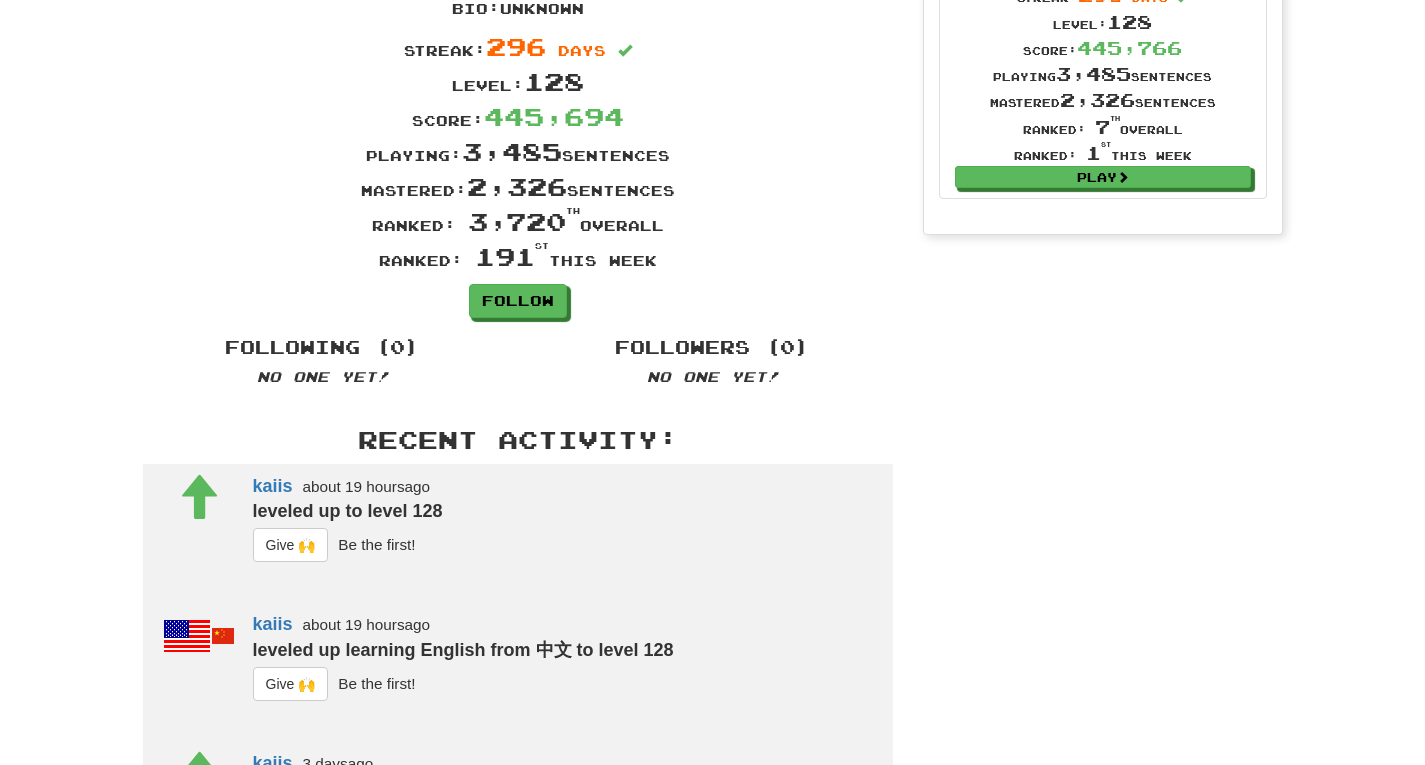 scroll, scrollTop: 0, scrollLeft: 0, axis: both 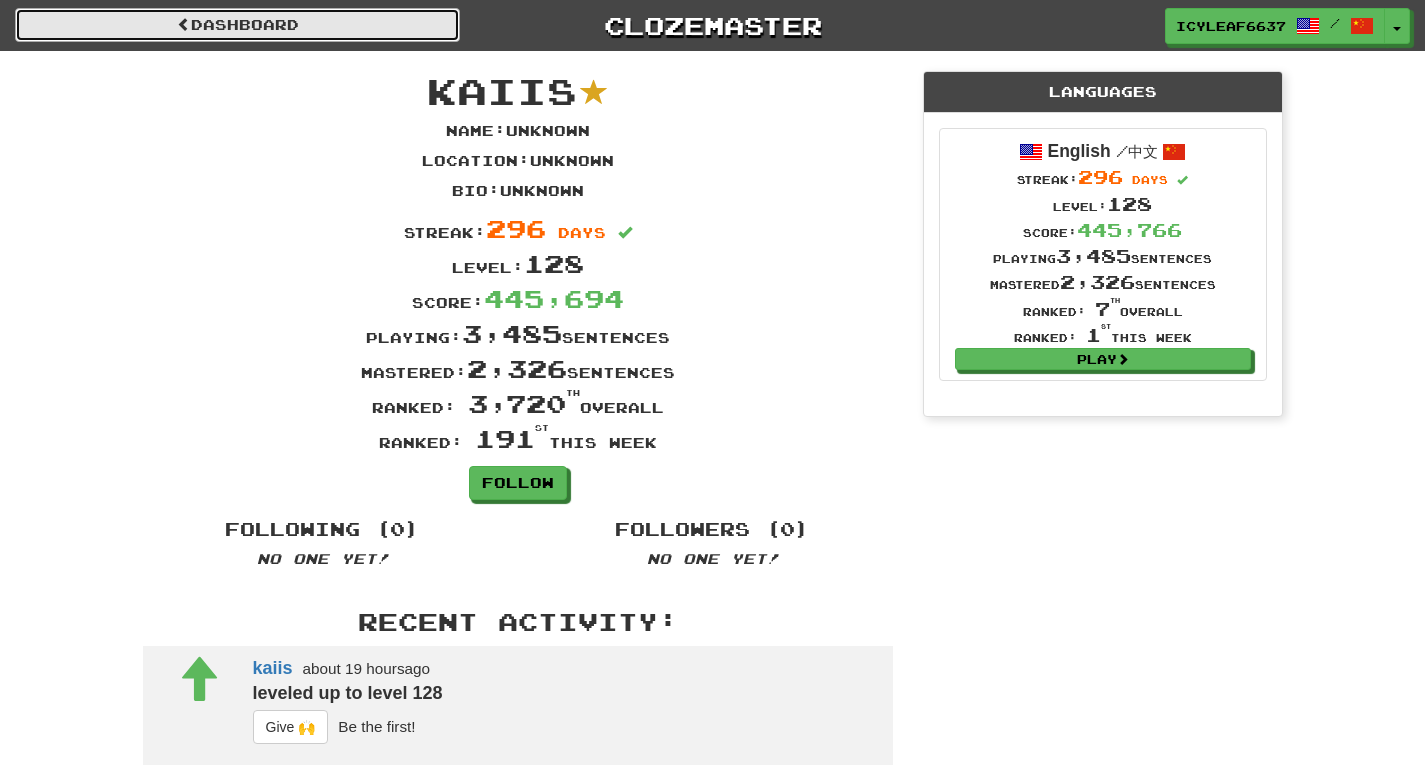 click on "Dashboard" at bounding box center [237, 25] 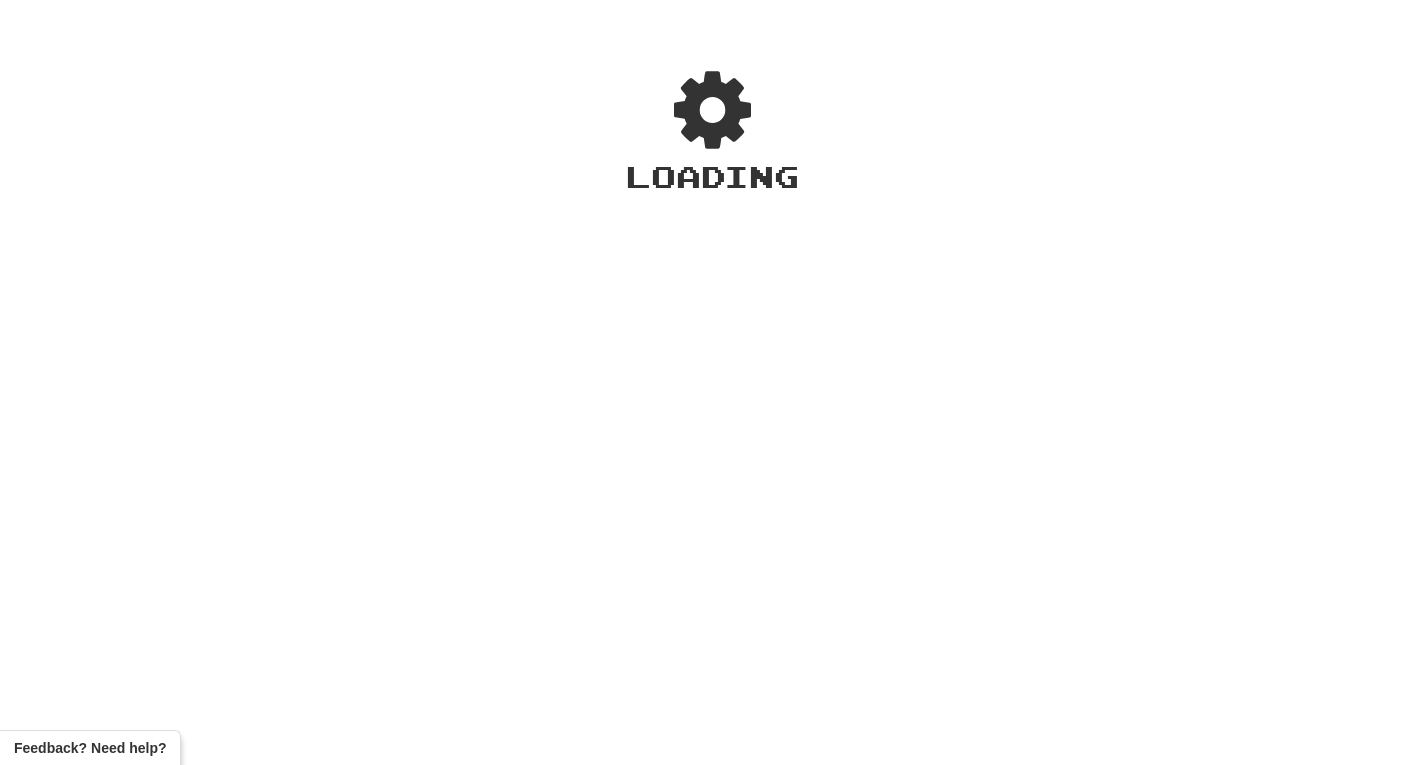 scroll, scrollTop: 0, scrollLeft: 0, axis: both 